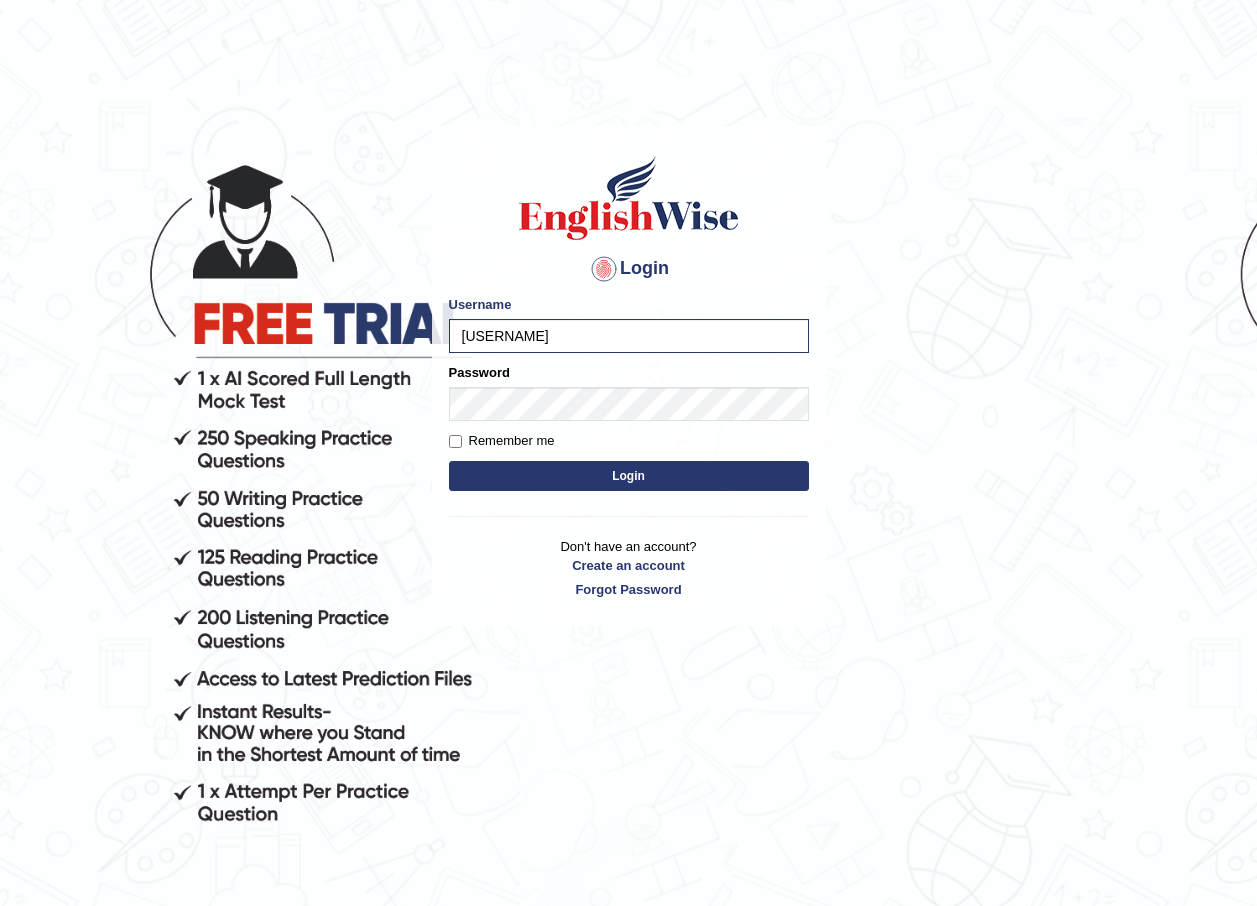 scroll, scrollTop: 0, scrollLeft: 0, axis: both 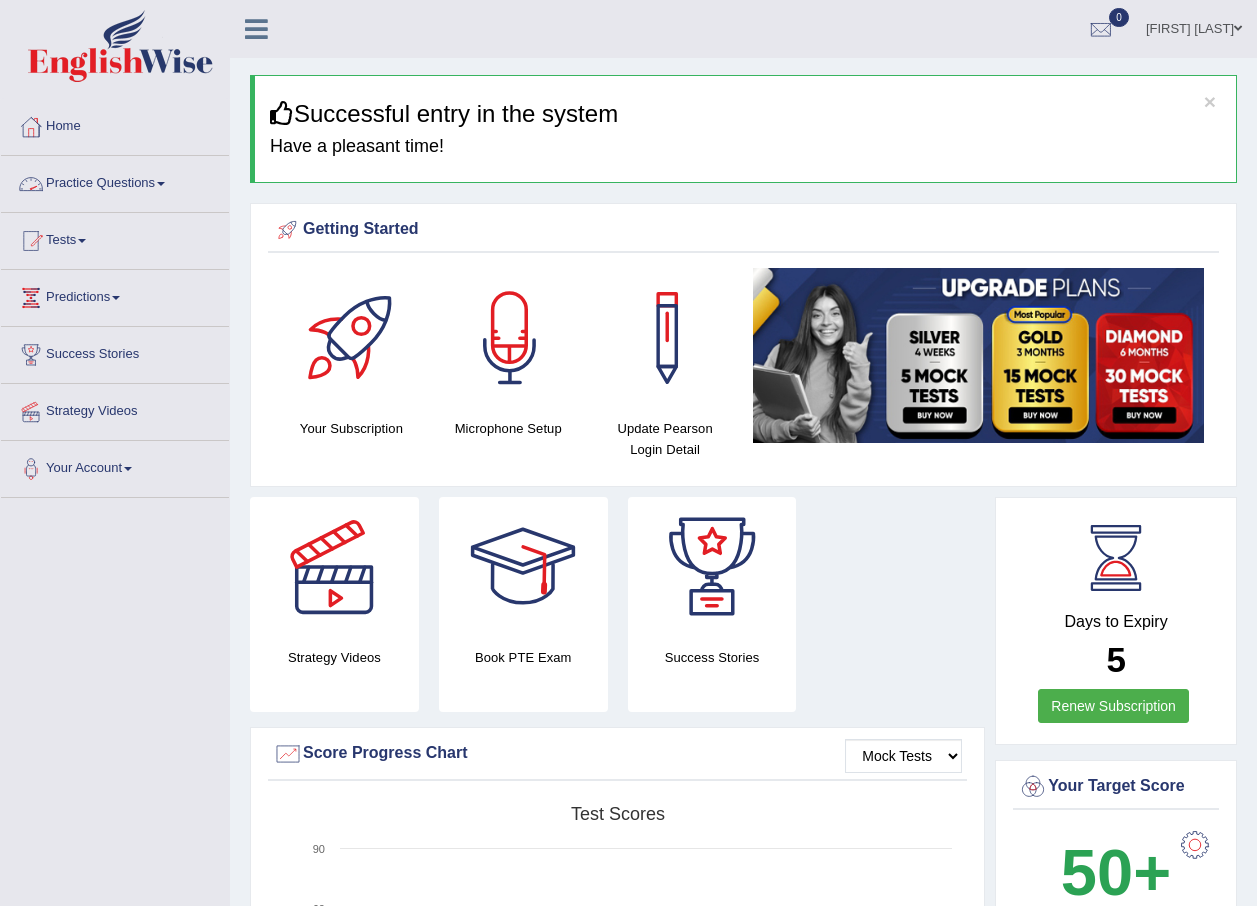click on "Practice Questions" at bounding box center [115, 181] 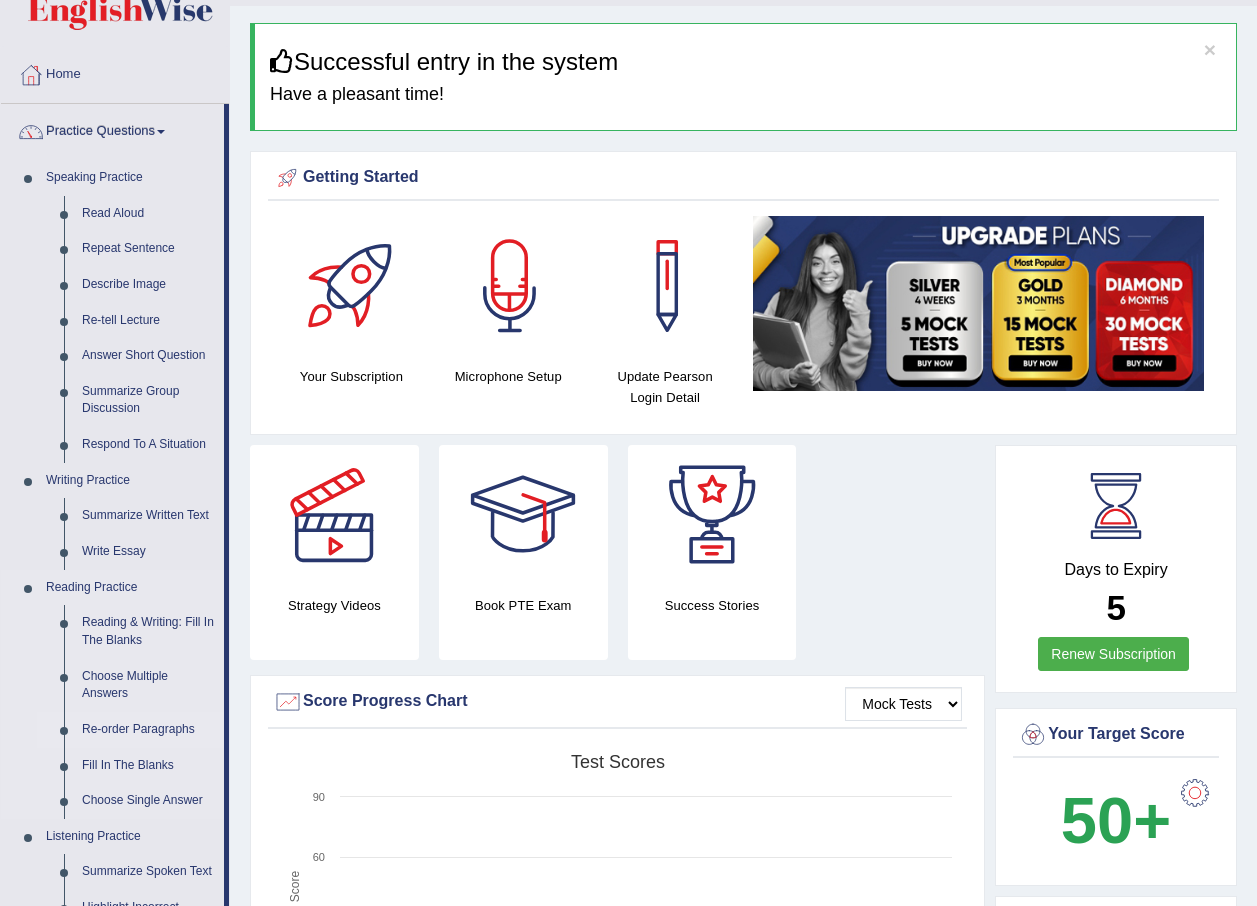 scroll, scrollTop: 100, scrollLeft: 0, axis: vertical 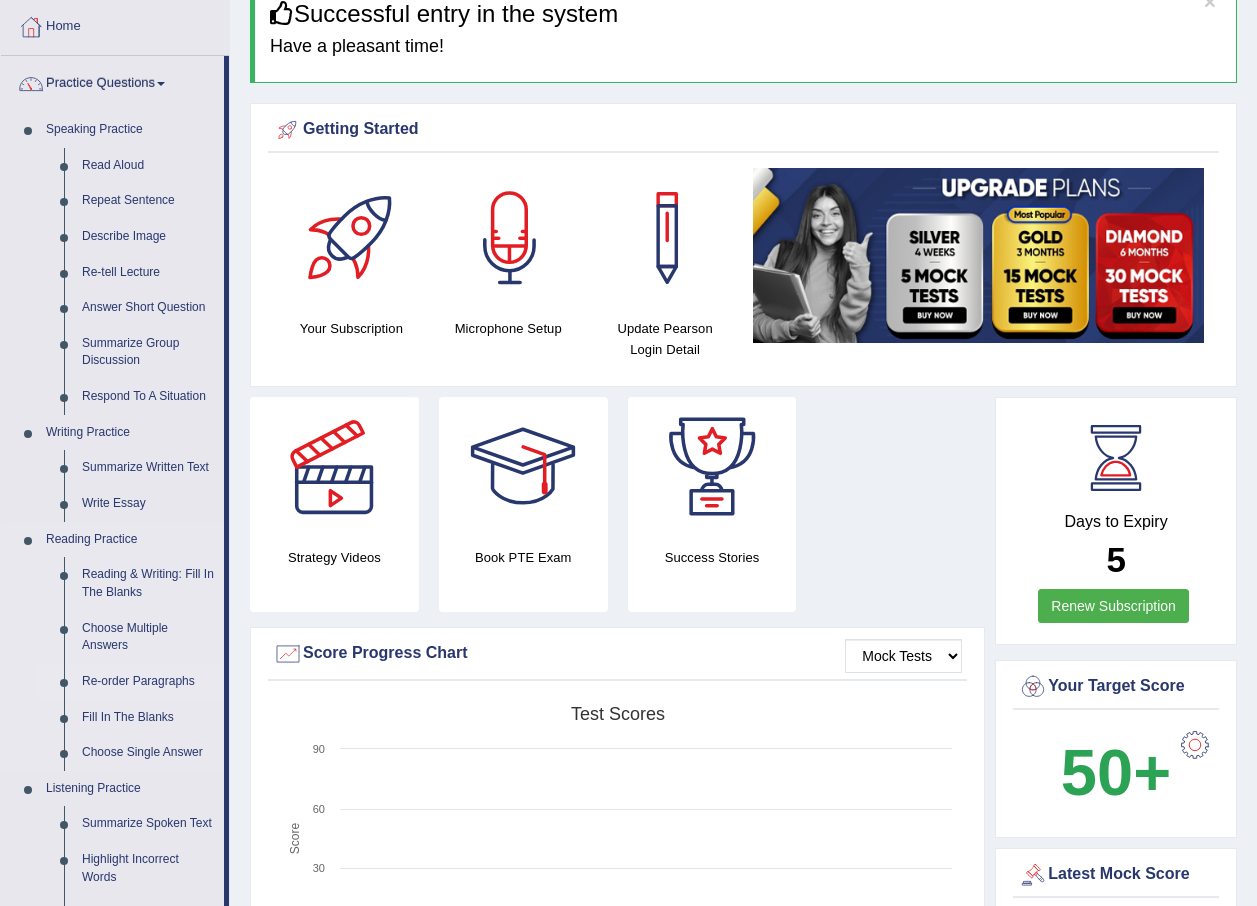 click on "Re-order Paragraphs" at bounding box center [148, 682] 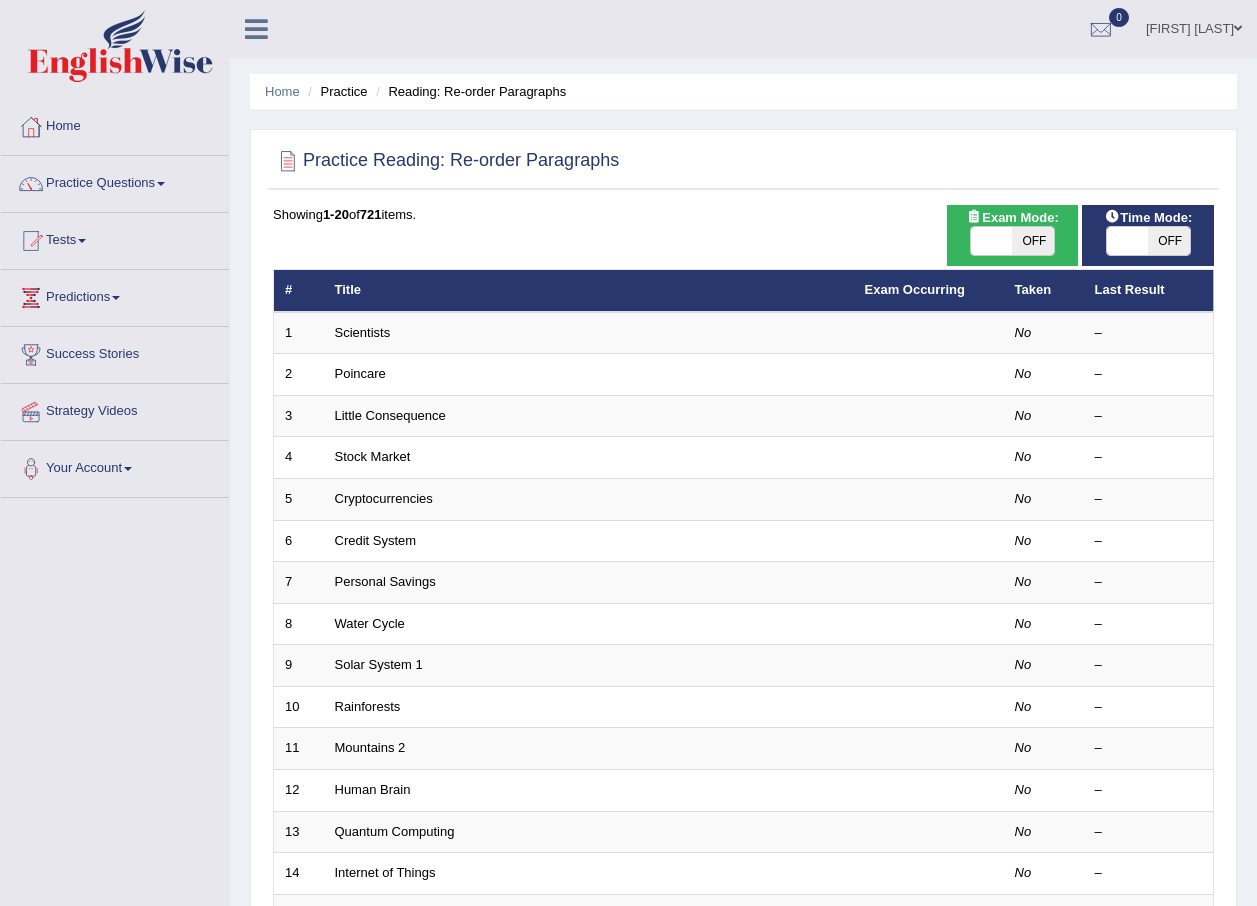 scroll, scrollTop: 0, scrollLeft: 0, axis: both 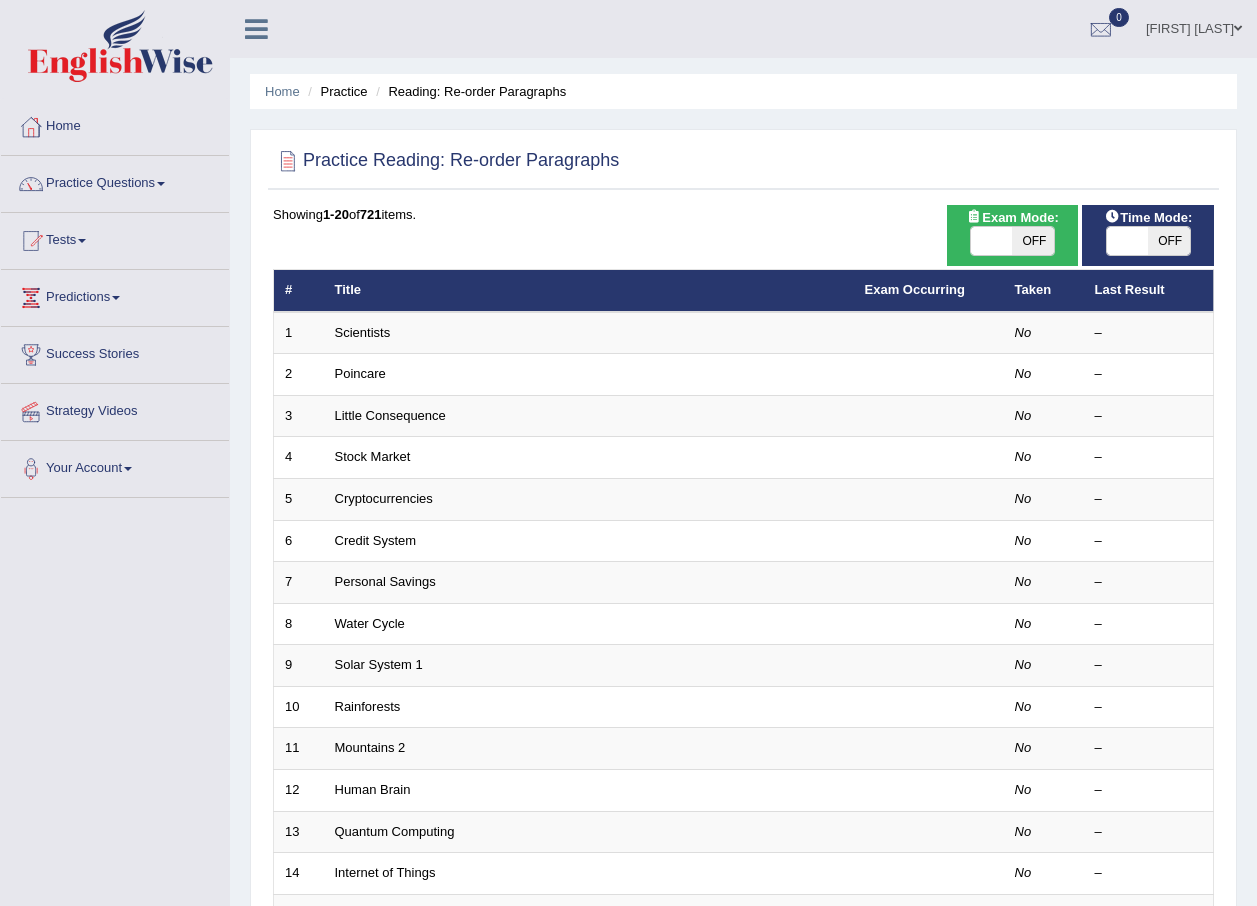 click on "Title" at bounding box center (589, 291) 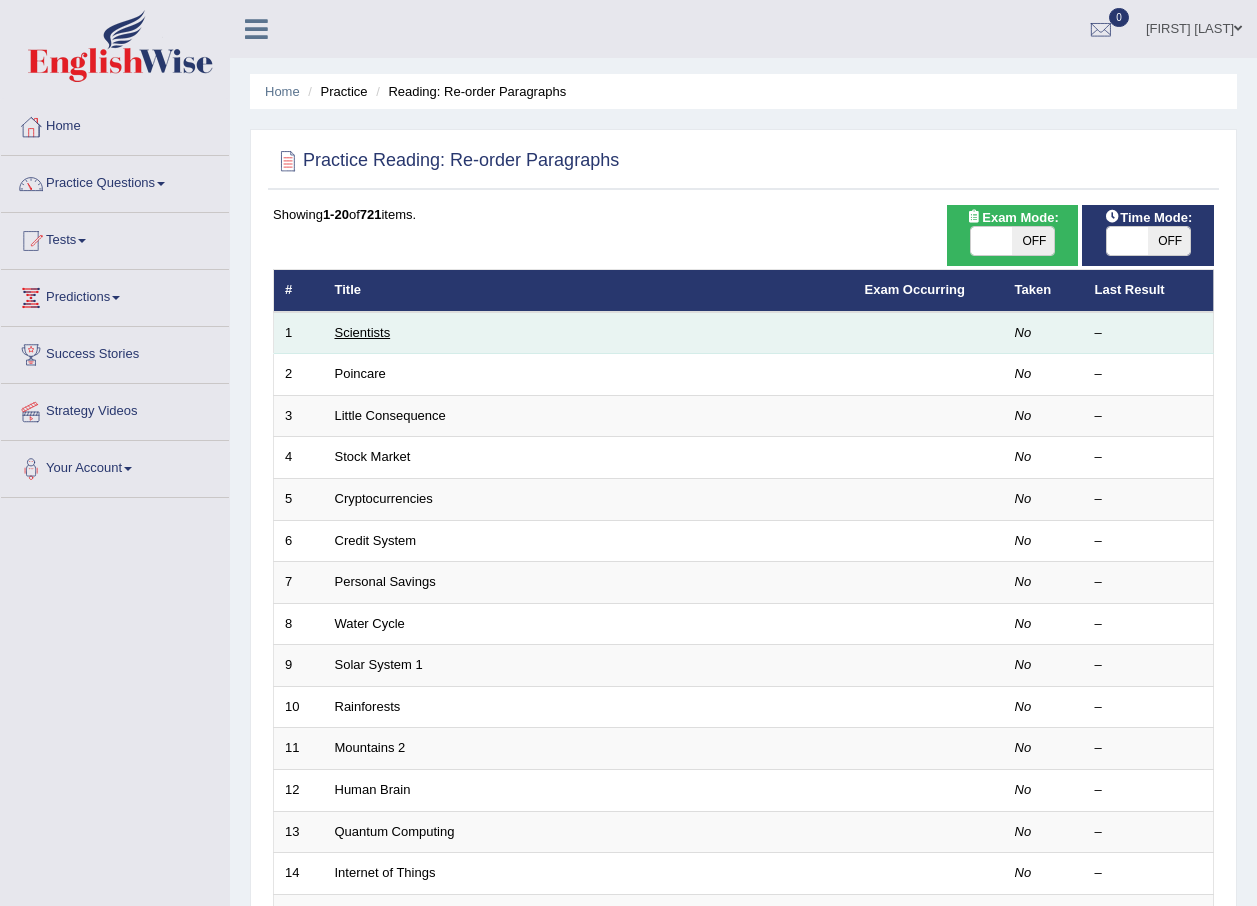 click on "Scientists" at bounding box center (363, 332) 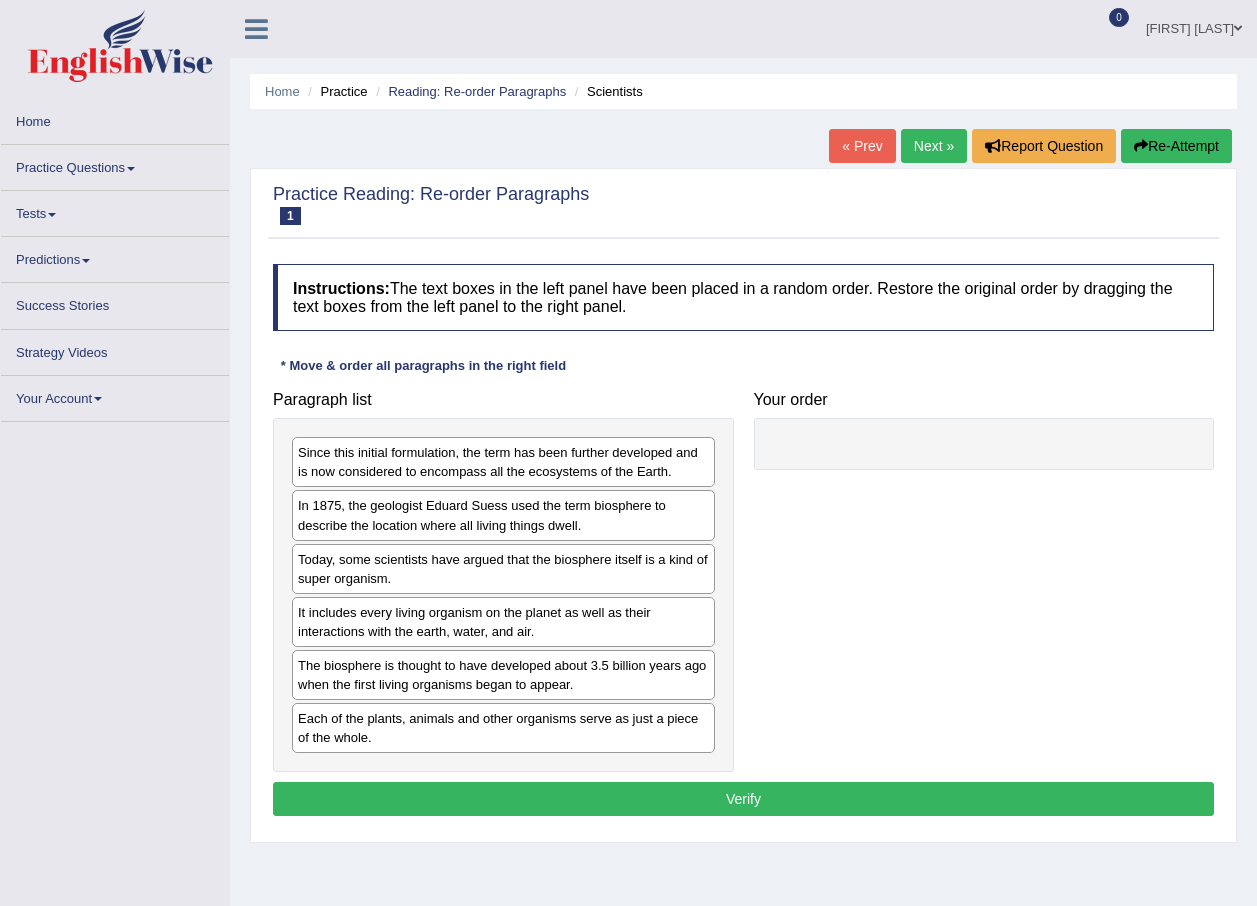 scroll, scrollTop: 0, scrollLeft: 0, axis: both 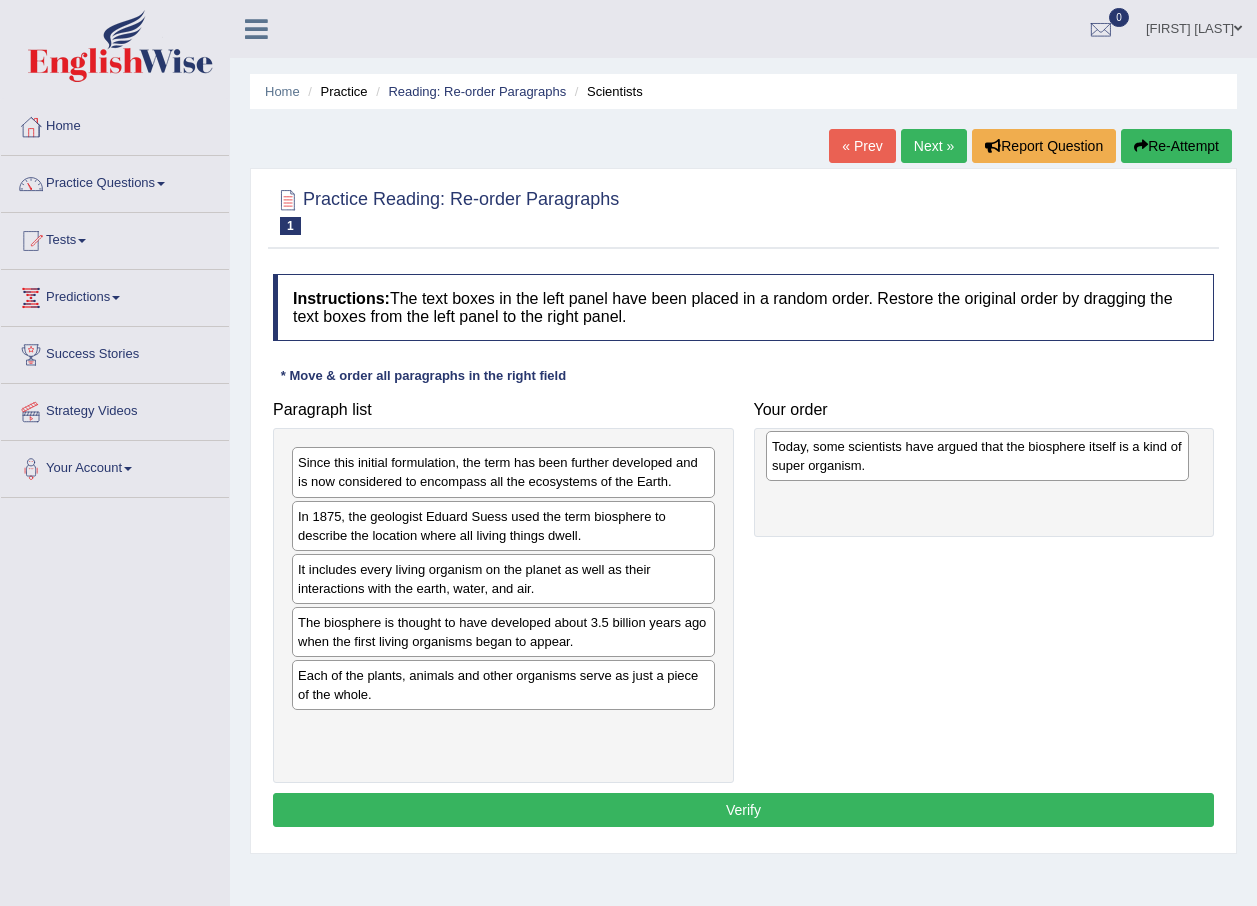drag, startPoint x: 412, startPoint y: 594, endPoint x: 886, endPoint y: 471, distance: 489.69888 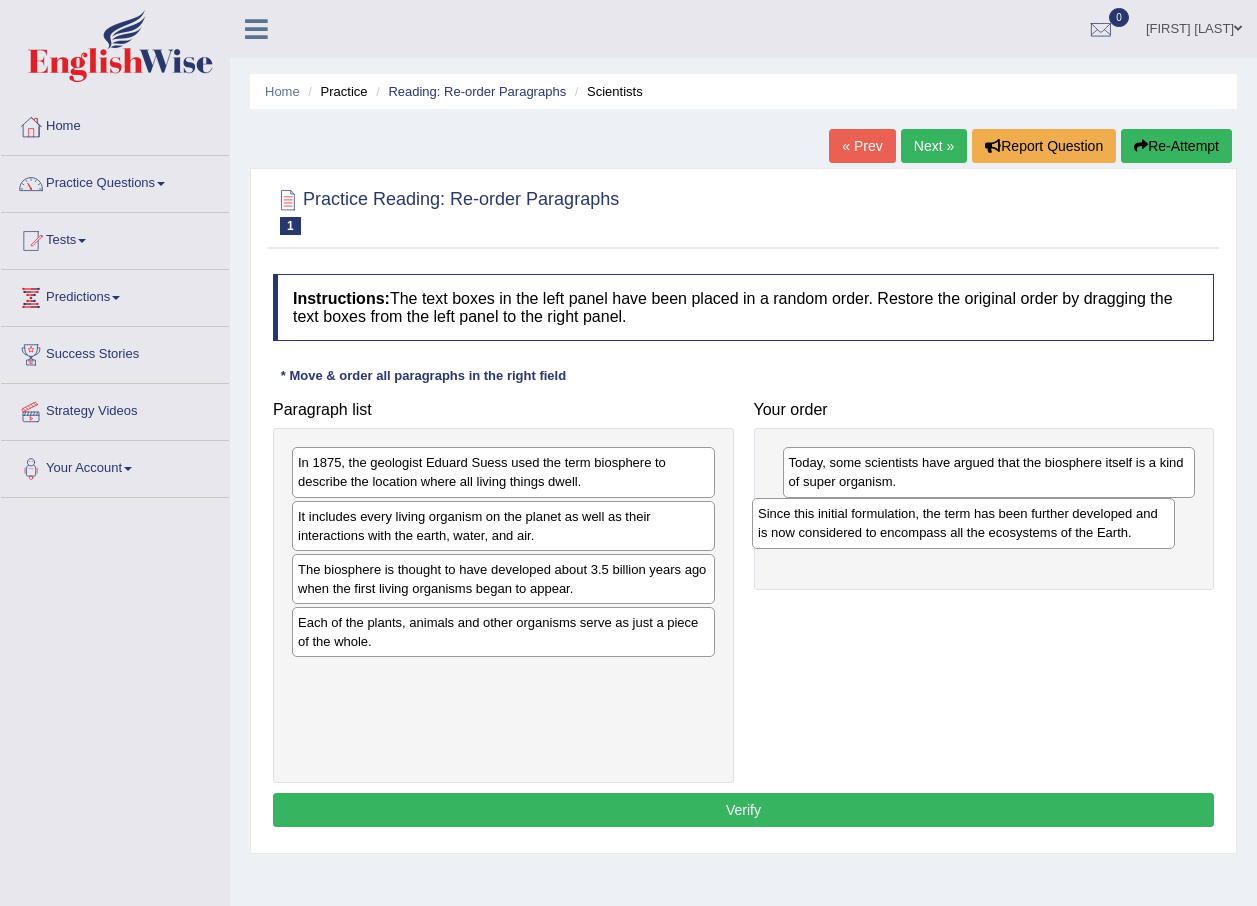 drag, startPoint x: 479, startPoint y: 481, endPoint x: 939, endPoint y: 532, distance: 462.81854 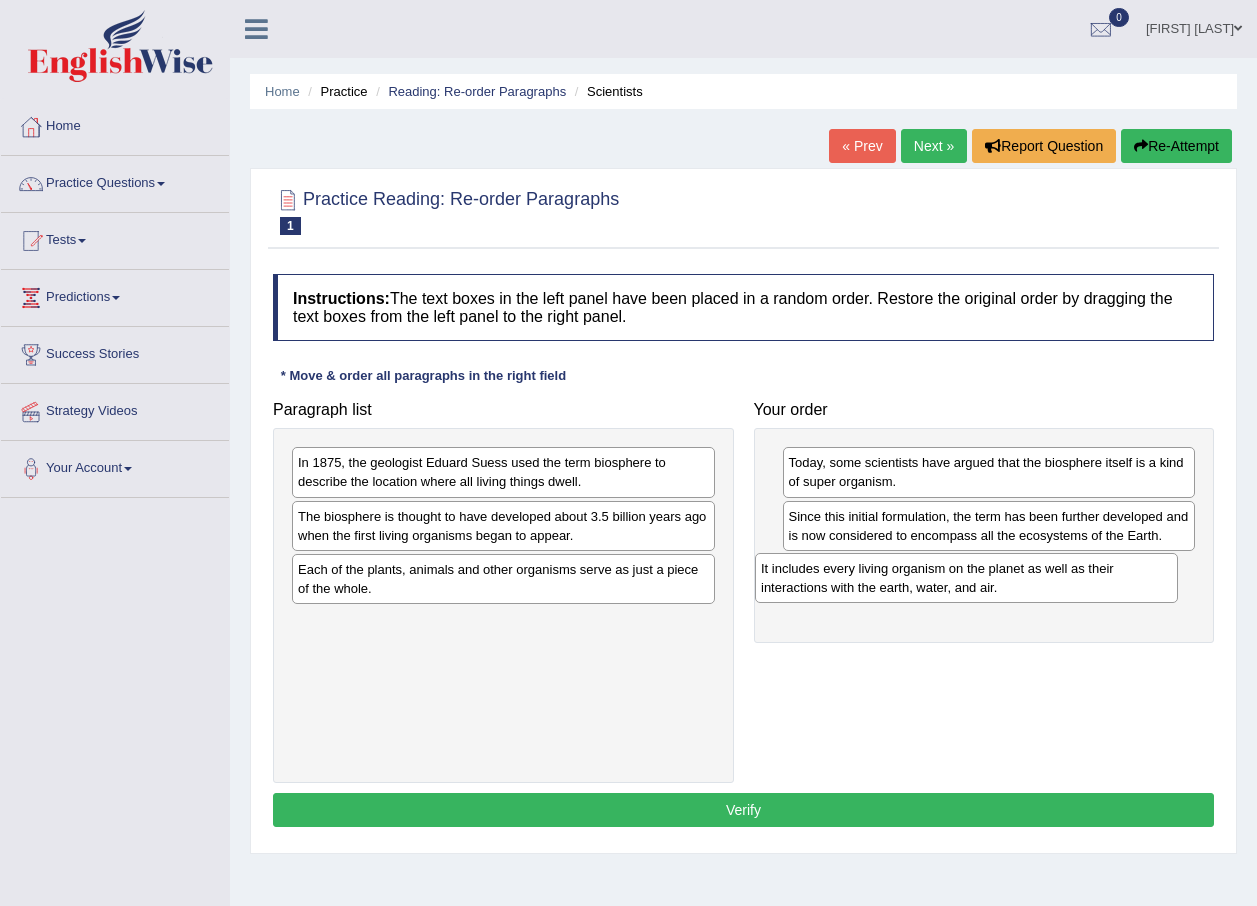 drag, startPoint x: 387, startPoint y: 533, endPoint x: 853, endPoint y: 585, distance: 468.8923 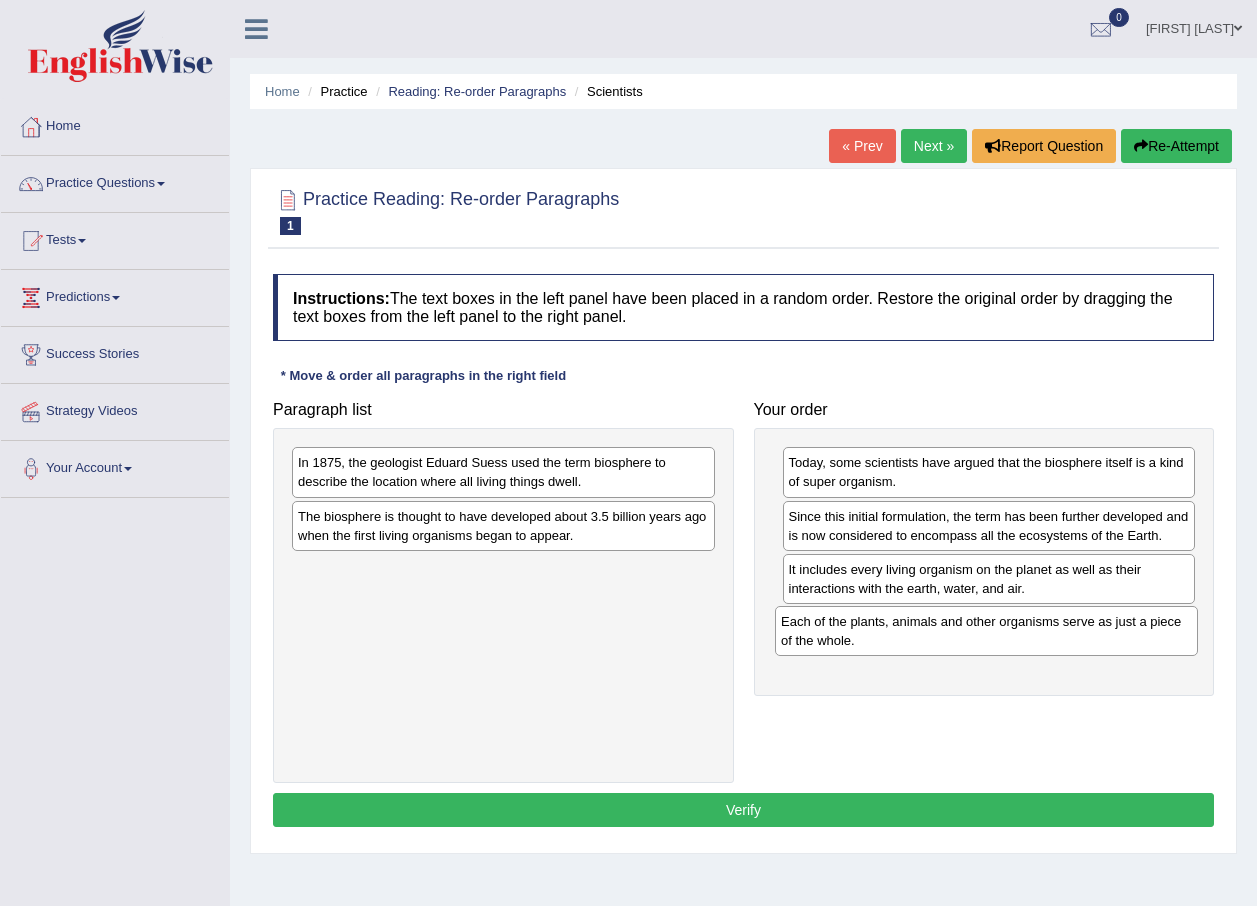 drag, startPoint x: 620, startPoint y: 578, endPoint x: 1103, endPoint y: 630, distance: 485.7911 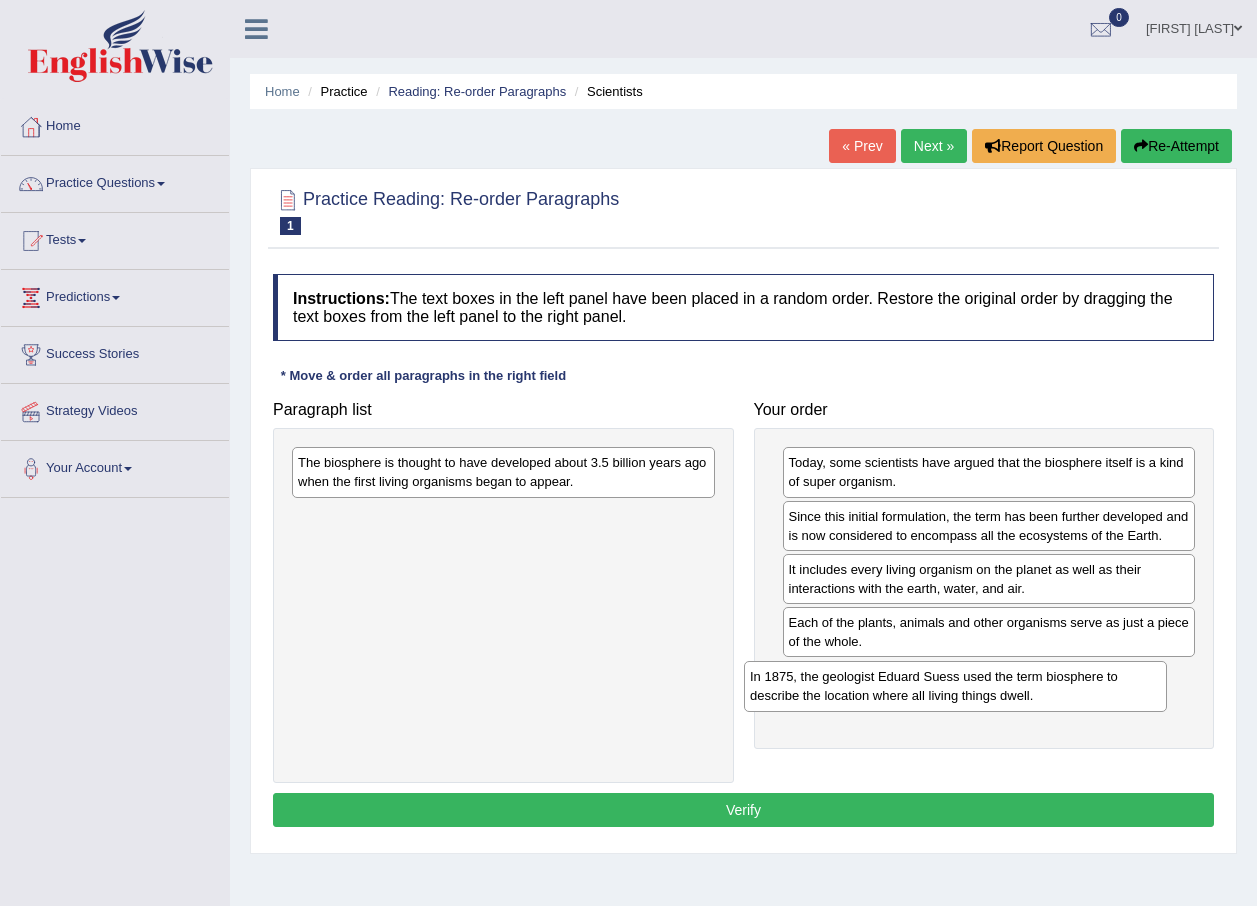 drag, startPoint x: 629, startPoint y: 480, endPoint x: 1082, endPoint y: 692, distance: 500.15298 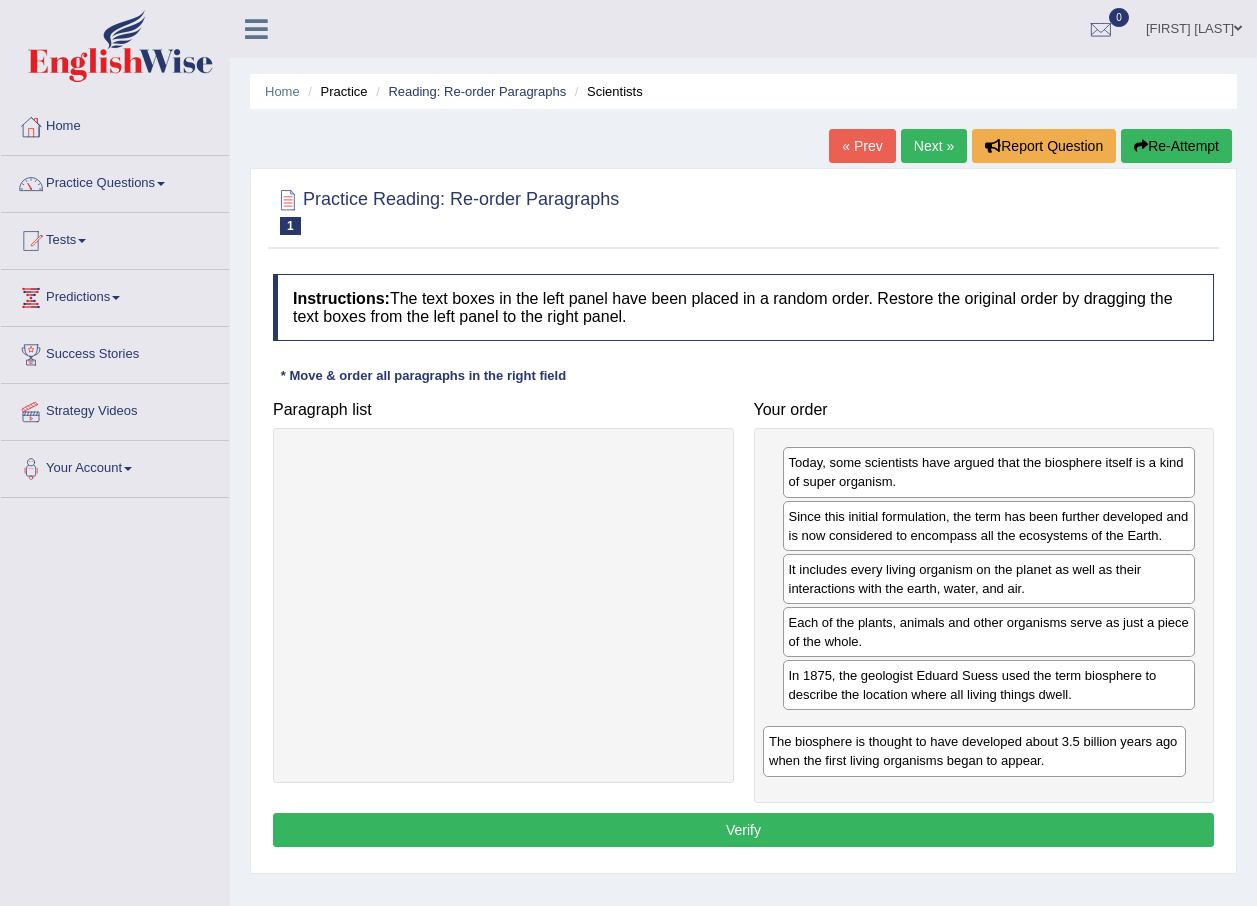 drag, startPoint x: 597, startPoint y: 474, endPoint x: 1059, endPoint y: 745, distance: 535.61646 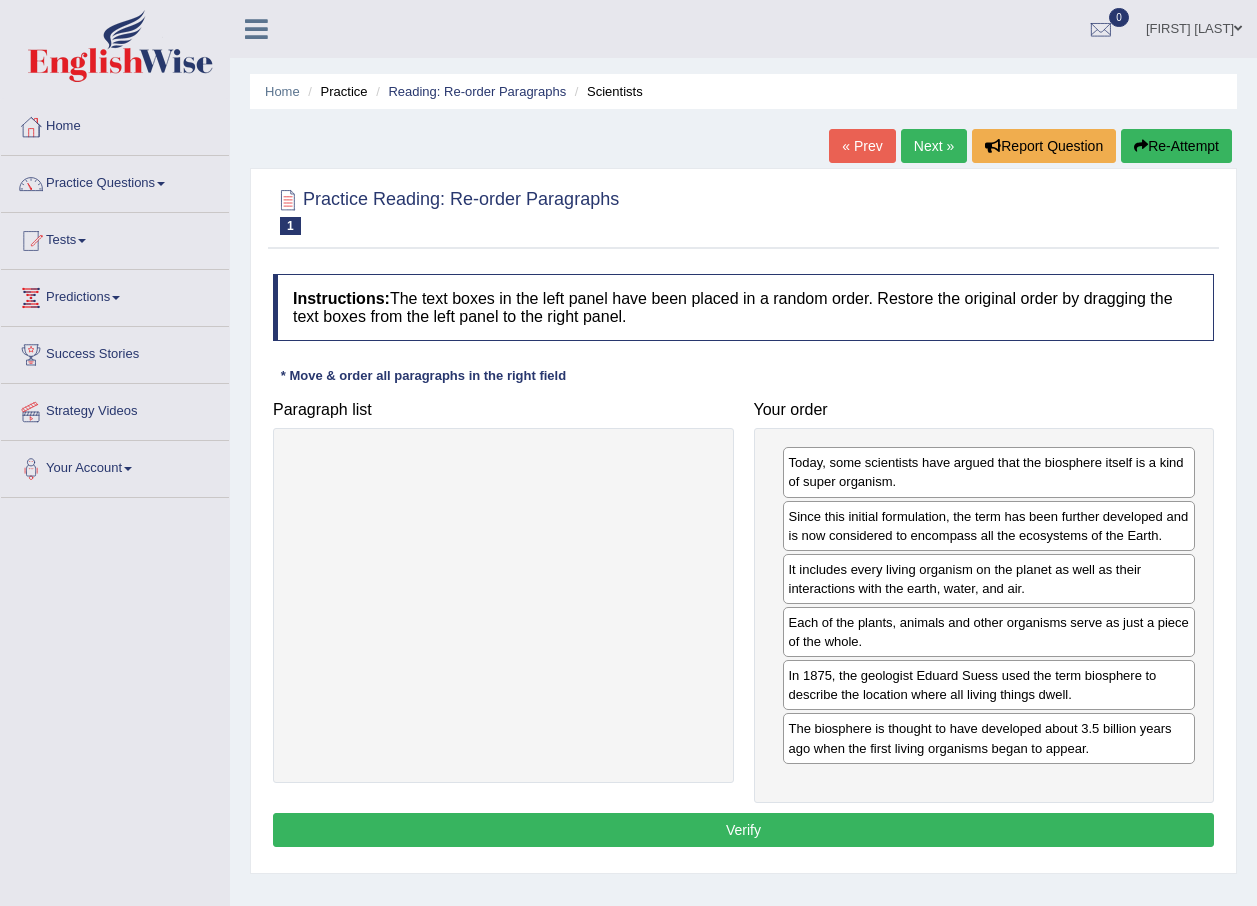 click on "Verify" at bounding box center [743, 830] 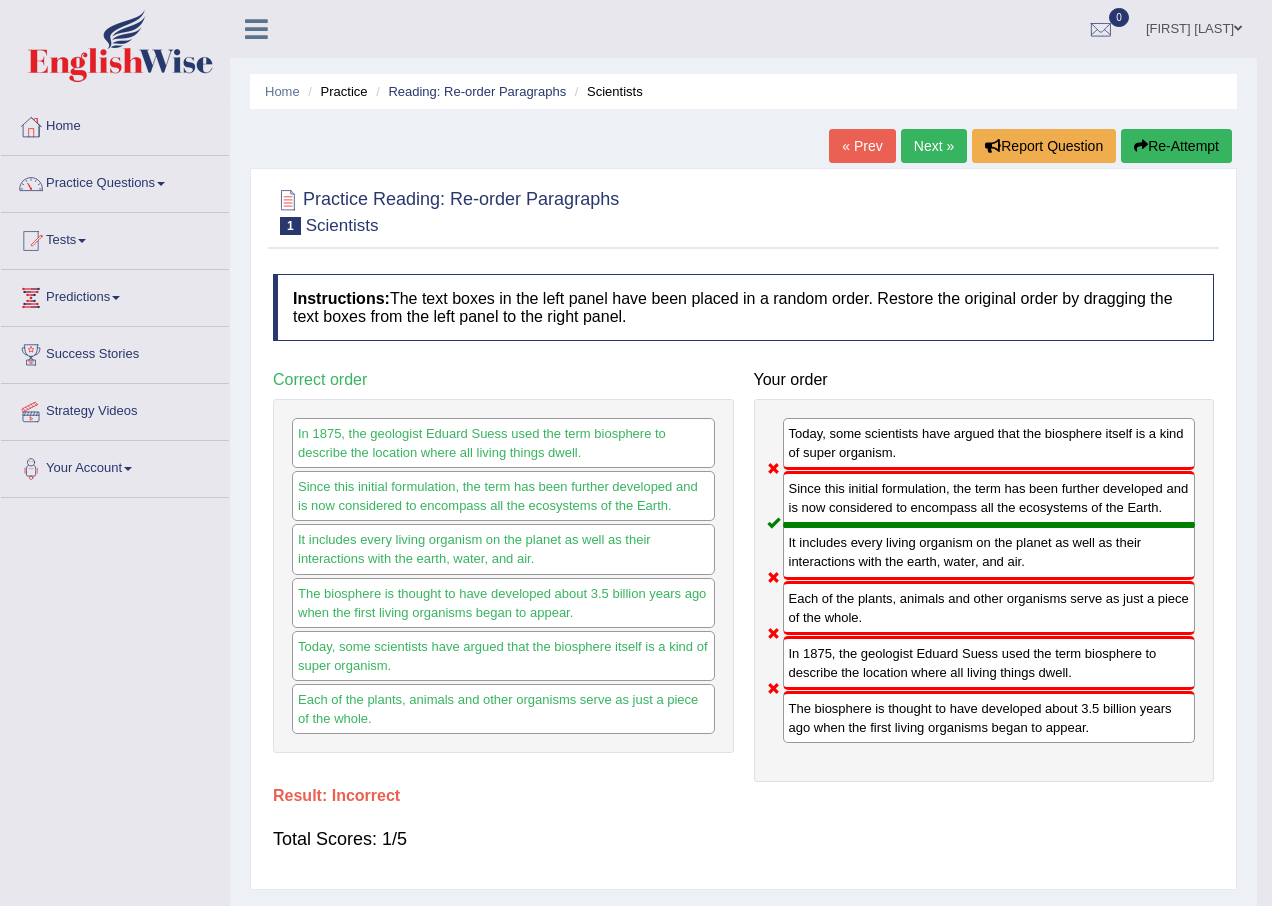click on "Toggle navigation
Home
Practice Questions   Speaking Practice Read Aloud
Repeat Sentence
Describe Image
Re-tell Lecture
Answer Short Question
Summarize Group Discussion
Respond To A Situation
Writing Practice  Summarize Written Text
Write Essay
Reading Practice  Reading & Writing: Fill In The Blanks
Choose Multiple Answers
Re-order Paragraphs
Fill In The Blanks
Choose Single Answer
Listening Practice  Summarize Spoken Text
Highlight Incorrect Words
Highlight Correct Summary
Select Missing Word
Choose Single Answer
Choose Multiple Answers
Fill In The Blanks
Write From Dictation
Pronunciation
Tests  Take Practice Sectional Test" at bounding box center (636, 453) 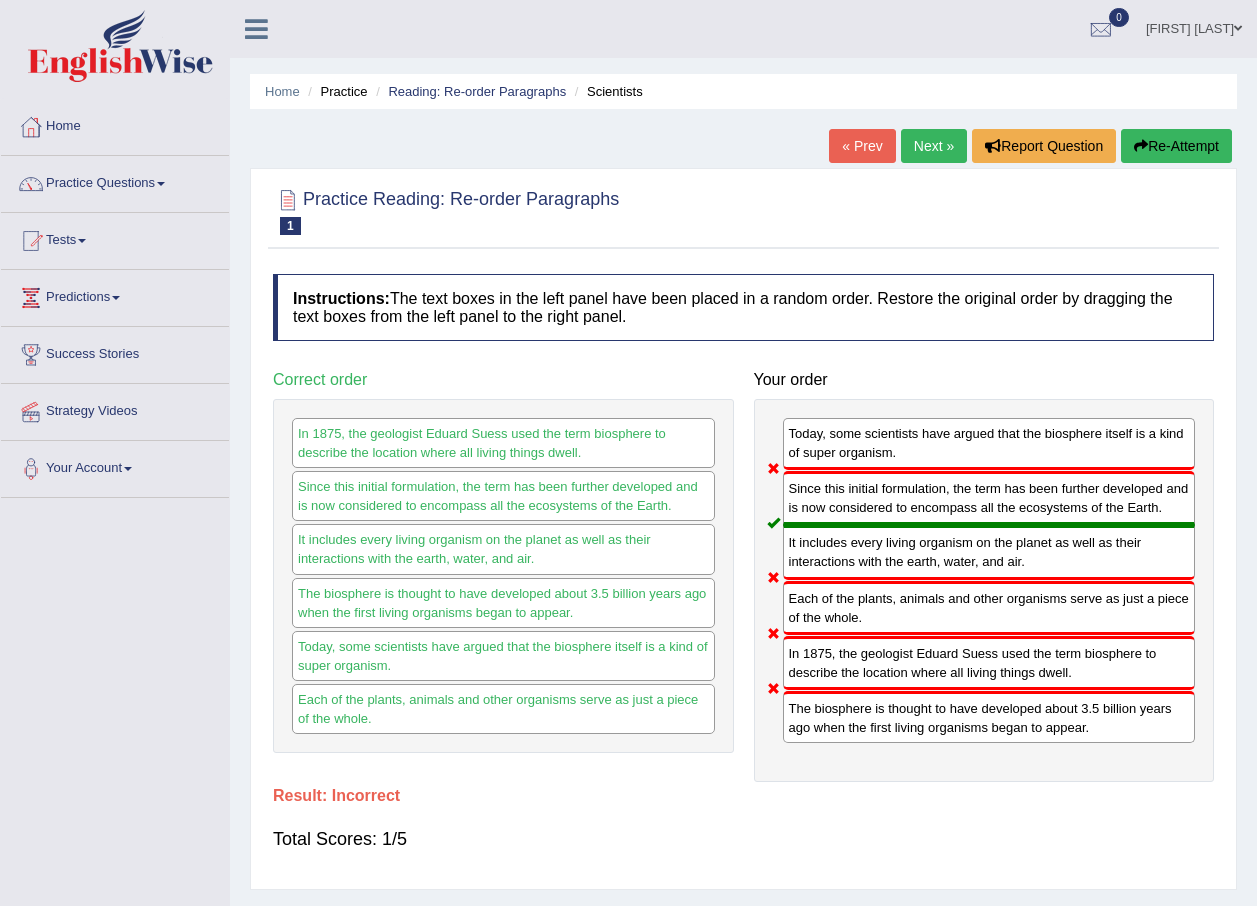 click on "Re-Attempt" at bounding box center [1176, 146] 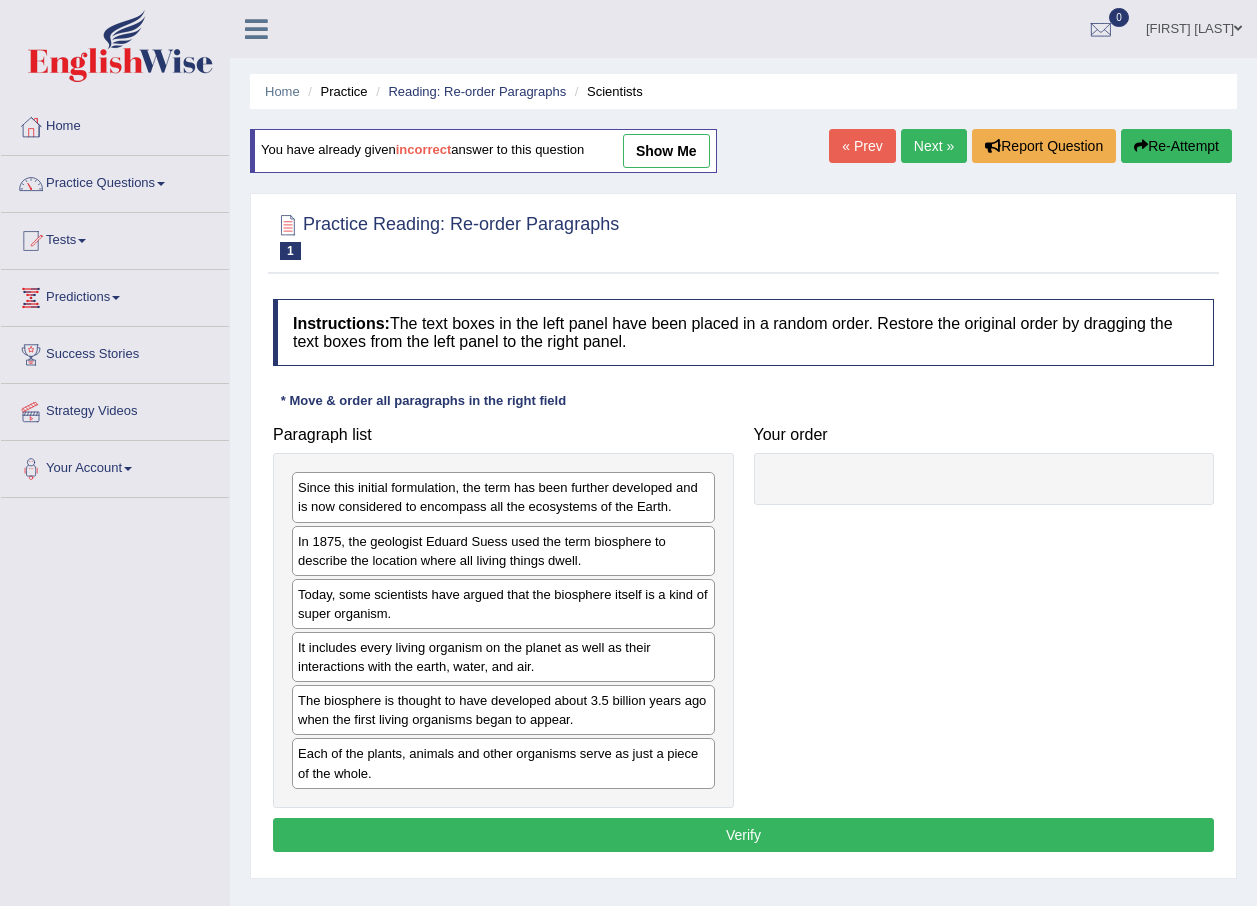 scroll, scrollTop: 0, scrollLeft: 0, axis: both 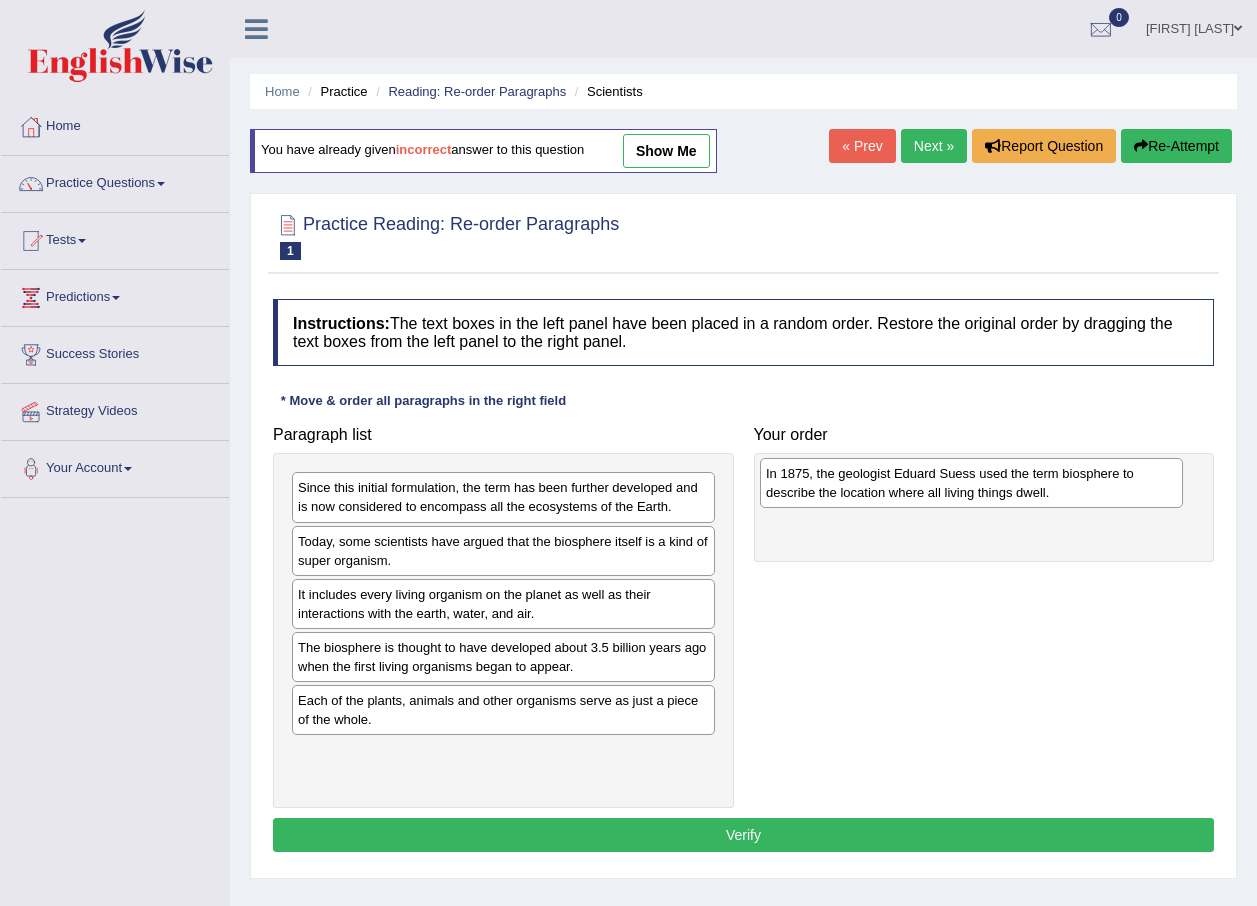 drag, startPoint x: 414, startPoint y: 563, endPoint x: 882, endPoint y: 495, distance: 472.91437 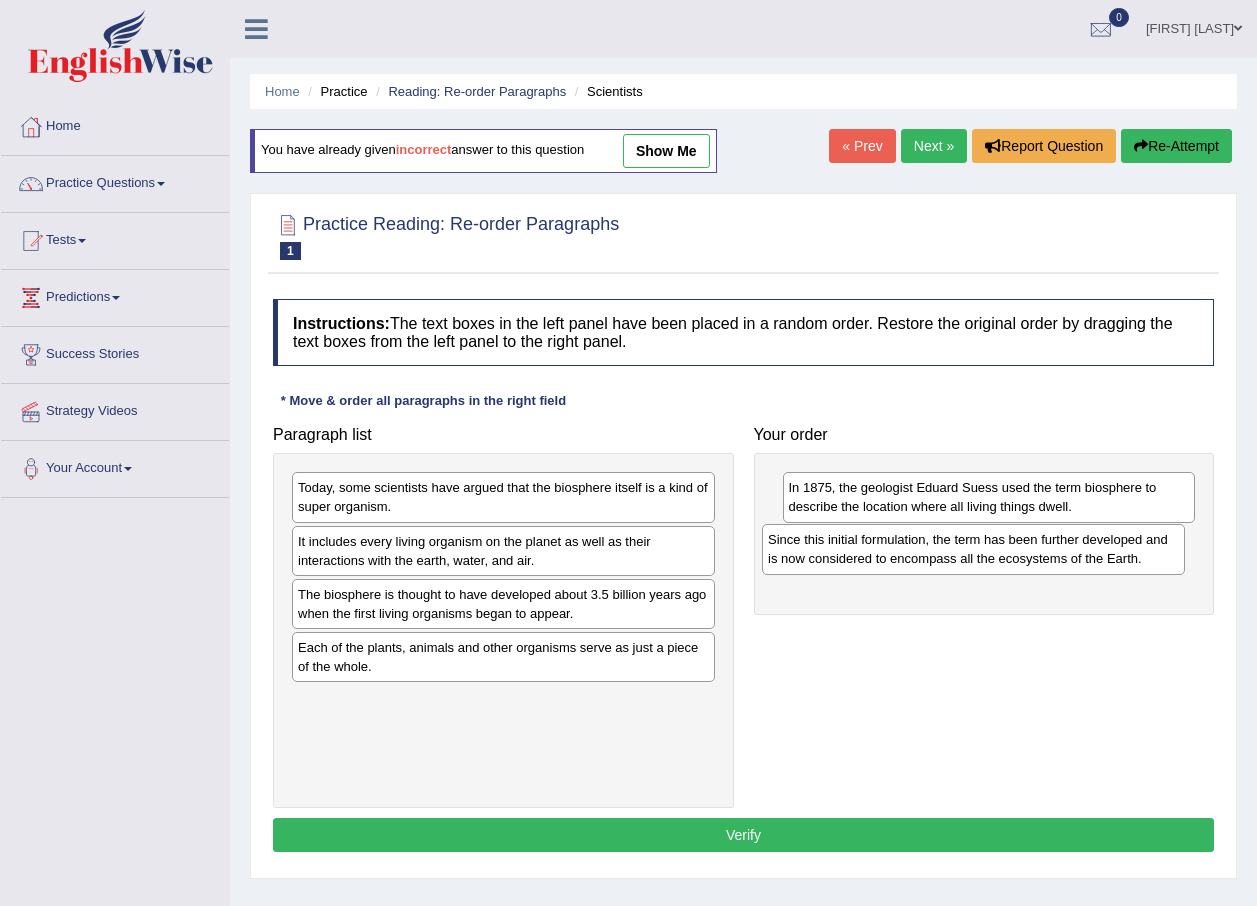 drag, startPoint x: 571, startPoint y: 507, endPoint x: 1041, endPoint y: 559, distance: 472.86786 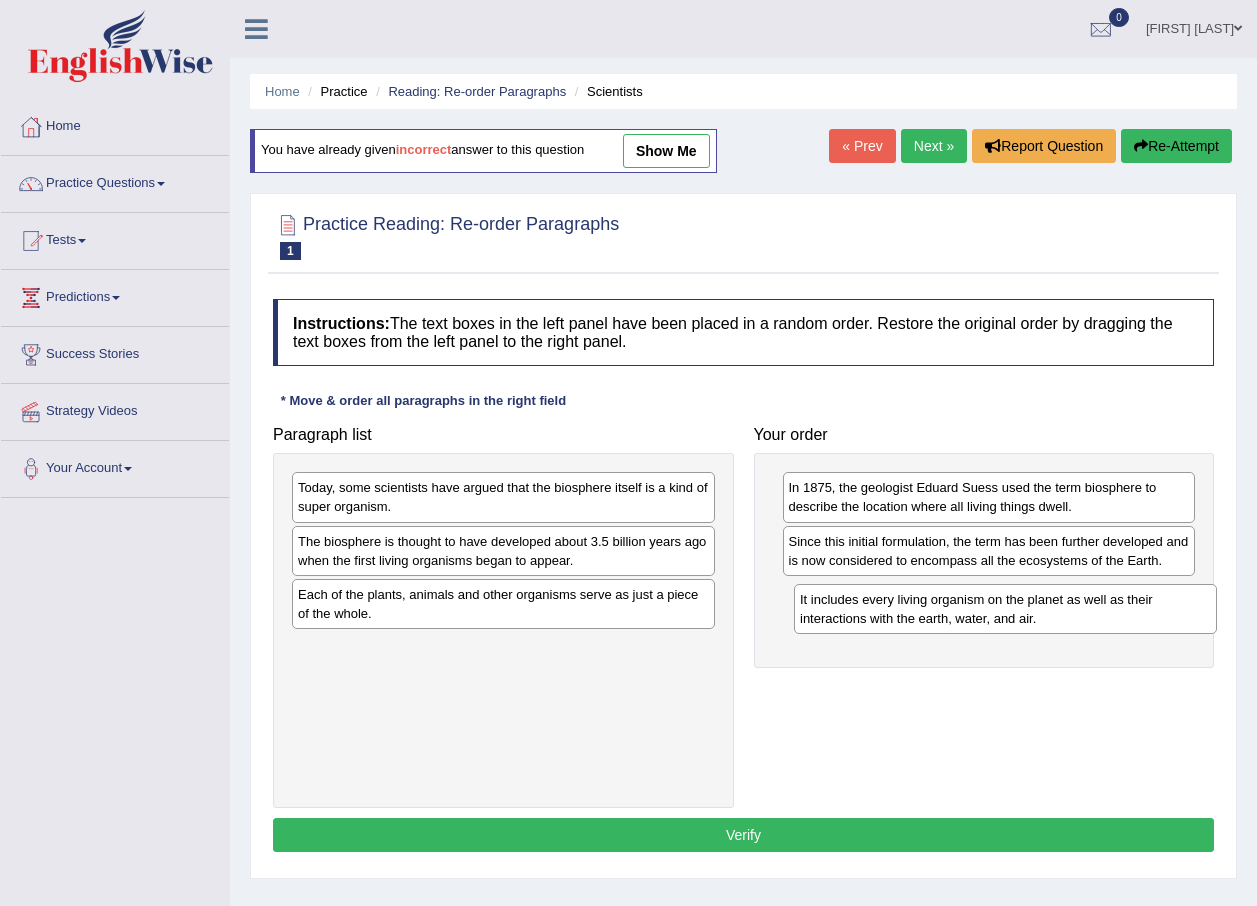 drag, startPoint x: 517, startPoint y: 565, endPoint x: 1019, endPoint y: 623, distance: 505.33948 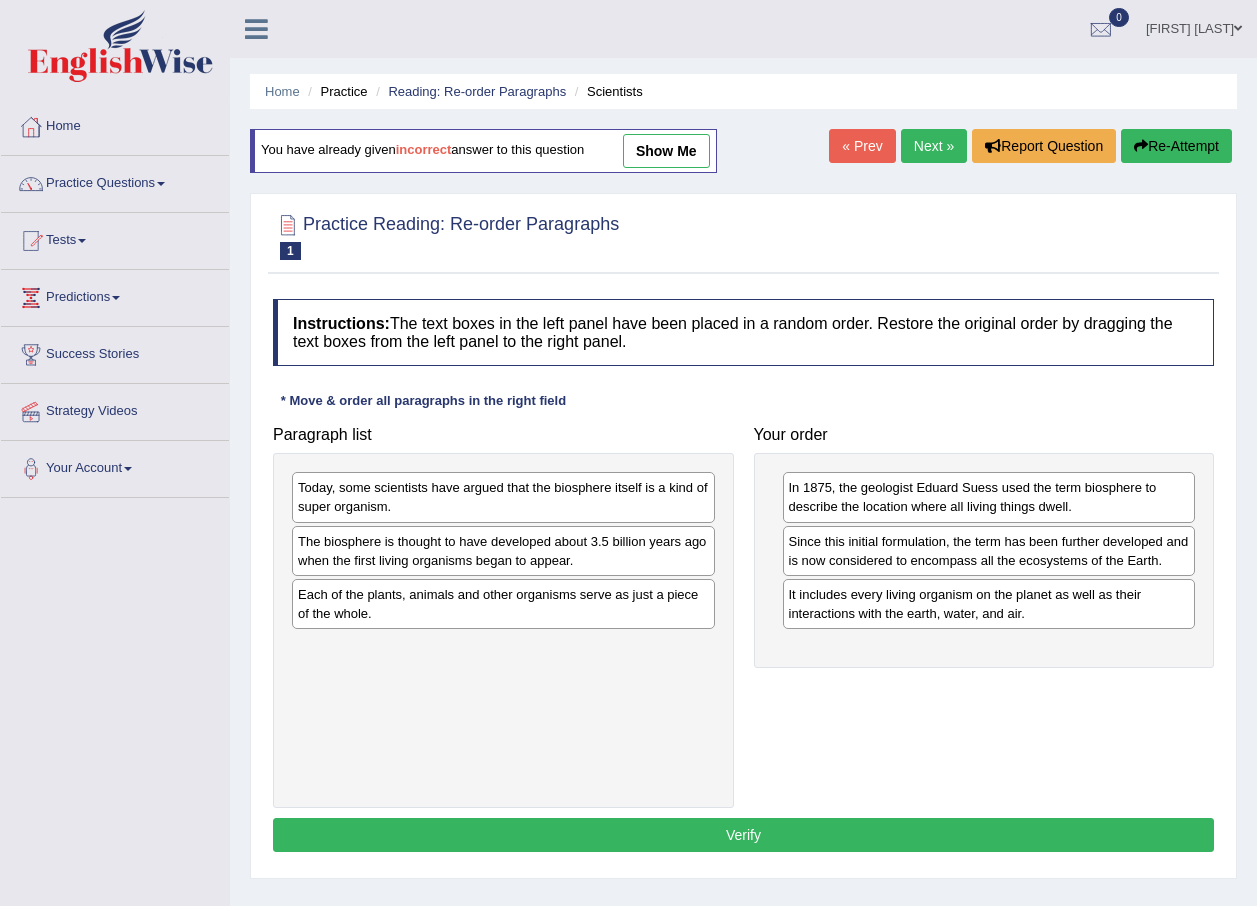 click on "Each of the plants, animals and other organisms serve as just a piece of the whole." at bounding box center (503, 604) 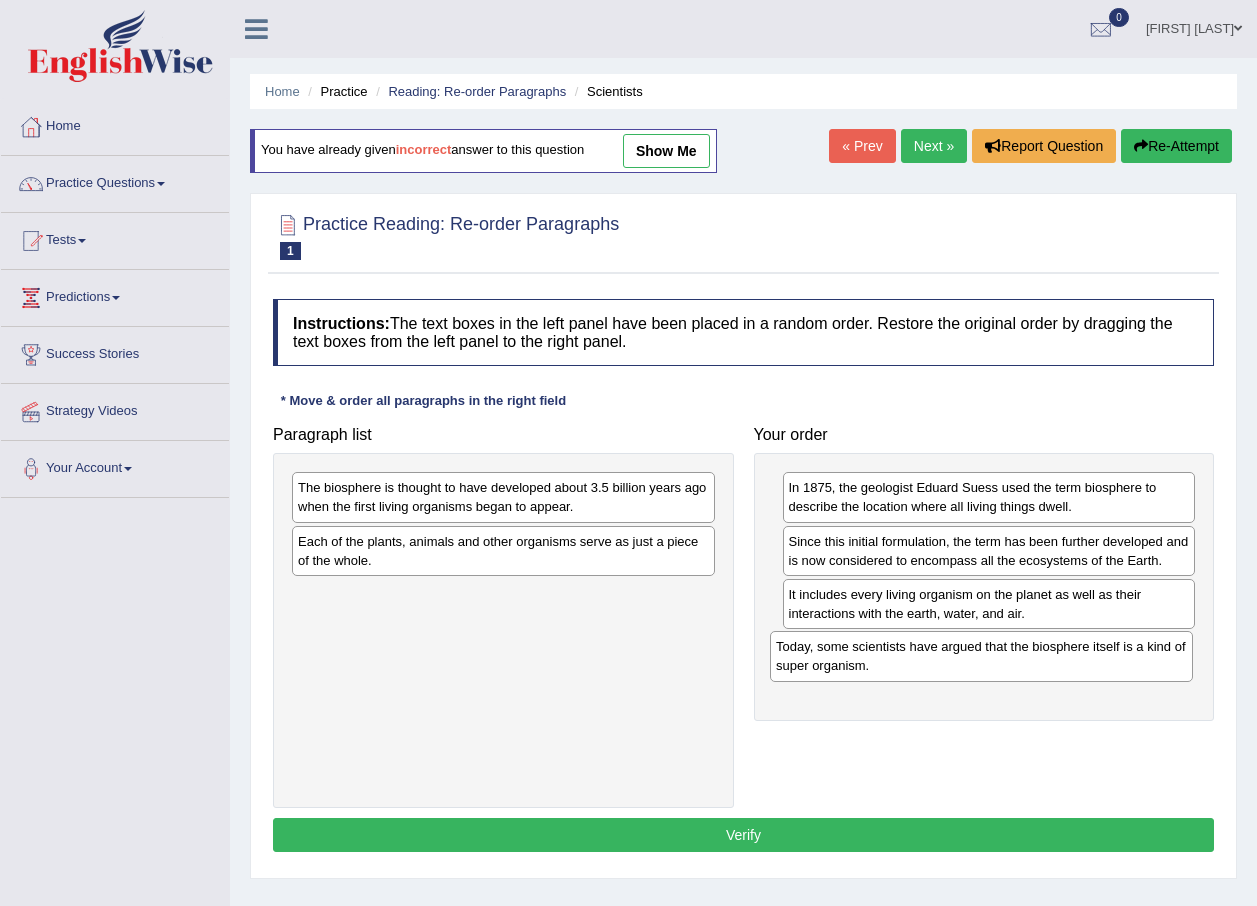 drag, startPoint x: 516, startPoint y: 503, endPoint x: 994, endPoint y: 662, distance: 503.75092 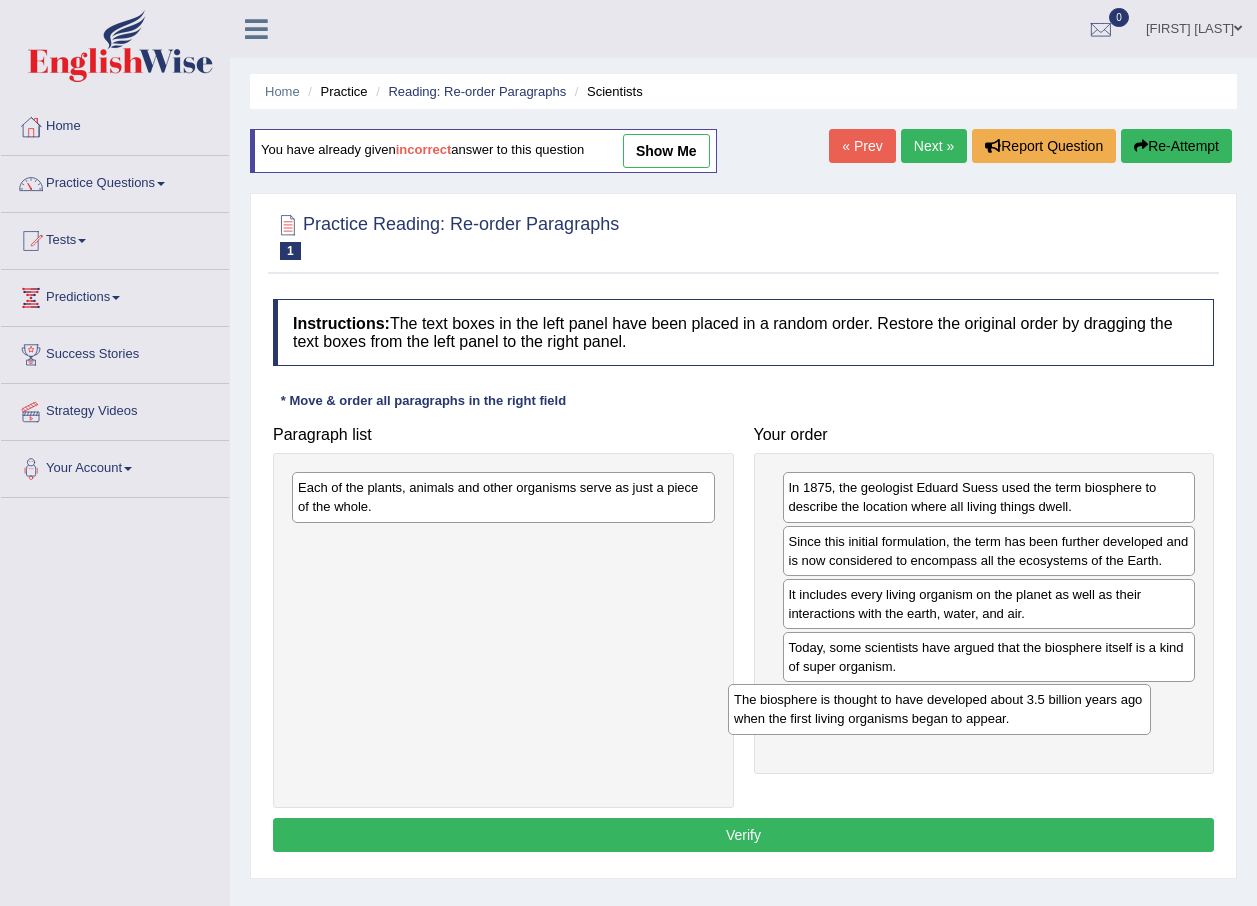 drag, startPoint x: 563, startPoint y: 517, endPoint x: 1000, endPoint y: 729, distance: 485.70877 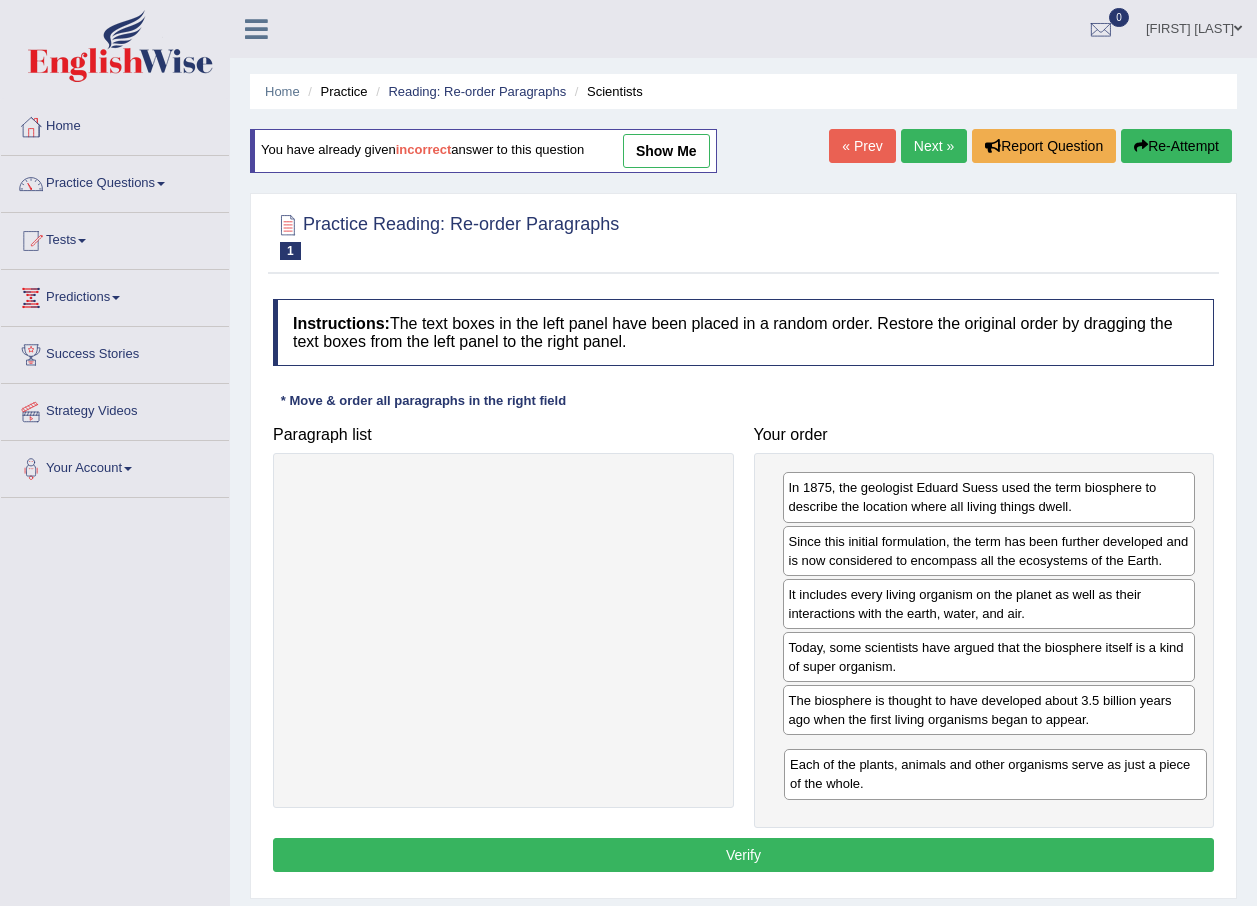 drag, startPoint x: 627, startPoint y: 507, endPoint x: 1119, endPoint y: 782, distance: 563.6391 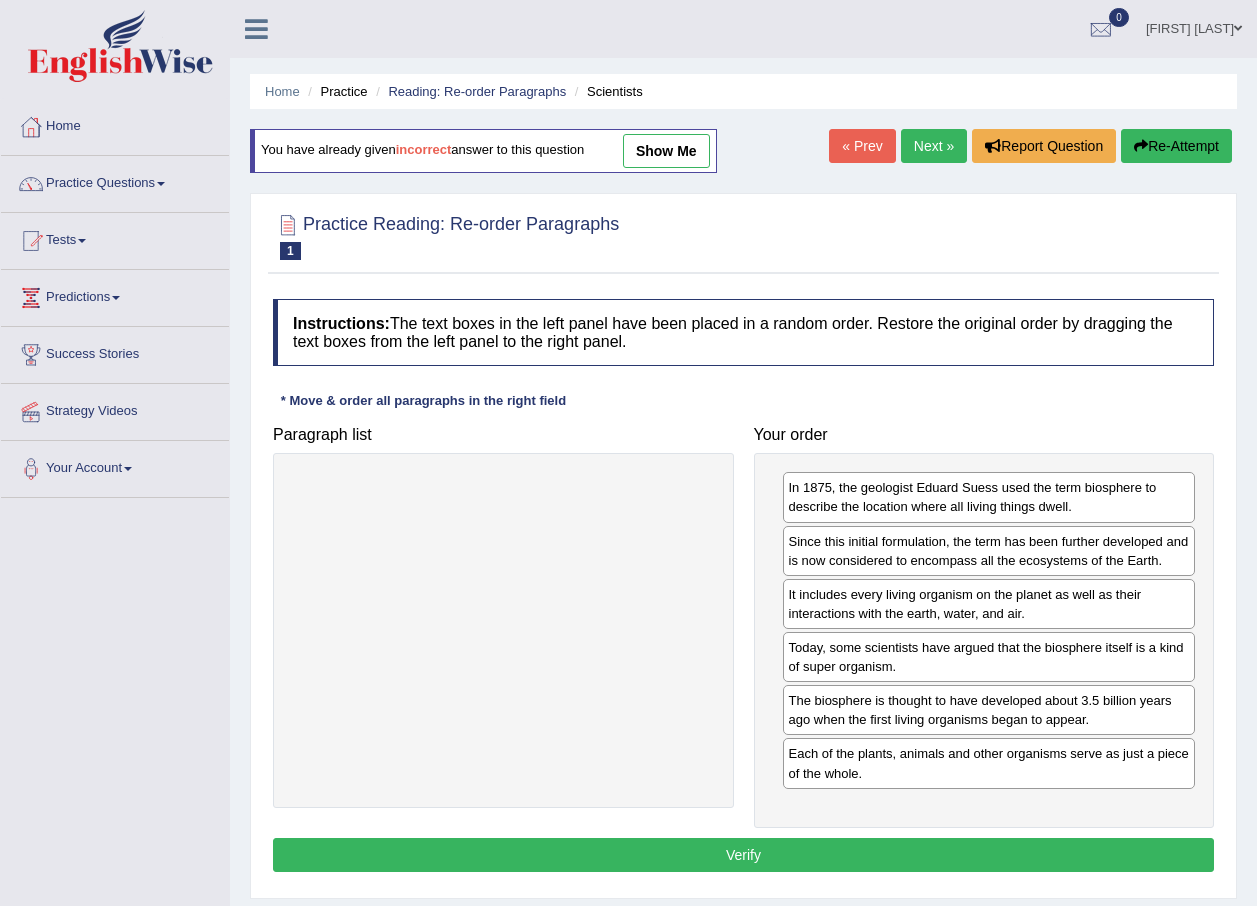 click on "Verify" at bounding box center [743, 855] 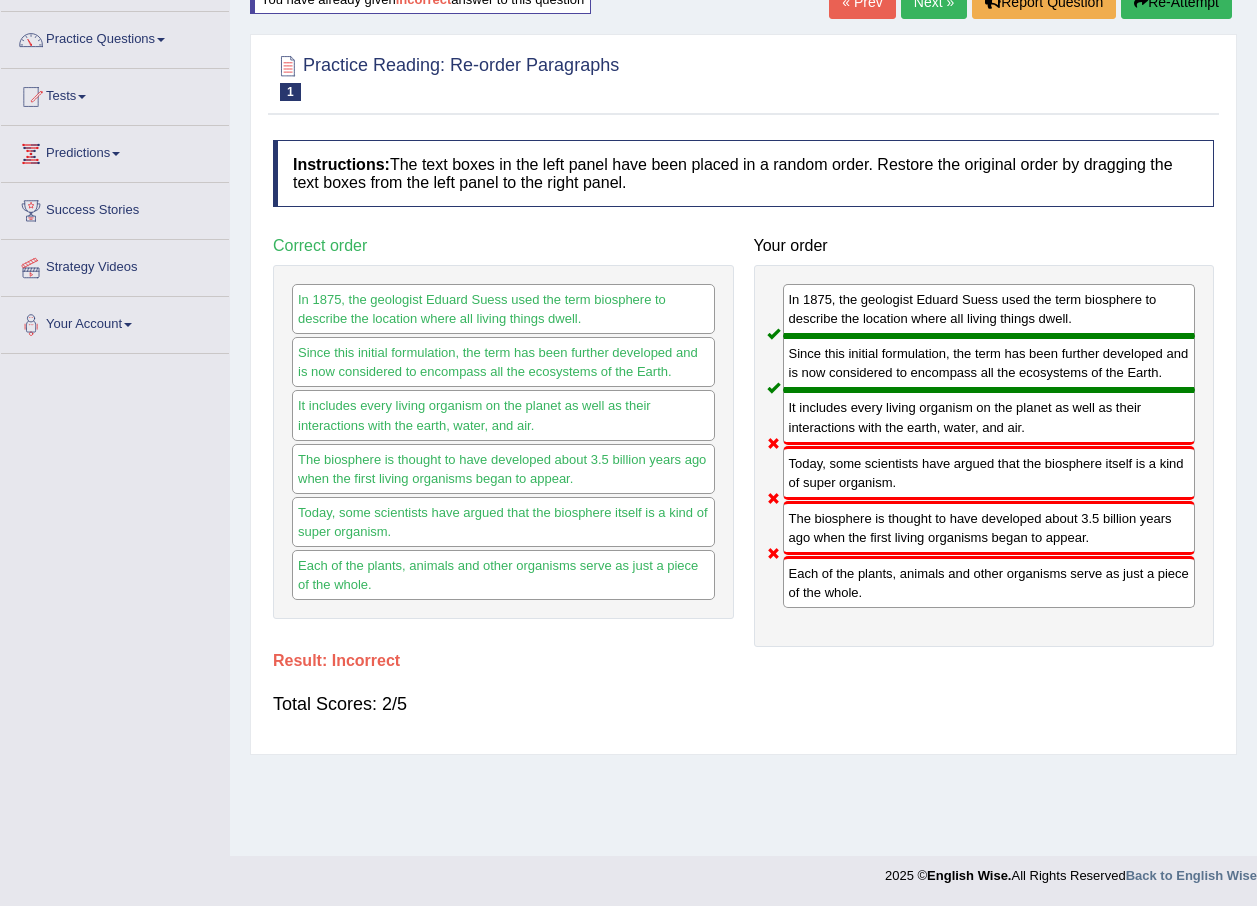 scroll, scrollTop: 0, scrollLeft: 0, axis: both 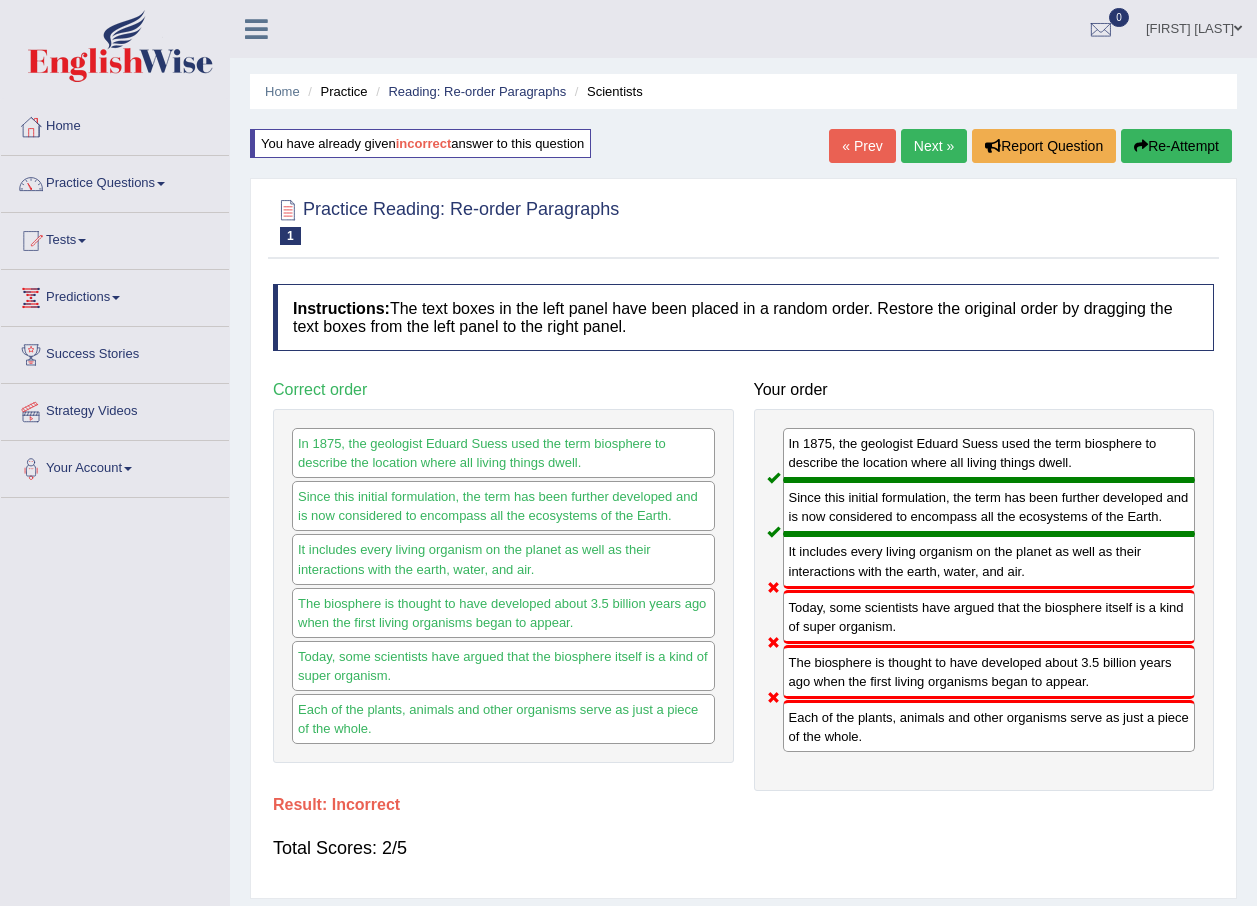 click on "Next »" at bounding box center (934, 146) 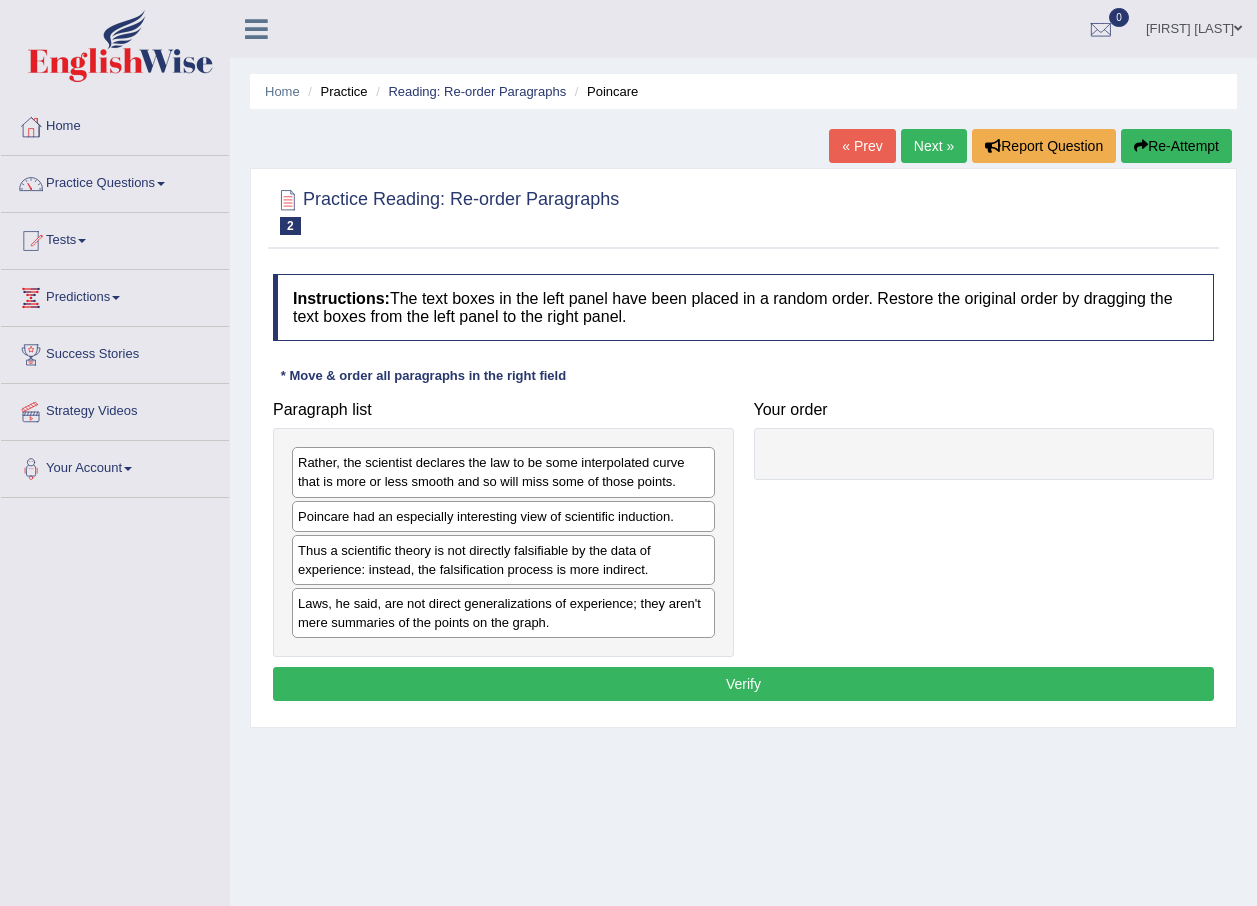 scroll, scrollTop: 0, scrollLeft: 0, axis: both 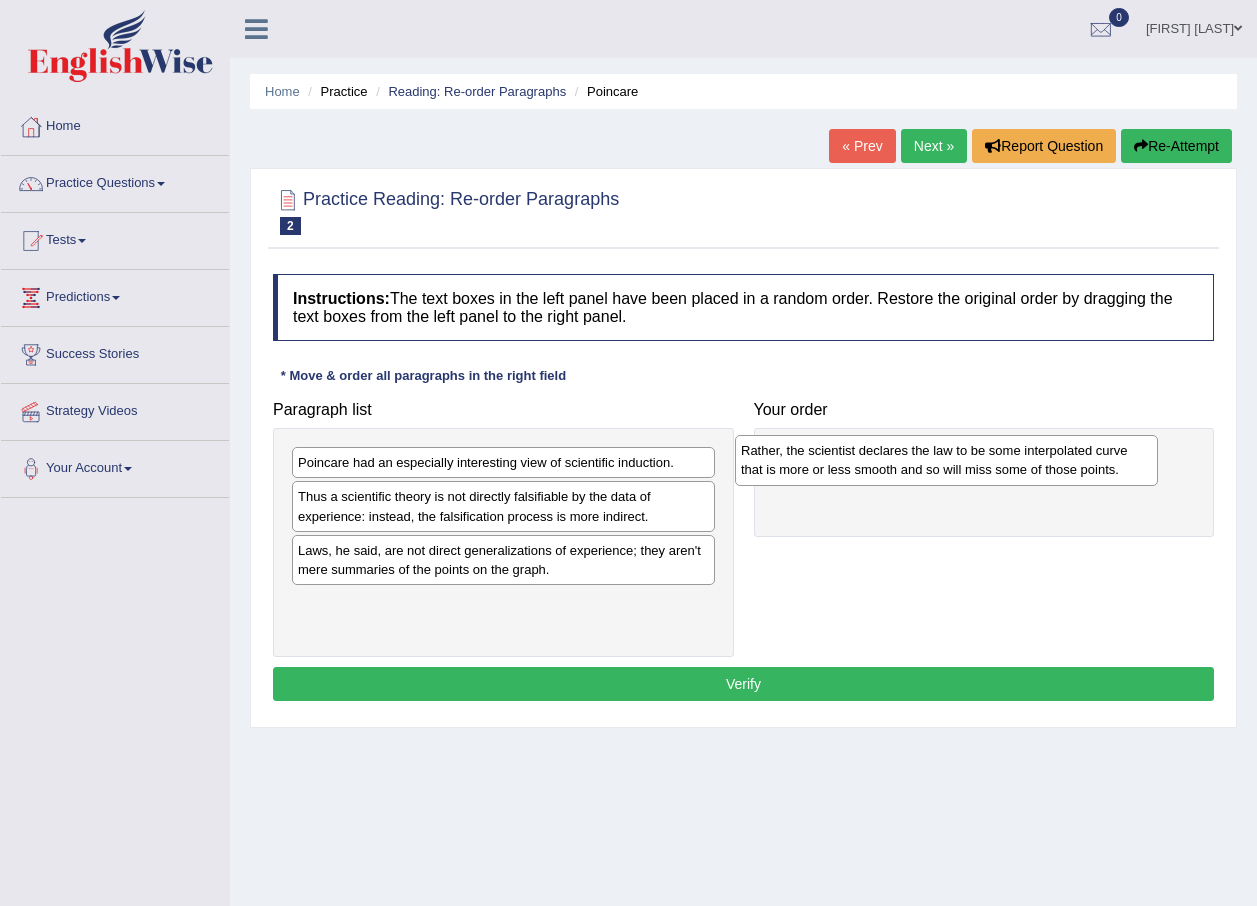 drag, startPoint x: 437, startPoint y: 474, endPoint x: 885, endPoint y: 455, distance: 448.4027 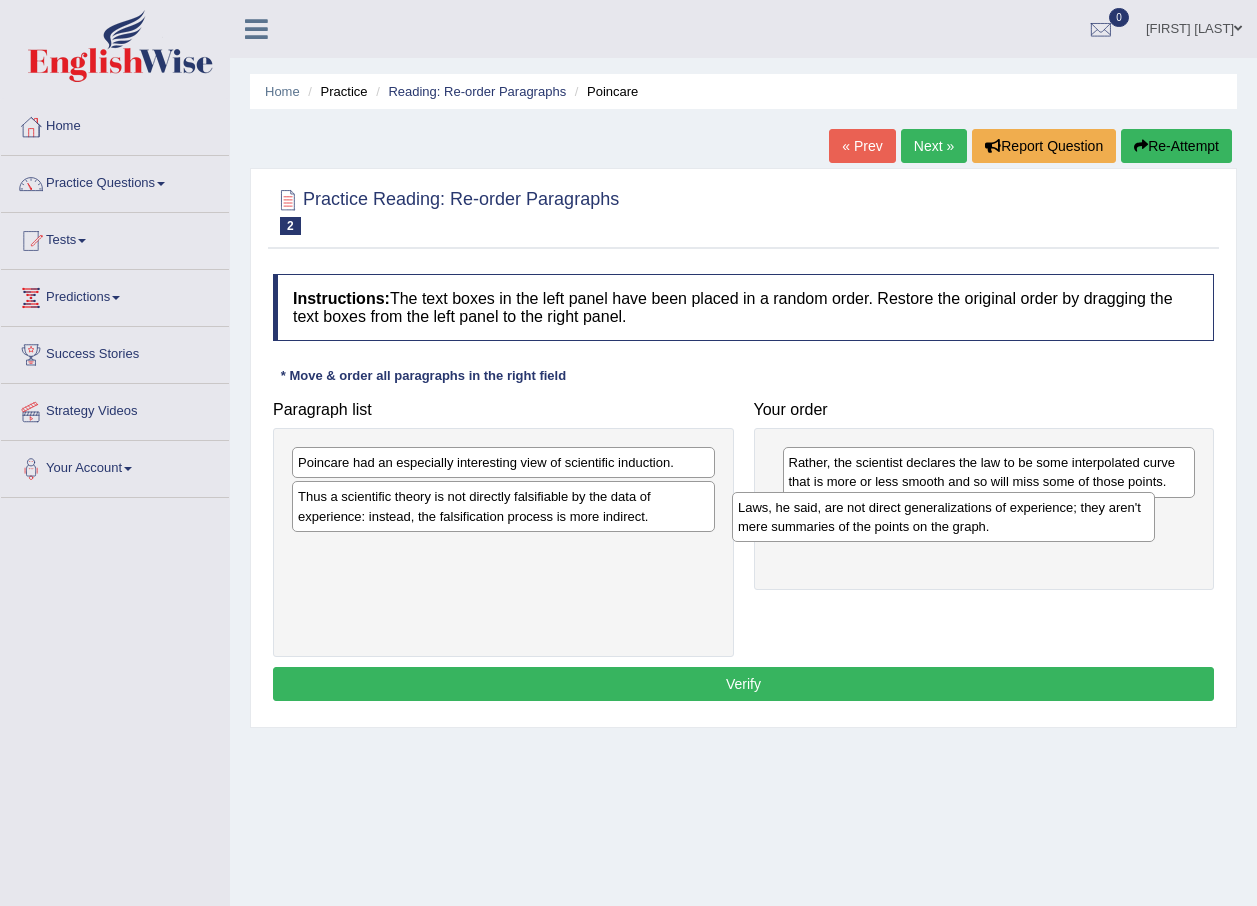 drag, startPoint x: 499, startPoint y: 570, endPoint x: 939, endPoint y: 527, distance: 442.09613 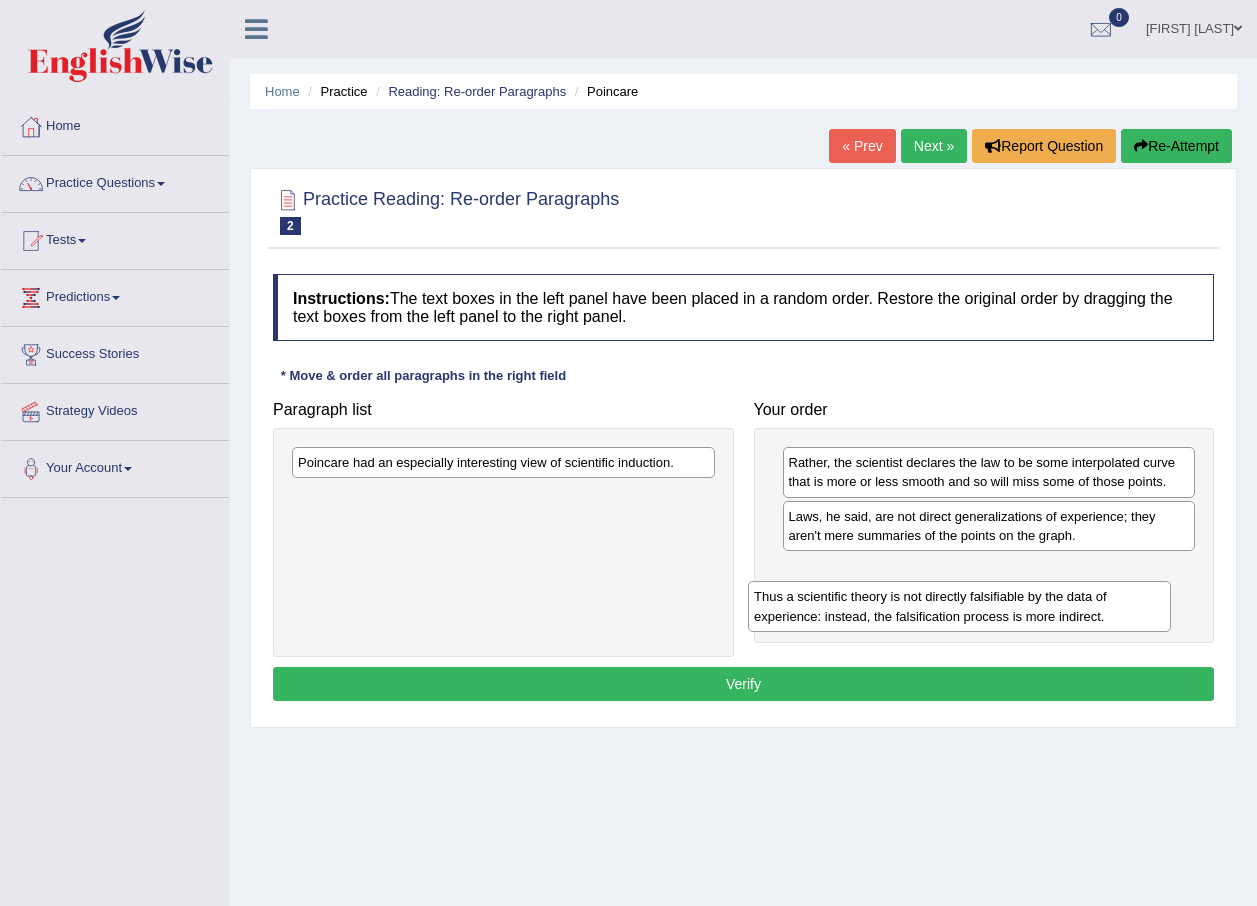 drag, startPoint x: 516, startPoint y: 507, endPoint x: 972, endPoint y: 607, distance: 466.83615 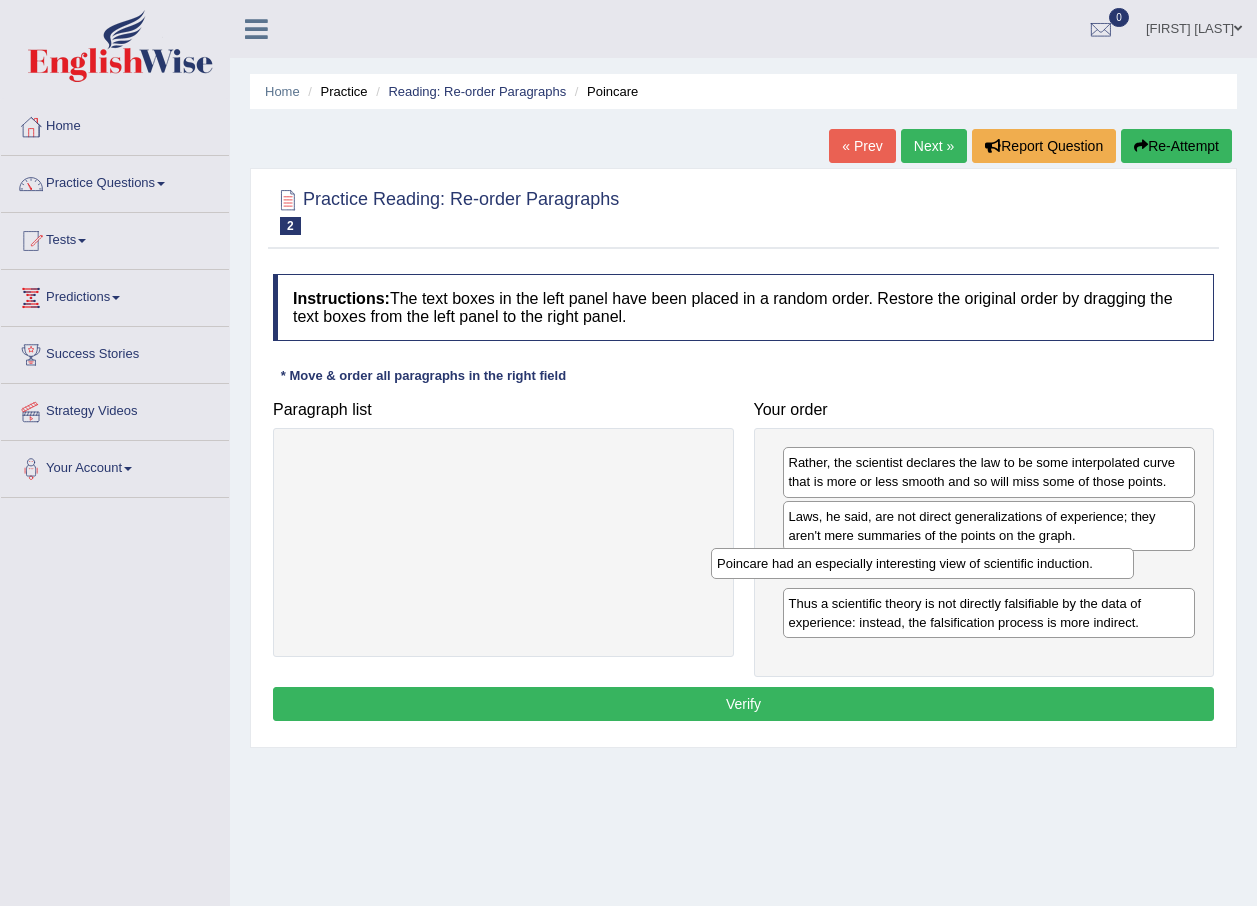 drag, startPoint x: 626, startPoint y: 467, endPoint x: 1045, endPoint y: 568, distance: 431.00116 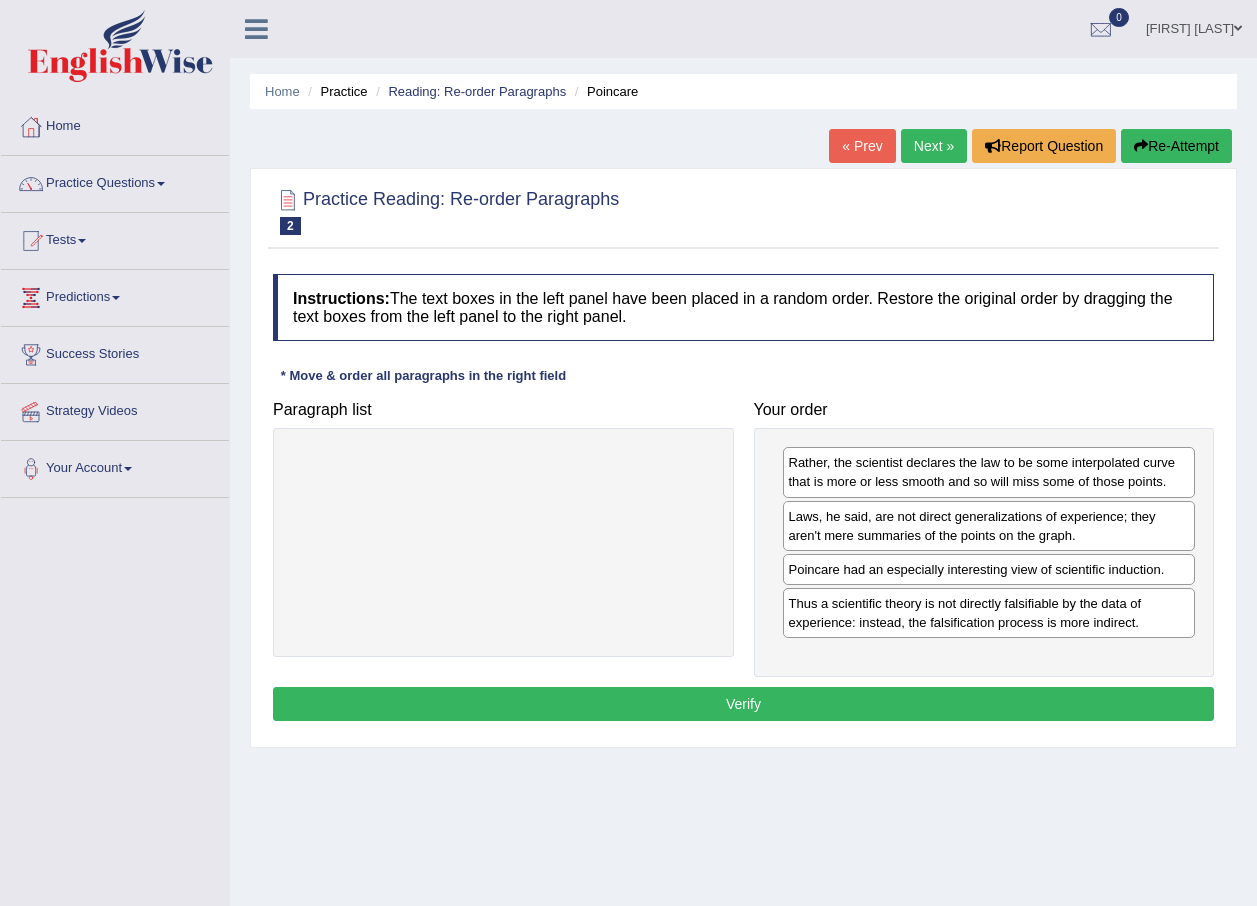 click on "Verify" at bounding box center [743, 704] 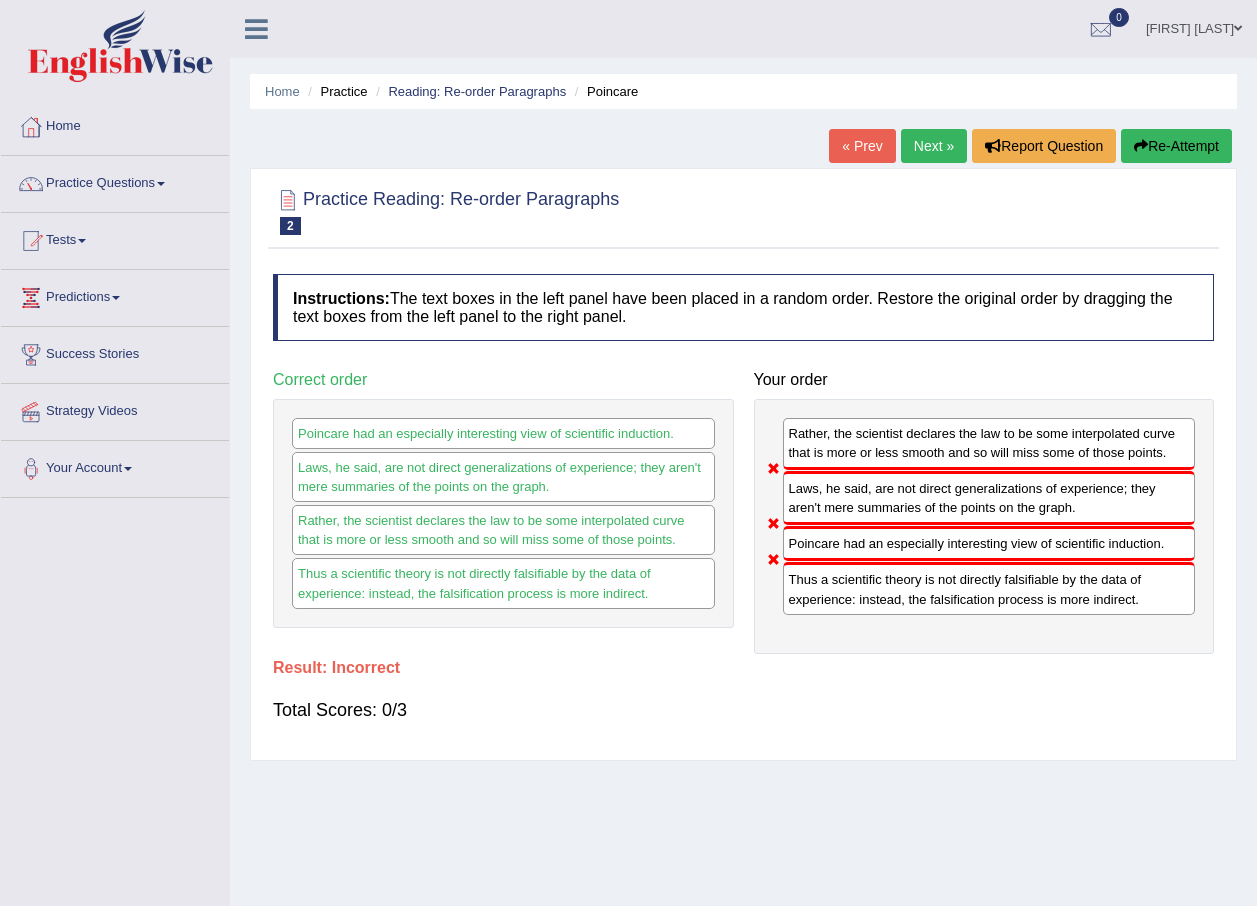 click on "Next »" at bounding box center (934, 146) 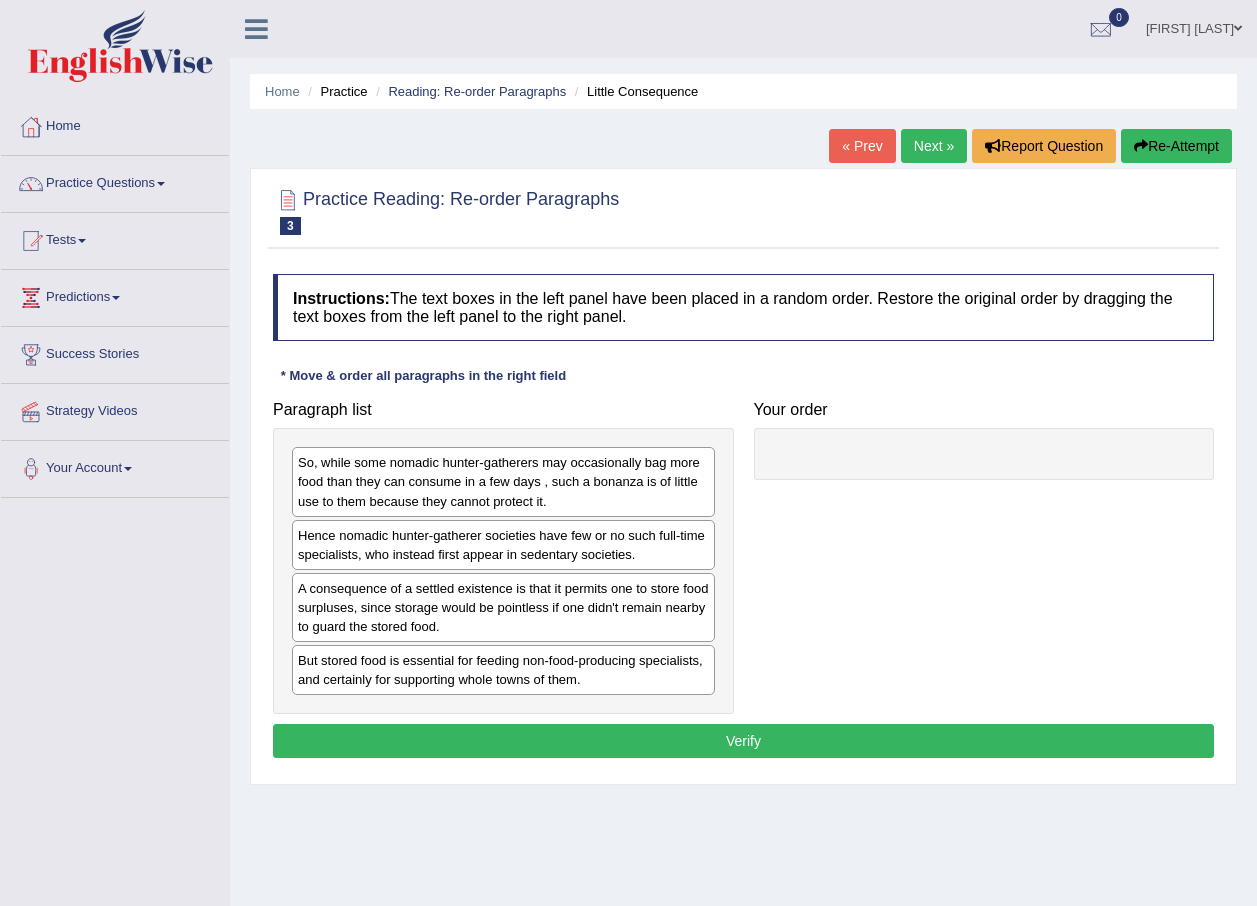 scroll, scrollTop: 0, scrollLeft: 0, axis: both 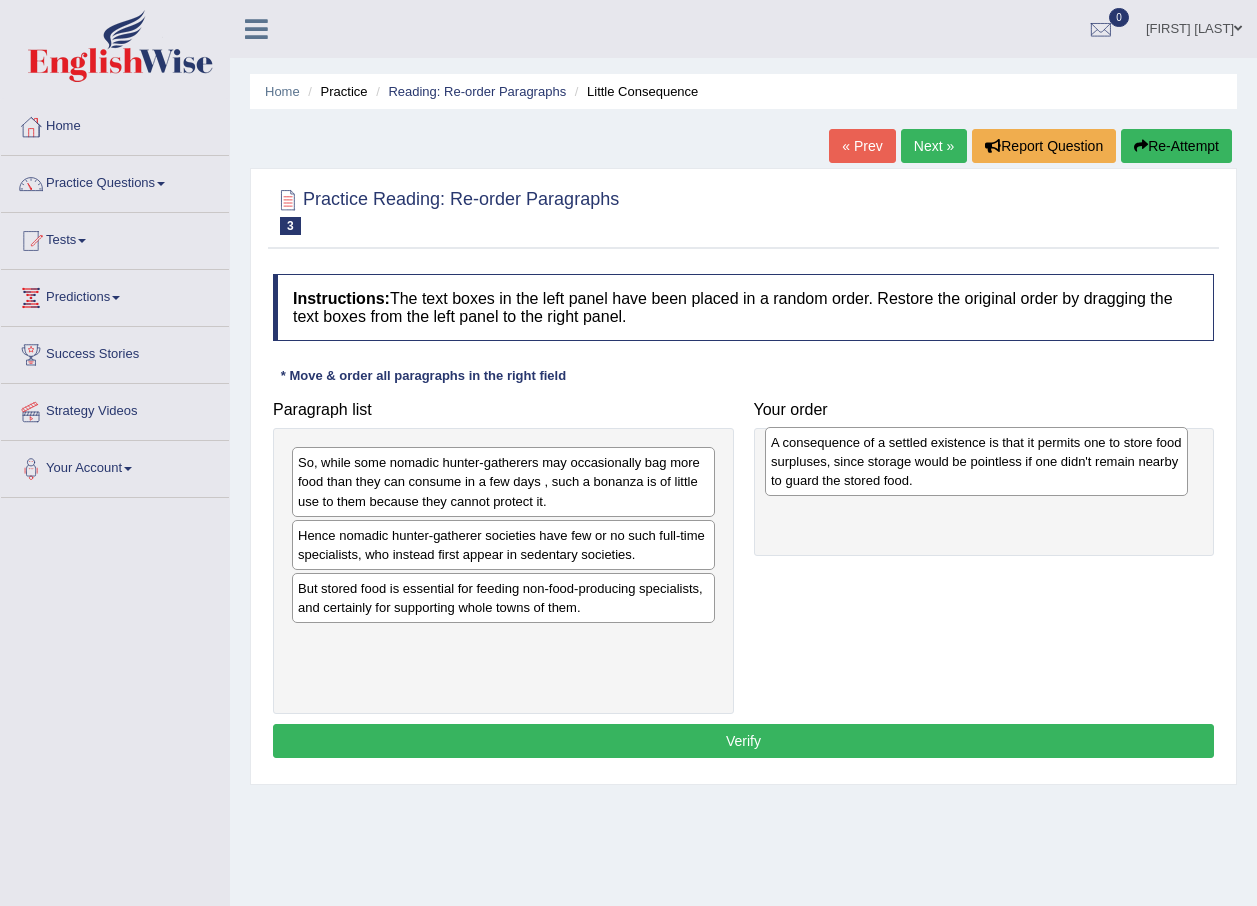 drag, startPoint x: 349, startPoint y: 628, endPoint x: 822, endPoint y: 482, distance: 495.0202 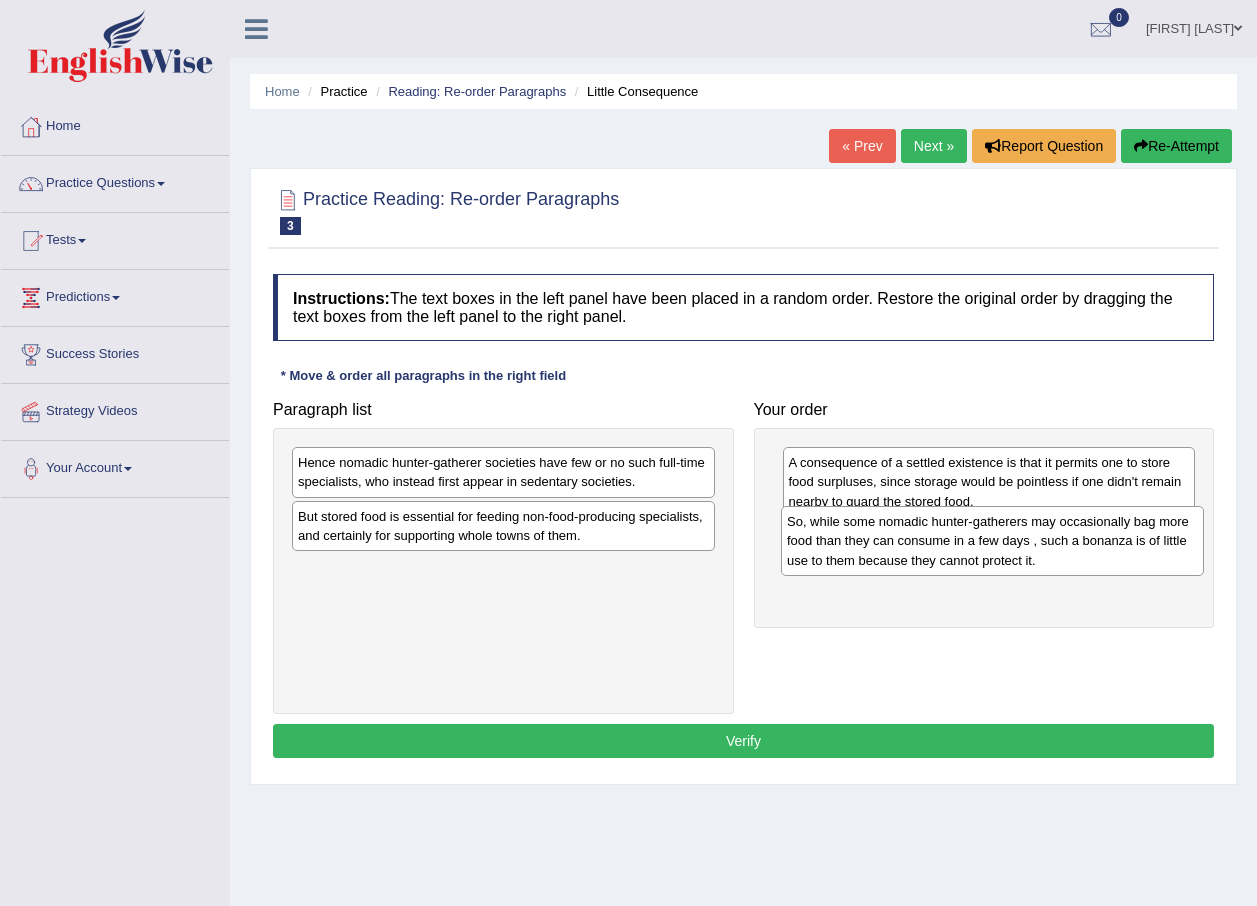drag, startPoint x: 490, startPoint y: 501, endPoint x: 979, endPoint y: 560, distance: 492.54645 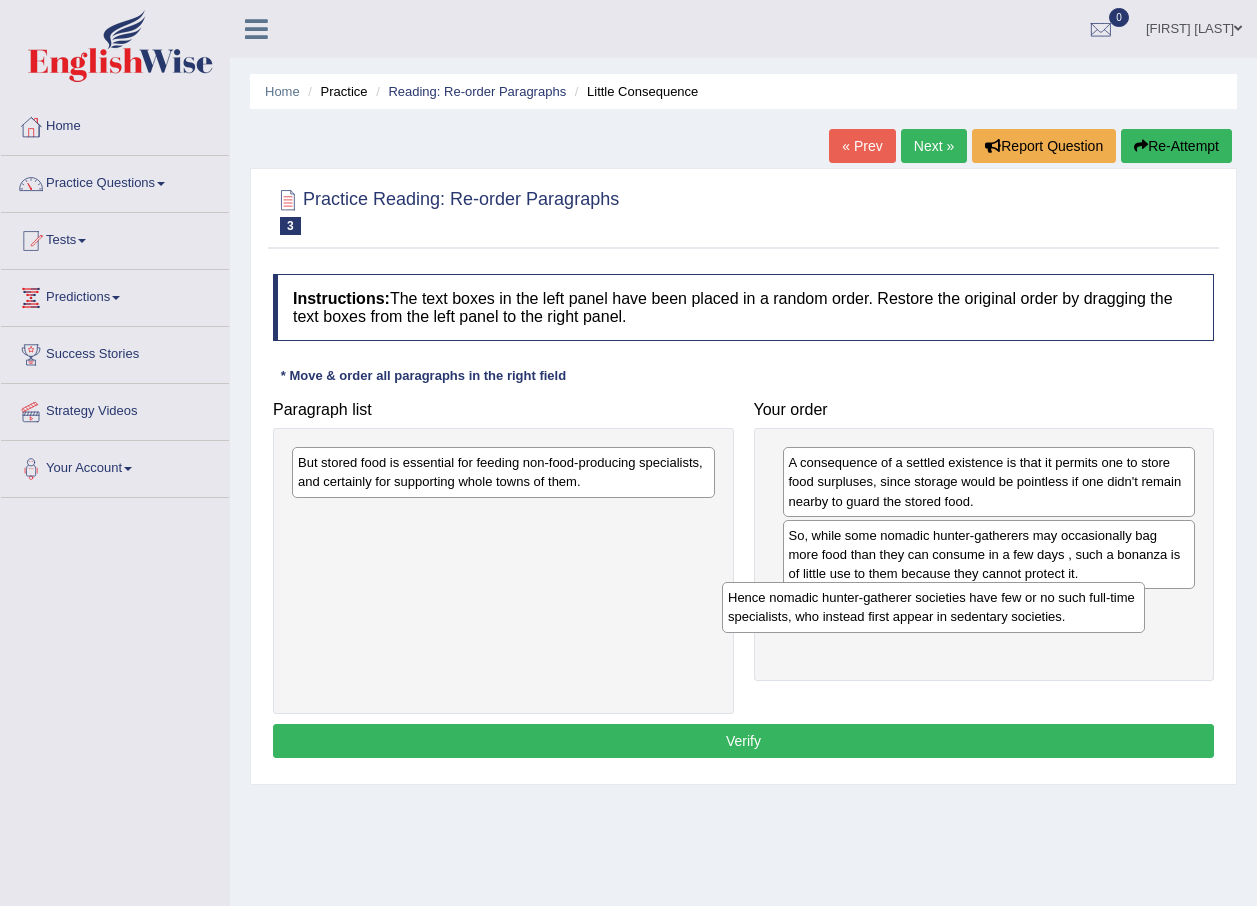 drag, startPoint x: 612, startPoint y: 483, endPoint x: 1042, endPoint y: 618, distance: 450.6939 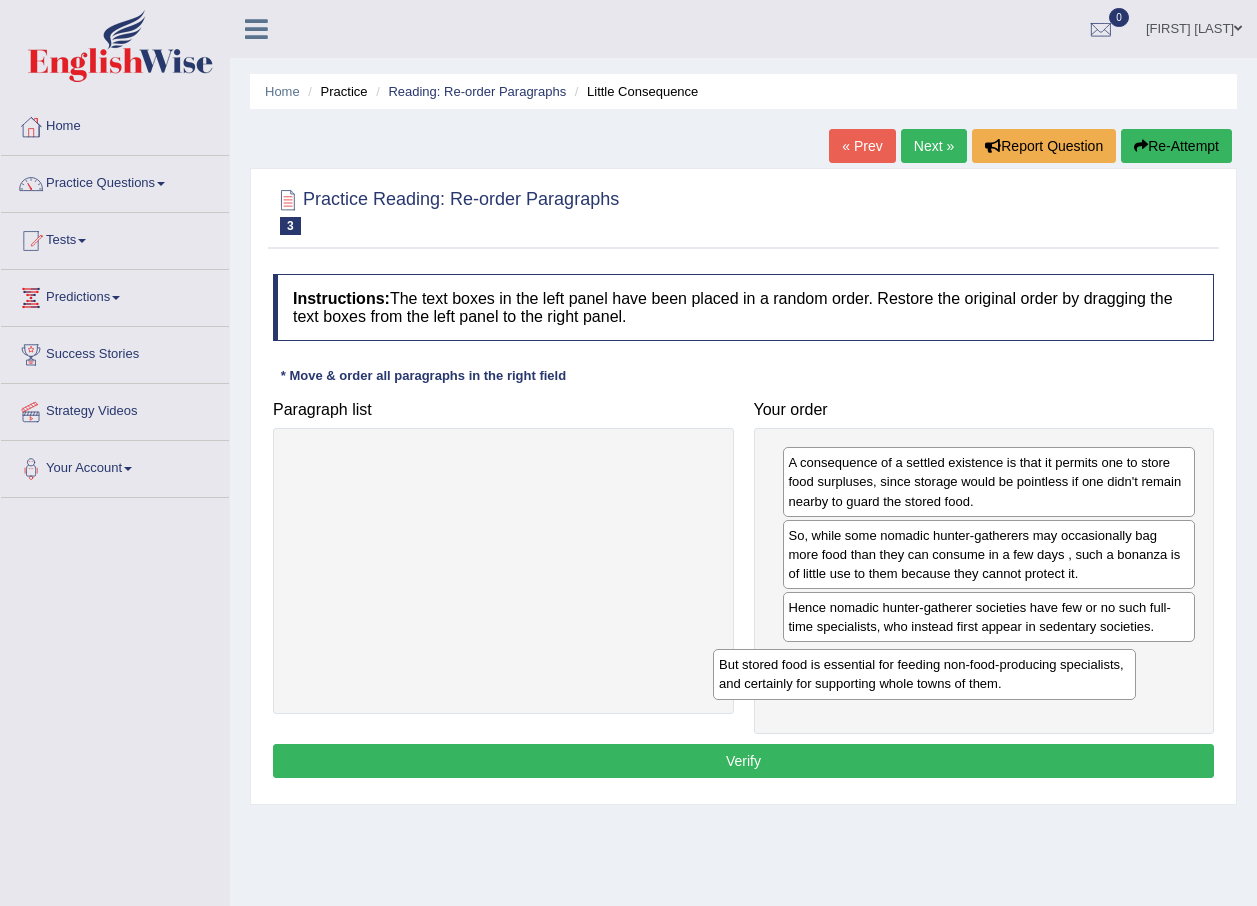 drag, startPoint x: 641, startPoint y: 483, endPoint x: 1062, endPoint y: 685, distance: 466.95288 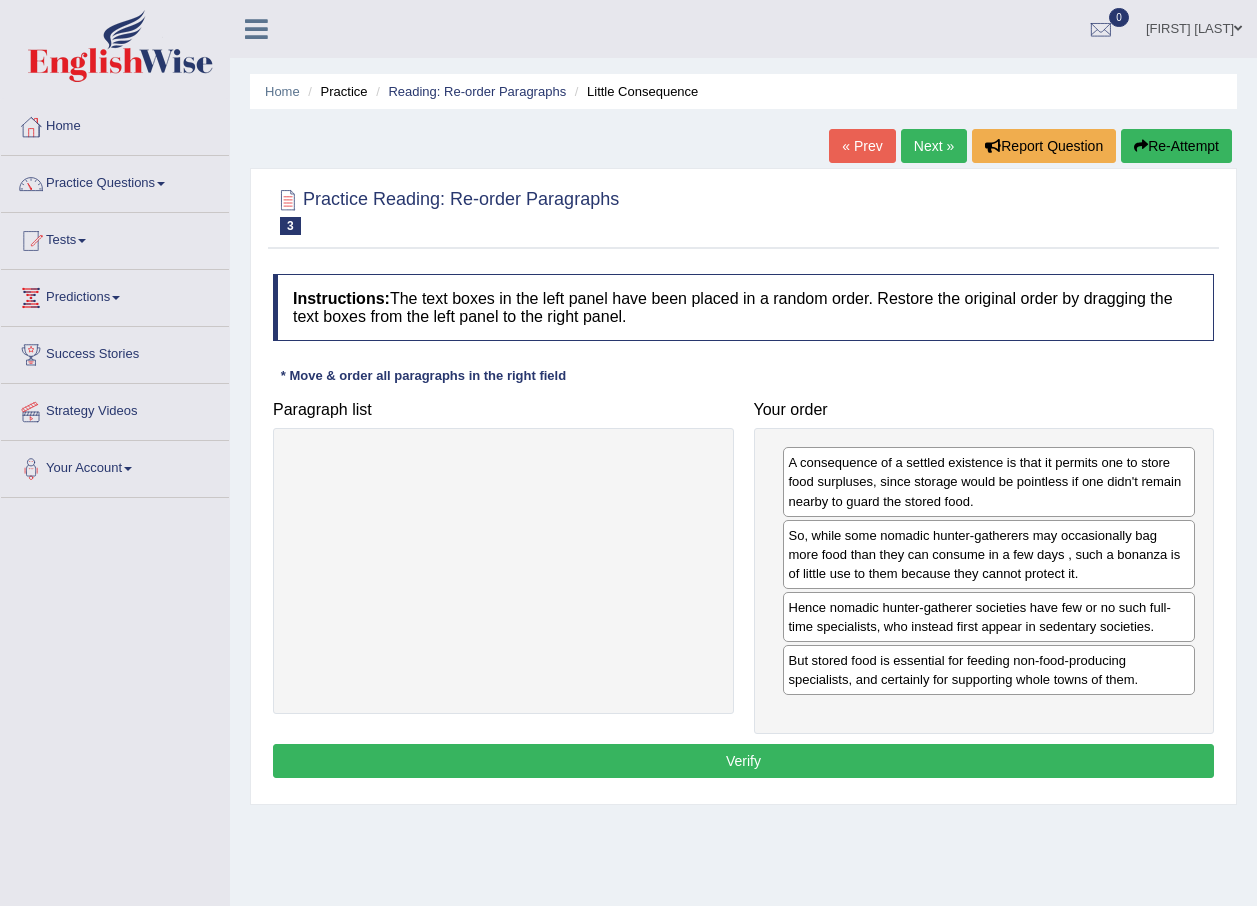 click on "Verify" at bounding box center [743, 761] 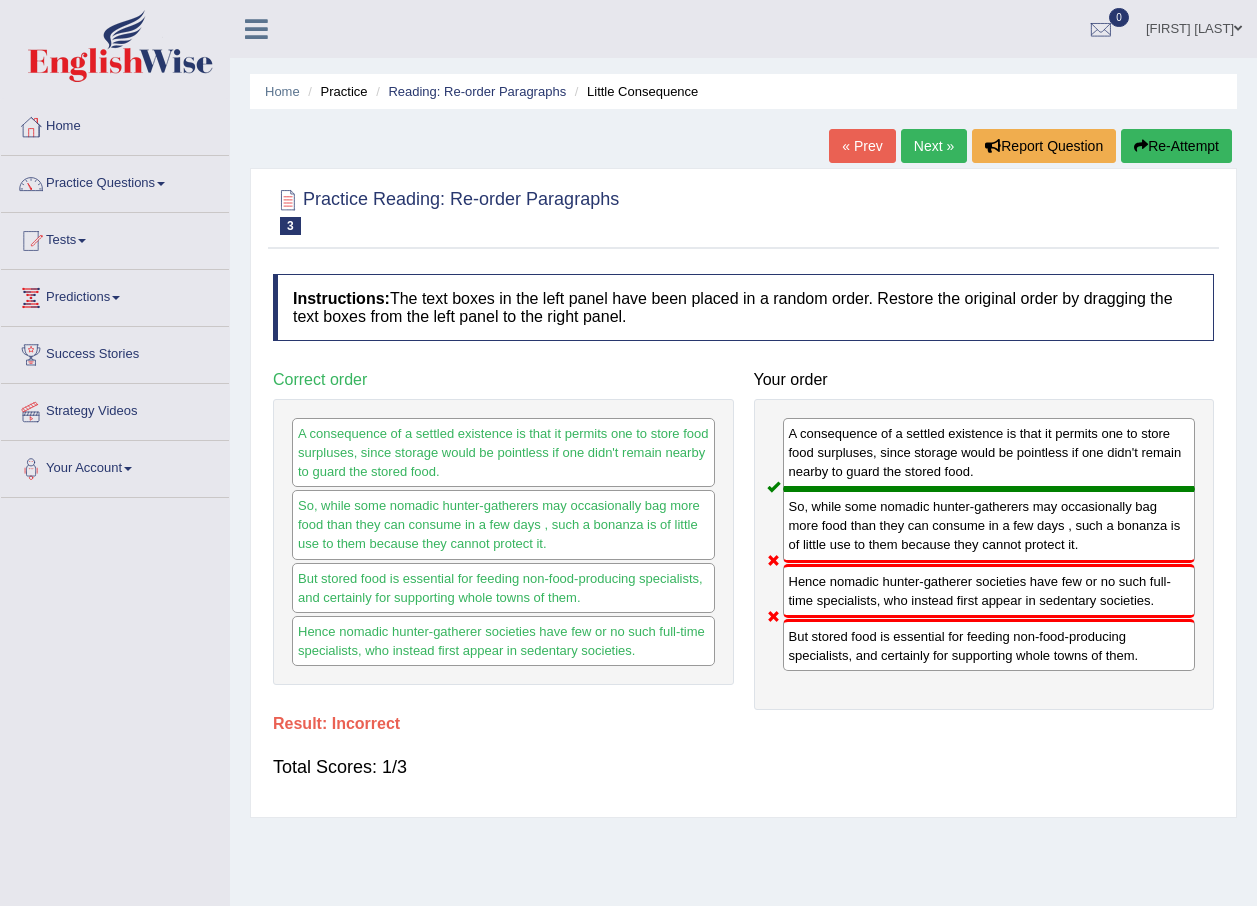 click on "Re-Attempt" at bounding box center (1176, 146) 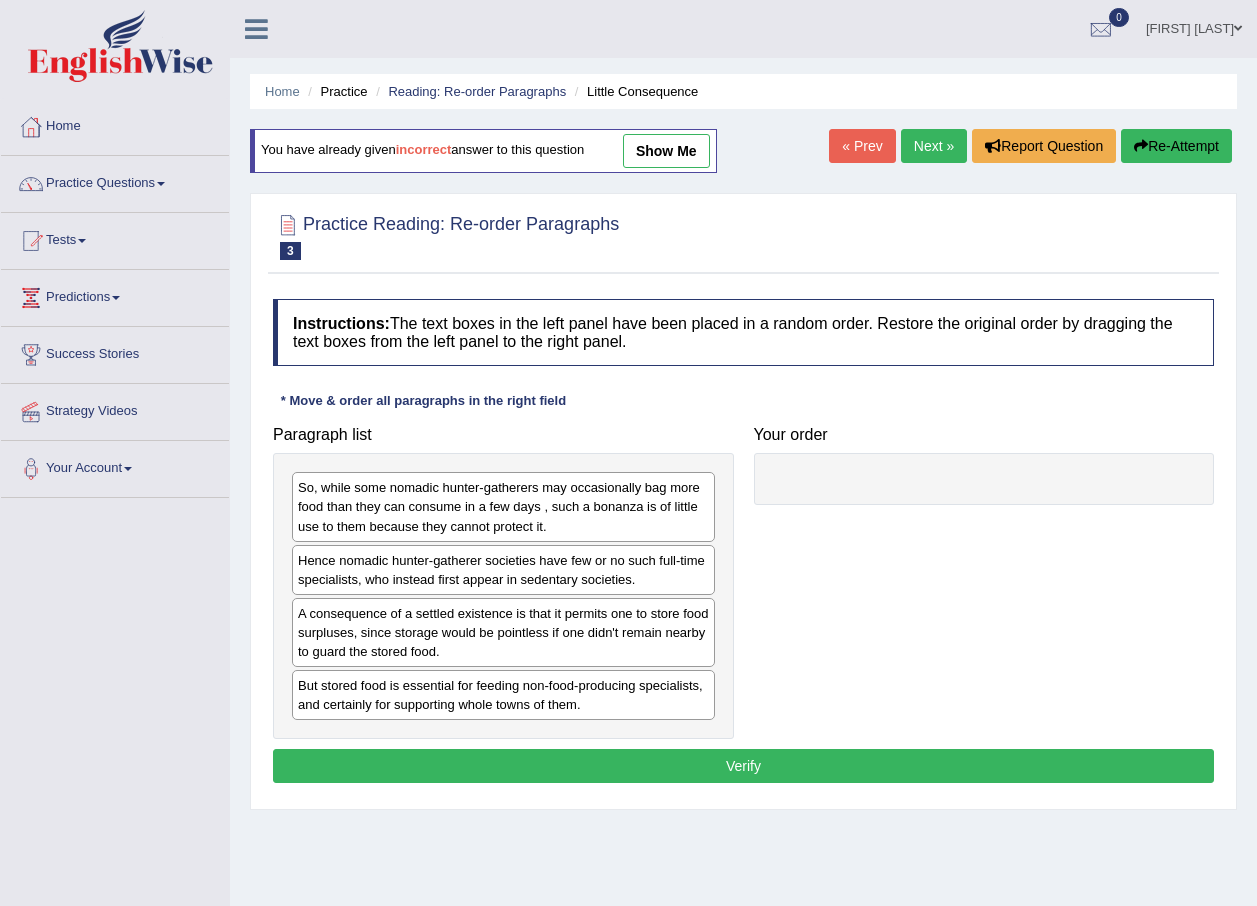 scroll, scrollTop: 0, scrollLeft: 0, axis: both 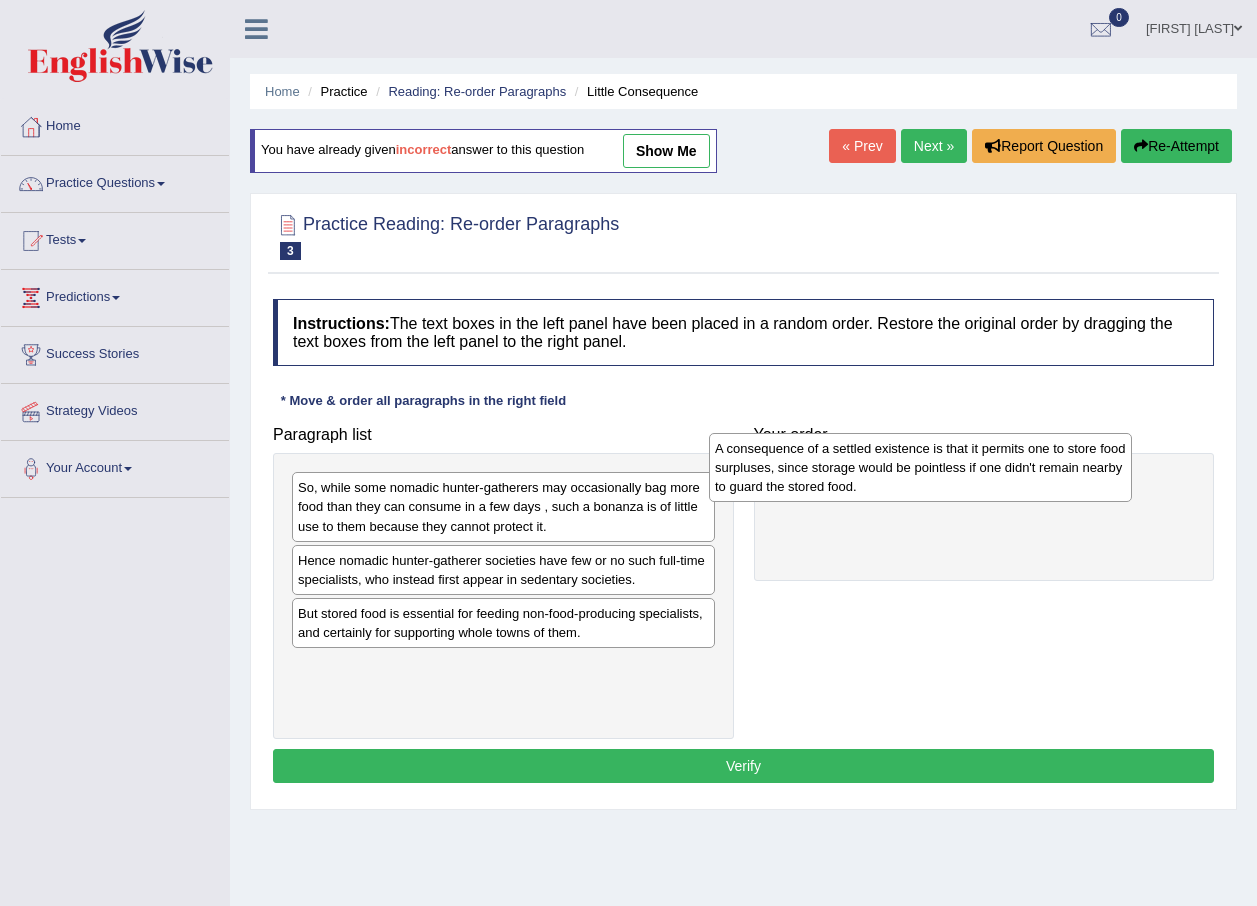 drag, startPoint x: 387, startPoint y: 640, endPoint x: 805, endPoint y: 475, distance: 449.38736 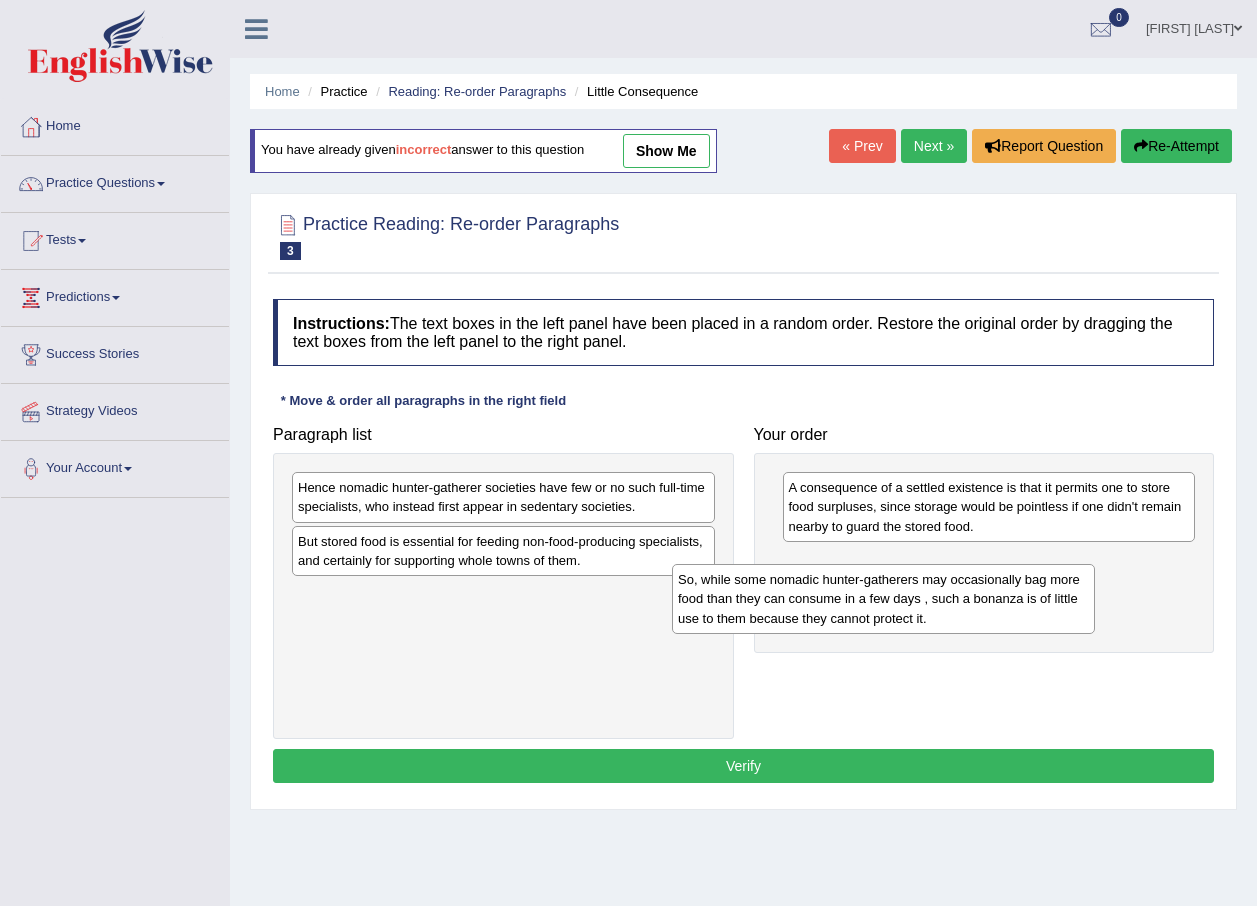 drag, startPoint x: 470, startPoint y: 515, endPoint x: 850, endPoint y: 607, distance: 390.97827 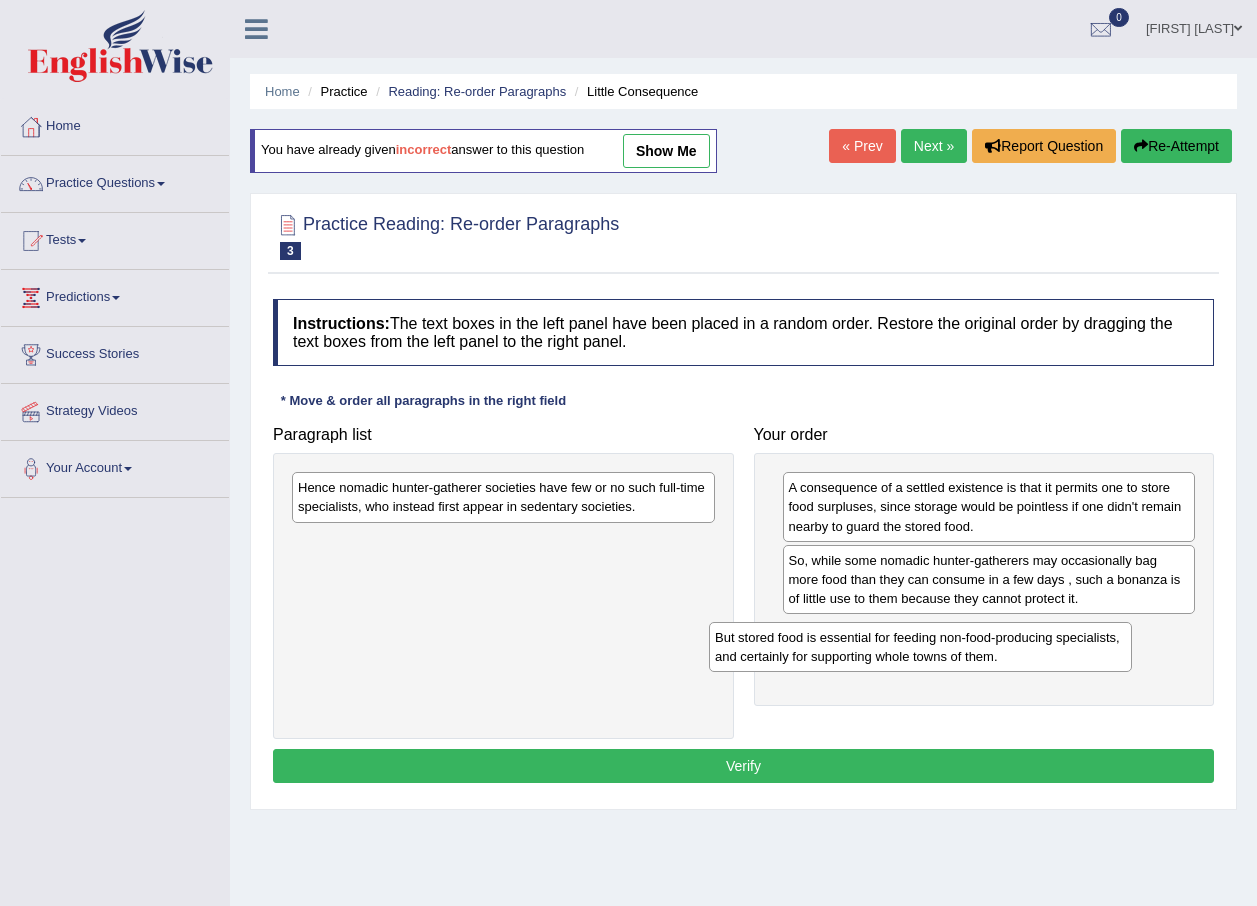drag, startPoint x: 416, startPoint y: 556, endPoint x: 833, endPoint y: 652, distance: 427.9077 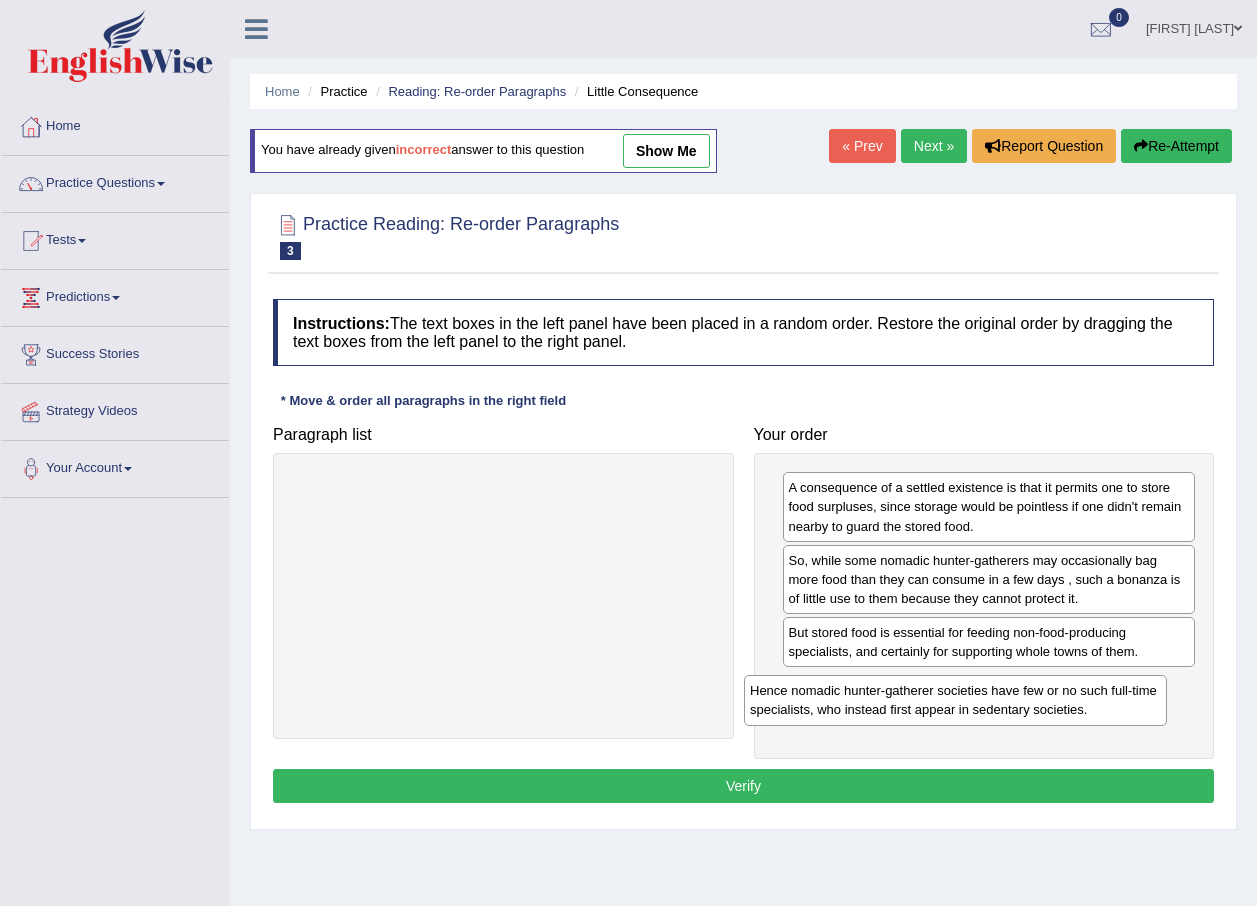 drag, startPoint x: 578, startPoint y: 510, endPoint x: 1030, endPoint y: 713, distance: 495.49268 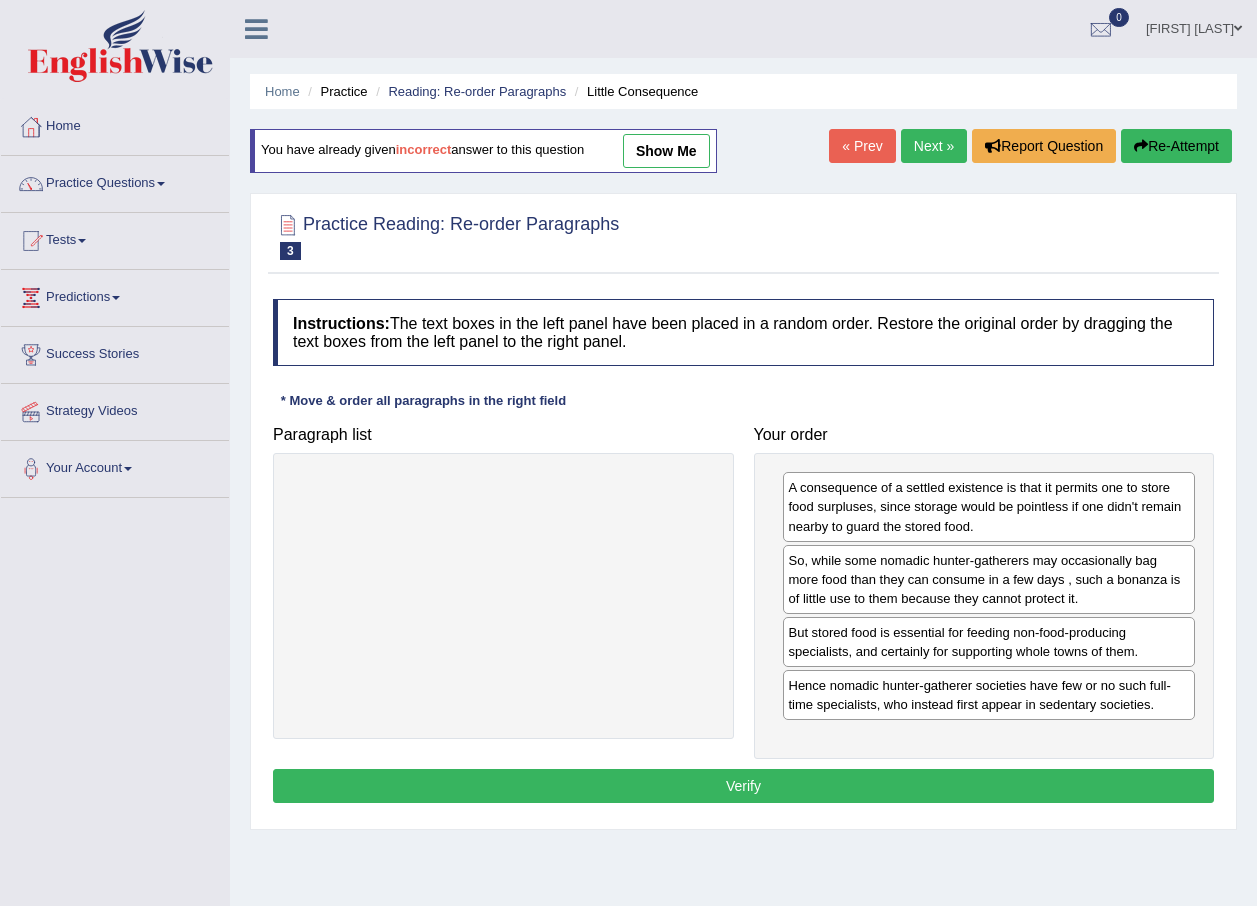 click on "Verify" at bounding box center [743, 786] 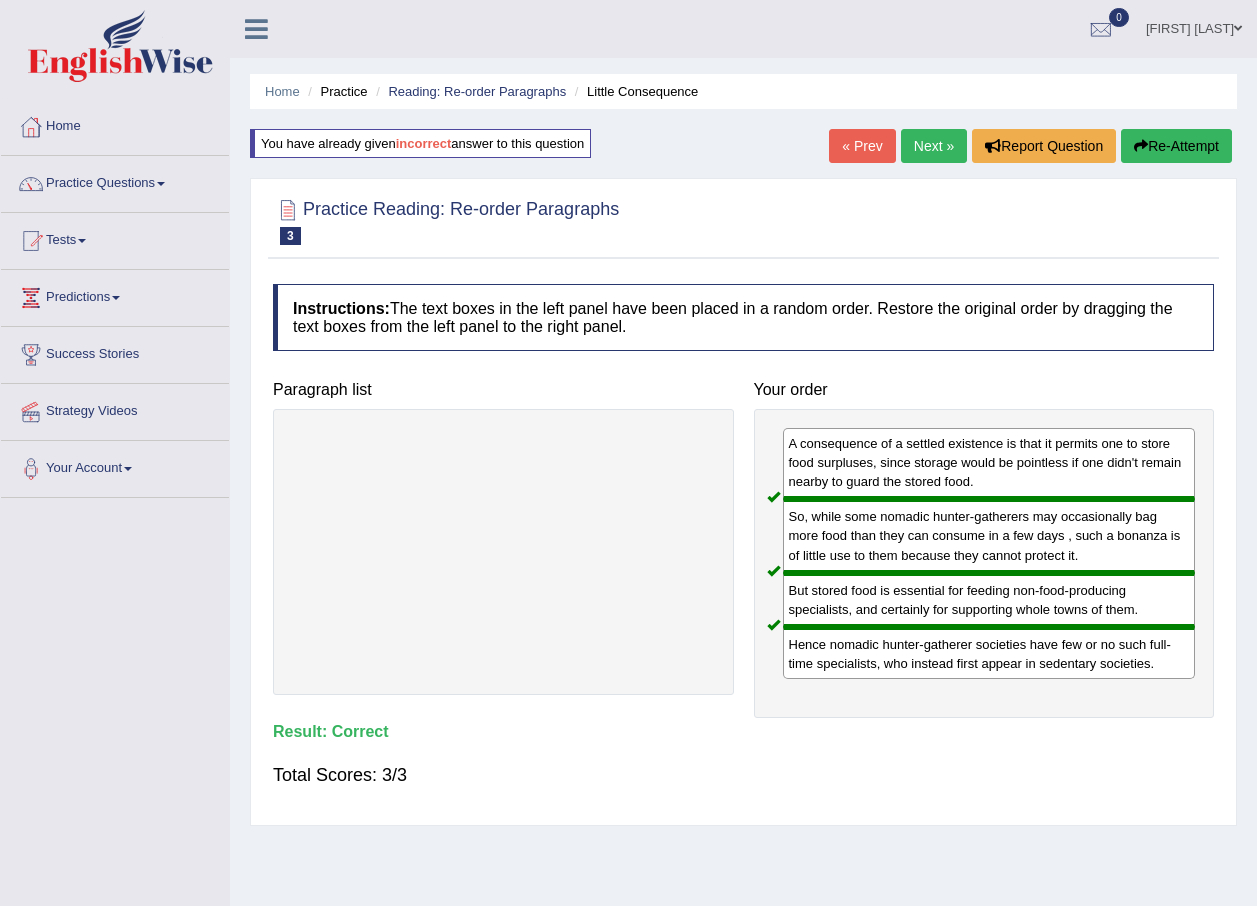 click on "Next »" at bounding box center (934, 146) 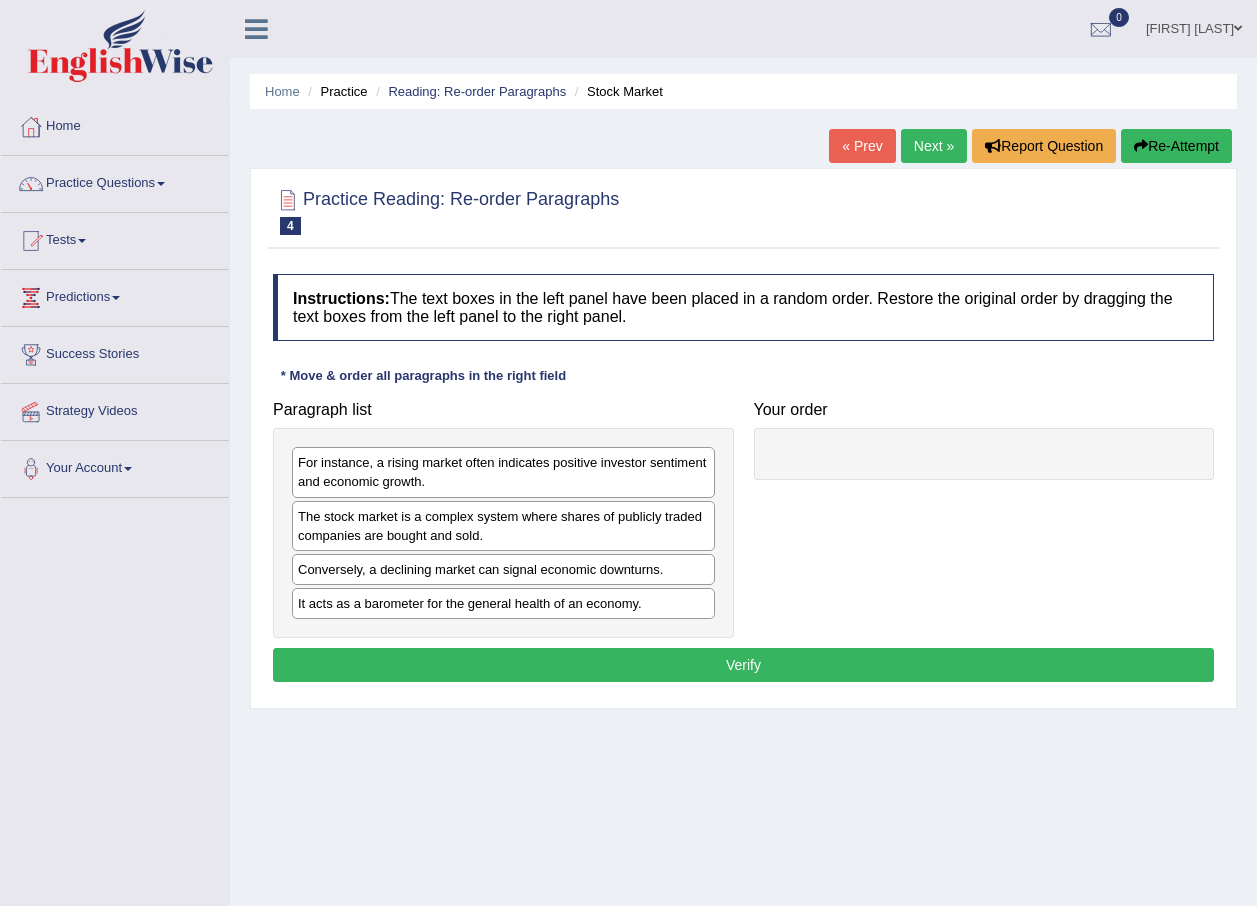 scroll, scrollTop: 0, scrollLeft: 0, axis: both 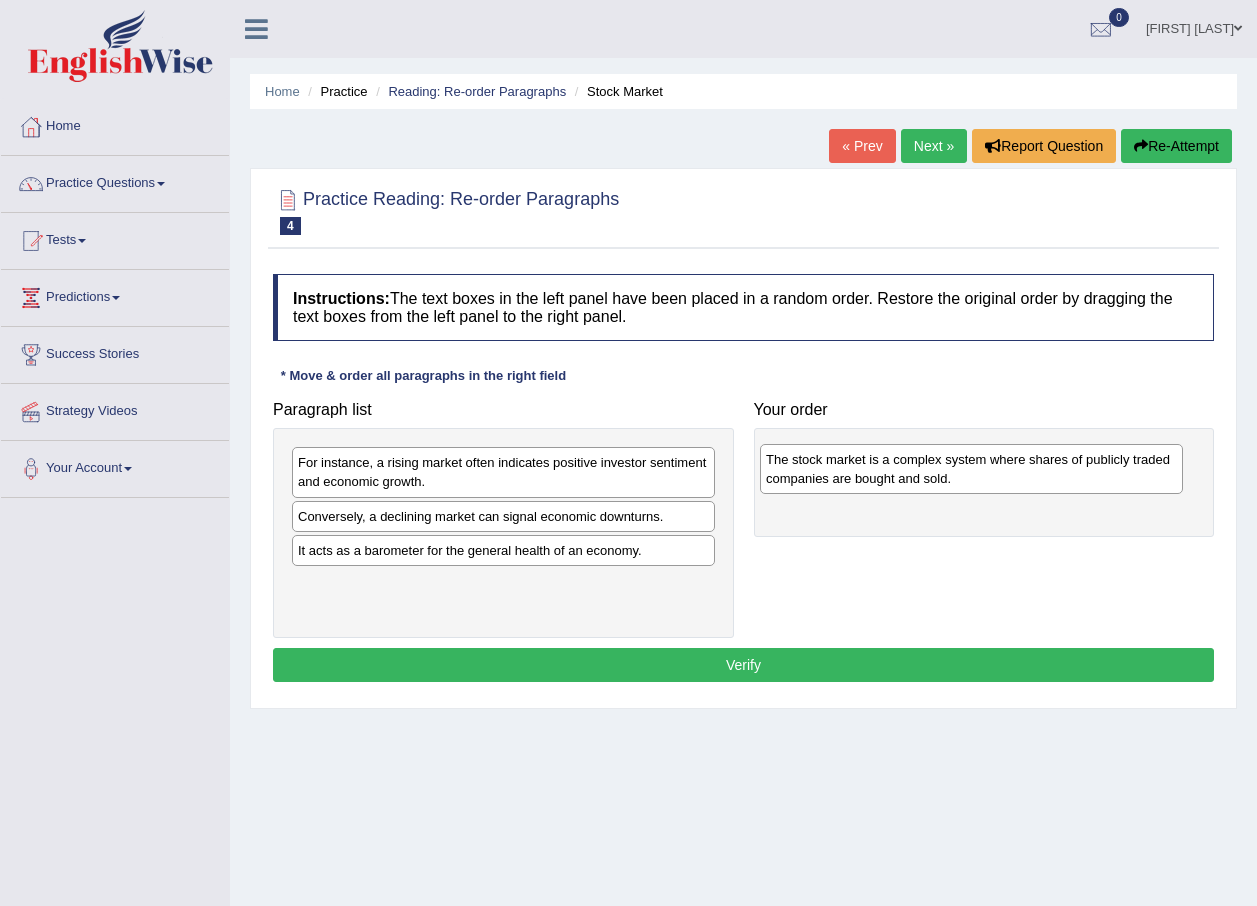 drag, startPoint x: 365, startPoint y: 524, endPoint x: 836, endPoint y: 459, distance: 475.464 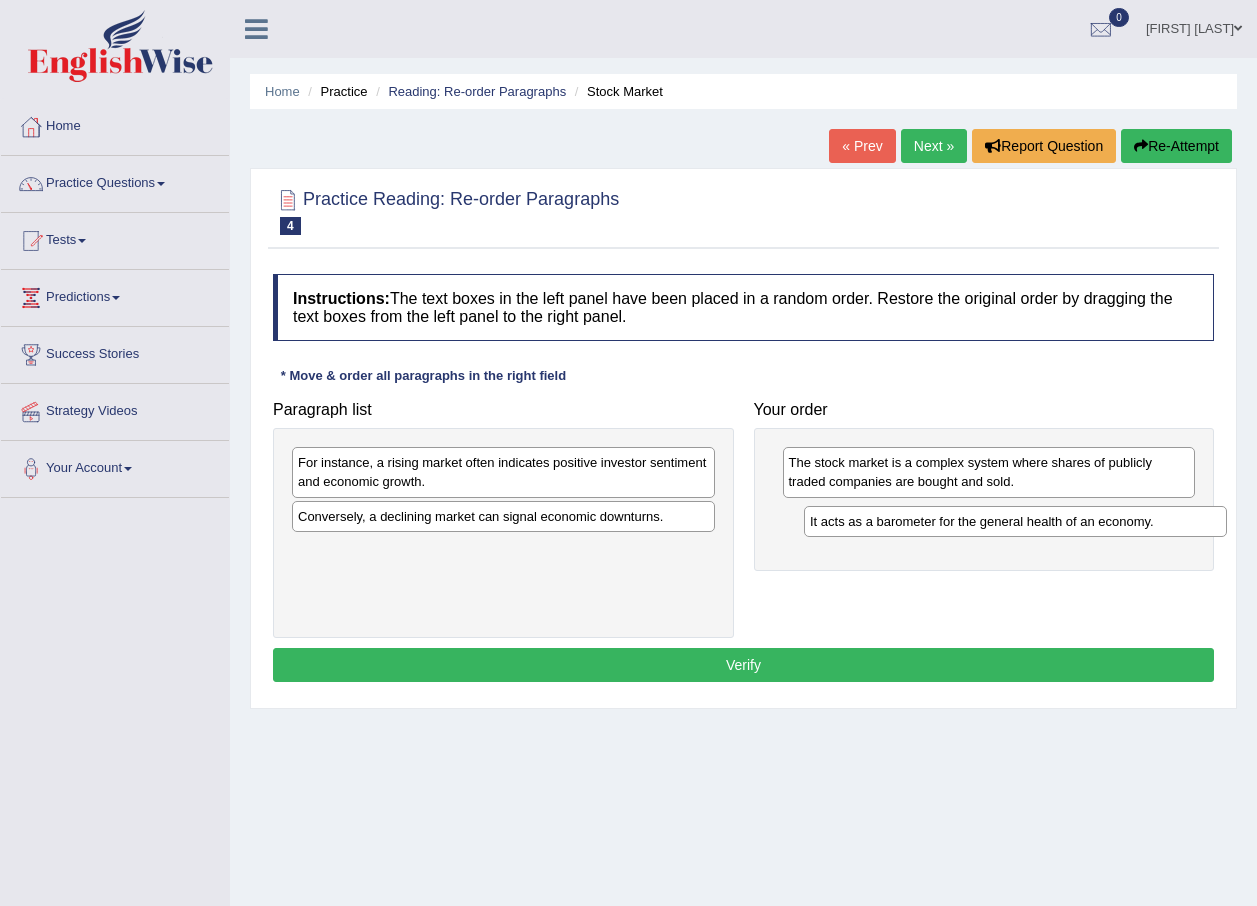 drag, startPoint x: 440, startPoint y: 553, endPoint x: 952, endPoint y: 524, distance: 512.8206 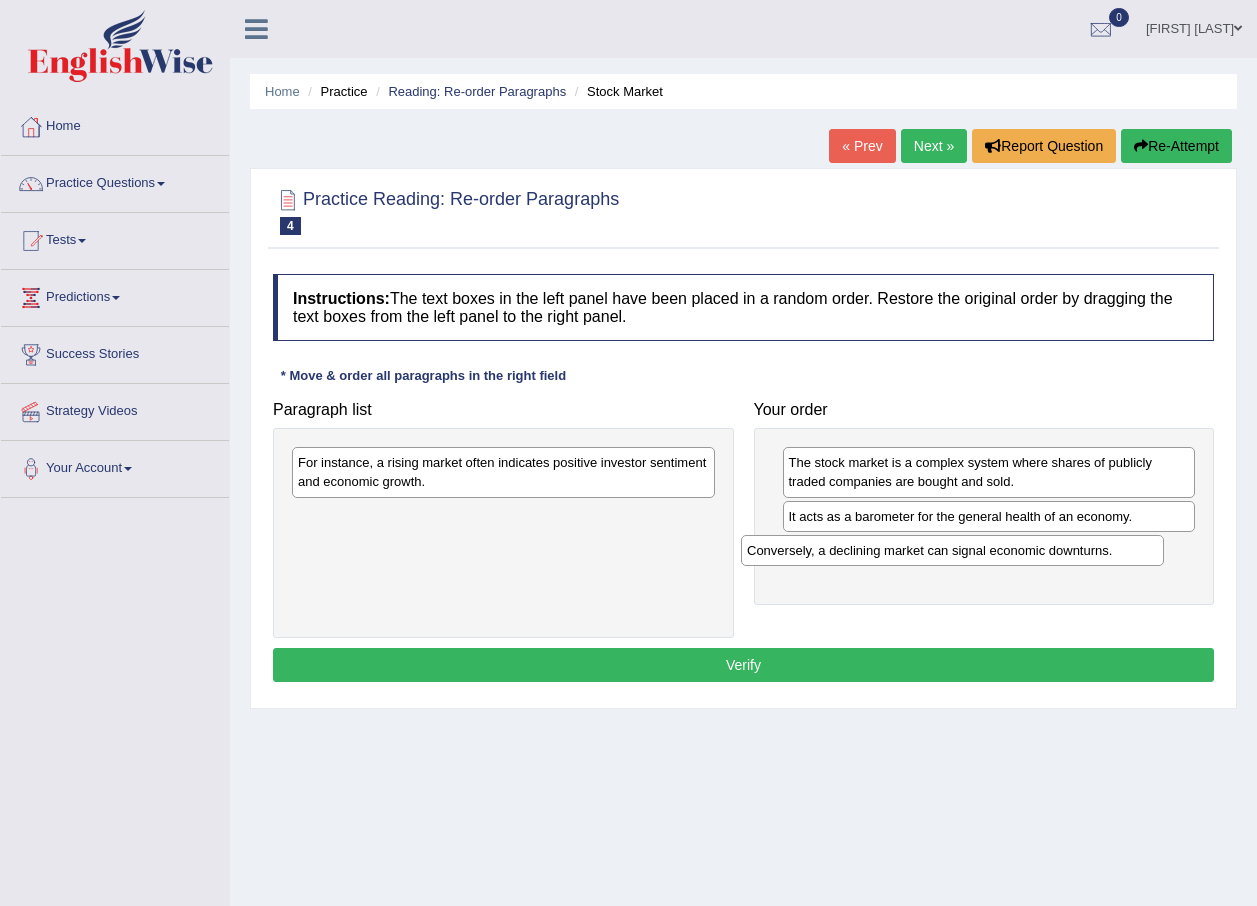 drag, startPoint x: 506, startPoint y: 519, endPoint x: 955, endPoint y: 553, distance: 450.28546 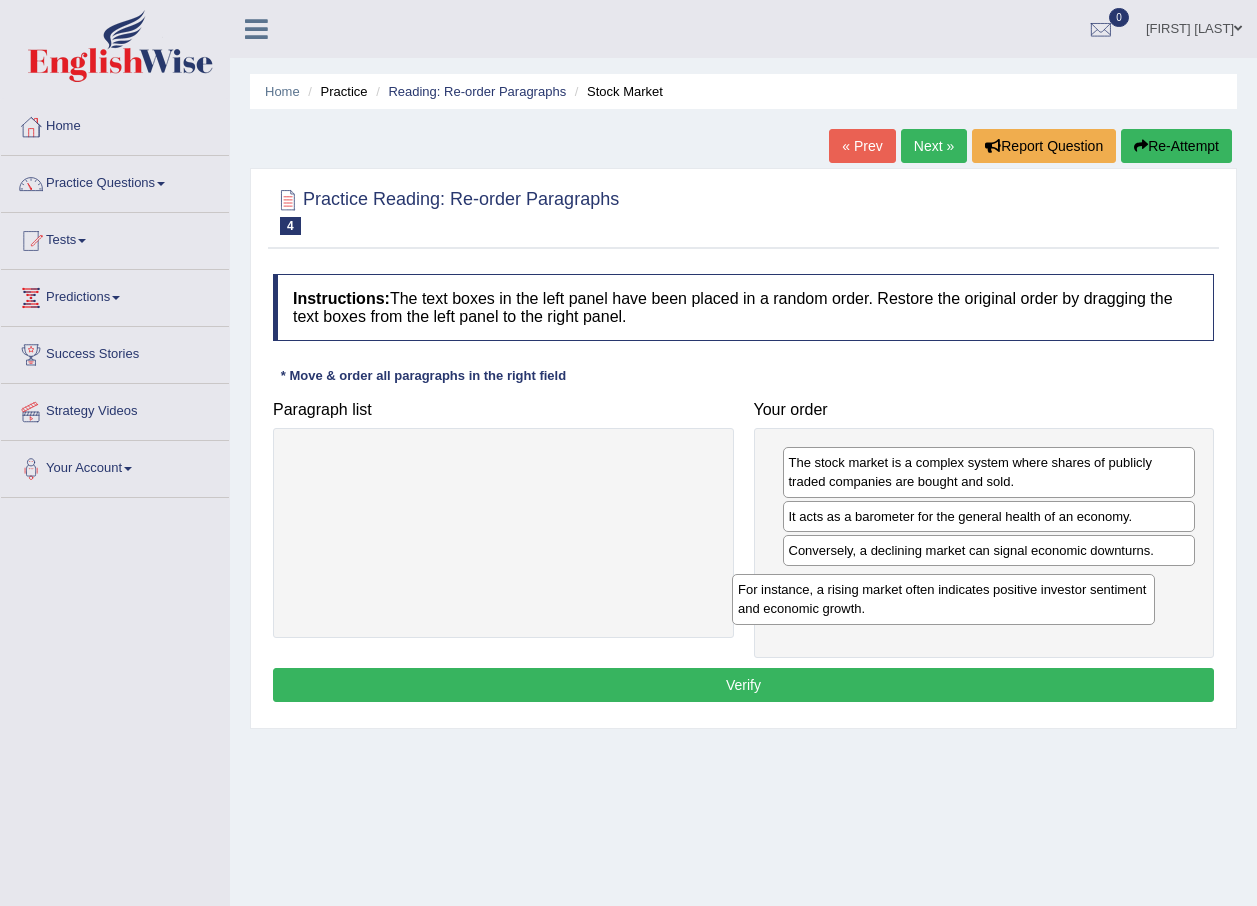 drag, startPoint x: 604, startPoint y: 465, endPoint x: 1067, endPoint y: 594, distance: 480.635 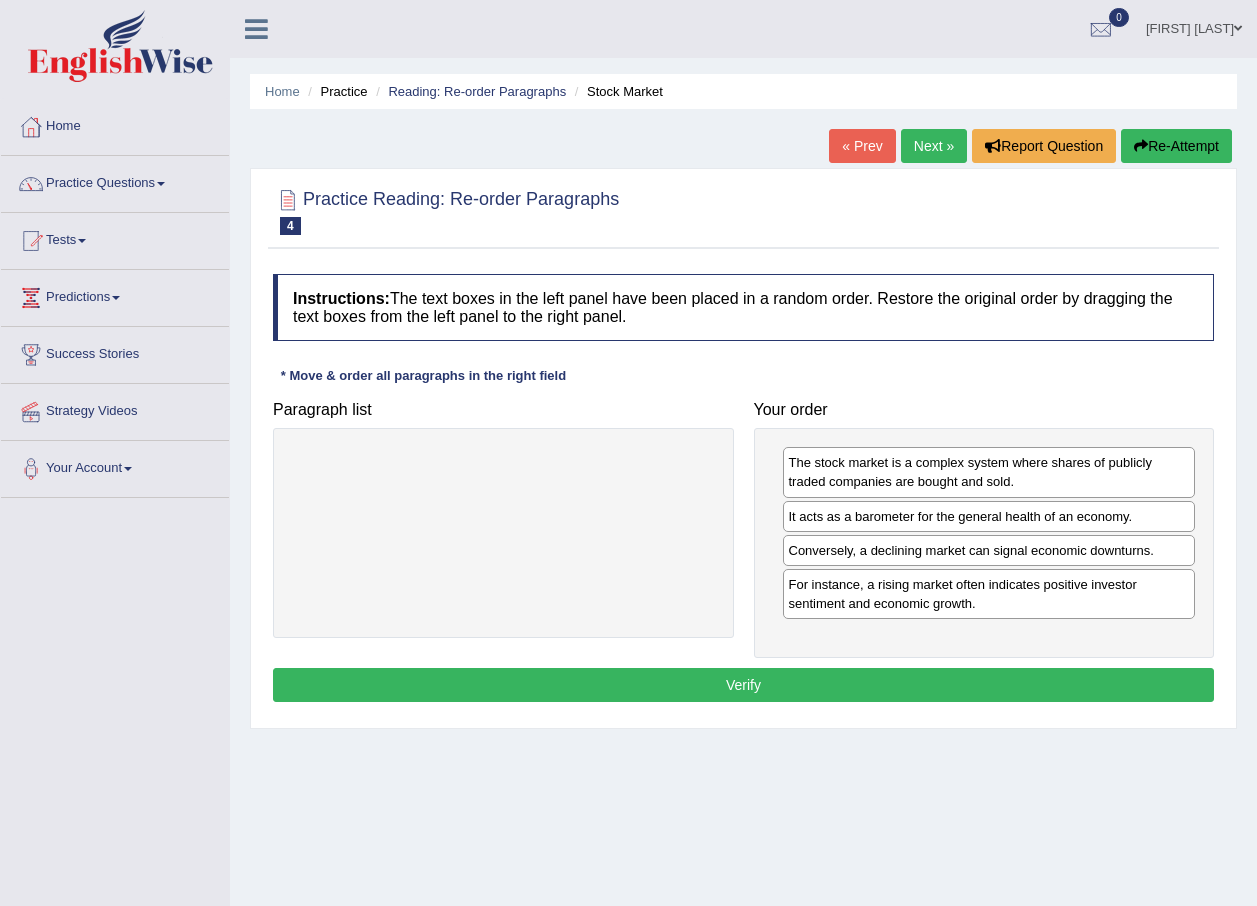 click on "Verify" at bounding box center (743, 685) 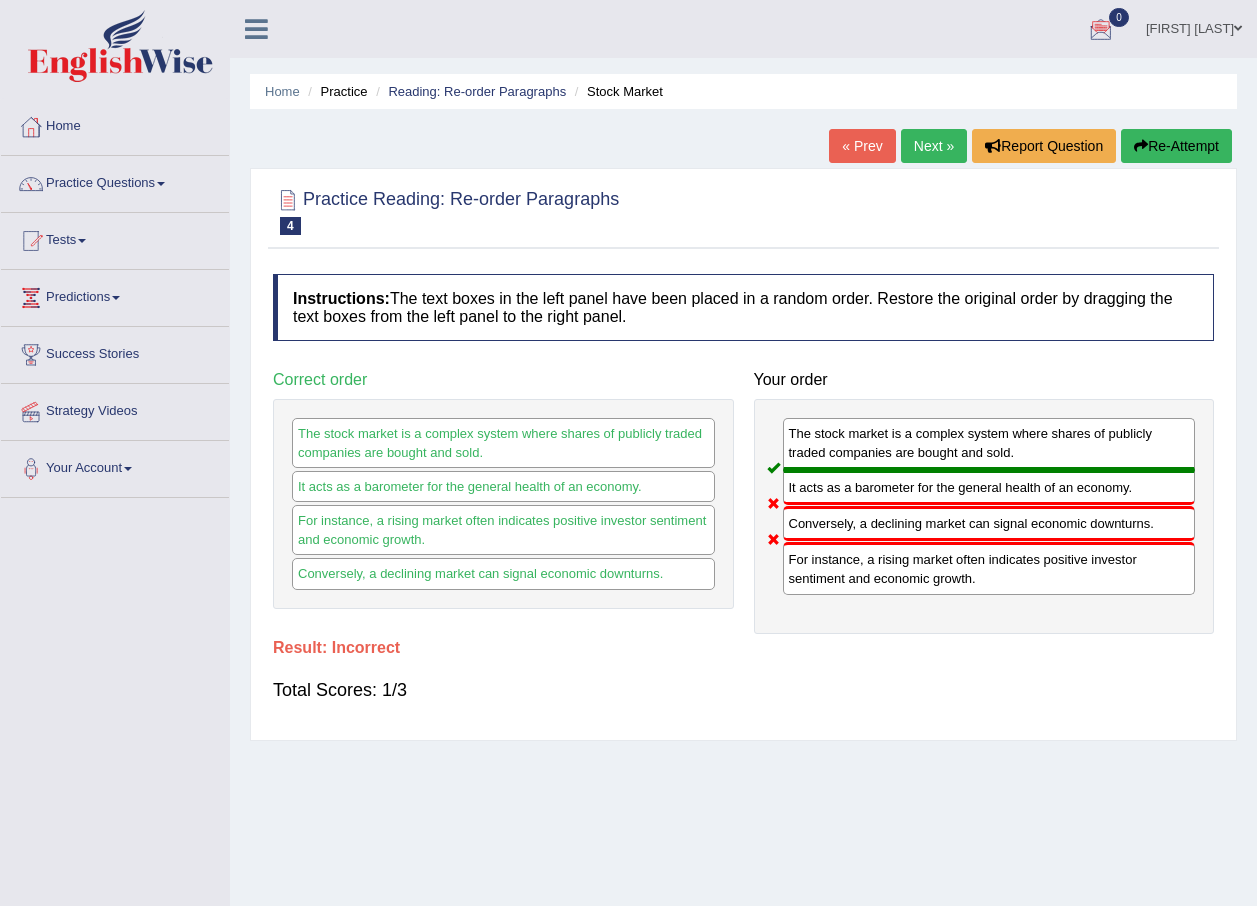 click on "Re-Attempt" at bounding box center [1176, 146] 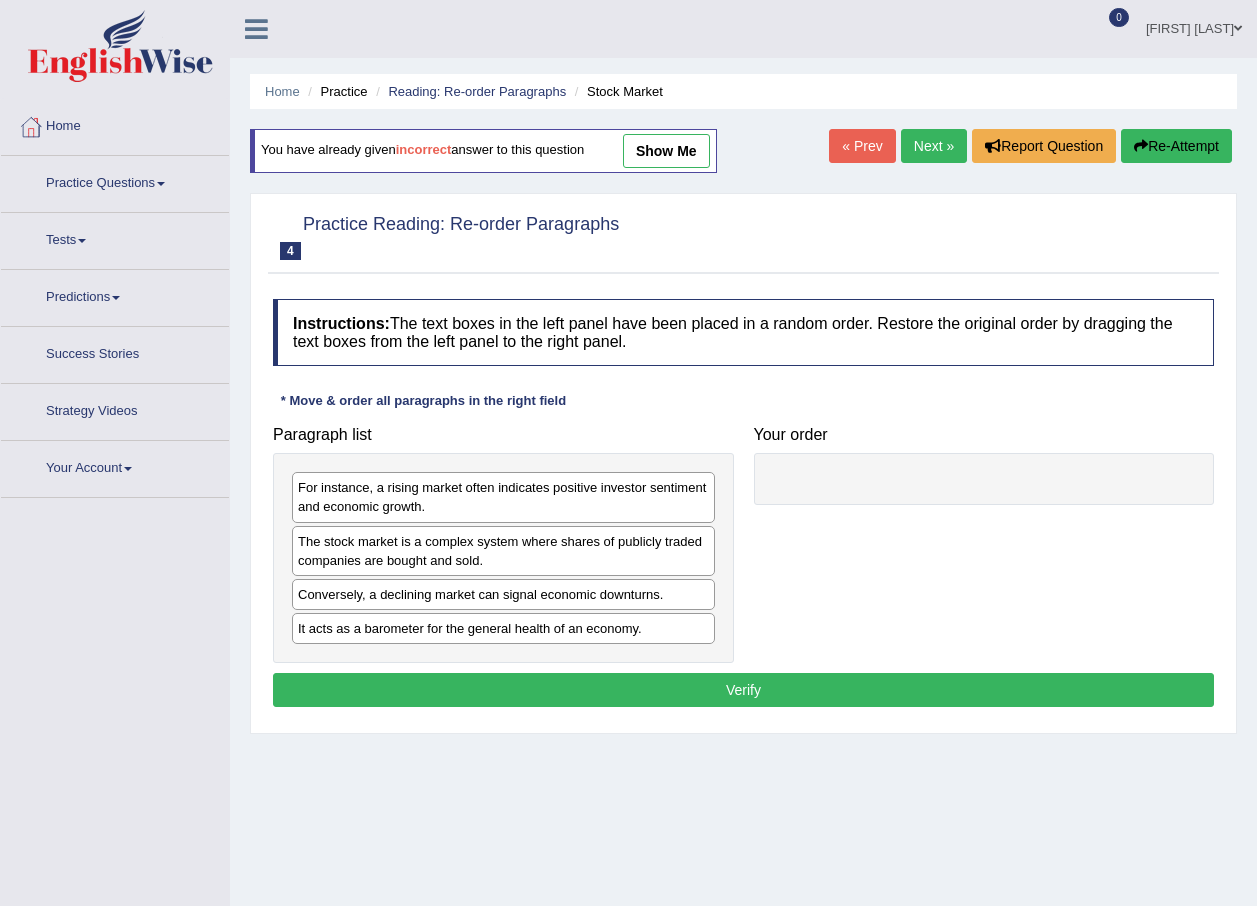 scroll, scrollTop: 0, scrollLeft: 0, axis: both 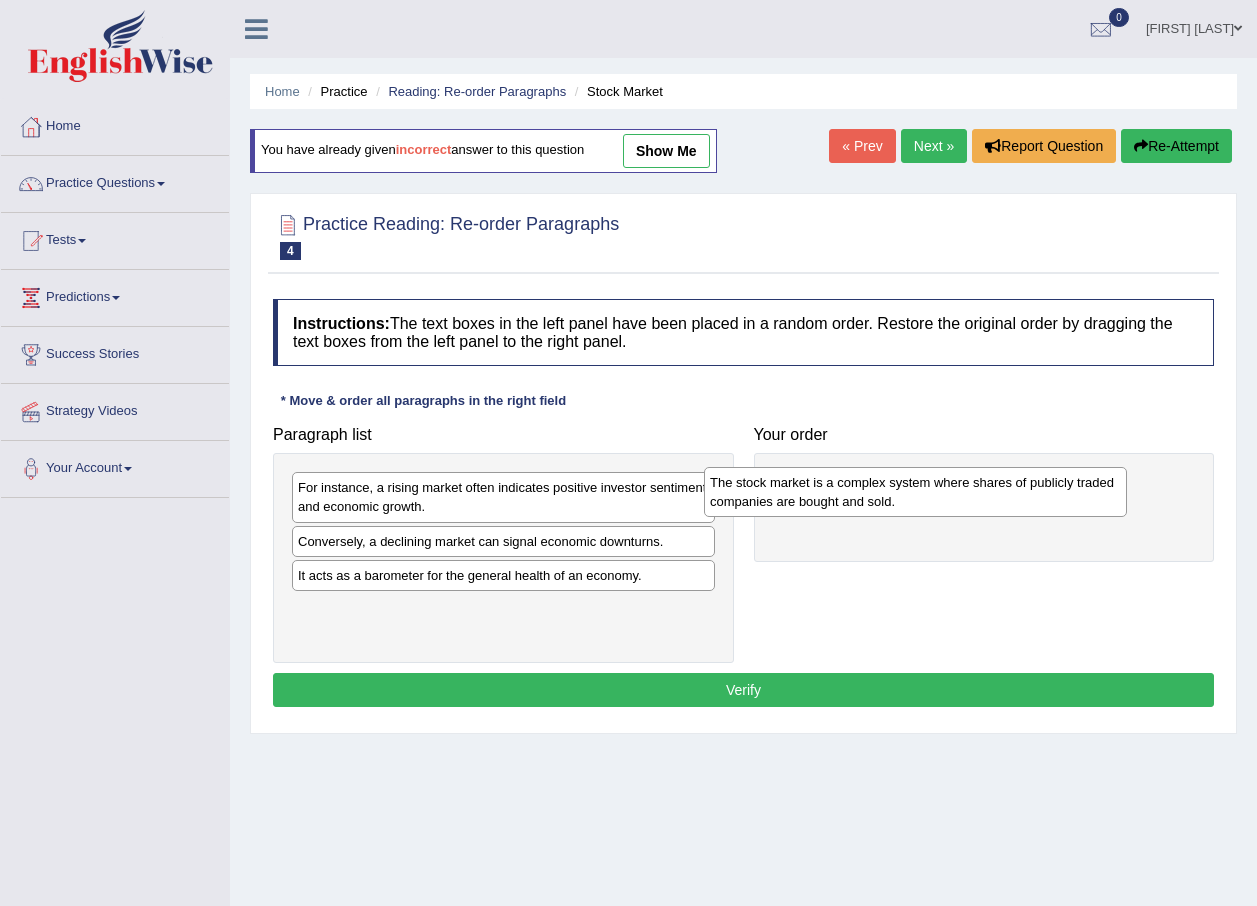 drag, startPoint x: 505, startPoint y: 559, endPoint x: 917, endPoint y: 500, distance: 416.20306 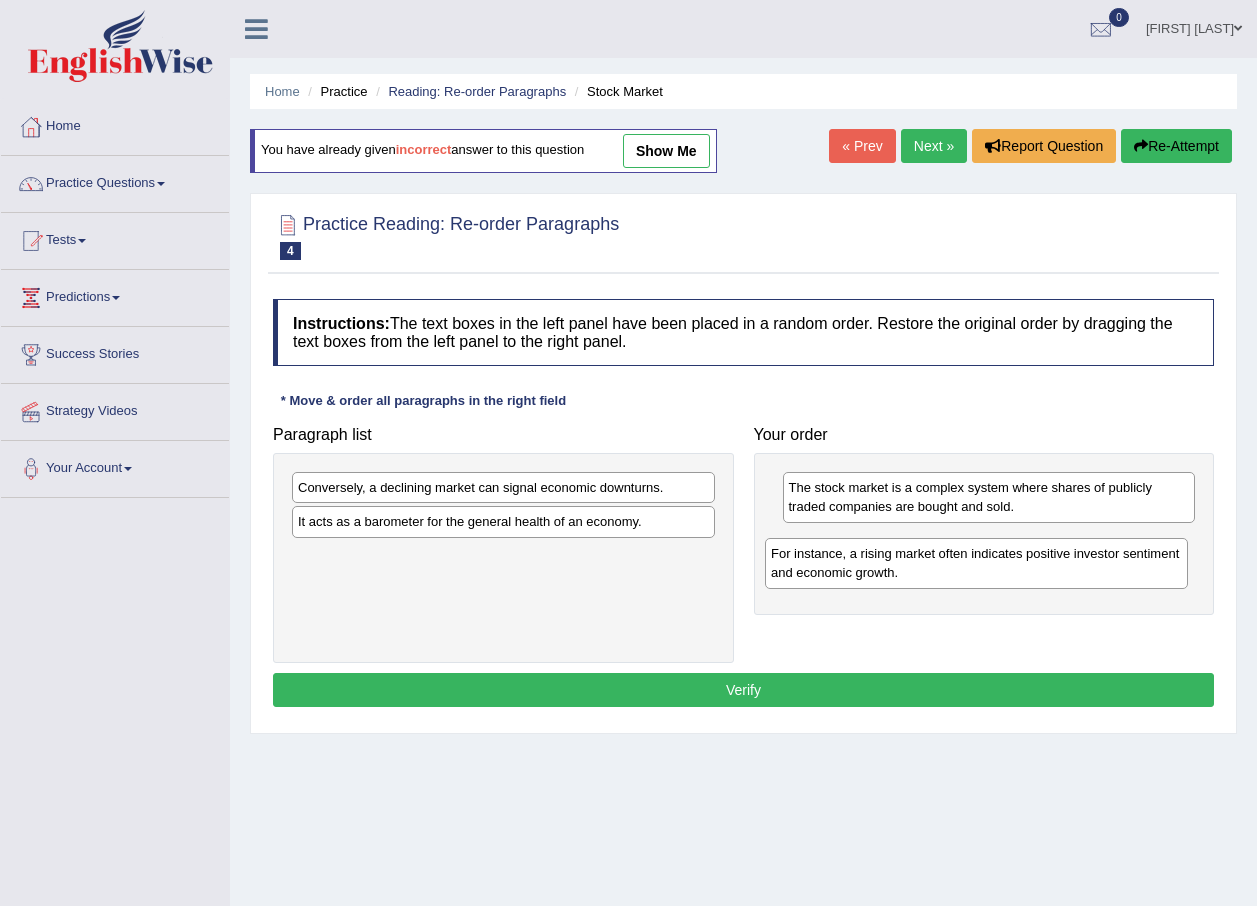 drag, startPoint x: 425, startPoint y: 513, endPoint x: 900, endPoint y: 575, distance: 479.02924 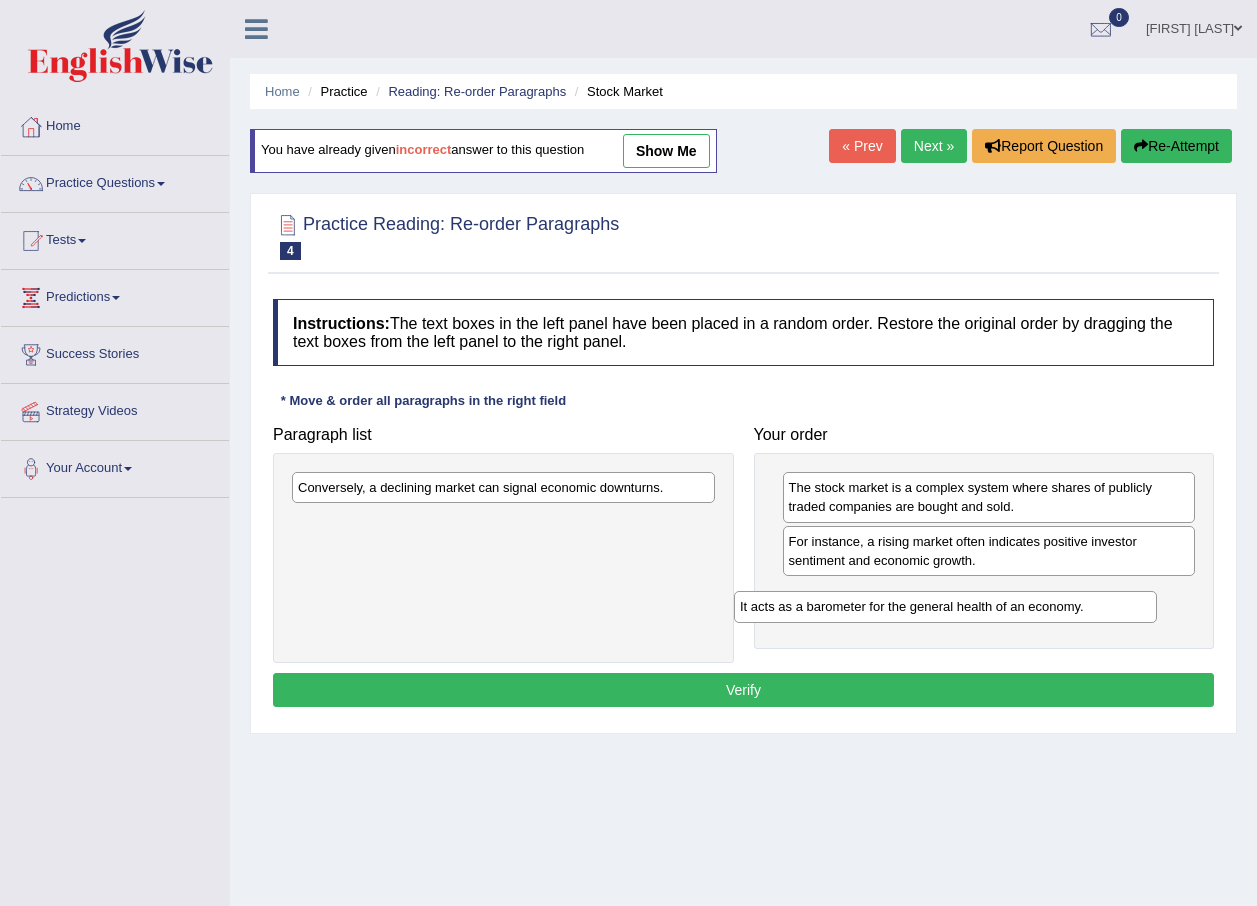 drag, startPoint x: 509, startPoint y: 530, endPoint x: 972, endPoint y: 595, distance: 467.54037 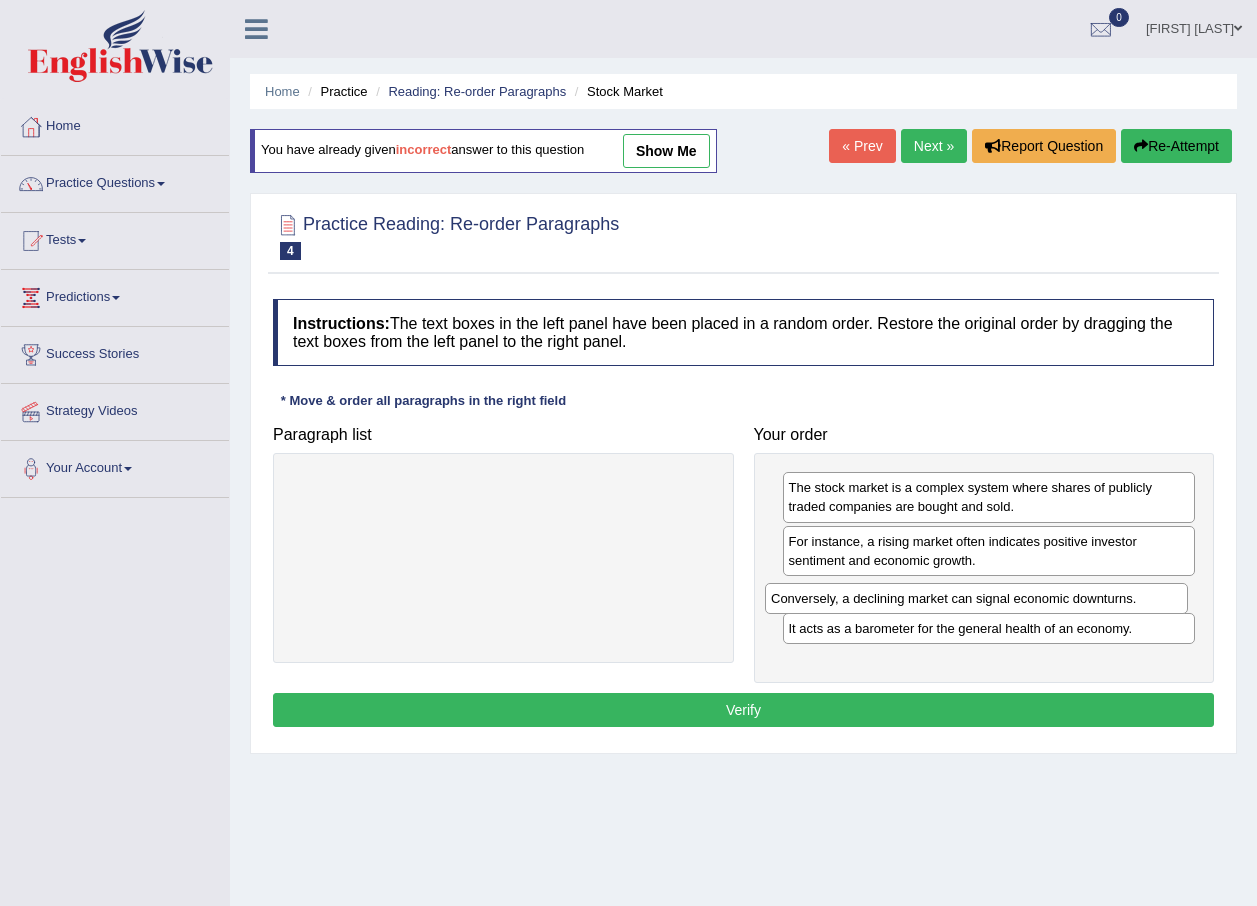 drag, startPoint x: 613, startPoint y: 489, endPoint x: 1086, endPoint y: 600, distance: 485.84976 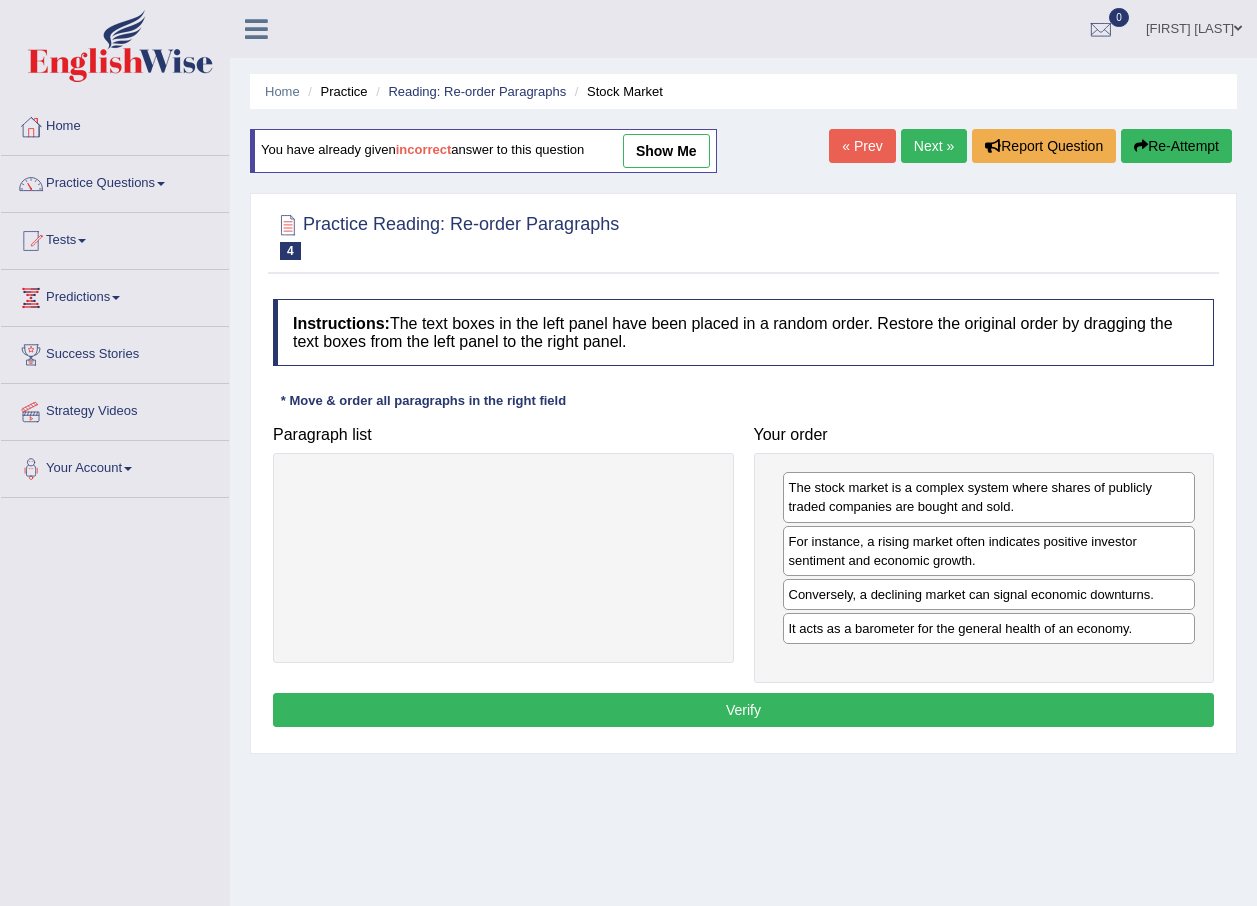 click on "Verify" at bounding box center (743, 710) 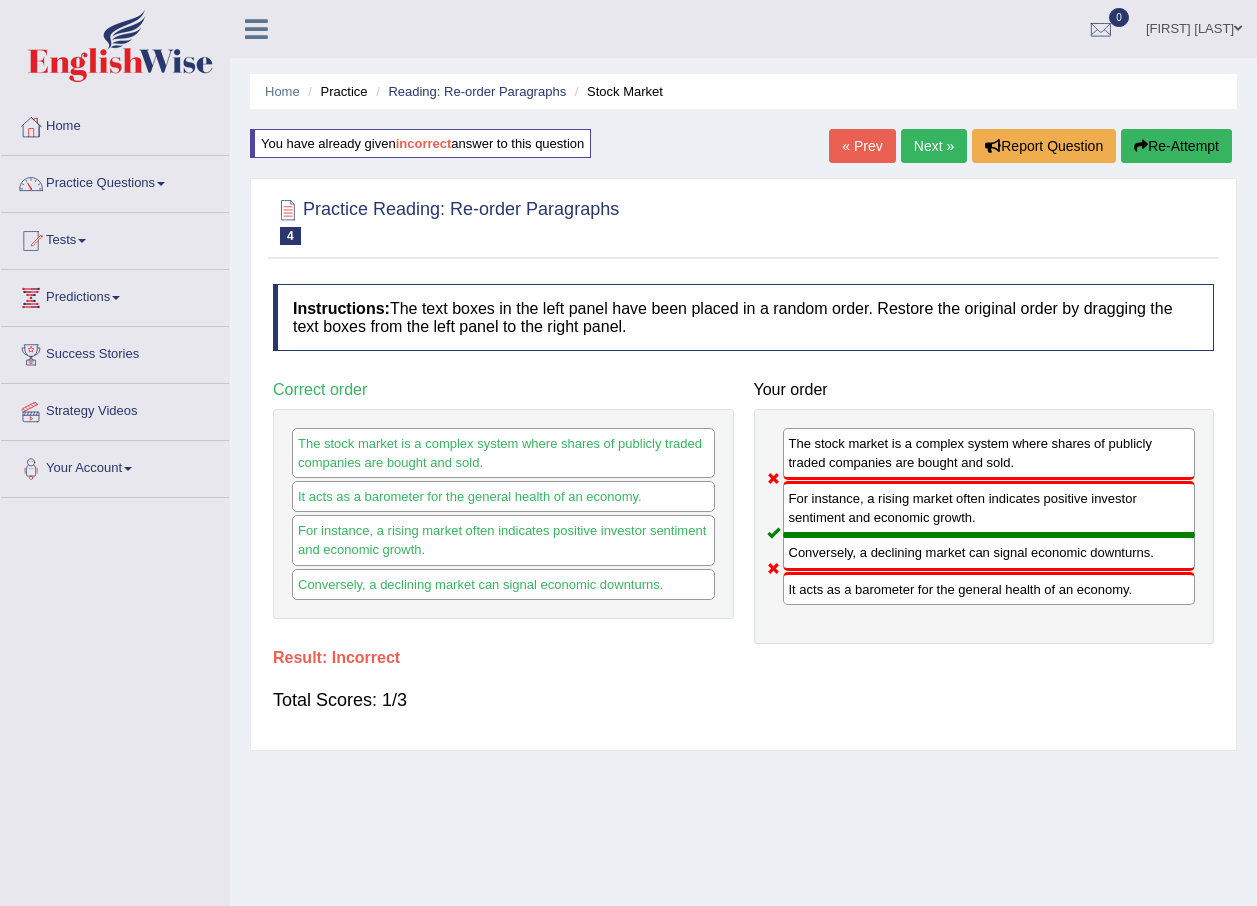 click at bounding box center [1141, 146] 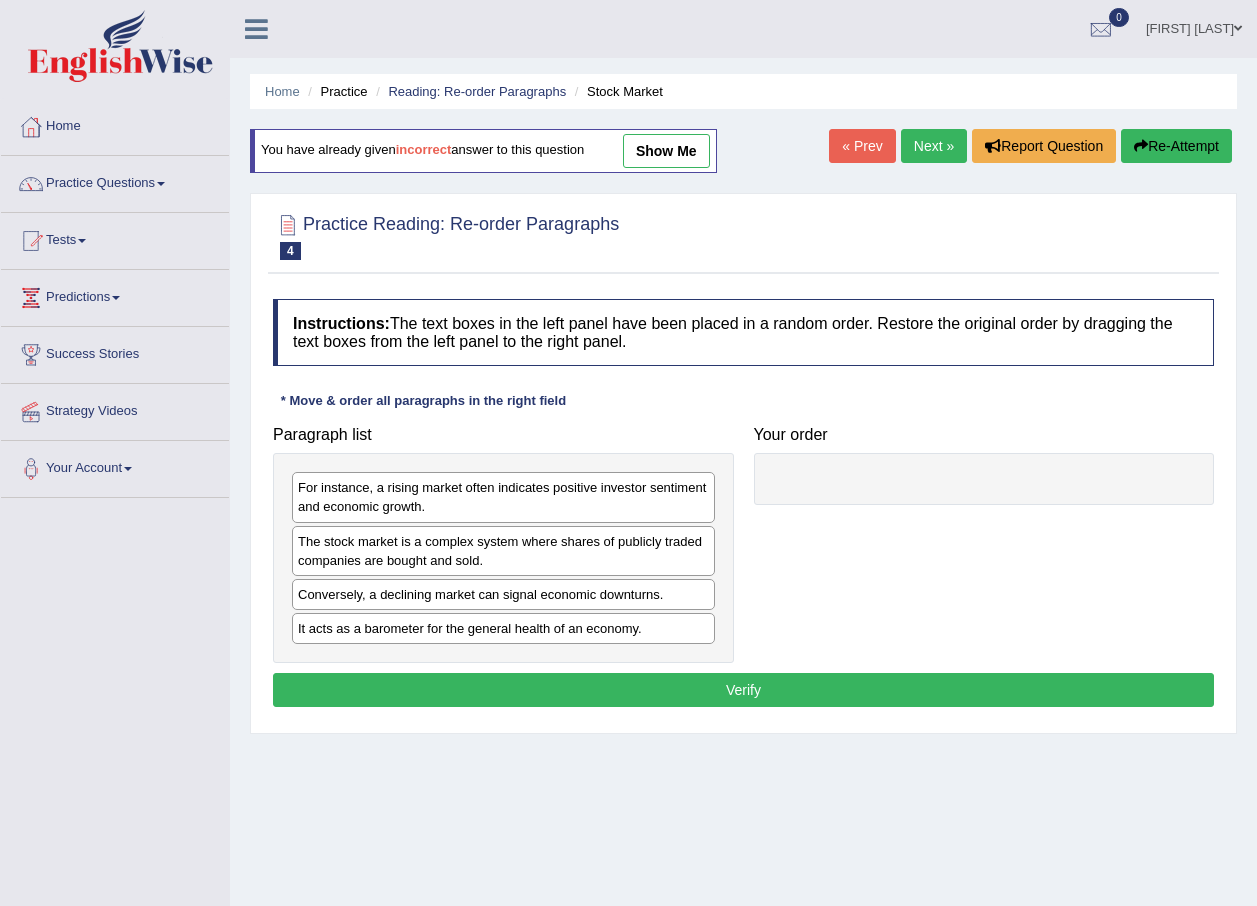 scroll, scrollTop: 0, scrollLeft: 0, axis: both 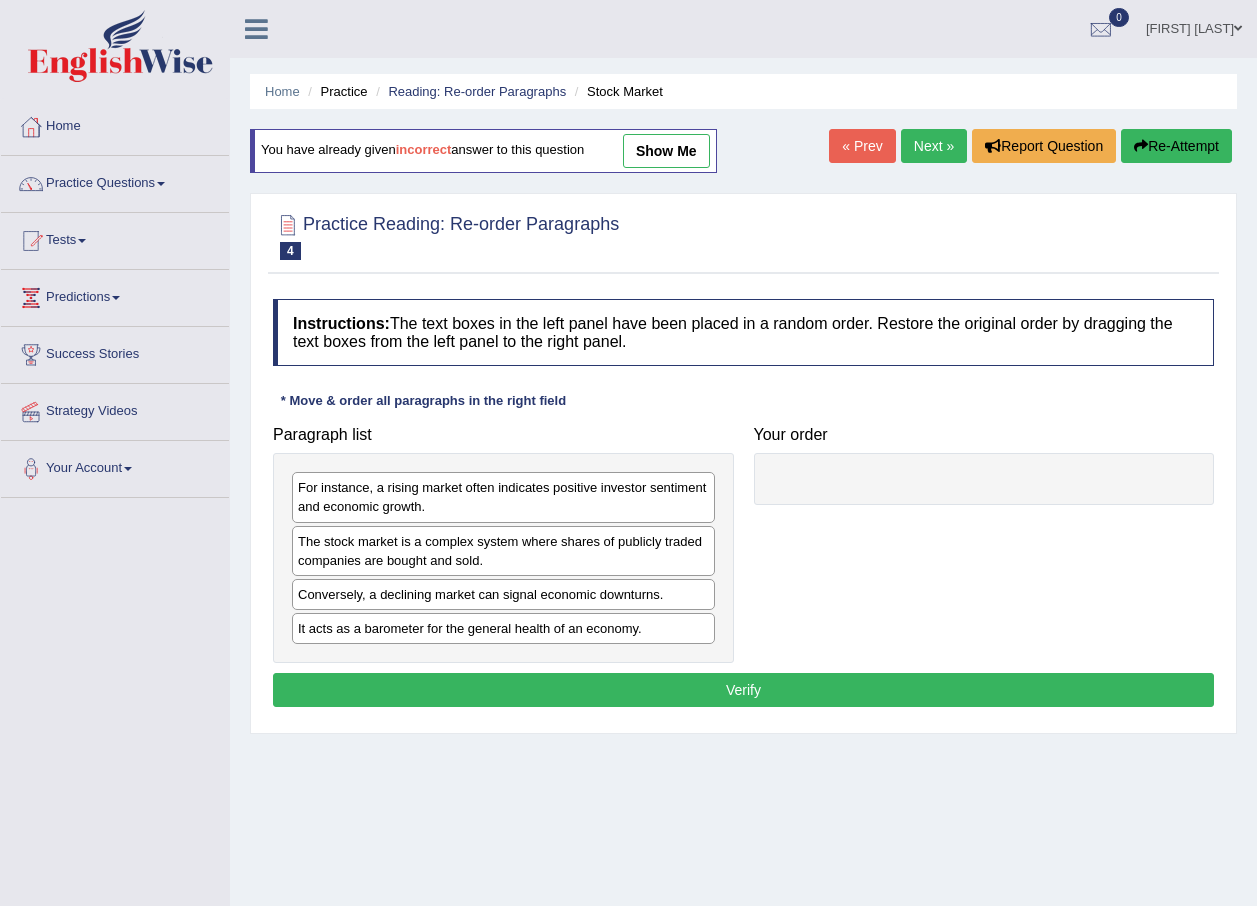 click on "Next »" at bounding box center (934, 146) 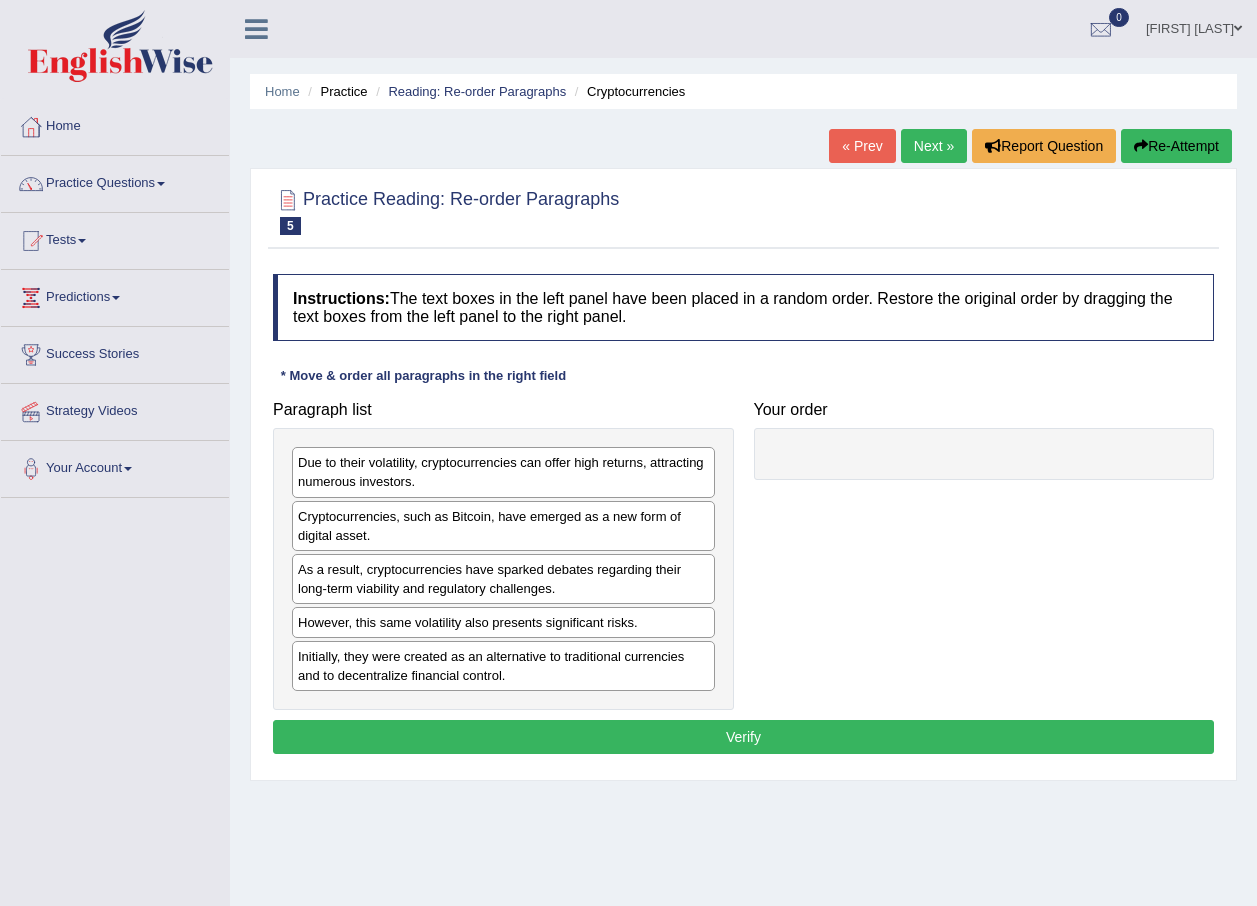 scroll, scrollTop: 0, scrollLeft: 0, axis: both 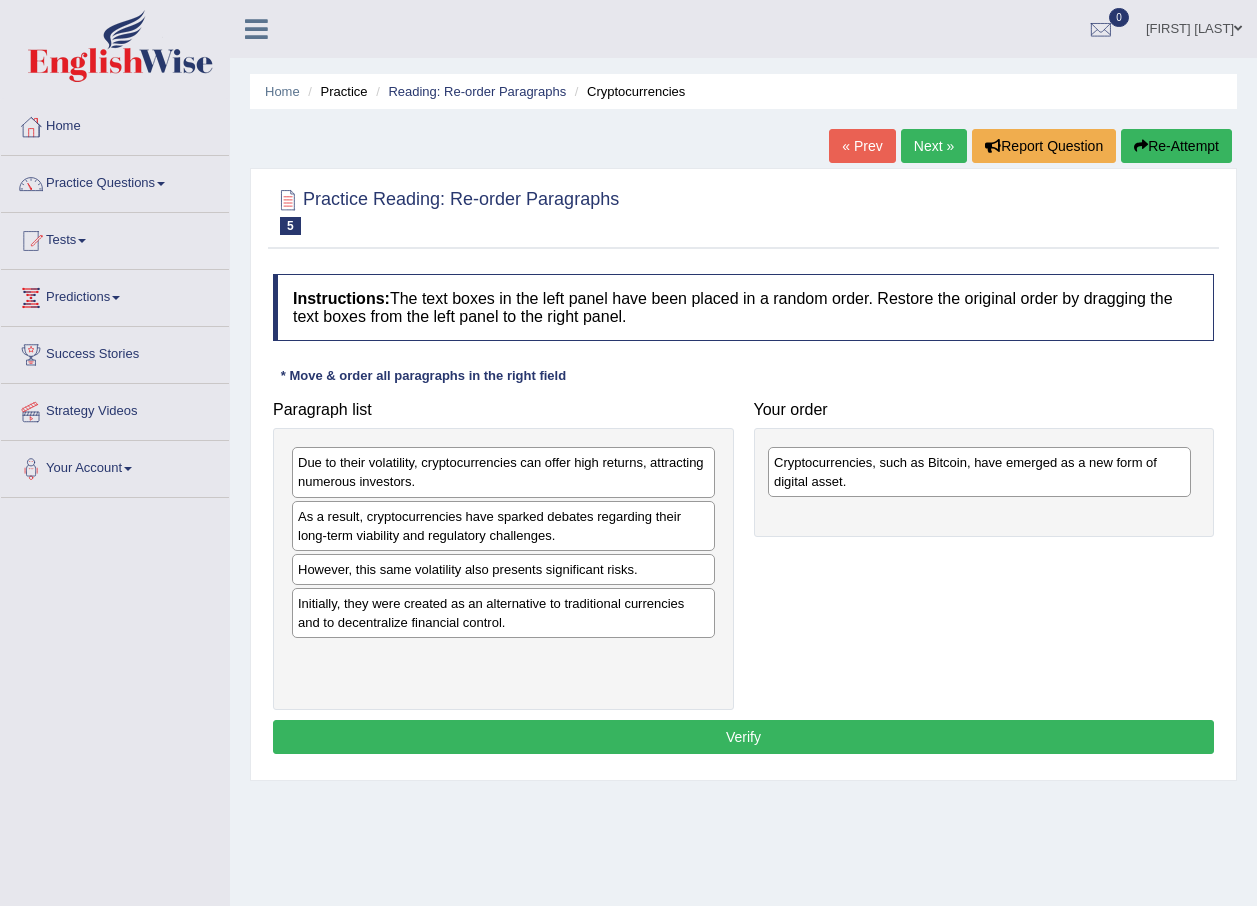 drag, startPoint x: 433, startPoint y: 532, endPoint x: 909, endPoint y: 478, distance: 479.05322 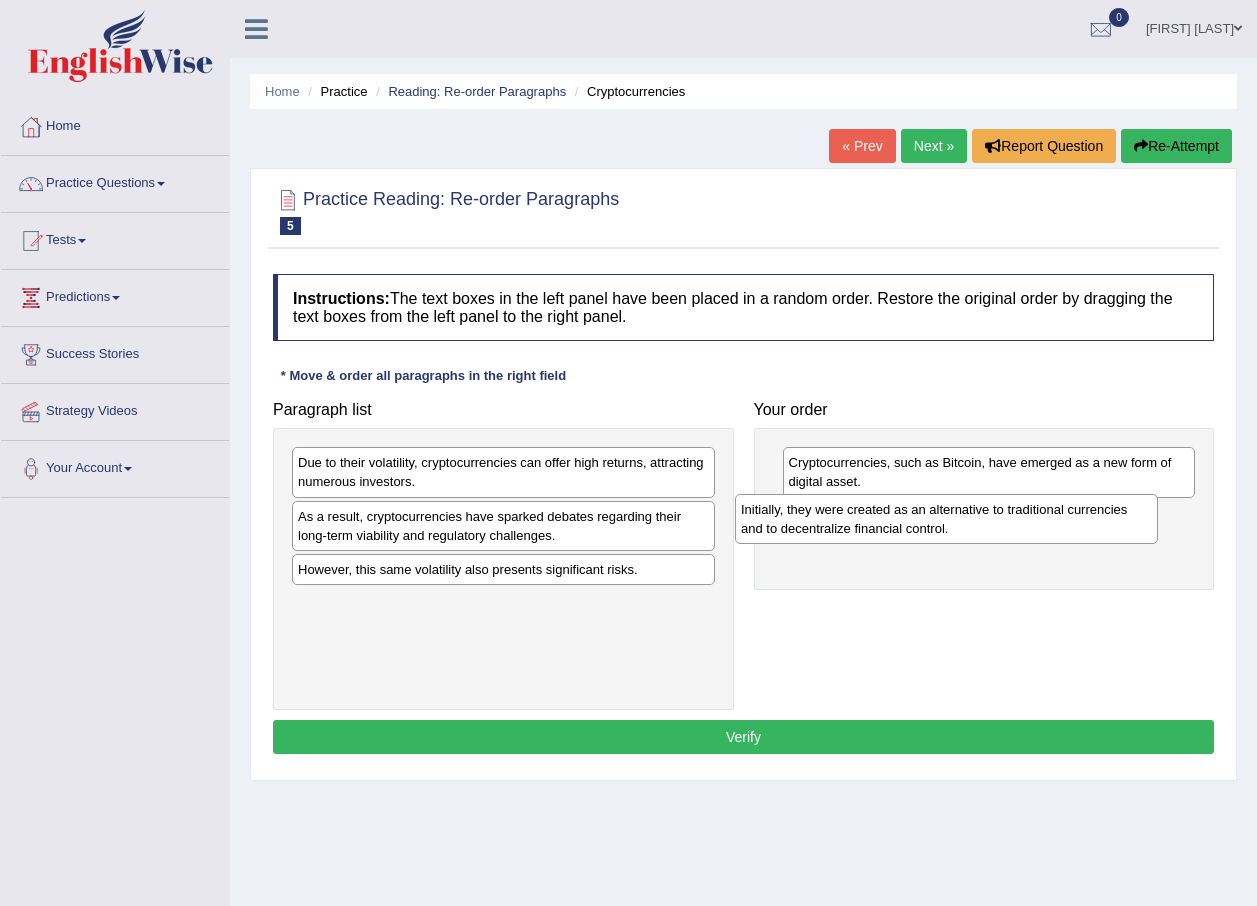 drag, startPoint x: 466, startPoint y: 623, endPoint x: 913, endPoint y: 528, distance: 456.98358 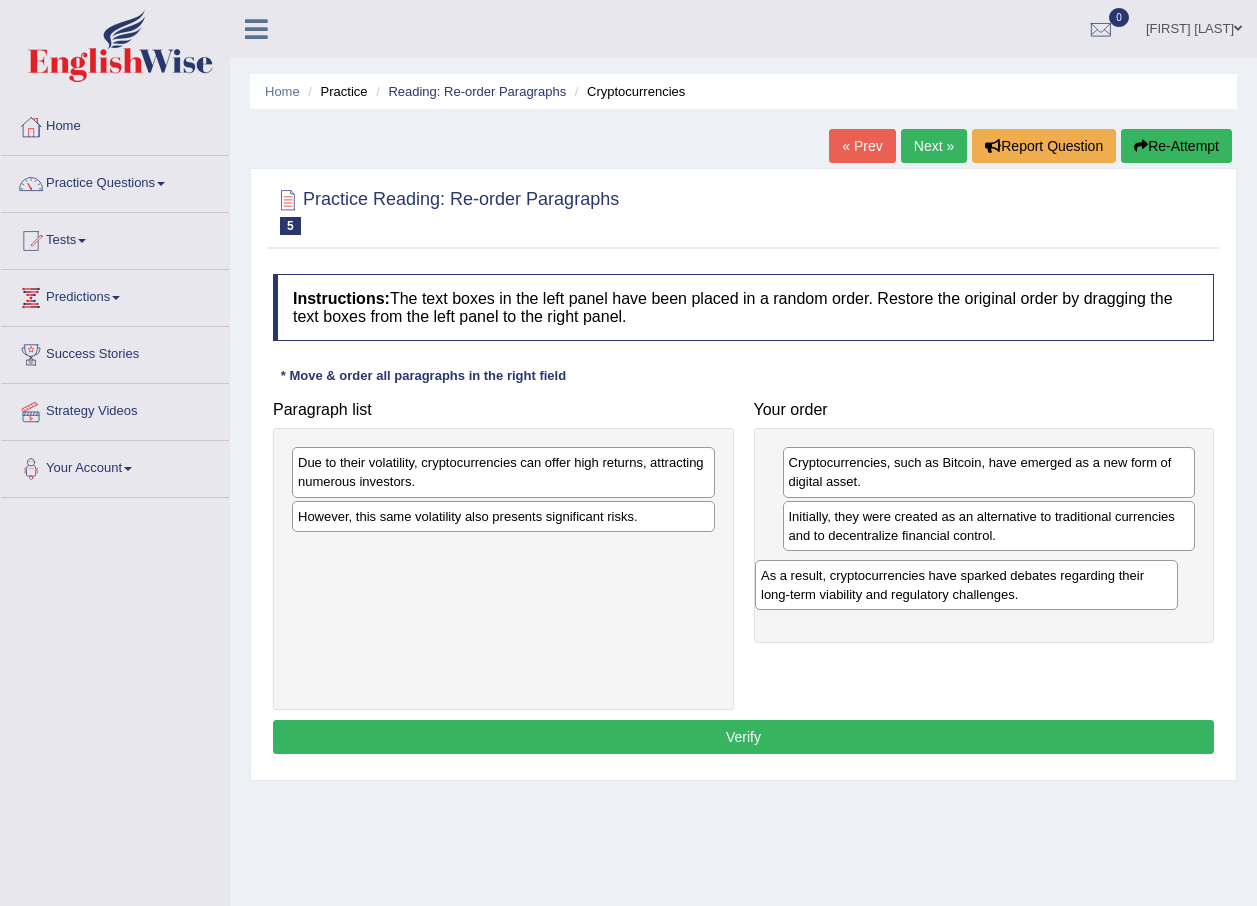 drag, startPoint x: 490, startPoint y: 548, endPoint x: 953, endPoint y: 607, distance: 466.74405 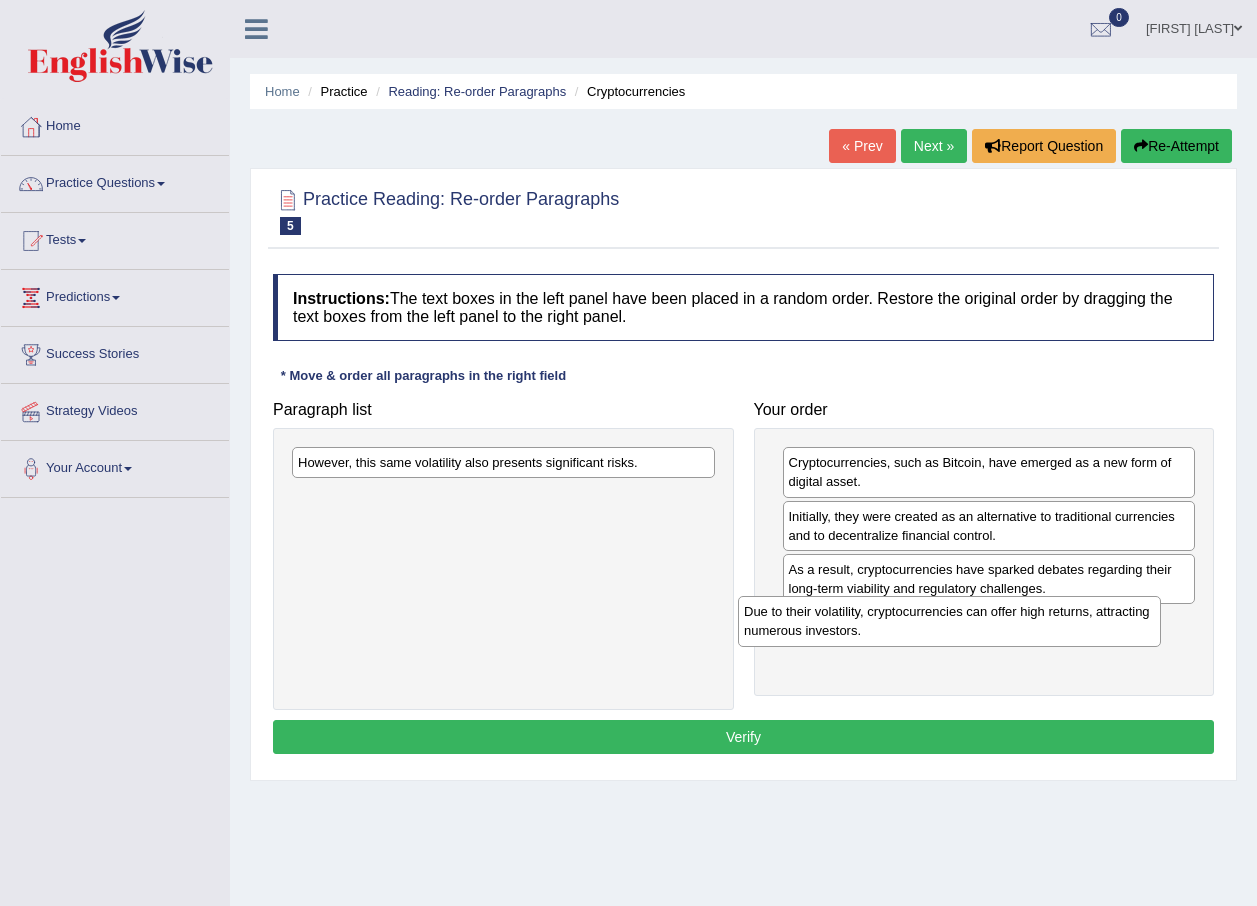 drag, startPoint x: 501, startPoint y: 487, endPoint x: 947, endPoint y: 636, distance: 470.2308 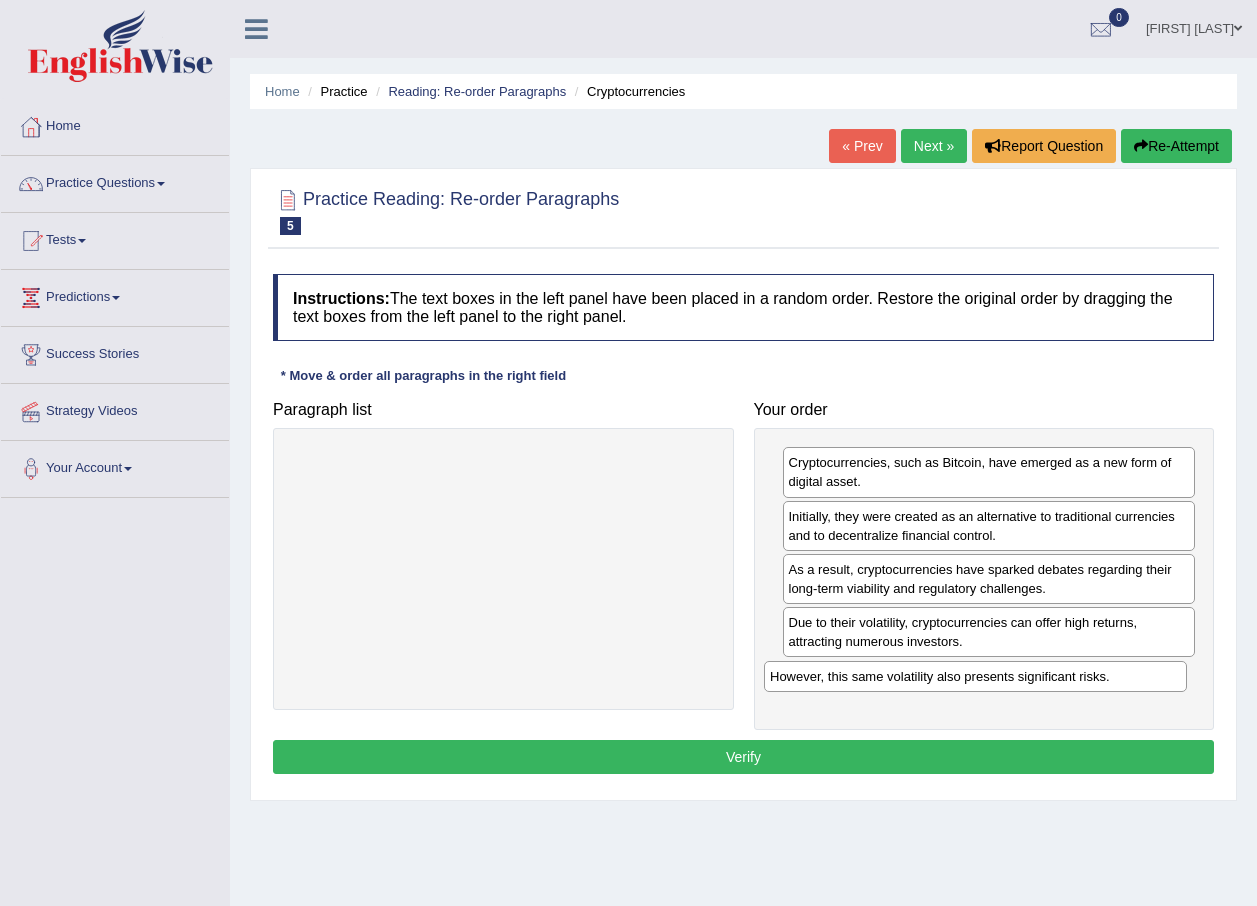 drag, startPoint x: 514, startPoint y: 468, endPoint x: 986, endPoint y: 682, distance: 518.2471 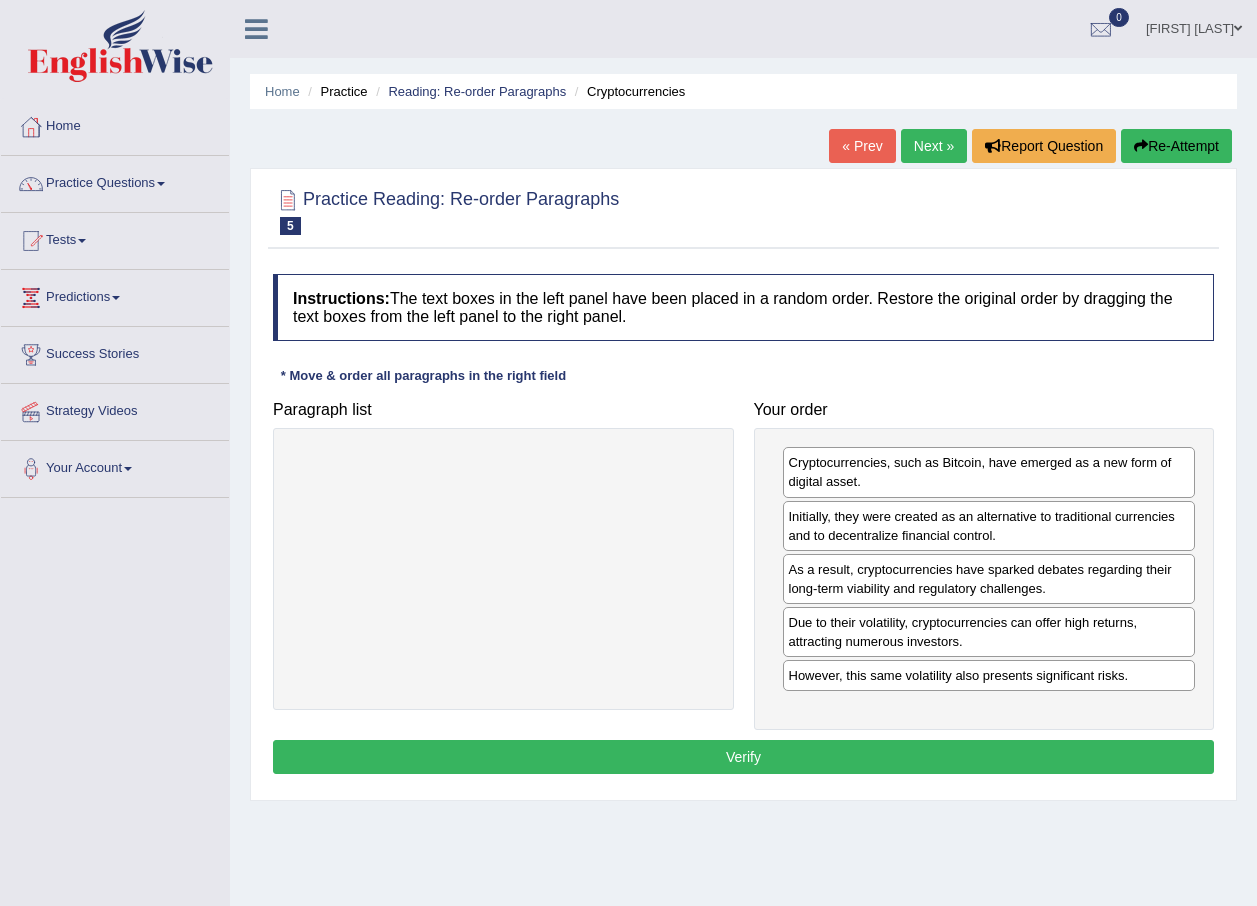 click on "Verify" at bounding box center [743, 757] 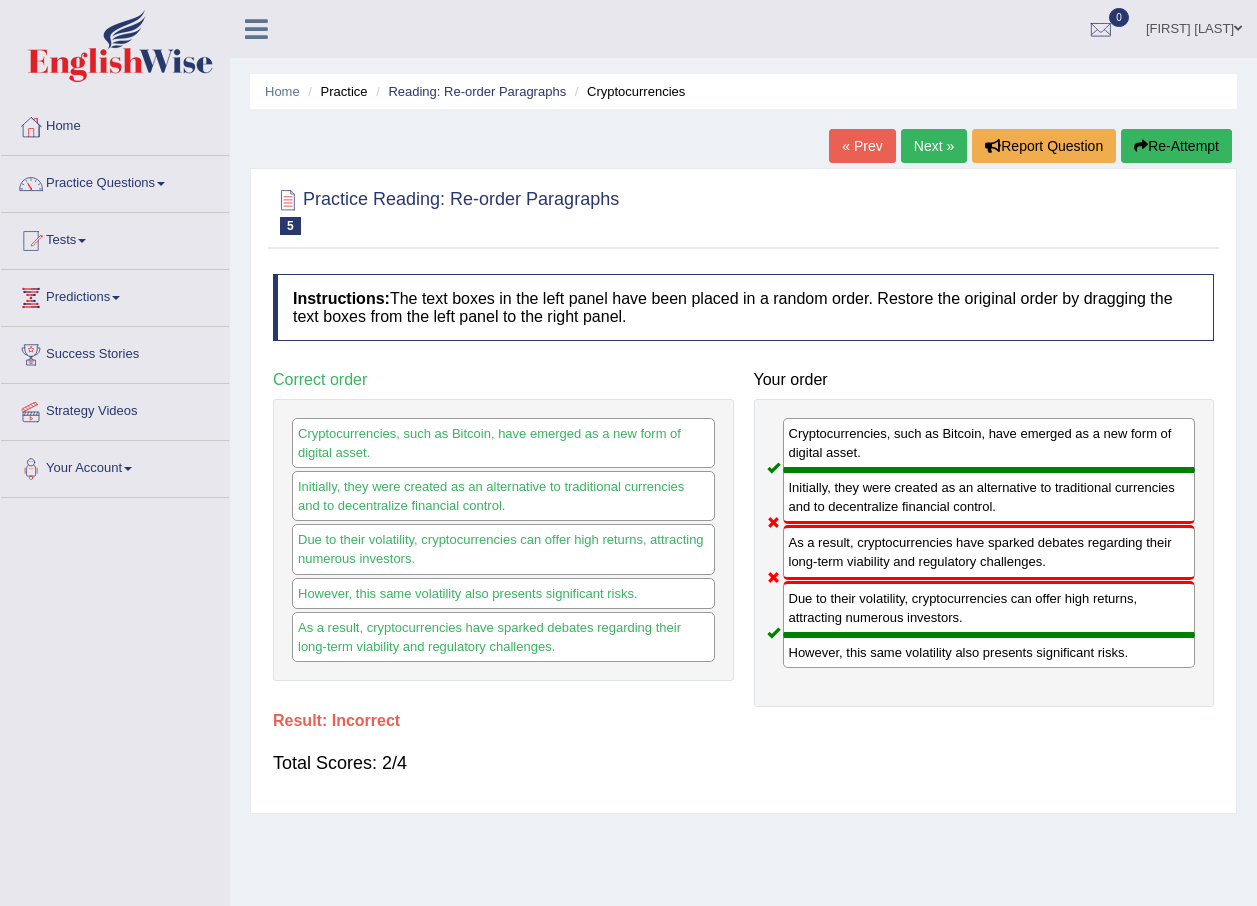 click on "Next »" at bounding box center [934, 146] 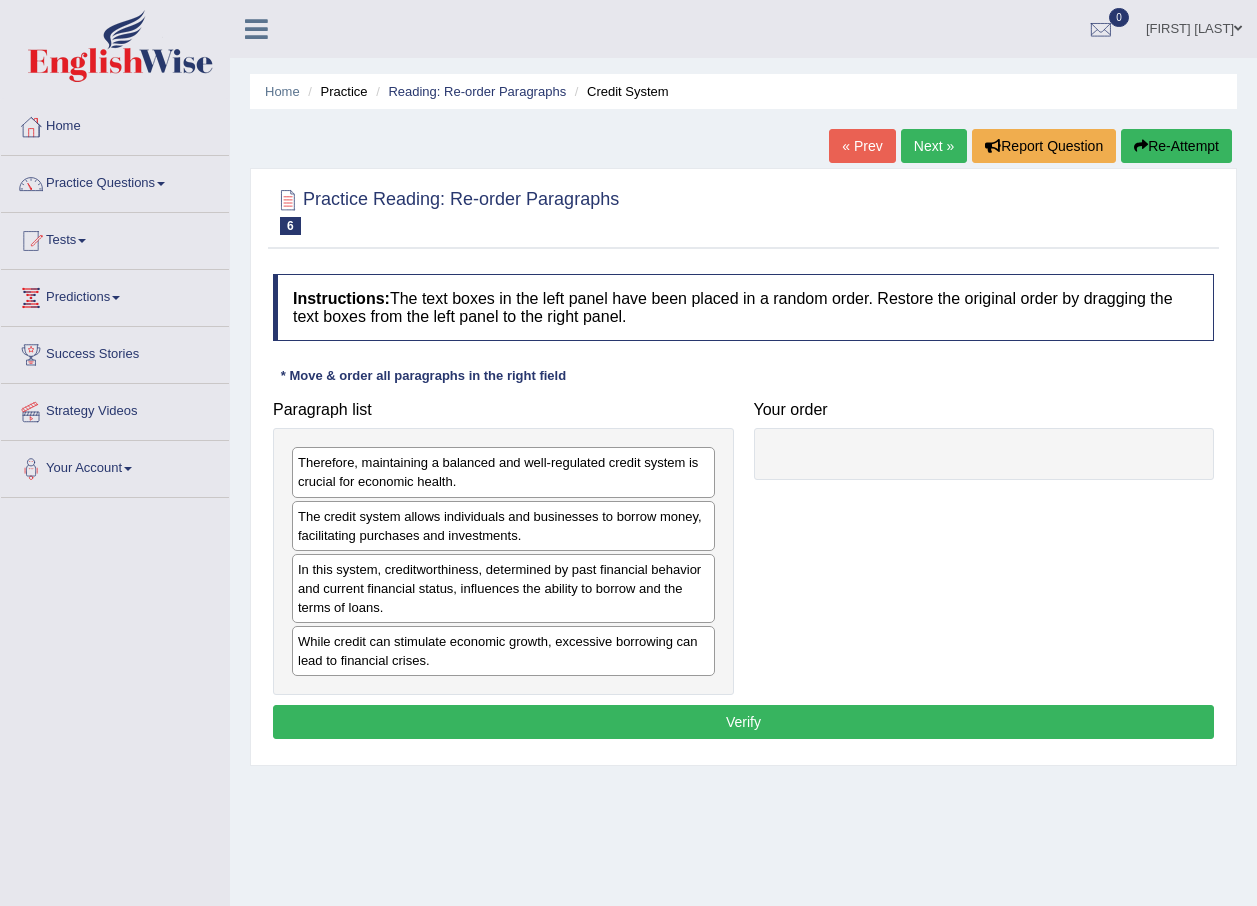 scroll, scrollTop: 0, scrollLeft: 0, axis: both 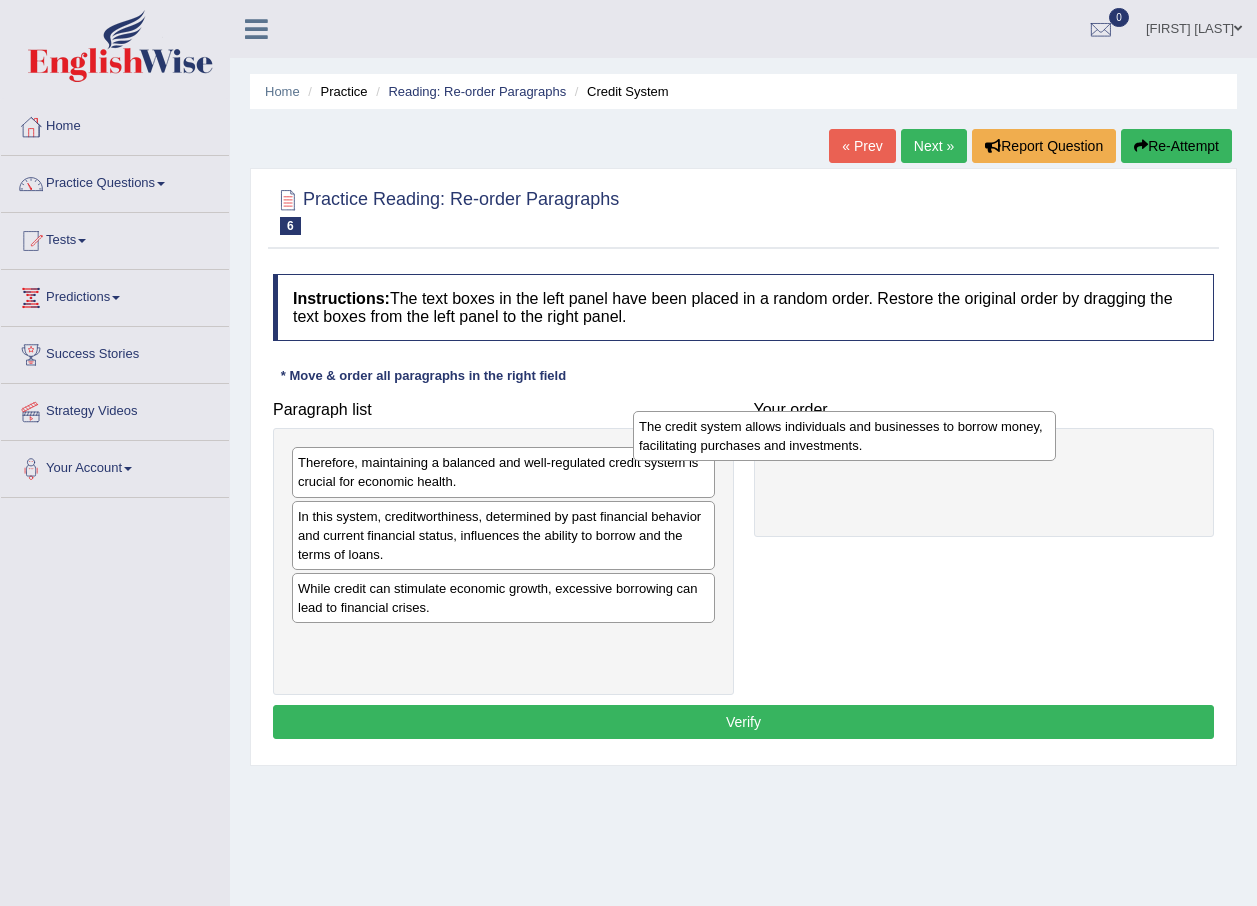 drag, startPoint x: 587, startPoint y: 525, endPoint x: 941, endPoint y: 439, distance: 364.29657 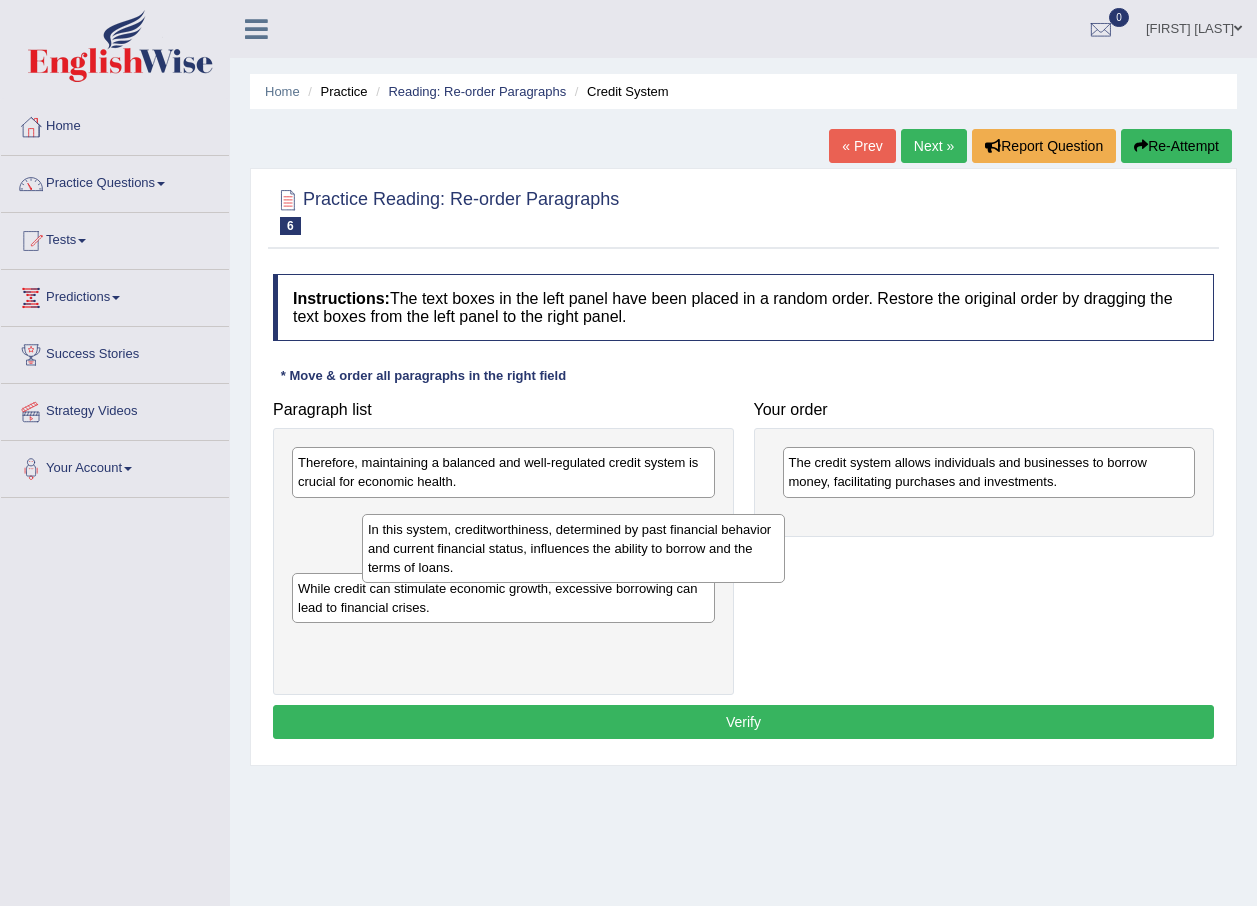 drag, startPoint x: 442, startPoint y: 546, endPoint x: 512, endPoint y: 559, distance: 71.19691 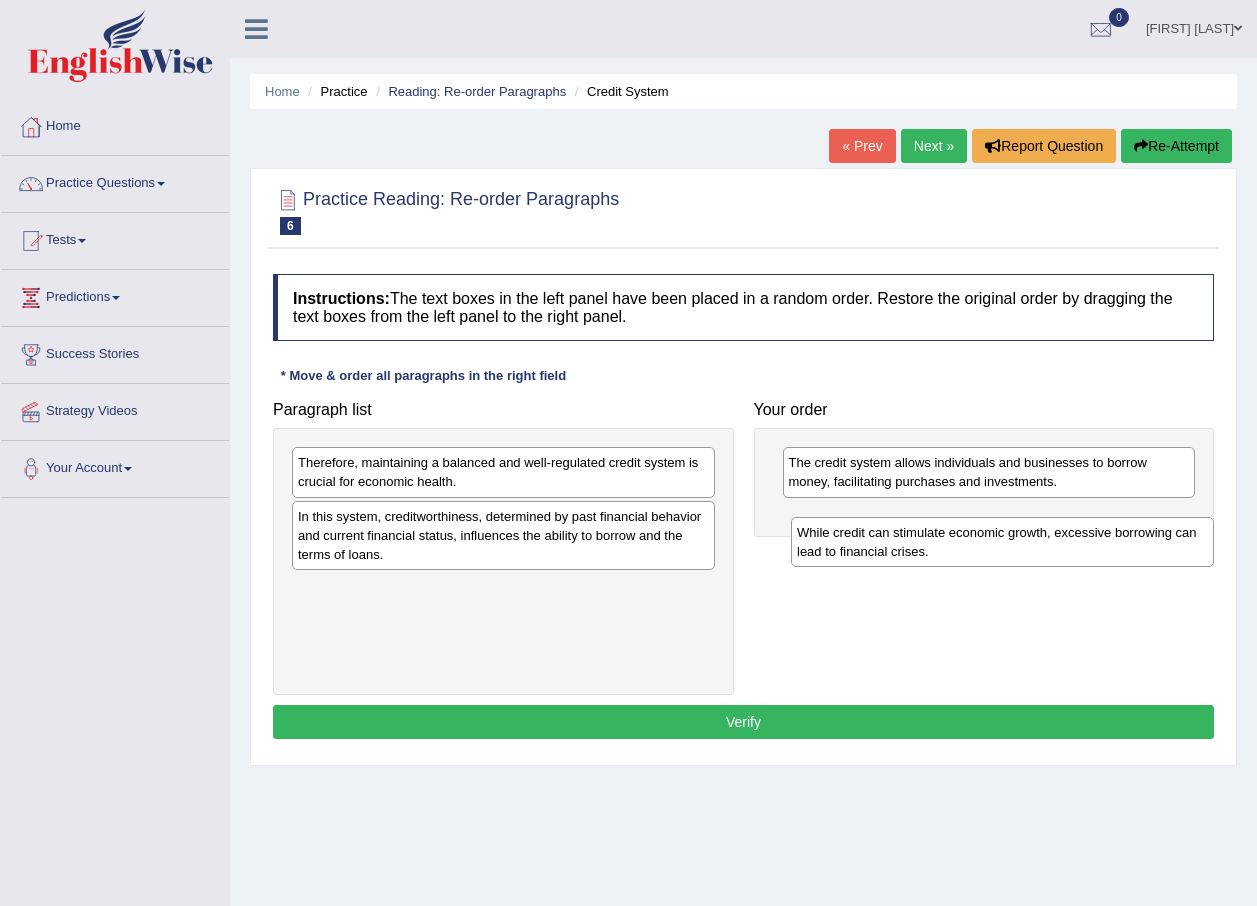 drag, startPoint x: 514, startPoint y: 600, endPoint x: 1013, endPoint y: 544, distance: 502.13245 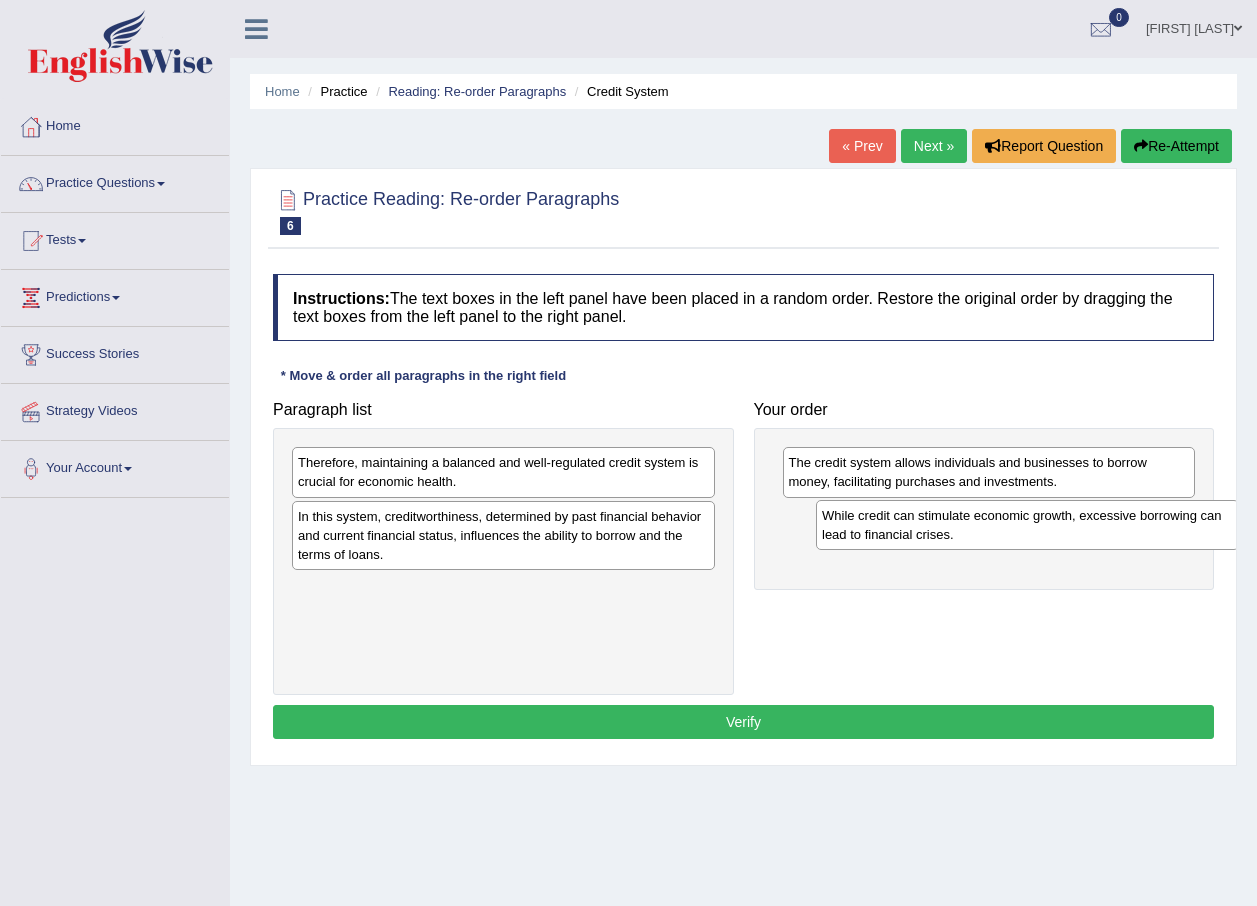 drag, startPoint x: 576, startPoint y: 596, endPoint x: 1081, endPoint y: 529, distance: 509.42517 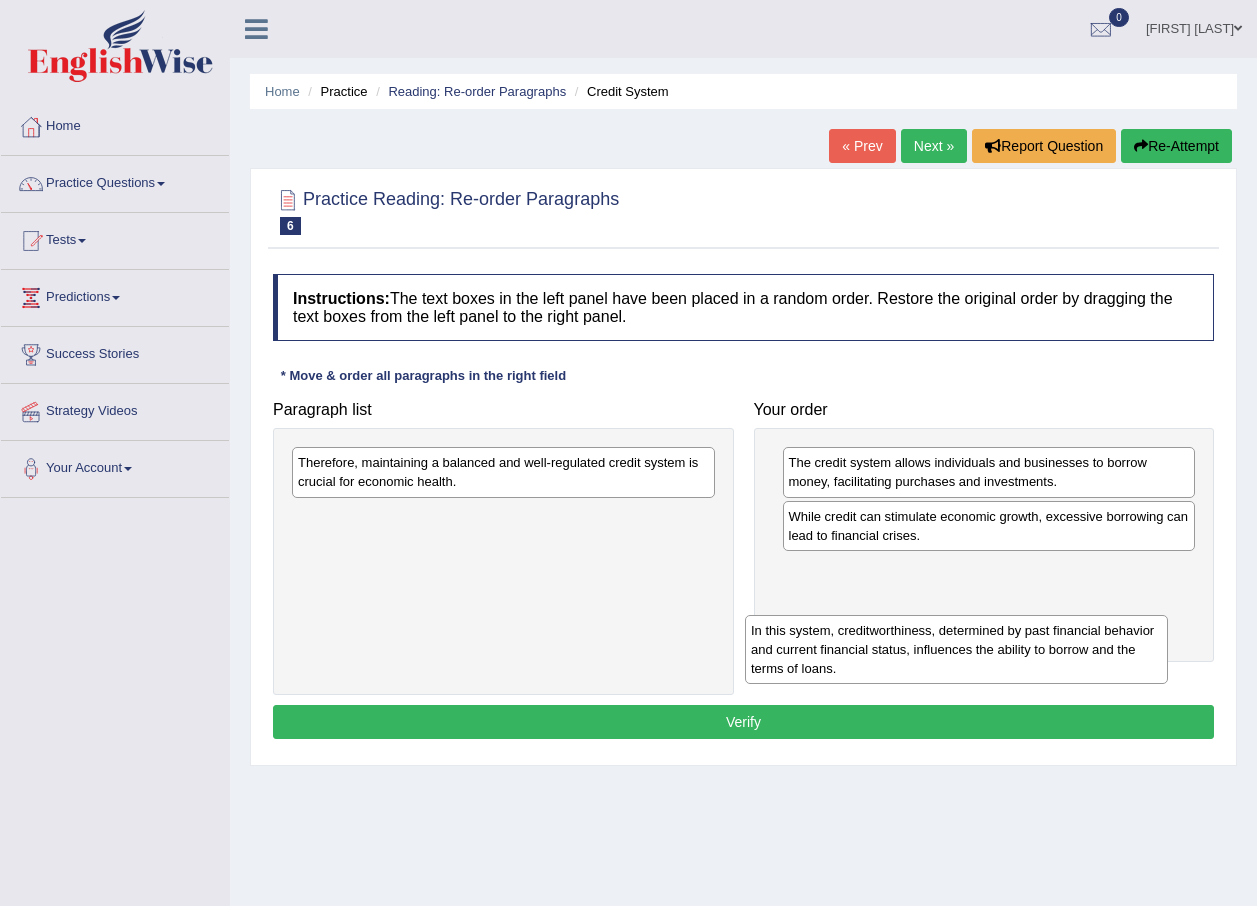 drag, startPoint x: 514, startPoint y: 526, endPoint x: 967, endPoint y: 640, distance: 467.12418 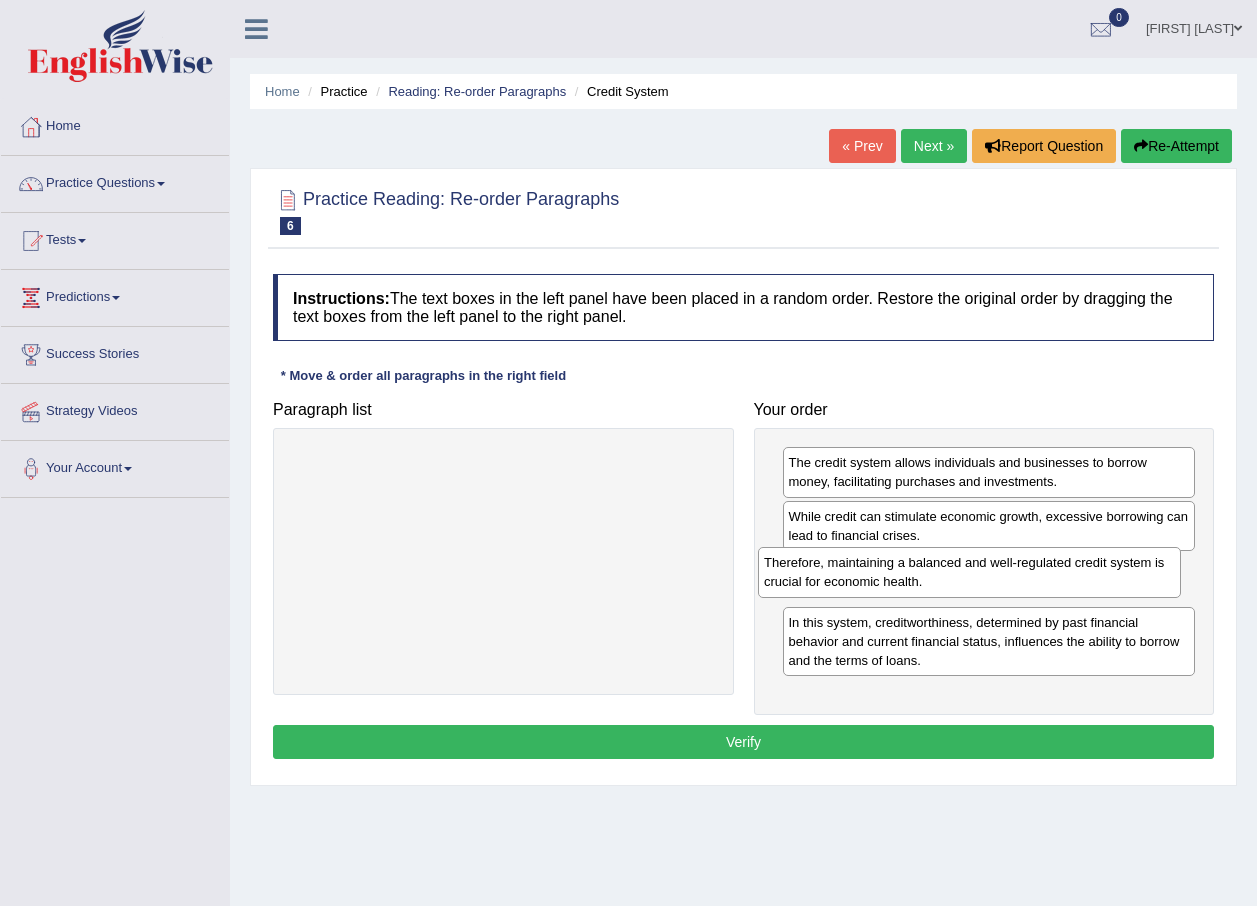 drag, startPoint x: 573, startPoint y: 487, endPoint x: 1039, endPoint y: 587, distance: 476.60886 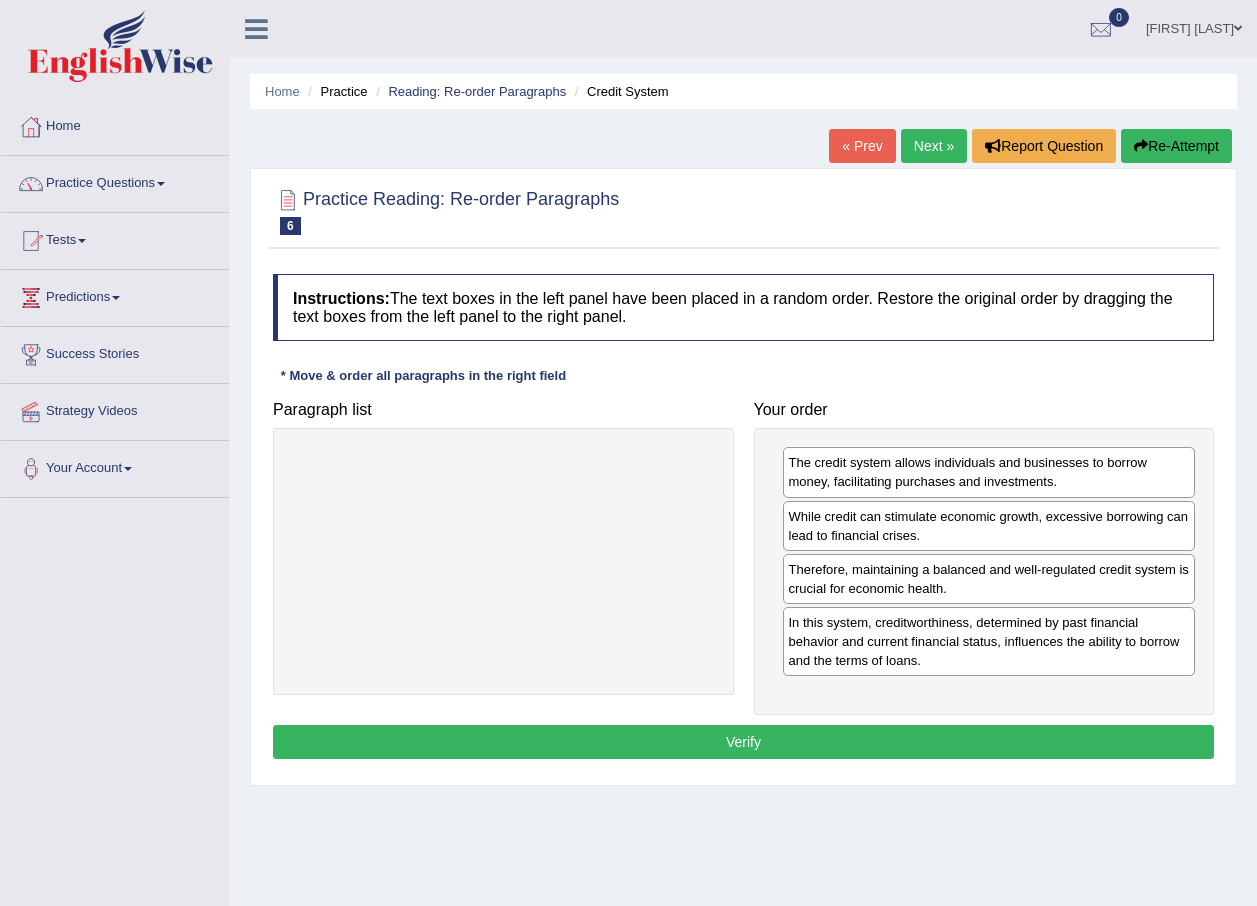 click on "Verify" at bounding box center [743, 742] 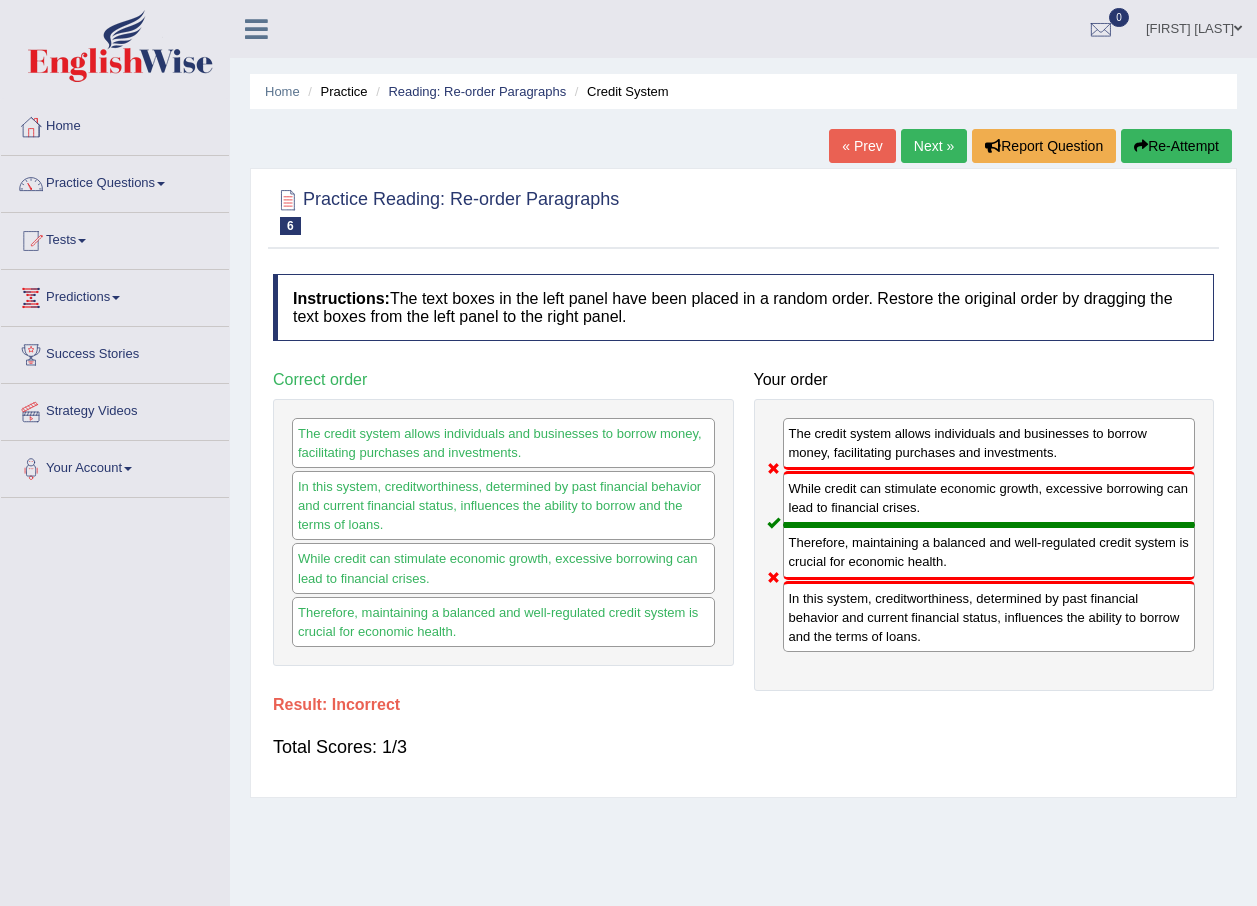 click on "Next »" at bounding box center [934, 146] 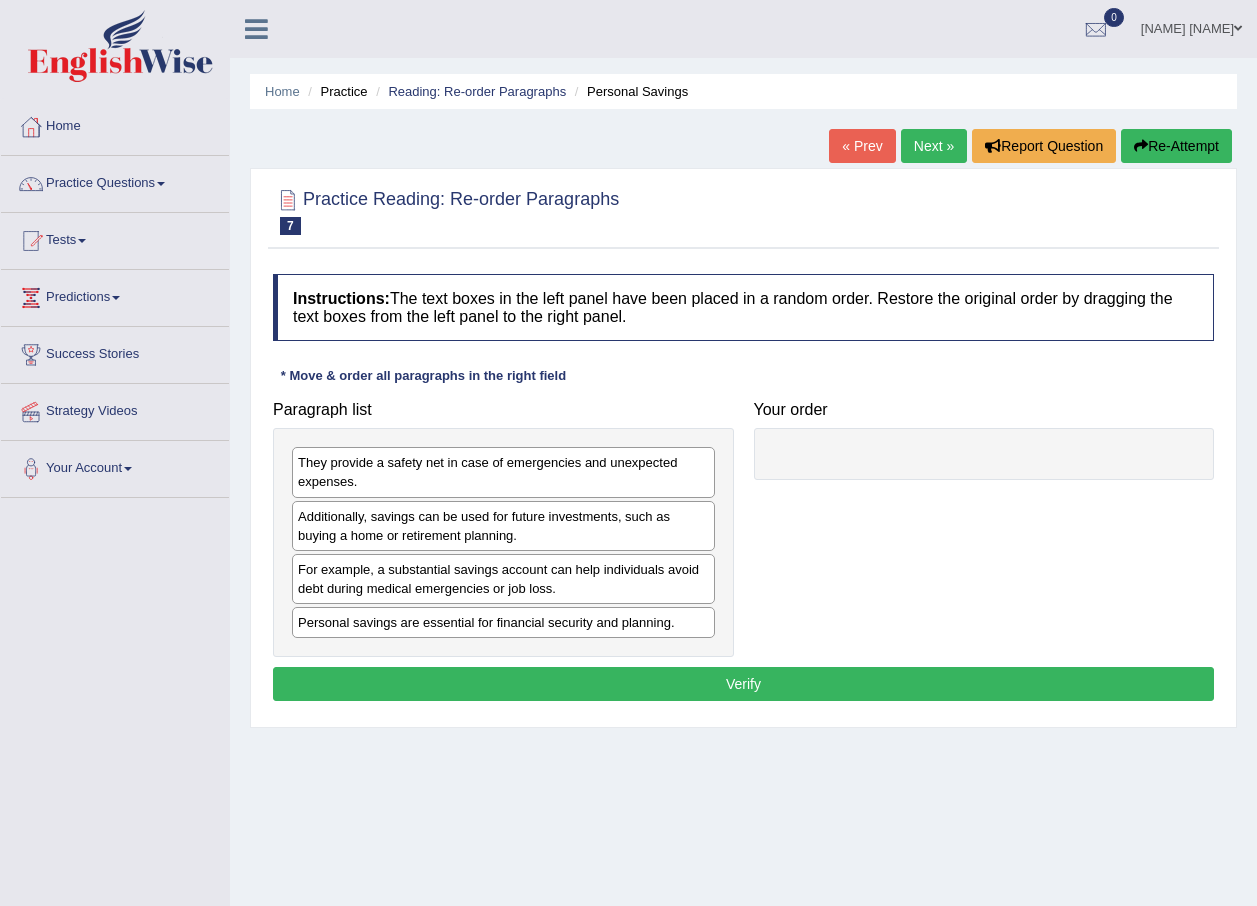 scroll, scrollTop: 0, scrollLeft: 0, axis: both 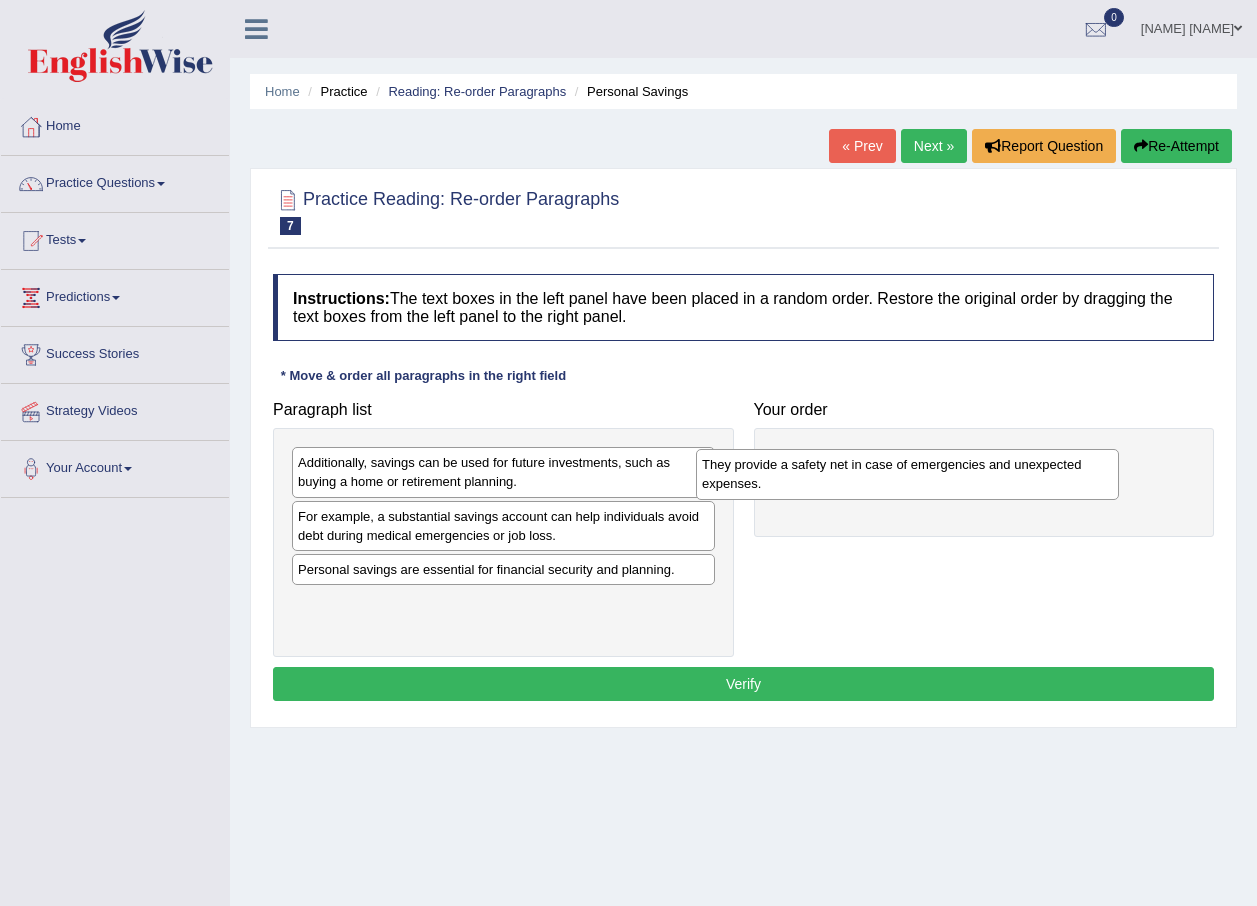 drag, startPoint x: 494, startPoint y: 478, endPoint x: 913, endPoint y: 479, distance: 419.0012 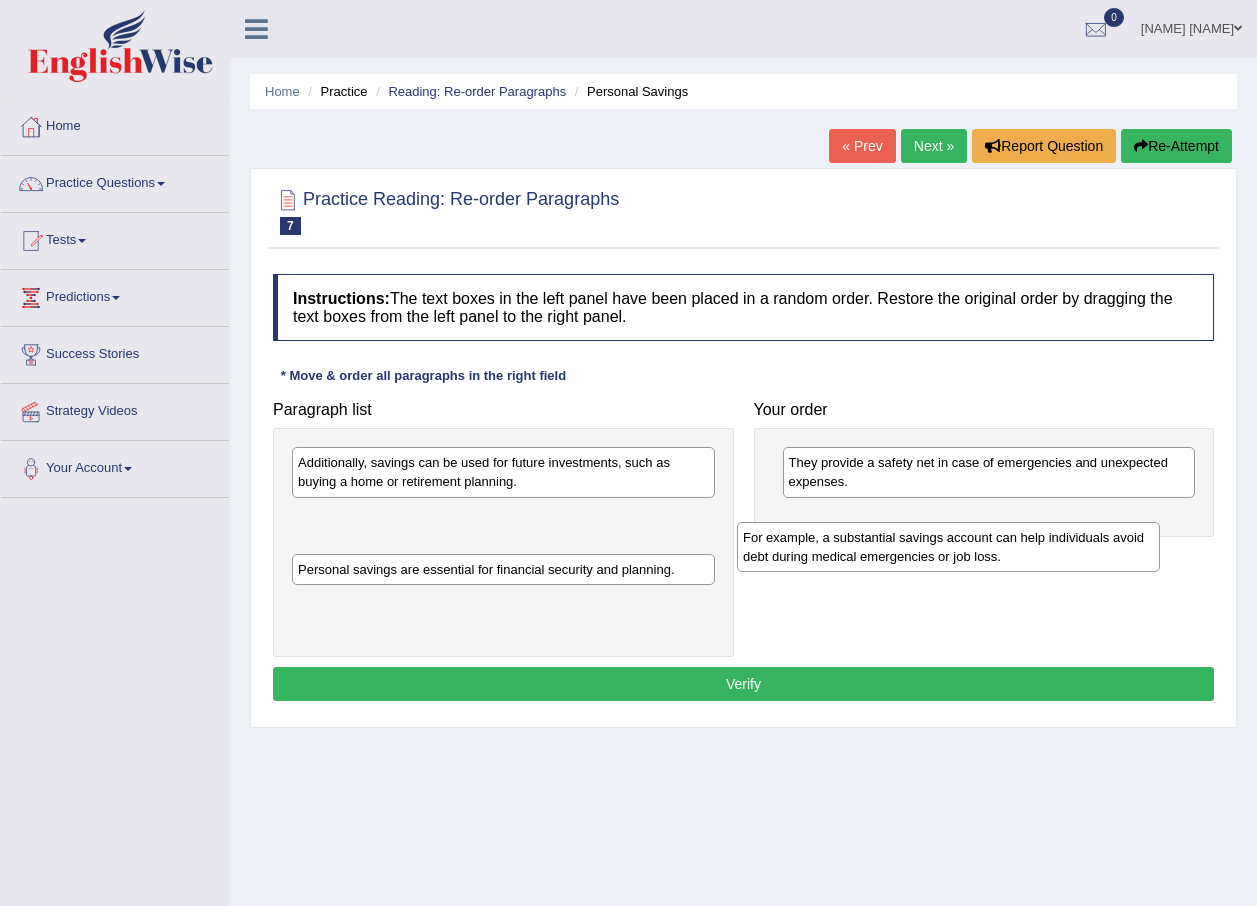 drag, startPoint x: 447, startPoint y: 536, endPoint x: 892, endPoint y: 557, distance: 445.49524 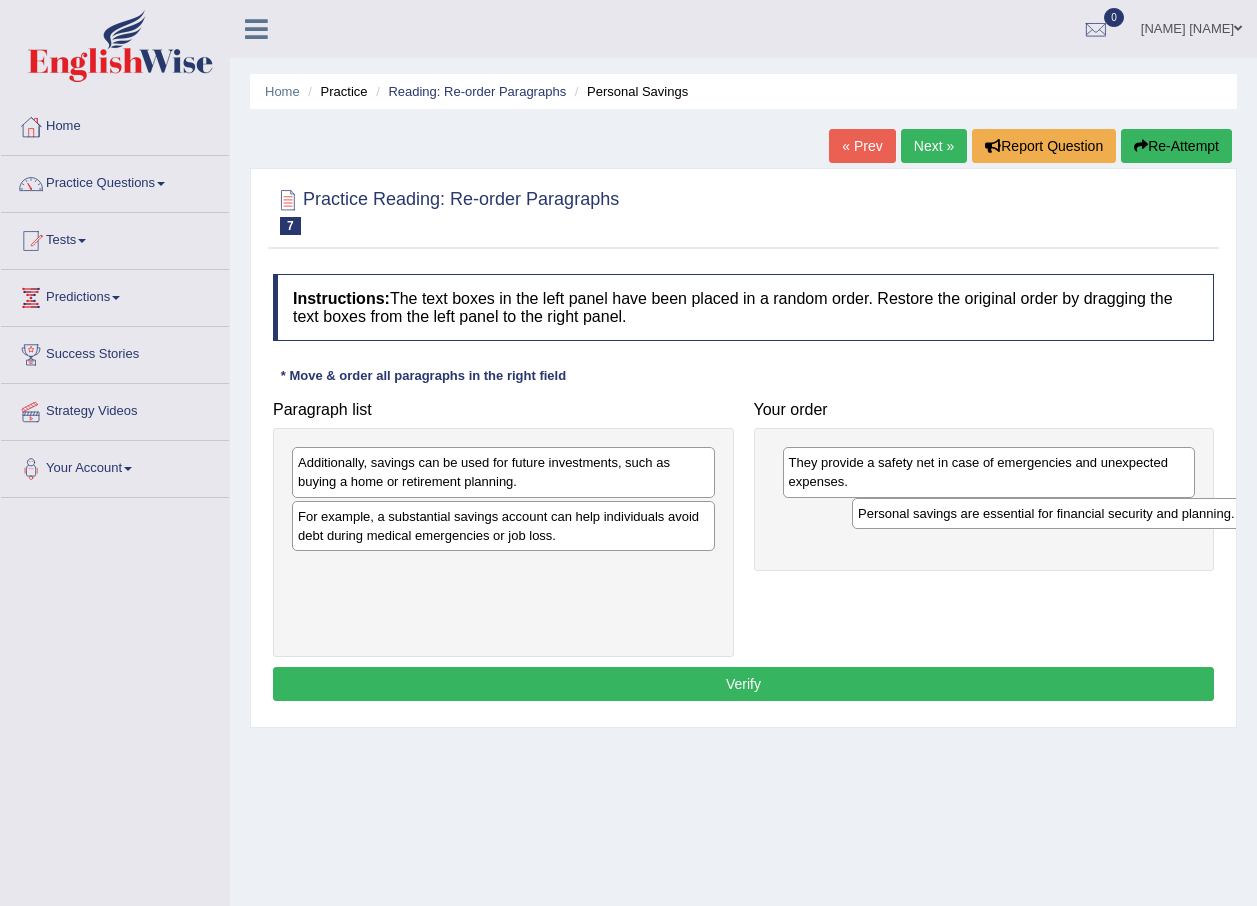 drag, startPoint x: 417, startPoint y: 578, endPoint x: 977, endPoint y: 522, distance: 562.793 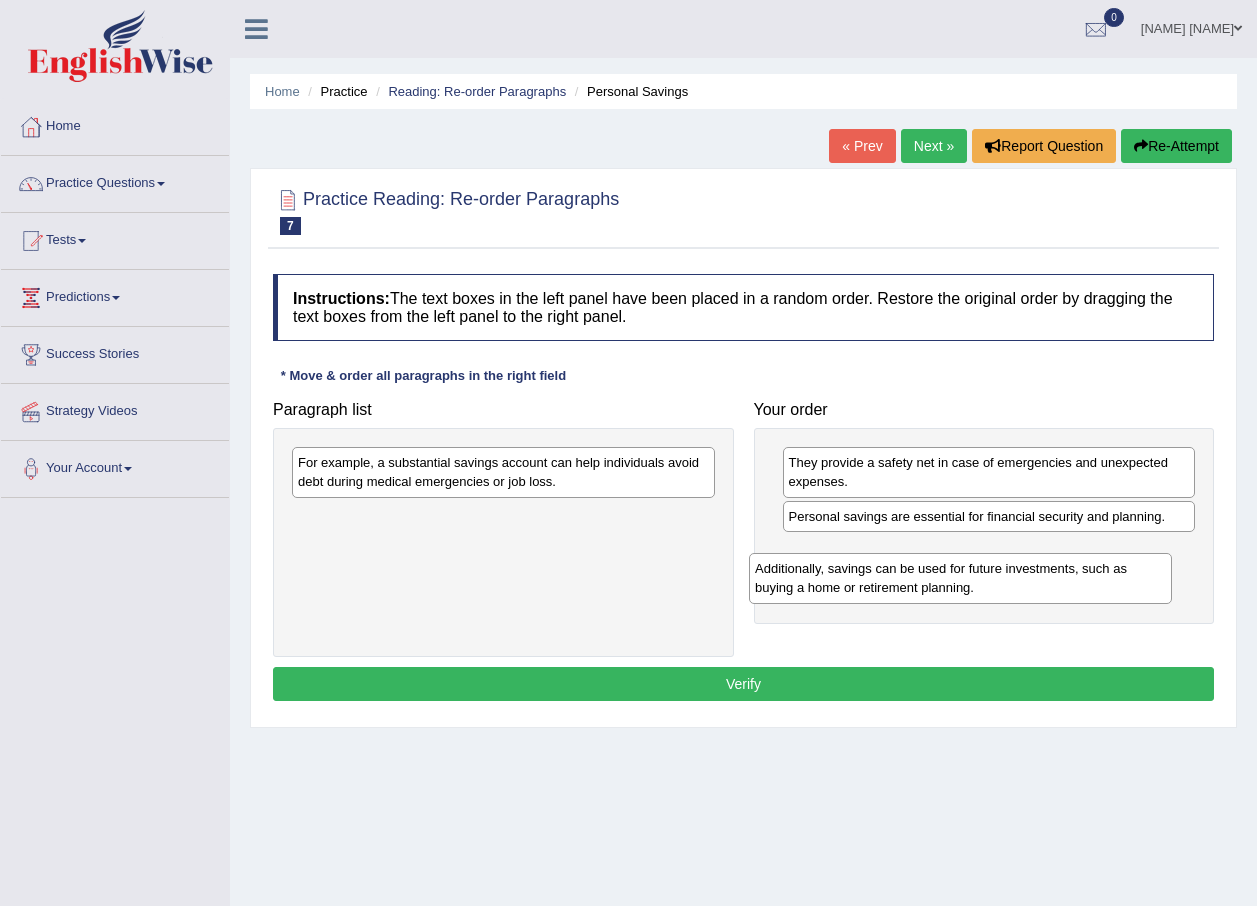 drag, startPoint x: 345, startPoint y: 484, endPoint x: 795, endPoint y: 577, distance: 459.50952 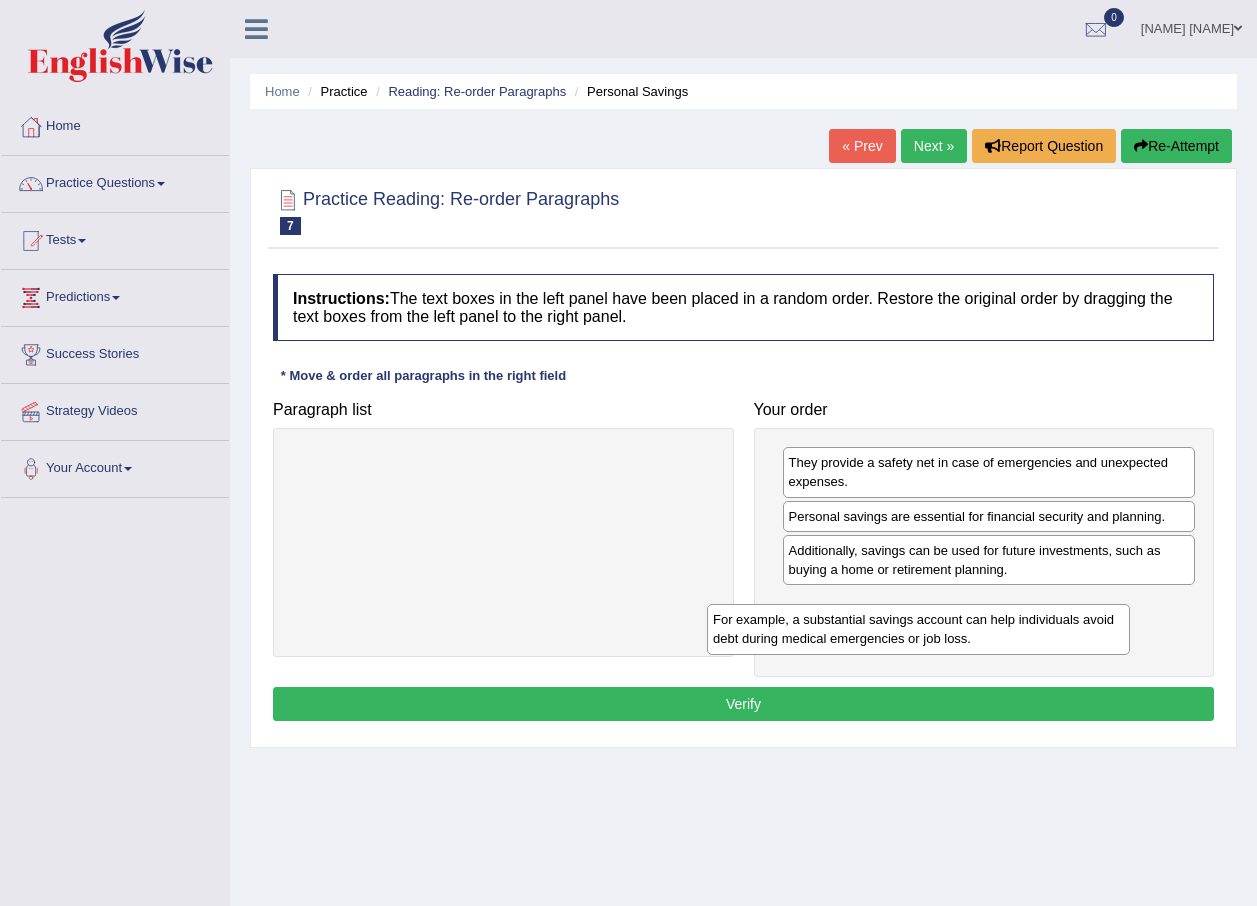 drag, startPoint x: 574, startPoint y: 475, endPoint x: 1004, endPoint y: 630, distance: 457.08313 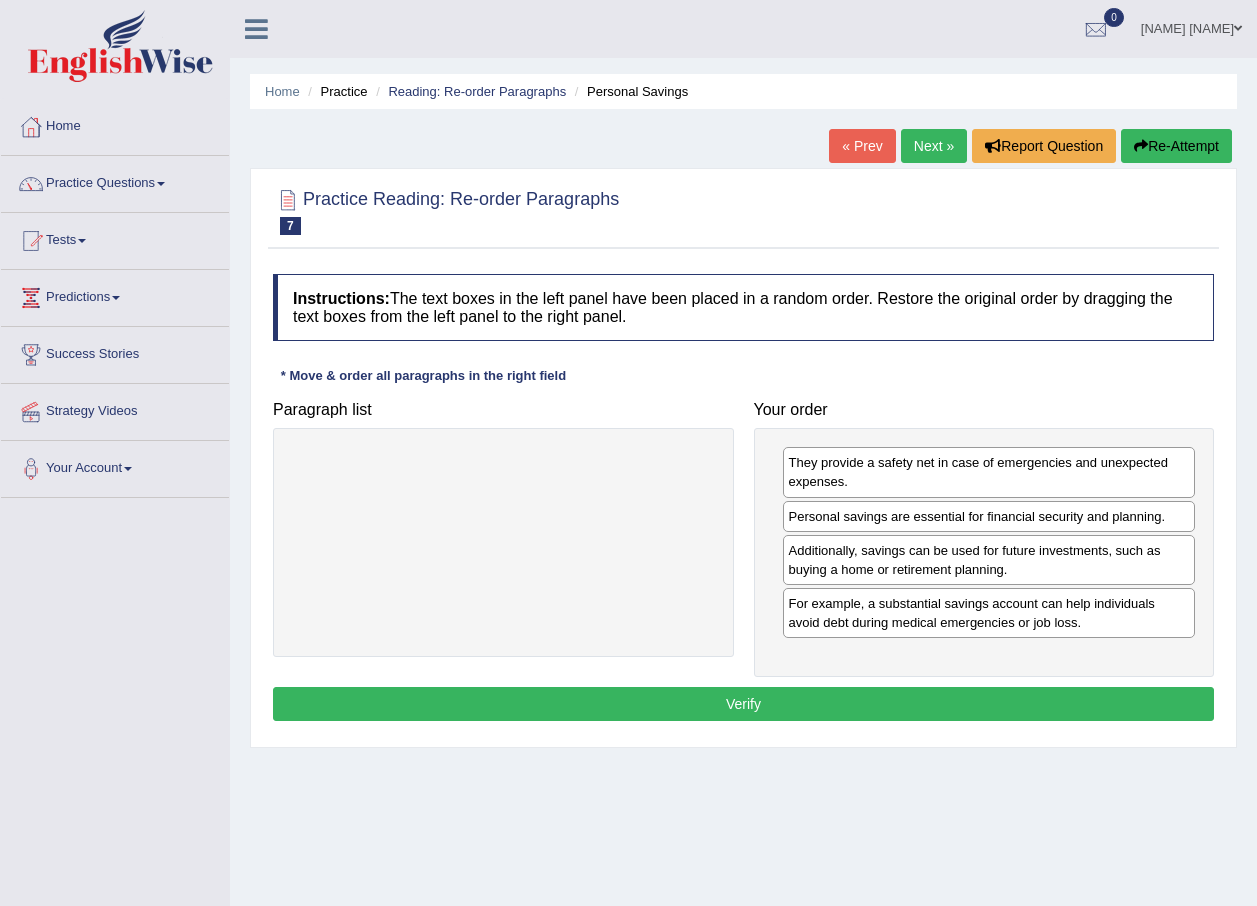 click on "Verify" at bounding box center [743, 704] 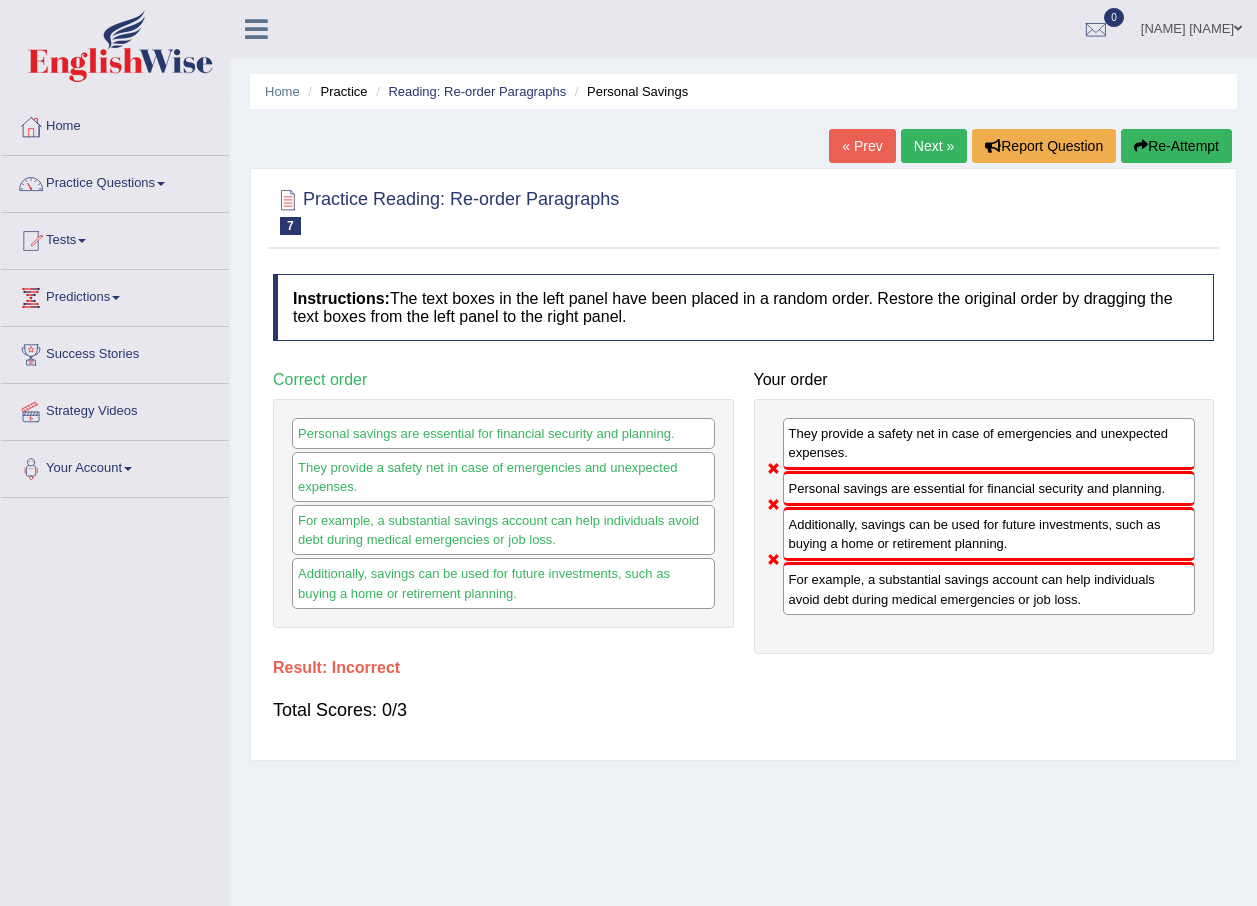 click on "Next »" at bounding box center (934, 146) 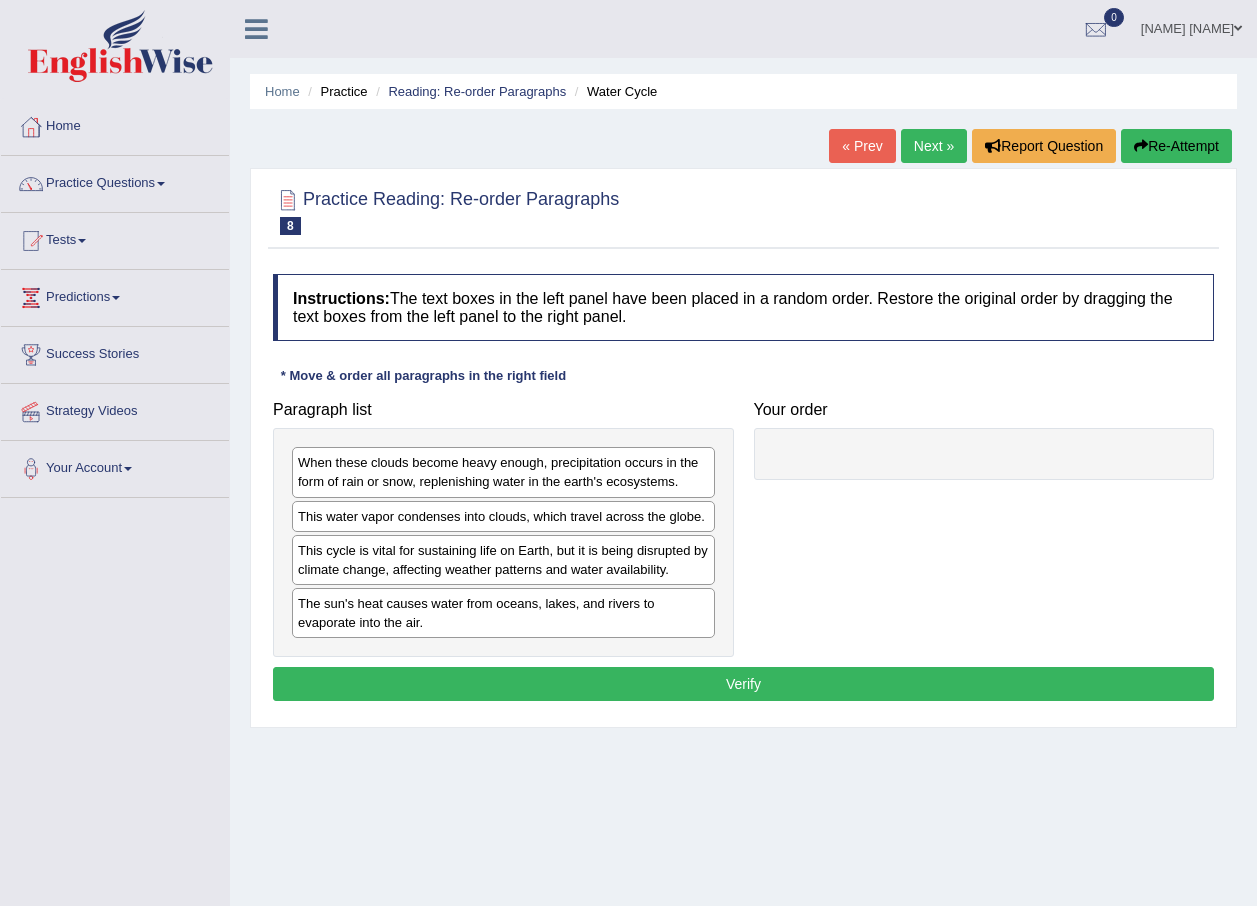 scroll, scrollTop: 0, scrollLeft: 0, axis: both 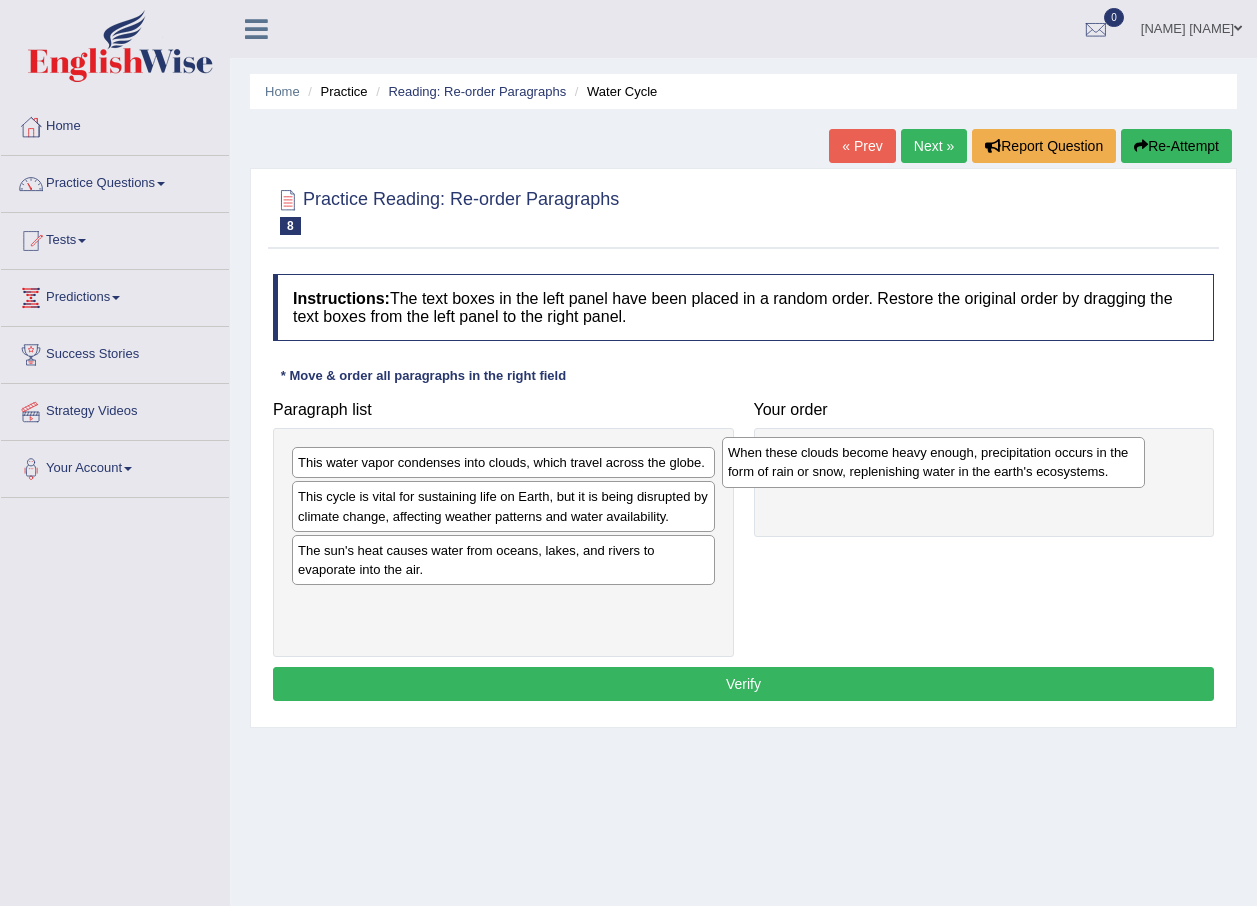 drag, startPoint x: 383, startPoint y: 473, endPoint x: 813, endPoint y: 463, distance: 430.11627 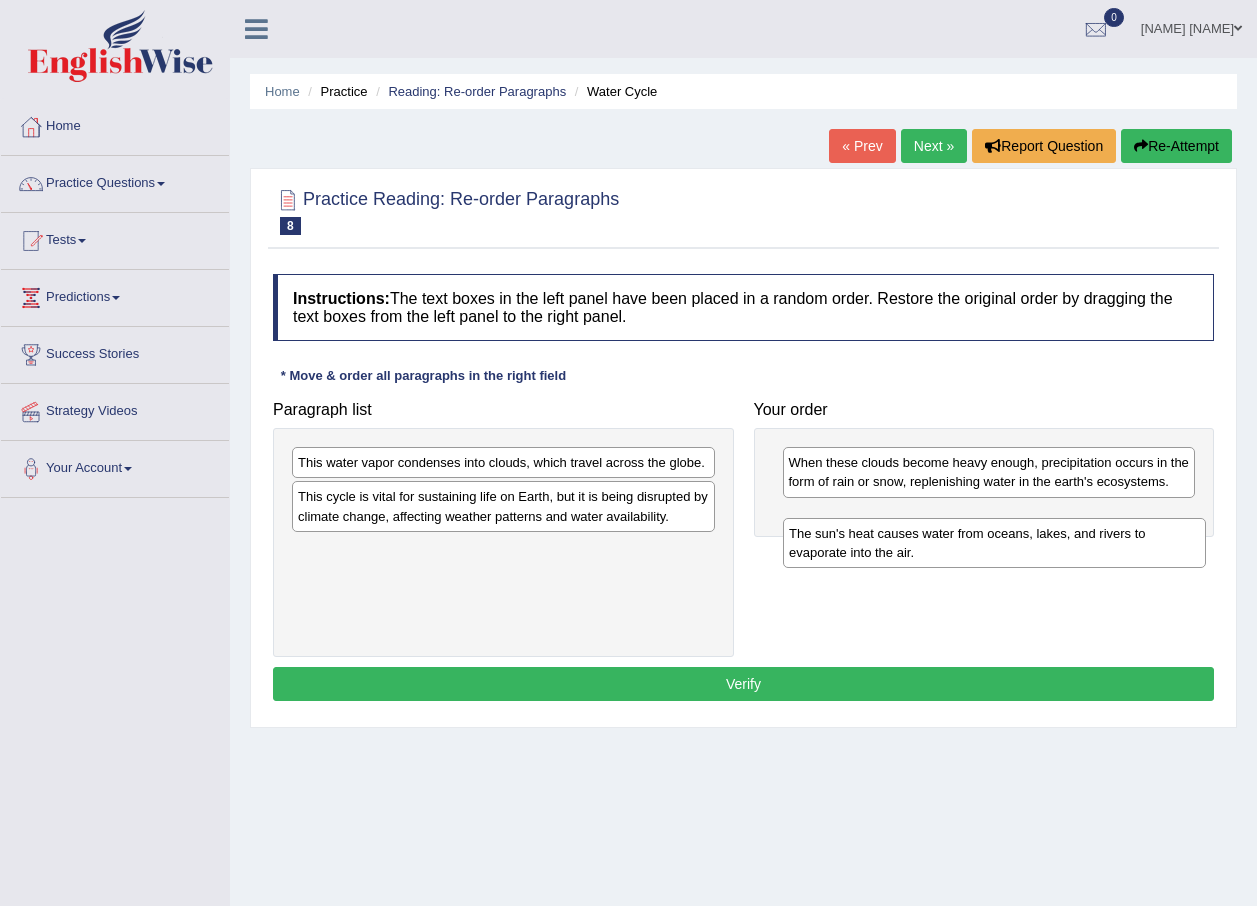 drag, startPoint x: 586, startPoint y: 572, endPoint x: 1077, endPoint y: 555, distance: 491.29422 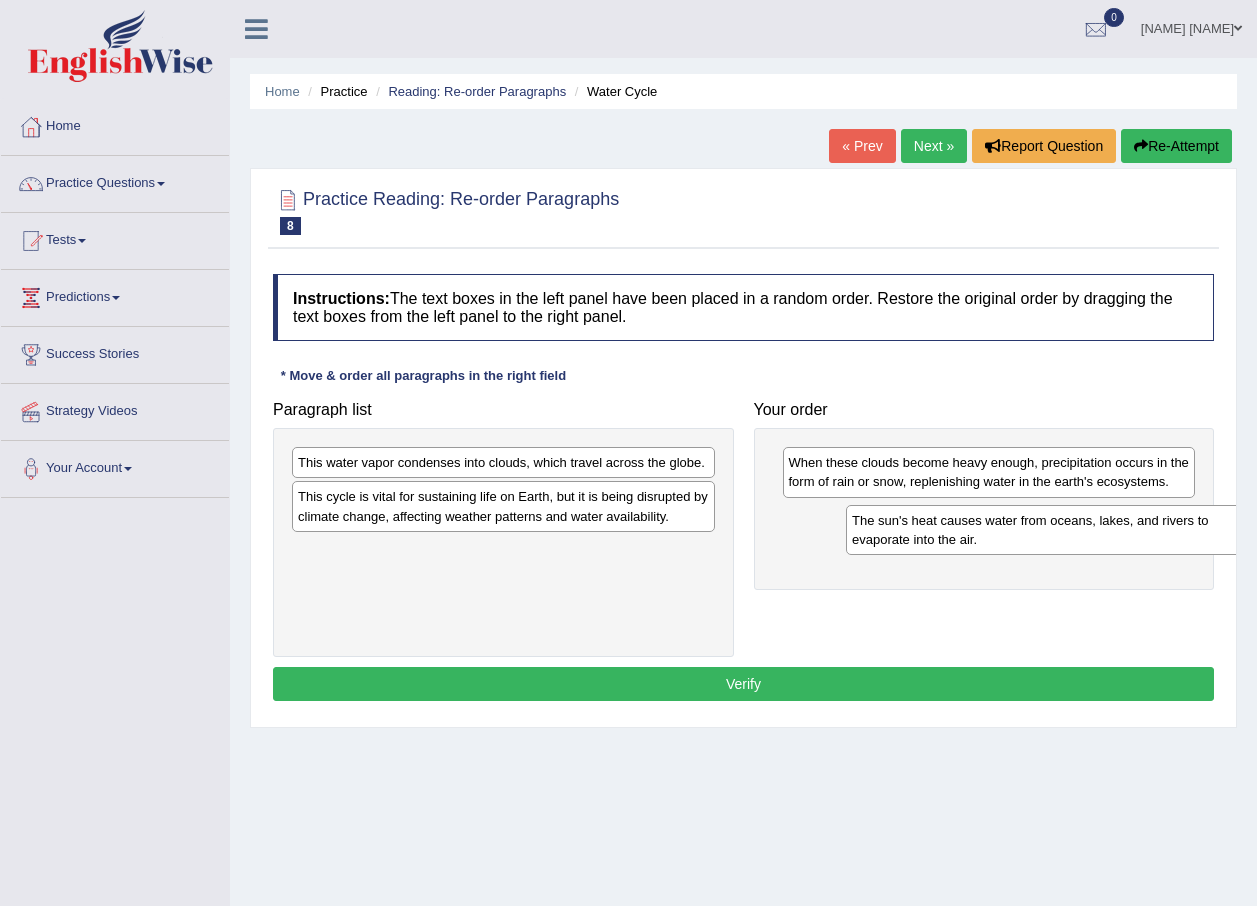 drag, startPoint x: 449, startPoint y: 557, endPoint x: 1003, endPoint y: 527, distance: 554.8117 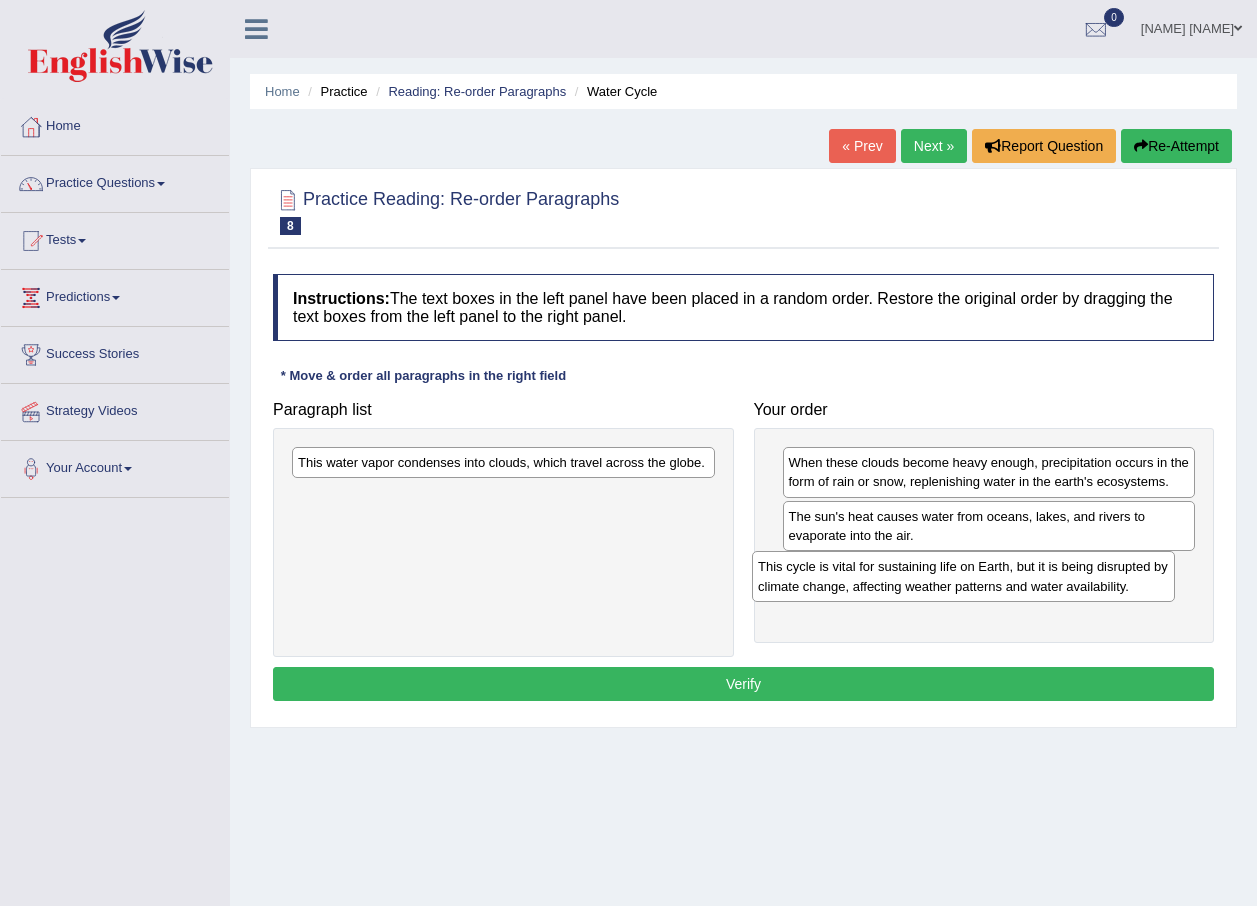 drag, startPoint x: 647, startPoint y: 515, endPoint x: 1108, endPoint y: 580, distance: 465.55988 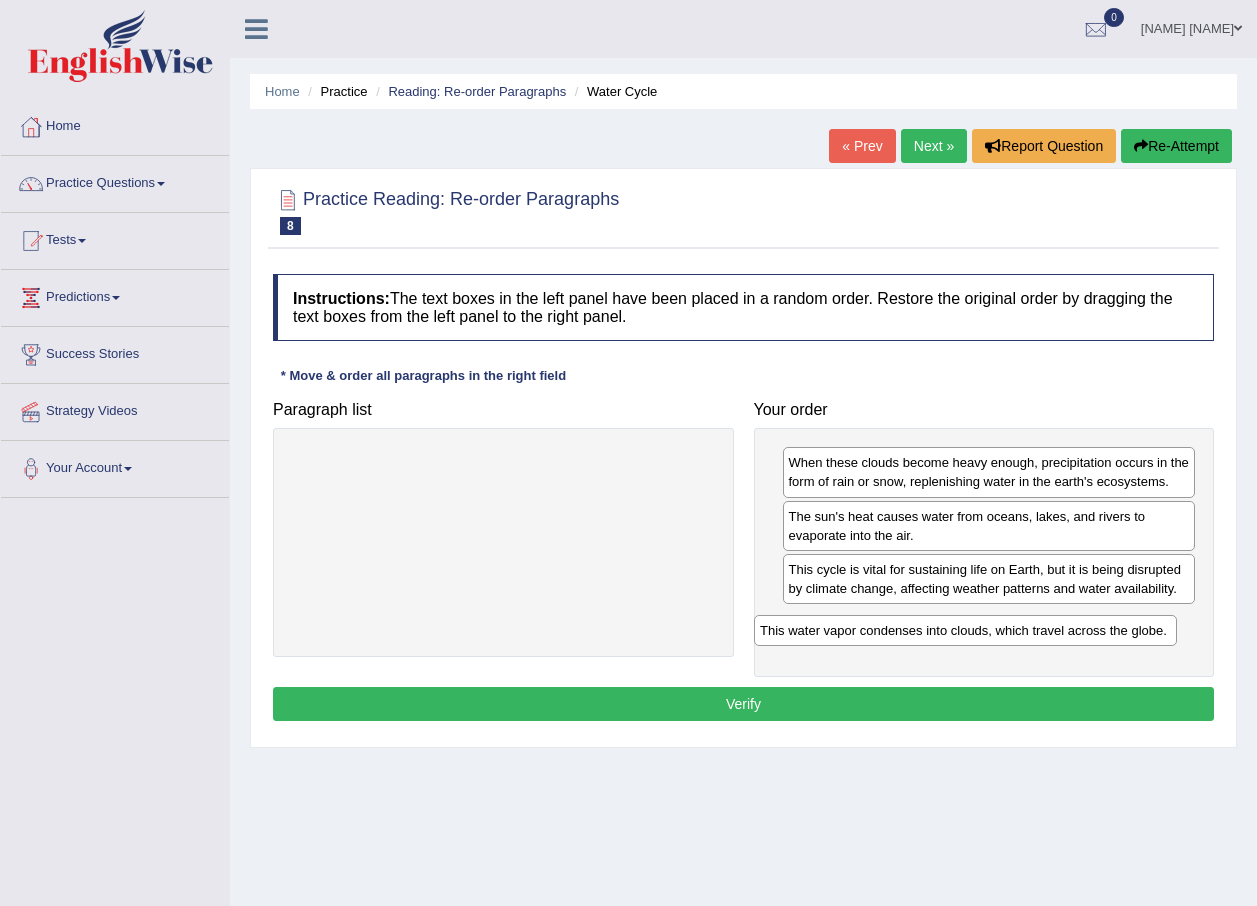 drag, startPoint x: 584, startPoint y: 468, endPoint x: 1046, endPoint y: 636, distance: 491.59738 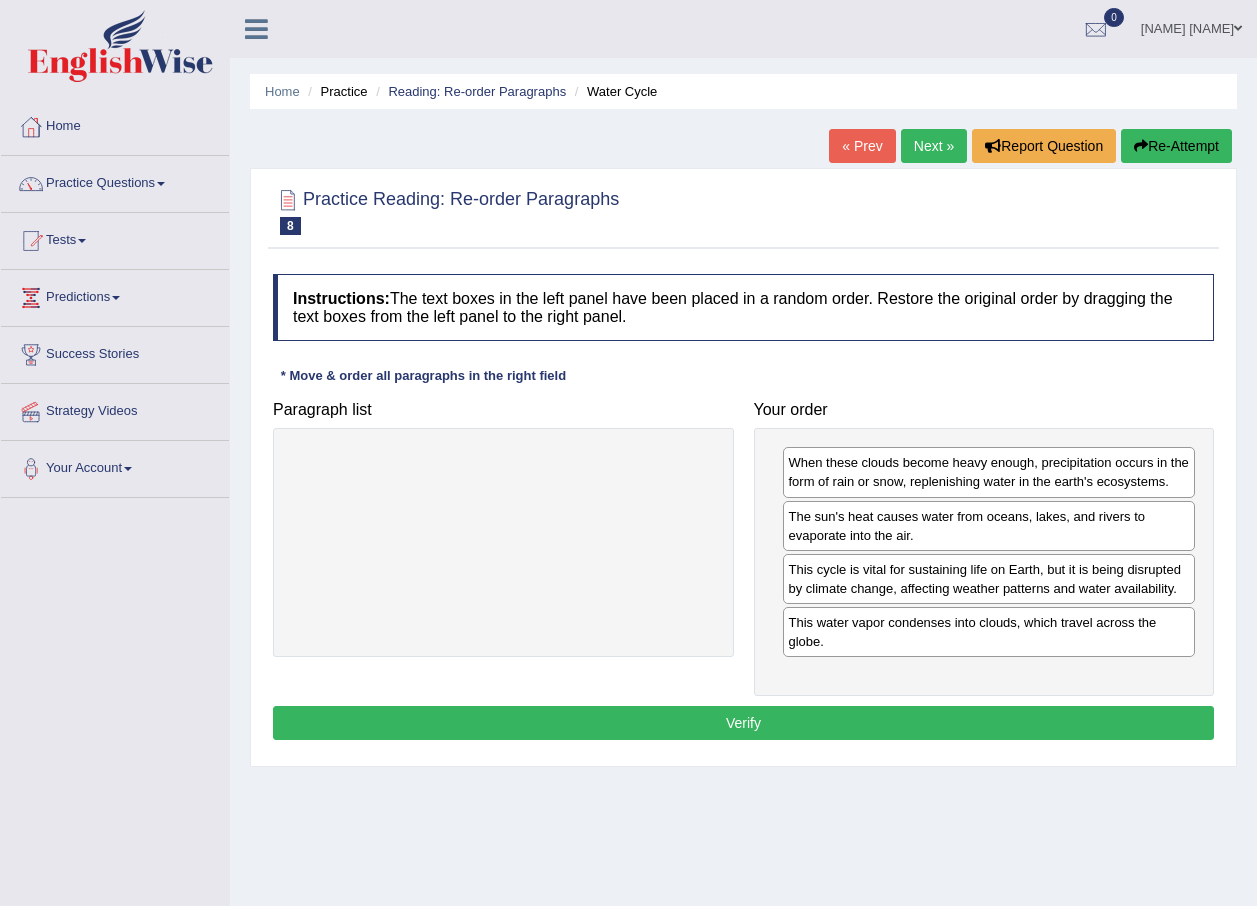 click on "Verify" at bounding box center [743, 723] 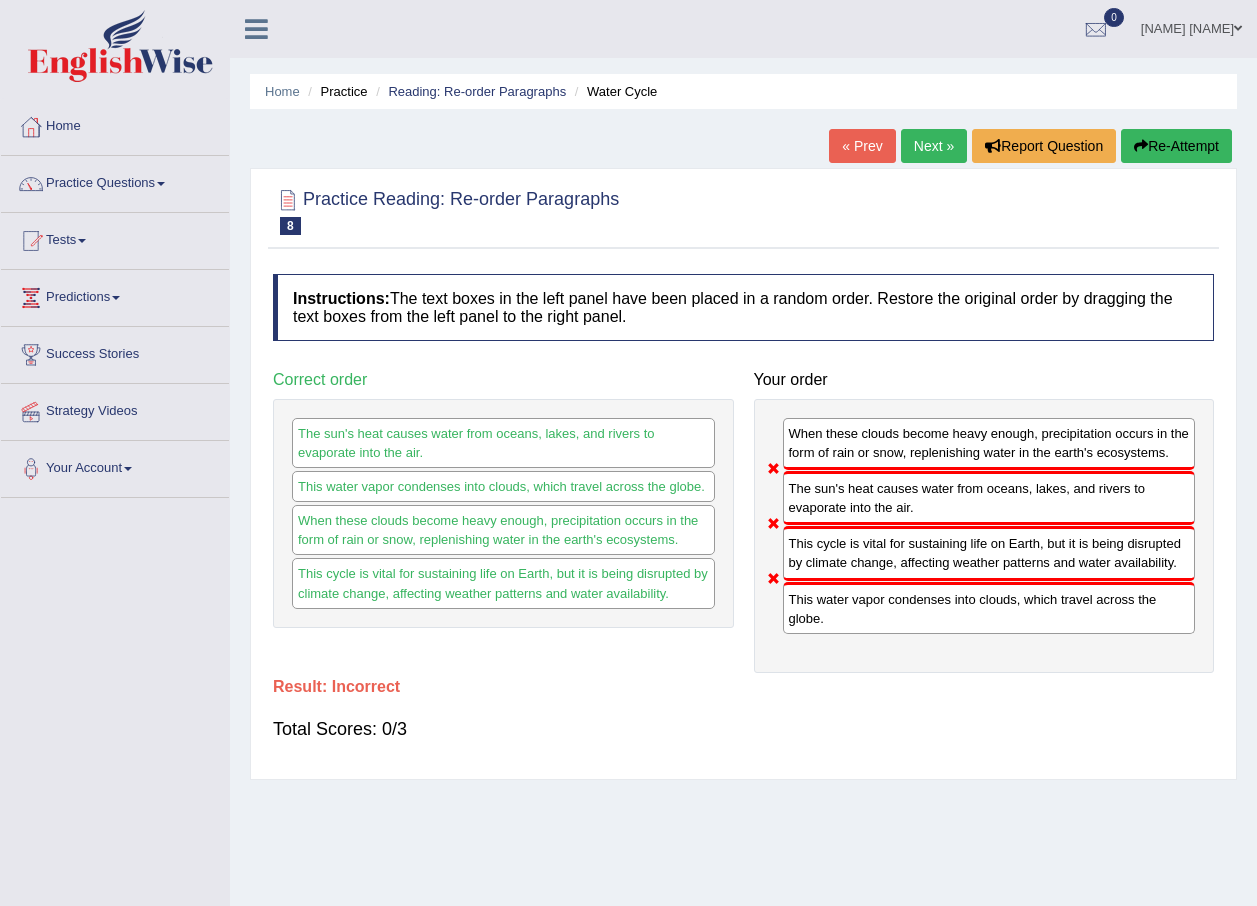 click on "Next »" at bounding box center (934, 146) 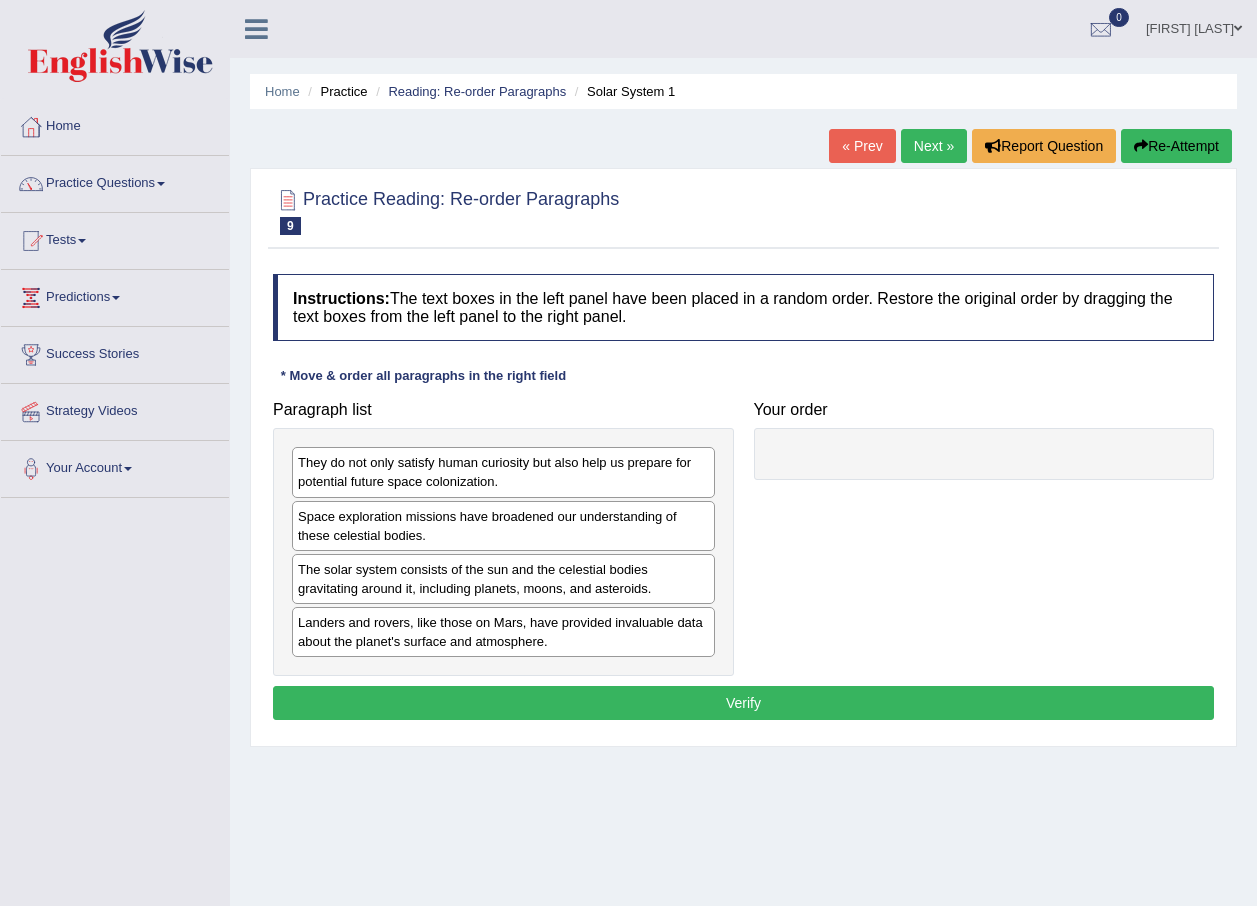 scroll, scrollTop: 0, scrollLeft: 0, axis: both 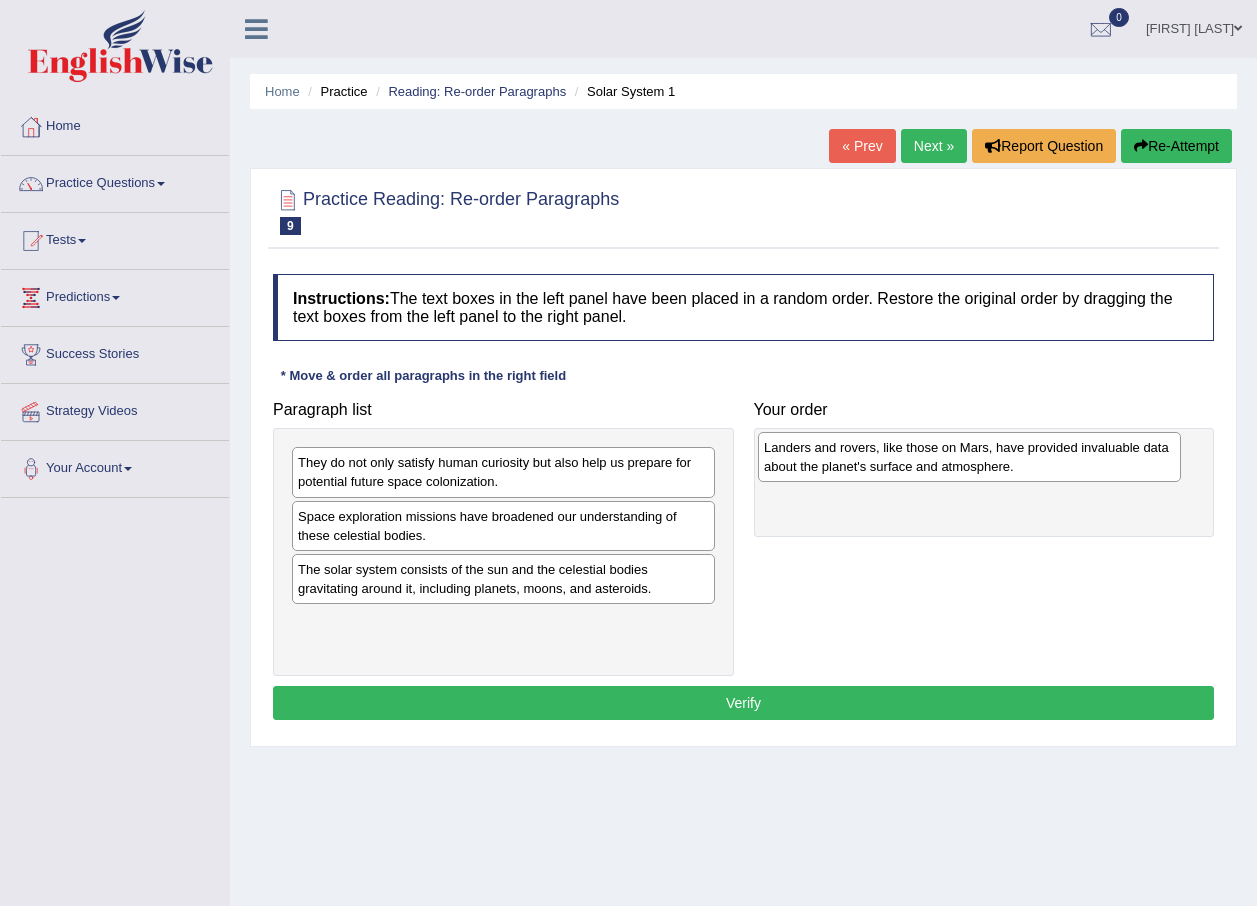 drag, startPoint x: 484, startPoint y: 638, endPoint x: 950, endPoint y: 463, distance: 497.77606 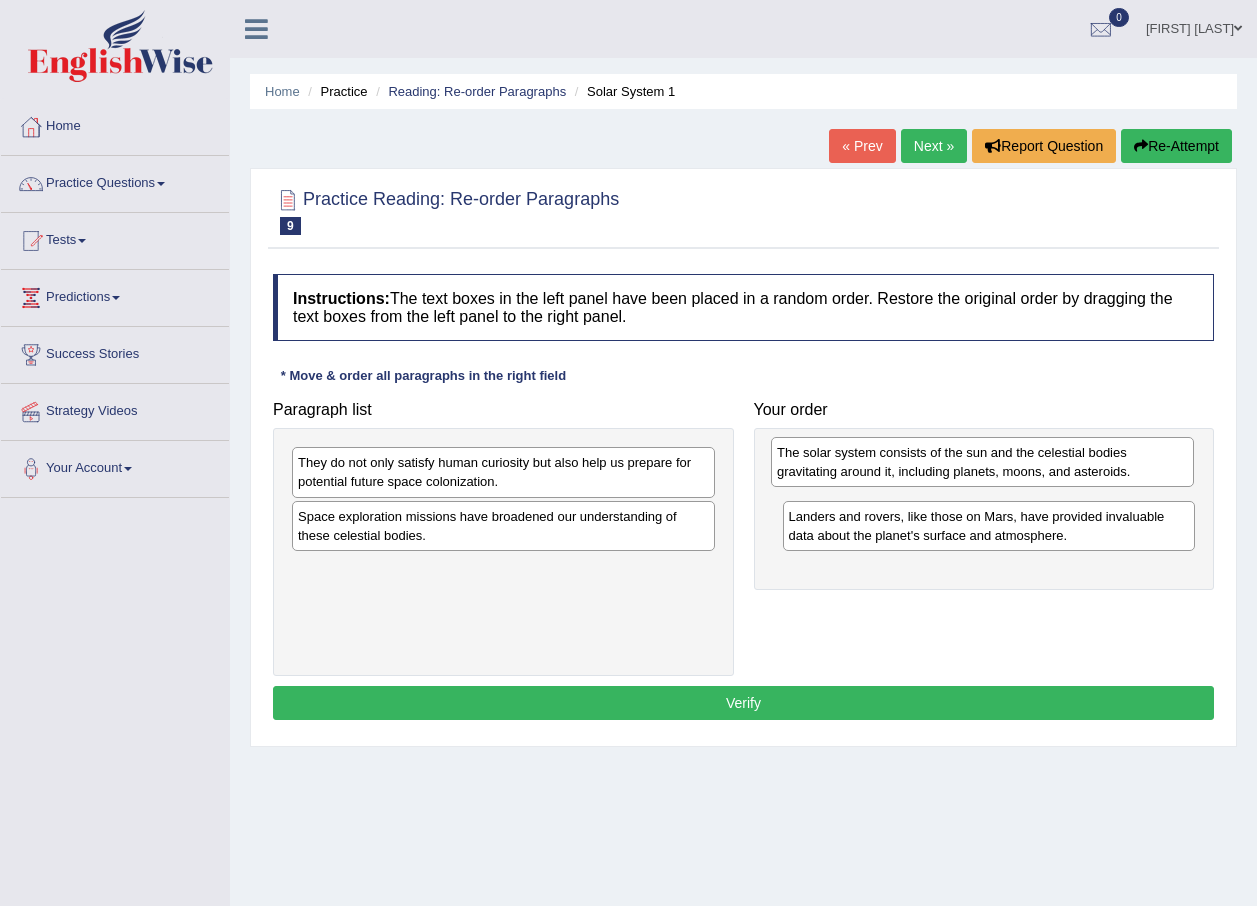 drag, startPoint x: 460, startPoint y: 585, endPoint x: 940, endPoint y: 468, distance: 494.05365 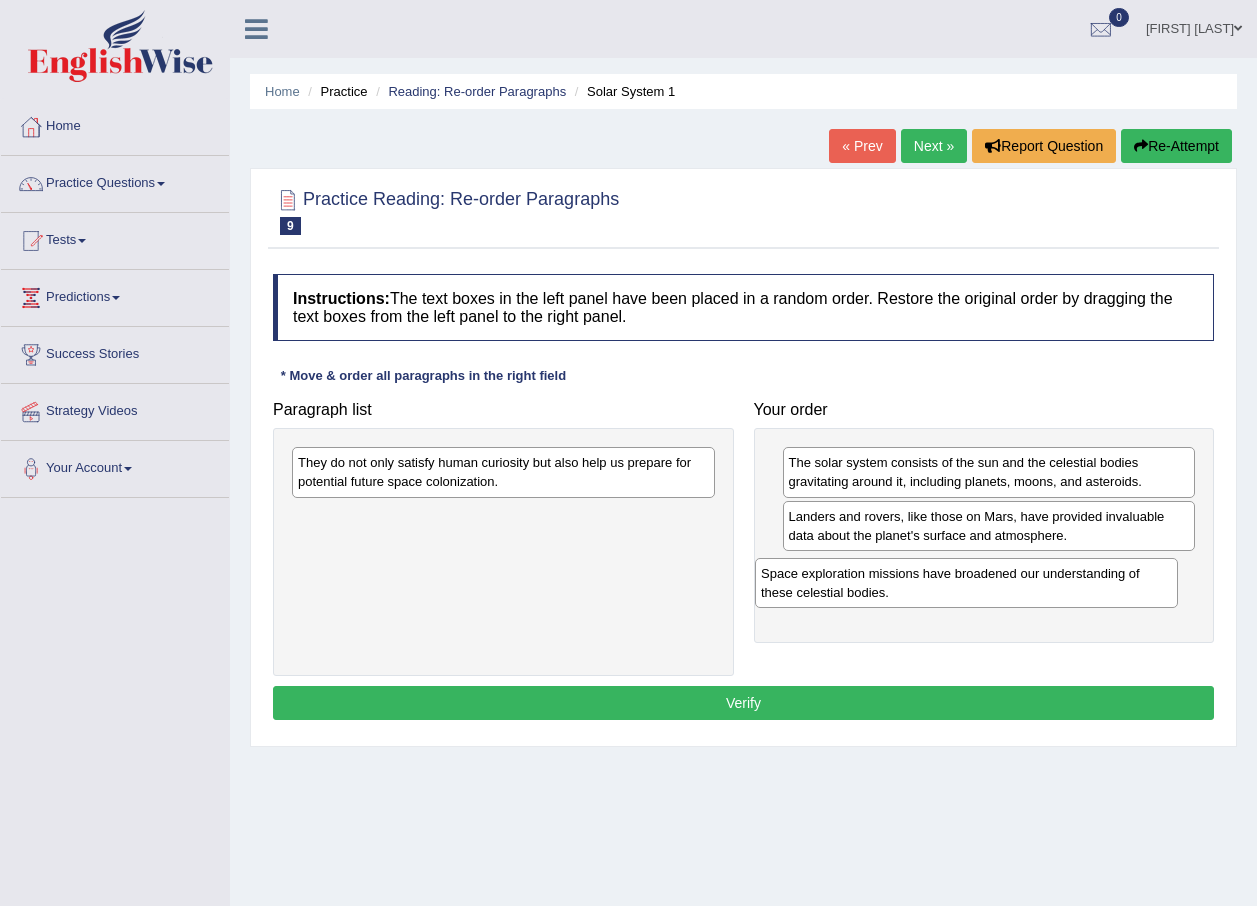 drag, startPoint x: 334, startPoint y: 527, endPoint x: 797, endPoint y: 584, distance: 466.49545 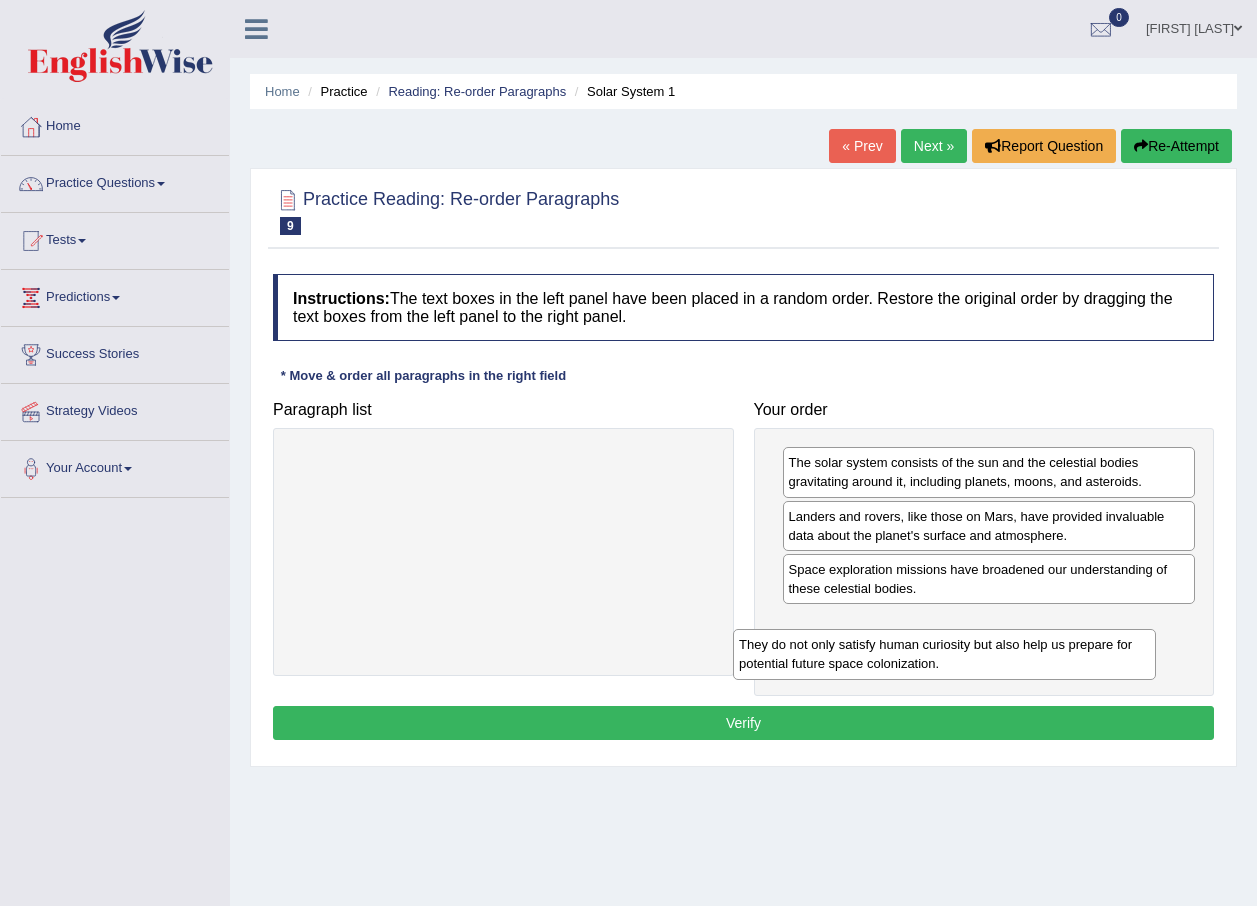 drag, startPoint x: 401, startPoint y: 479, endPoint x: 844, endPoint y: 656, distance: 477.05136 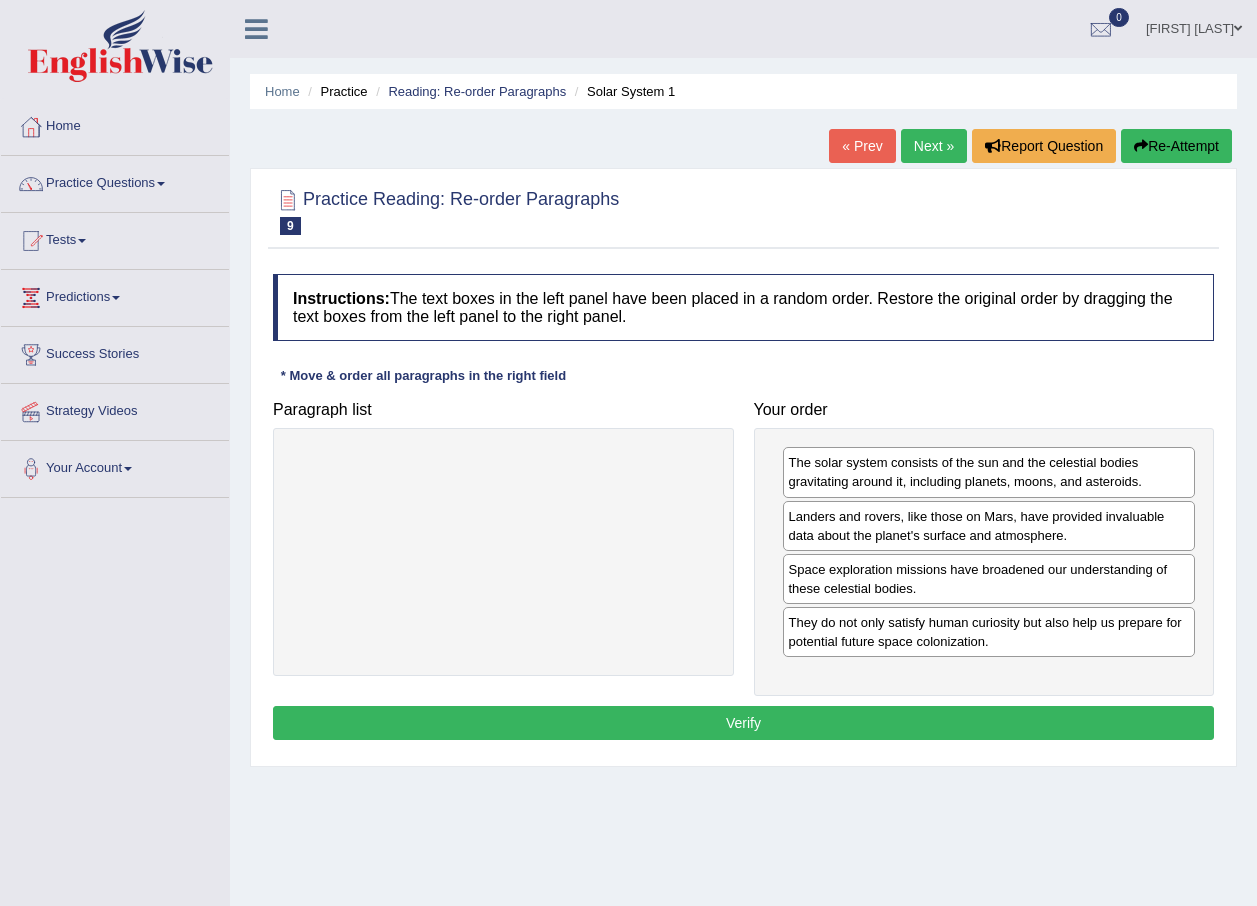 click on "Verify" at bounding box center (743, 723) 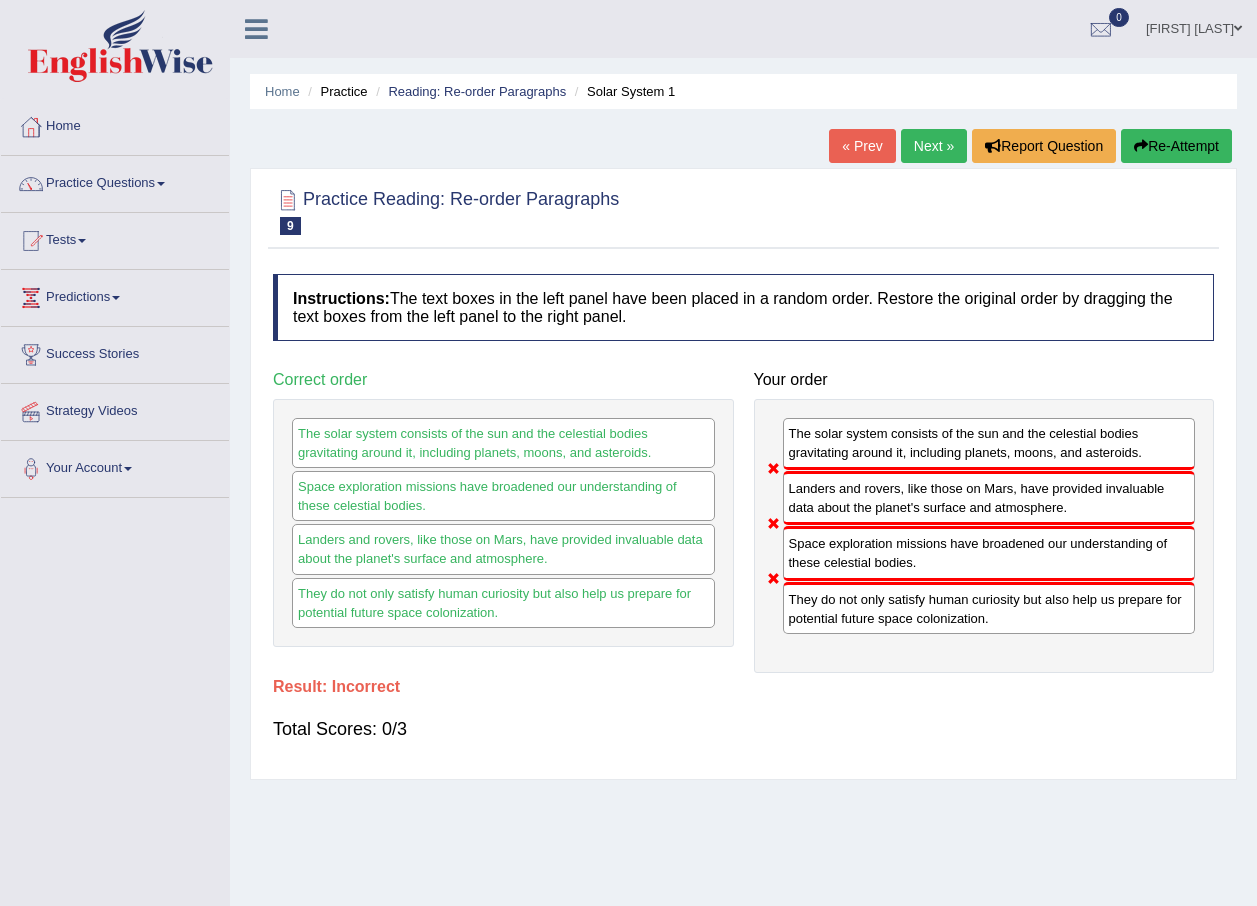 drag, startPoint x: 813, startPoint y: 605, endPoint x: 814, endPoint y: 571, distance: 34.0147 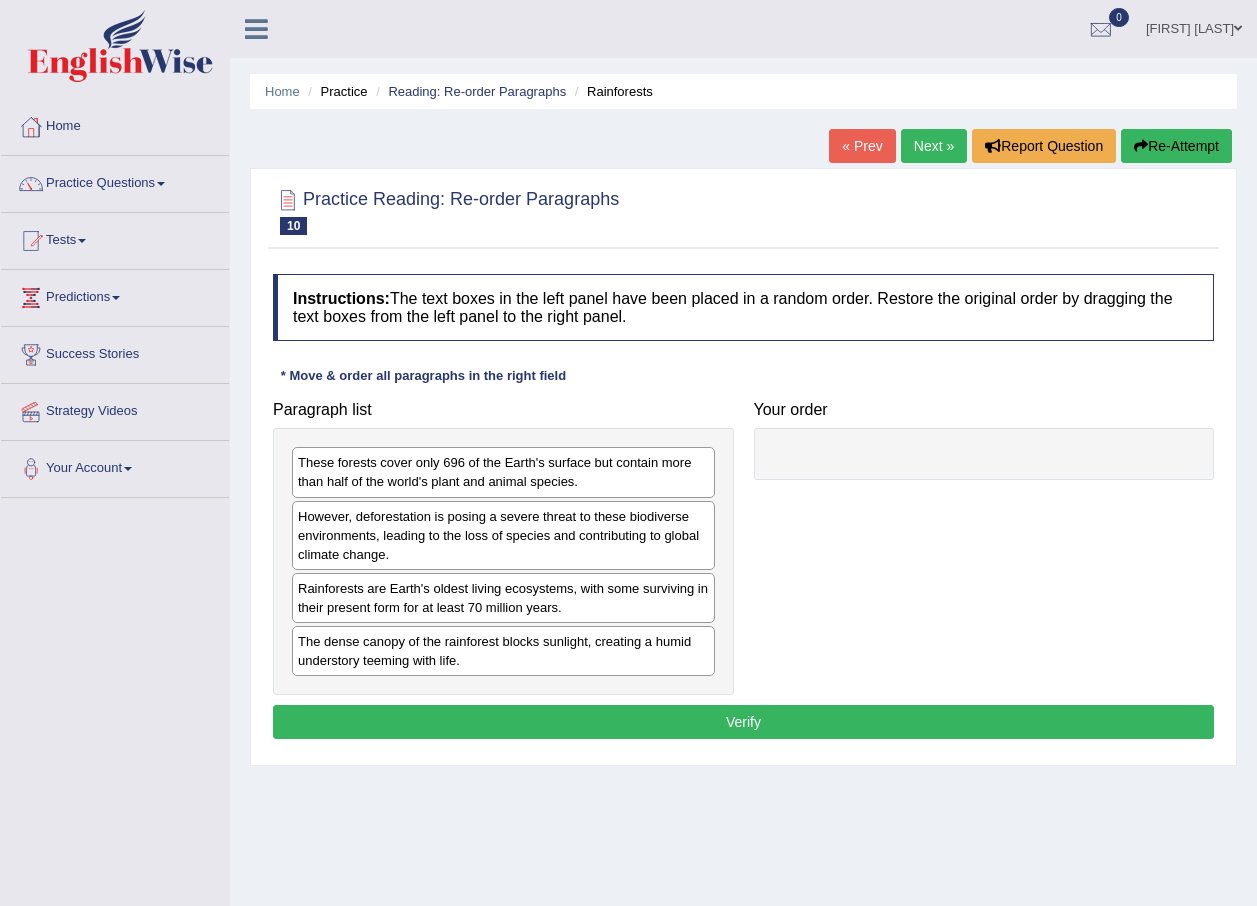 scroll, scrollTop: 0, scrollLeft: 0, axis: both 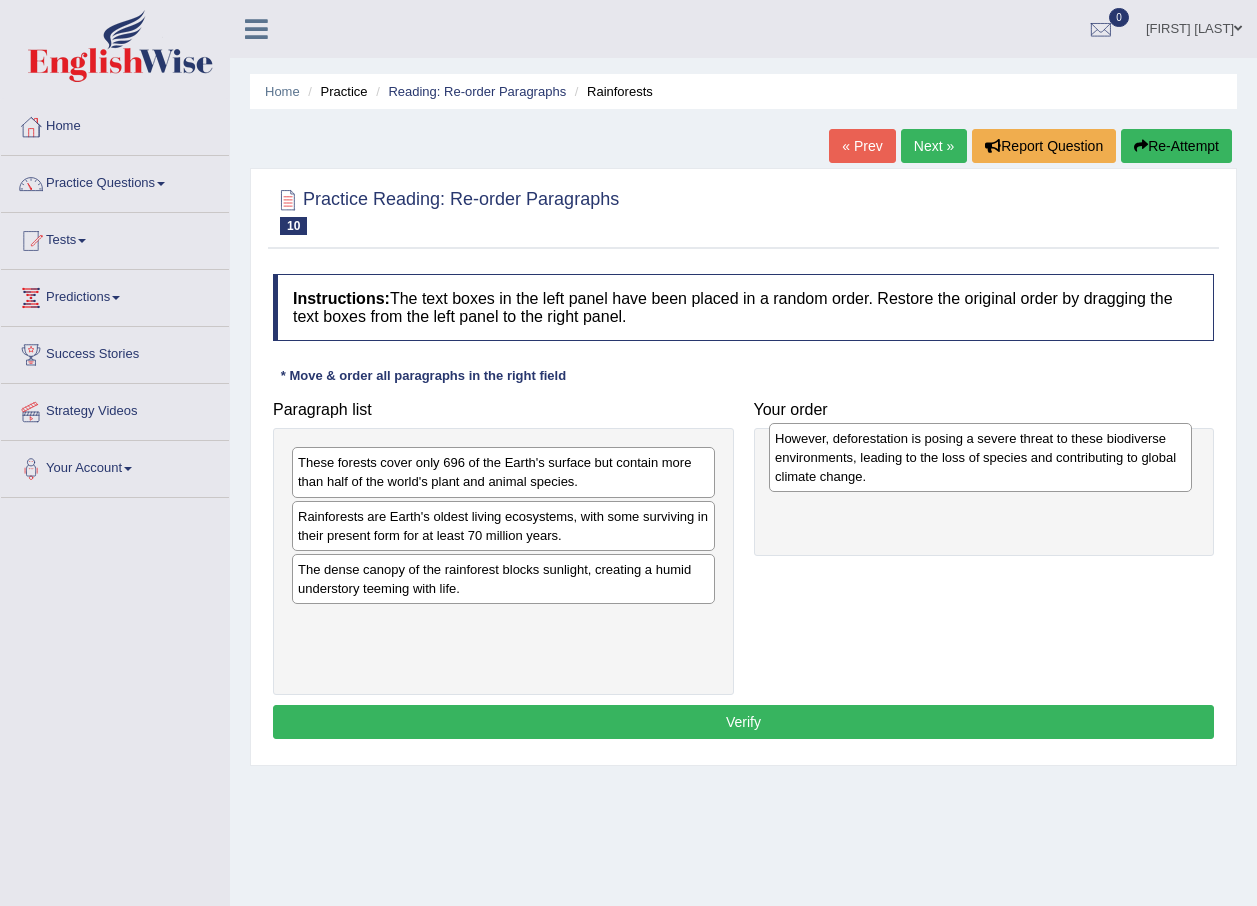 drag, startPoint x: 428, startPoint y: 533, endPoint x: 905, endPoint y: 455, distance: 483.3353 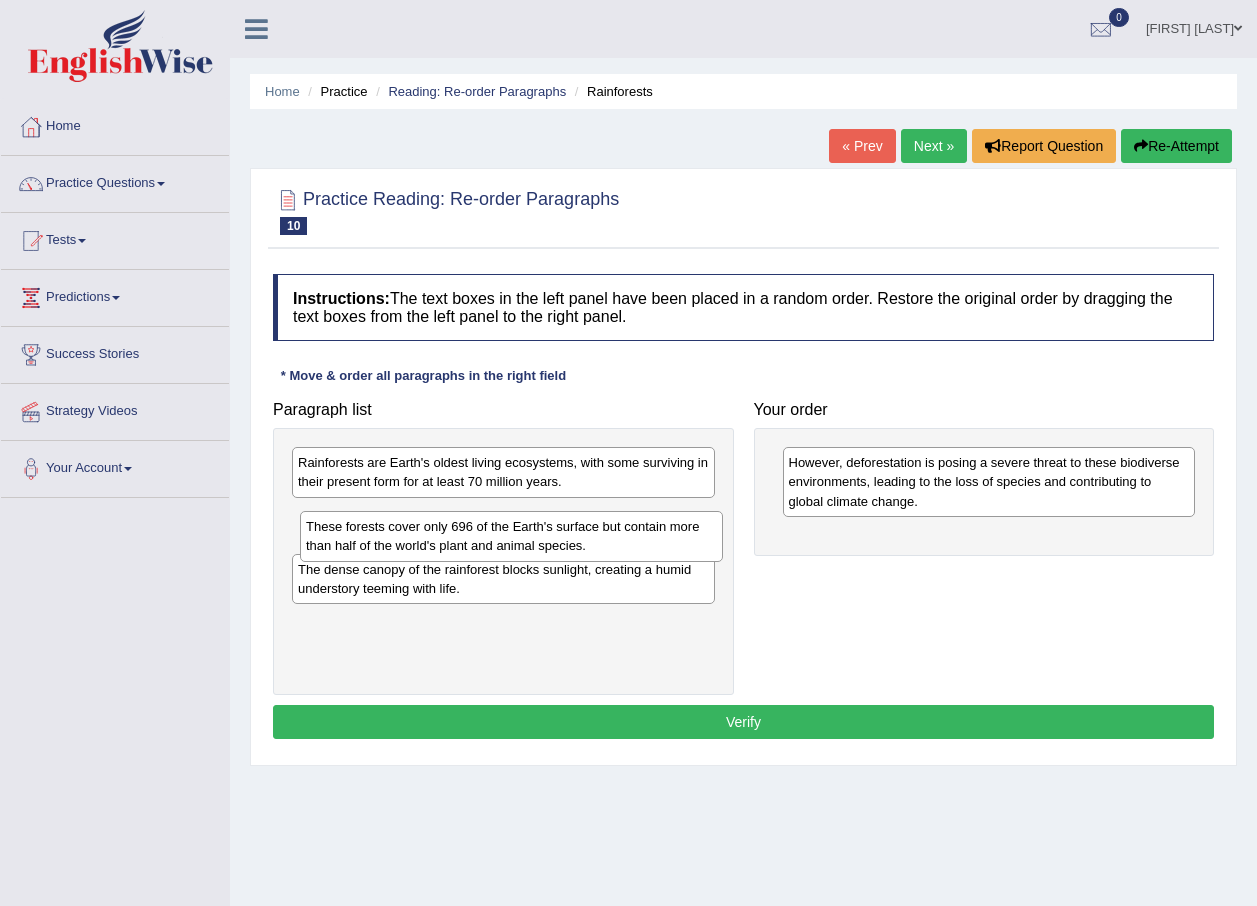 drag, startPoint x: 465, startPoint y: 481, endPoint x: 474, endPoint y: 544, distance: 63.63961 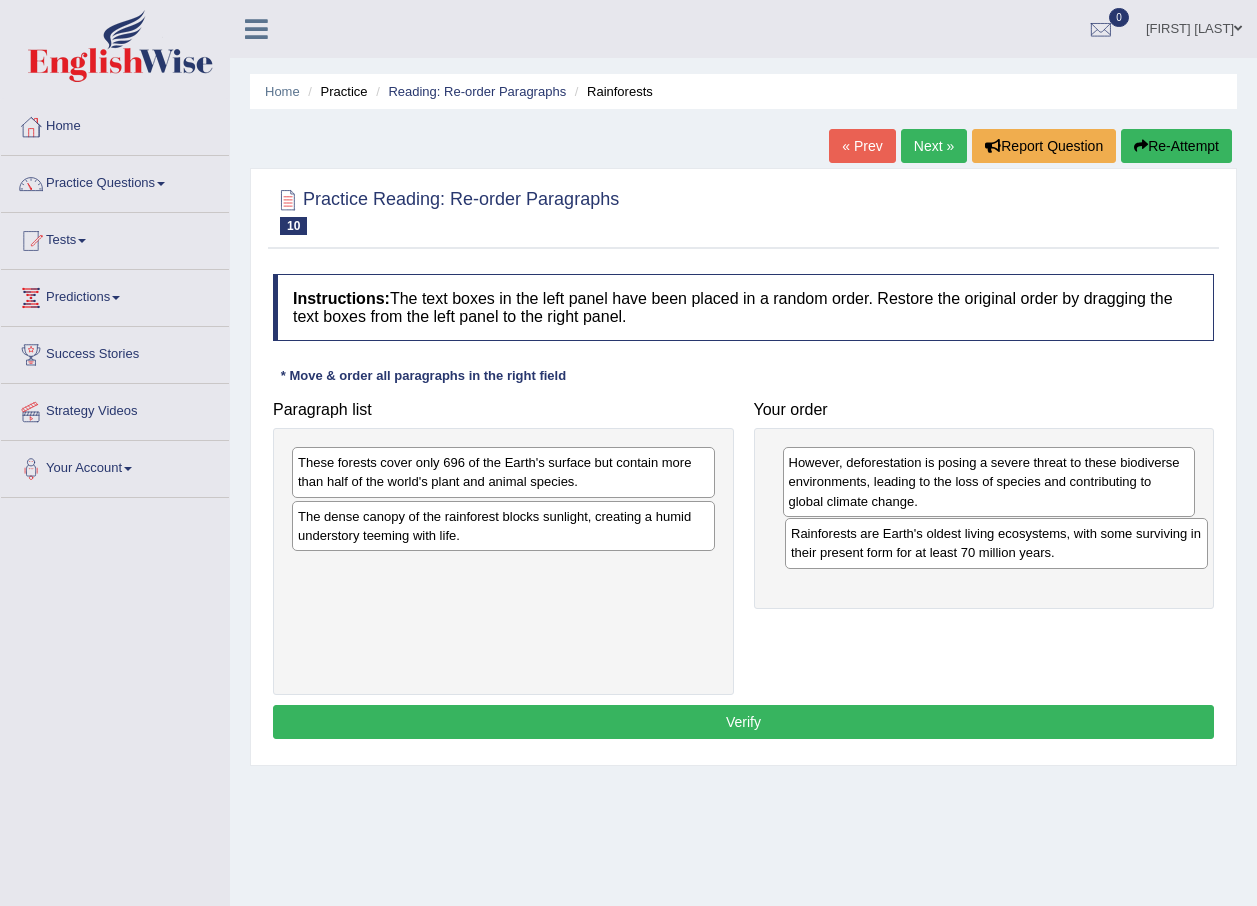 drag, startPoint x: 419, startPoint y: 475, endPoint x: 912, endPoint y: 546, distance: 498.08633 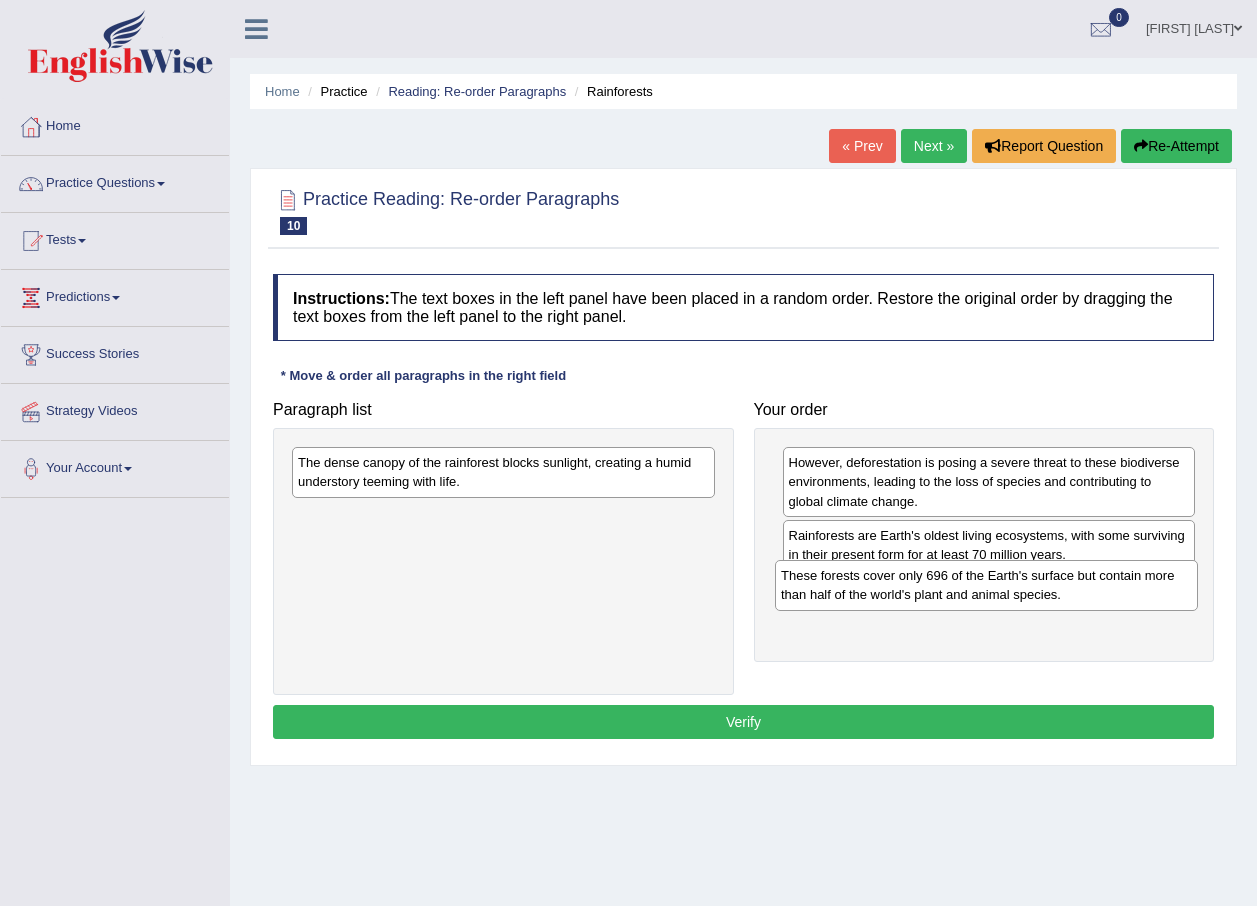 drag, startPoint x: 522, startPoint y: 472, endPoint x: 1005, endPoint y: 585, distance: 496.04233 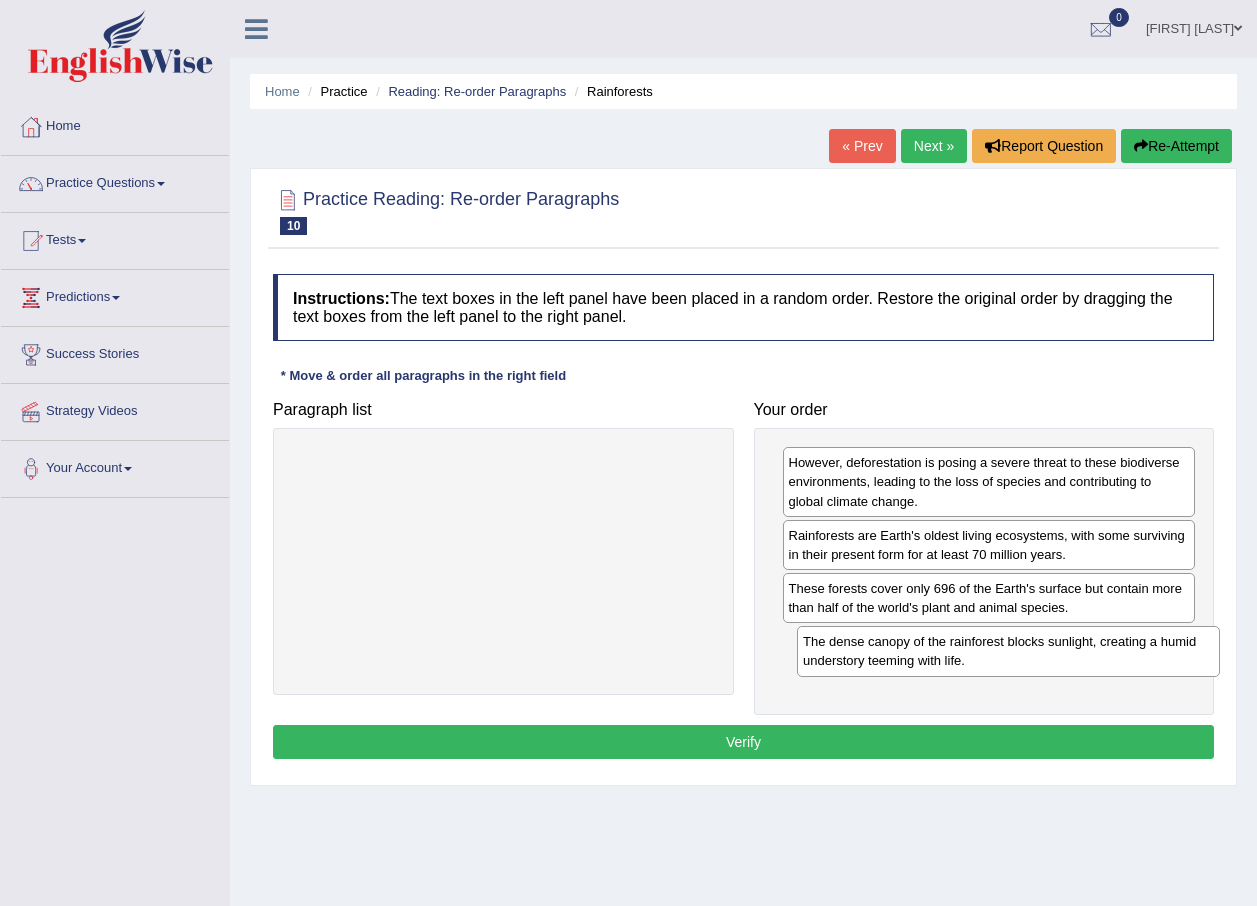 drag, startPoint x: 581, startPoint y: 485, endPoint x: 1086, endPoint y: 664, distance: 535.7854 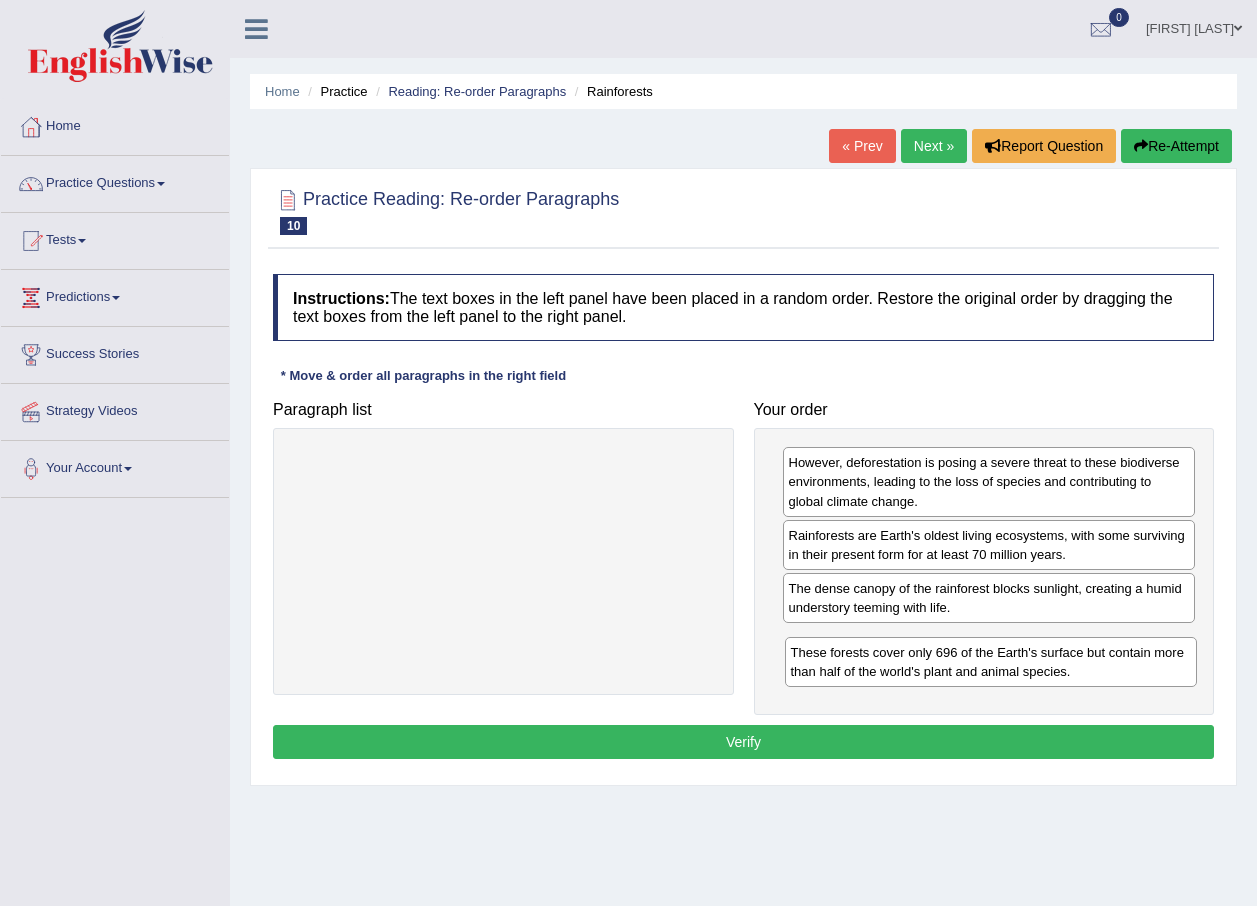 drag, startPoint x: 1011, startPoint y: 616, endPoint x: 1013, endPoint y: 680, distance: 64.03124 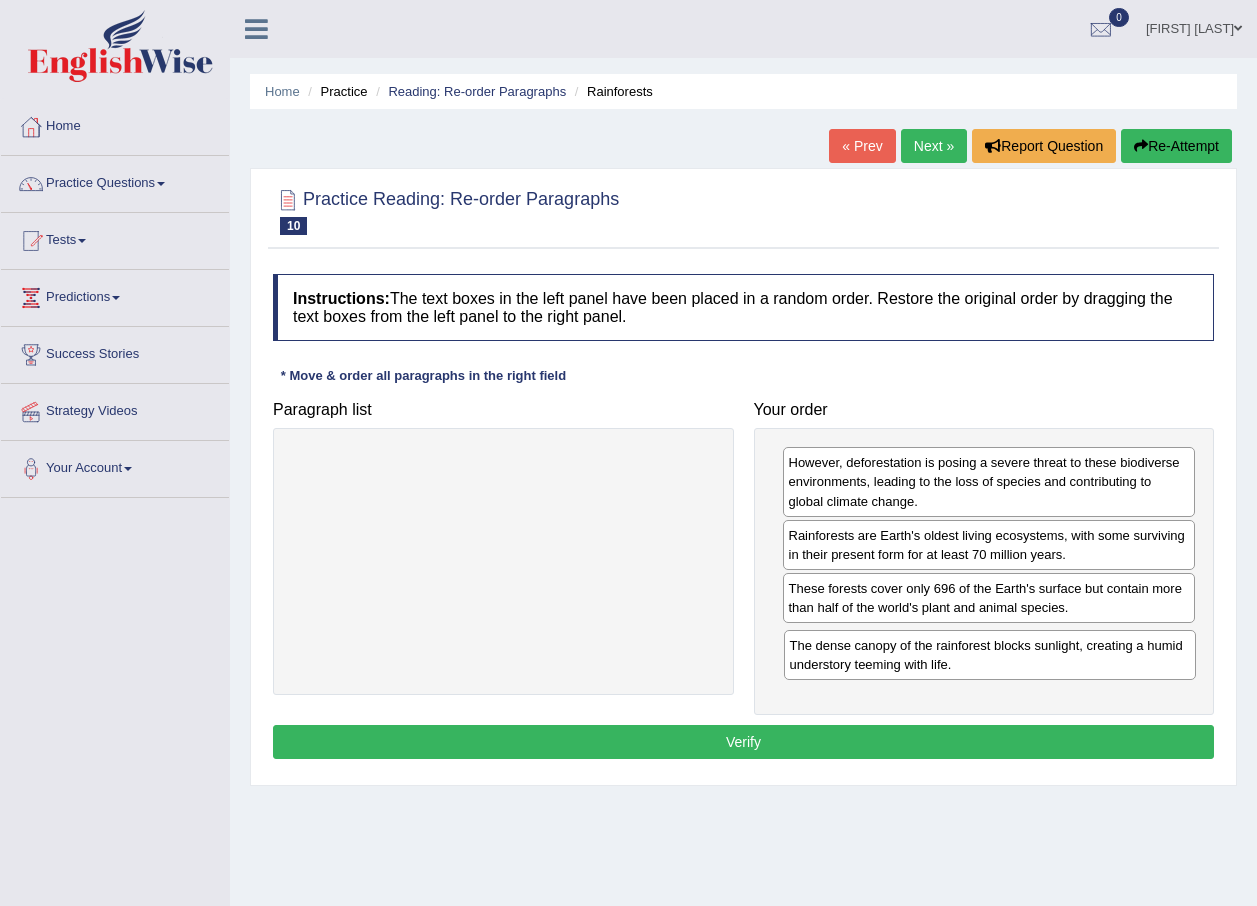 drag, startPoint x: 991, startPoint y: 596, endPoint x: 992, endPoint y: 653, distance: 57.00877 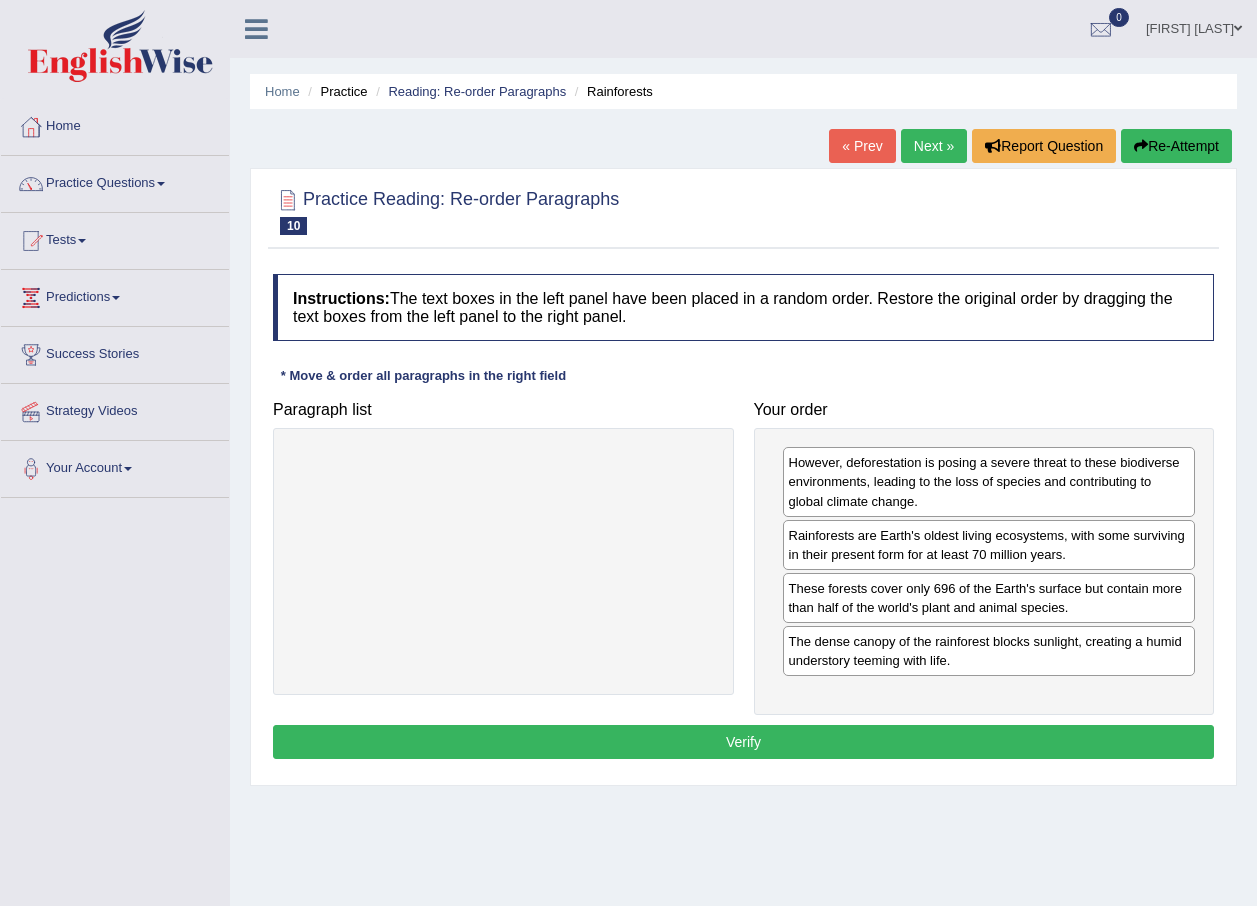 click on "Verify" at bounding box center (743, 742) 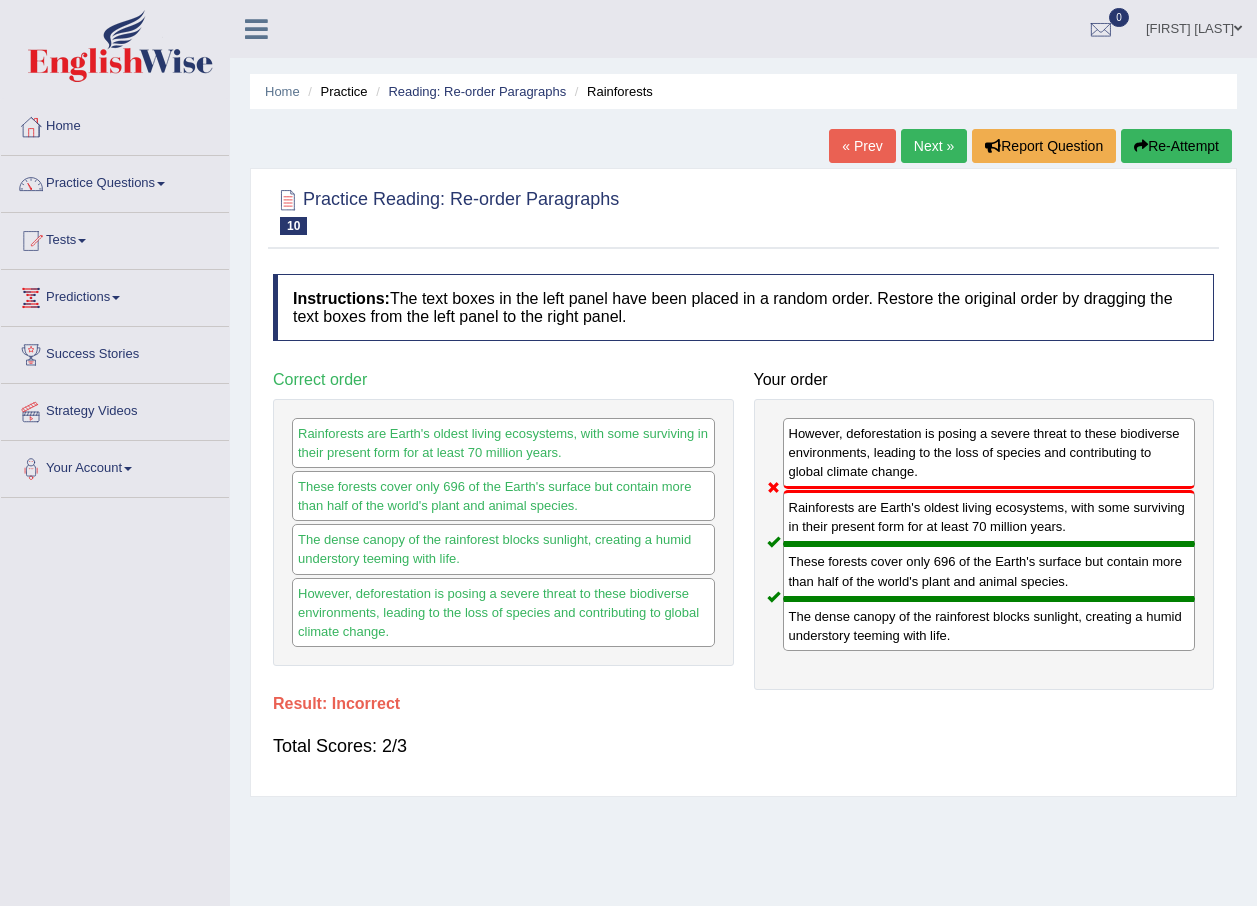 click on "Next »" at bounding box center [934, 146] 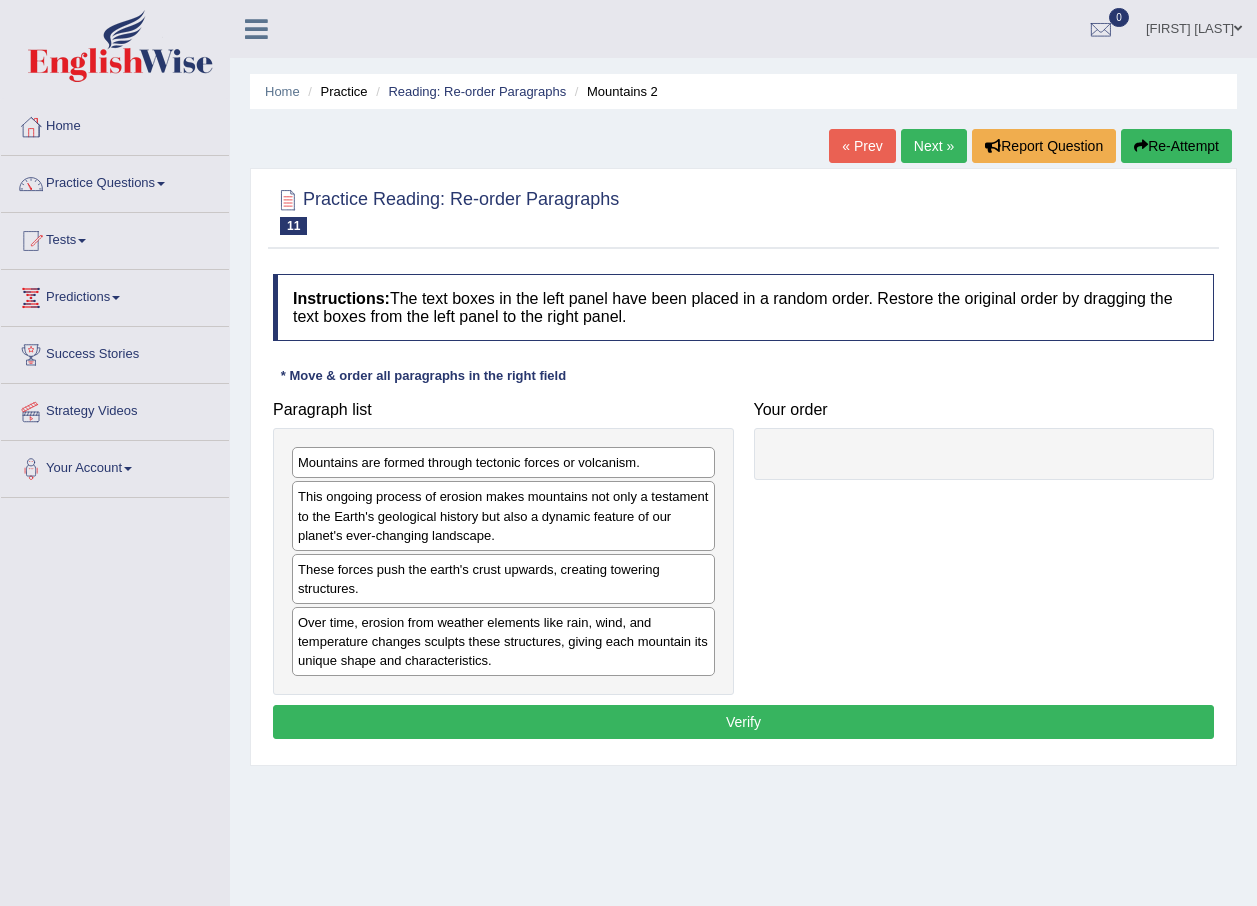scroll, scrollTop: 0, scrollLeft: 0, axis: both 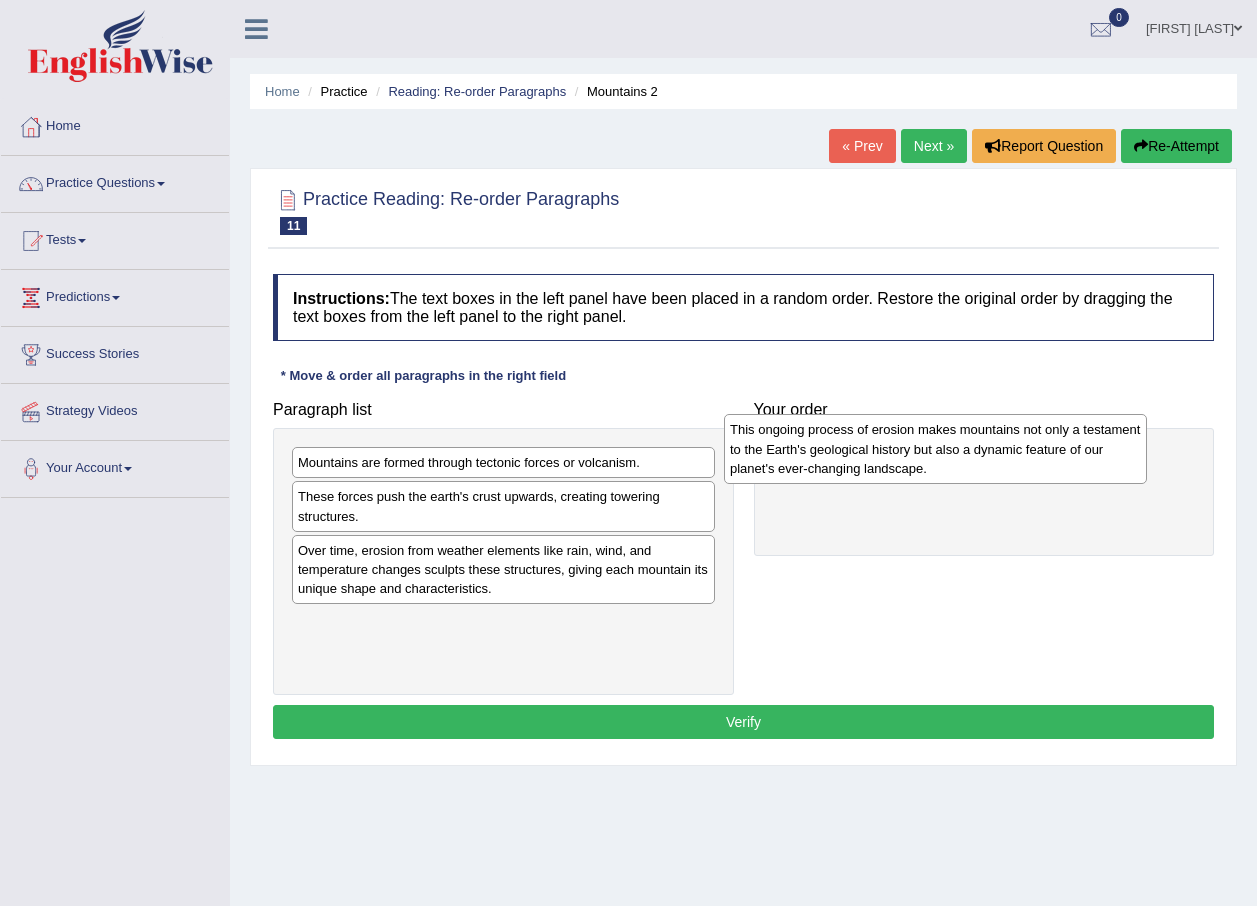 drag, startPoint x: 517, startPoint y: 511, endPoint x: 949, endPoint y: 444, distance: 437.16473 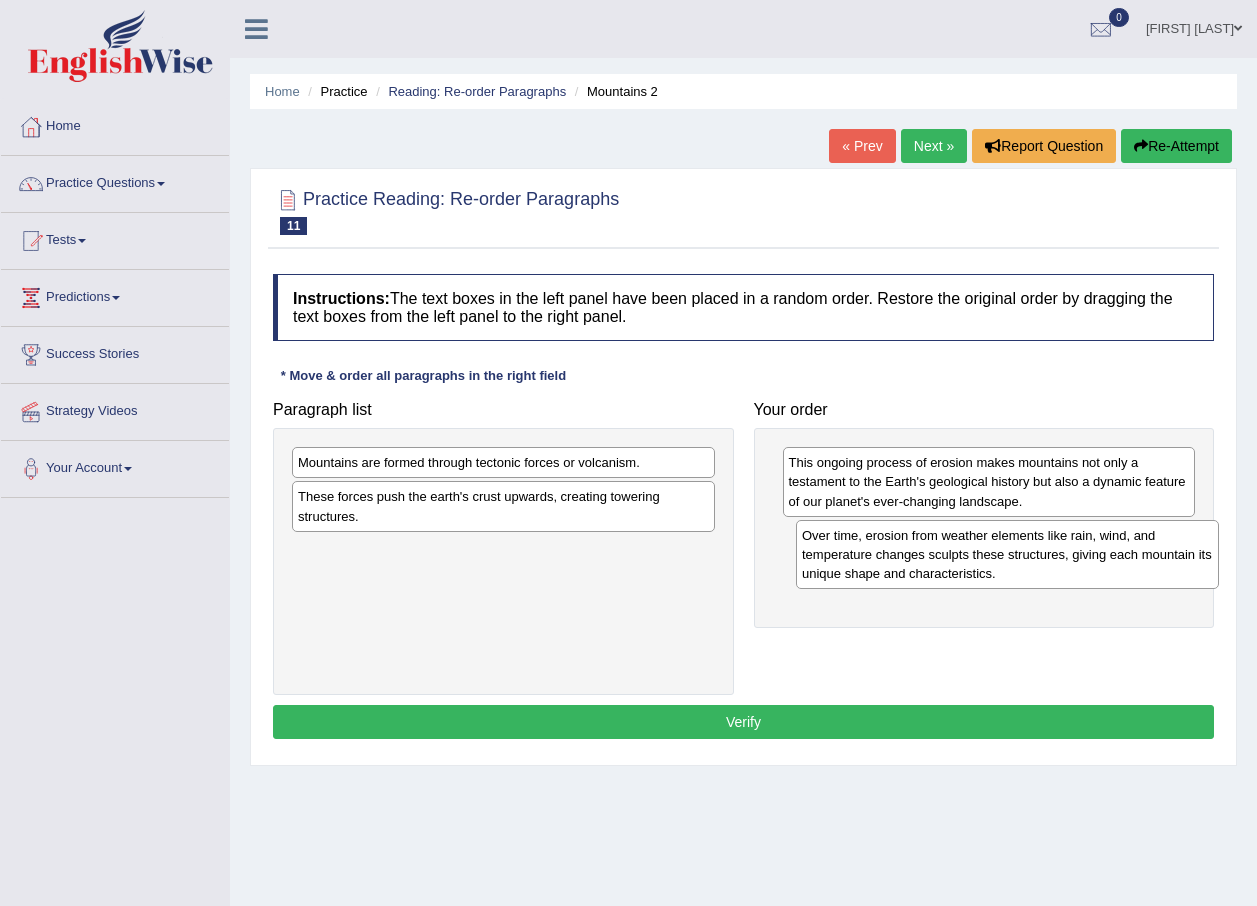 drag, startPoint x: 445, startPoint y: 572, endPoint x: 949, endPoint y: 557, distance: 504.22318 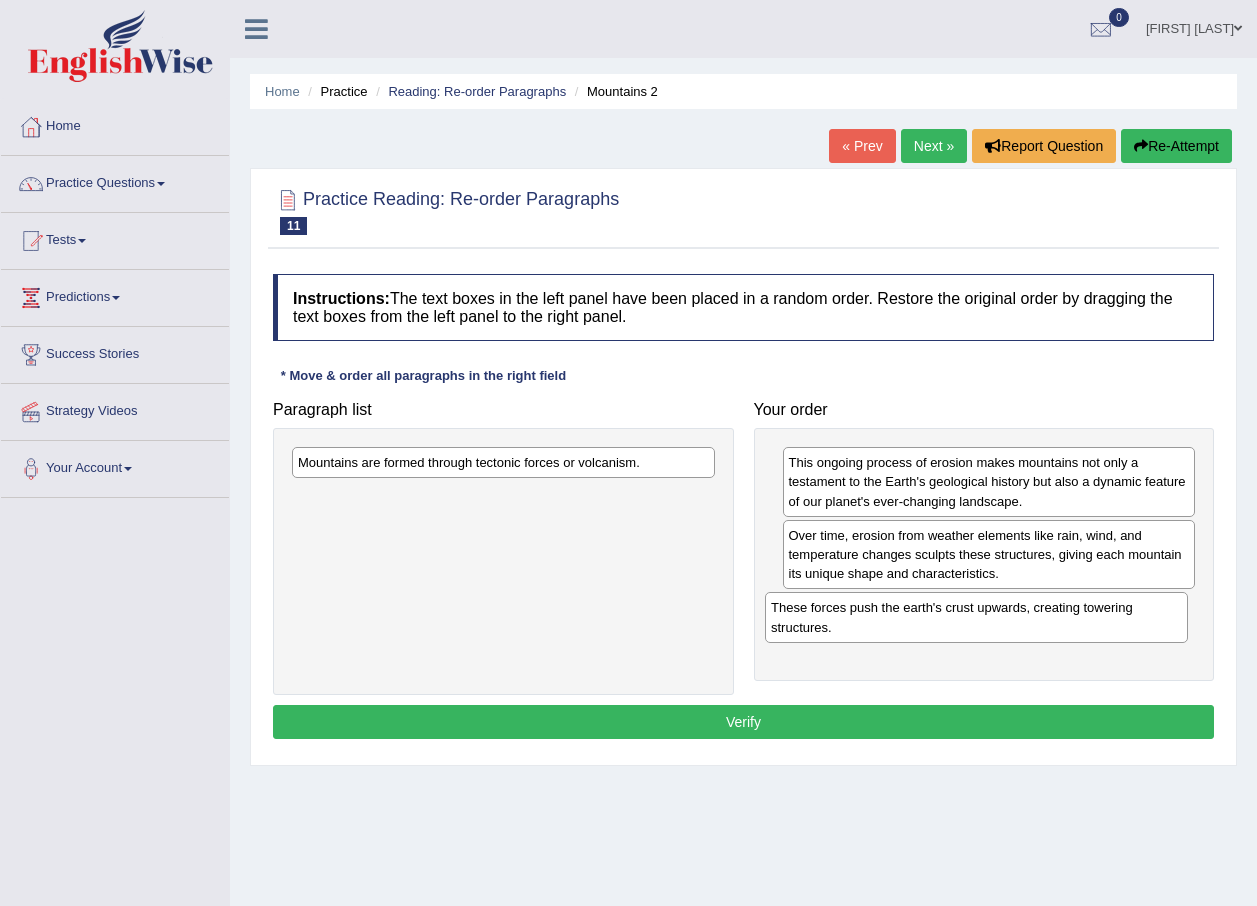 drag, startPoint x: 499, startPoint y: 518, endPoint x: 974, endPoint y: 629, distance: 487.7971 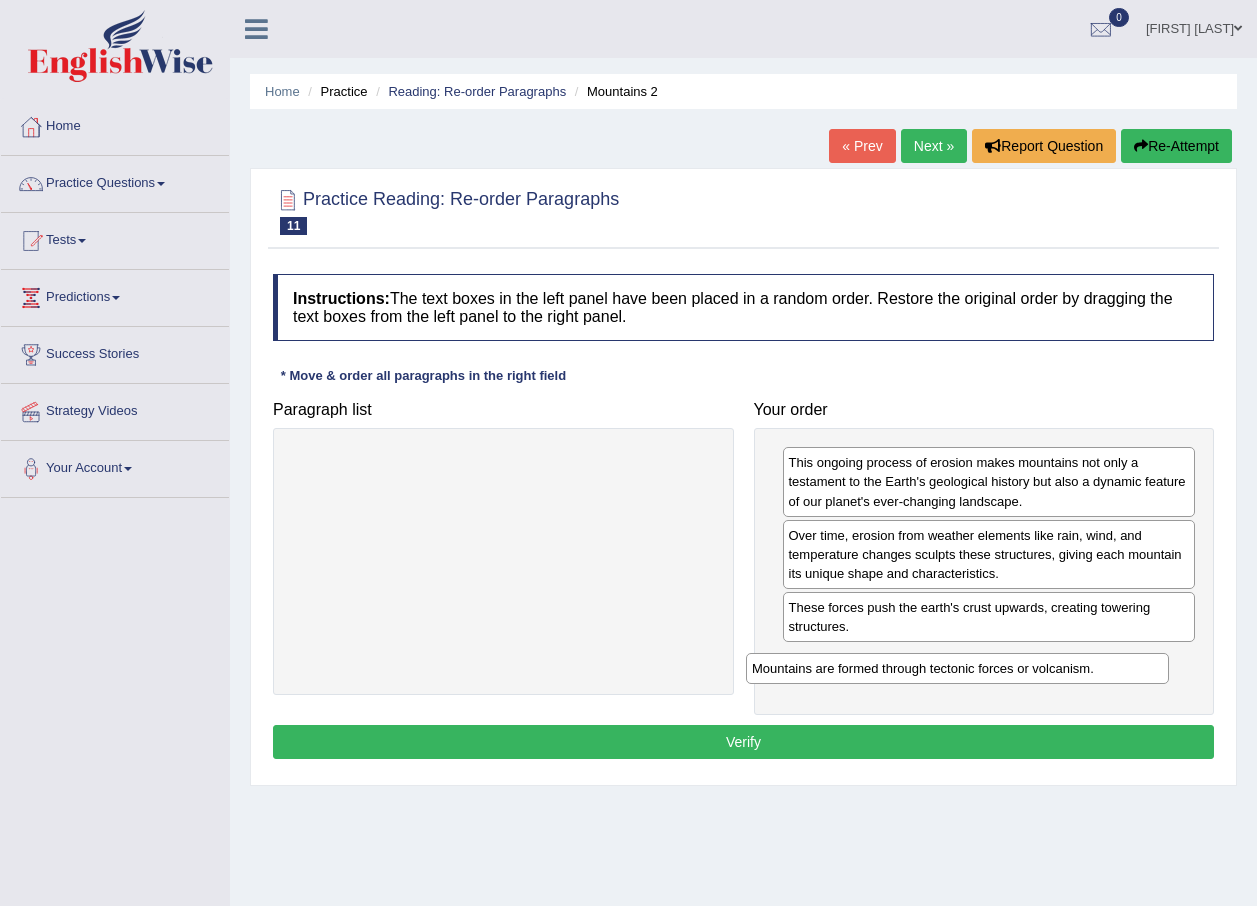 drag, startPoint x: 618, startPoint y: 469, endPoint x: 1085, endPoint y: 672, distance: 509.2131 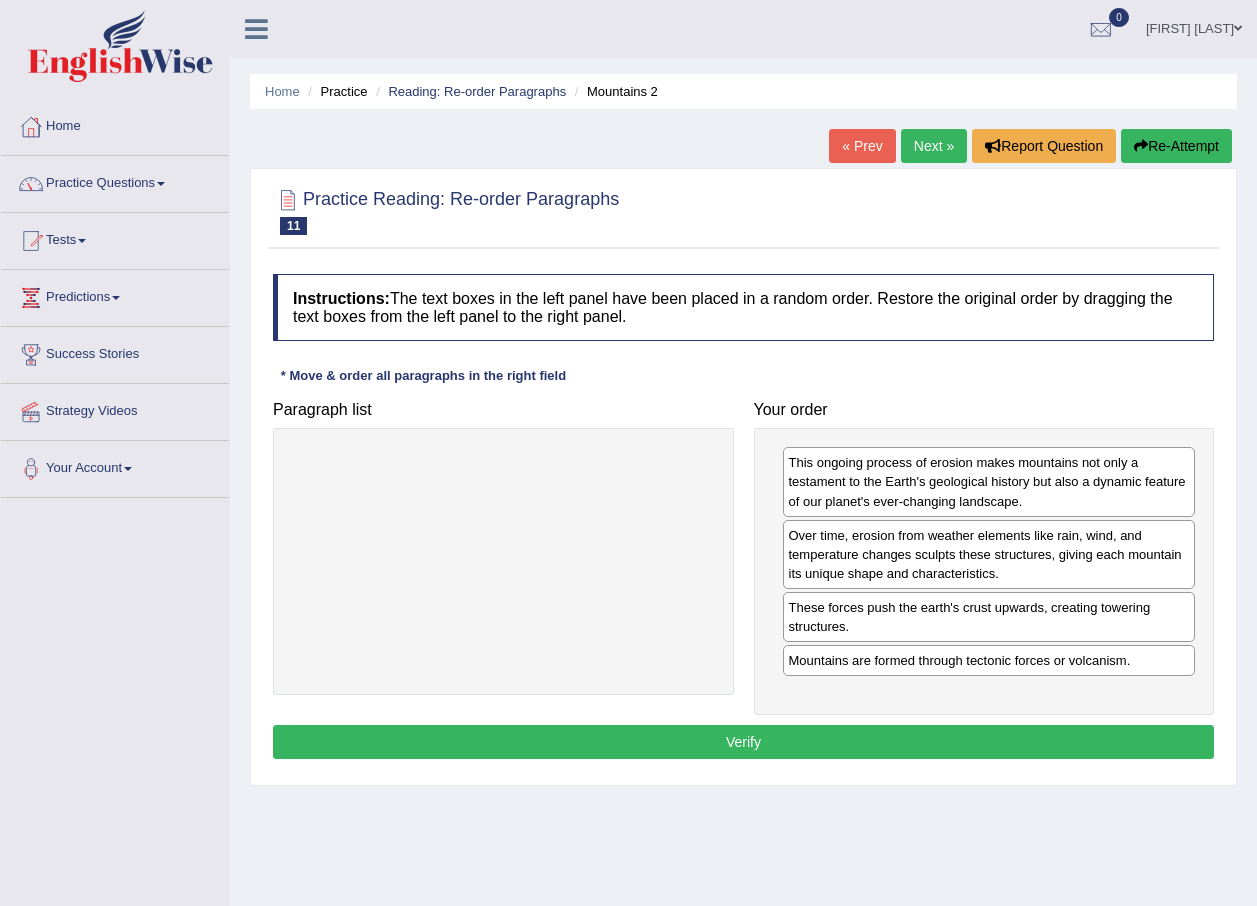 click on "Verify" at bounding box center [743, 742] 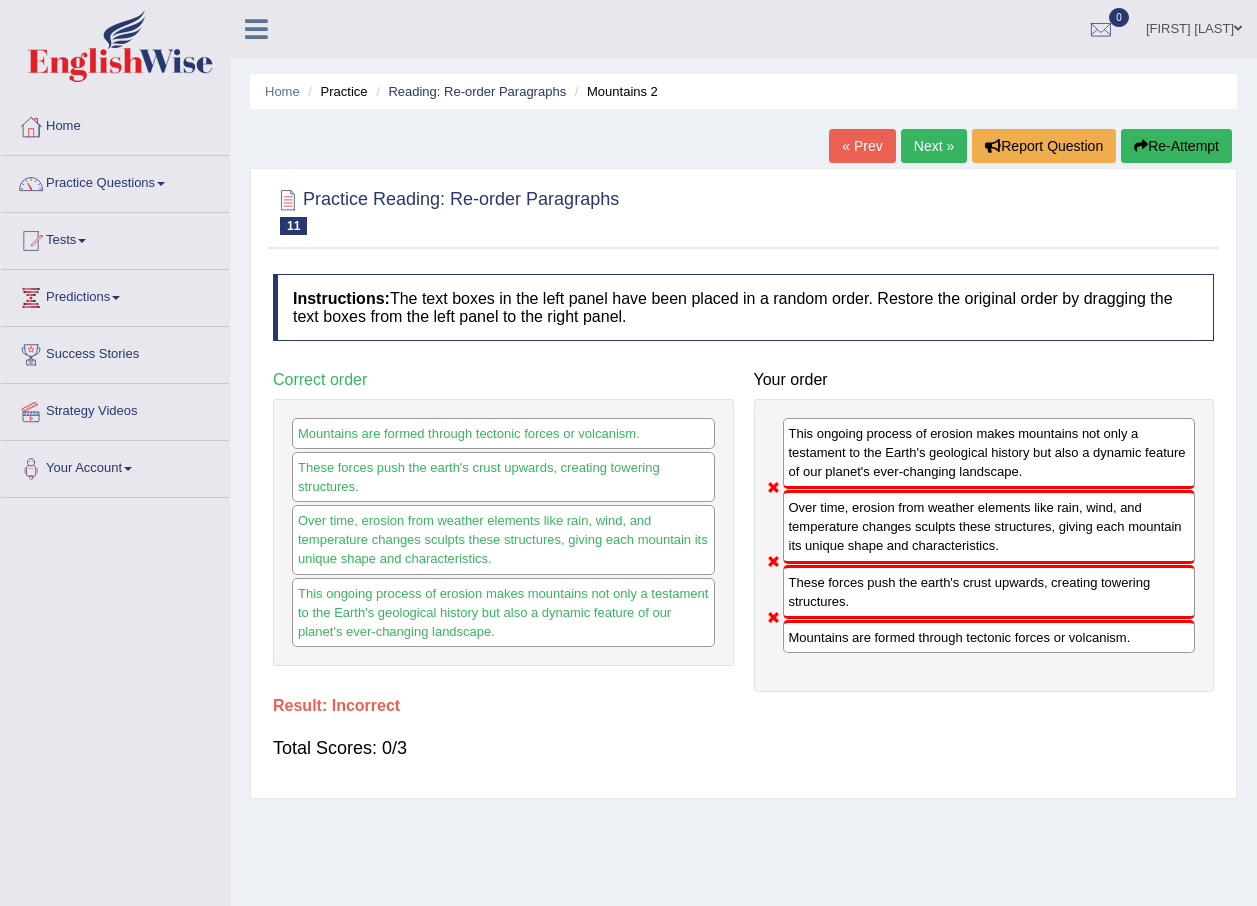 click on "Re-Attempt" at bounding box center [1176, 146] 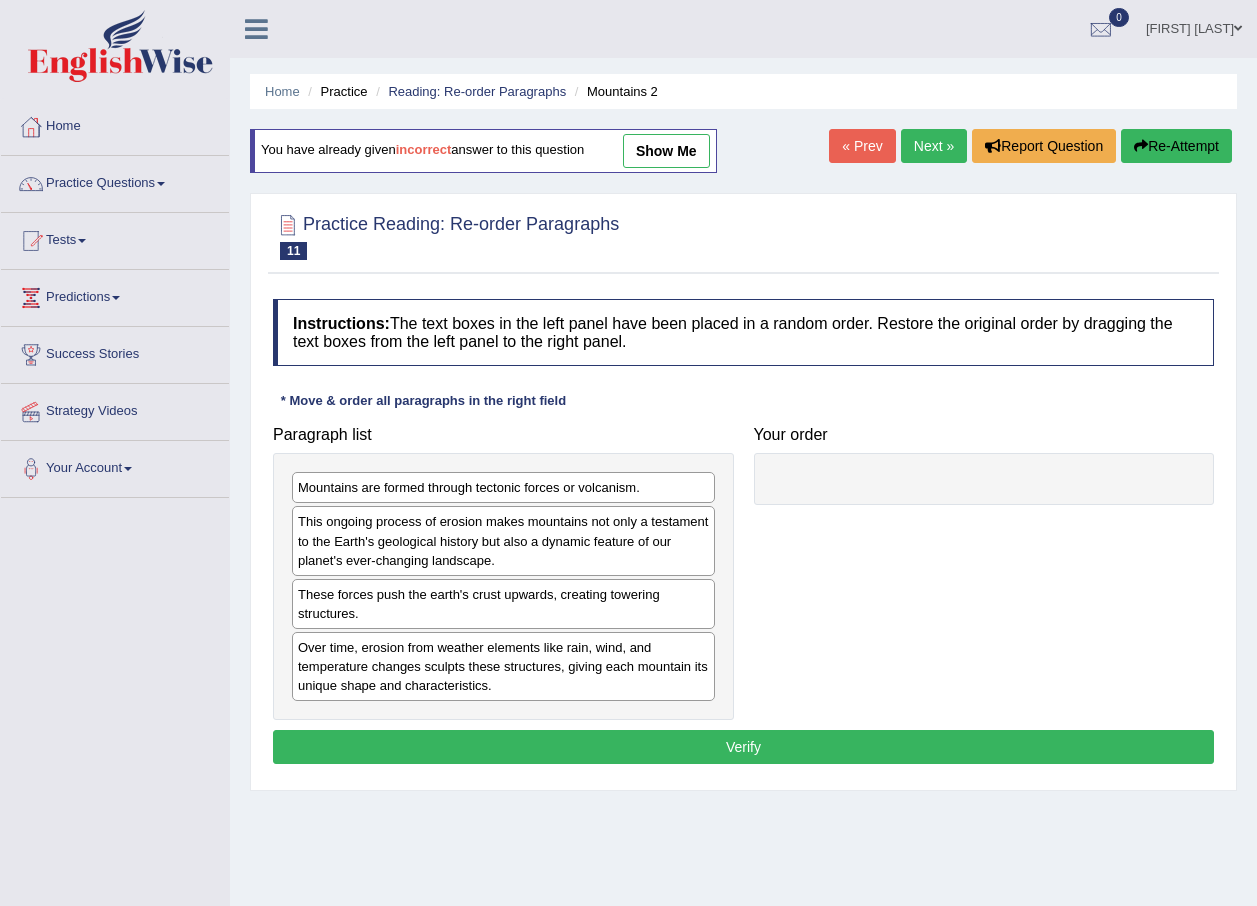 scroll, scrollTop: 0, scrollLeft: 0, axis: both 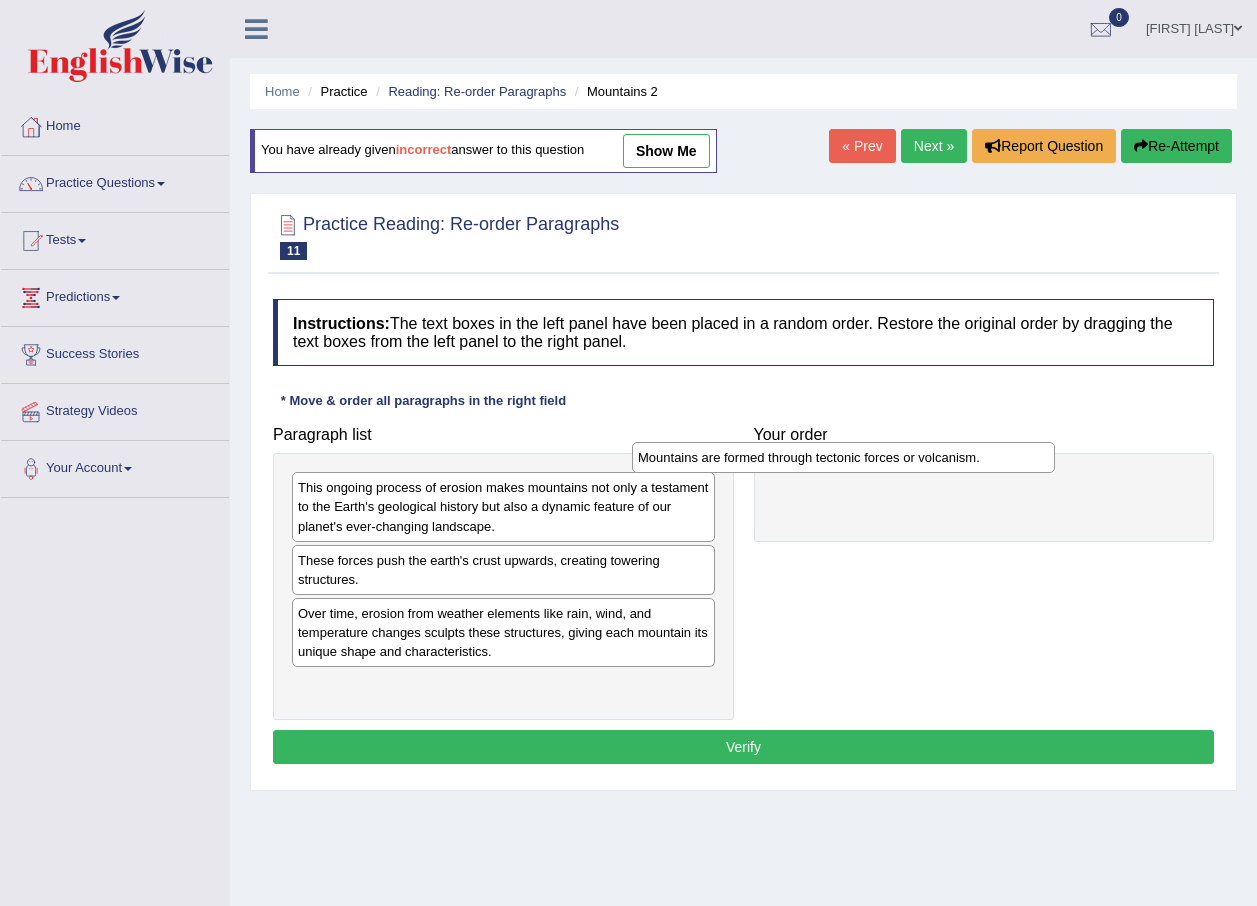 drag, startPoint x: 587, startPoint y: 479, endPoint x: 927, endPoint y: 449, distance: 341.32095 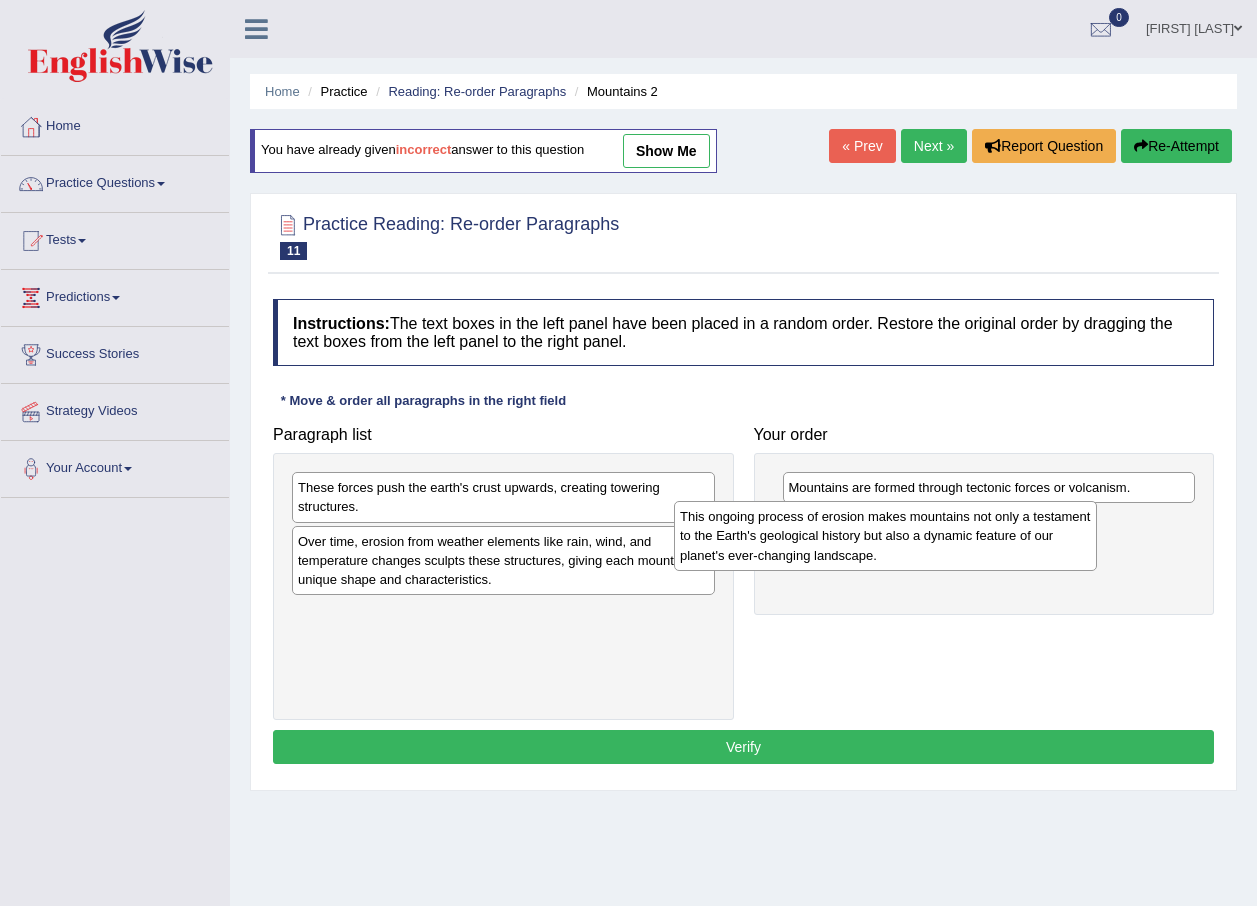 drag, startPoint x: 577, startPoint y: 523, endPoint x: 1006, endPoint y: 558, distance: 430.42538 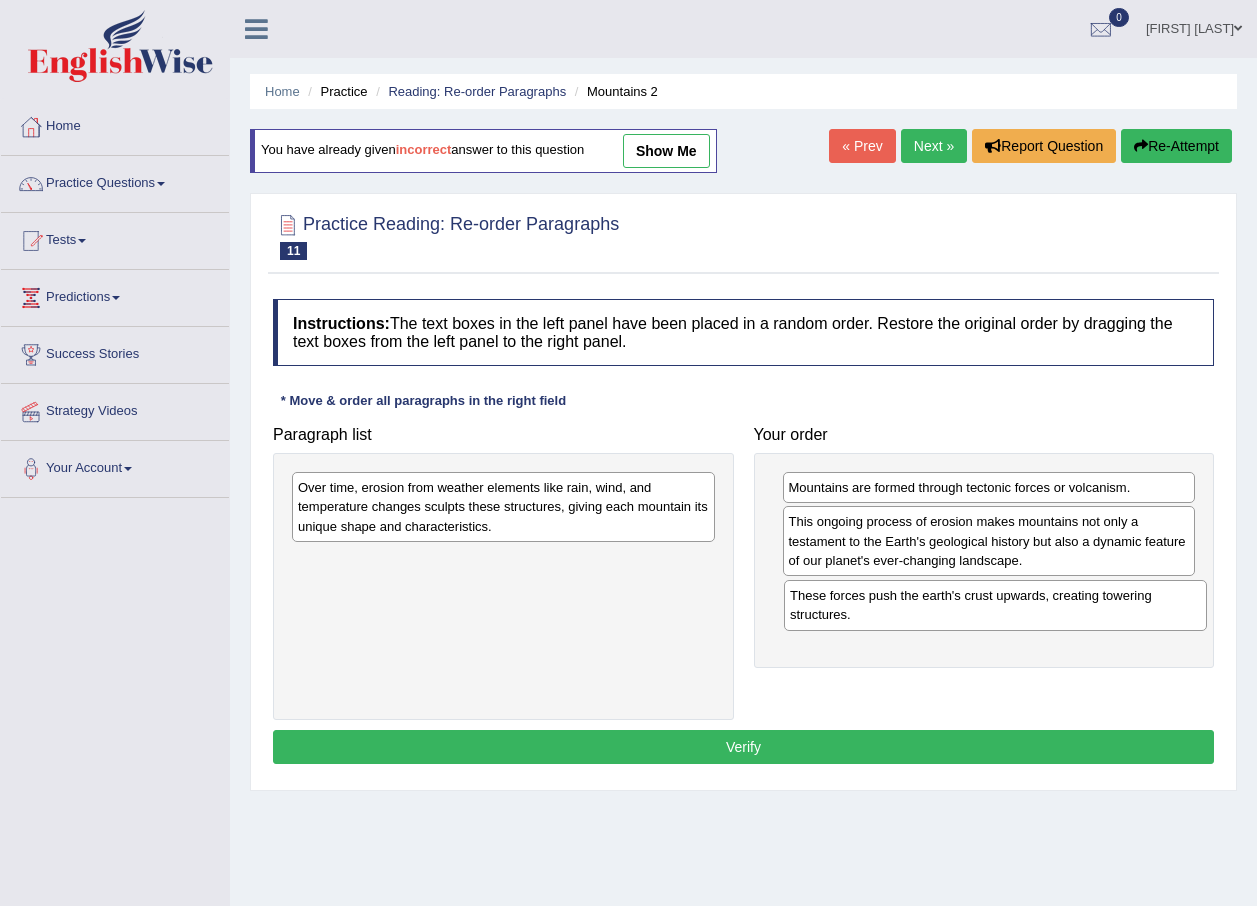drag, startPoint x: 456, startPoint y: 514, endPoint x: 948, endPoint y: 622, distance: 503.7142 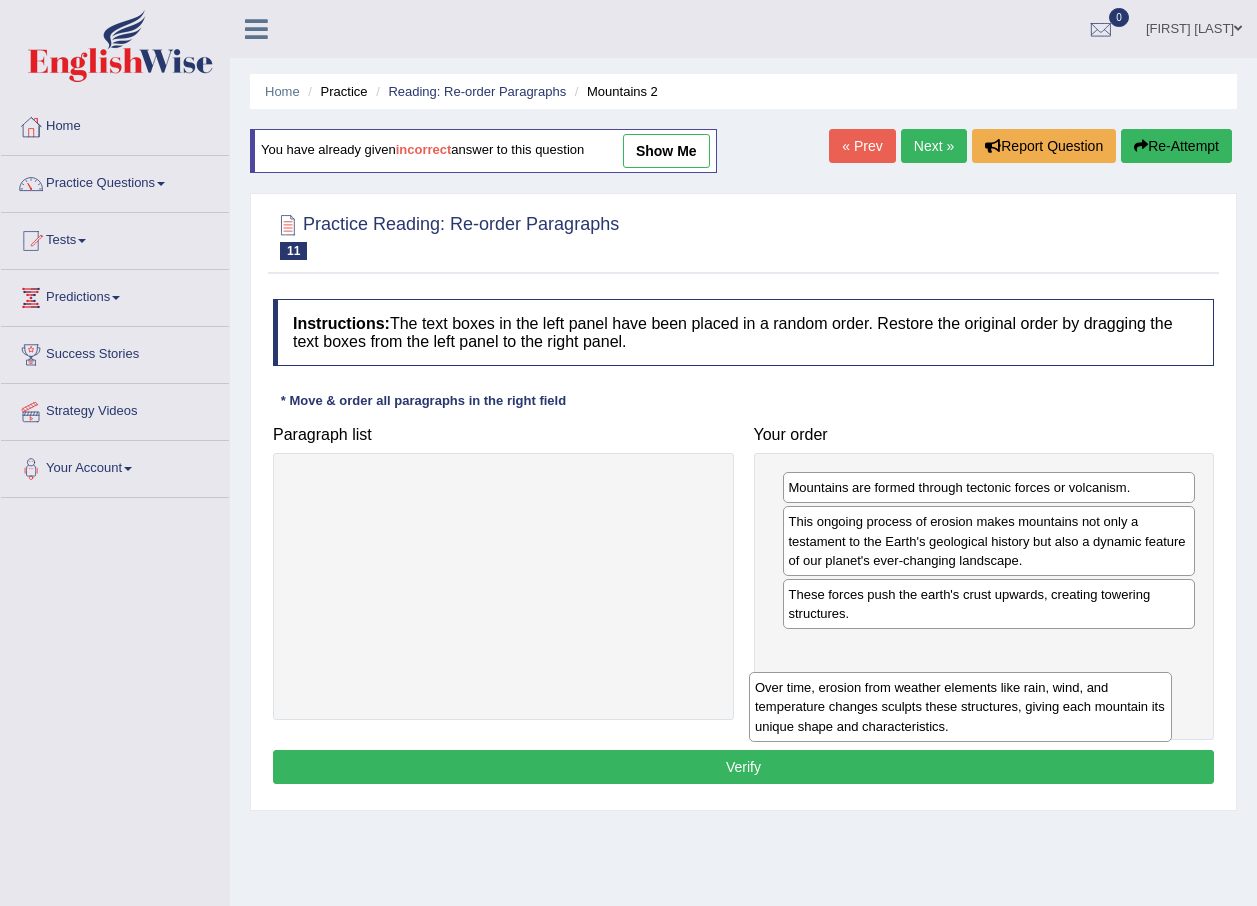 drag, startPoint x: 524, startPoint y: 499, endPoint x: 981, endPoint y: 699, distance: 498.8477 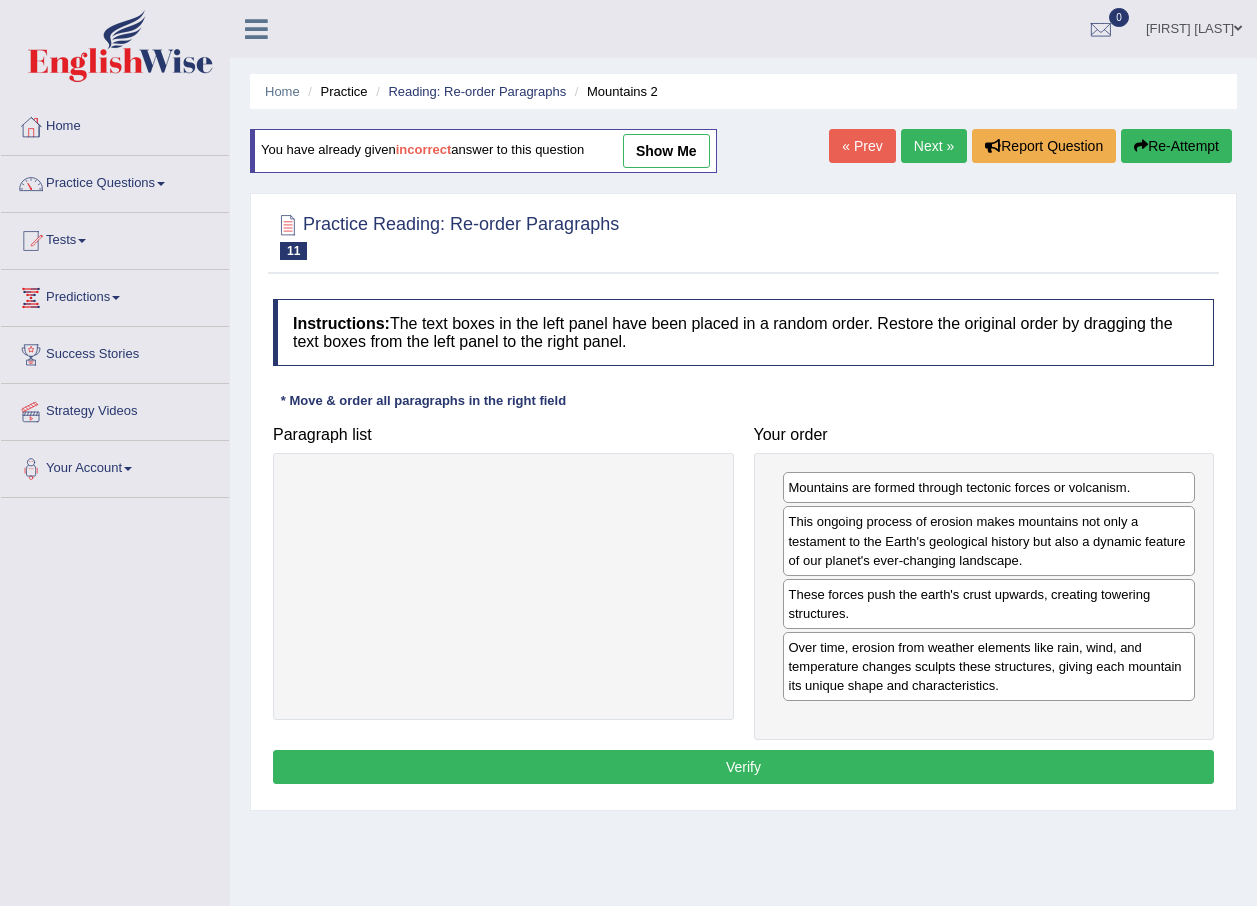 click on "Verify" at bounding box center (743, 767) 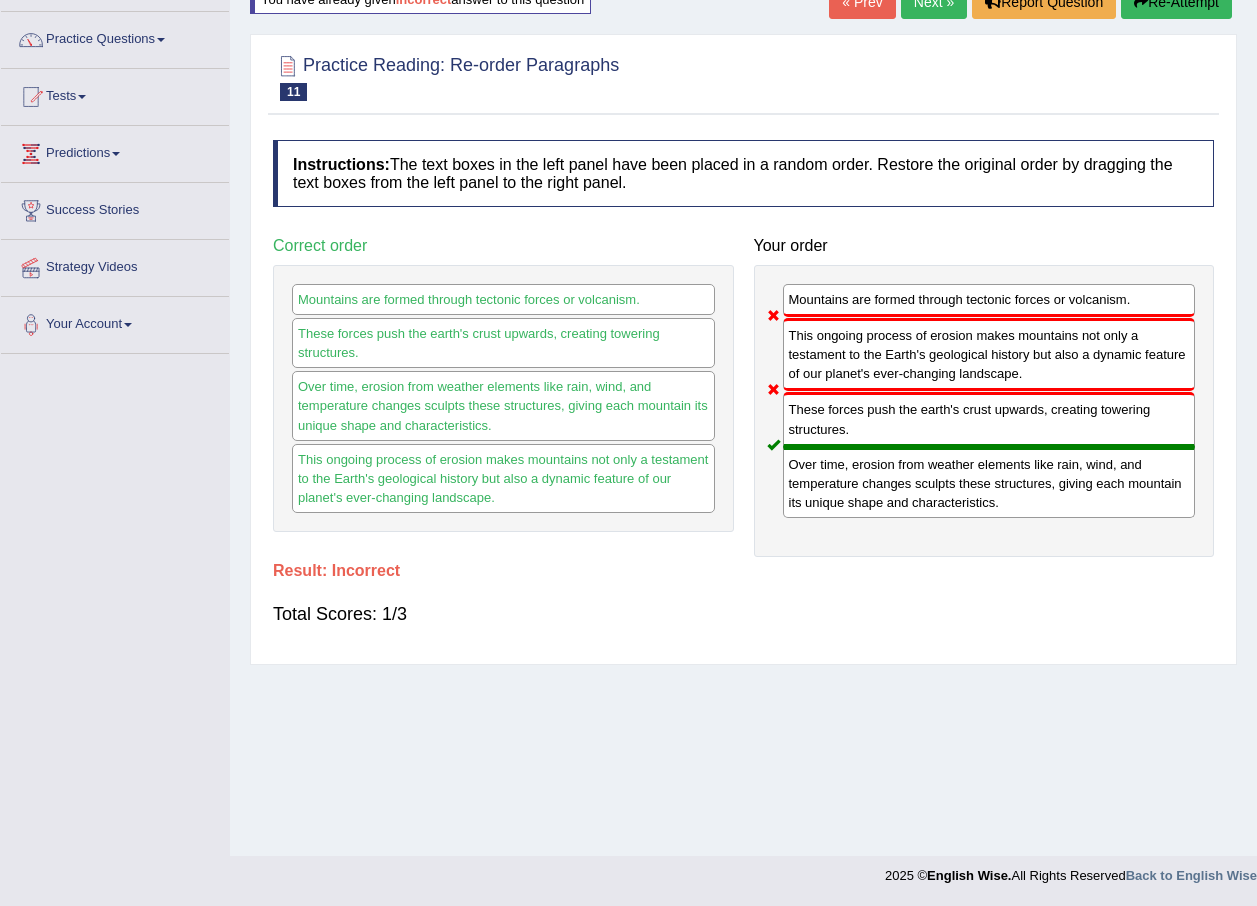 scroll, scrollTop: 0, scrollLeft: 0, axis: both 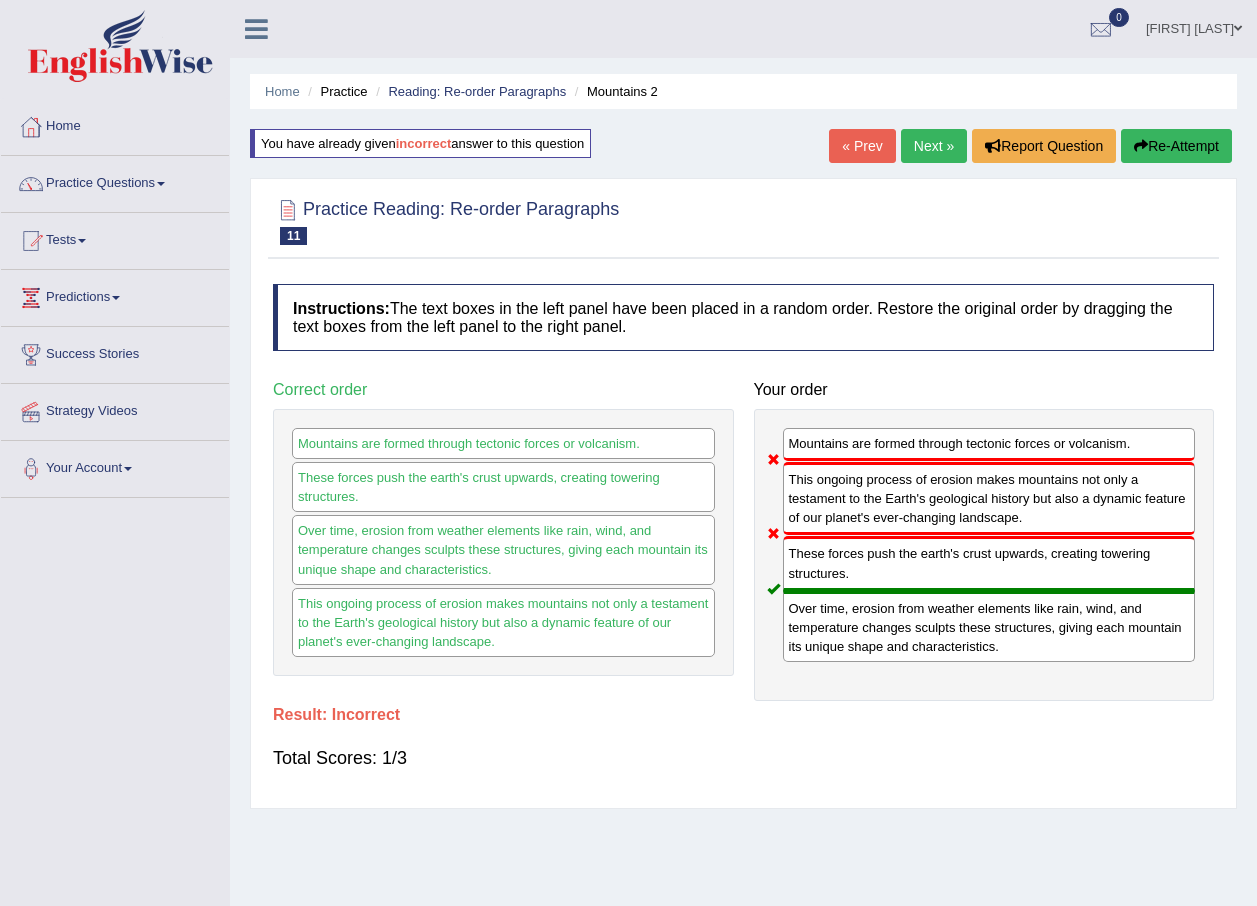 click on "Next »" at bounding box center [934, 146] 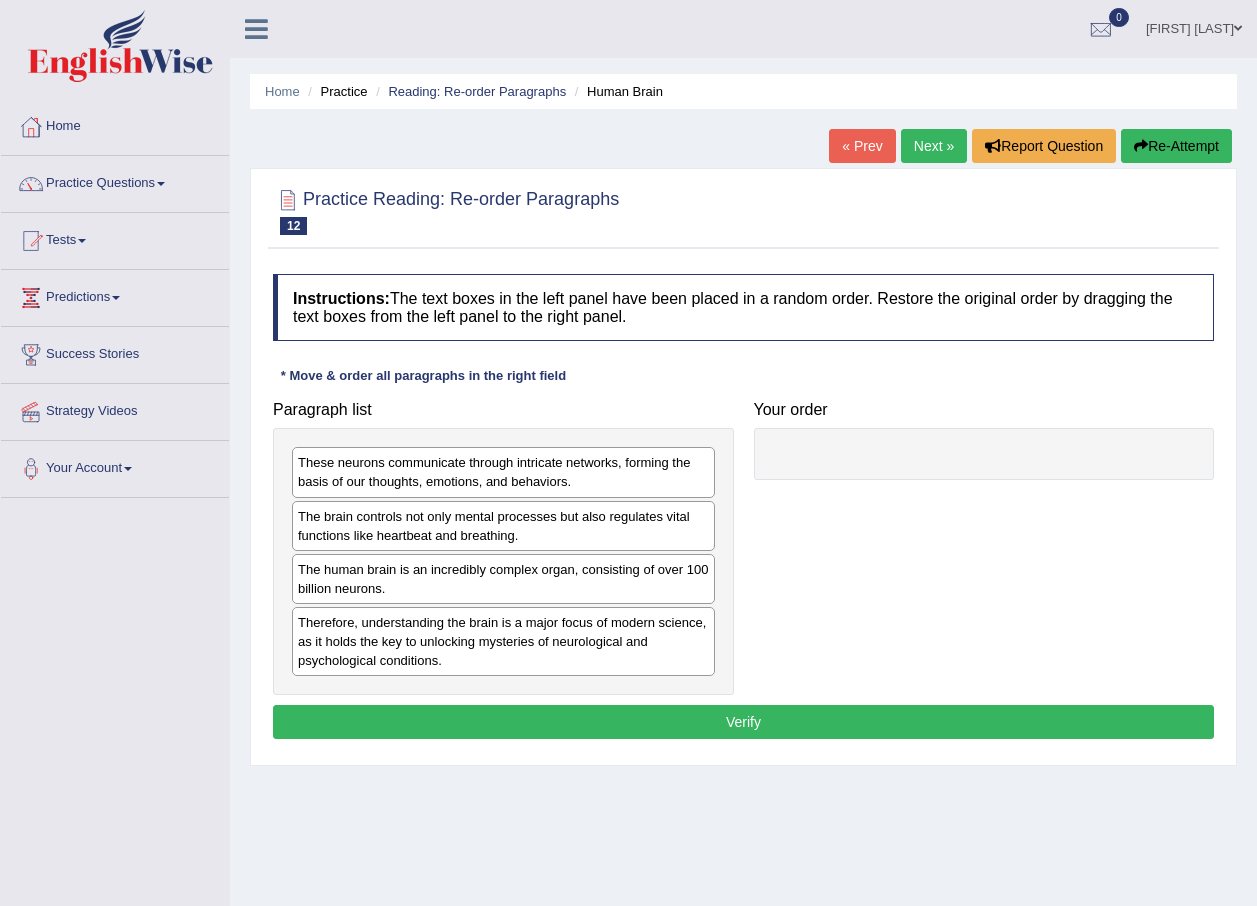 scroll, scrollTop: 0, scrollLeft: 0, axis: both 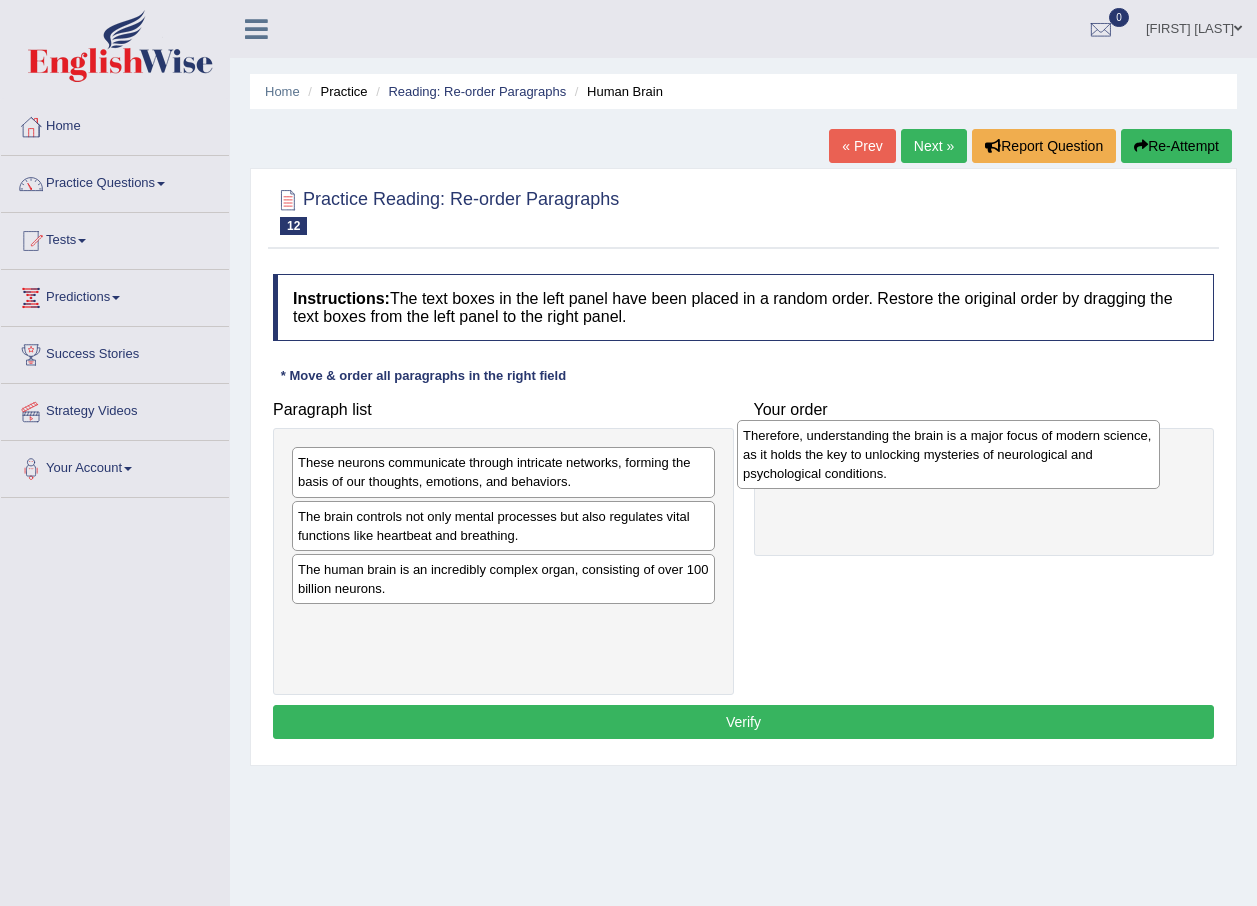 drag, startPoint x: 401, startPoint y: 636, endPoint x: 846, endPoint y: 449, distance: 482.69452 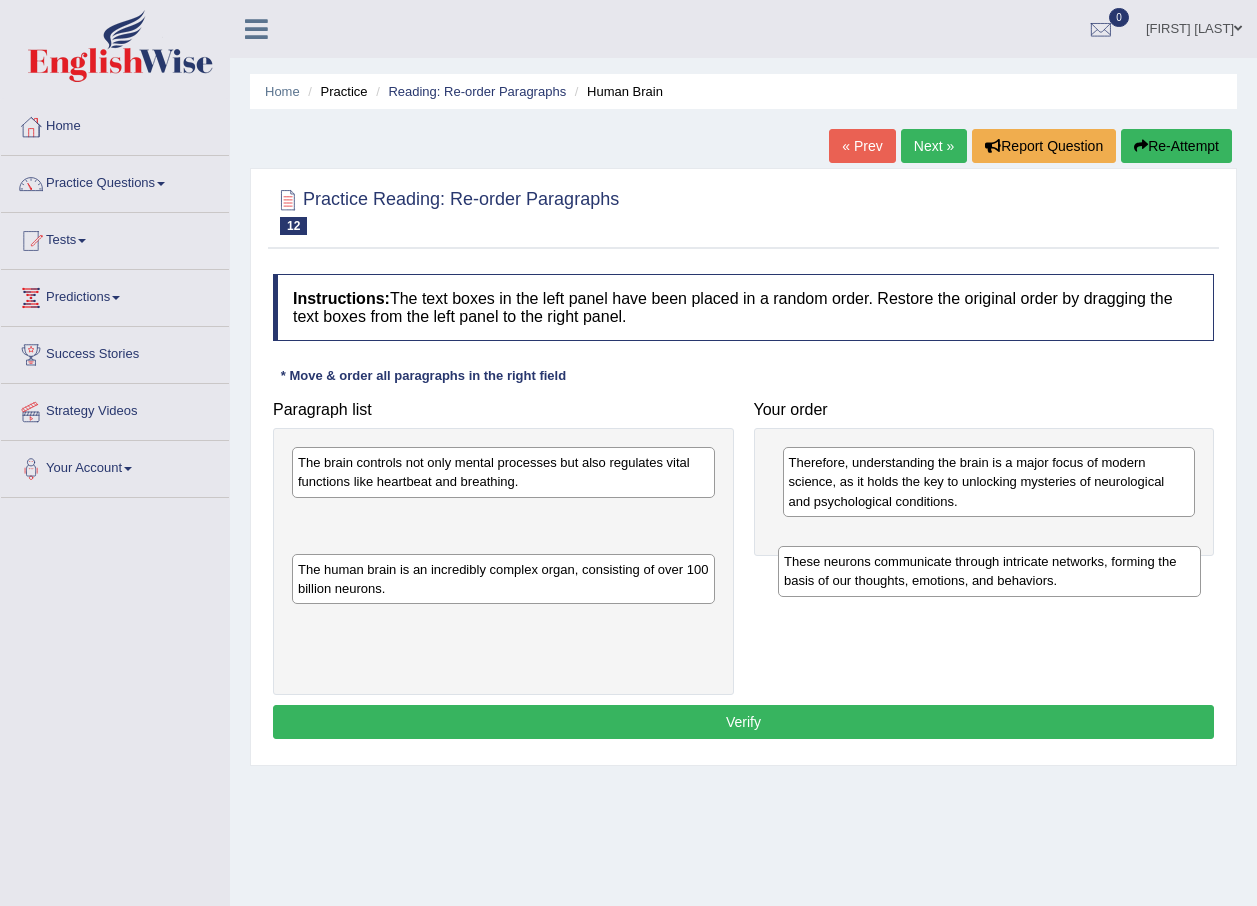 drag, startPoint x: 482, startPoint y: 478, endPoint x: 965, endPoint y: 563, distance: 490.42227 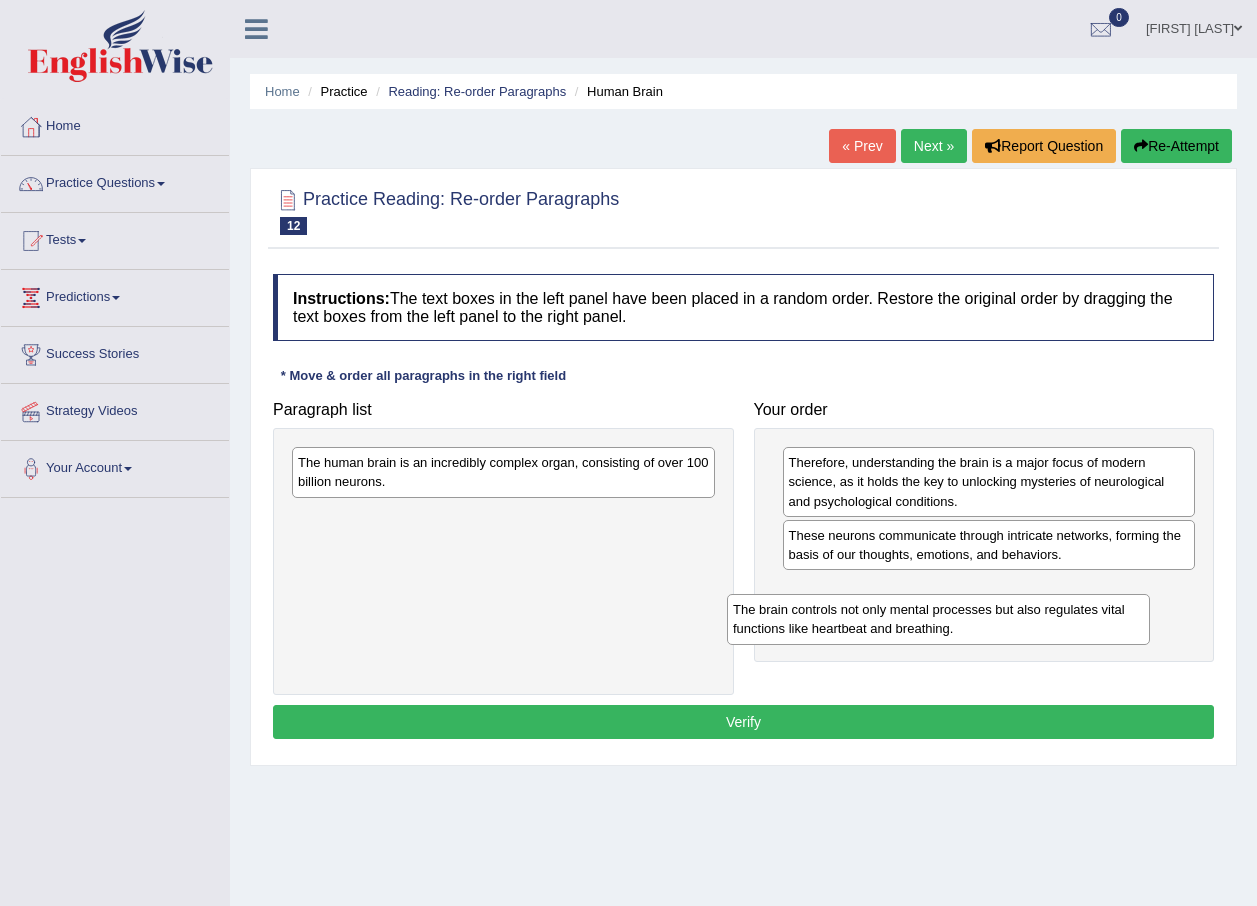 drag, startPoint x: 606, startPoint y: 478, endPoint x: 1041, endPoint y: 625, distance: 459.16663 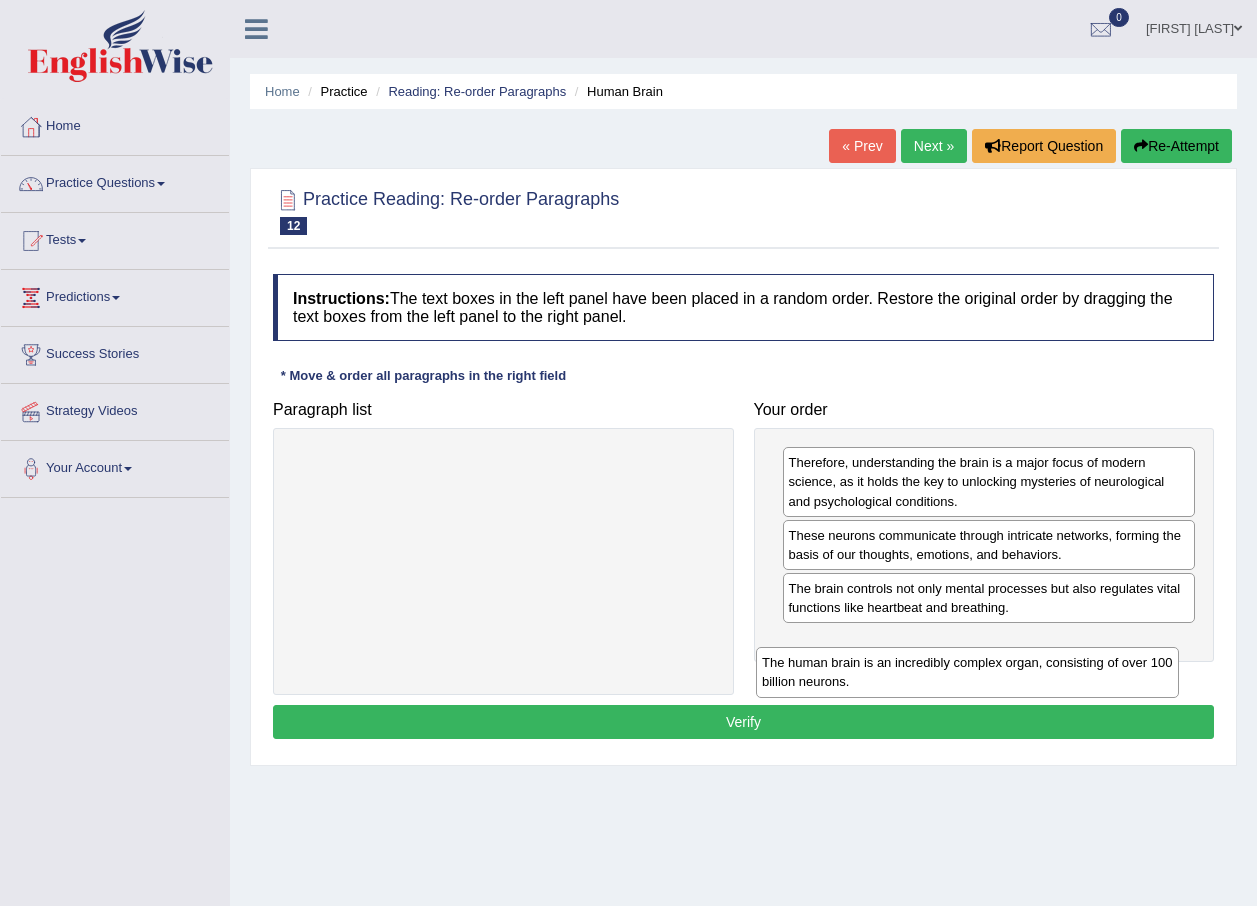 drag, startPoint x: 615, startPoint y: 485, endPoint x: 1079, endPoint y: 685, distance: 505.26825 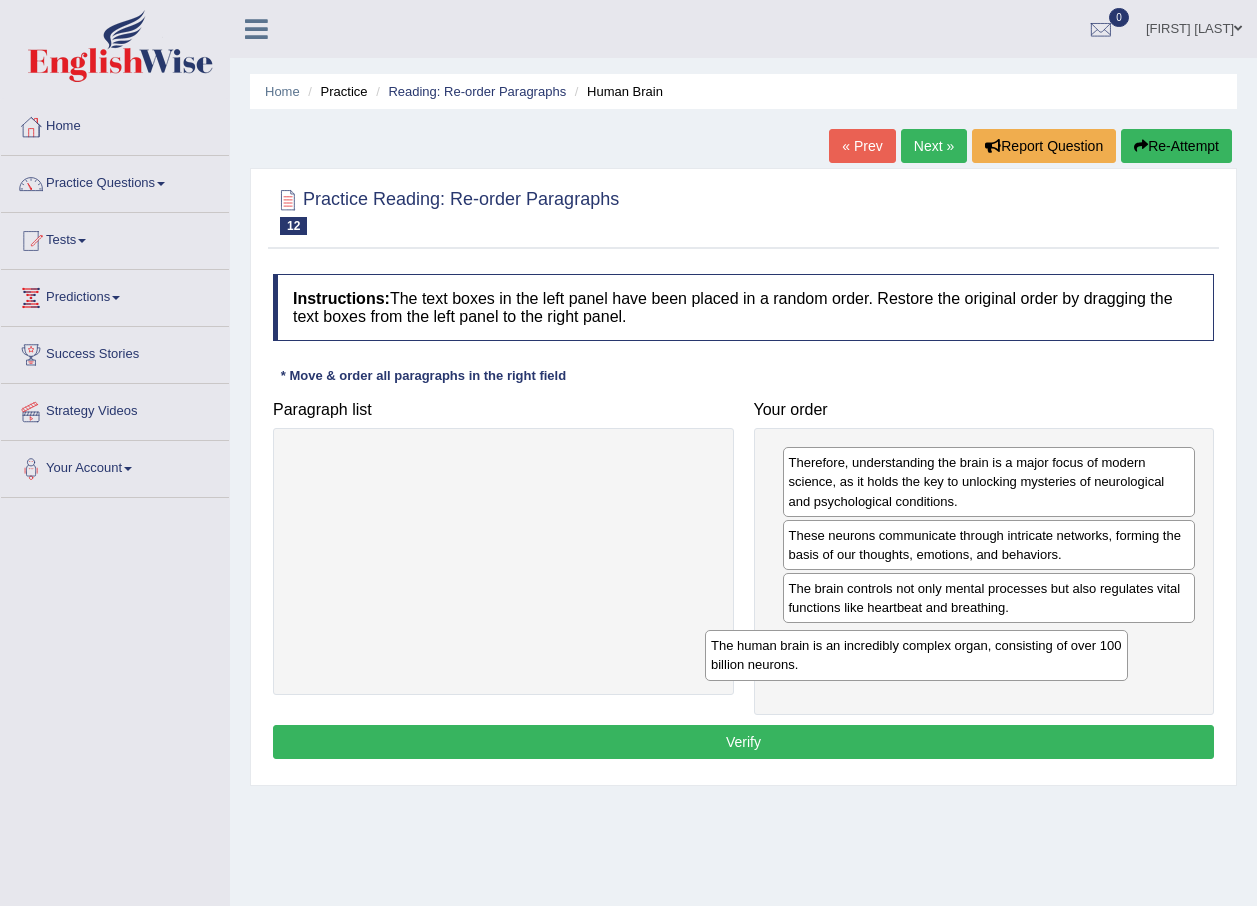 drag, startPoint x: 641, startPoint y: 476, endPoint x: 1054, endPoint y: 659, distance: 451.72778 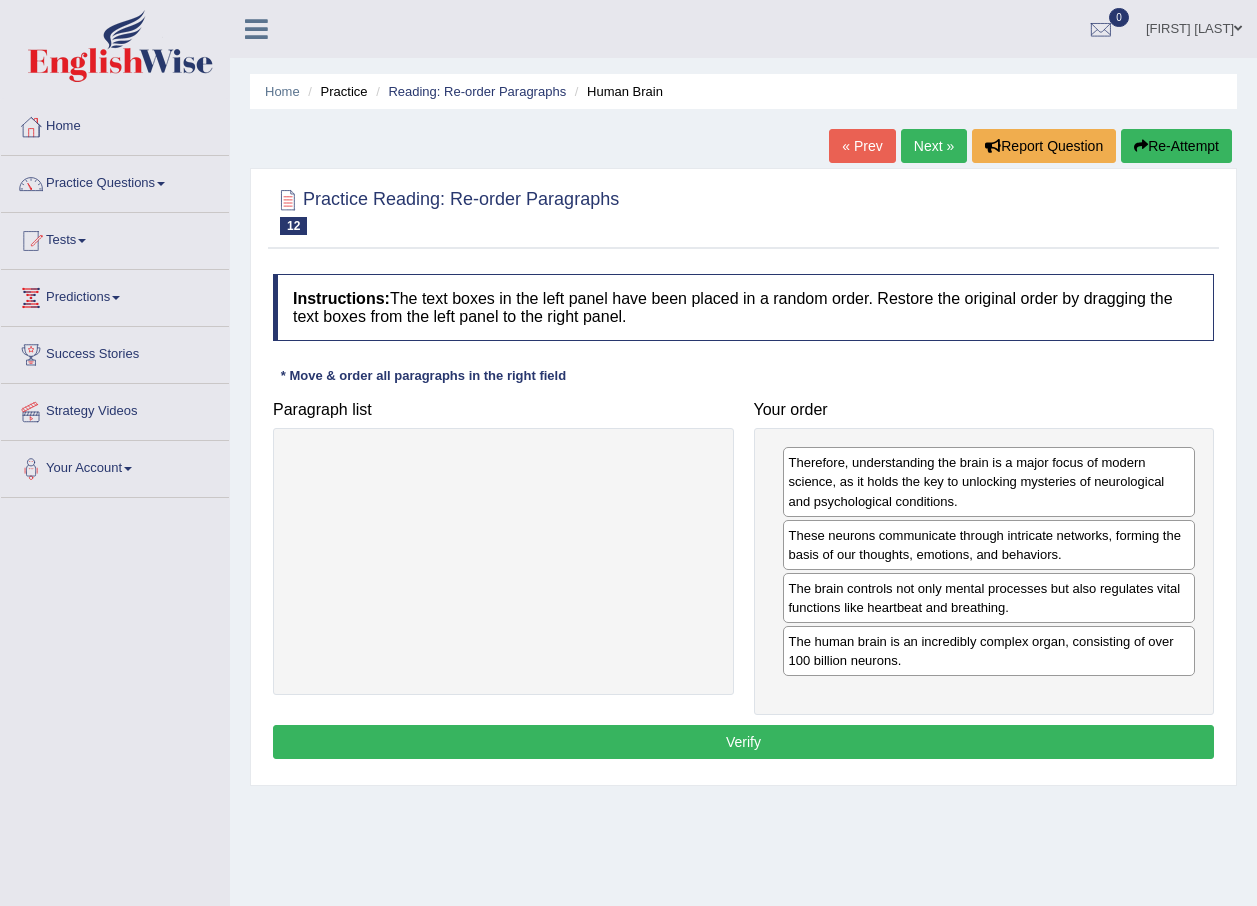 click on "Verify" at bounding box center (743, 742) 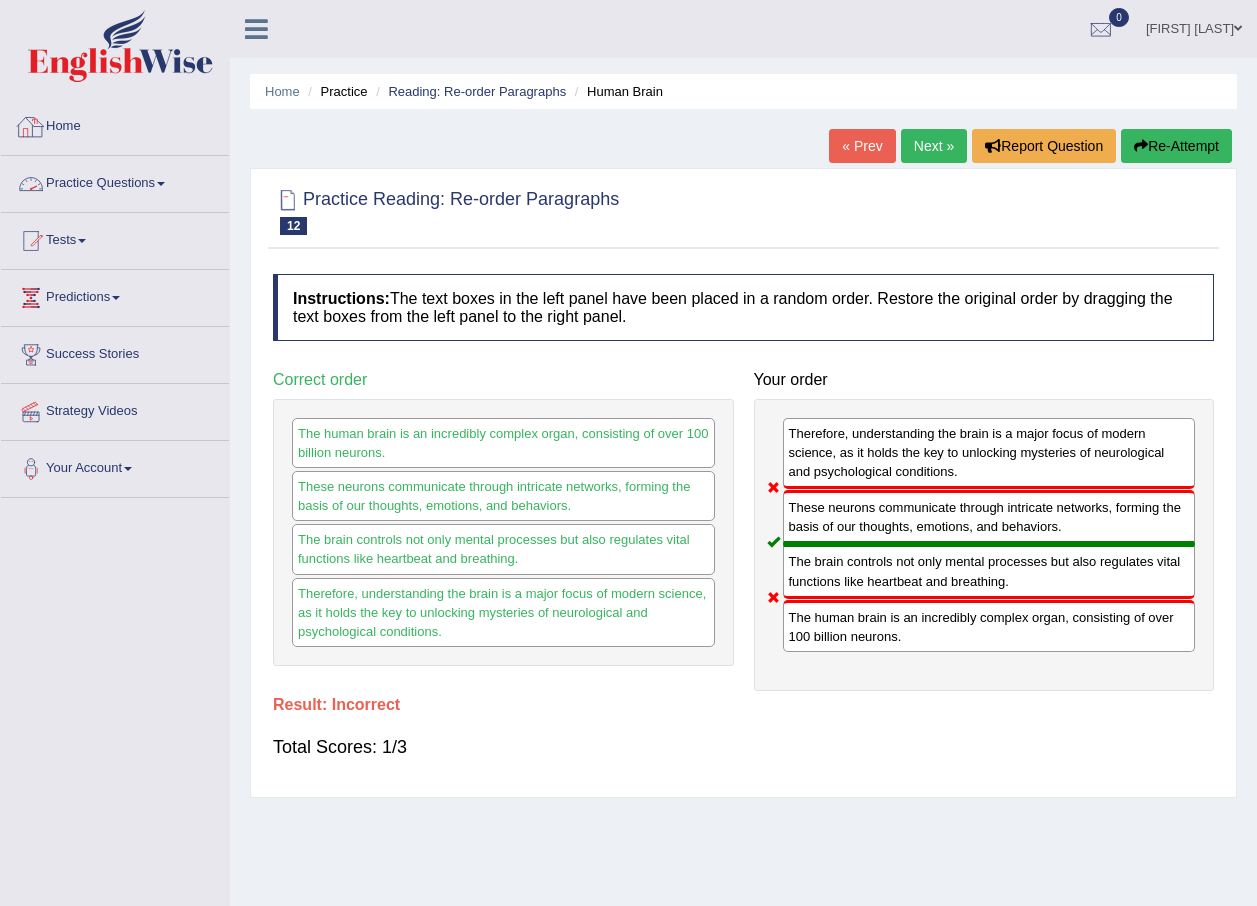 click at bounding box center [31, 184] 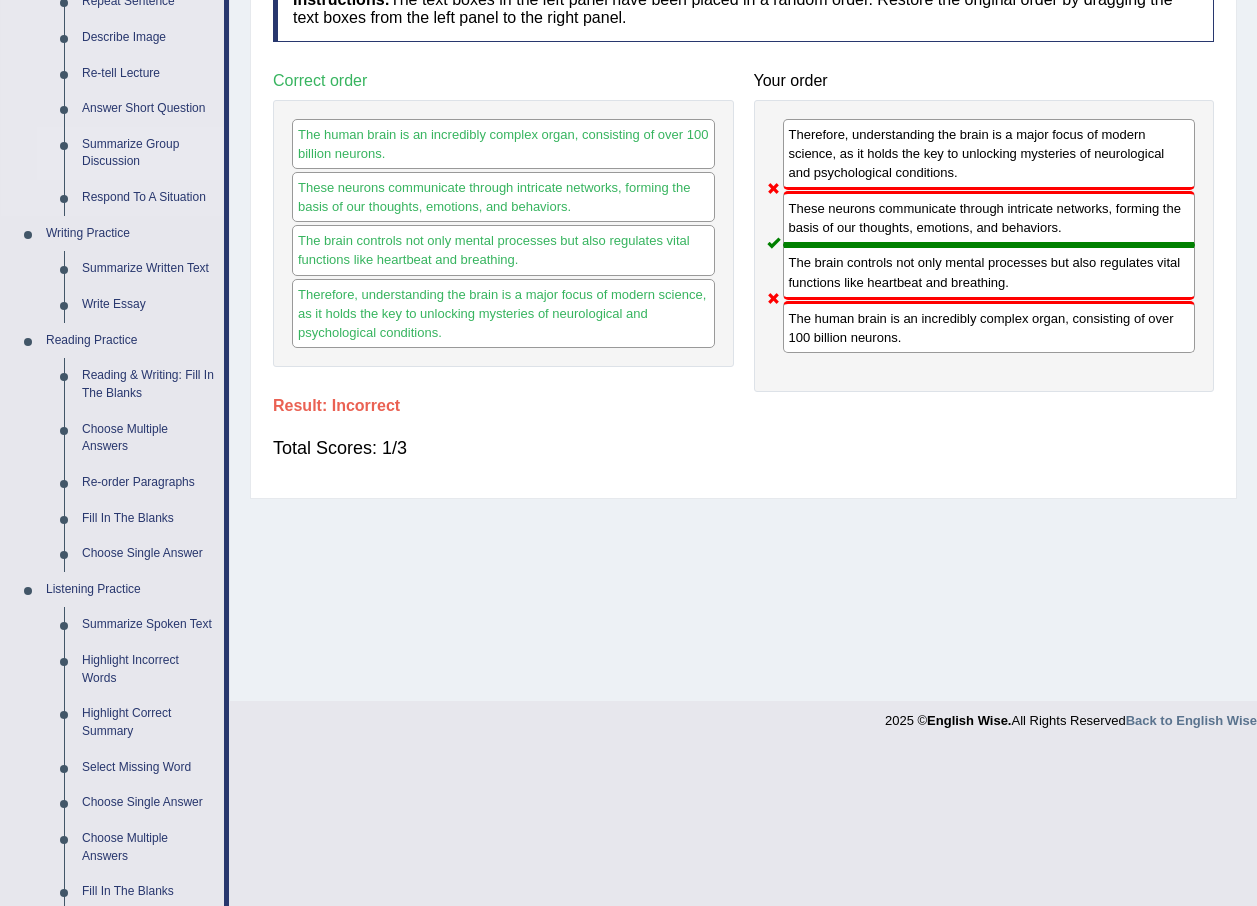 scroll, scrollTop: 300, scrollLeft: 0, axis: vertical 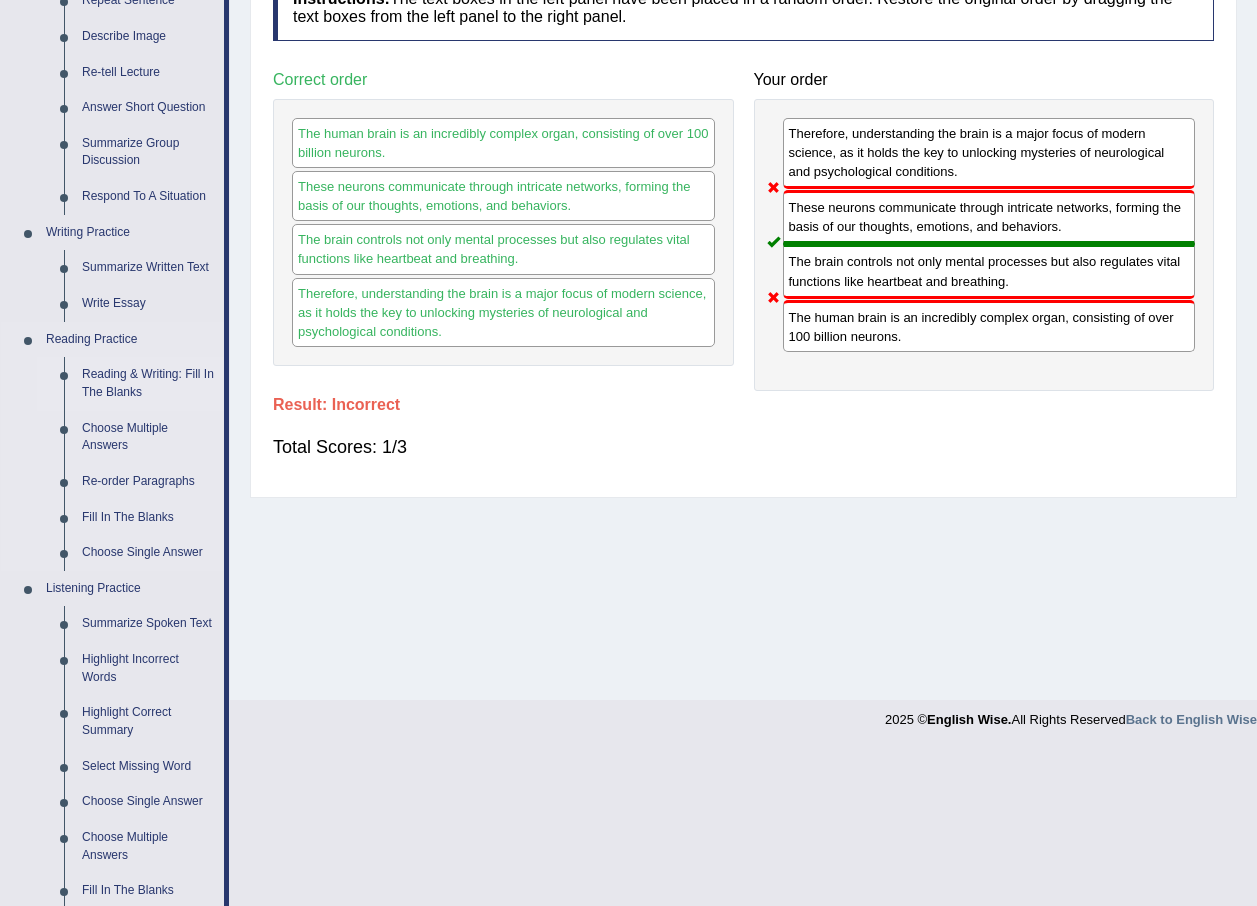 click on "Reading & Writing: Fill In The Blanks" at bounding box center [148, 383] 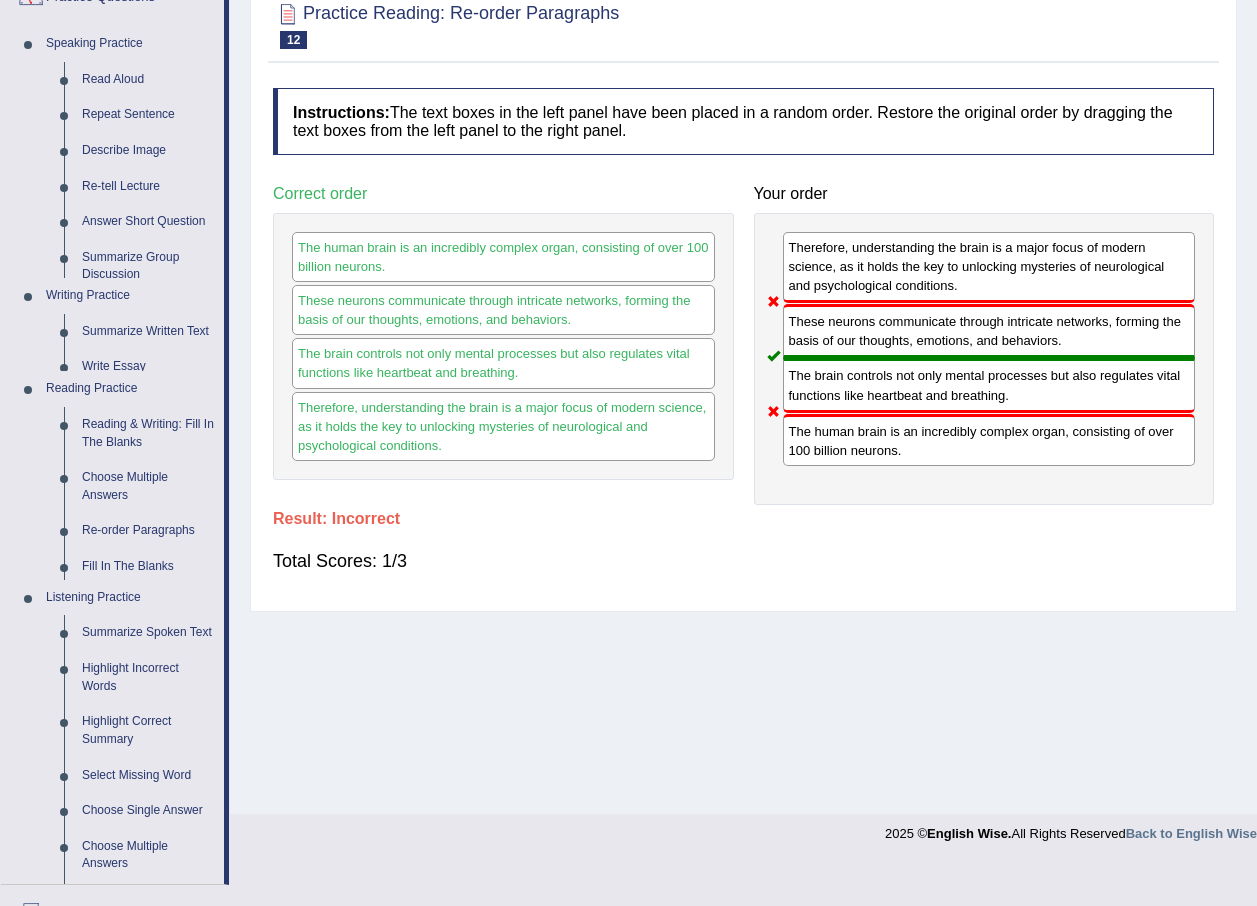 scroll, scrollTop: 144, scrollLeft: 0, axis: vertical 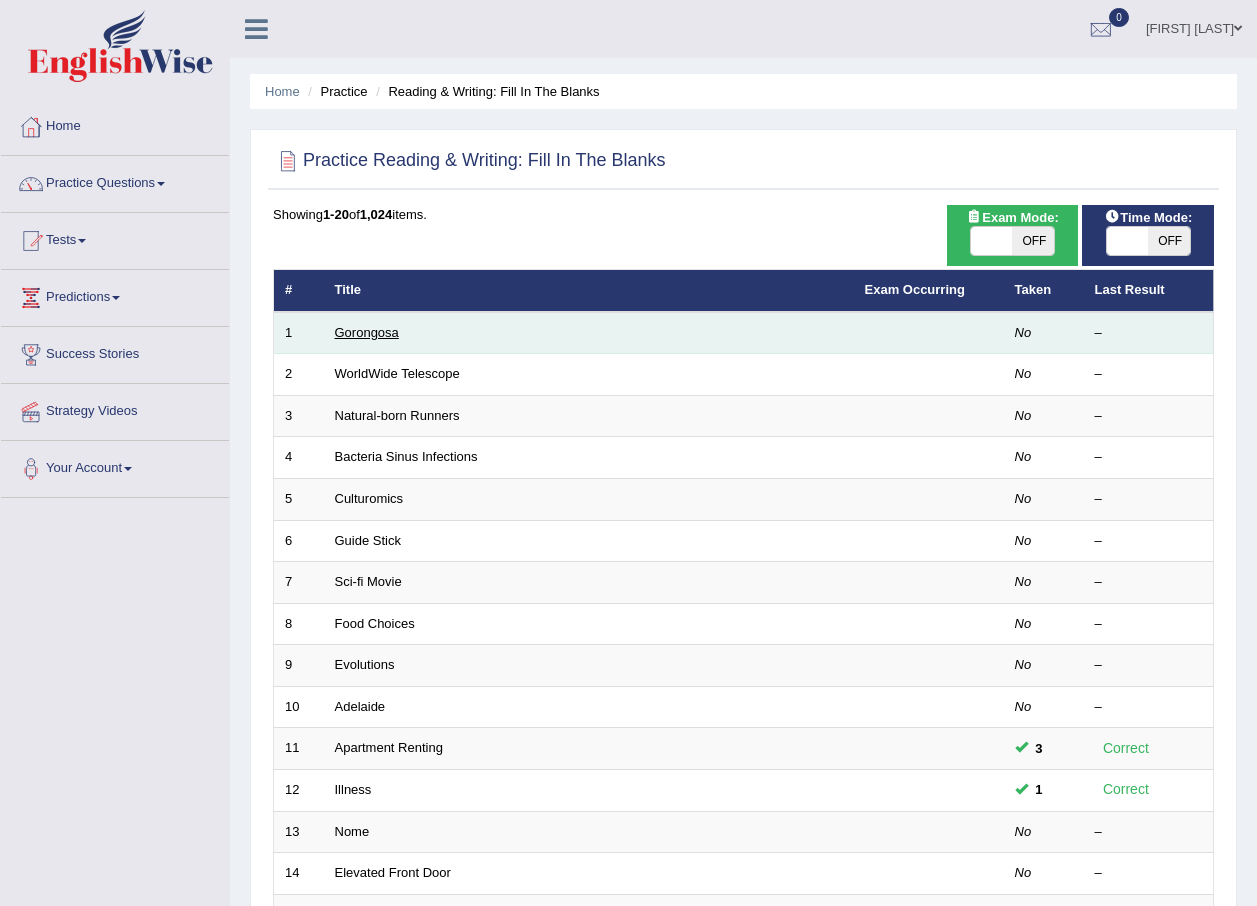 click on "Gorongosa" at bounding box center [367, 332] 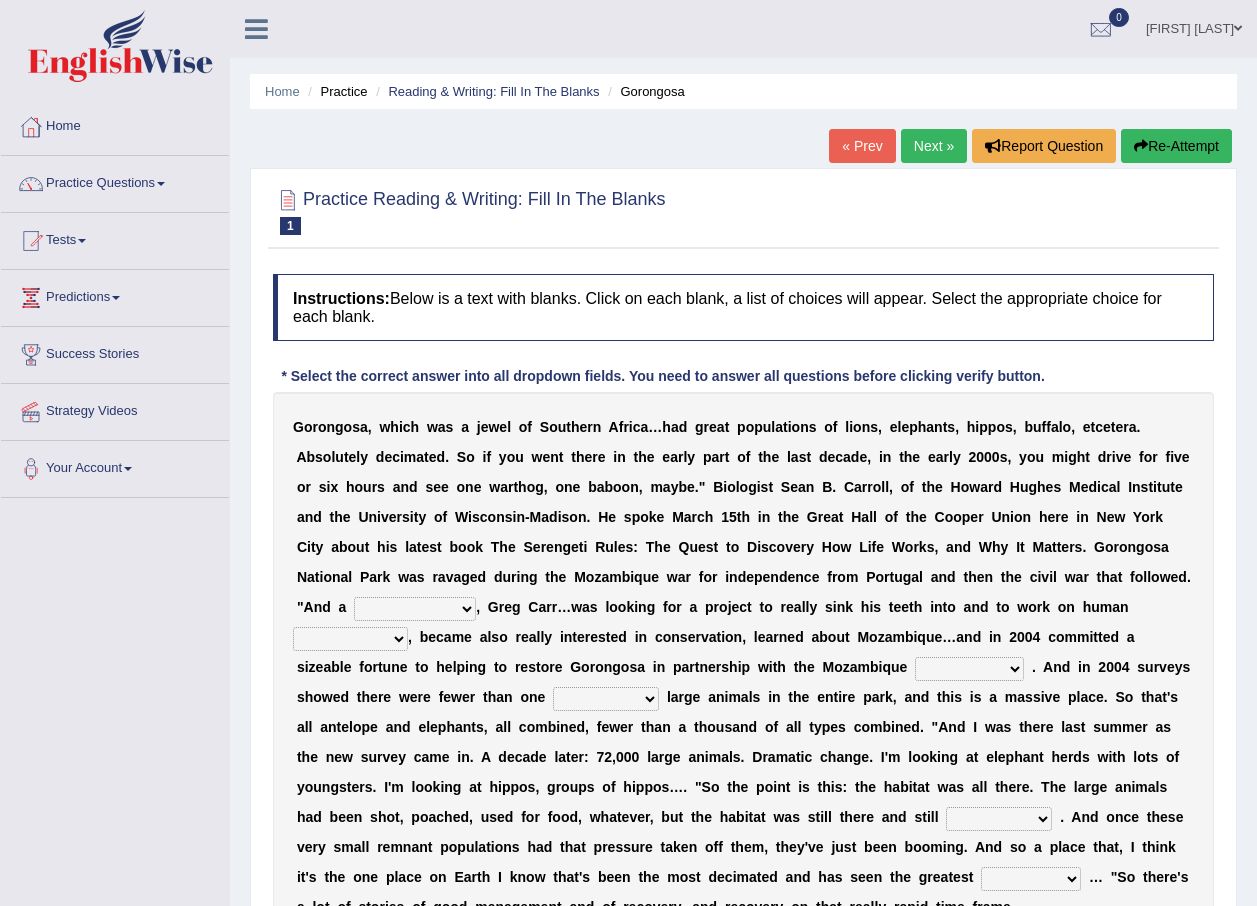 scroll, scrollTop: 0, scrollLeft: 0, axis: both 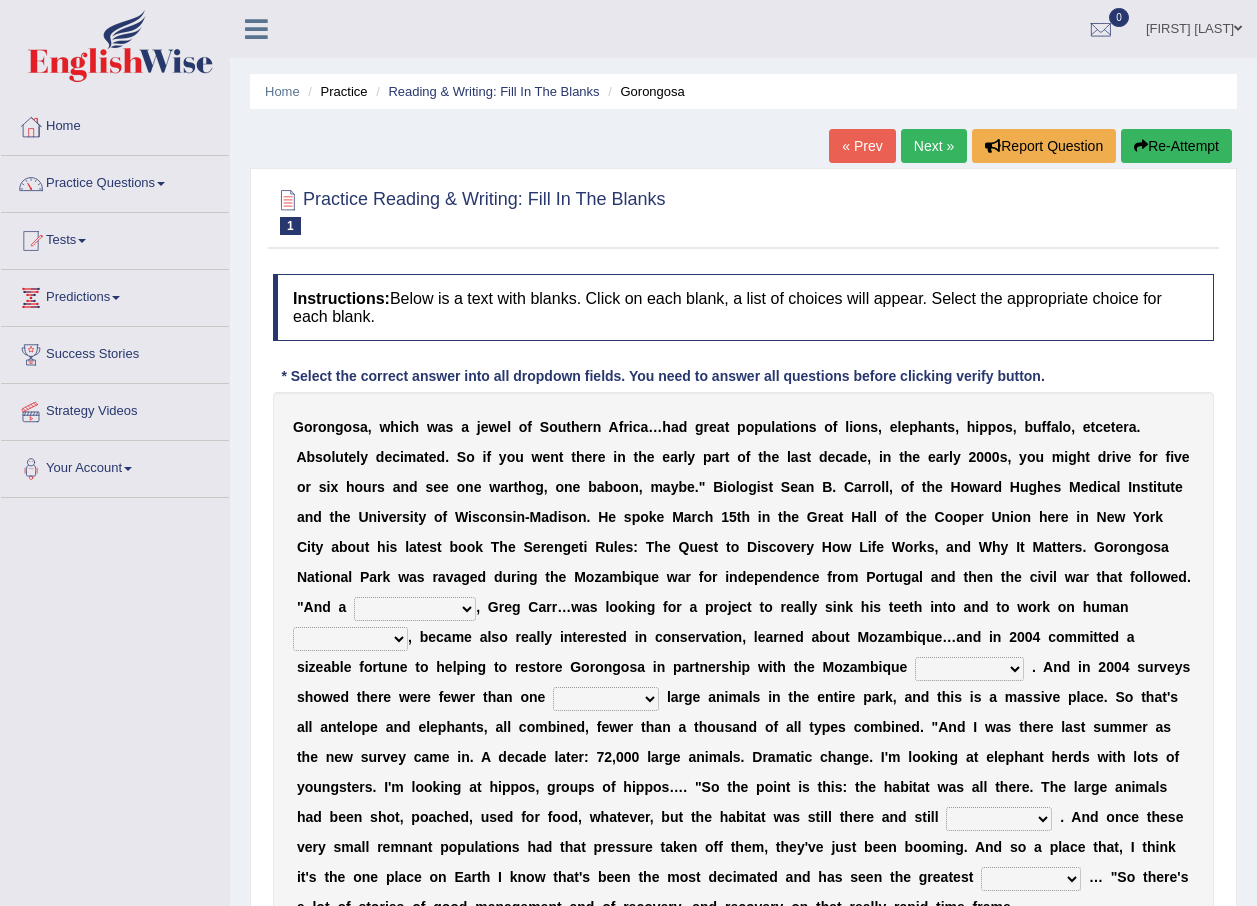 click on "passion solstice ballast philanthropist" at bounding box center [415, 609] 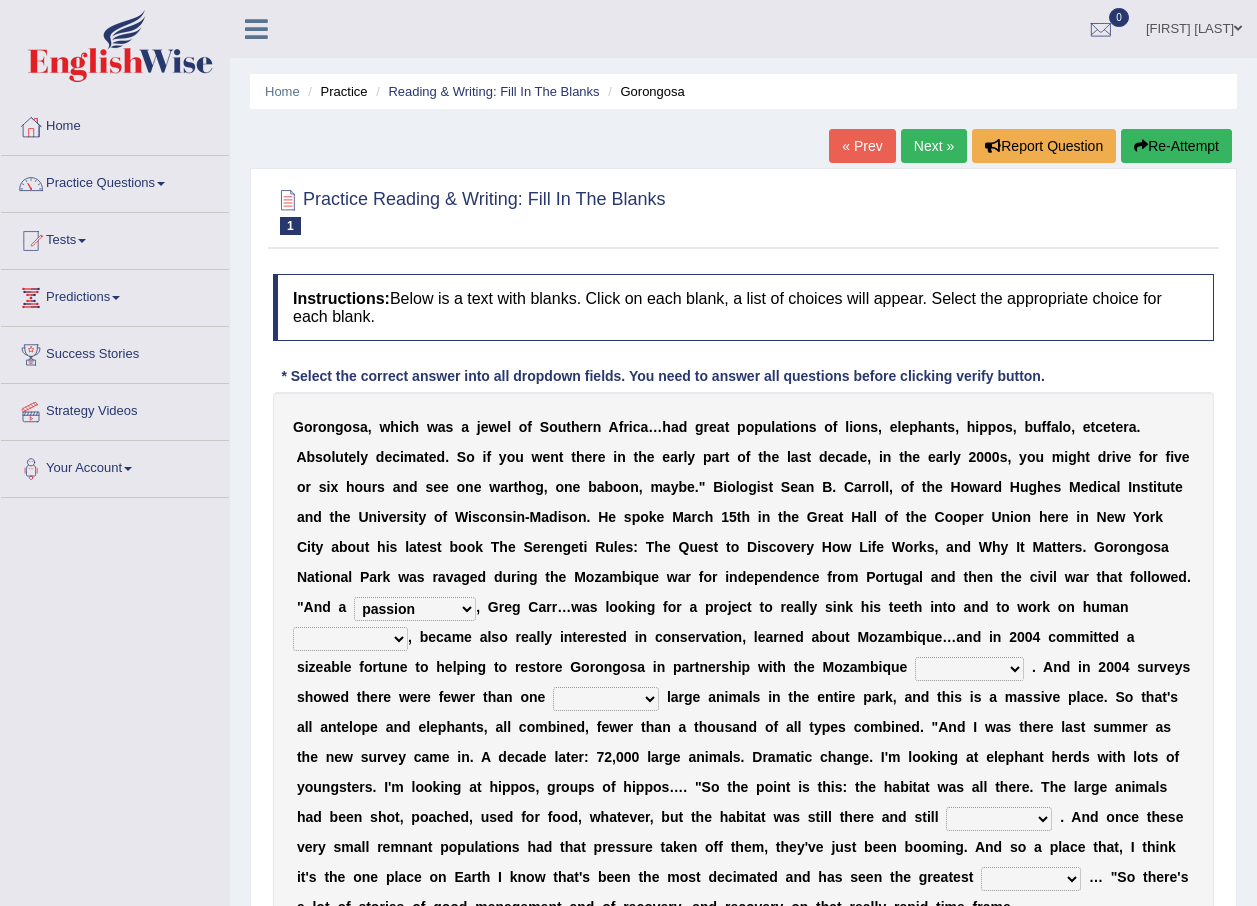click on "passion solstice ballast philanthropist" at bounding box center (415, 609) 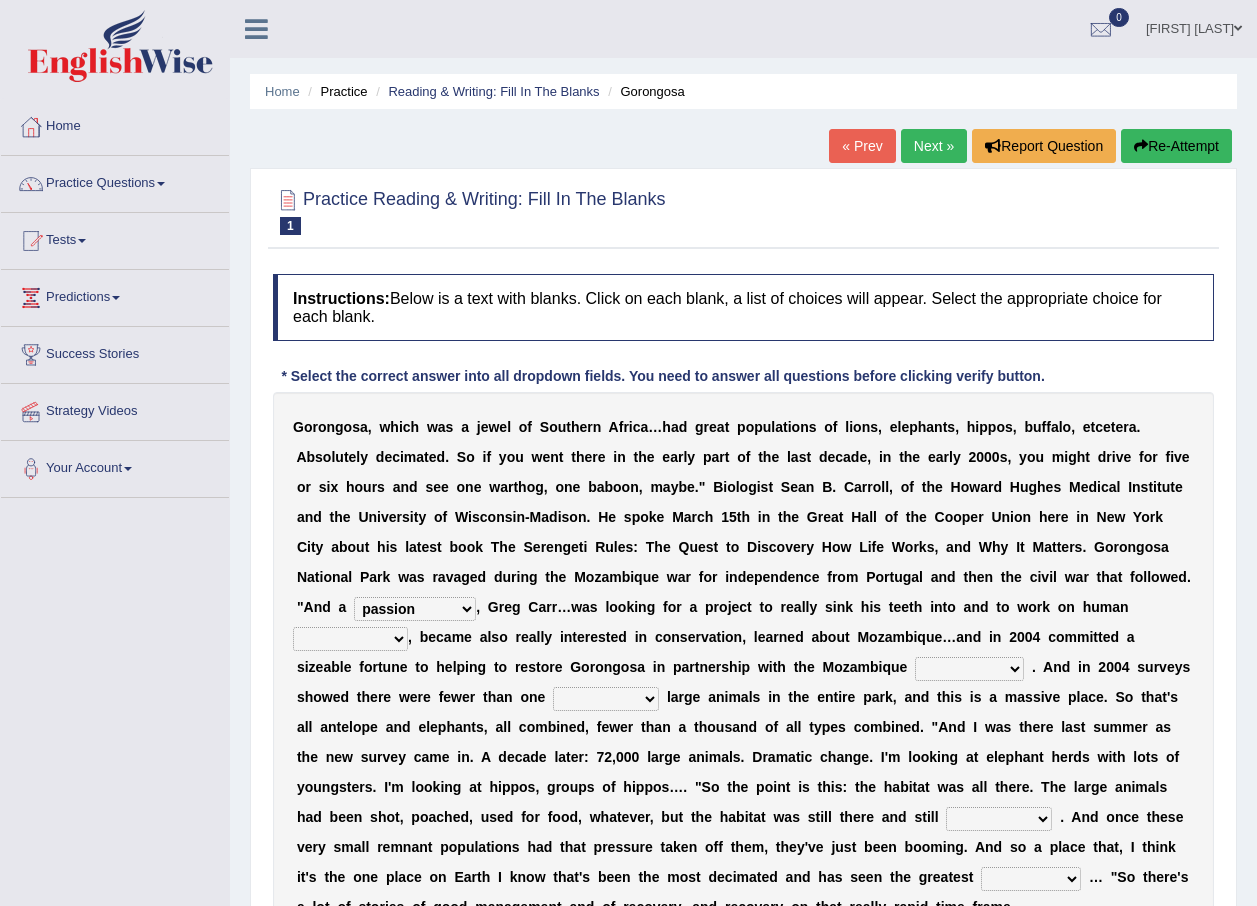click on "negligence prevalence development malevolence" at bounding box center [350, 639] 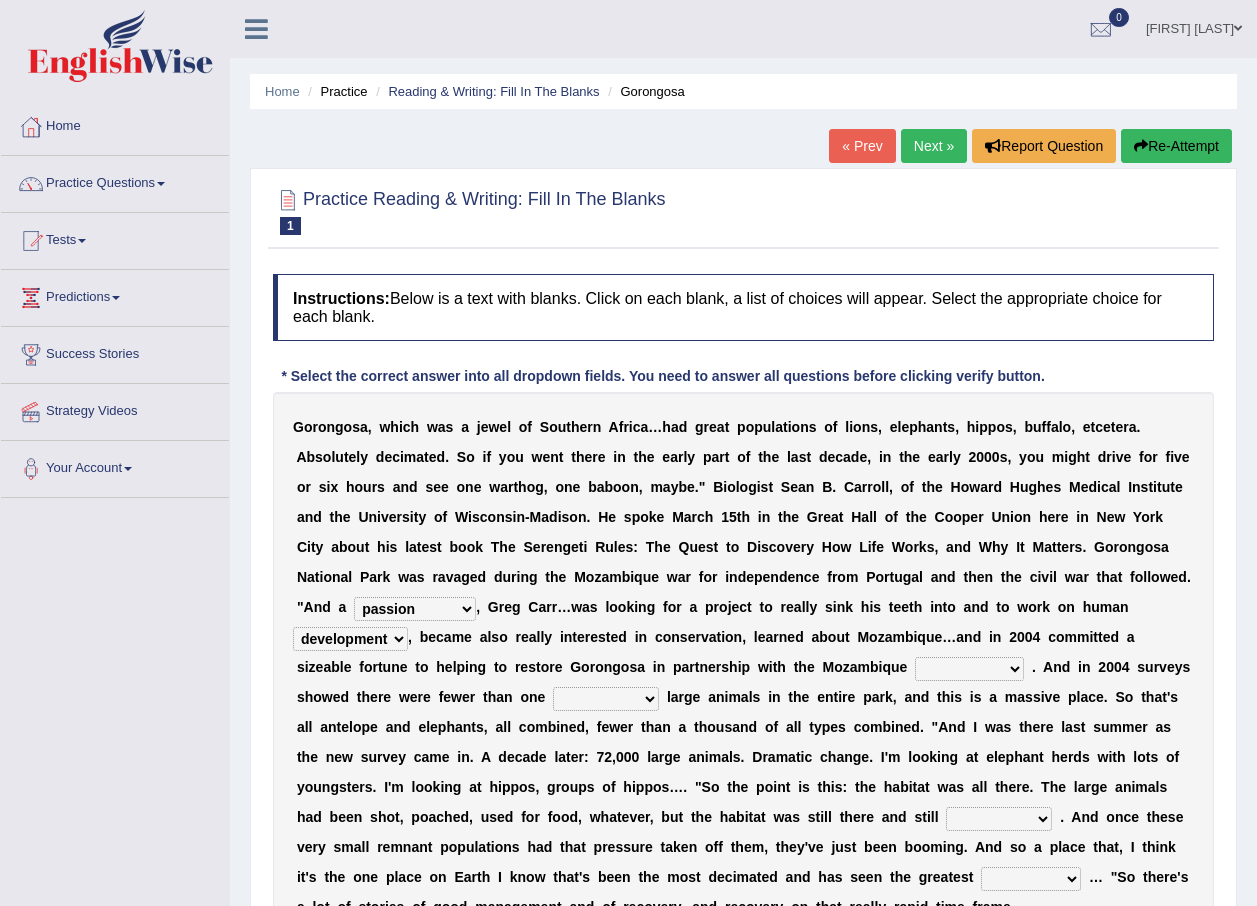 click on "negligence prevalence development malevolence" at bounding box center [350, 639] 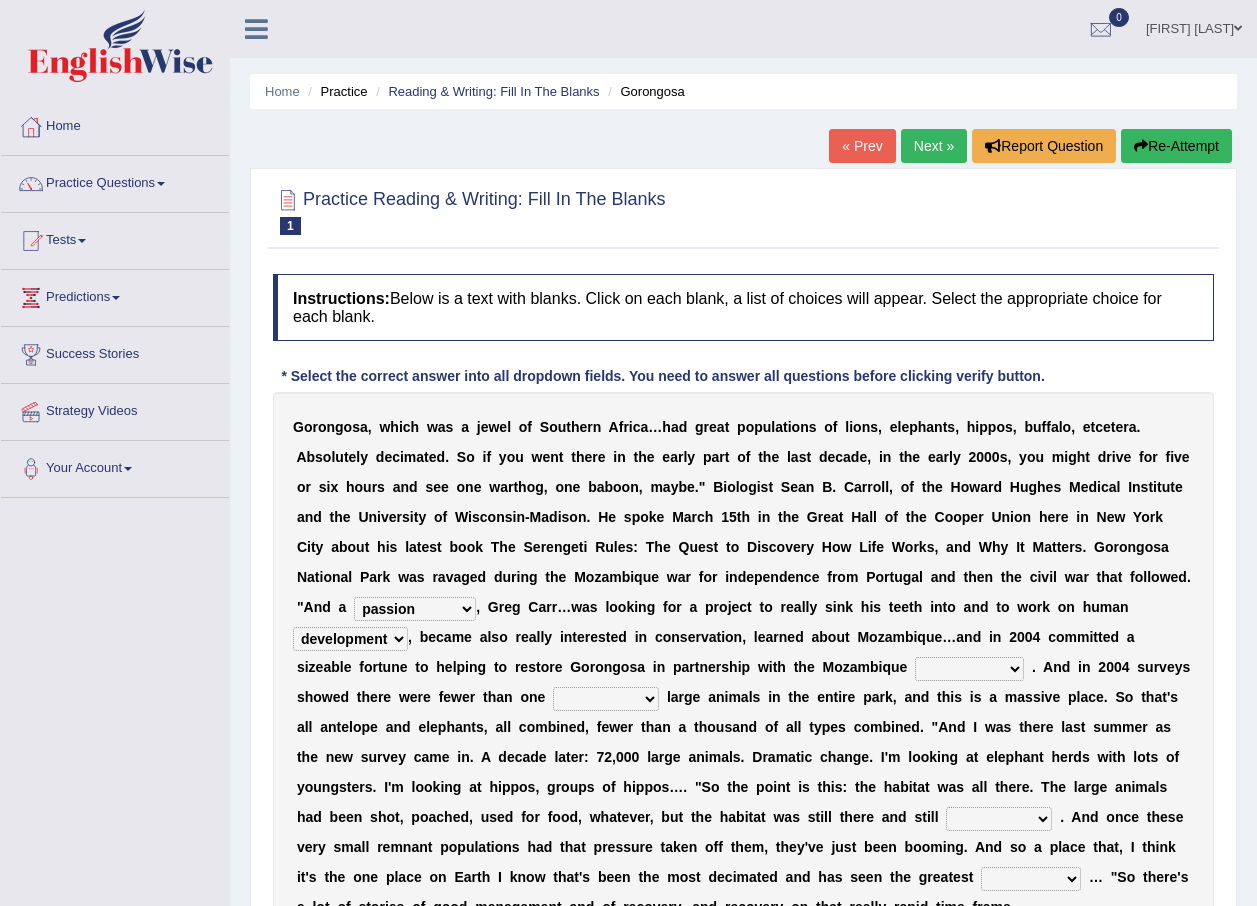 select on "thousand" 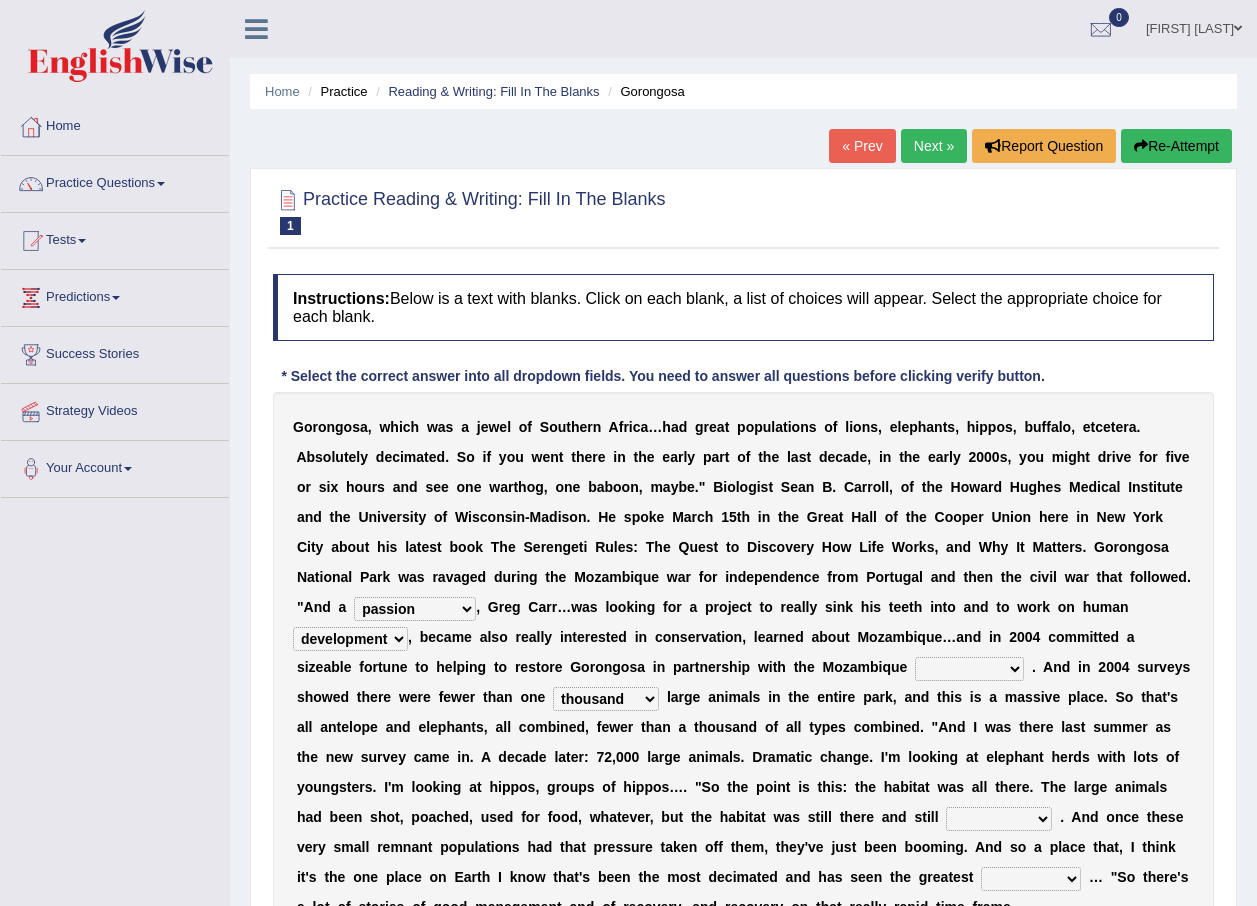 click on "parliament semanticist government journalist" at bounding box center (969, 669) 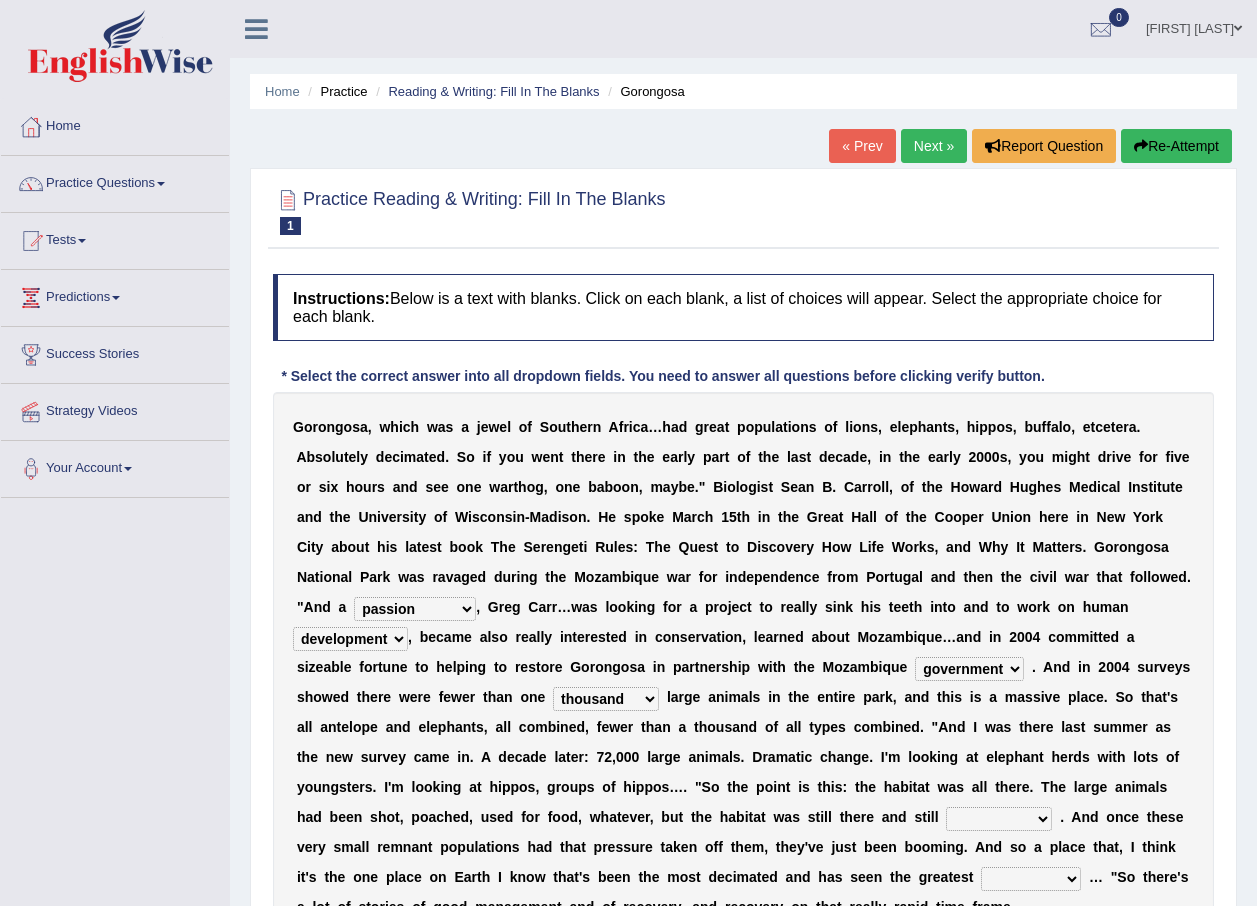 click on "parliament semanticist government journalist" at bounding box center (969, 669) 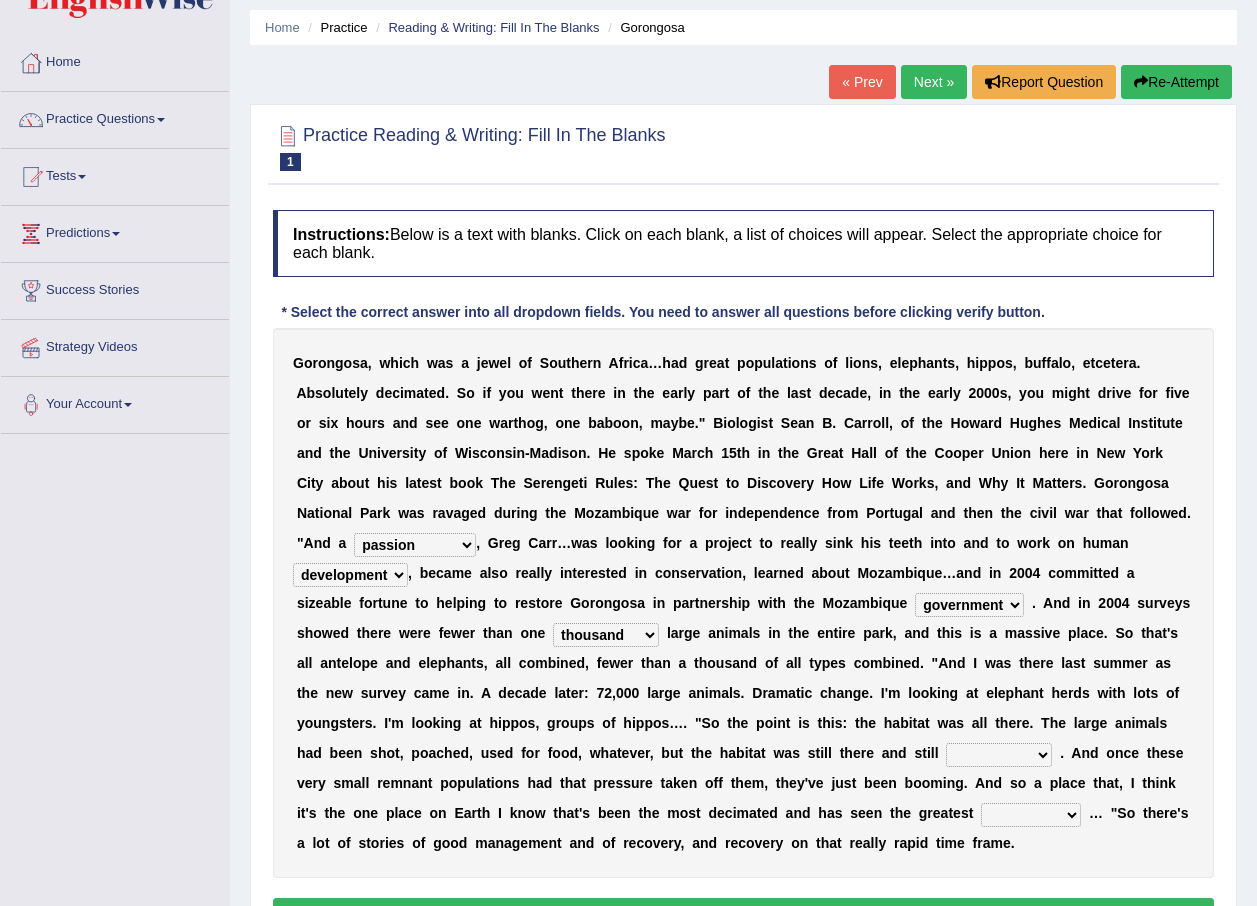 scroll, scrollTop: 100, scrollLeft: 0, axis: vertical 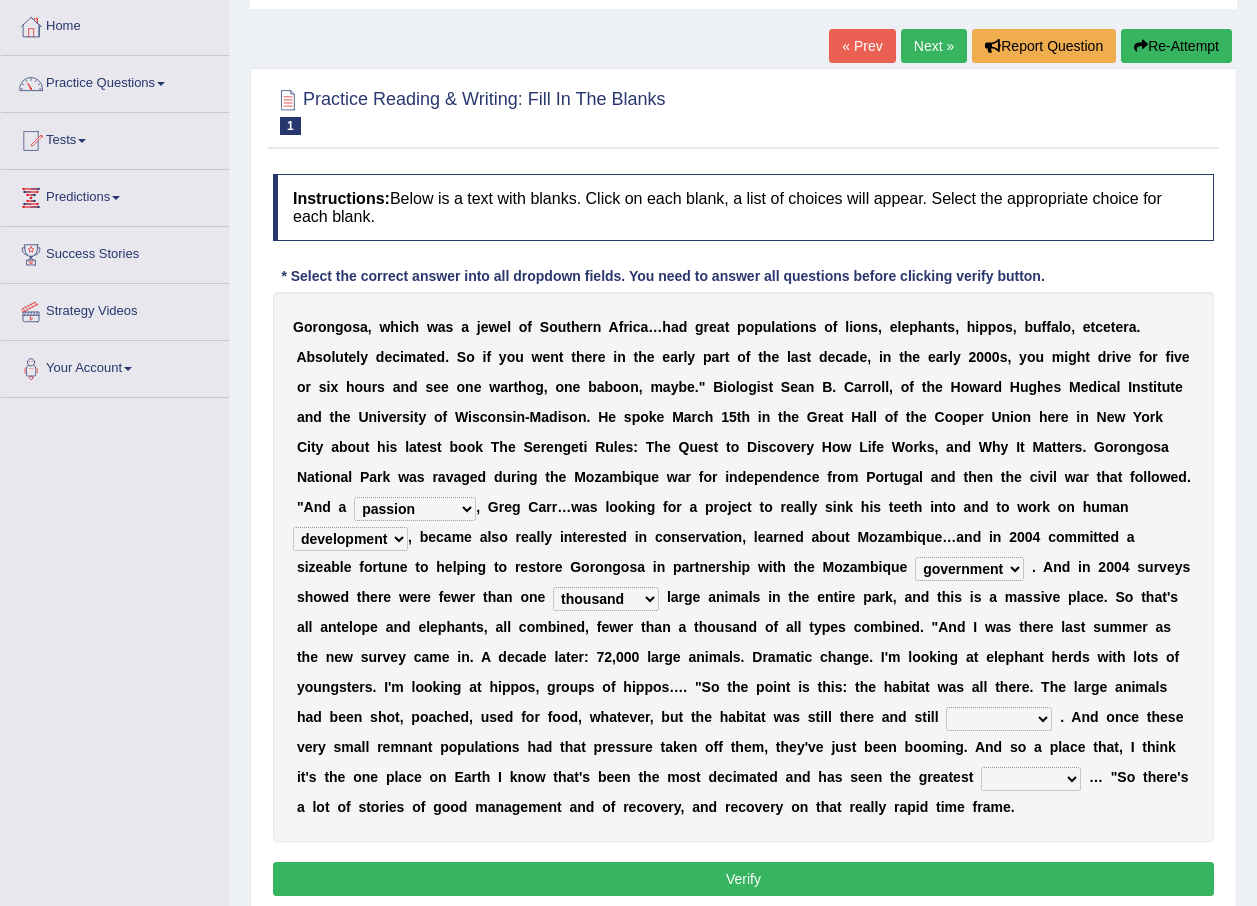 click on "assertive incidental compulsive productive" at bounding box center [999, 719] 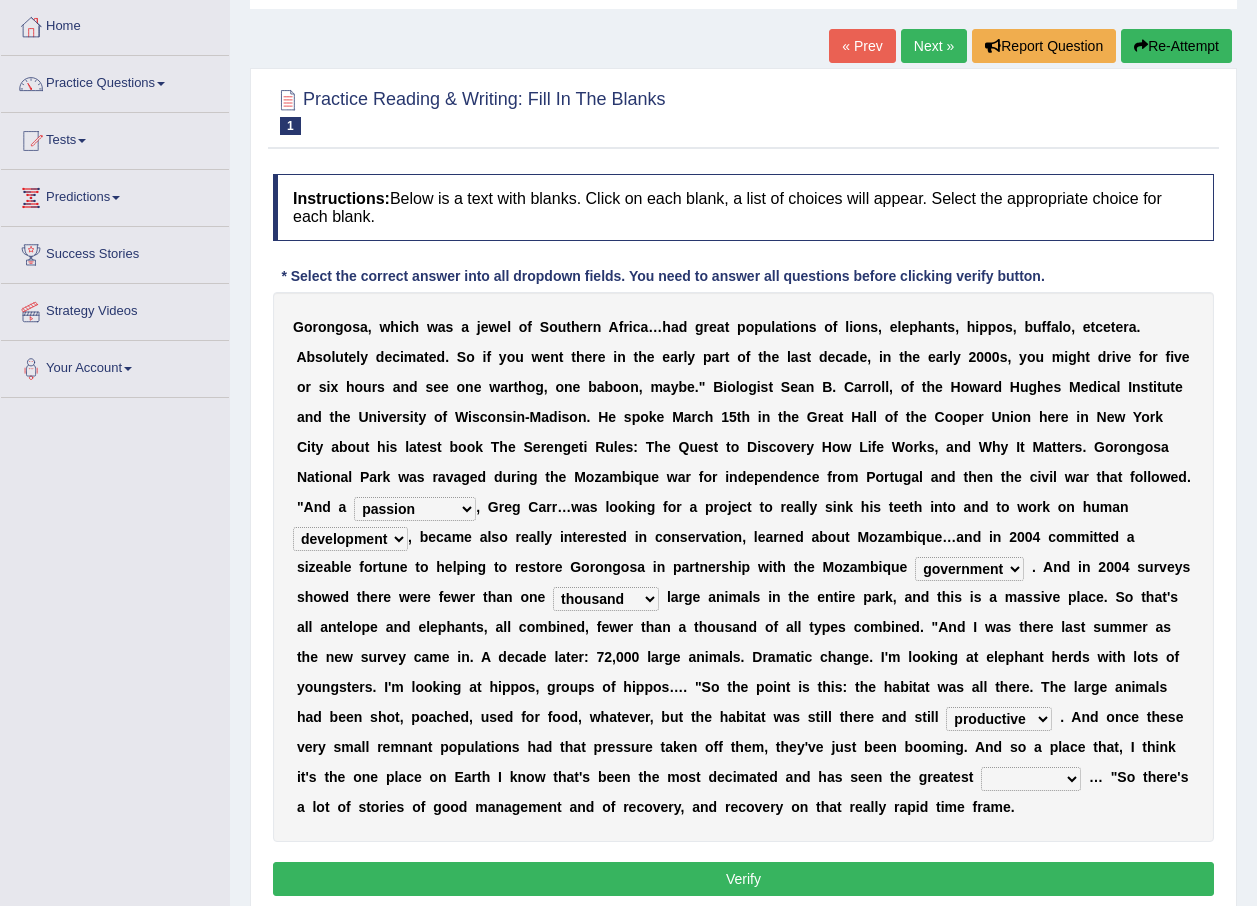 click on "assertive incidental compulsive productive" at bounding box center (999, 719) 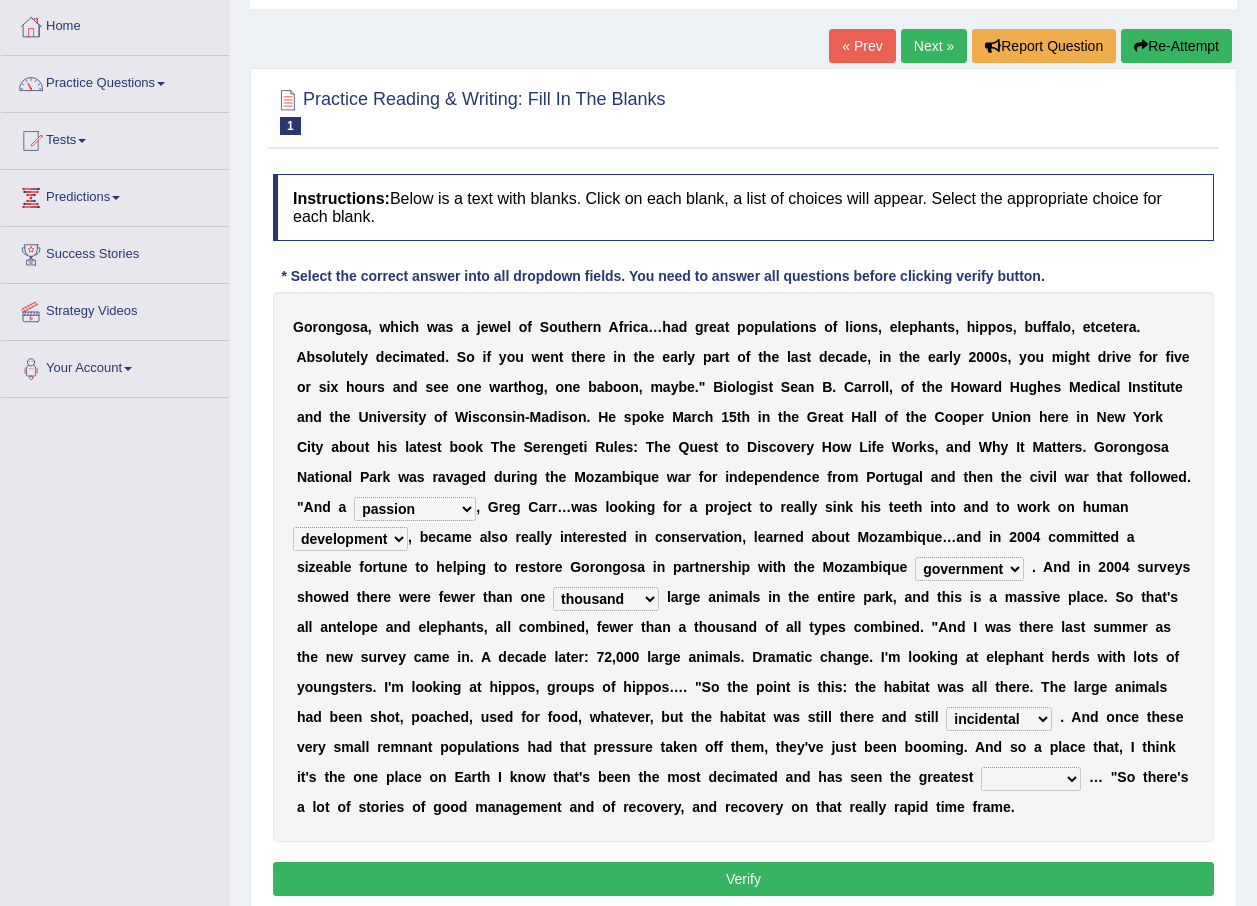 click on "recovery efficacy golly stumpy" at bounding box center [1031, 779] 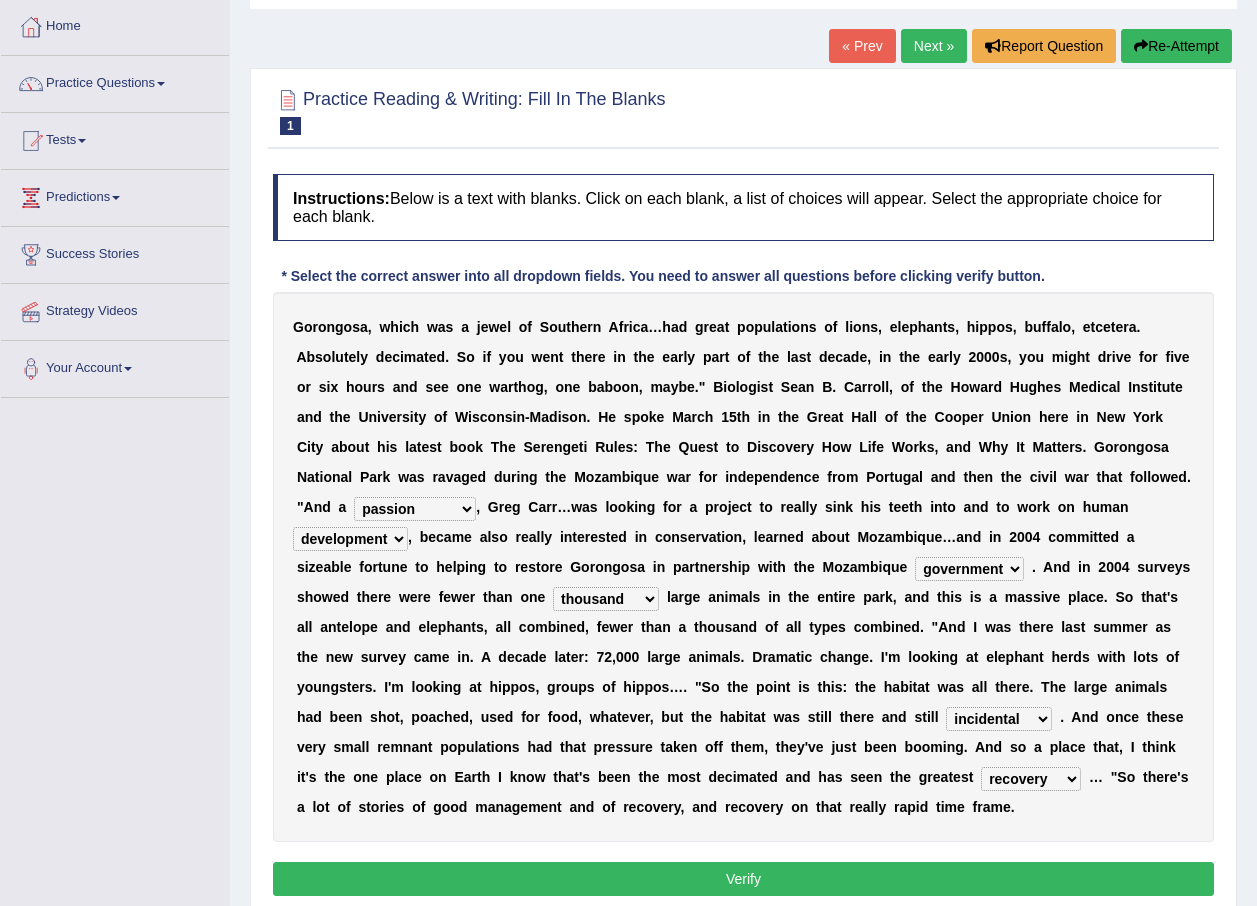 click on "Verify" at bounding box center [743, 879] 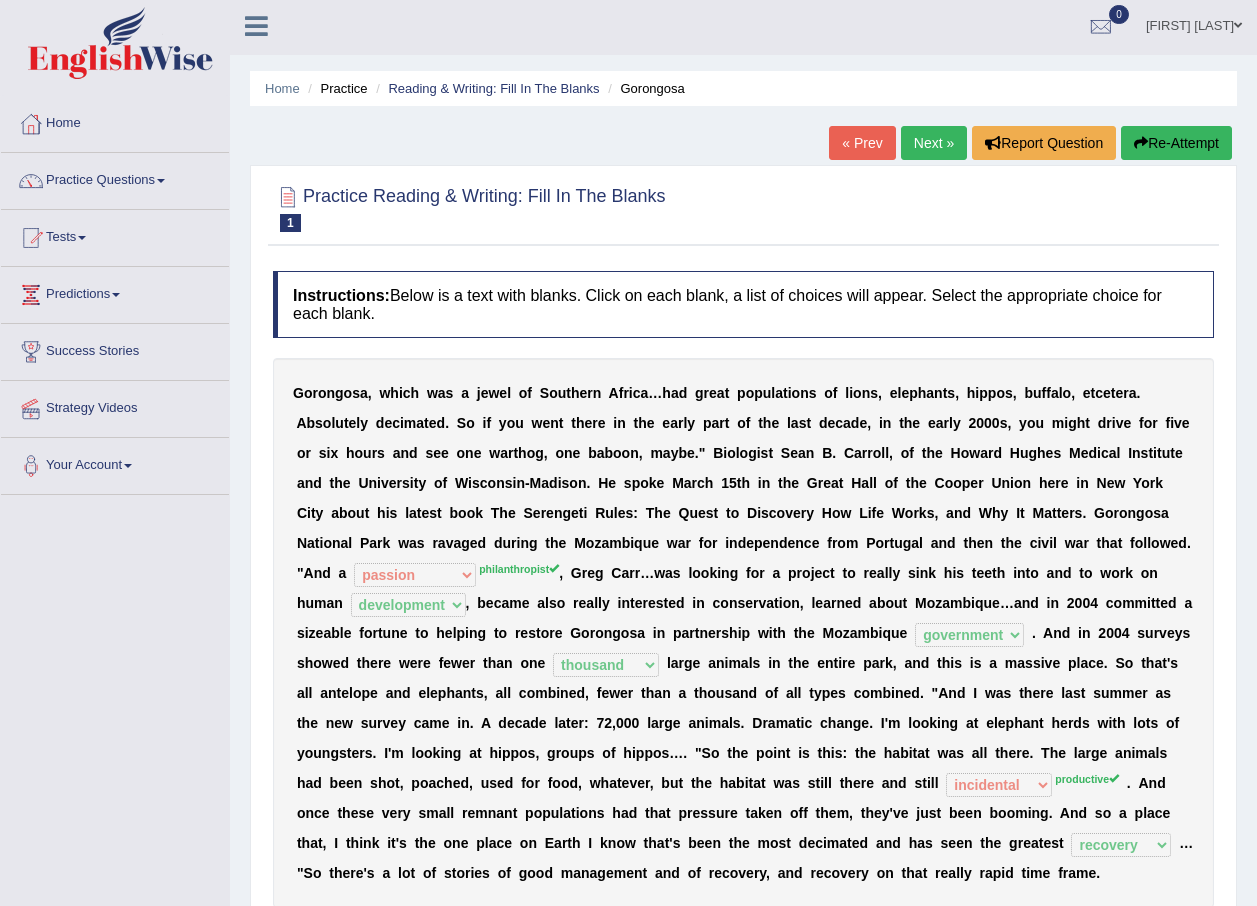 scroll, scrollTop: 0, scrollLeft: 0, axis: both 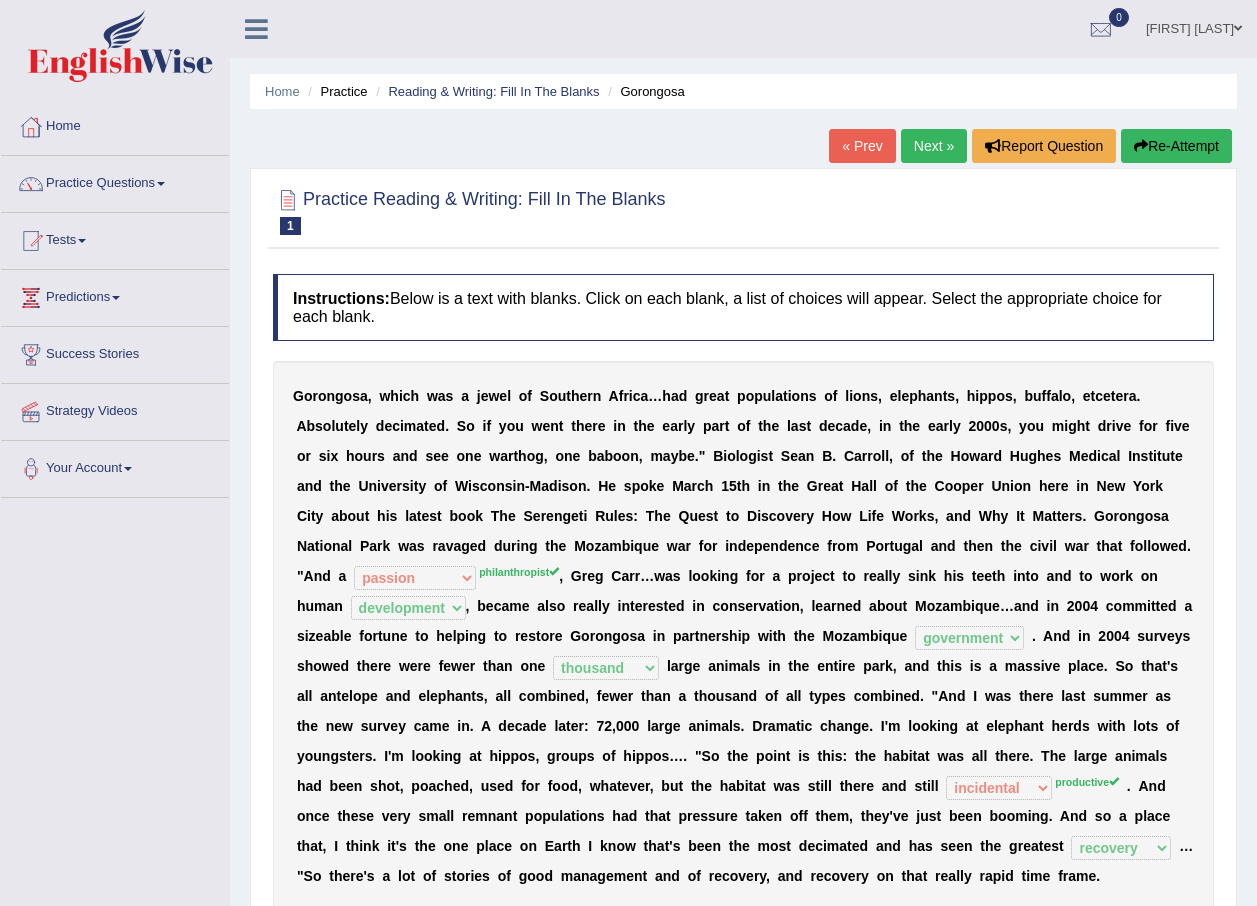click on "Next »" at bounding box center [934, 146] 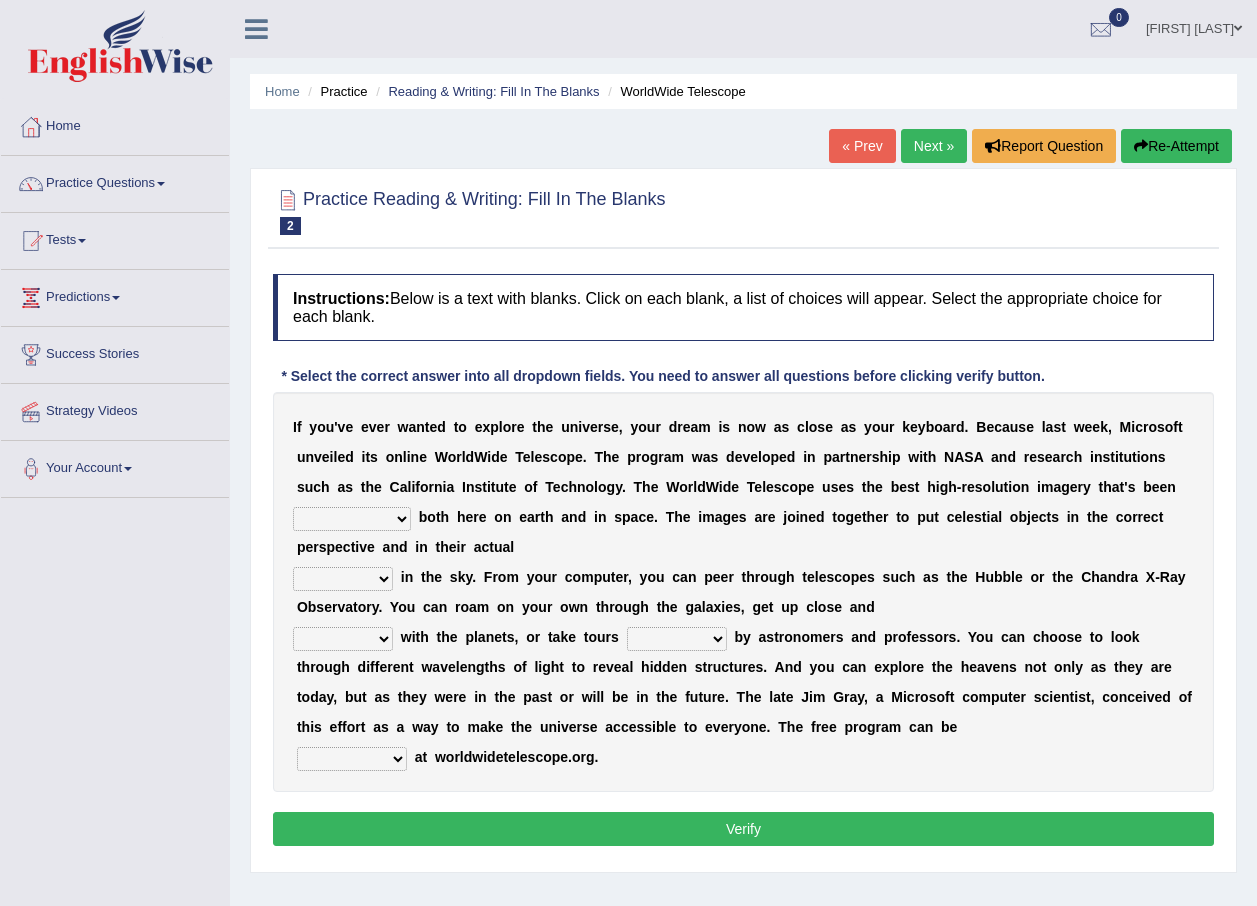 scroll, scrollTop: 0, scrollLeft: 0, axis: both 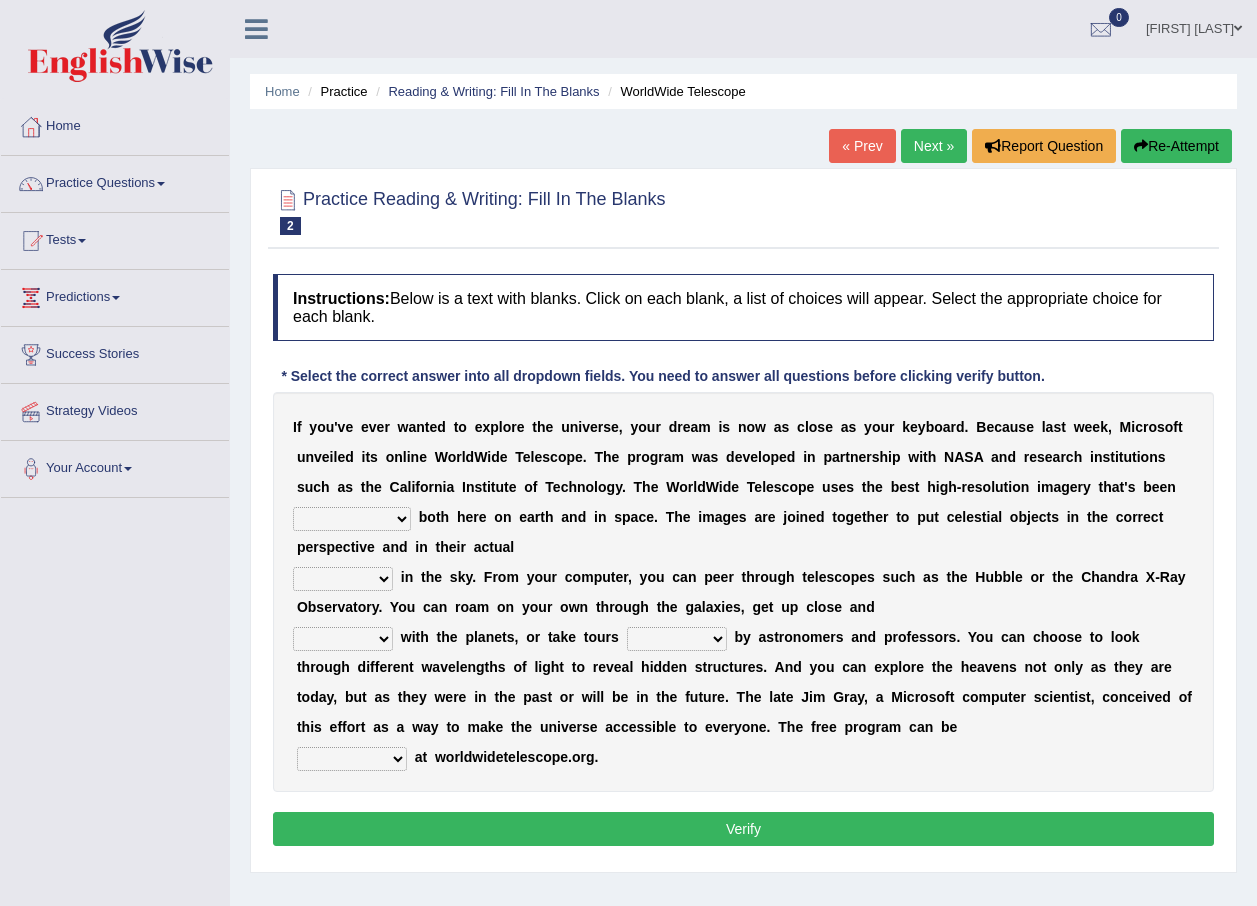 click on "degraded ascended remonstrated generated" at bounding box center [352, 519] 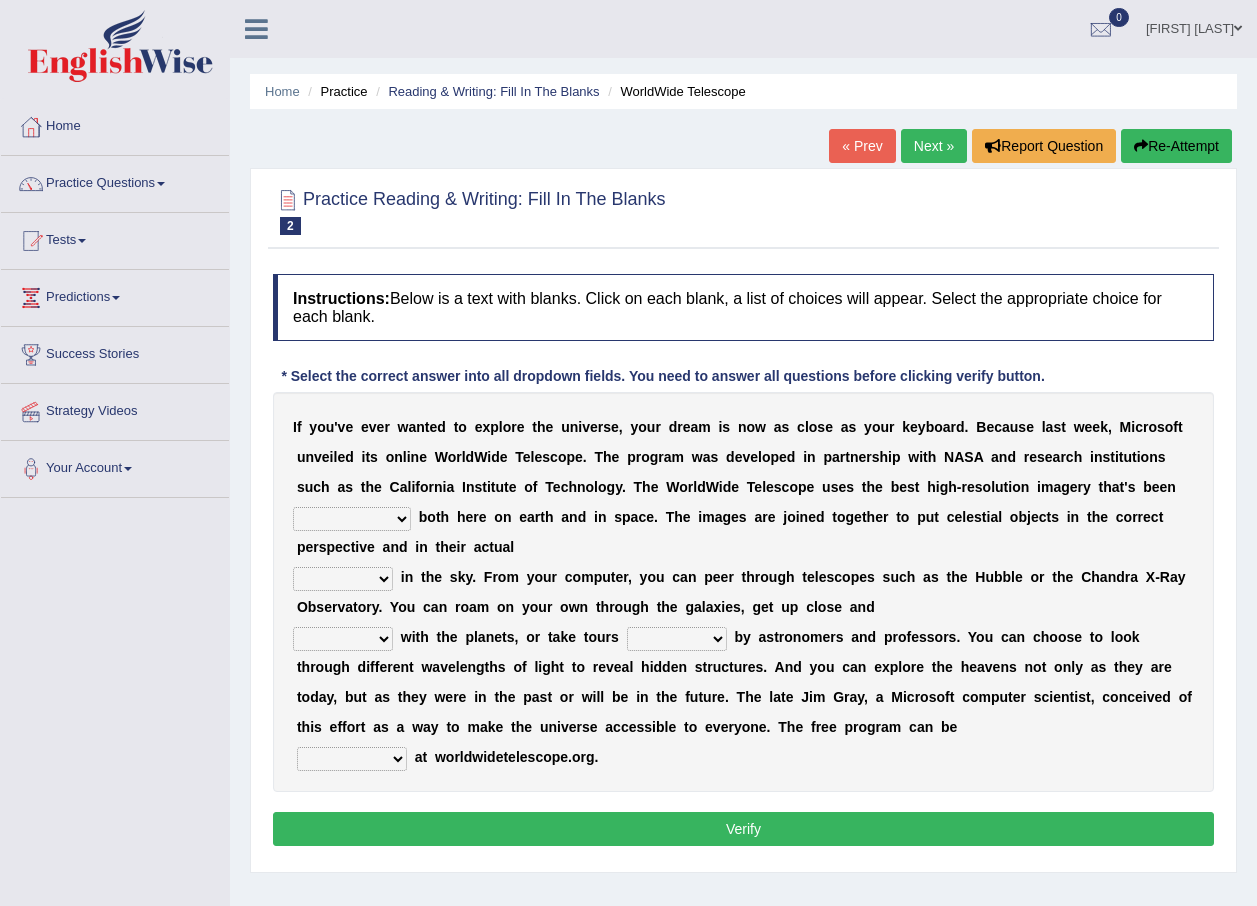 select on "generated" 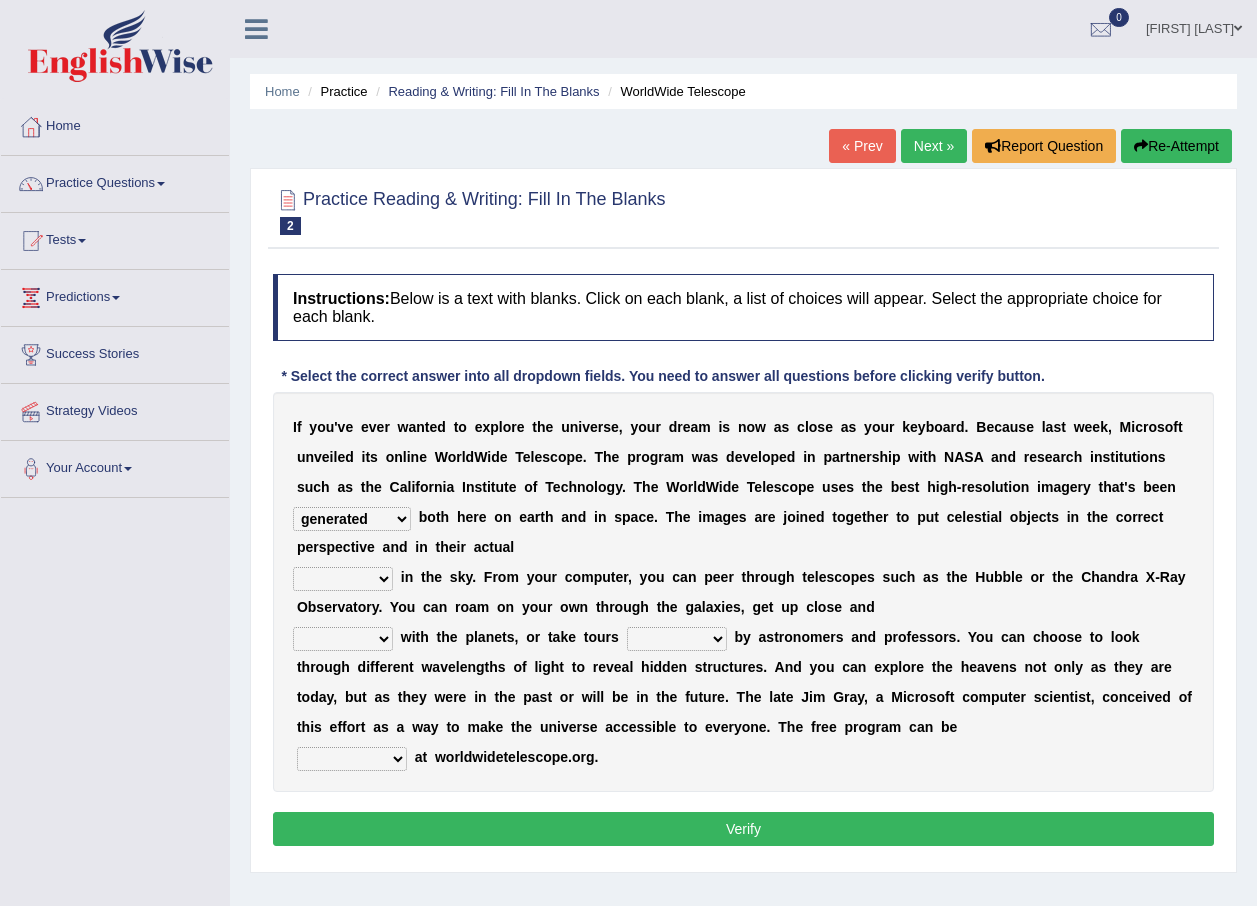 click on "degraded ascended remonstrated generated" at bounding box center [352, 519] 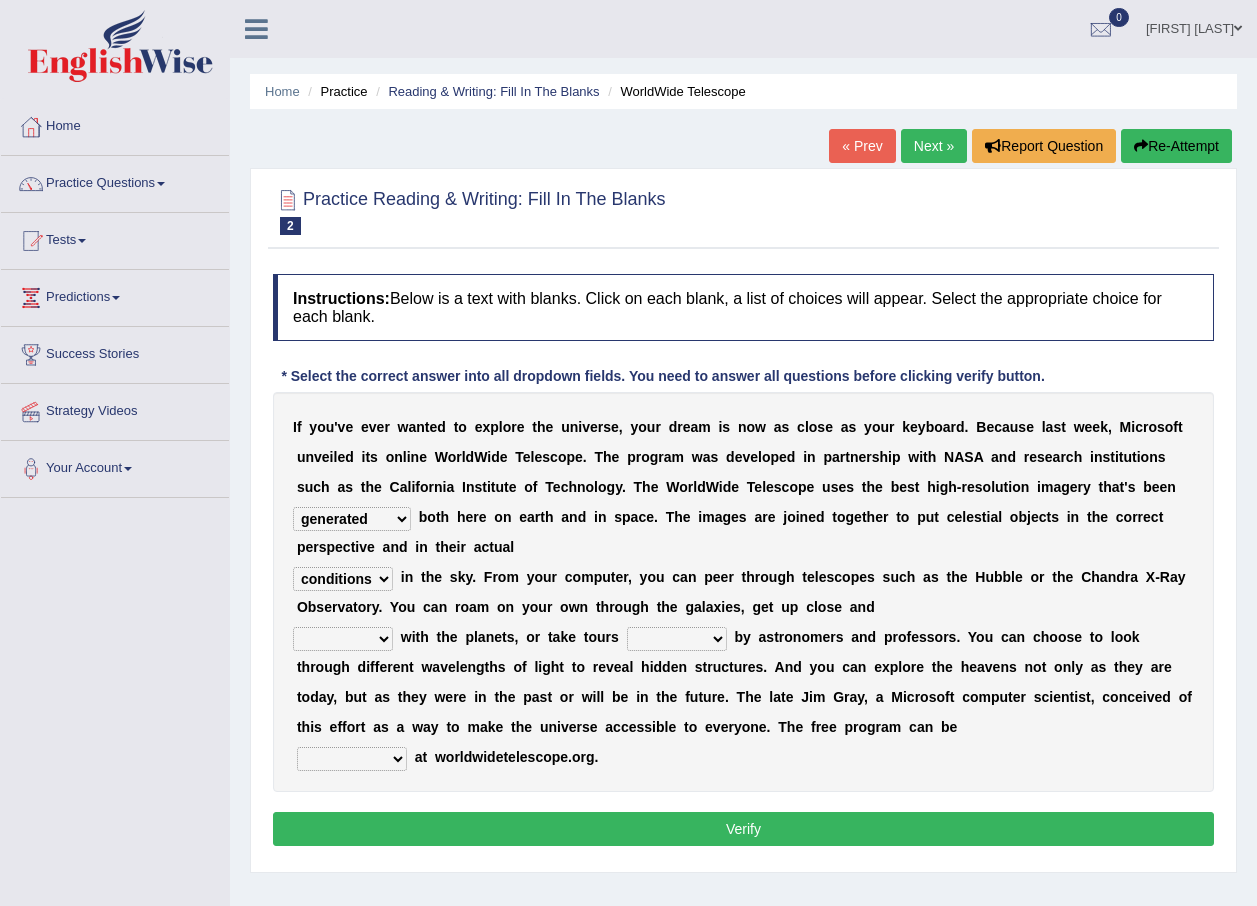 click on "aspects parts conditions positions" at bounding box center [343, 579] 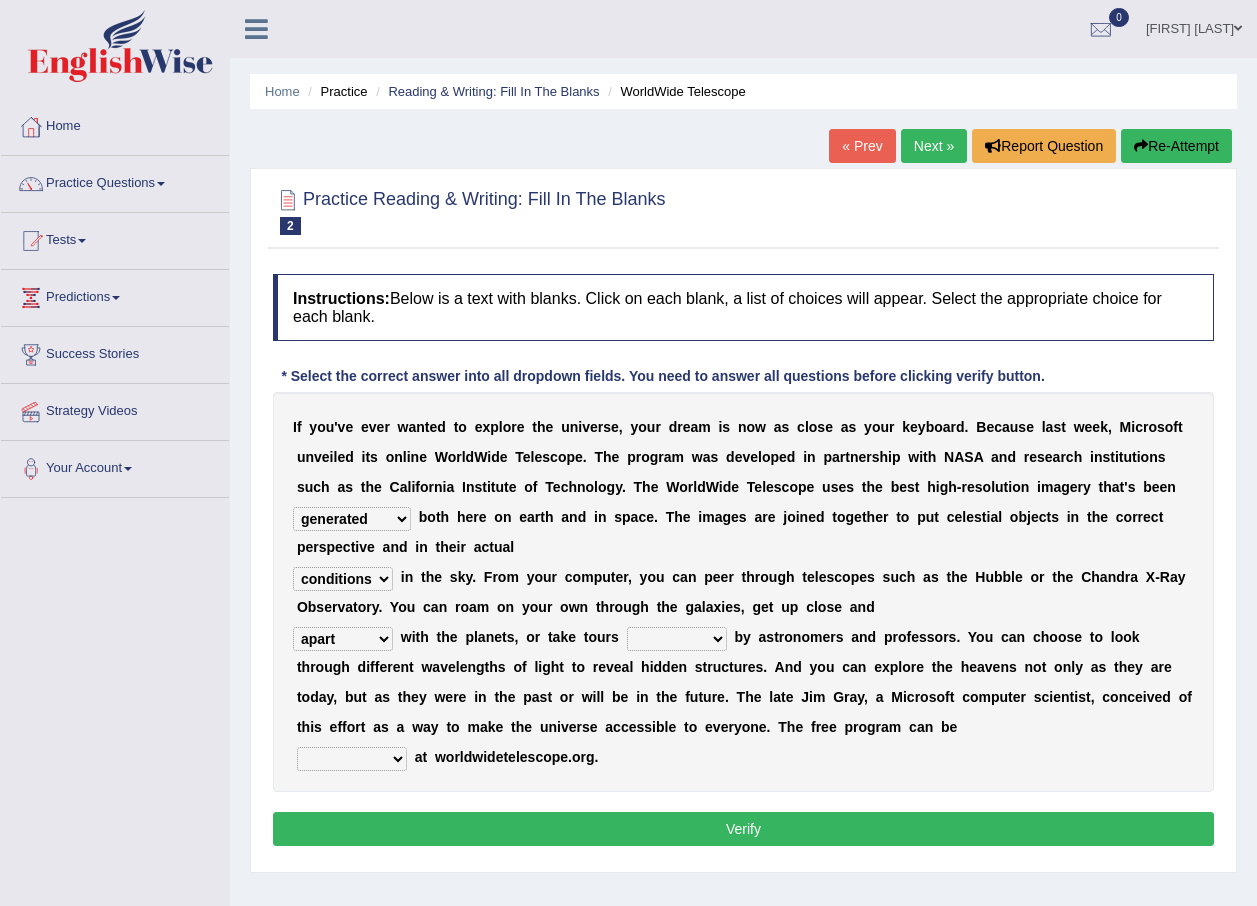 click on "guide guided guiding to guide" at bounding box center (677, 639) 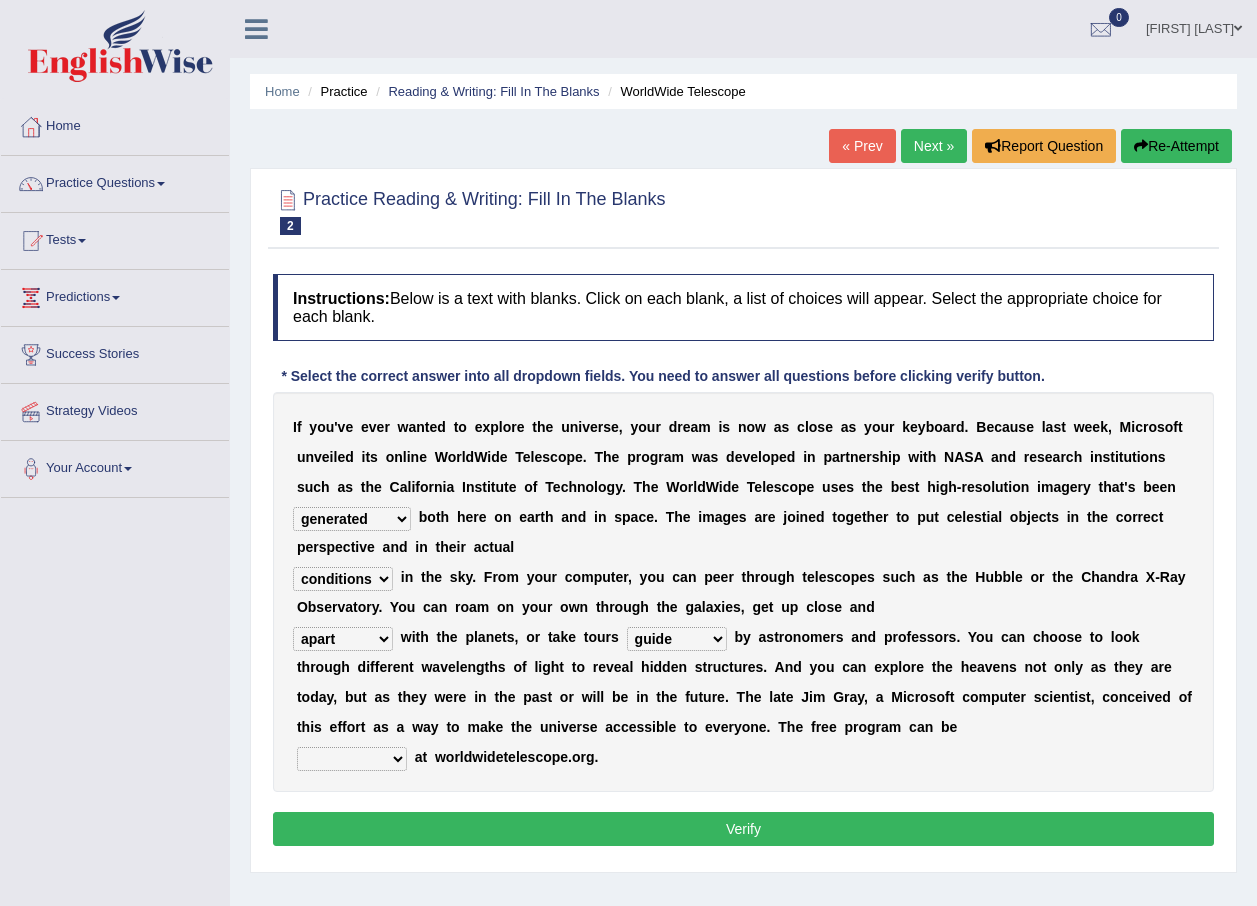 click on "upheld downloaded loaded posted" at bounding box center (352, 759) 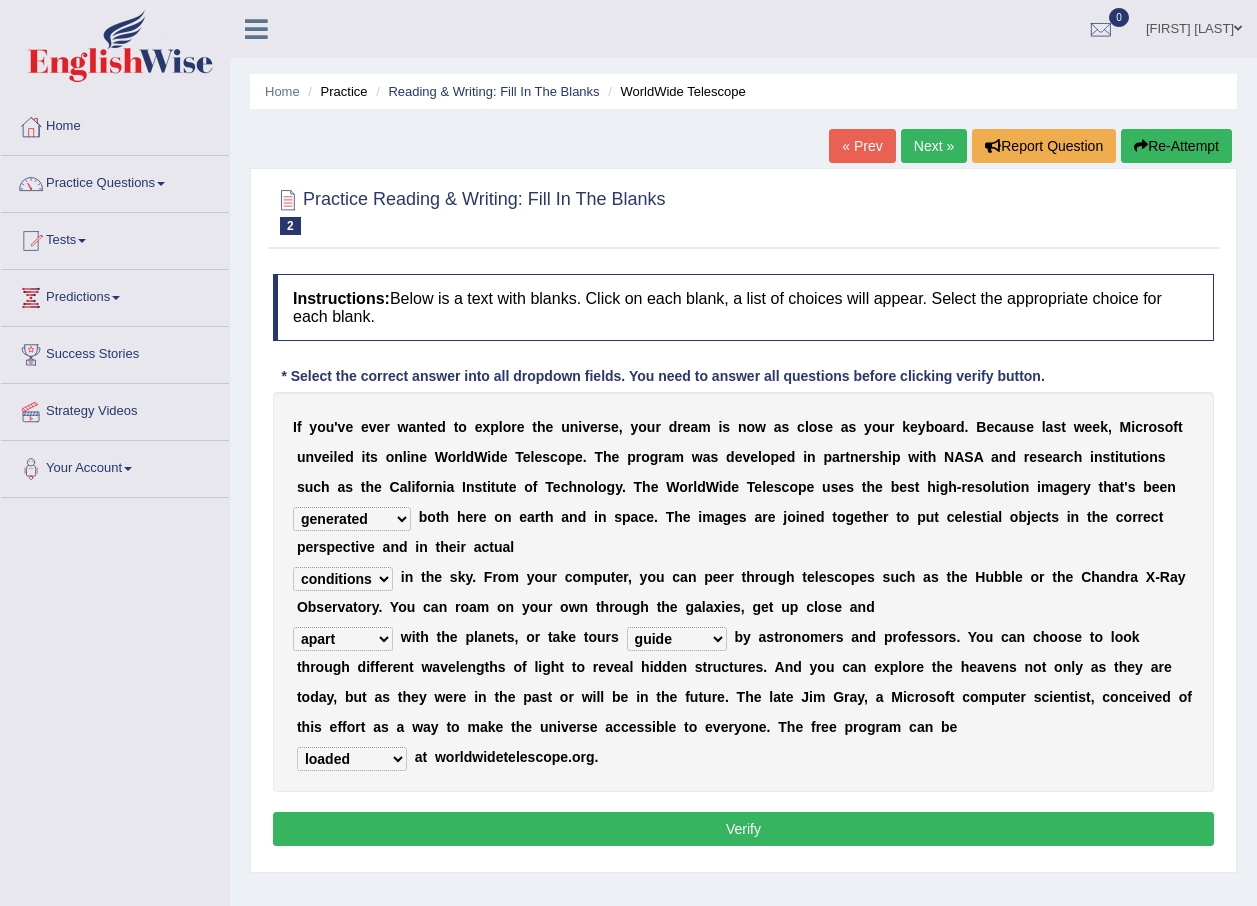 click on "Verify" at bounding box center (743, 829) 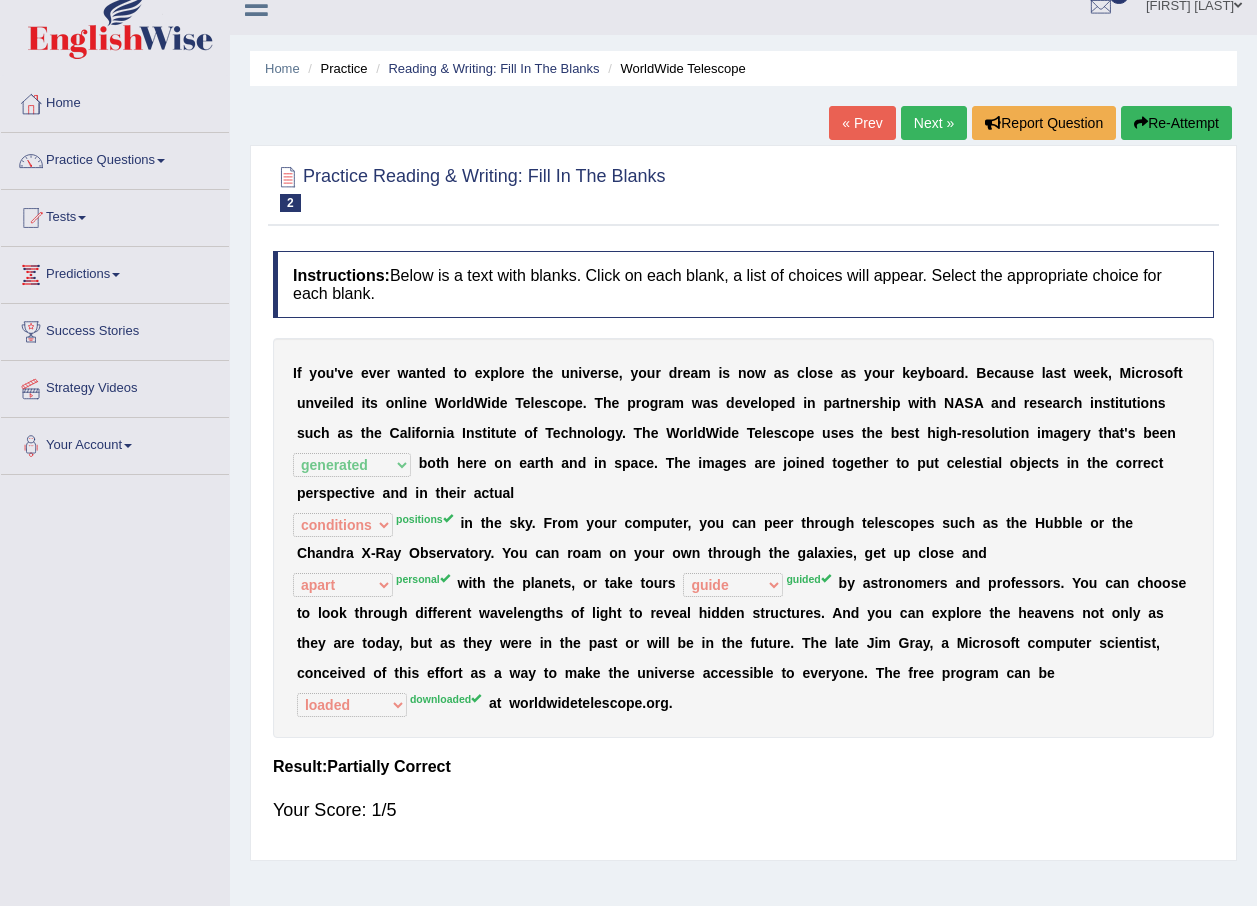scroll, scrollTop: 0, scrollLeft: 0, axis: both 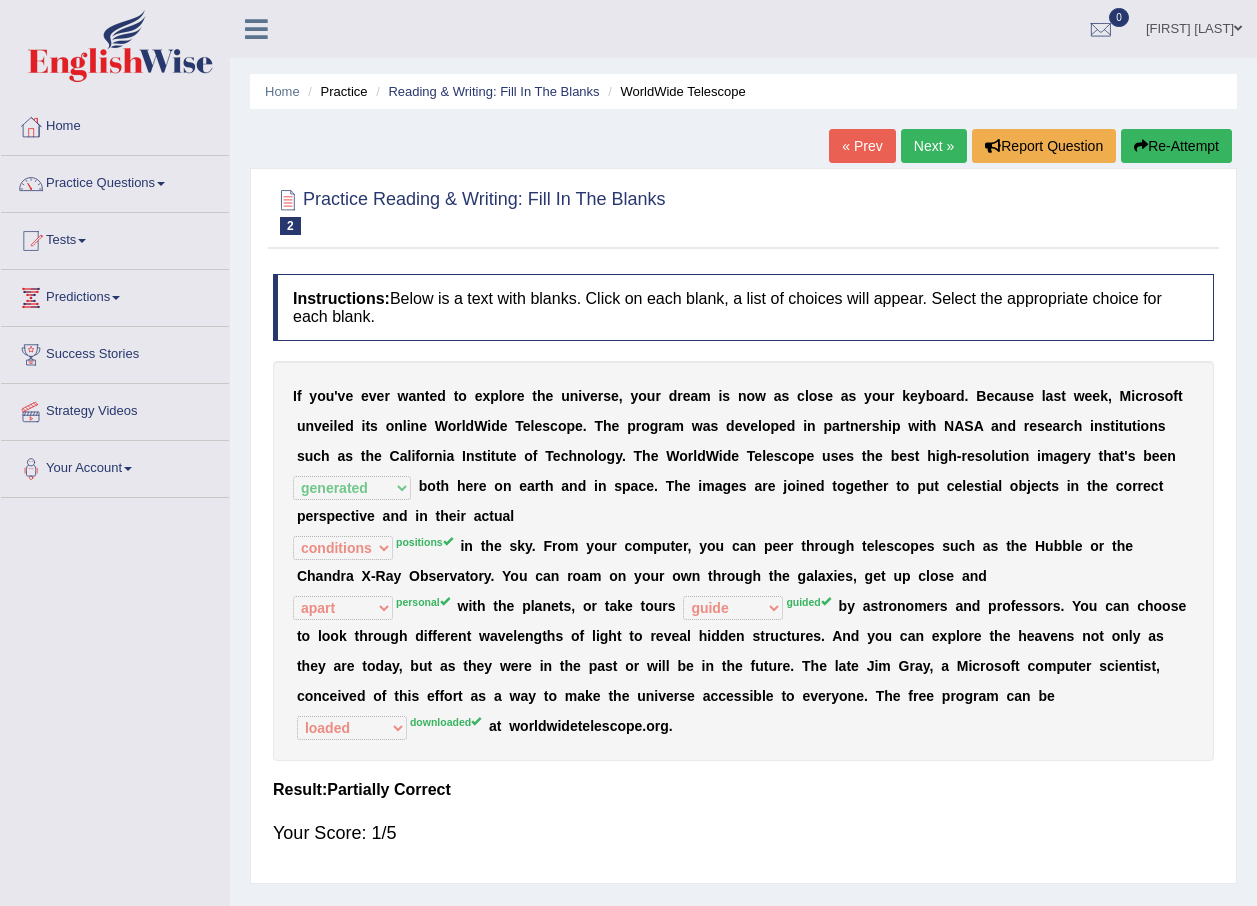 click on "Next »" at bounding box center [934, 146] 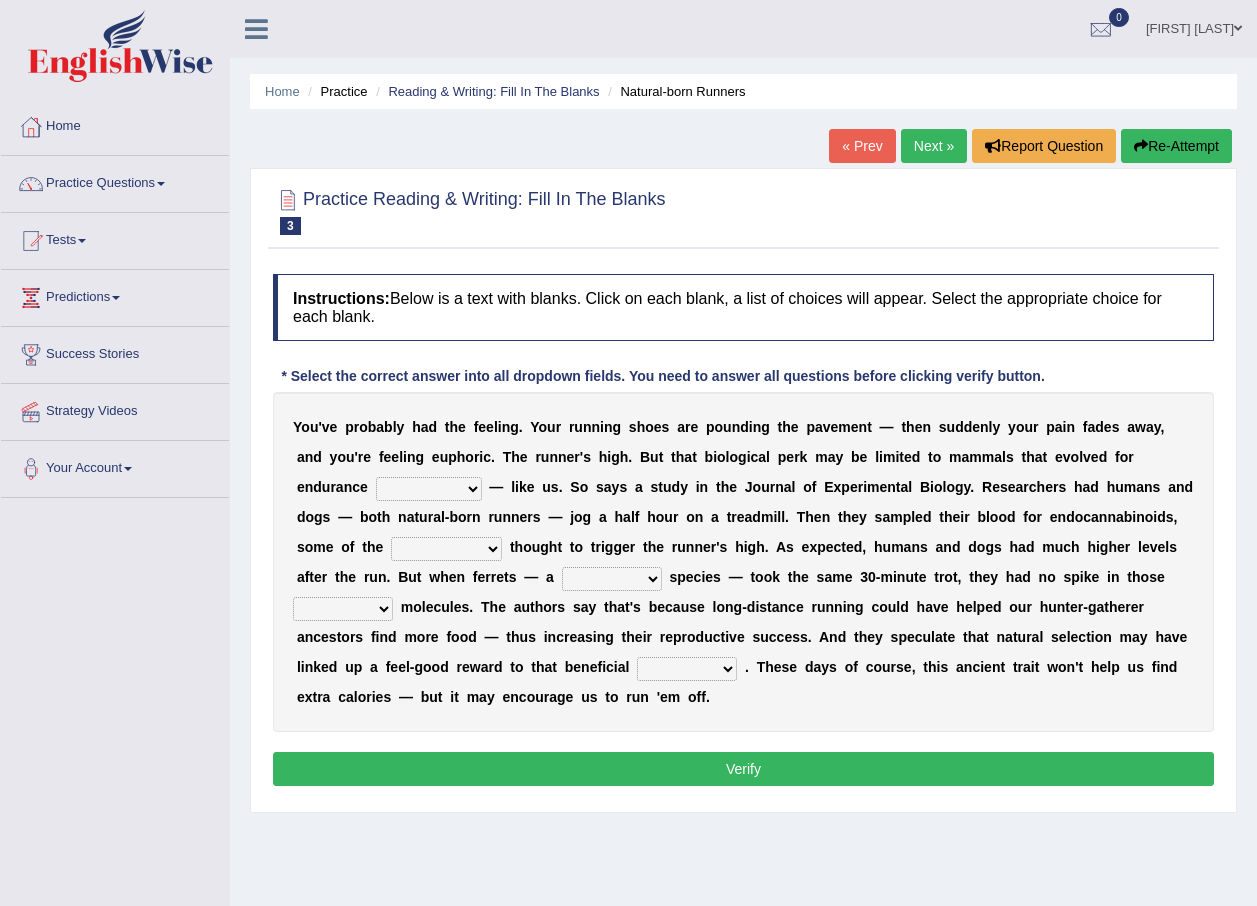 scroll, scrollTop: 0, scrollLeft: 0, axis: both 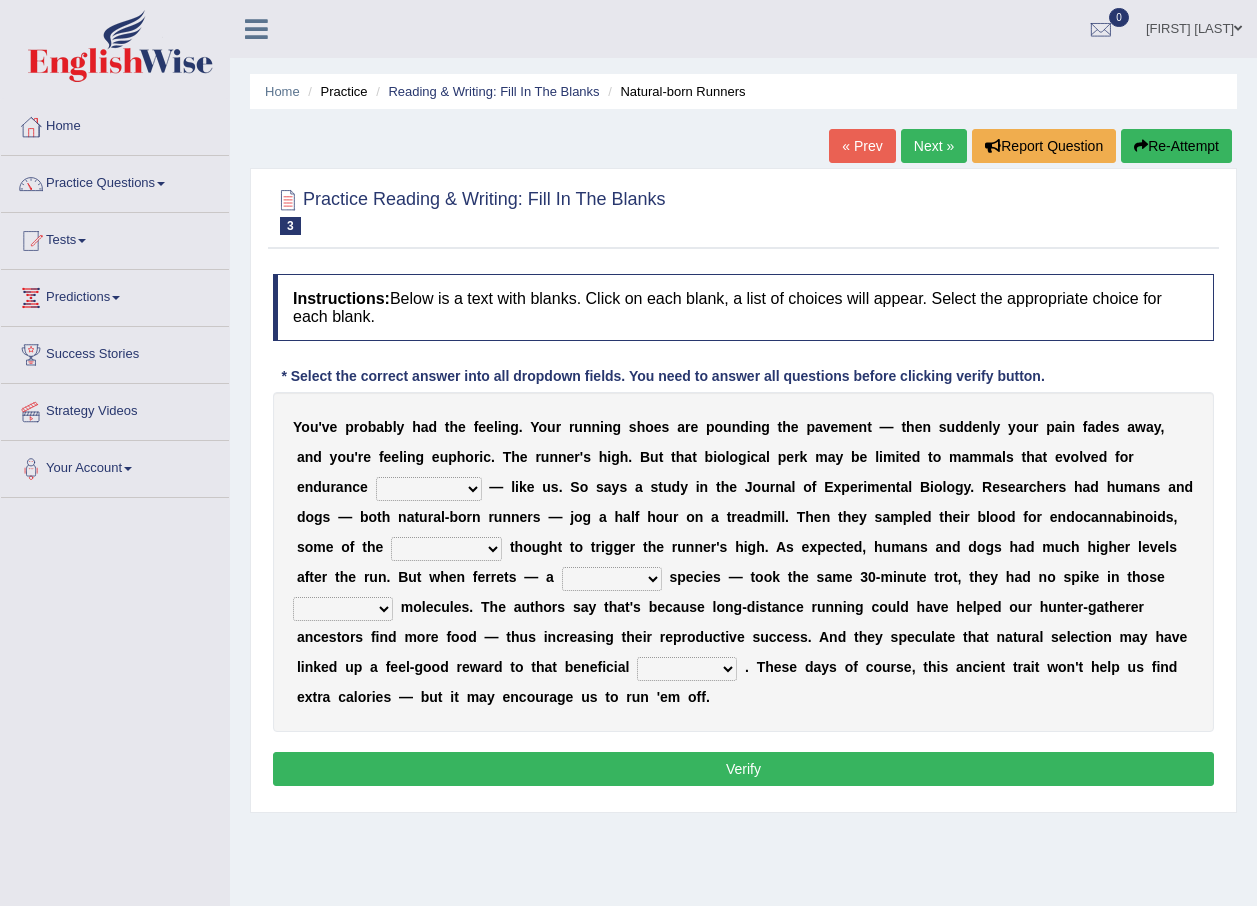 click on "dykes personalize classifies exercise" at bounding box center [429, 489] 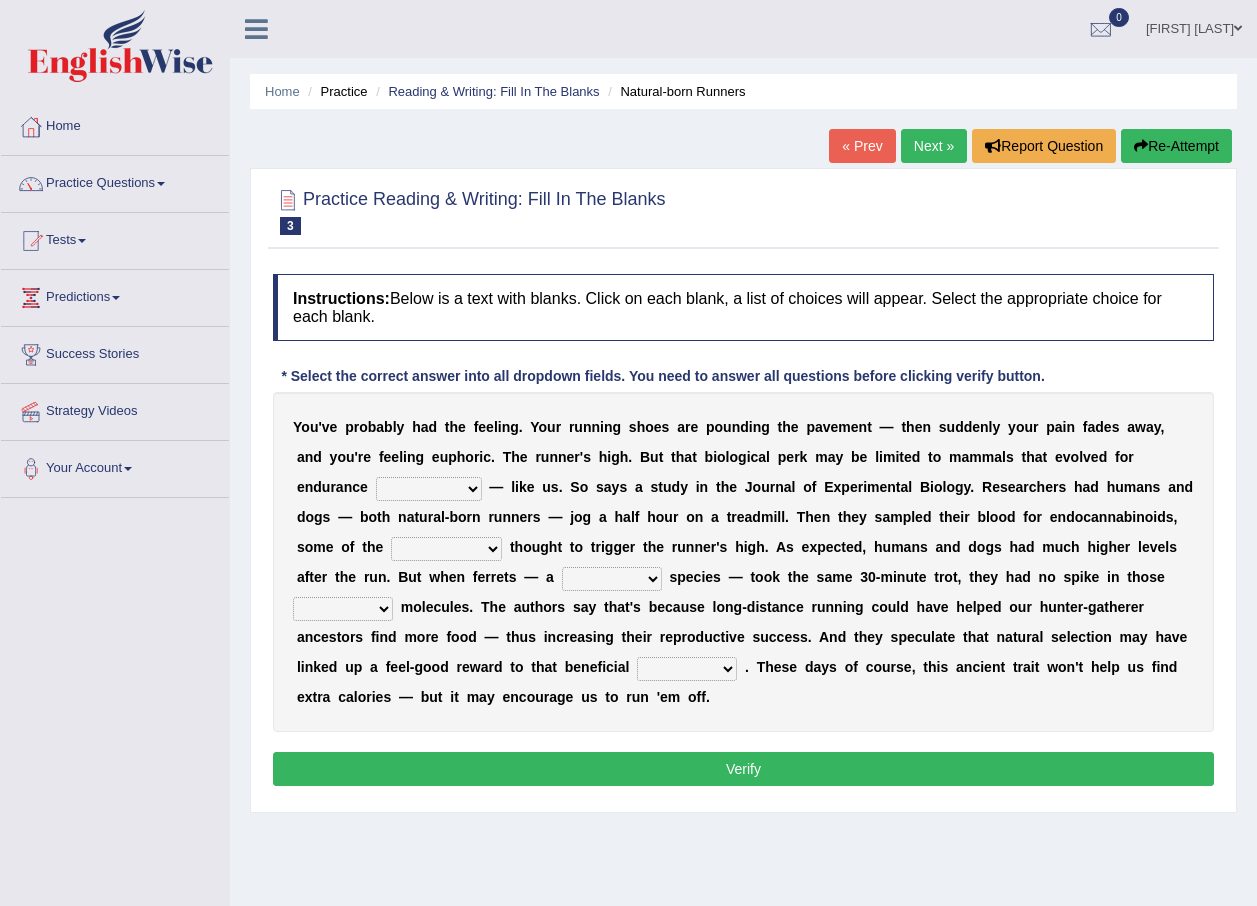 select on "exercise" 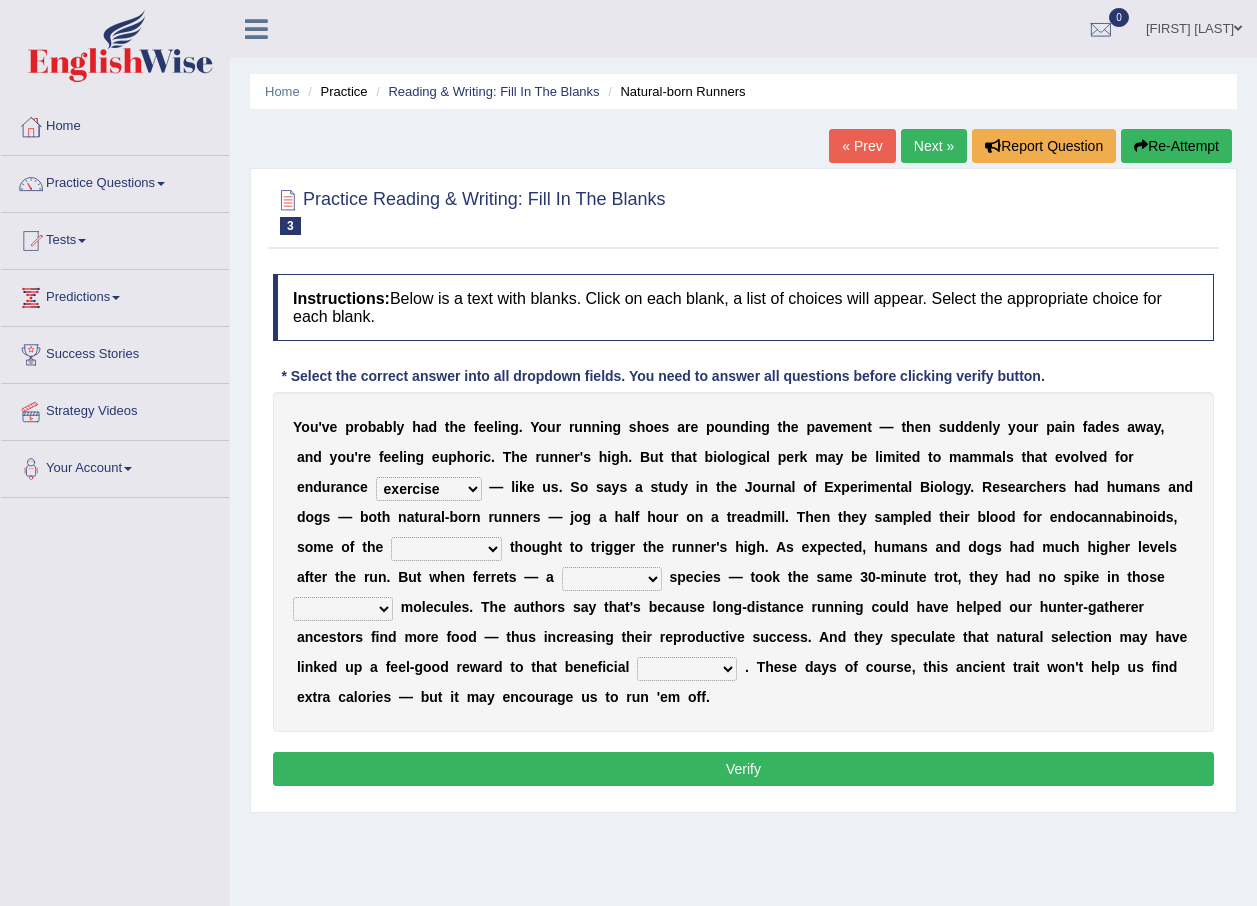 click on "dykes personalize classifies exercise" at bounding box center [429, 489] 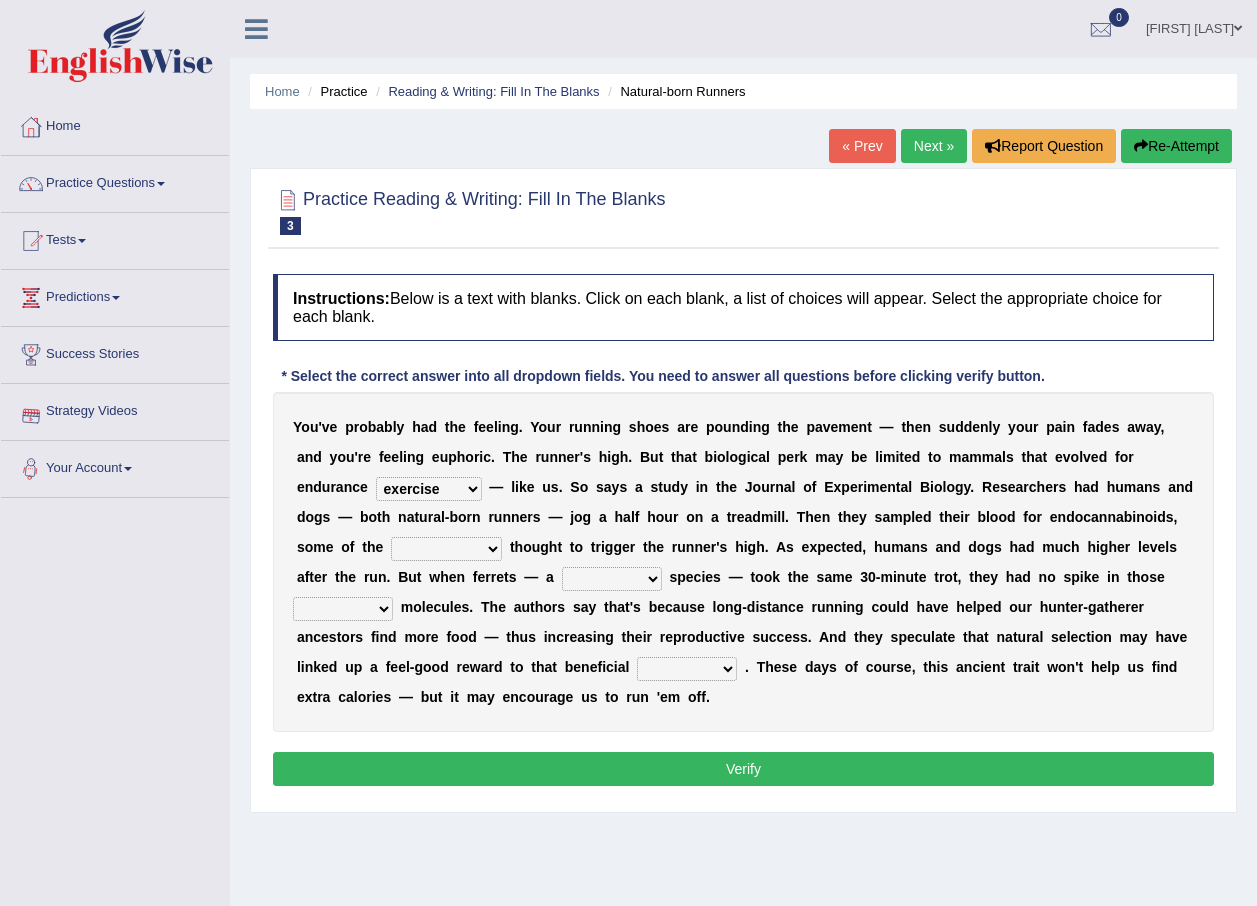click on "almshouse turnarounds compounds foxhounds" at bounding box center (446, 549) 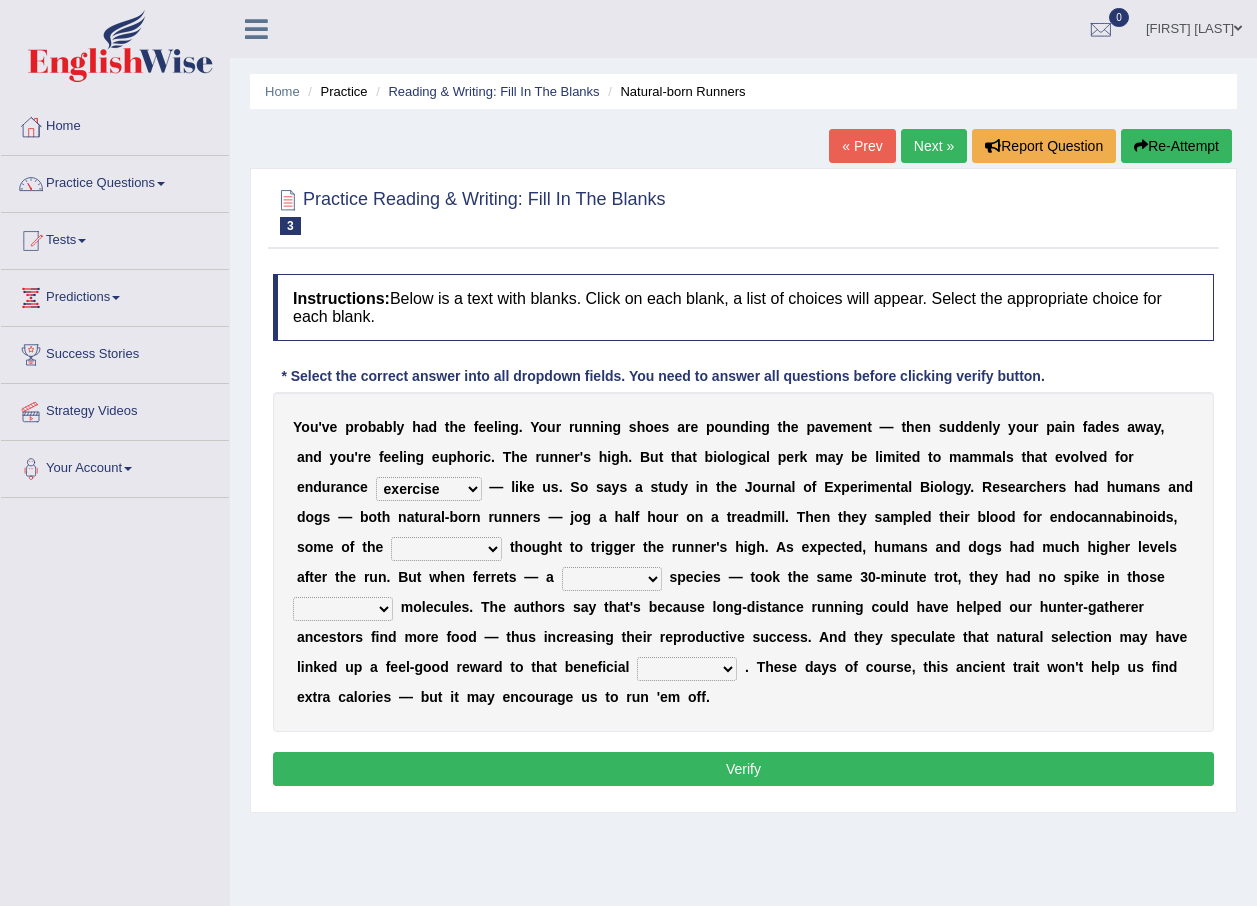 select on "compounds" 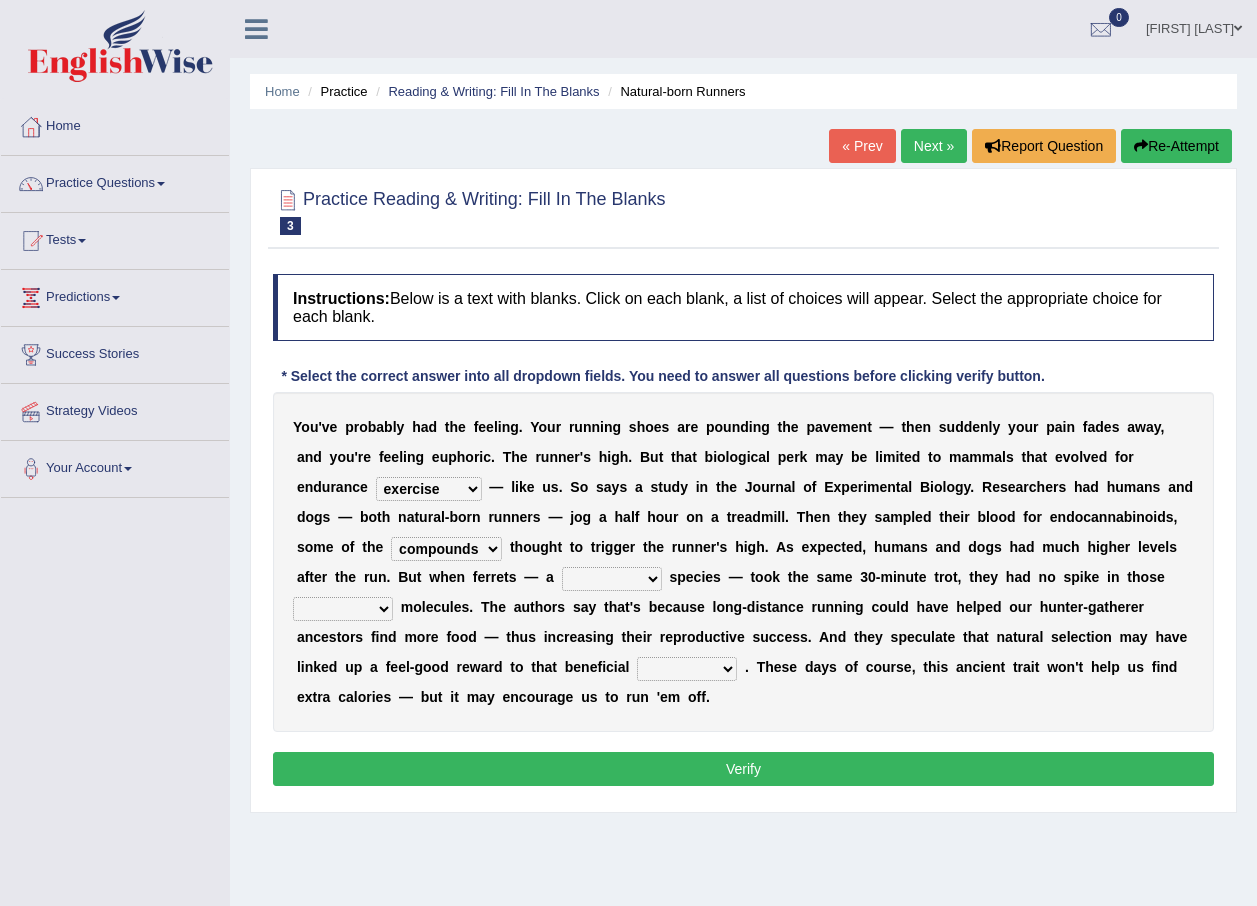 click on "excellency merely faerie sedentary" at bounding box center (612, 579) 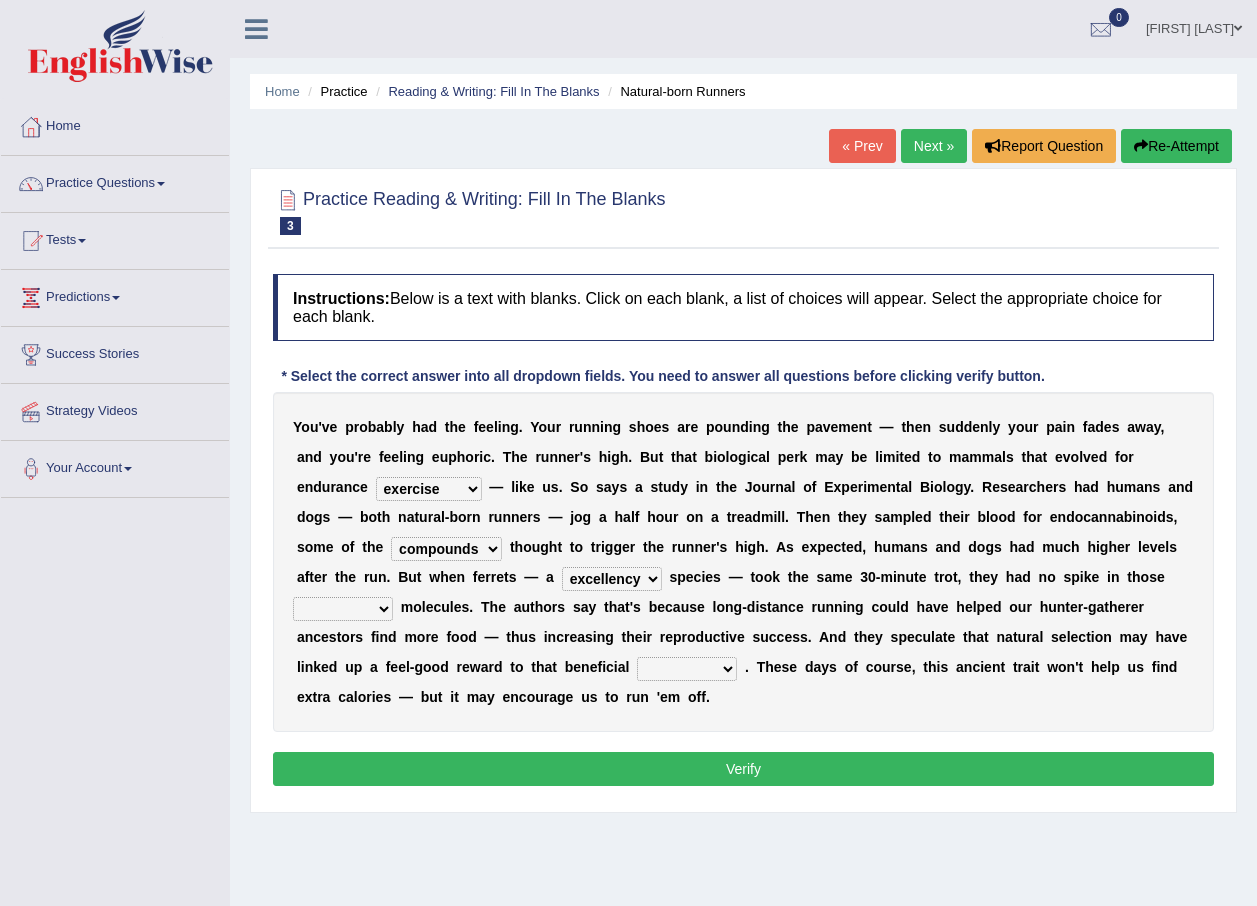 click on "groaned feel-good inchoate loaned" at bounding box center (343, 609) 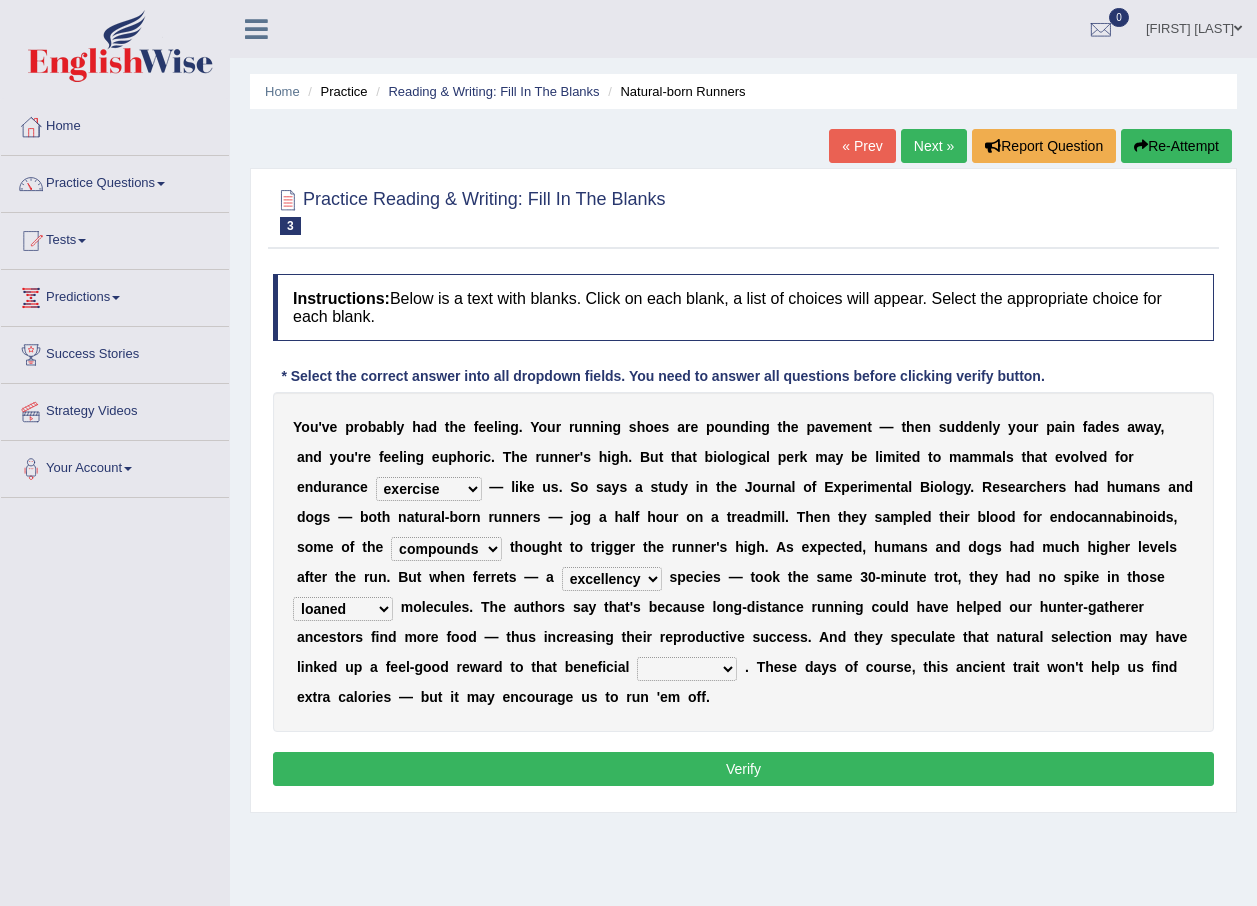click on "groaned feel-good inchoate loaned" at bounding box center [343, 609] 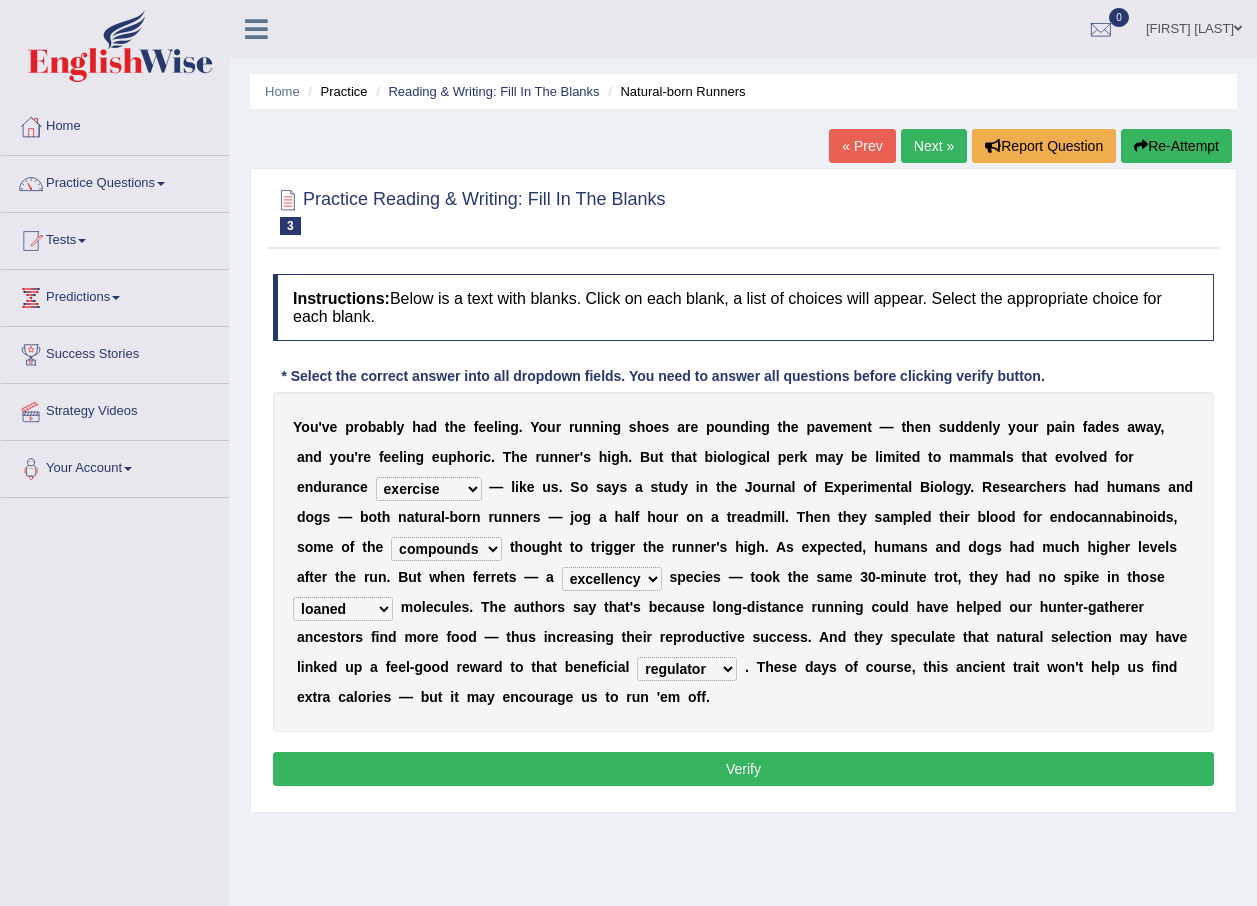 click on "Verify" at bounding box center (743, 769) 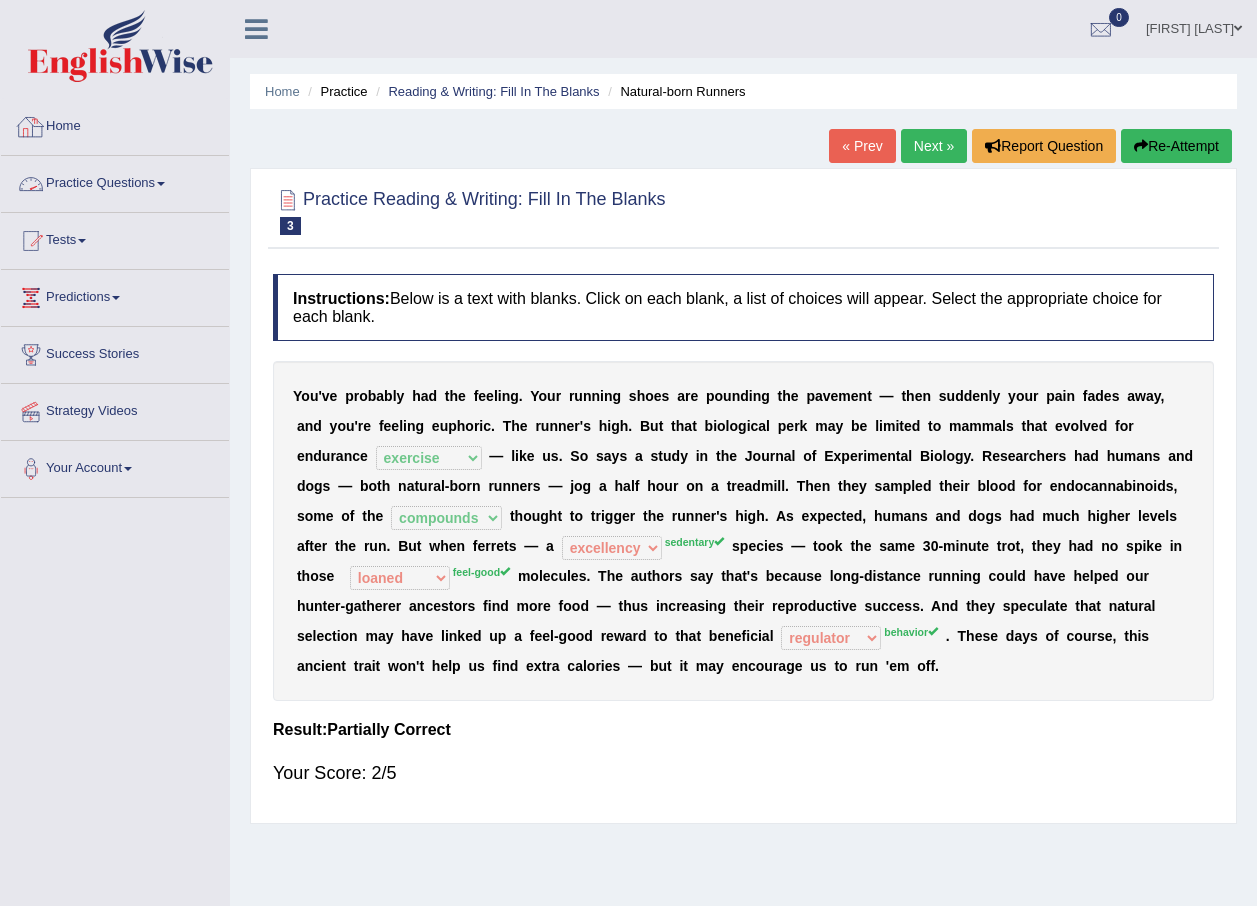 click on "Practice Questions" at bounding box center (115, 181) 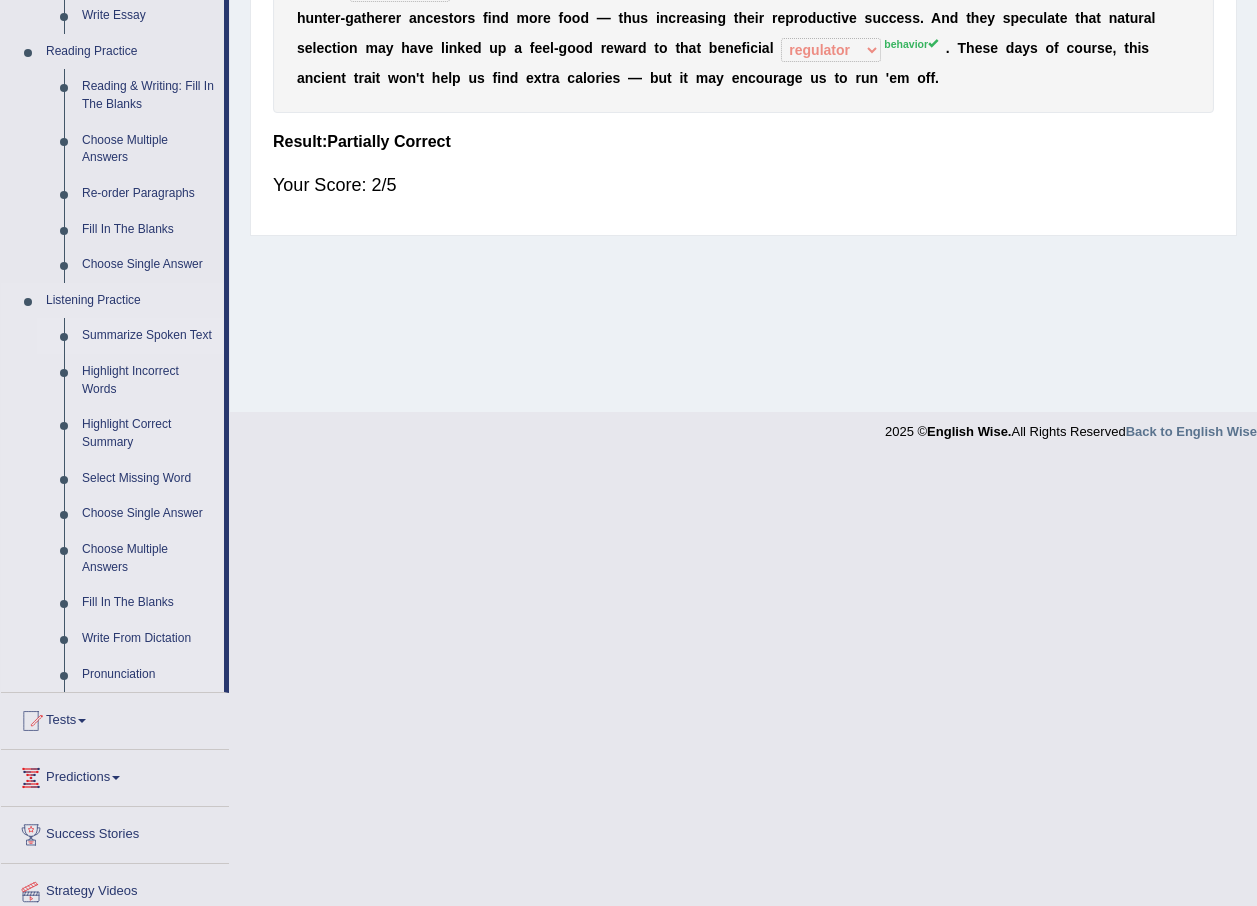 scroll, scrollTop: 461, scrollLeft: 0, axis: vertical 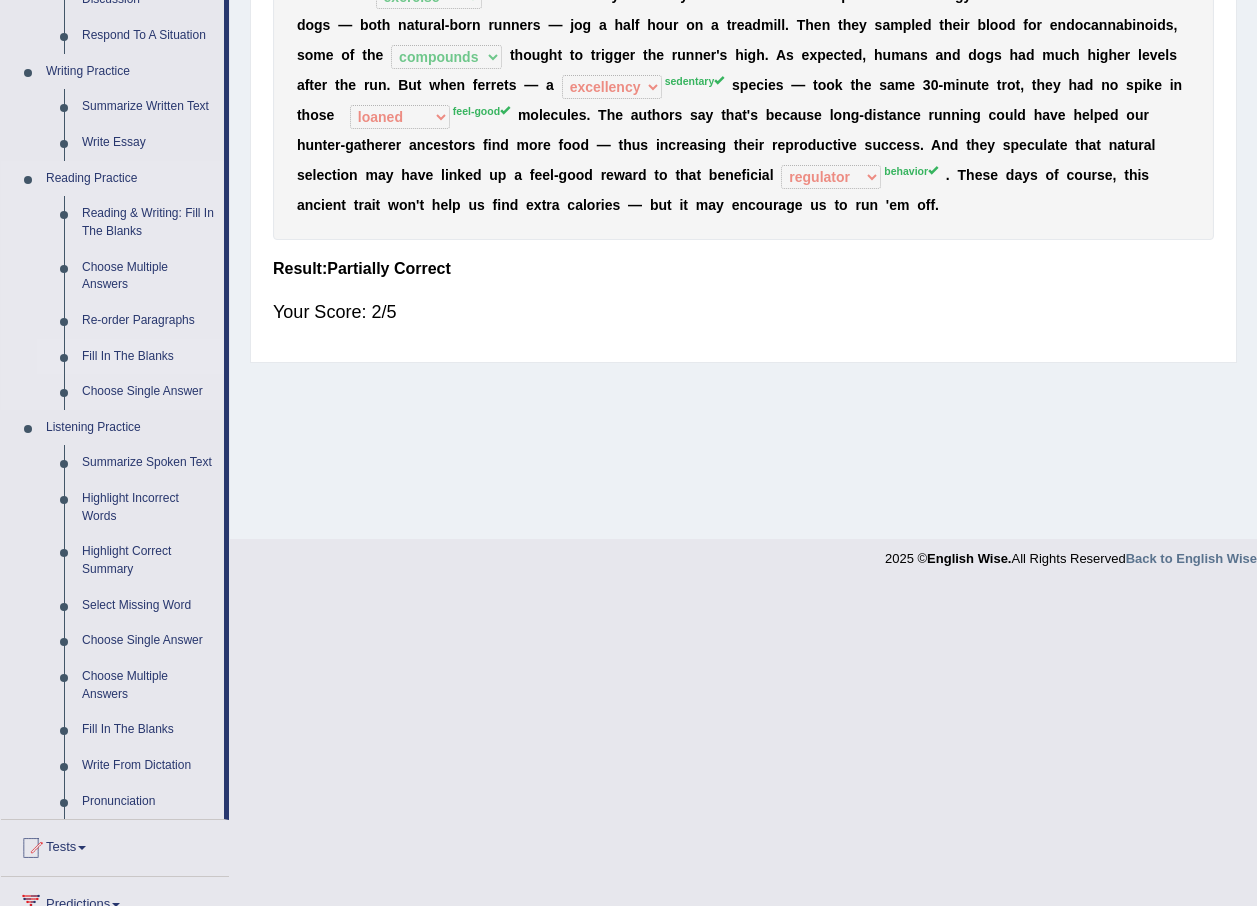 click on "Fill In The Blanks" at bounding box center [148, 357] 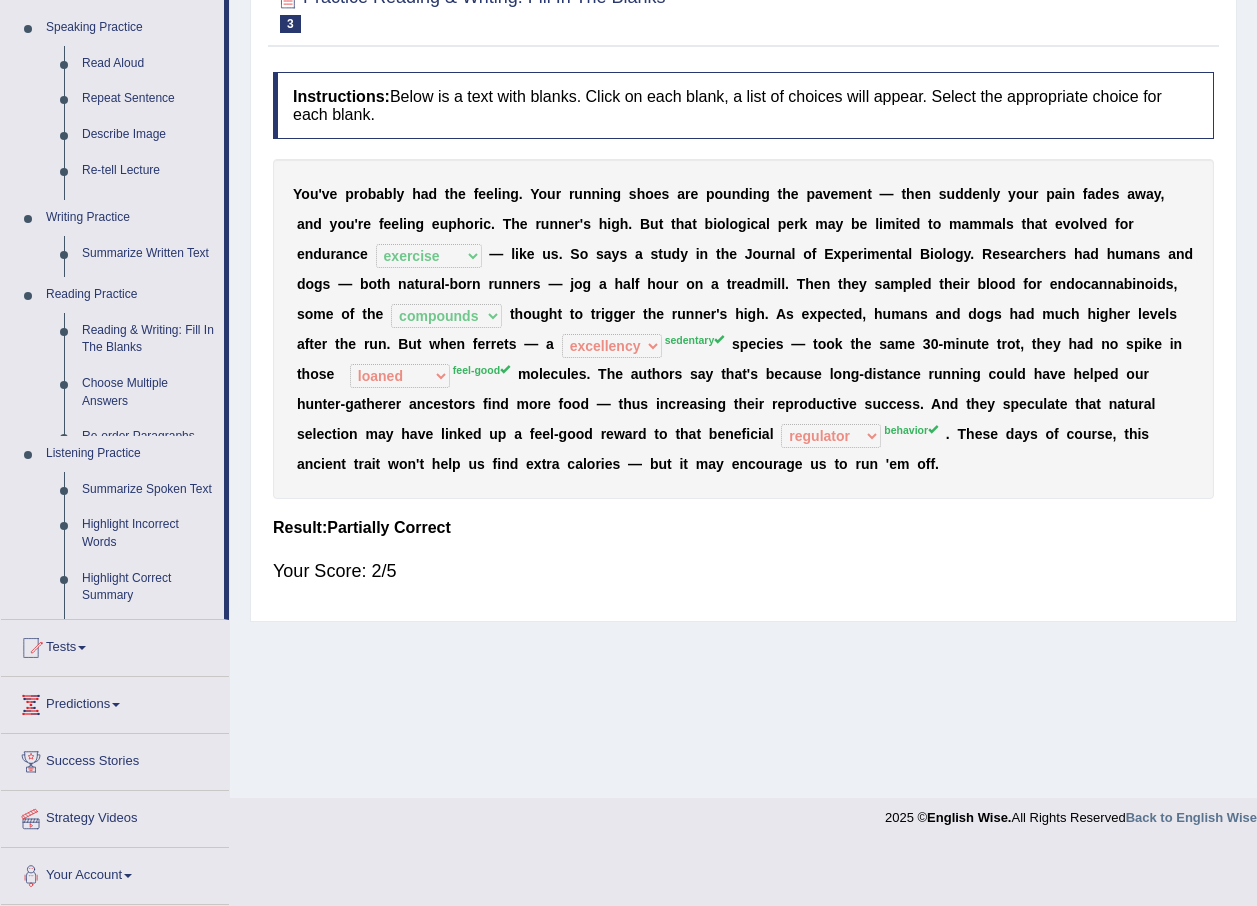 scroll, scrollTop: 144, scrollLeft: 0, axis: vertical 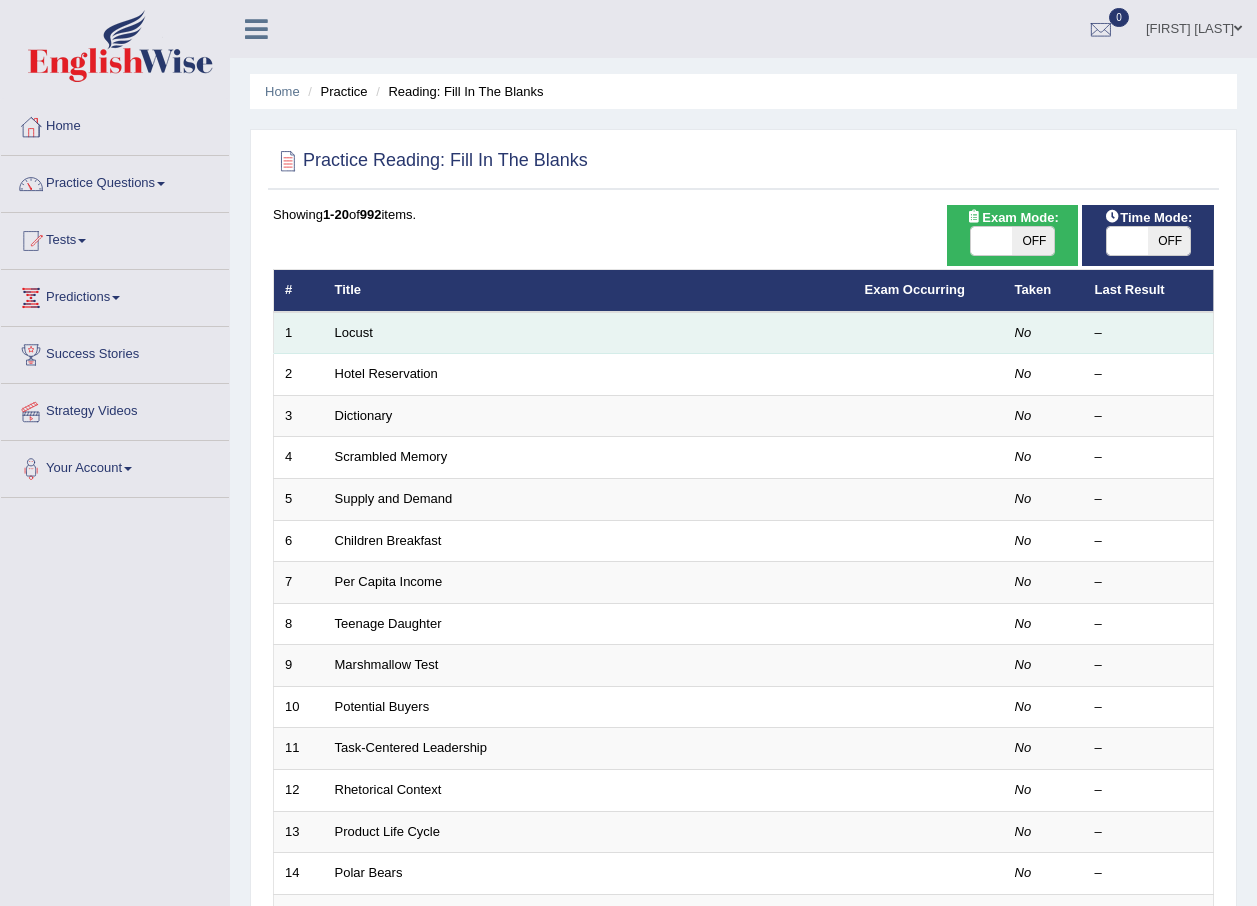 click on "Locust" at bounding box center [589, 333] 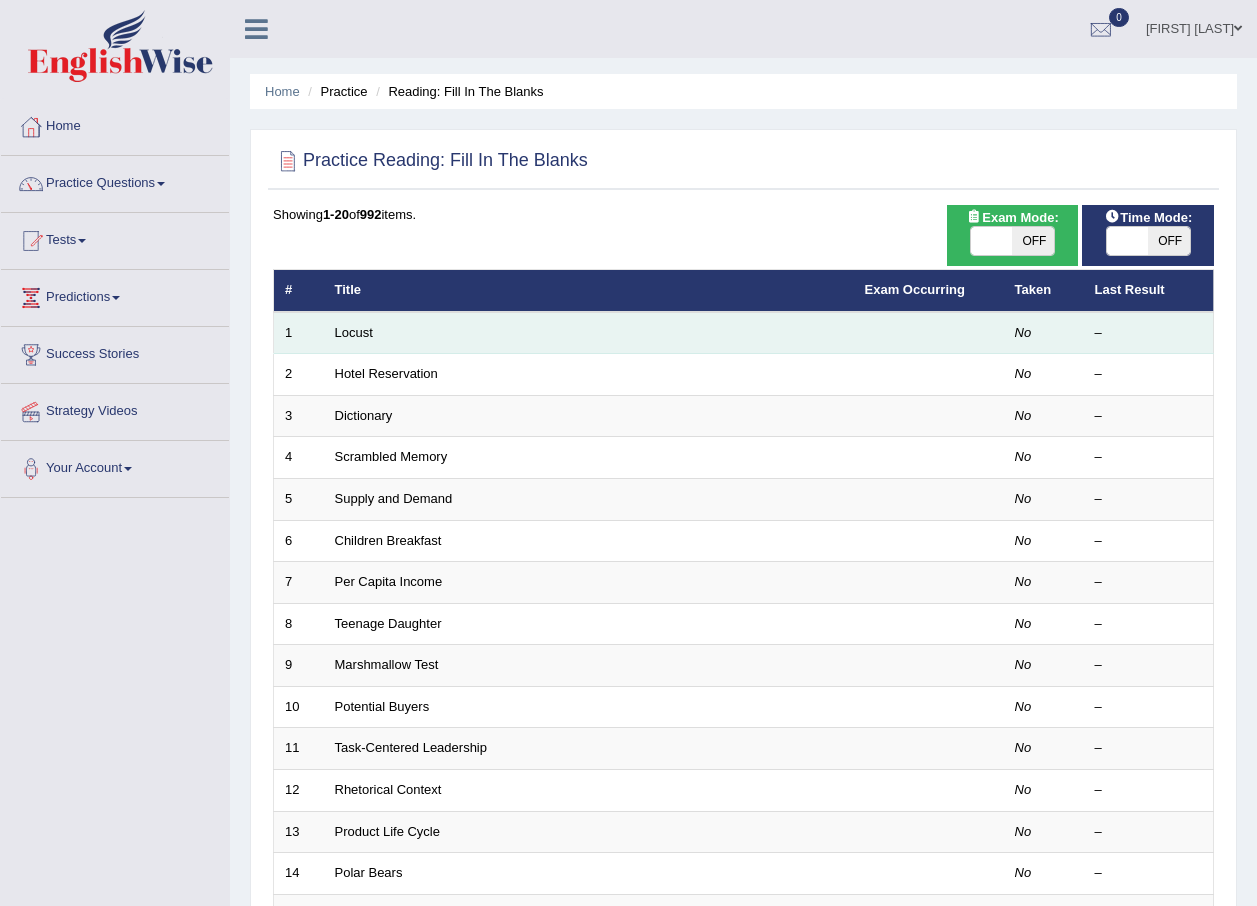click on "Locust" at bounding box center (589, 333) 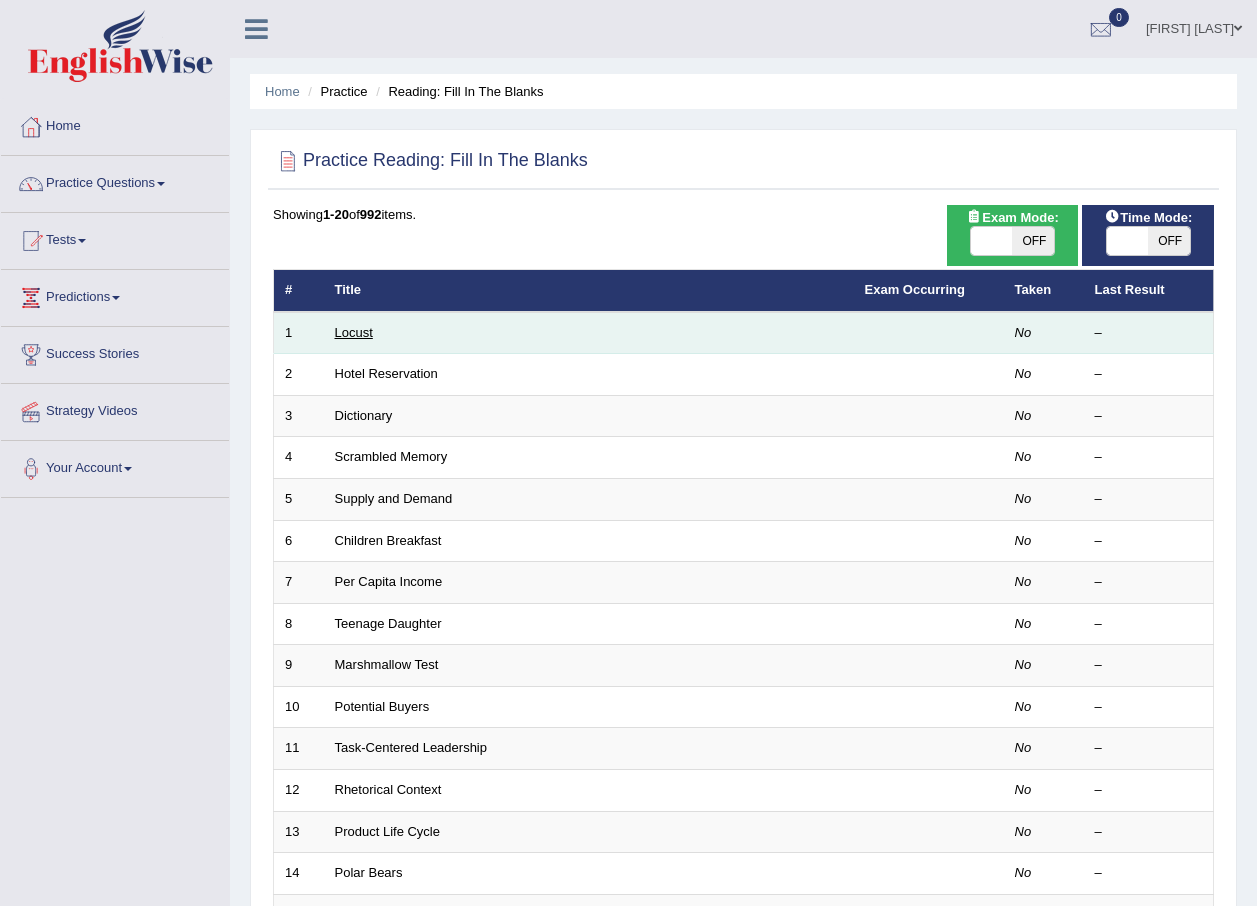 click on "Locust" at bounding box center (354, 332) 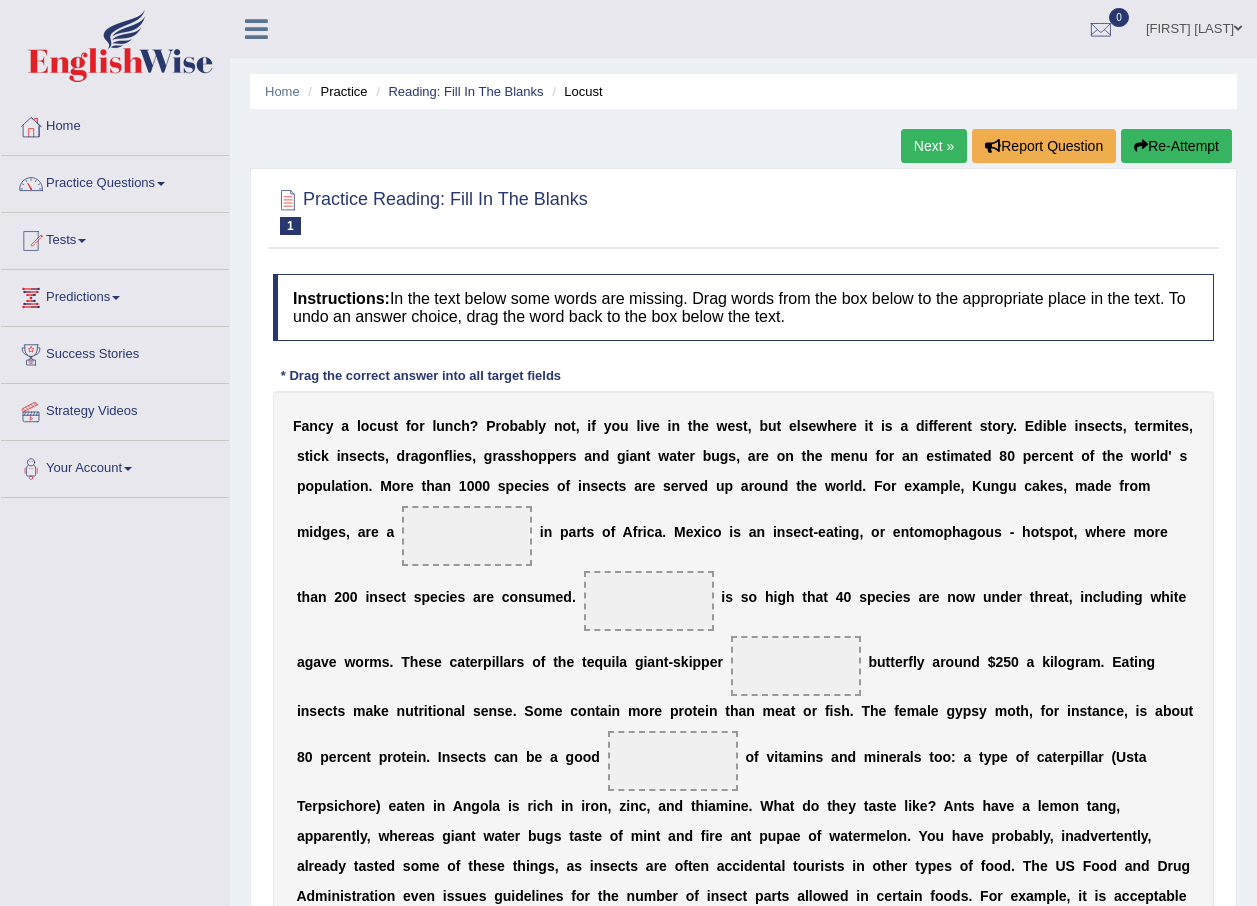 scroll, scrollTop: 0, scrollLeft: 0, axis: both 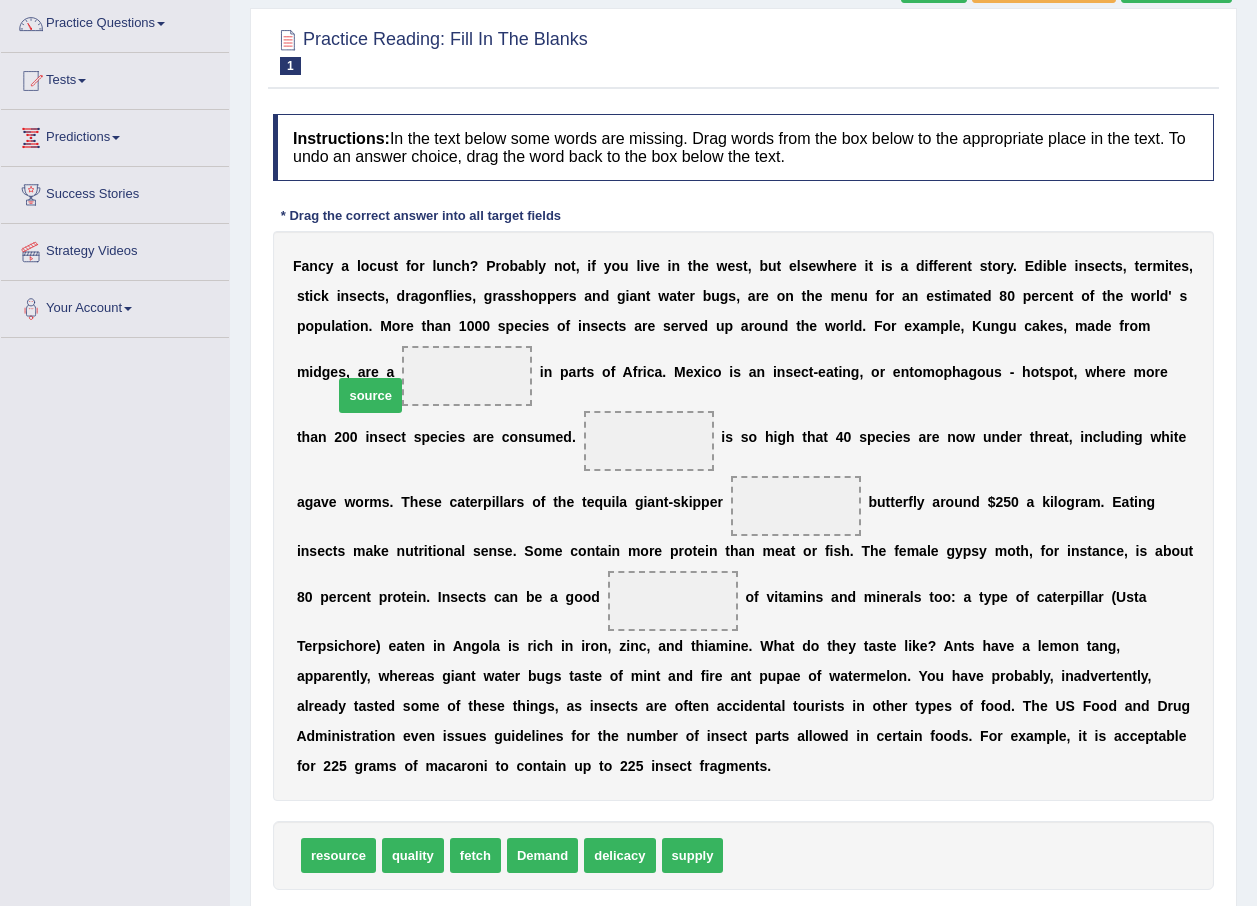 drag, startPoint x: 755, startPoint y: 827, endPoint x: 372, endPoint y: 379, distance: 589.4005 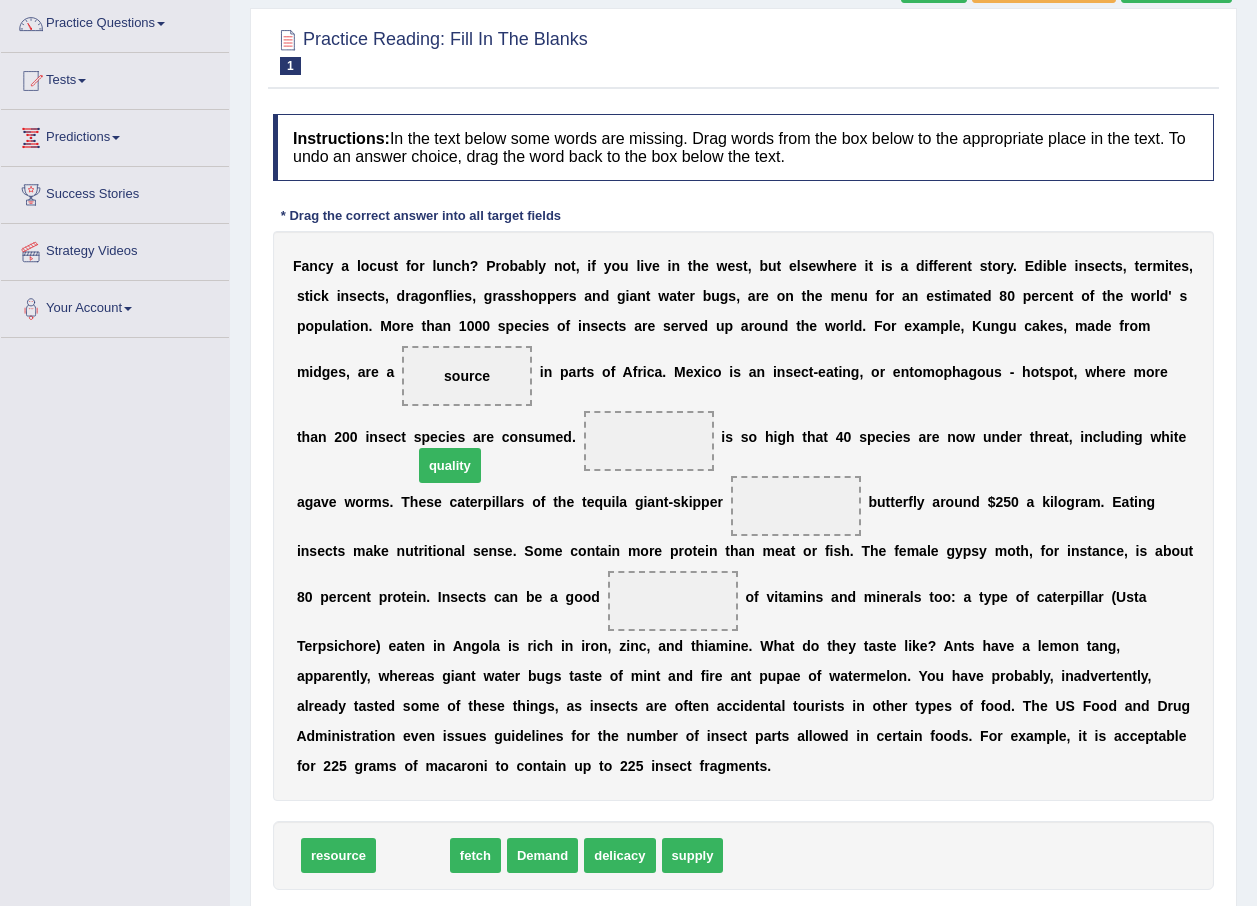 drag, startPoint x: 388, startPoint y: 822, endPoint x: 425, endPoint y: 432, distance: 391.7512 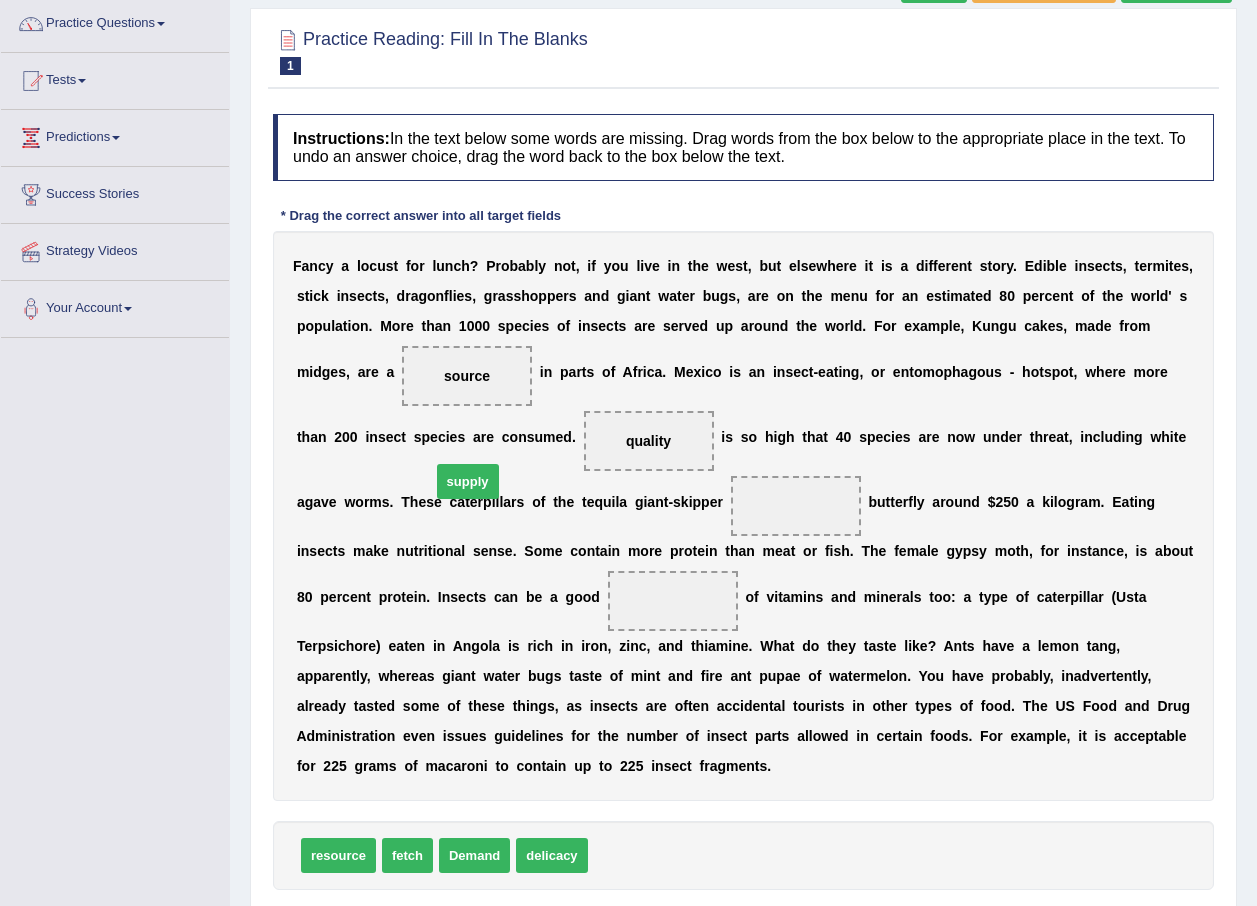 drag, startPoint x: 597, startPoint y: 829, endPoint x: 440, endPoint y: 455, distance: 405.61682 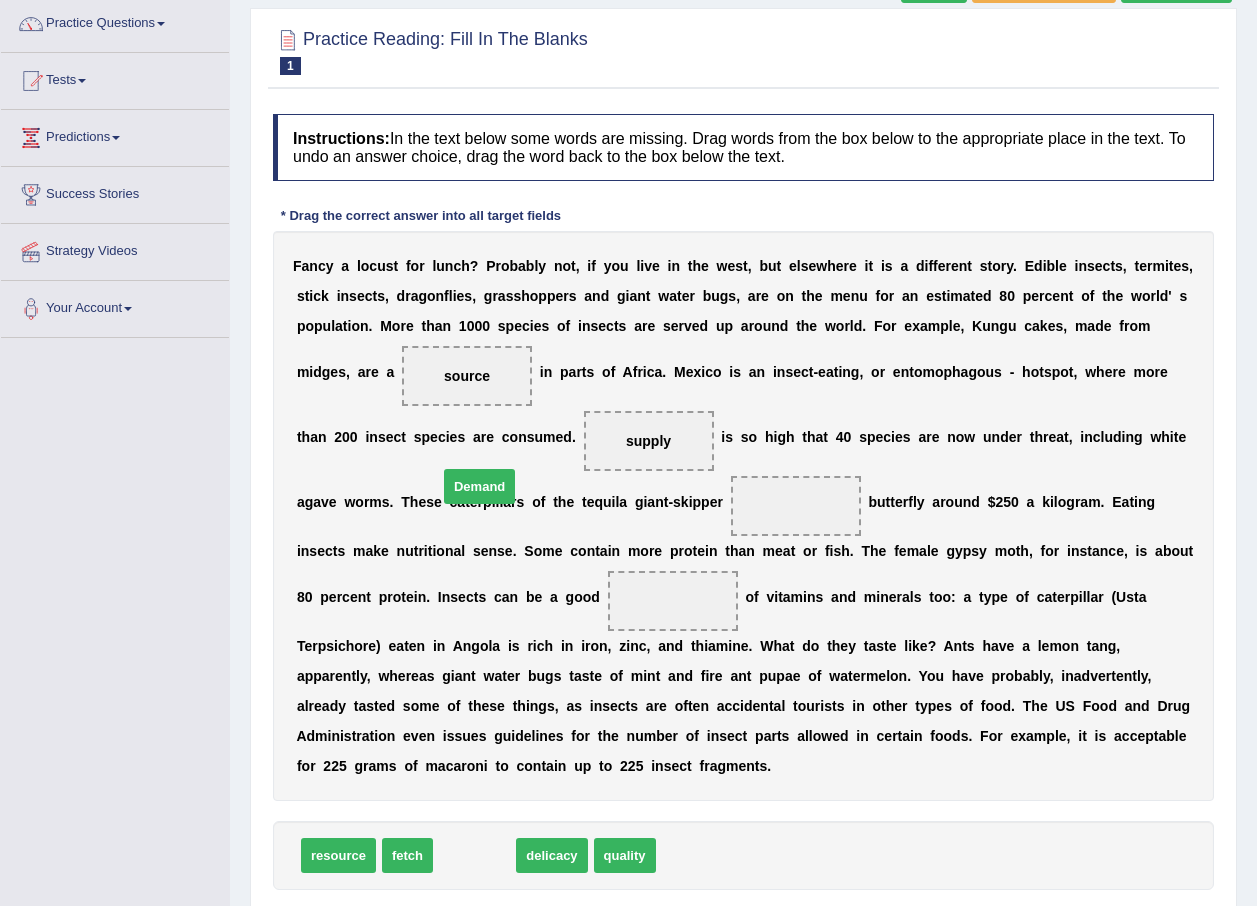 drag, startPoint x: 482, startPoint y: 832, endPoint x: 487, endPoint y: 463, distance: 369.03387 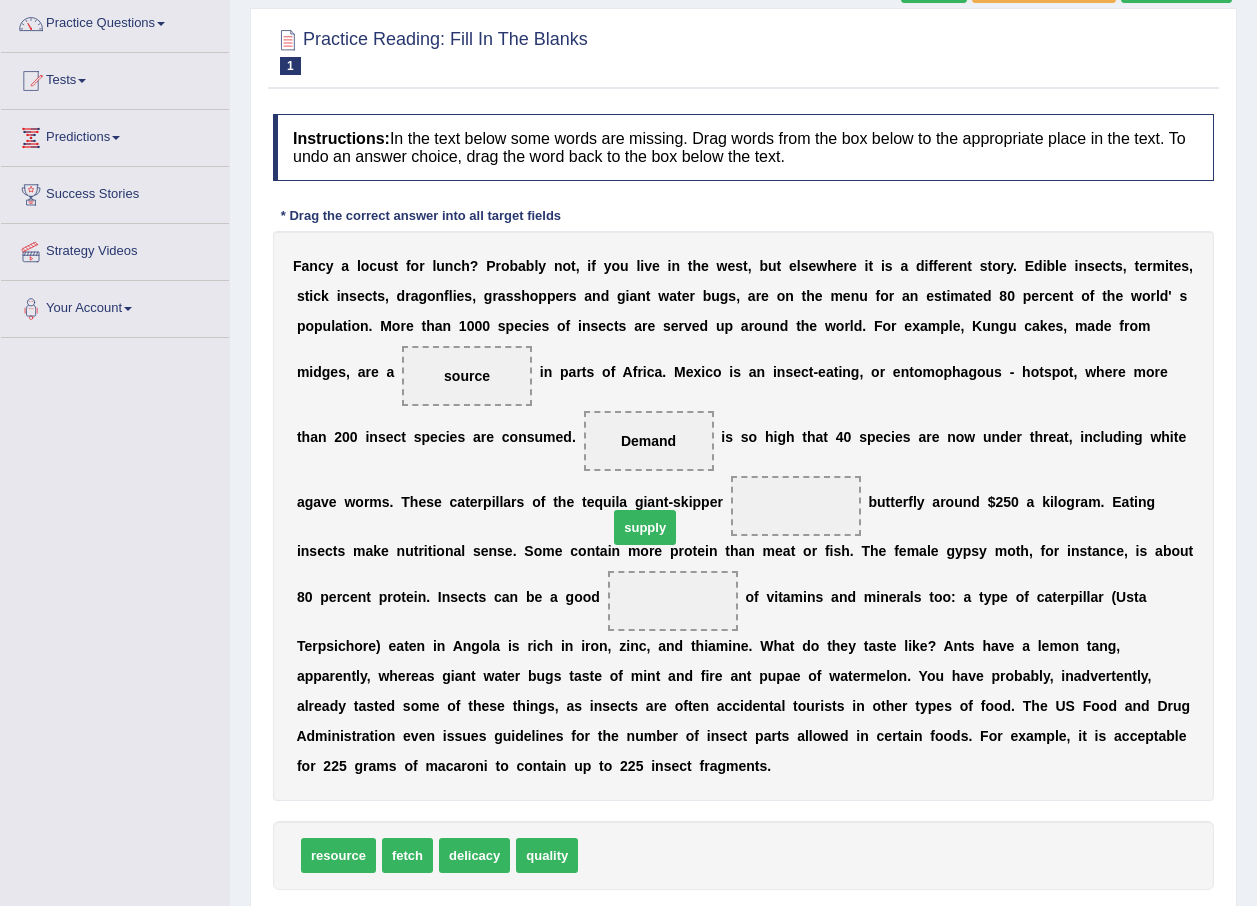 drag, startPoint x: 616, startPoint y: 834, endPoint x: 646, endPoint y: 506, distance: 329.36908 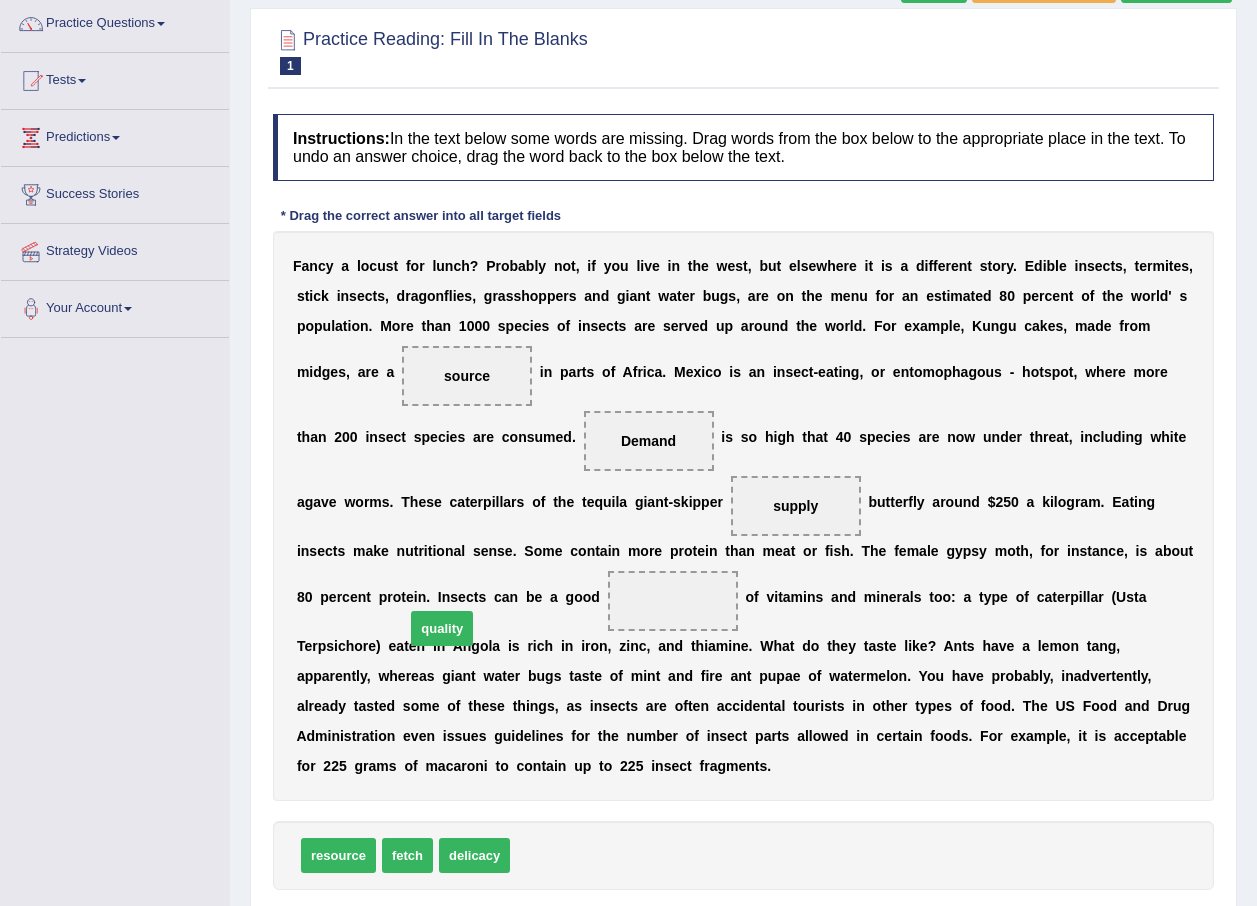 drag, startPoint x: 539, startPoint y: 824, endPoint x: 434, endPoint y: 597, distance: 250.10797 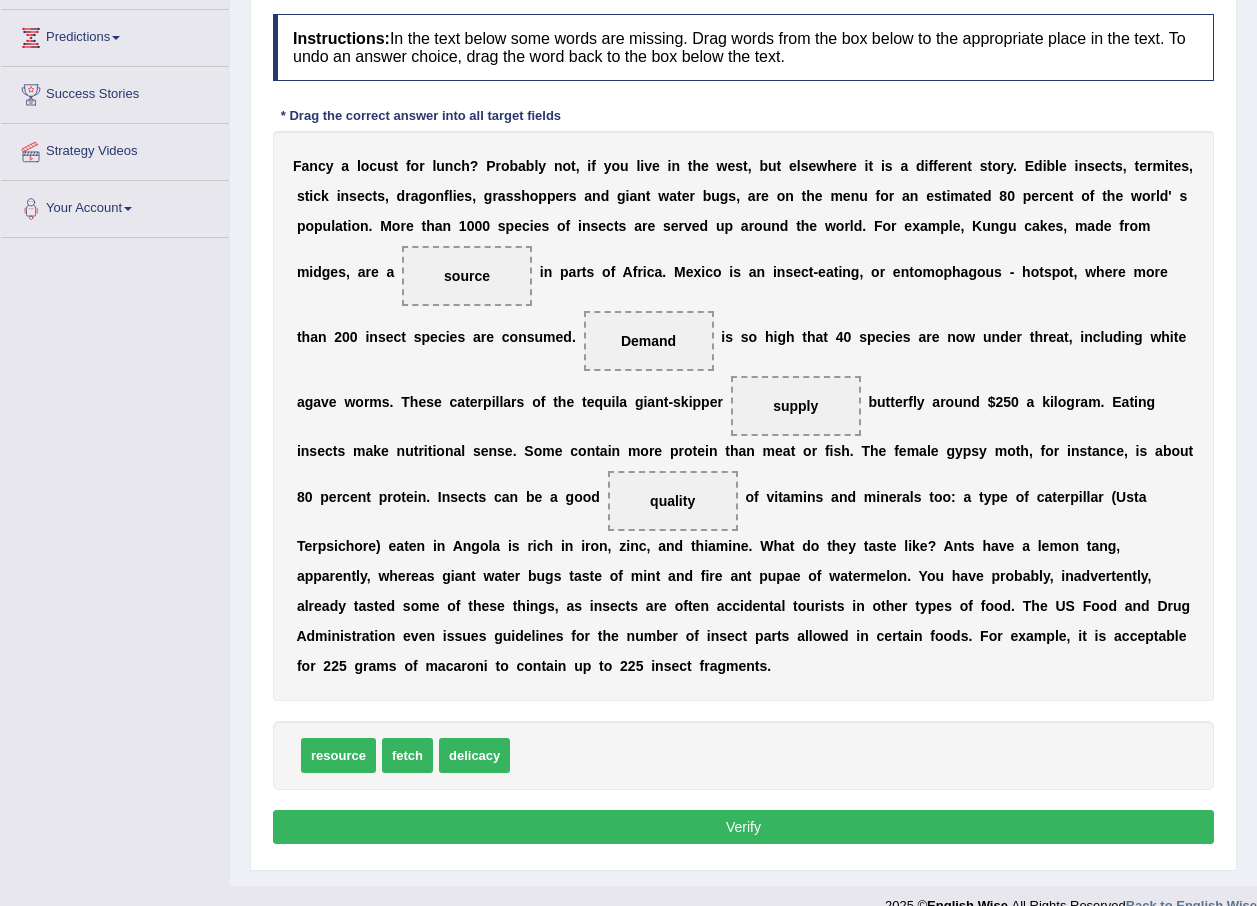 click on "Verify" at bounding box center [743, 827] 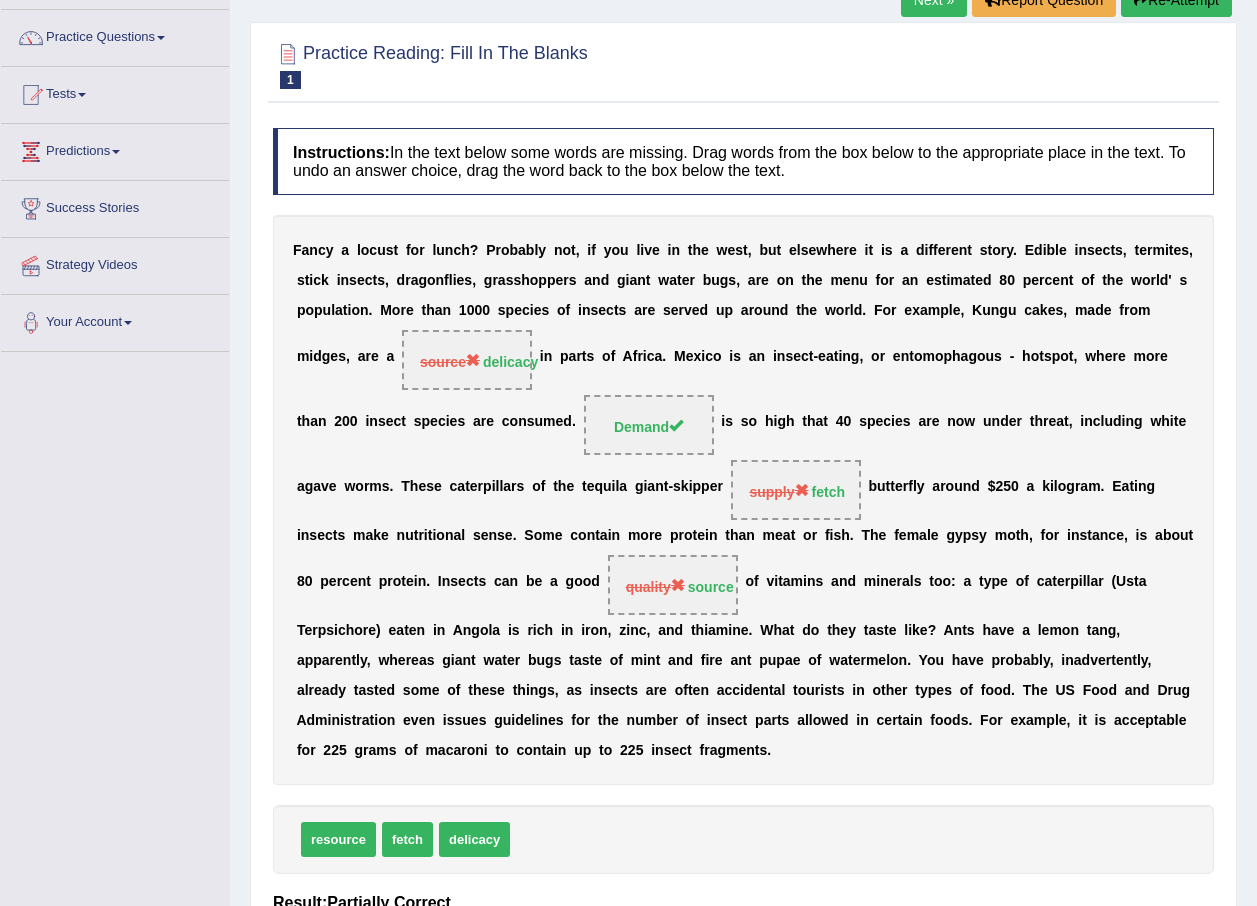 scroll, scrollTop: 0, scrollLeft: 0, axis: both 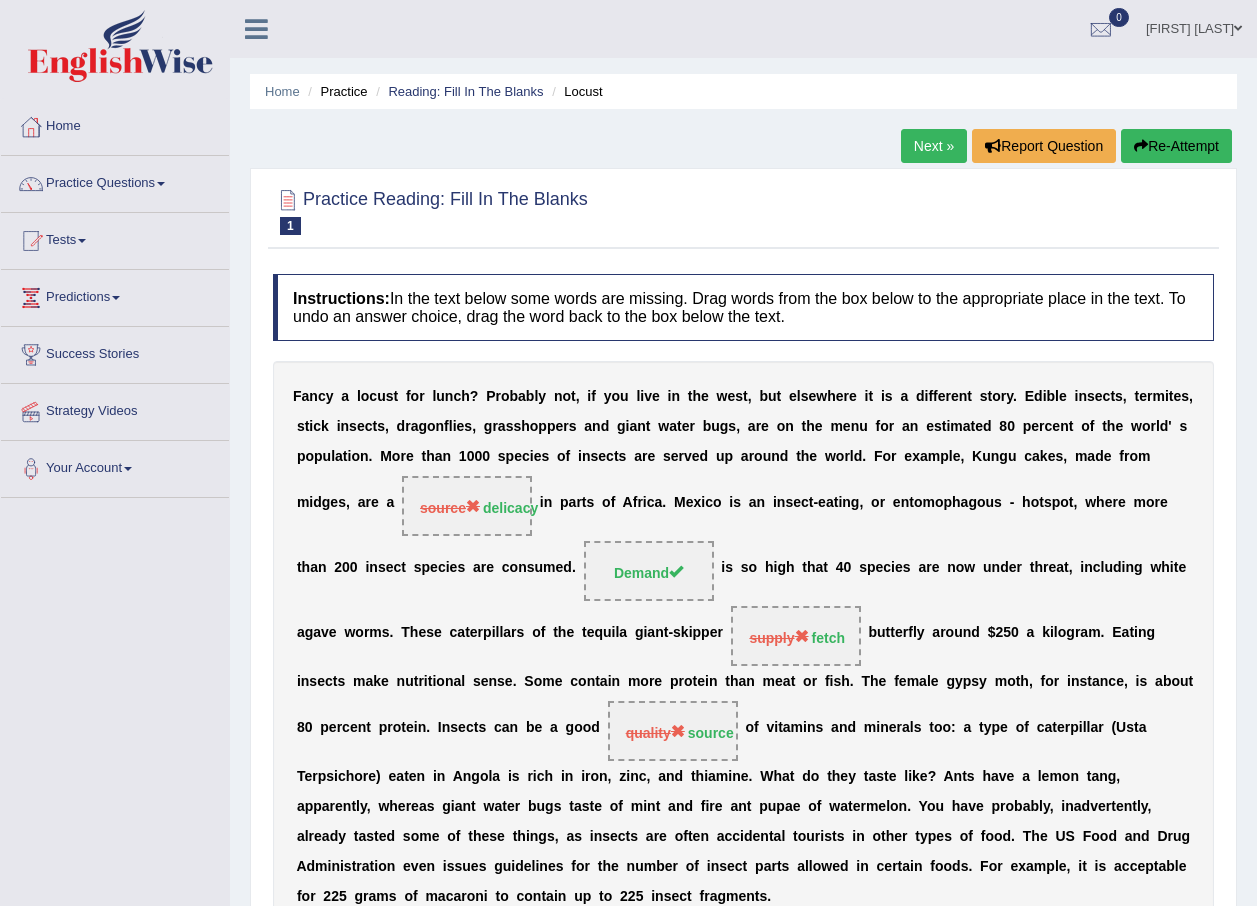click on "Next »" at bounding box center (934, 146) 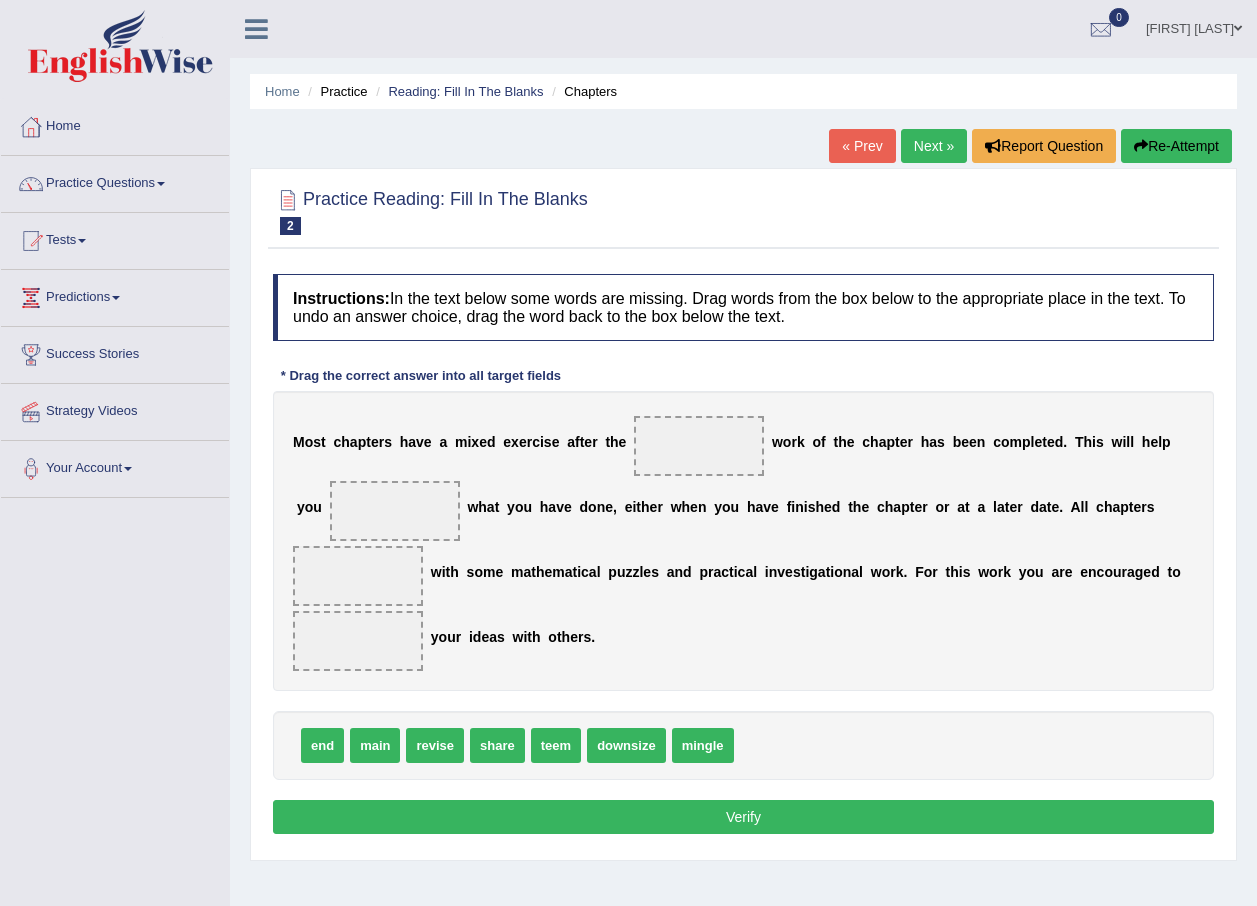scroll, scrollTop: 0, scrollLeft: 0, axis: both 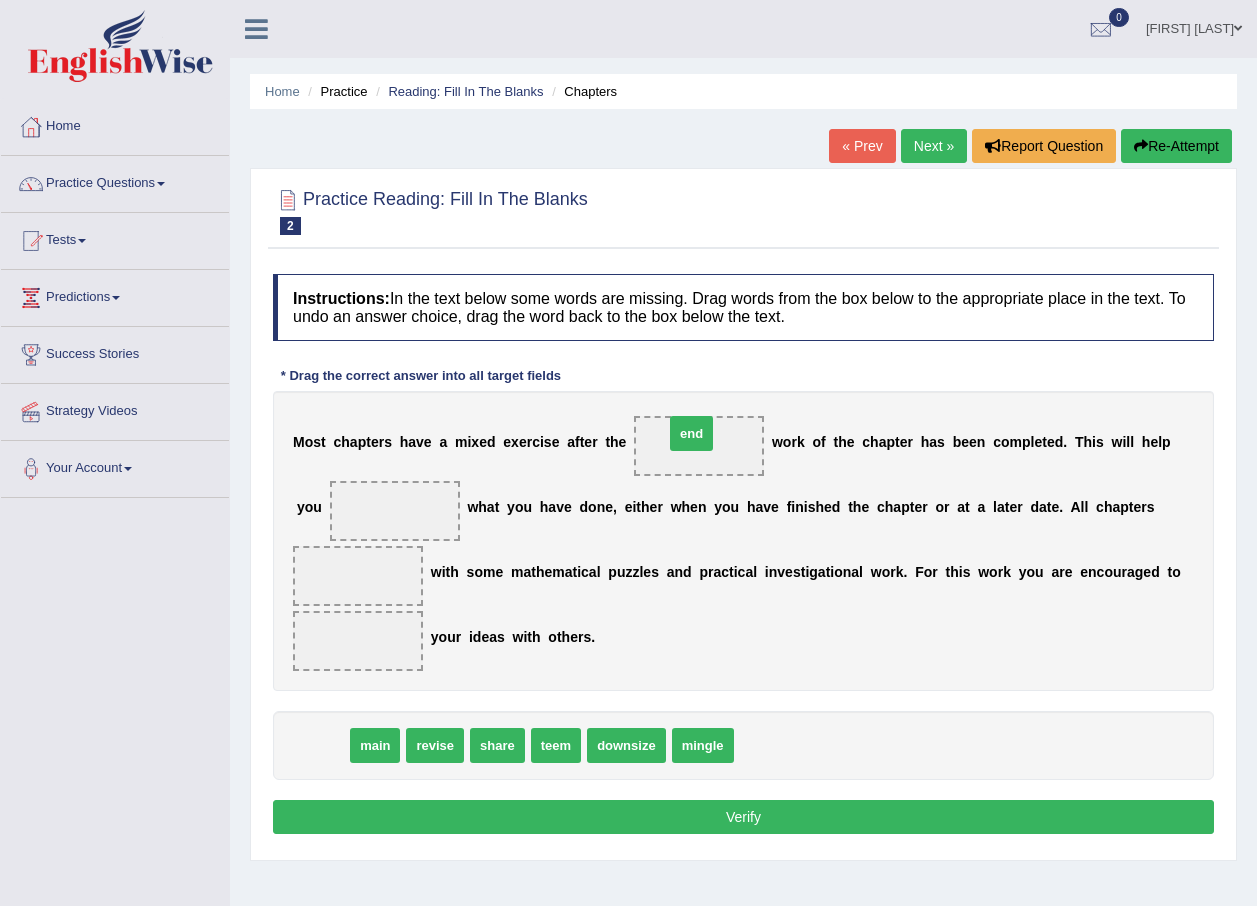 drag, startPoint x: 316, startPoint y: 748, endPoint x: 685, endPoint y: 439, distance: 481.29202 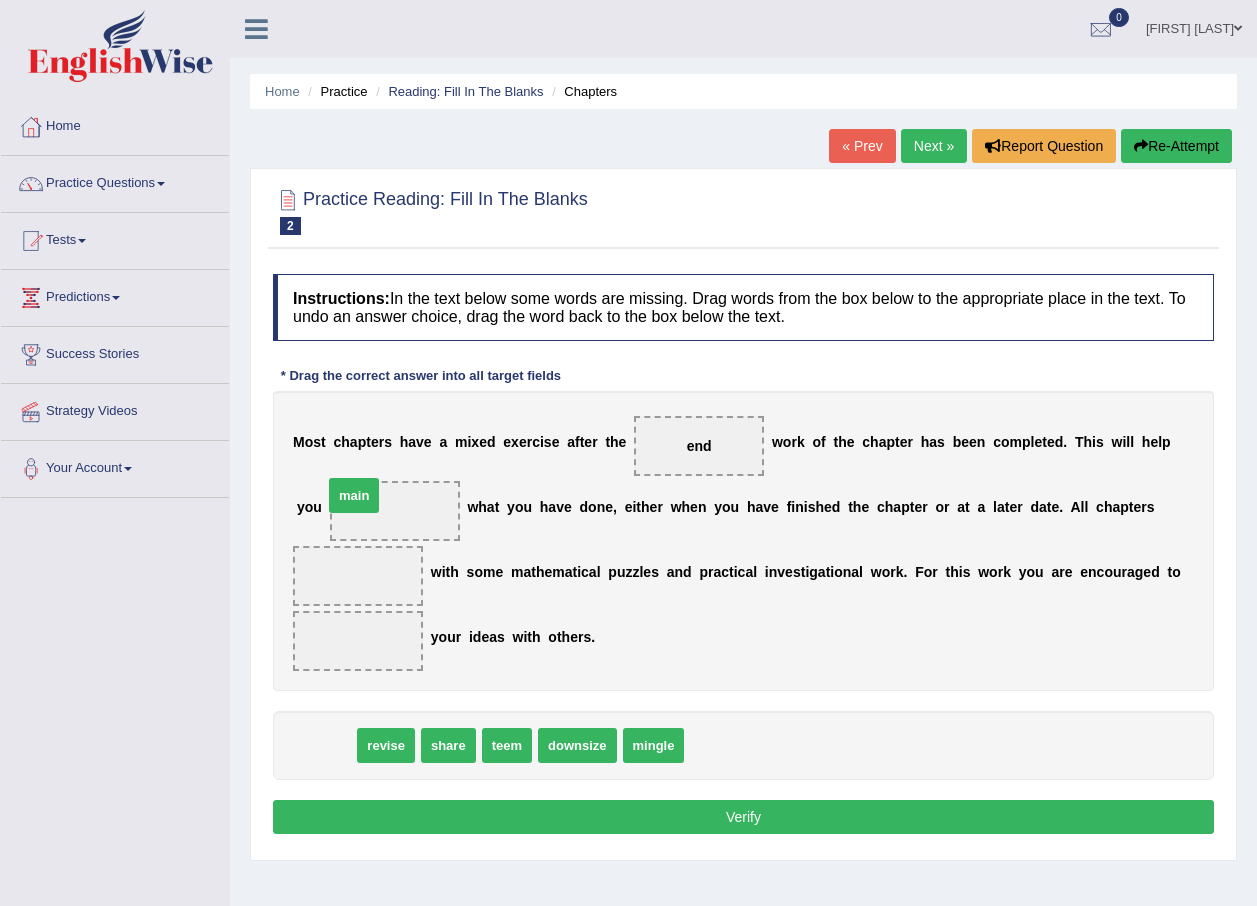 drag, startPoint x: 329, startPoint y: 750, endPoint x: 357, endPoint y: 500, distance: 251.56311 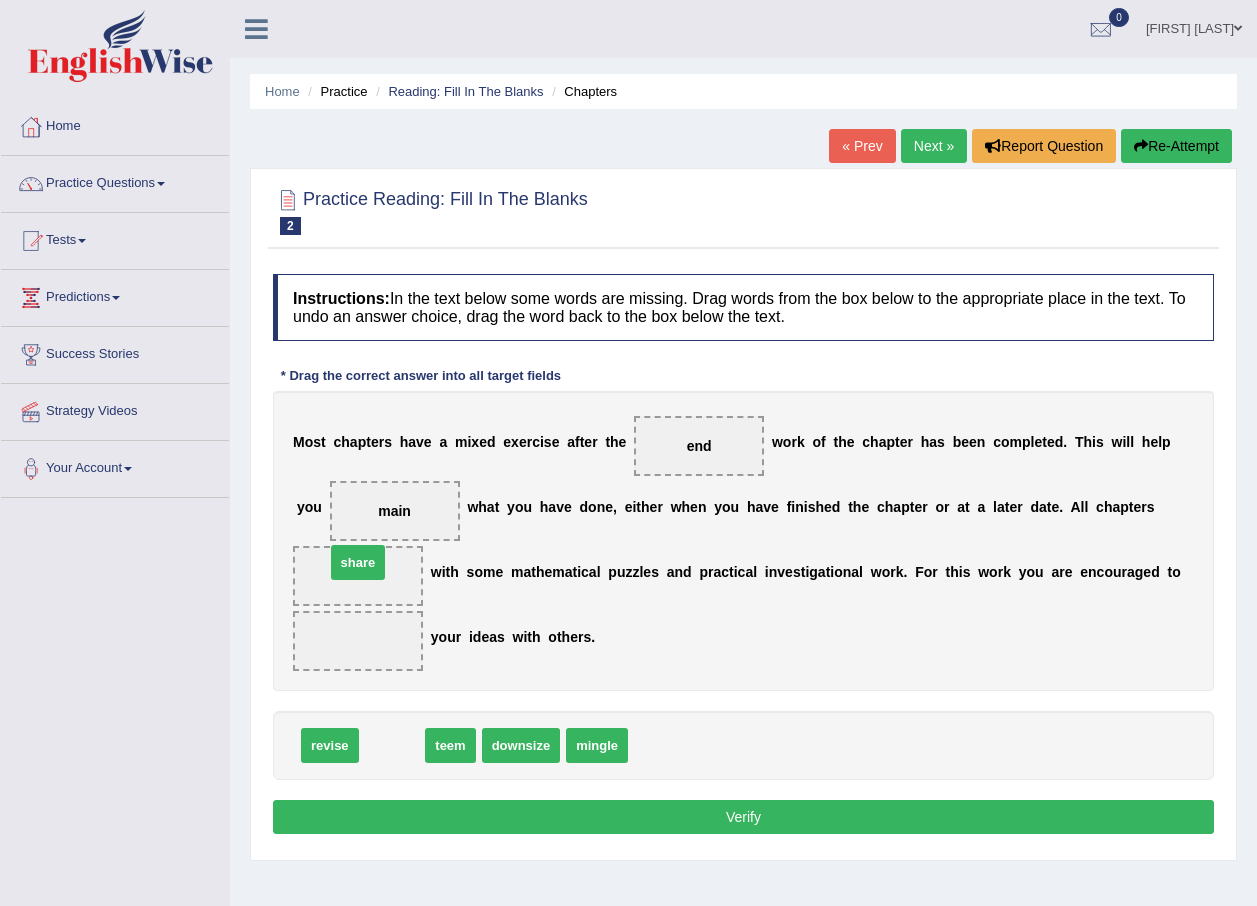 drag, startPoint x: 383, startPoint y: 748, endPoint x: 349, endPoint y: 565, distance: 186.13167 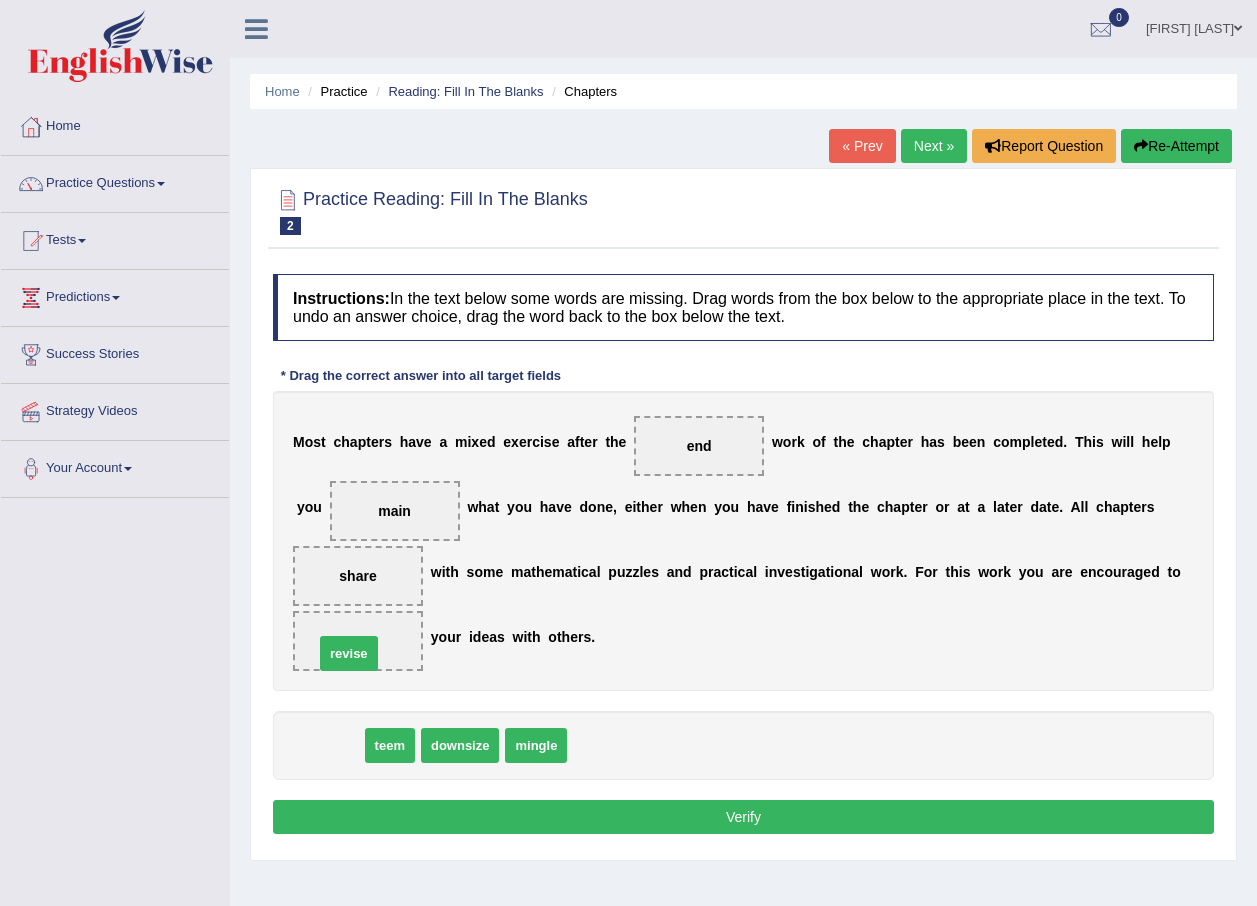 drag, startPoint x: 340, startPoint y: 746, endPoint x: 359, endPoint y: 654, distance: 93.941475 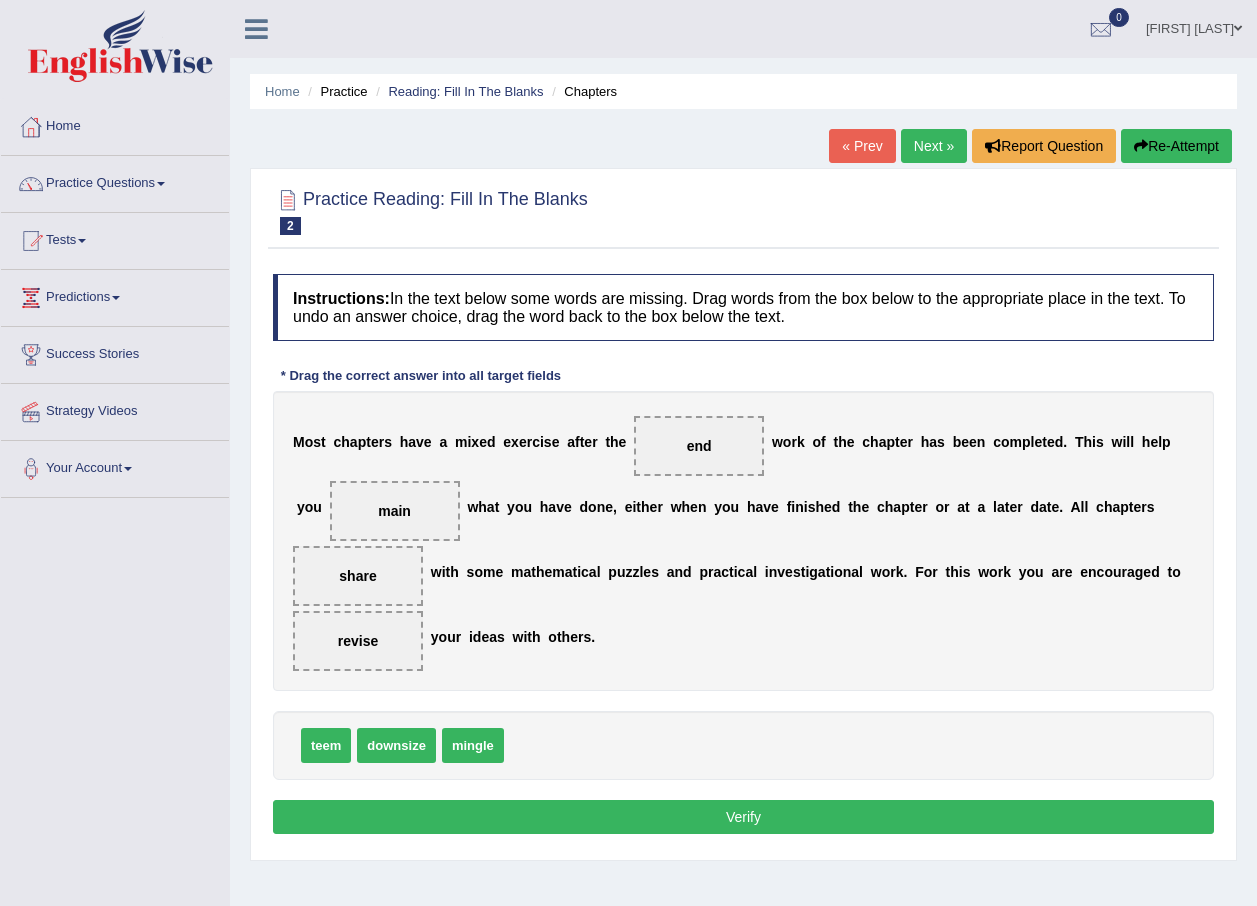 click on "Verify" at bounding box center (743, 817) 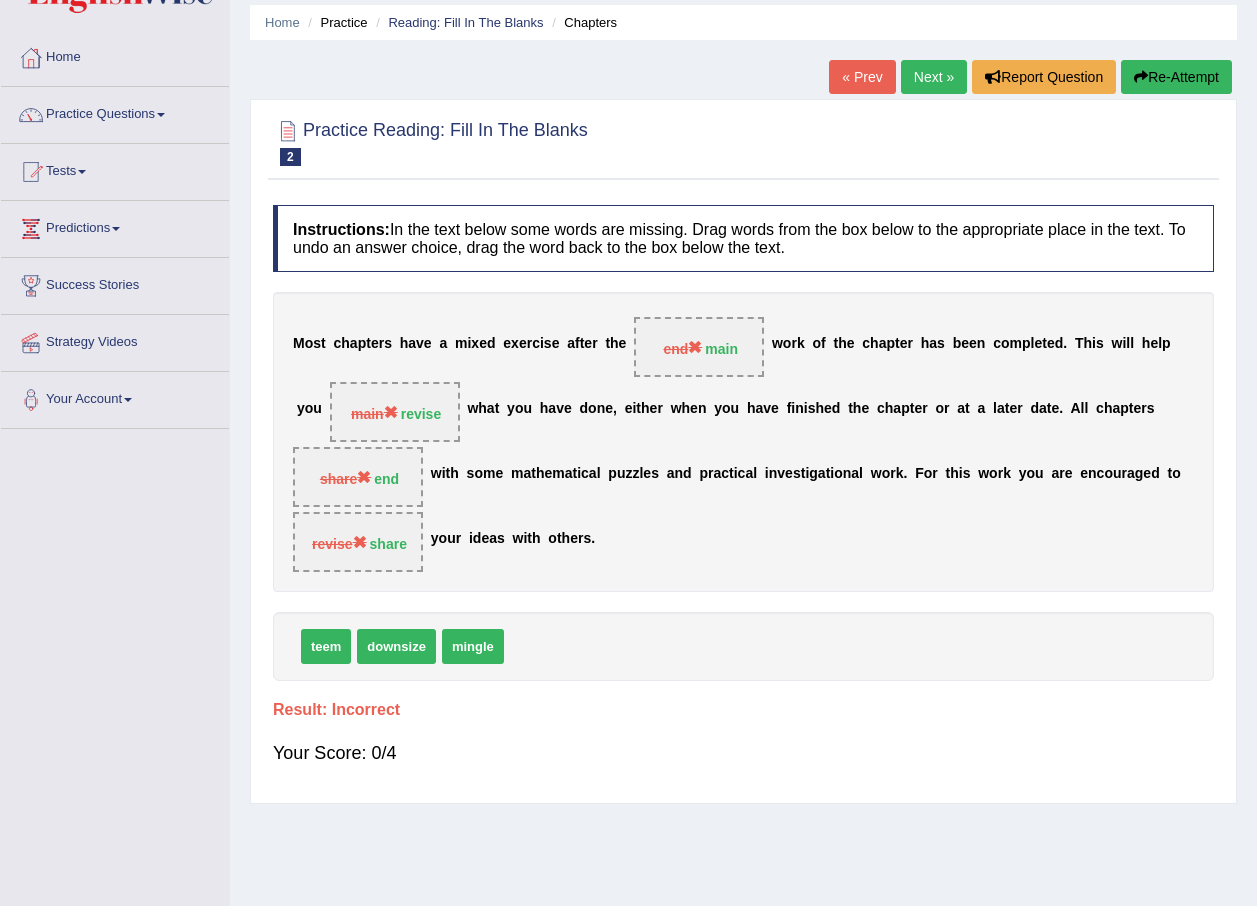 scroll, scrollTop: 0, scrollLeft: 0, axis: both 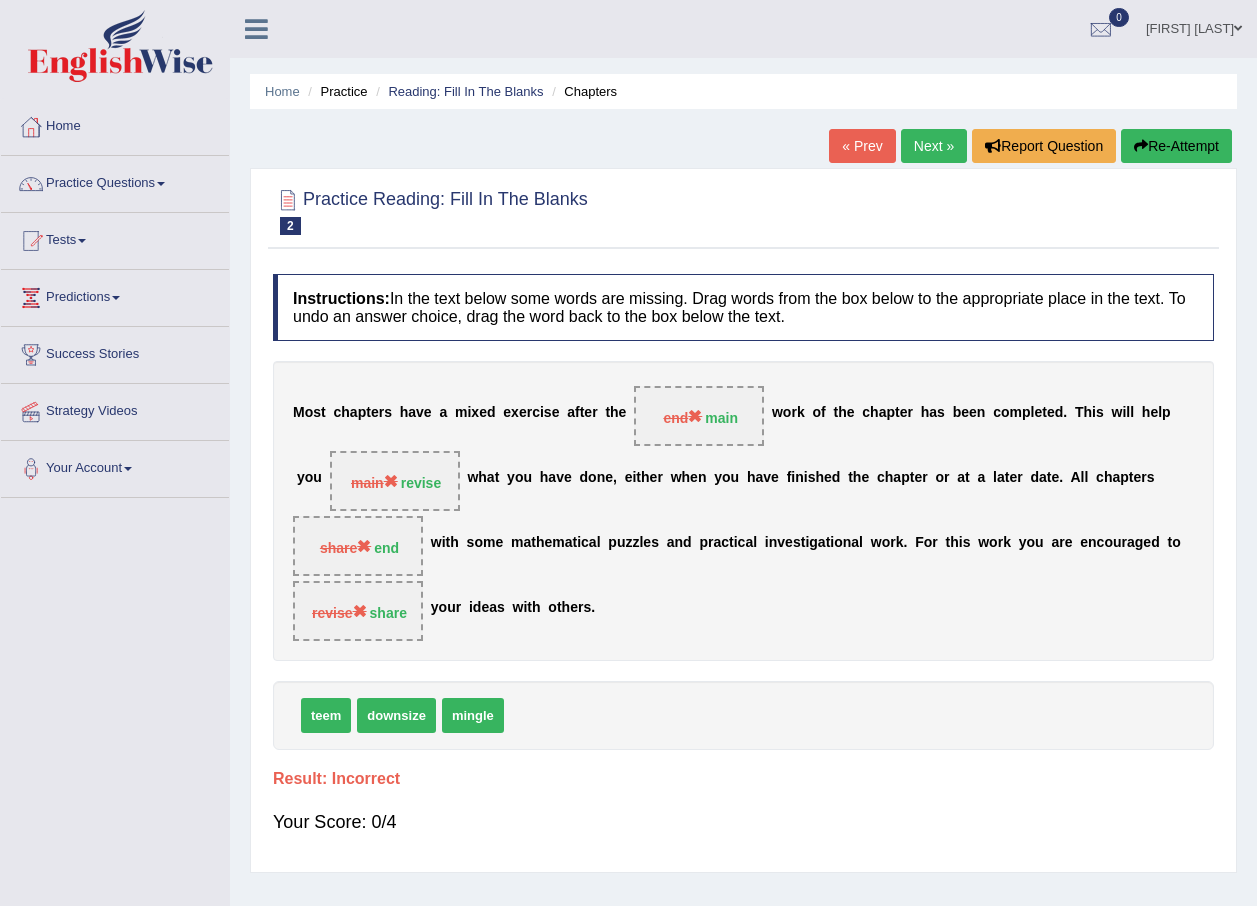 click on "Next »" at bounding box center [934, 146] 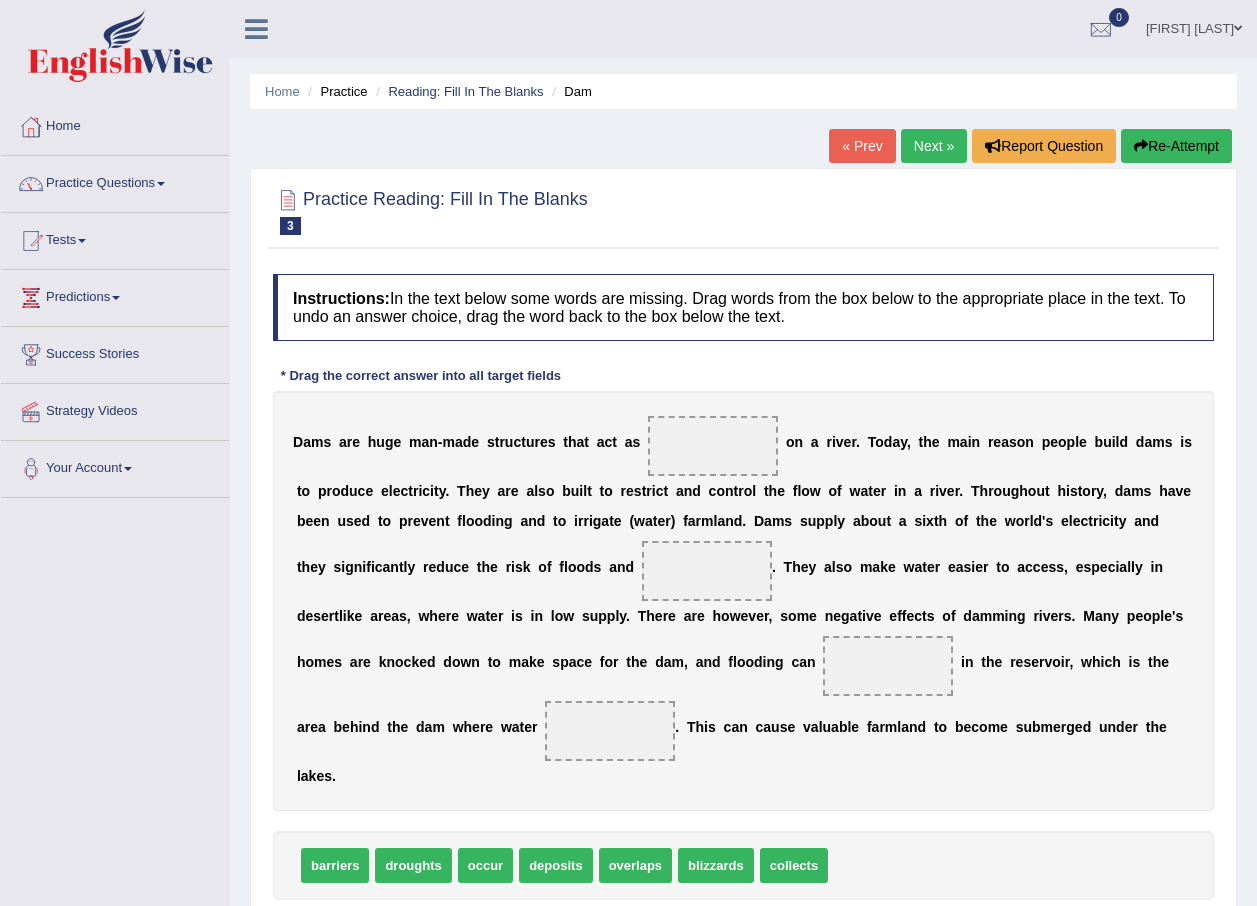 scroll, scrollTop: 0, scrollLeft: 0, axis: both 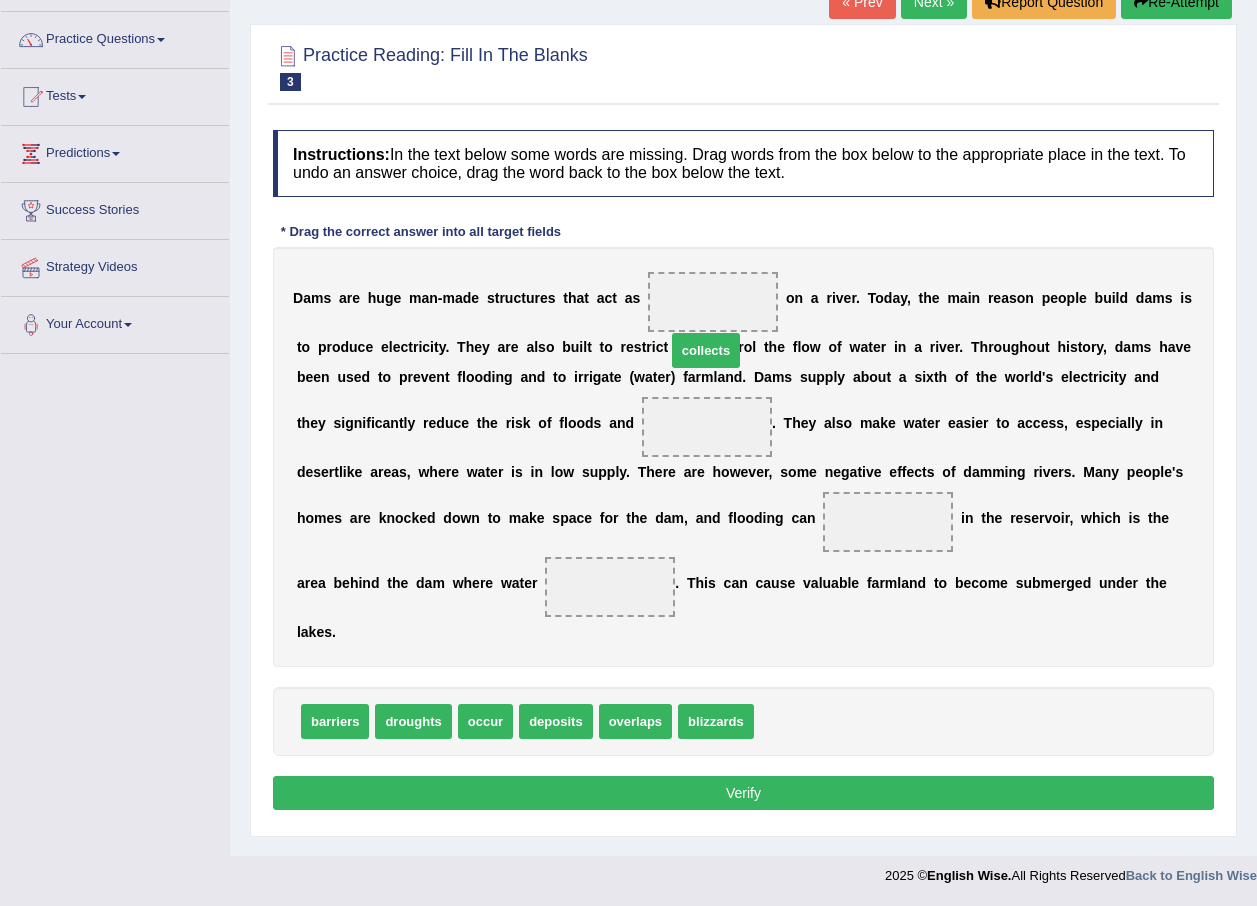drag, startPoint x: 784, startPoint y: 697, endPoint x: 699, endPoint y: 326, distance: 380.61267 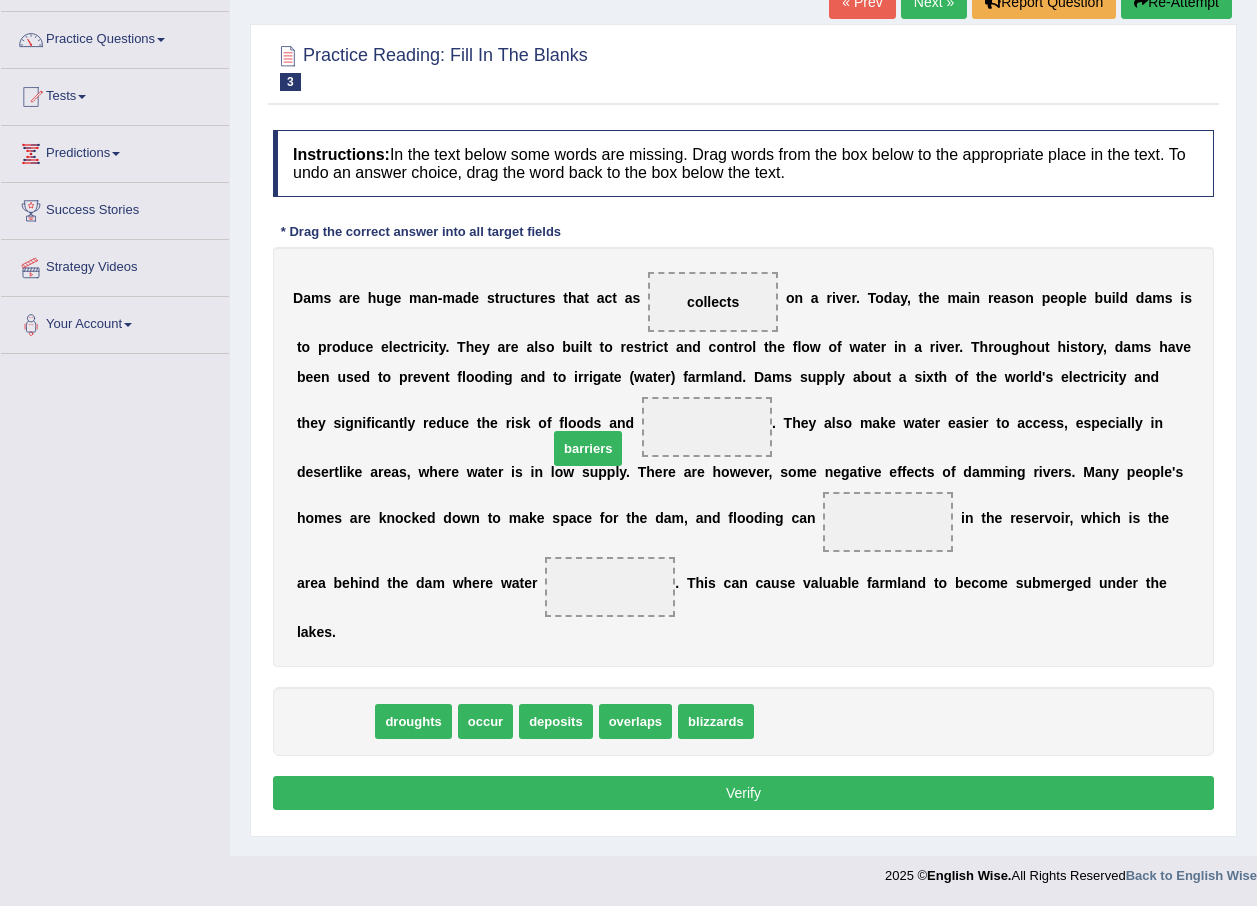 drag, startPoint x: 320, startPoint y: 696, endPoint x: 573, endPoint y: 423, distance: 372.20694 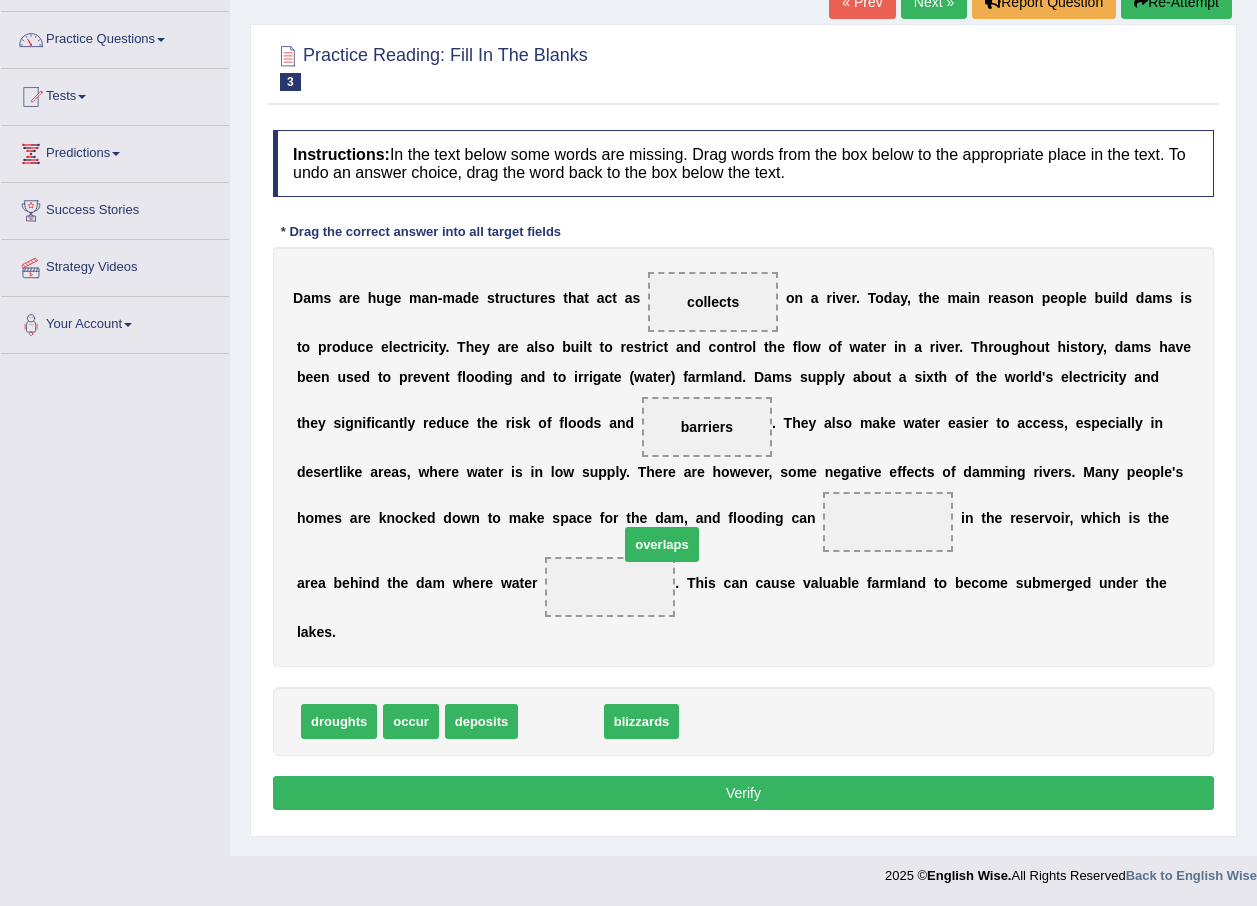 drag, startPoint x: 556, startPoint y: 699, endPoint x: 657, endPoint y: 522, distance: 203.78911 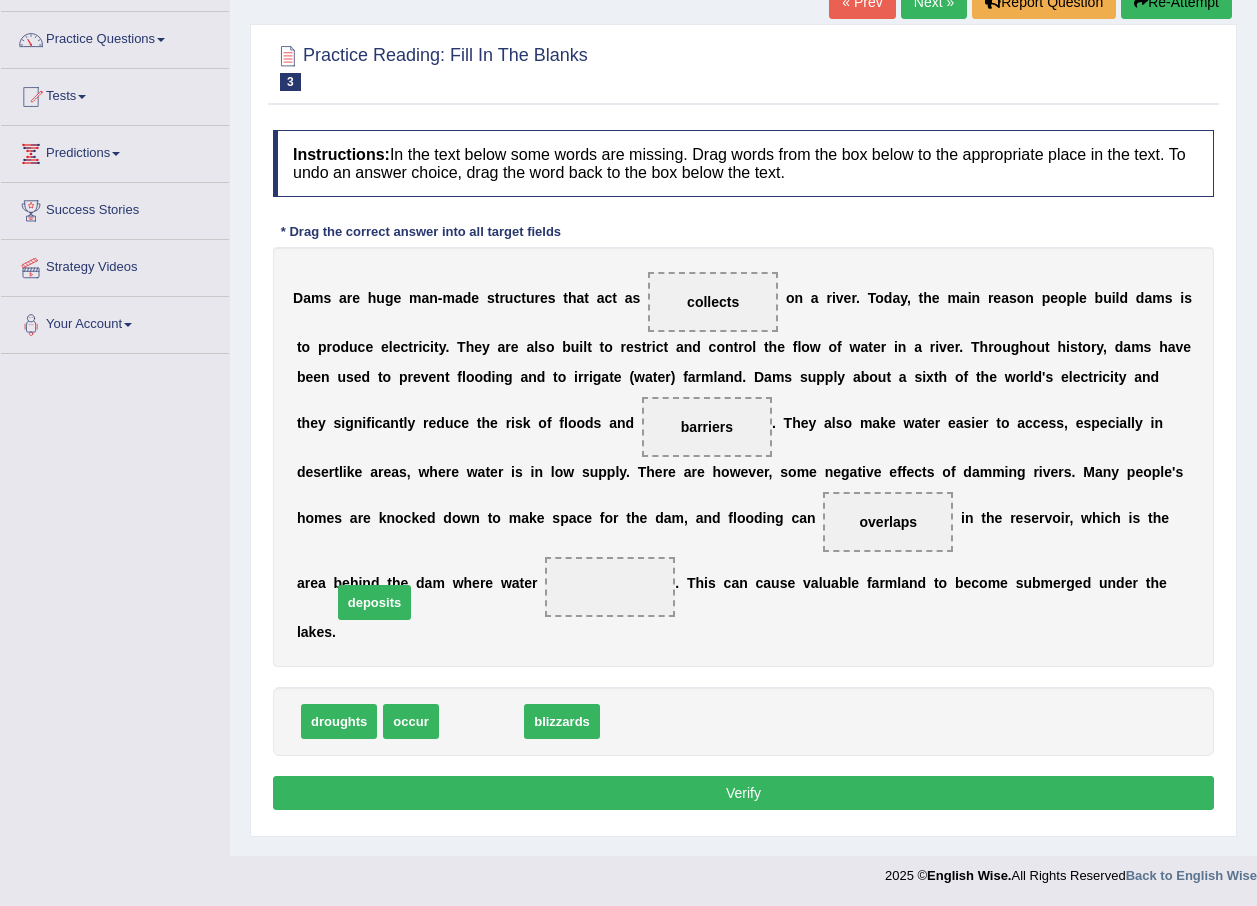 drag, startPoint x: 488, startPoint y: 694, endPoint x: 381, endPoint y: 575, distance: 160.03125 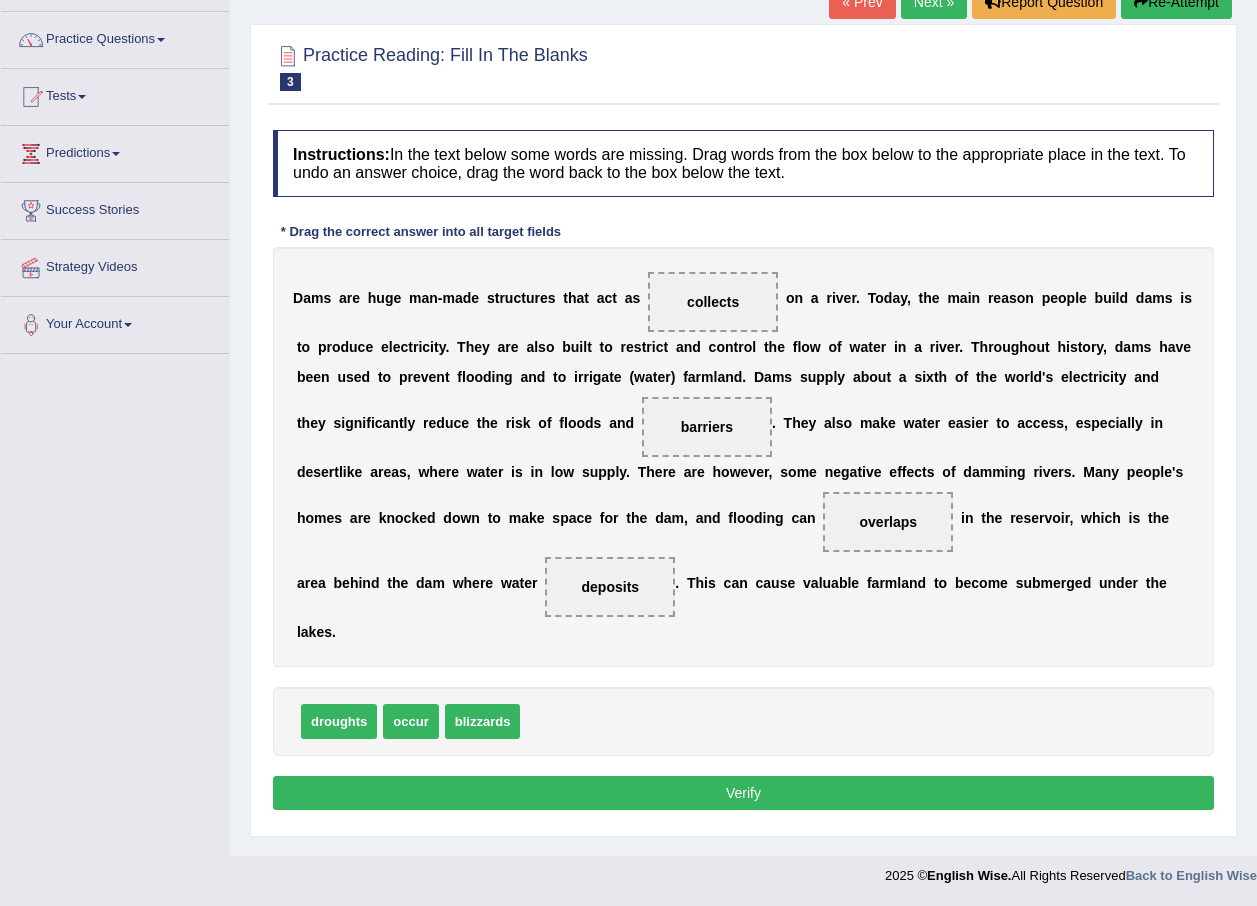 click on "Verify" at bounding box center [743, 793] 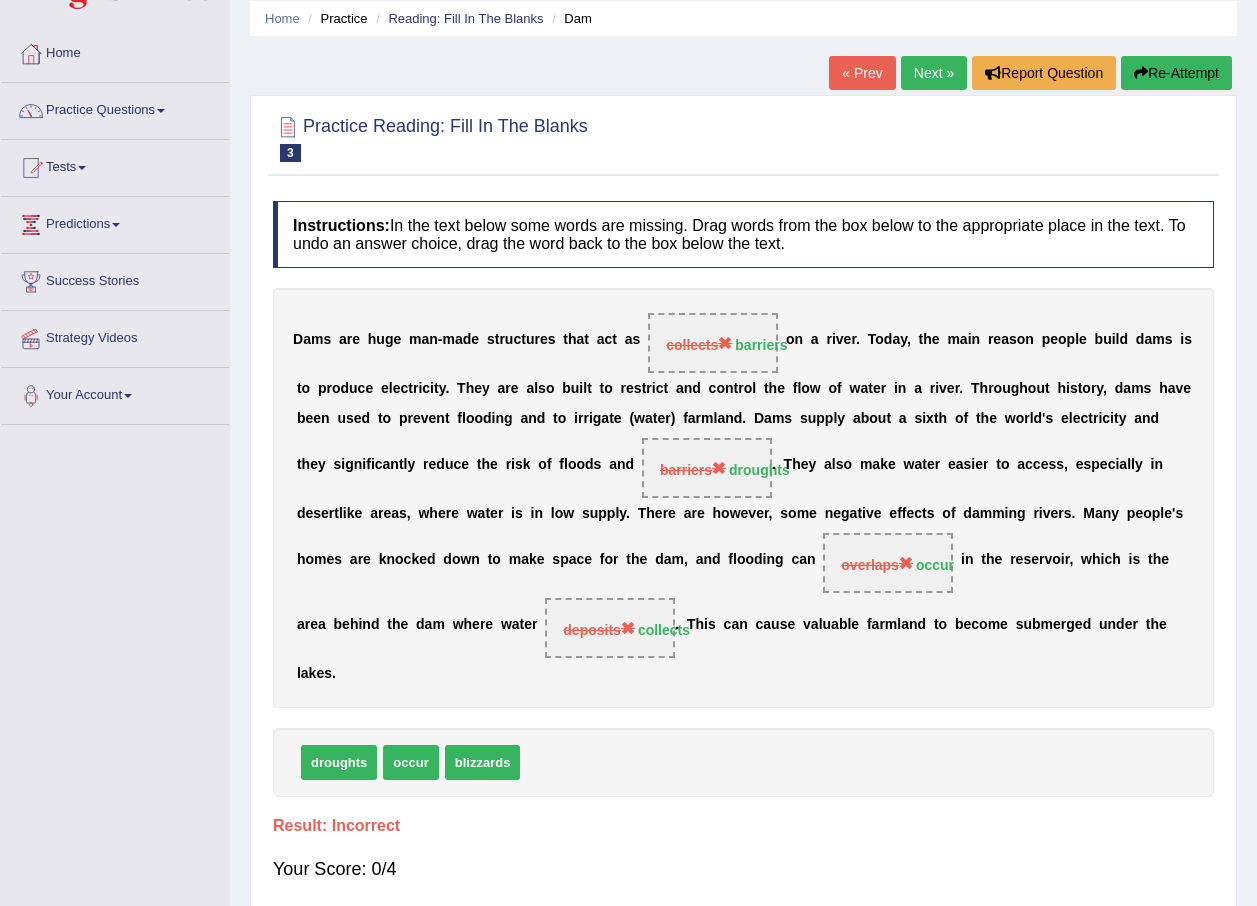 scroll, scrollTop: 0, scrollLeft: 0, axis: both 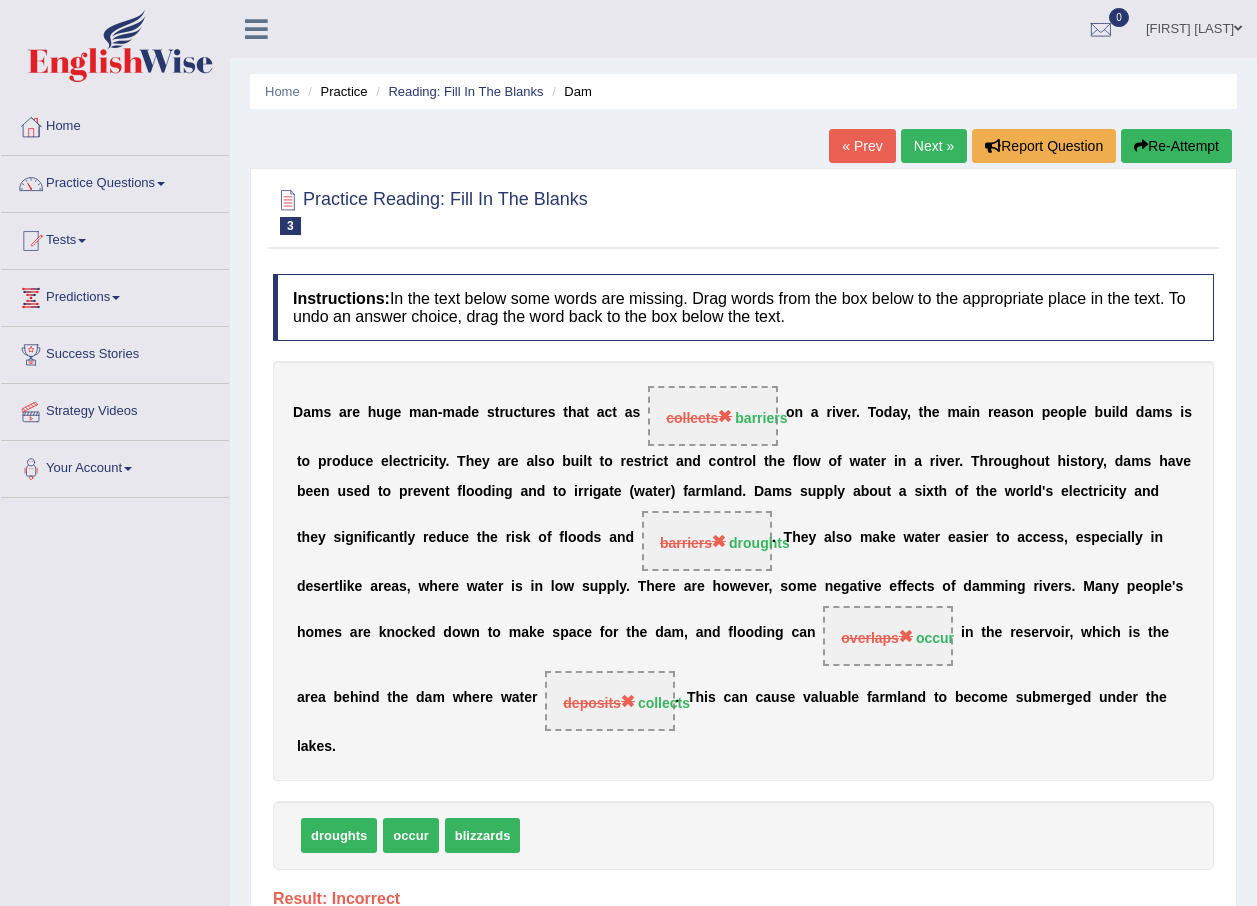 click on "Next »" at bounding box center [934, 146] 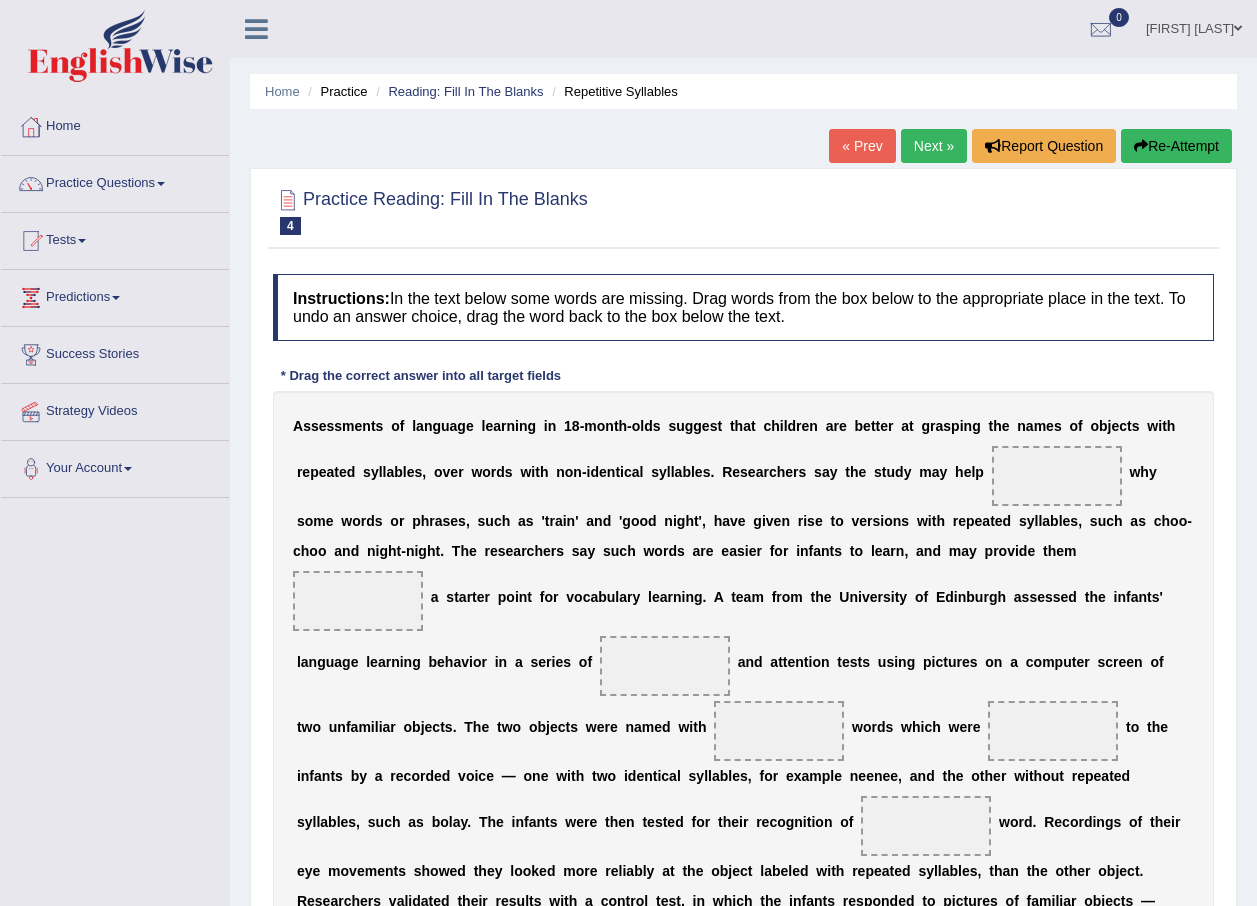 scroll, scrollTop: 0, scrollLeft: 0, axis: both 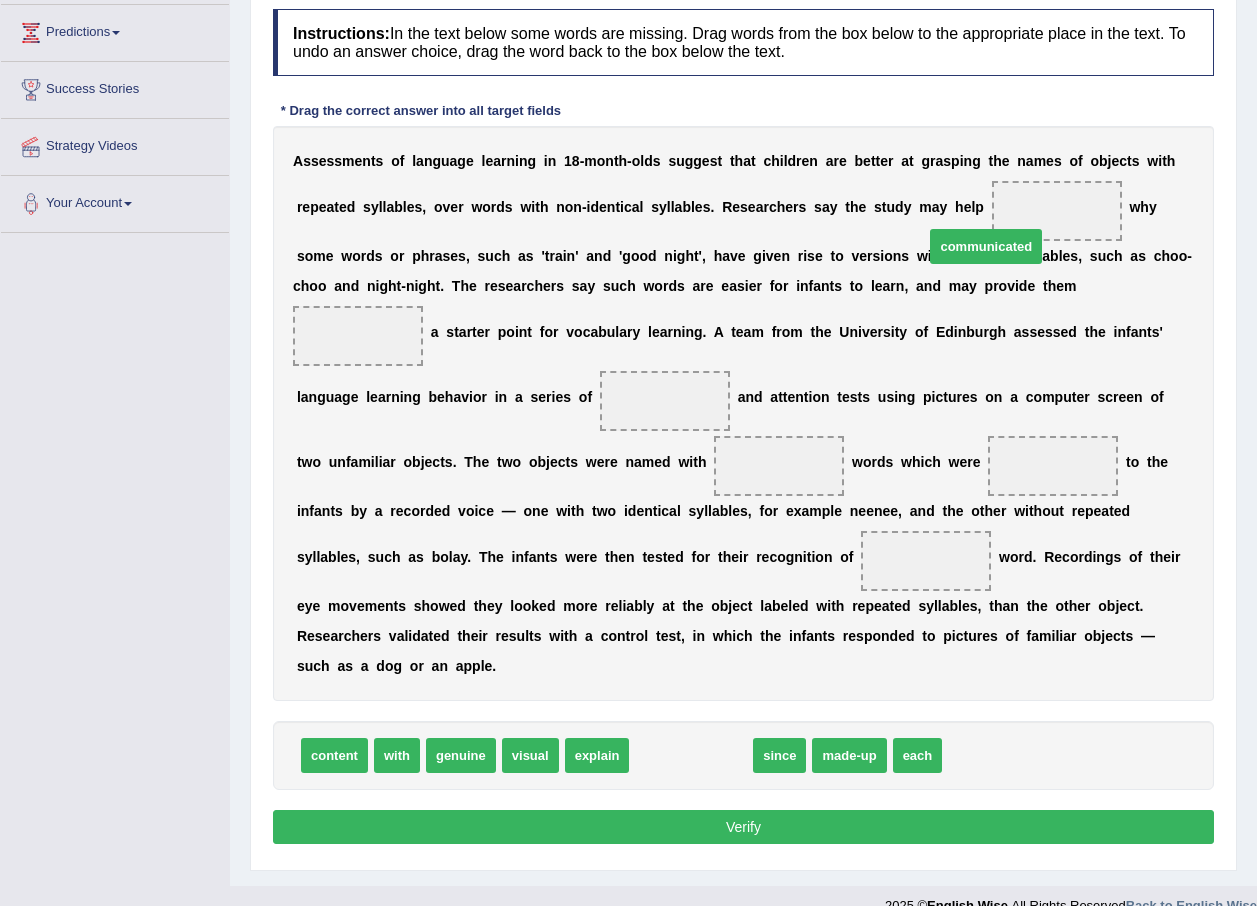 drag, startPoint x: 647, startPoint y: 728, endPoint x: 942, endPoint y: 219, distance: 588.30774 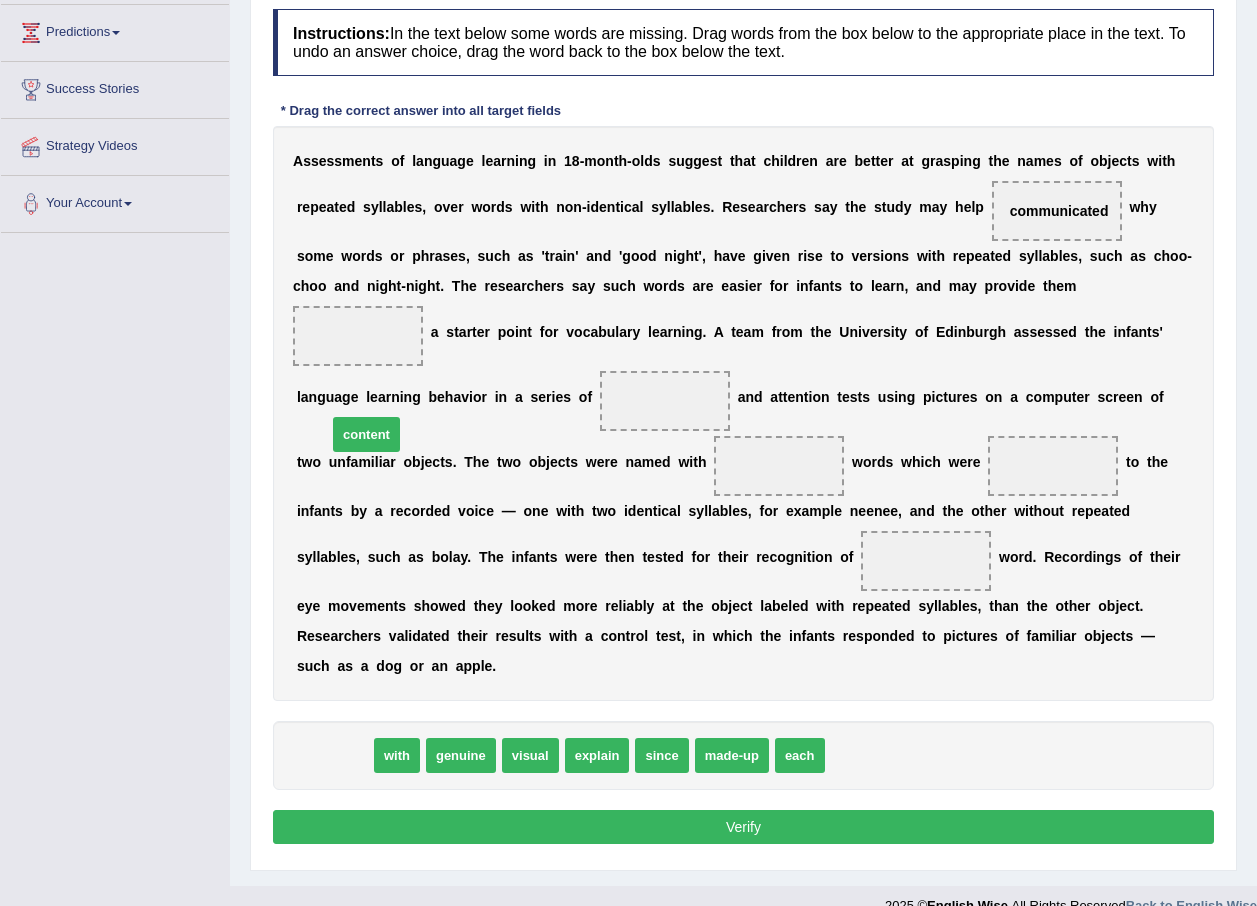 drag, startPoint x: 327, startPoint y: 725, endPoint x: 359, endPoint y: 404, distance: 322.59106 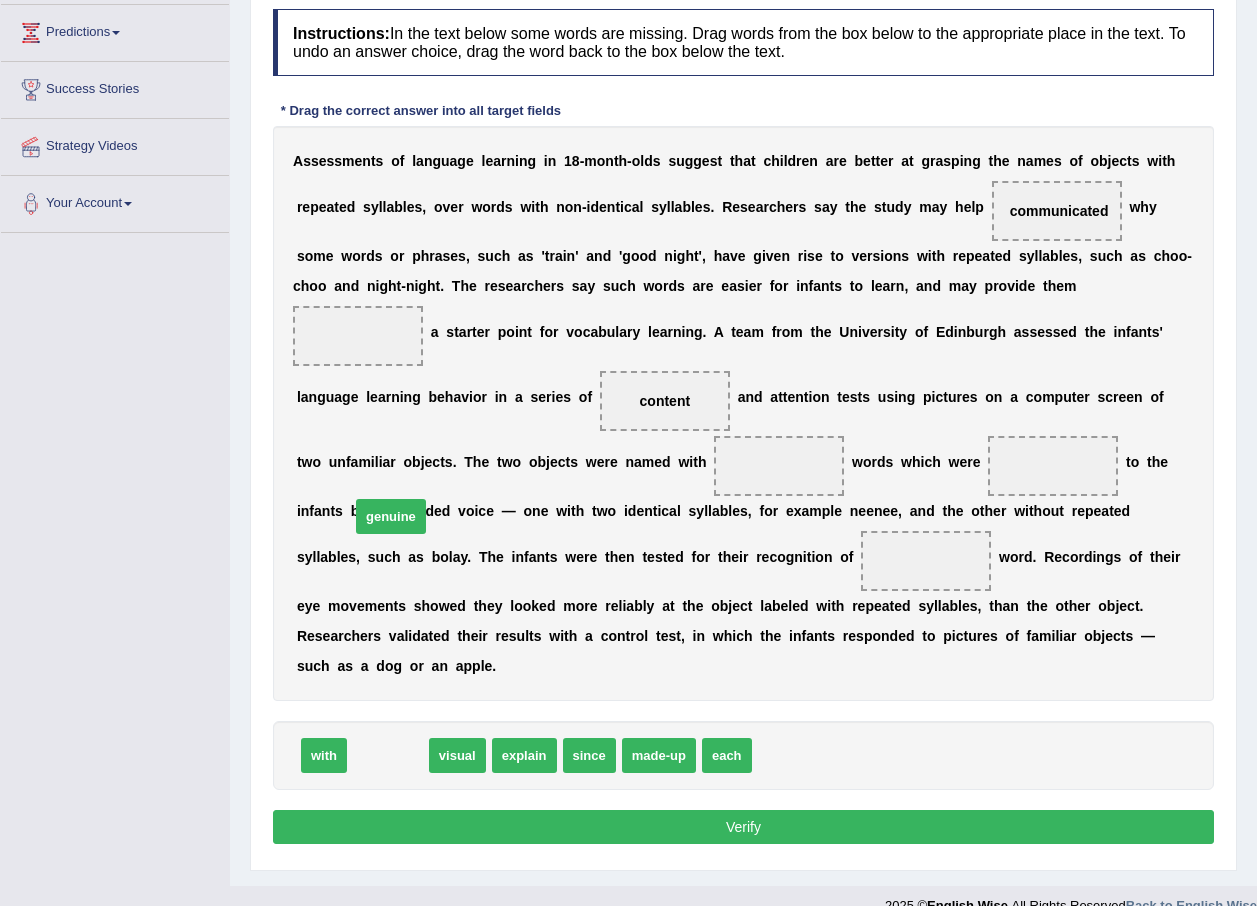 drag, startPoint x: 384, startPoint y: 731, endPoint x: 387, endPoint y: 492, distance: 239.01883 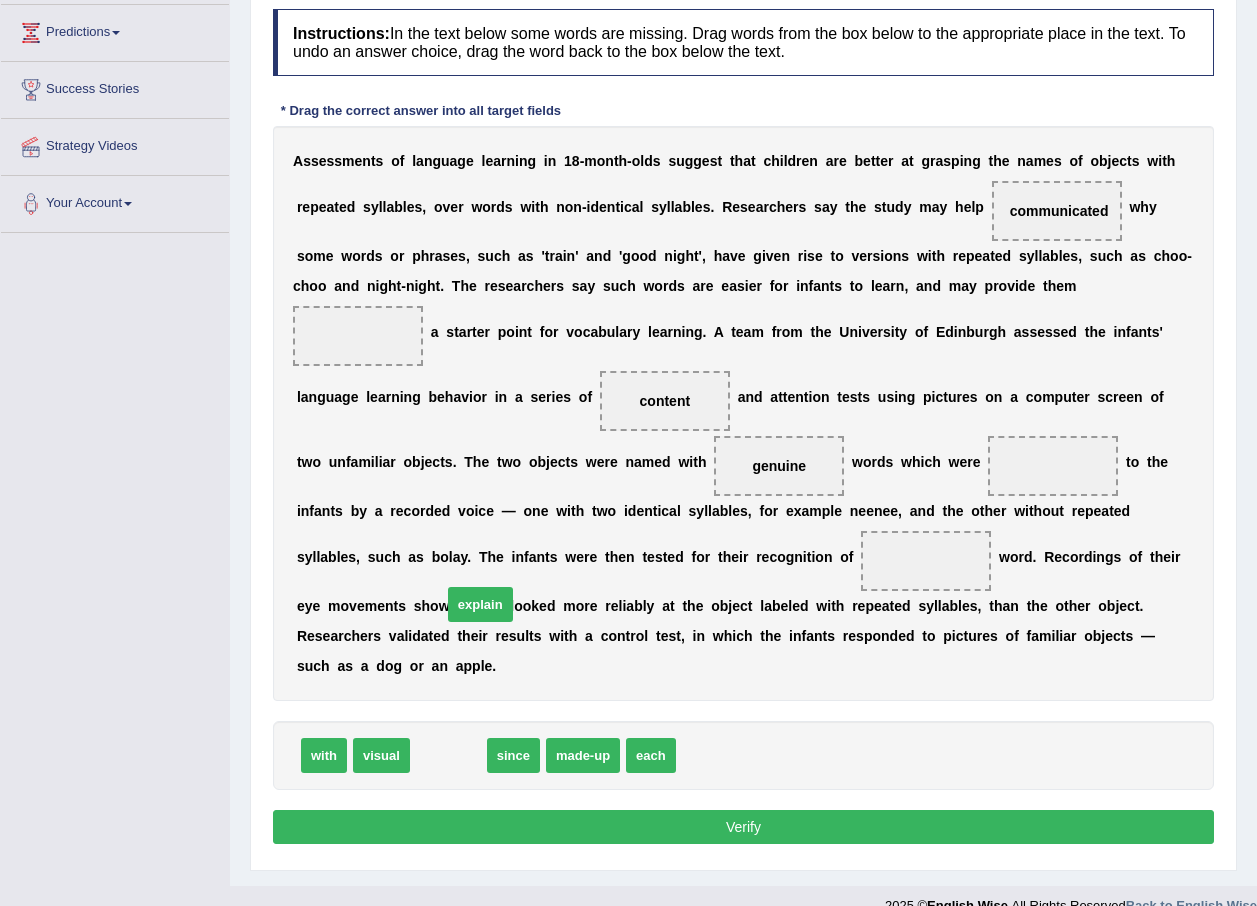 drag, startPoint x: 435, startPoint y: 734, endPoint x: 467, endPoint y: 583, distance: 154.35349 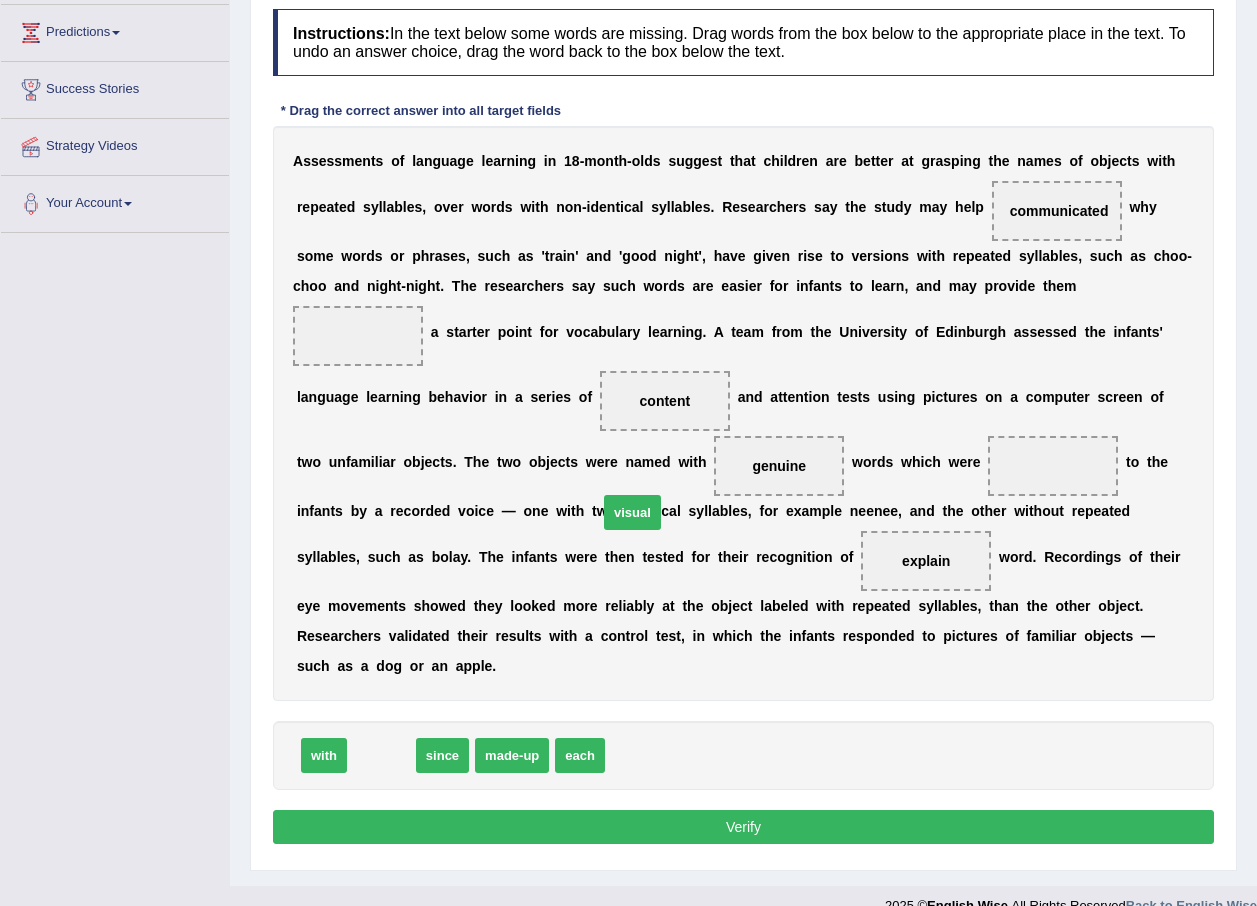drag, startPoint x: 382, startPoint y: 734, endPoint x: 633, endPoint y: 491, distance: 349.35654 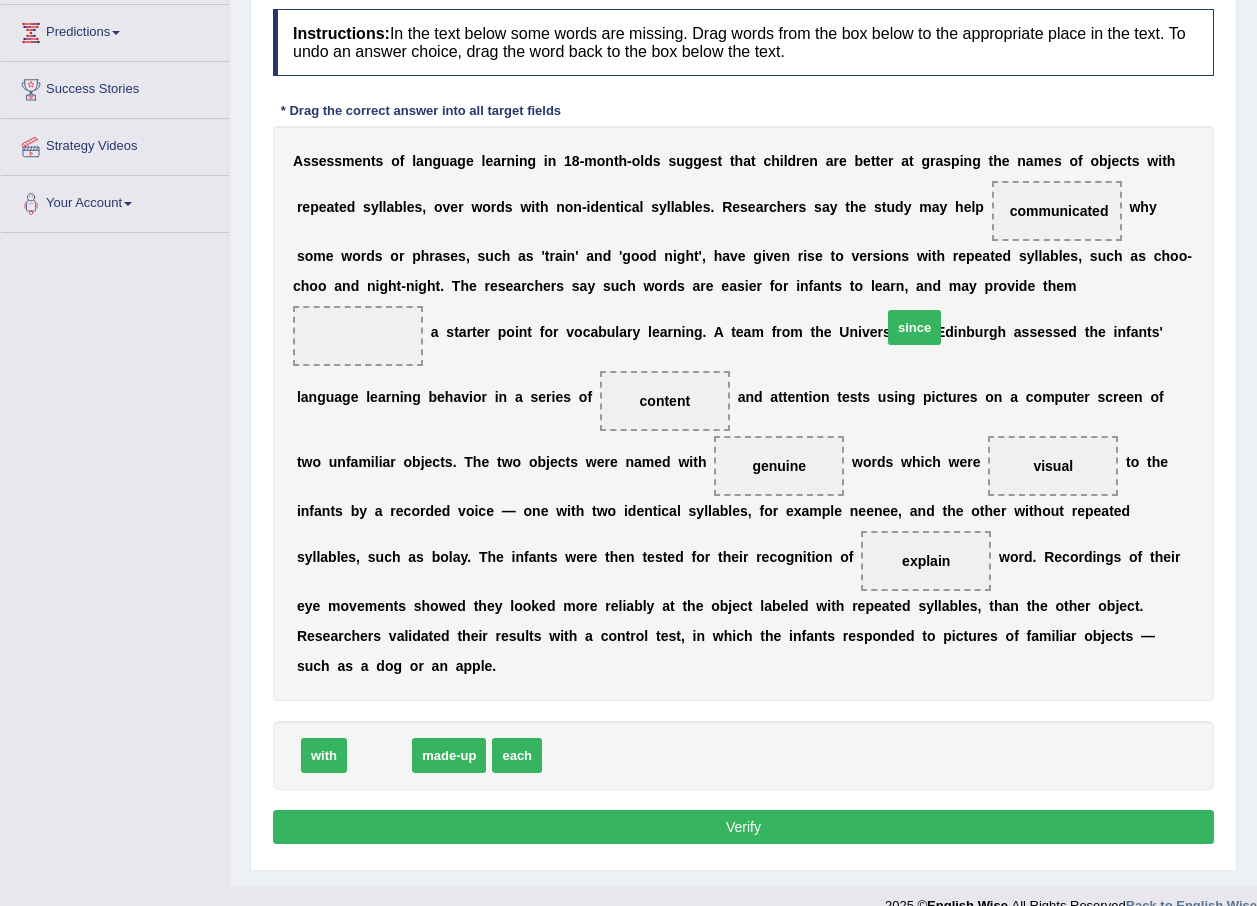 drag, startPoint x: 357, startPoint y: 727, endPoint x: 892, endPoint y: 299, distance: 685.1343 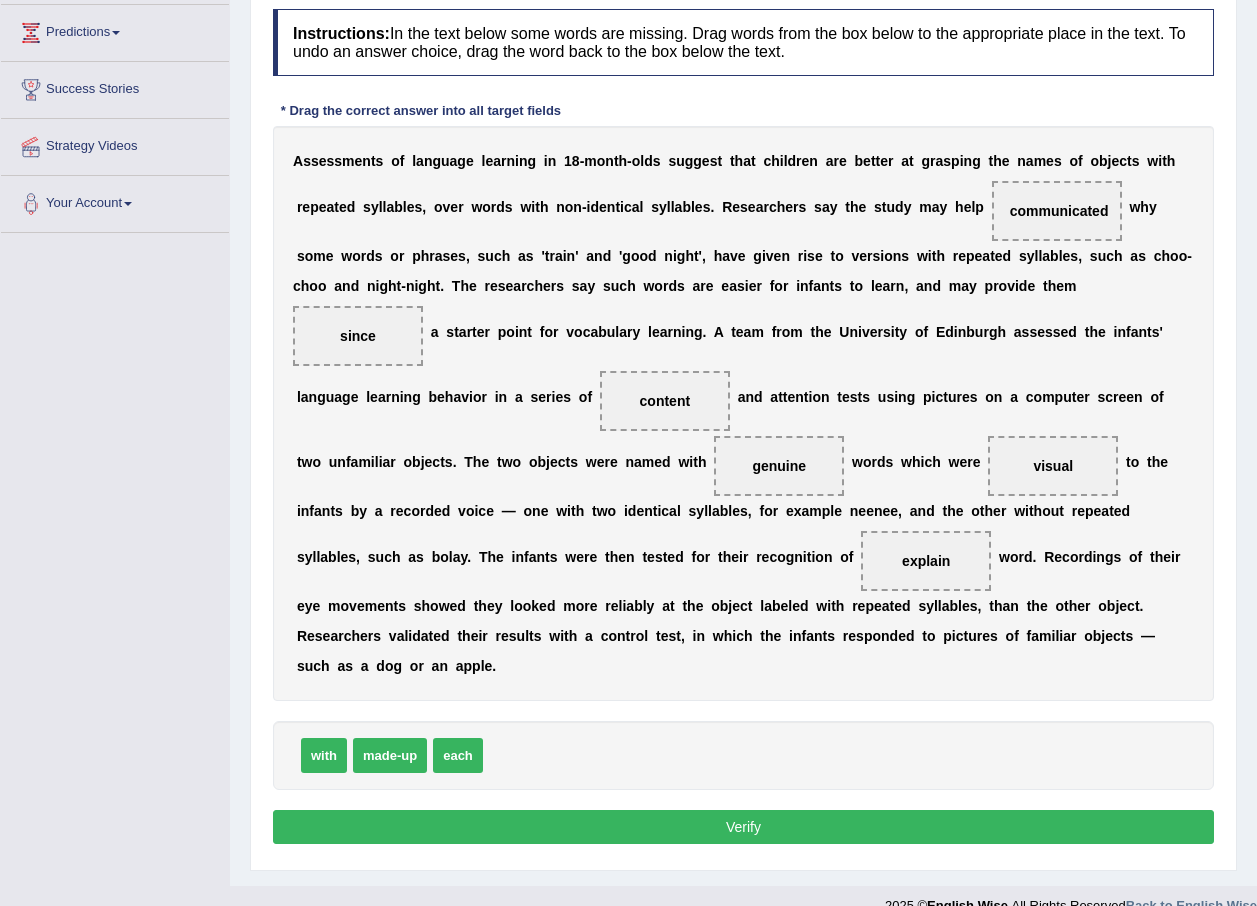 click on "Verify" at bounding box center (743, 827) 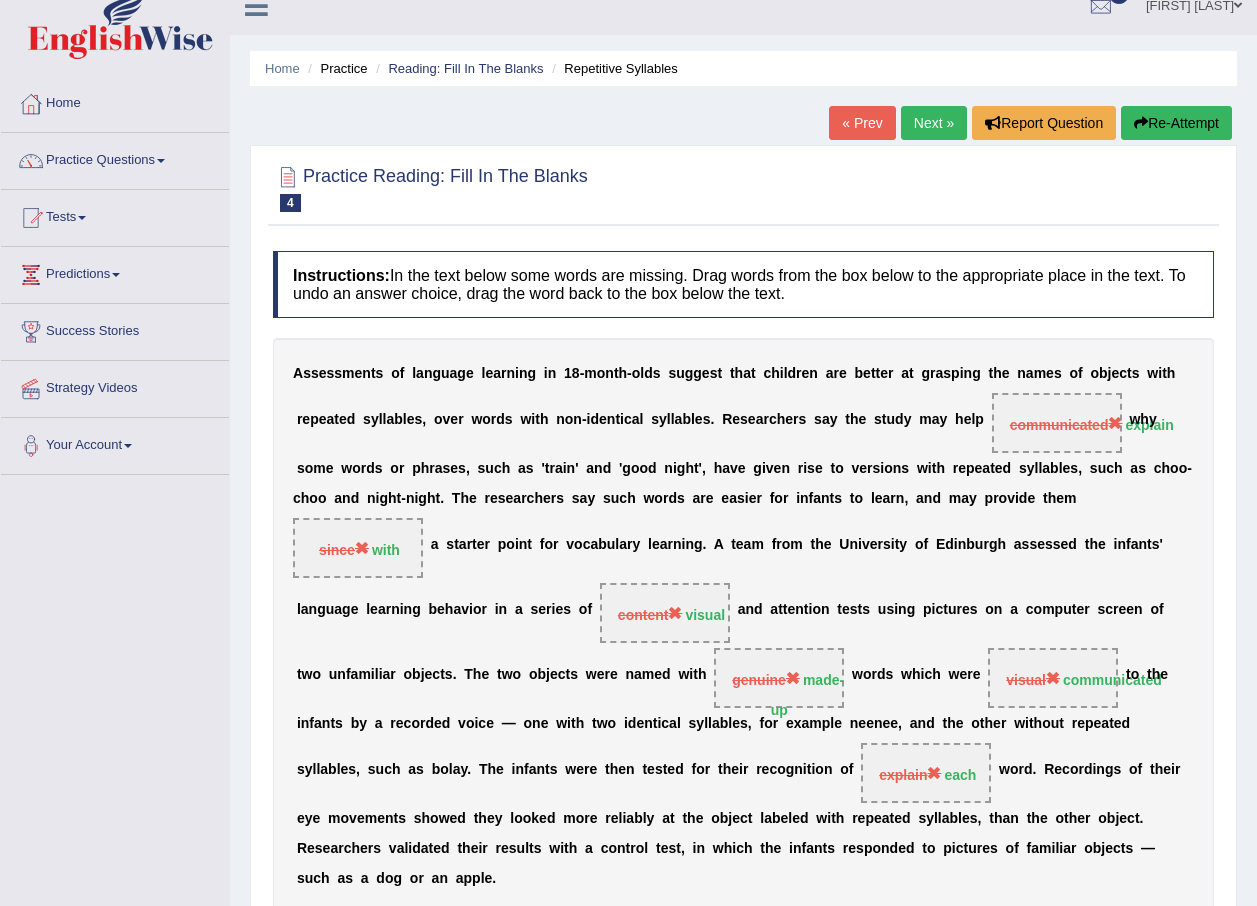 scroll, scrollTop: 0, scrollLeft: 0, axis: both 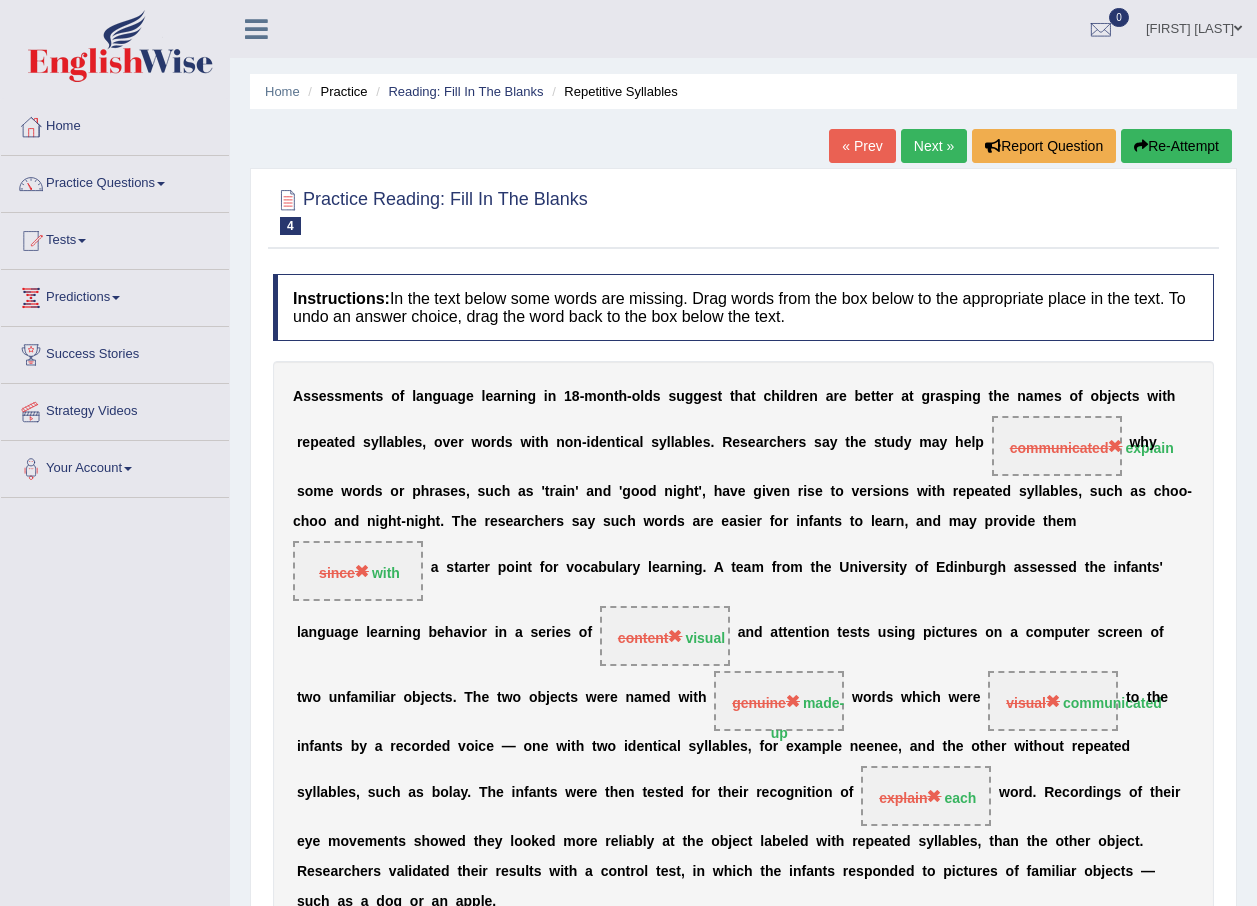 click on "Next »" at bounding box center (934, 146) 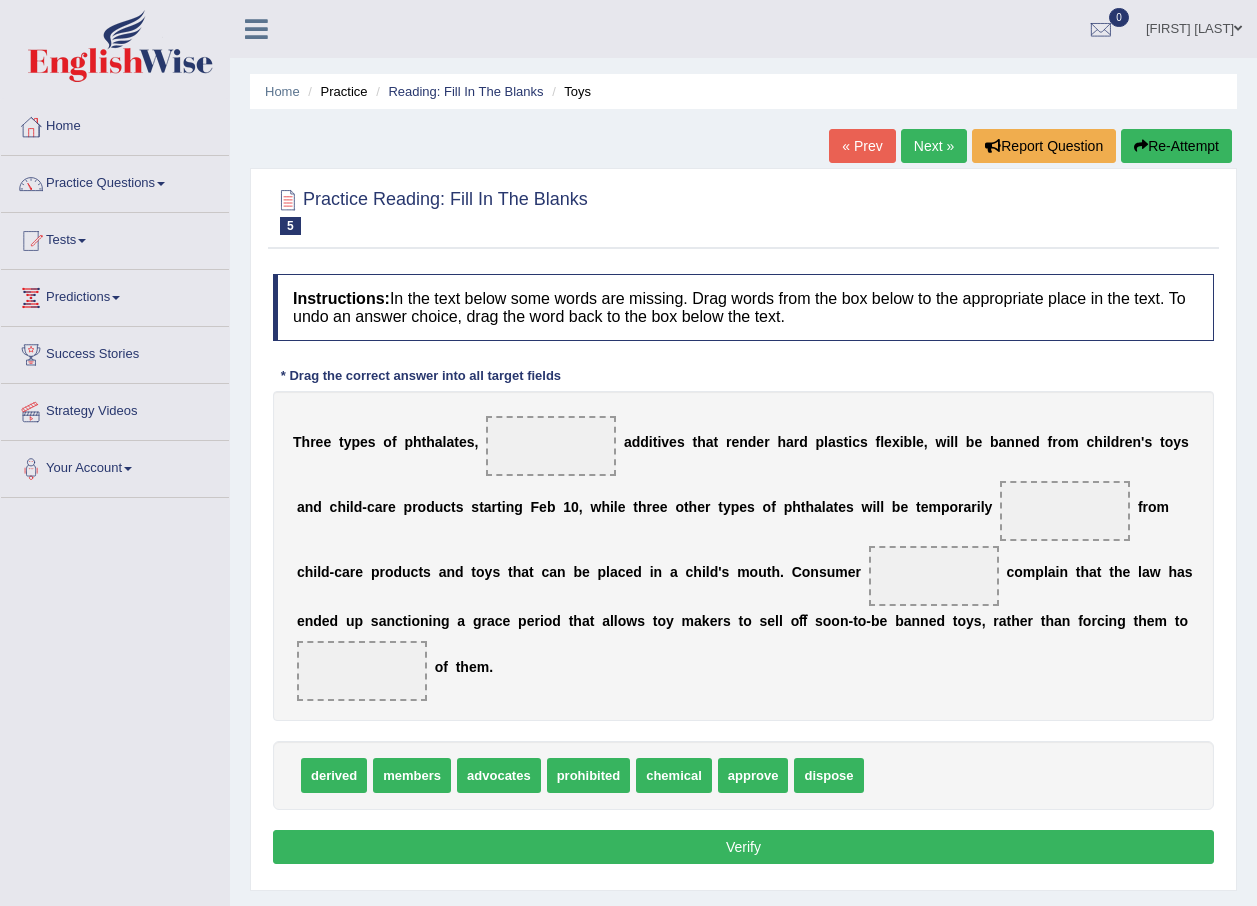 scroll, scrollTop: 0, scrollLeft: 0, axis: both 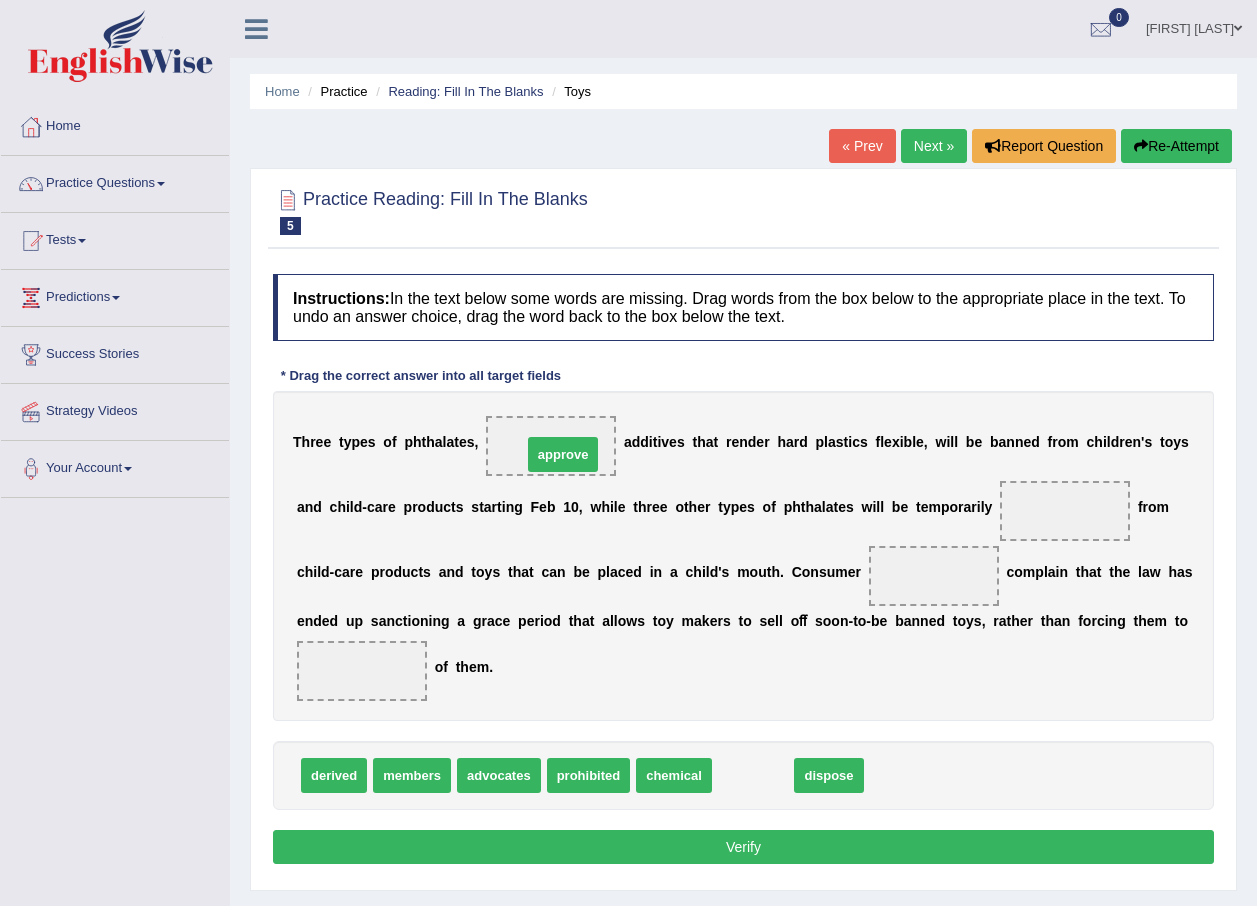 drag, startPoint x: 730, startPoint y: 774, endPoint x: 540, endPoint y: 449, distance: 376.4638 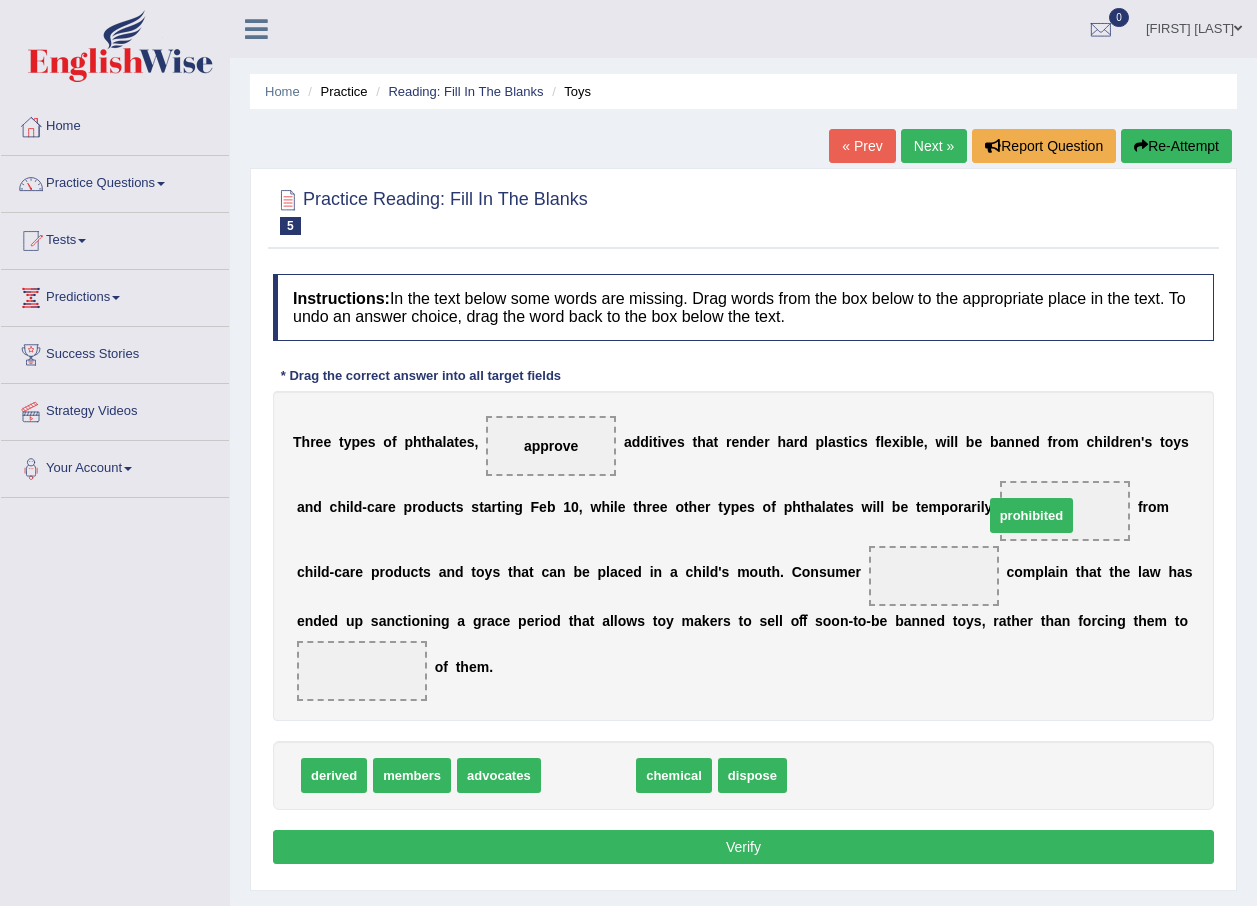 drag, startPoint x: 554, startPoint y: 772, endPoint x: 997, endPoint y: 512, distance: 513.66235 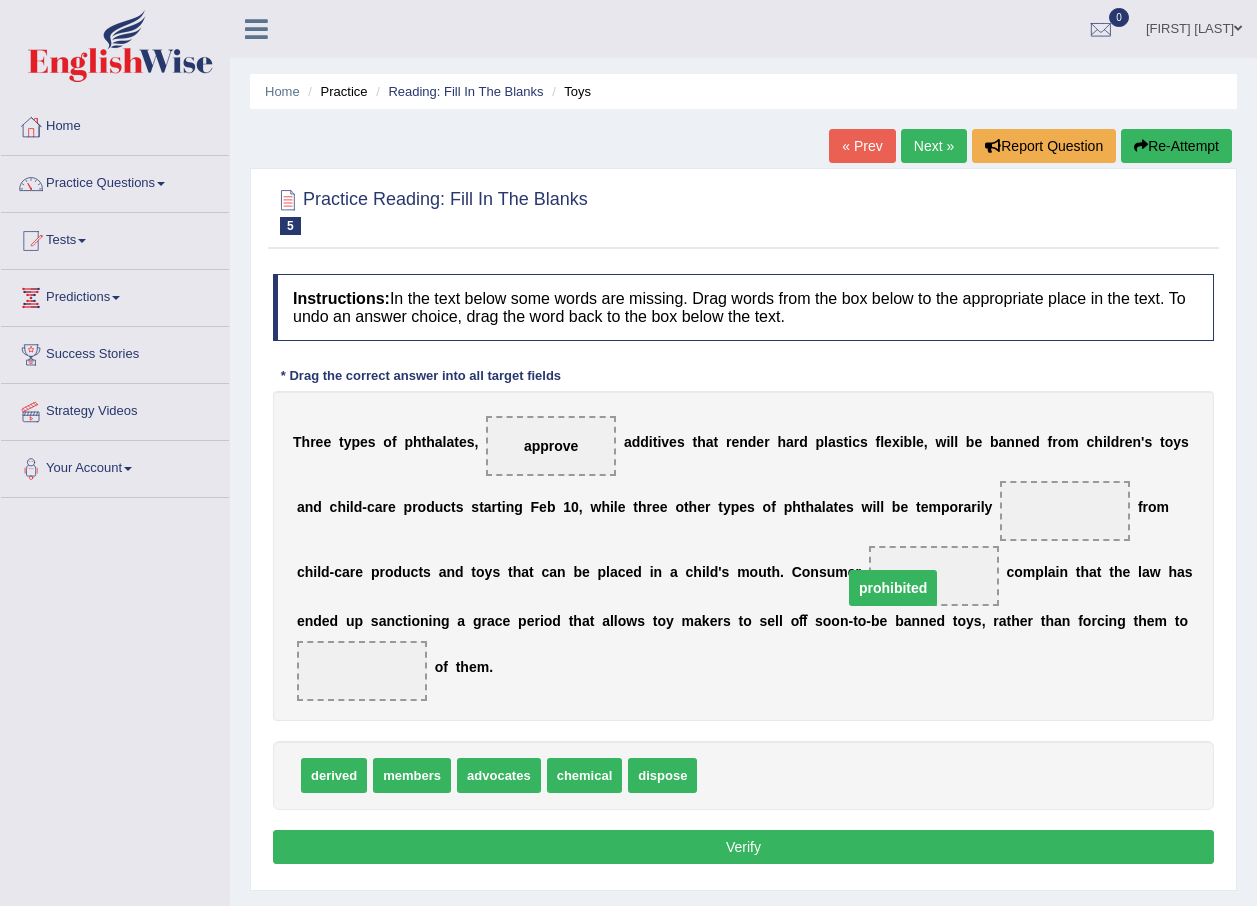 drag, startPoint x: 986, startPoint y: 505, endPoint x: 814, endPoint y: 582, distance: 188.44893 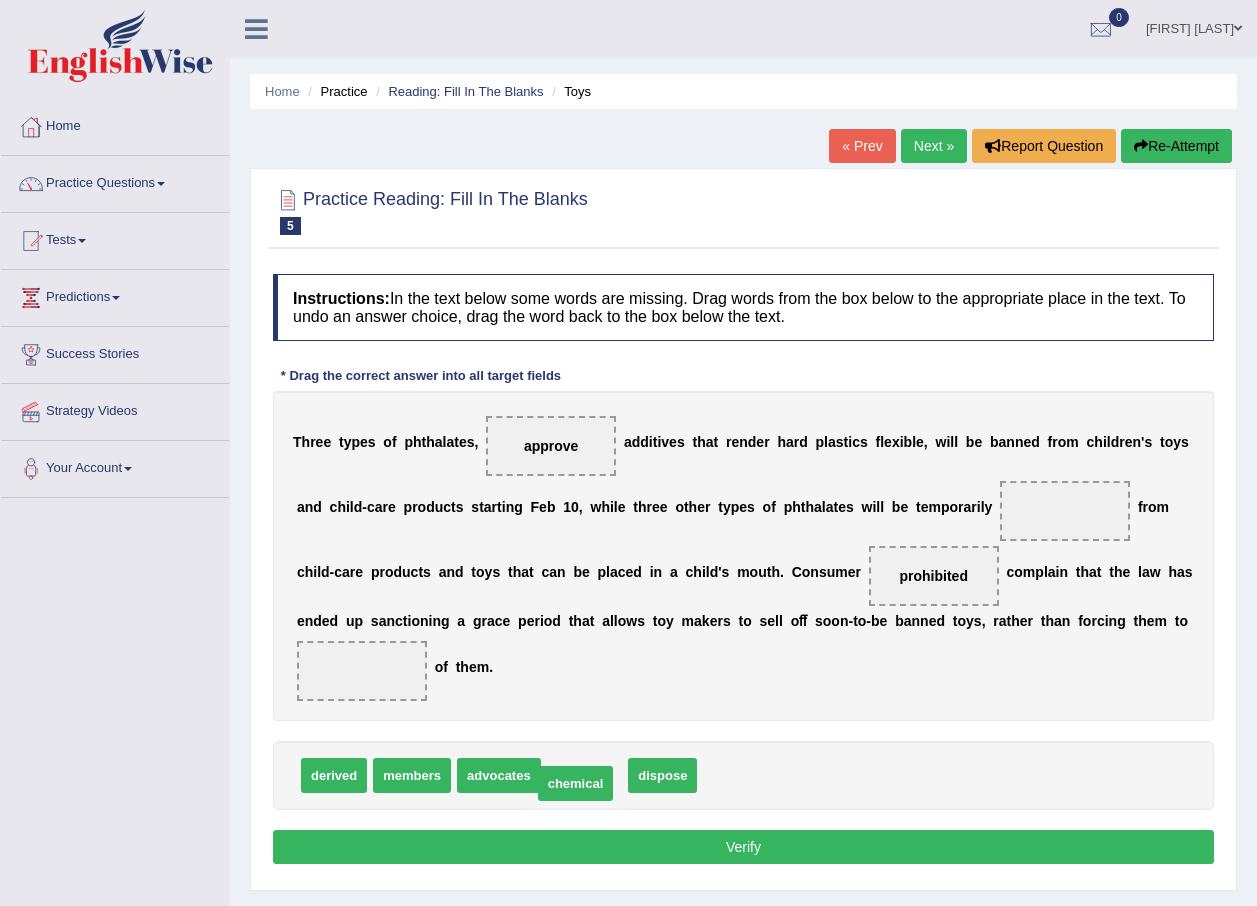 drag, startPoint x: 582, startPoint y: 777, endPoint x: 573, endPoint y: 785, distance: 12.0415945 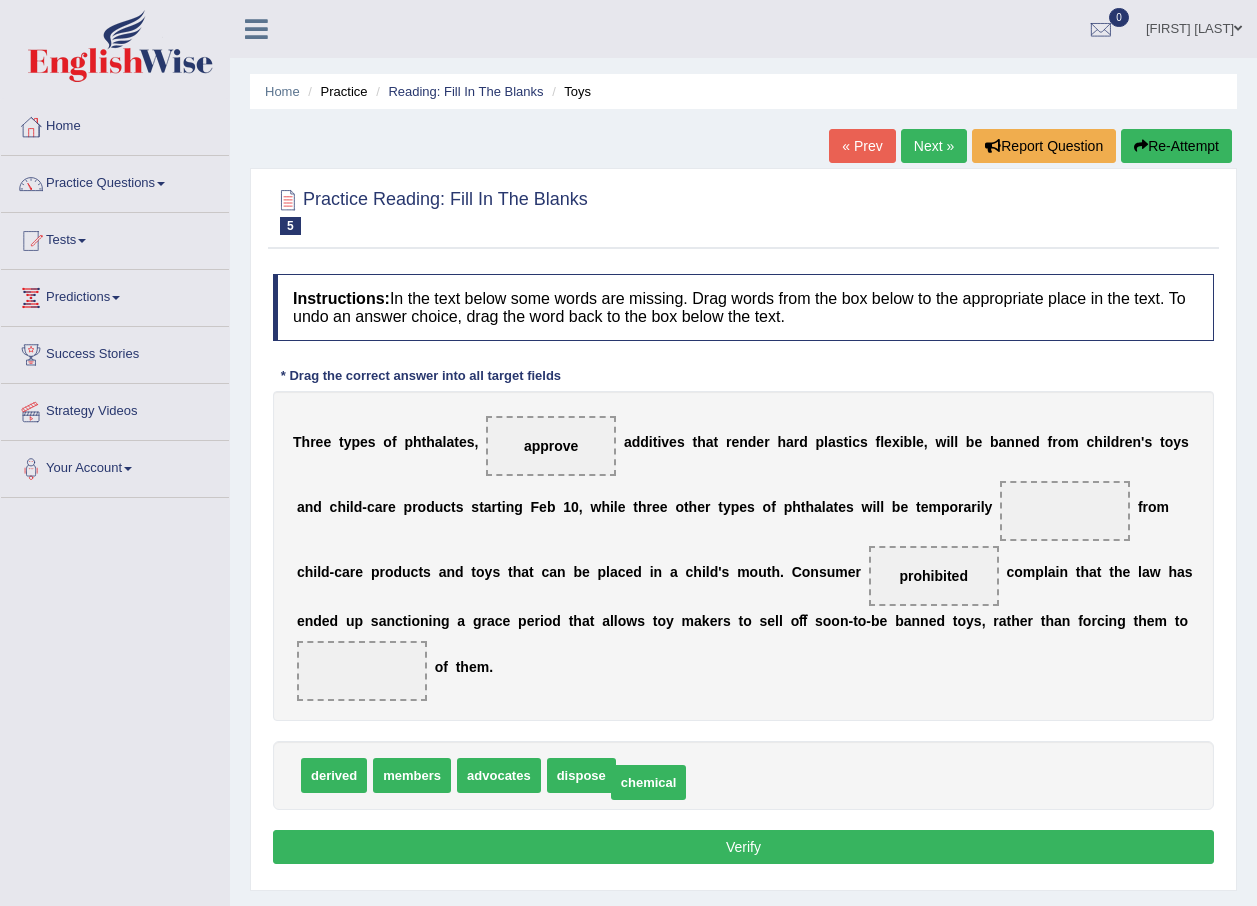 drag, startPoint x: 620, startPoint y: 785, endPoint x: 609, endPoint y: 792, distance: 13.038404 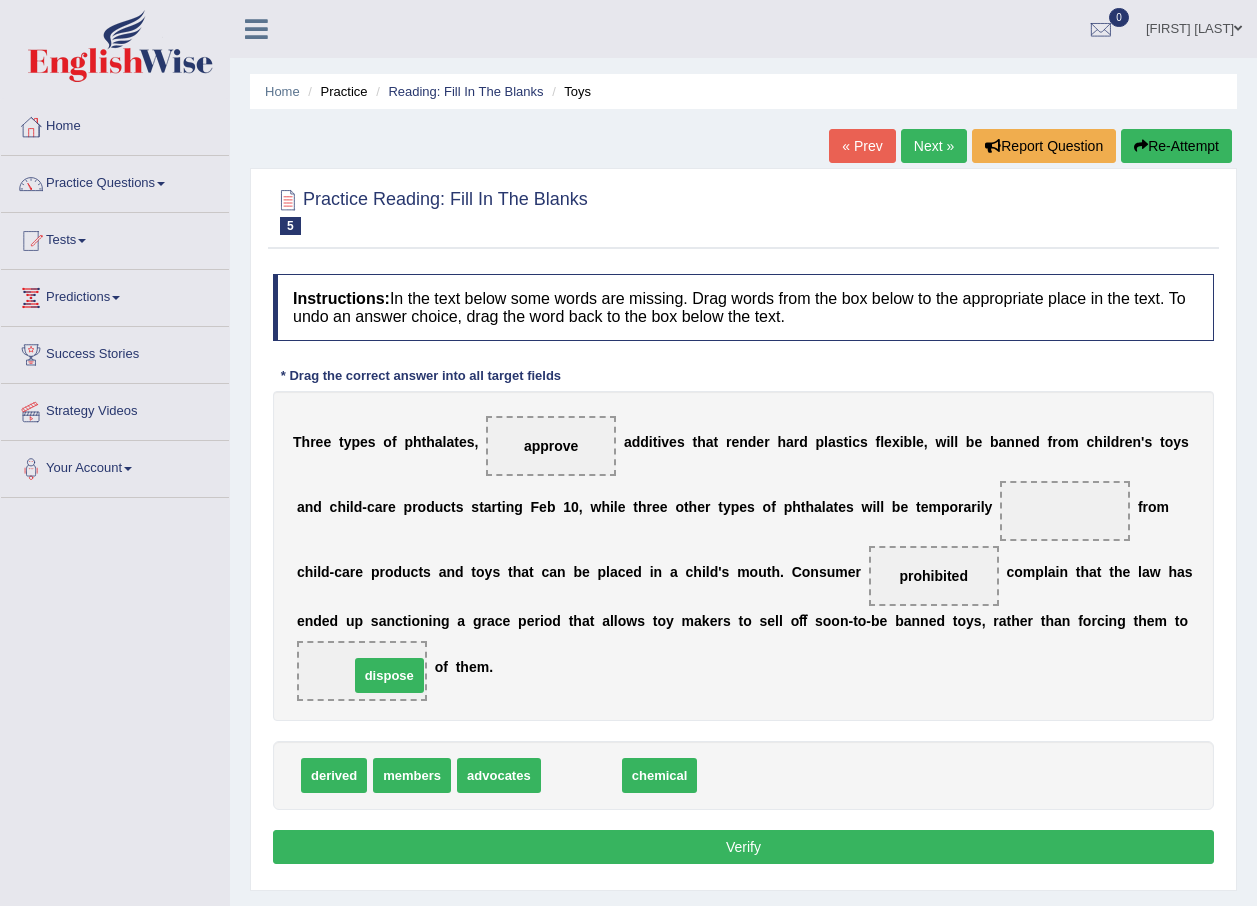 drag, startPoint x: 565, startPoint y: 774, endPoint x: 373, endPoint y: 674, distance: 216.48094 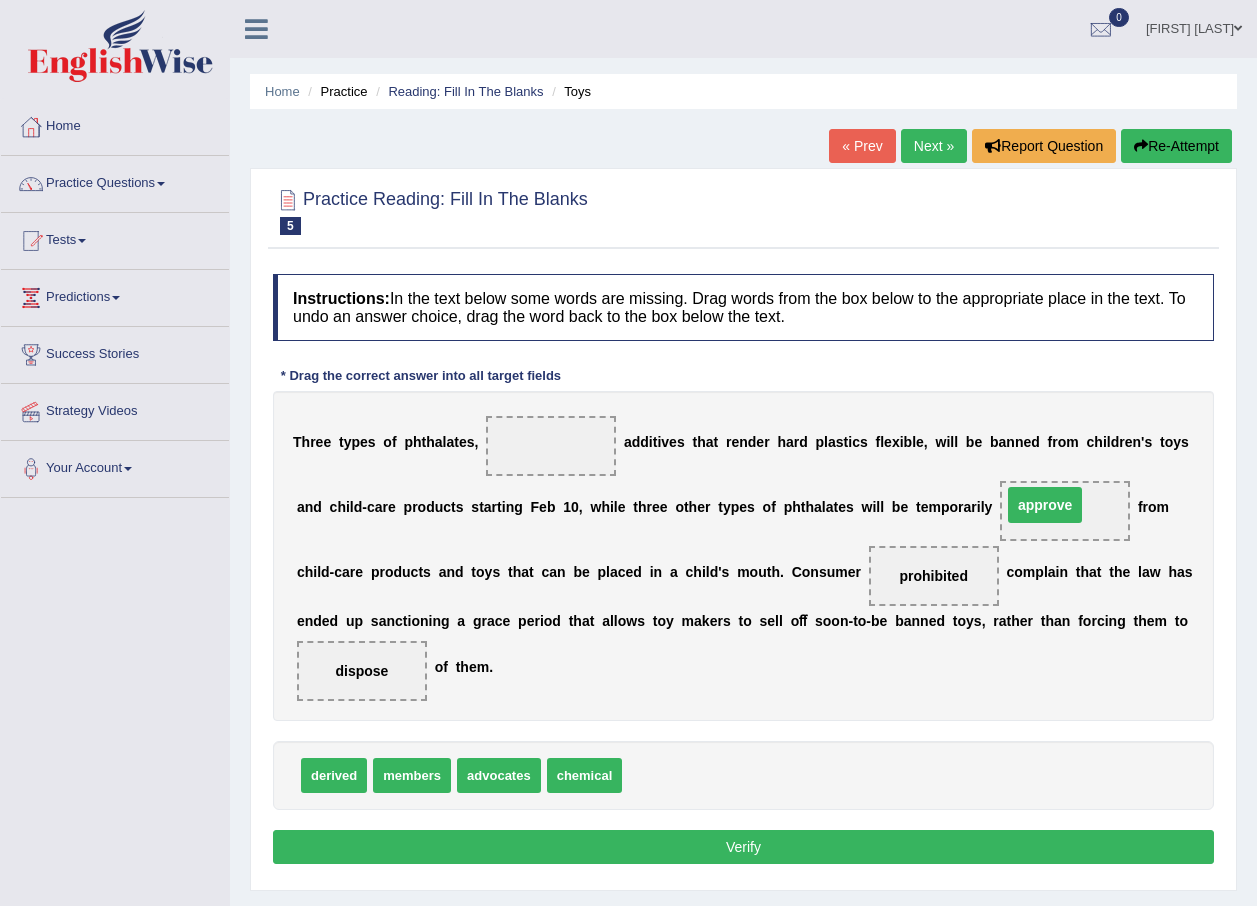 drag, startPoint x: 563, startPoint y: 449, endPoint x: 1057, endPoint y: 508, distance: 497.5108 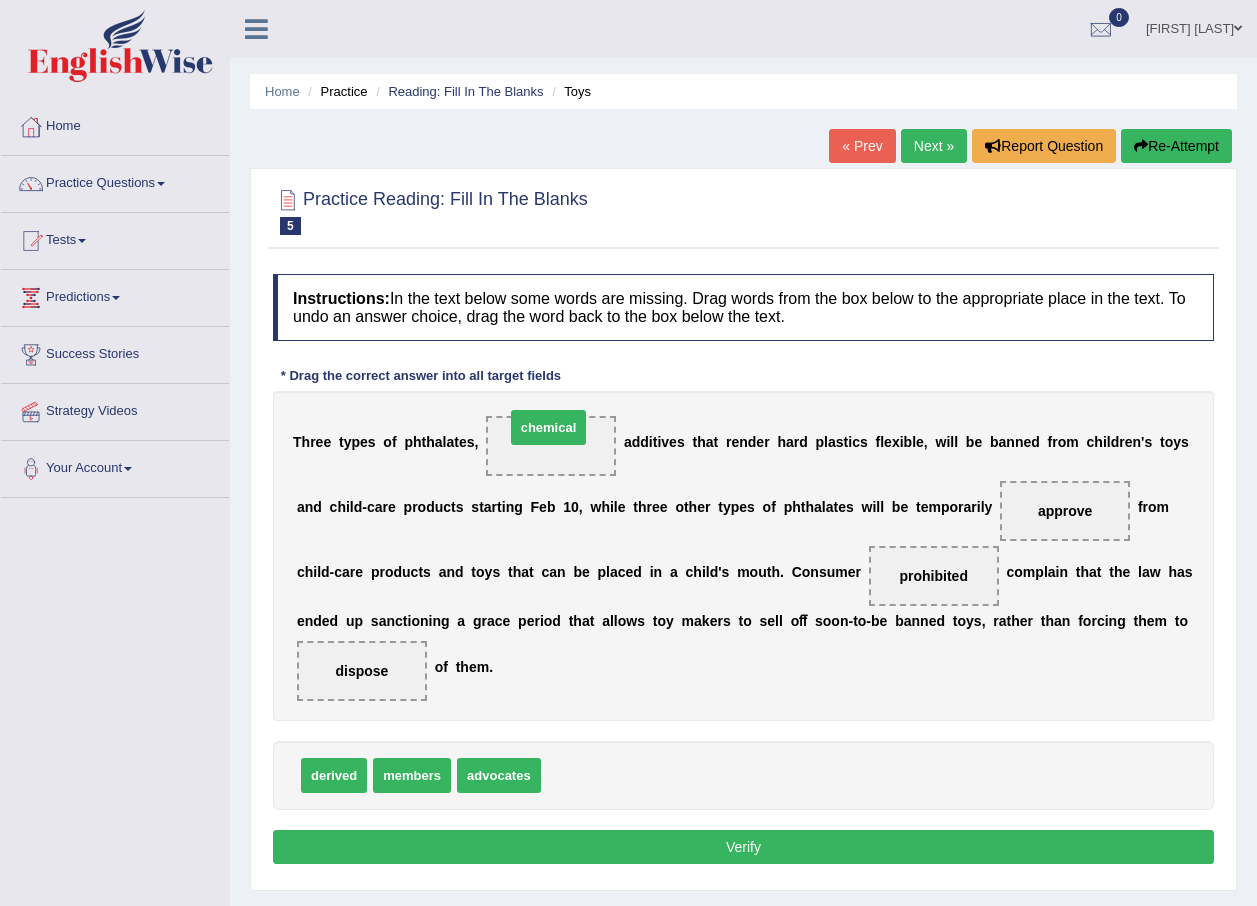 drag, startPoint x: 556, startPoint y: 780, endPoint x: 520, endPoint y: 432, distance: 349.85712 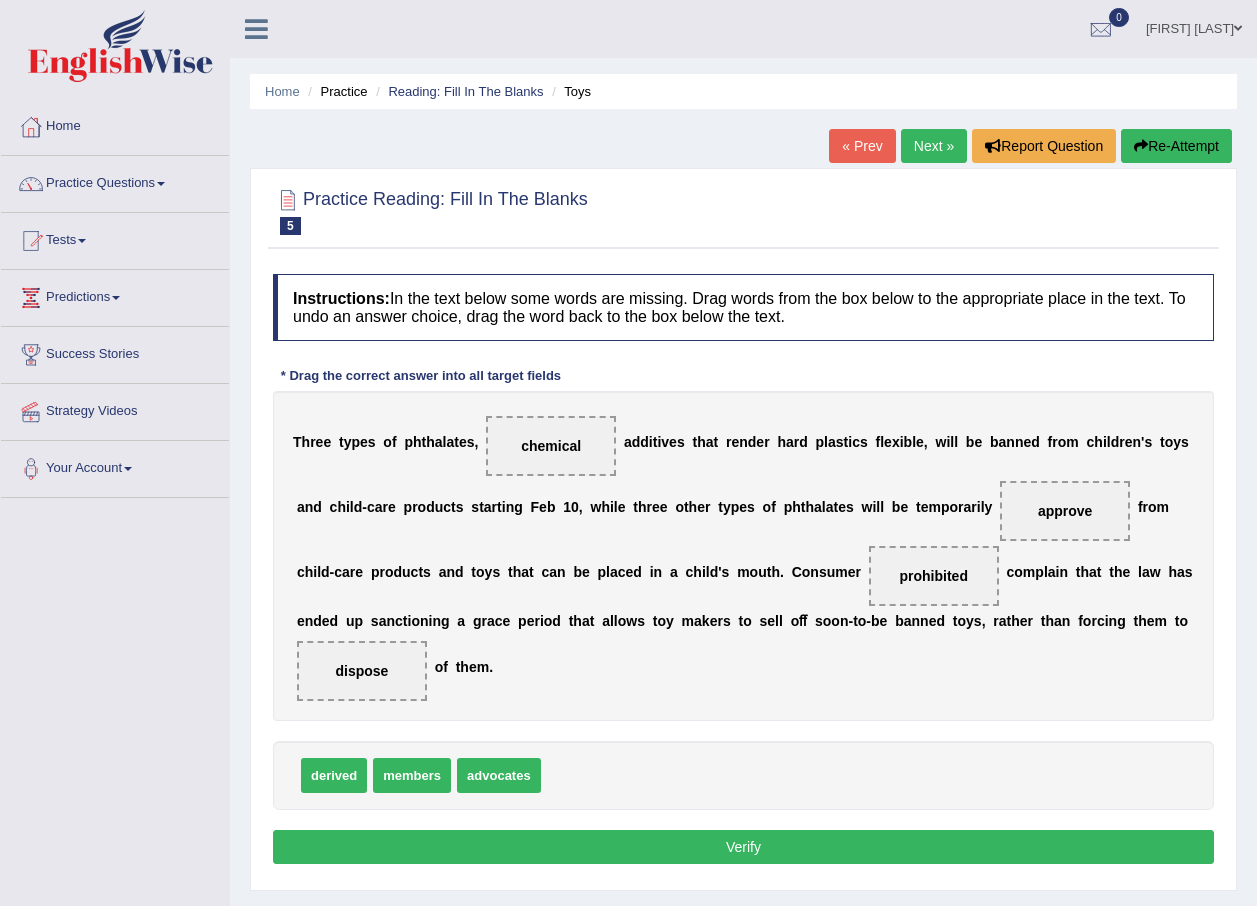 click on "Verify" at bounding box center [743, 847] 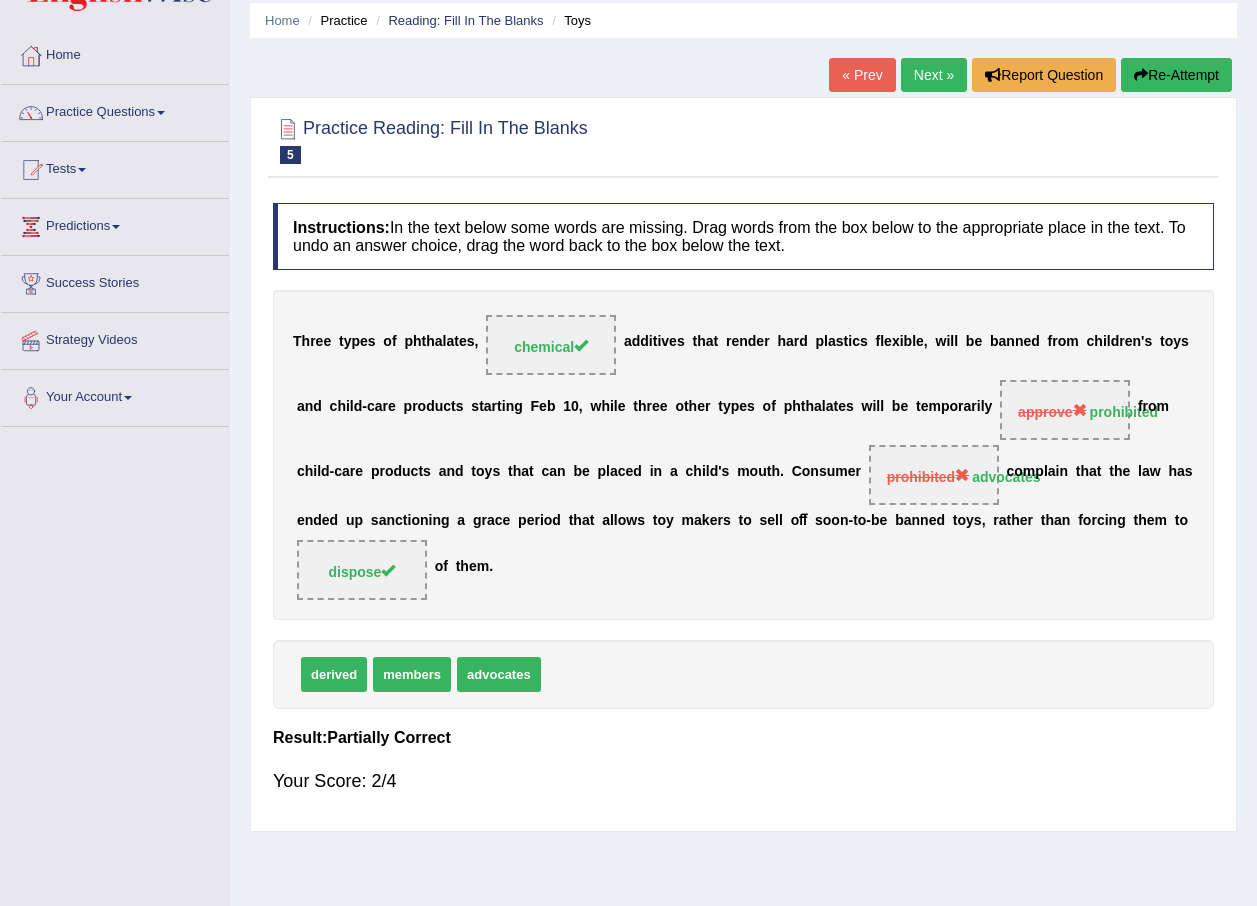 scroll, scrollTop: 0, scrollLeft: 0, axis: both 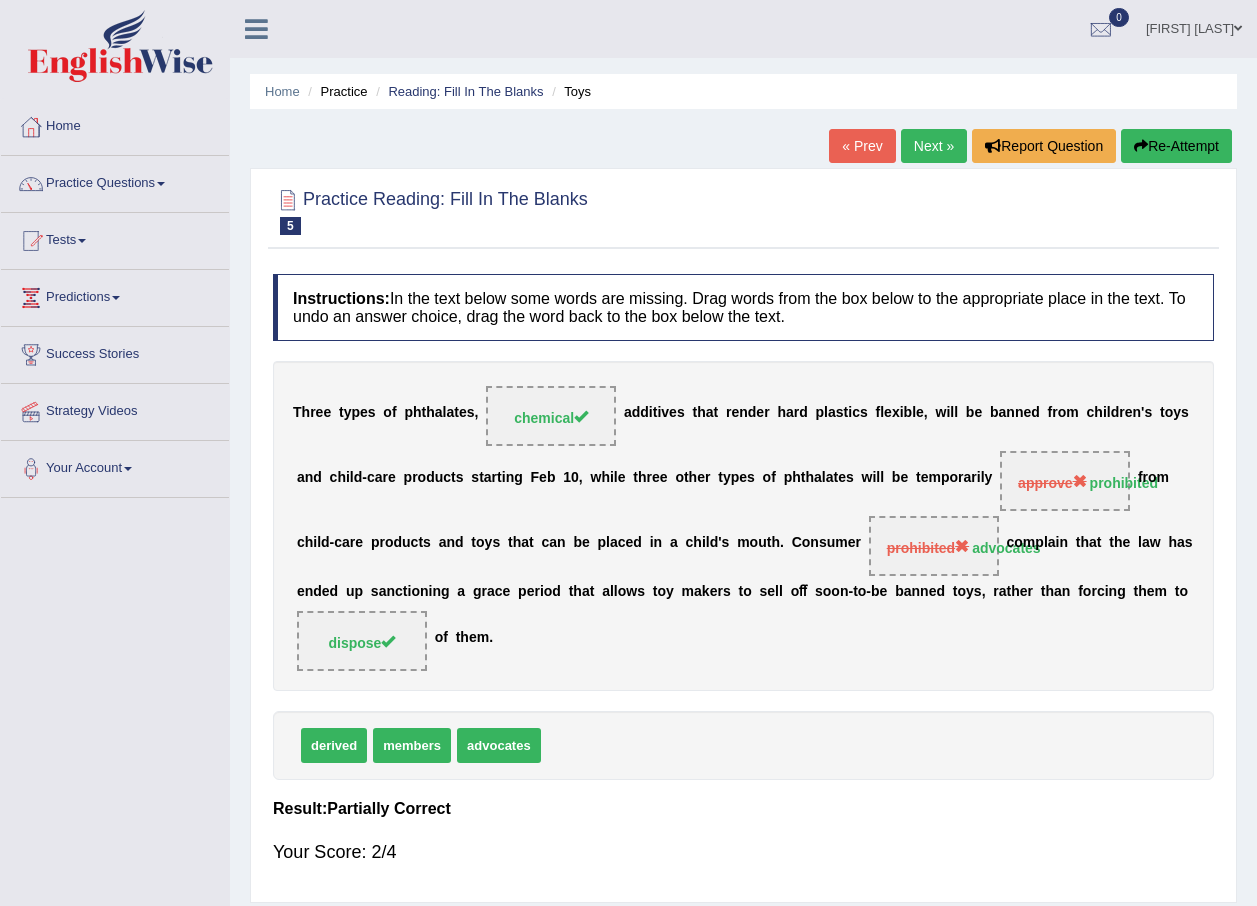 click on "Next »" at bounding box center [934, 146] 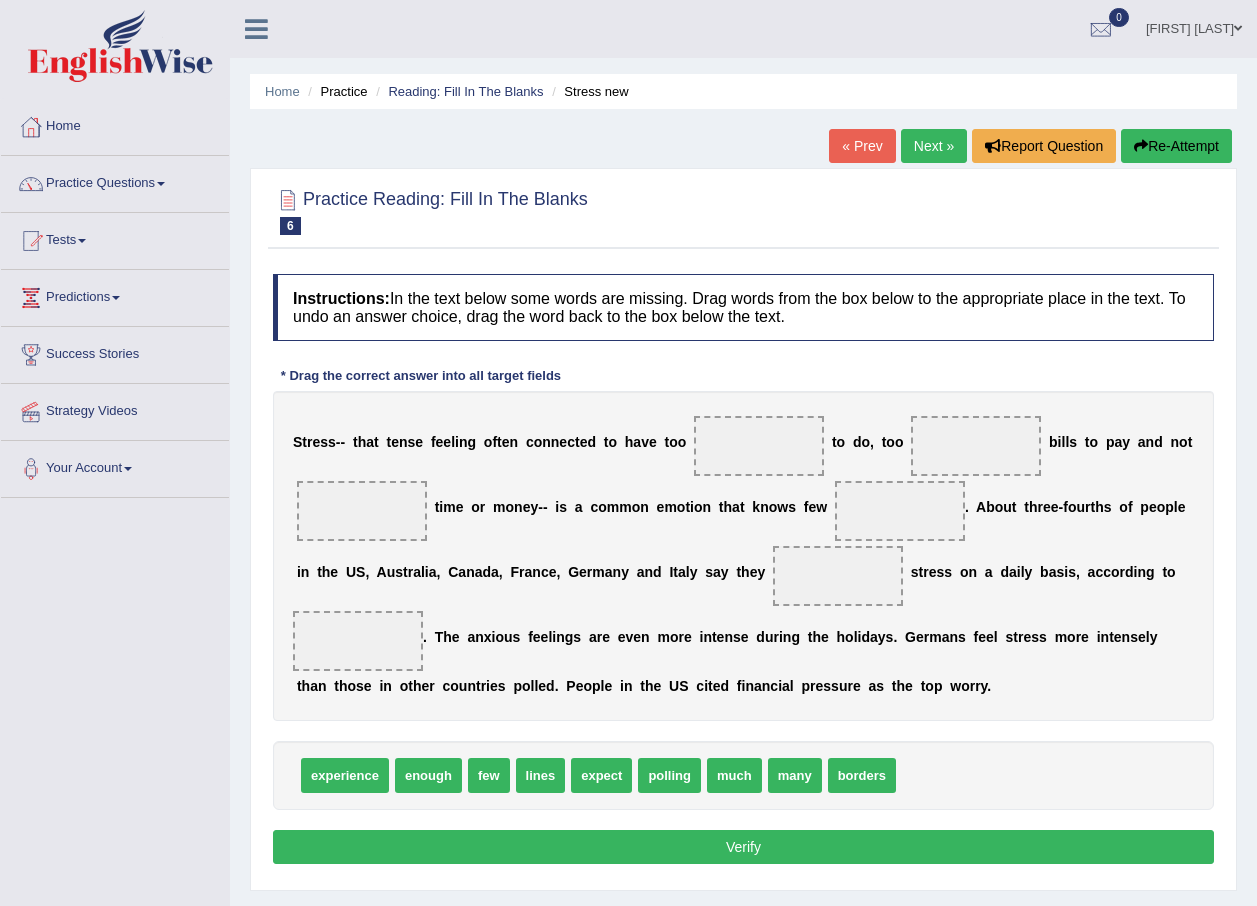 scroll, scrollTop: 0, scrollLeft: 0, axis: both 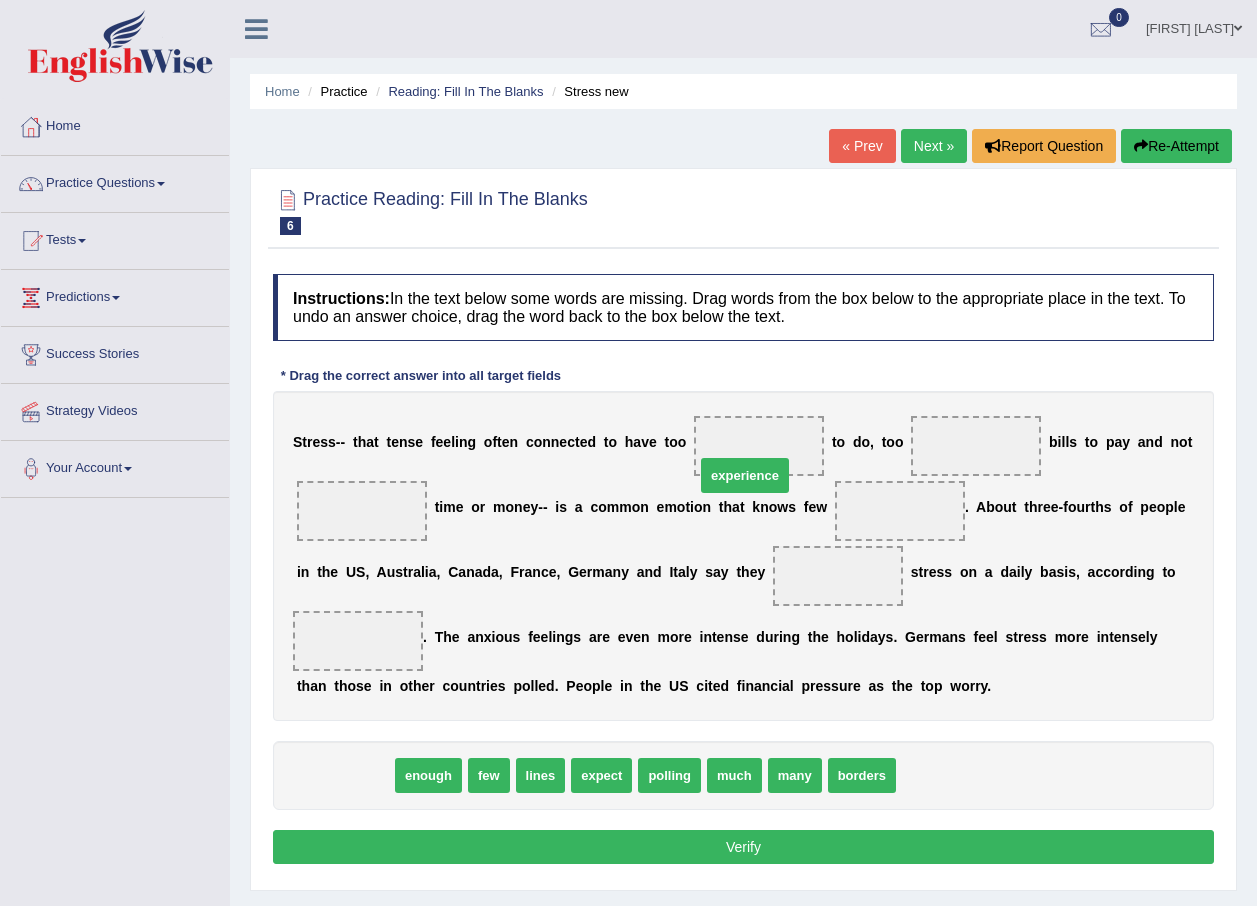 drag, startPoint x: 347, startPoint y: 782, endPoint x: 747, endPoint y: 482, distance: 500 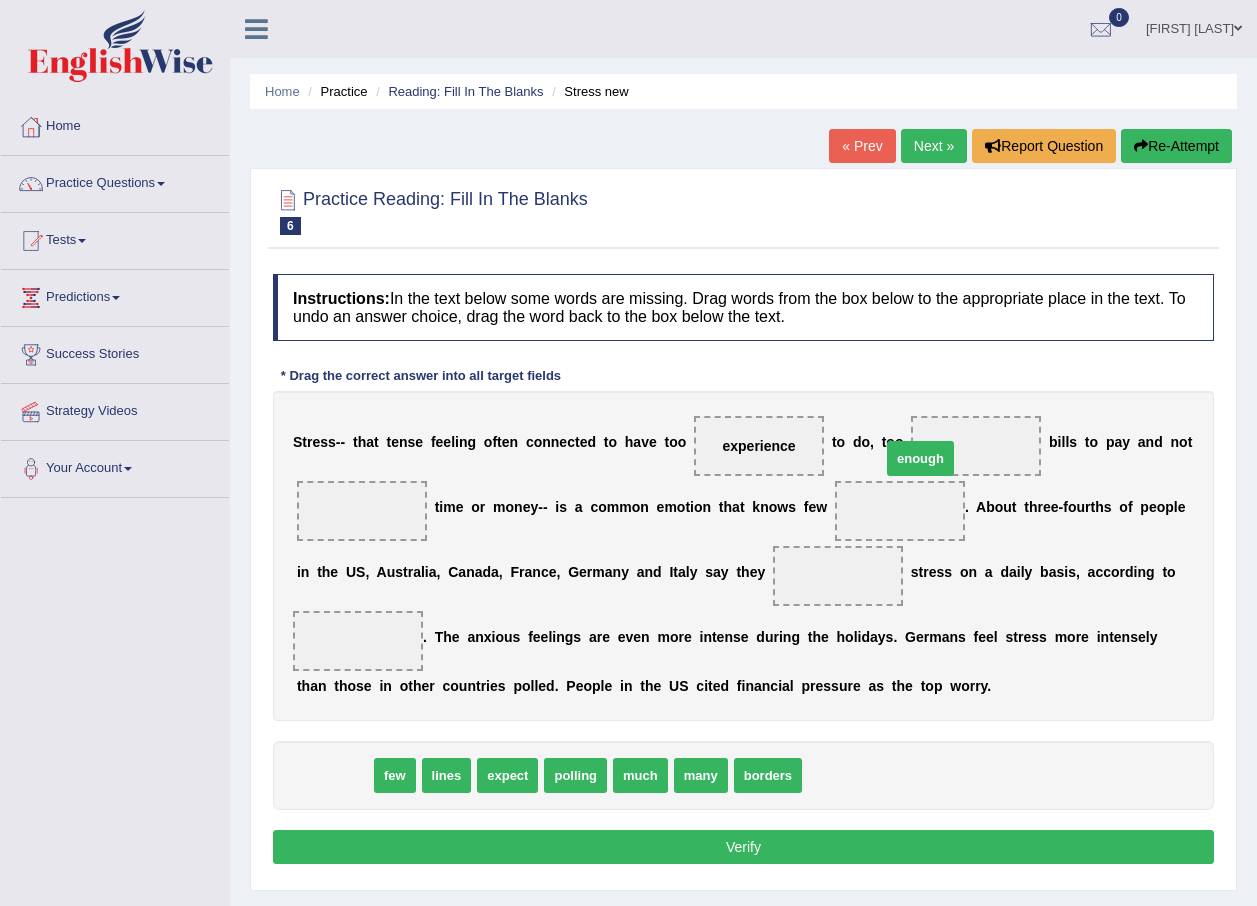 drag, startPoint x: 348, startPoint y: 787, endPoint x: 934, endPoint y: 470, distance: 666.24695 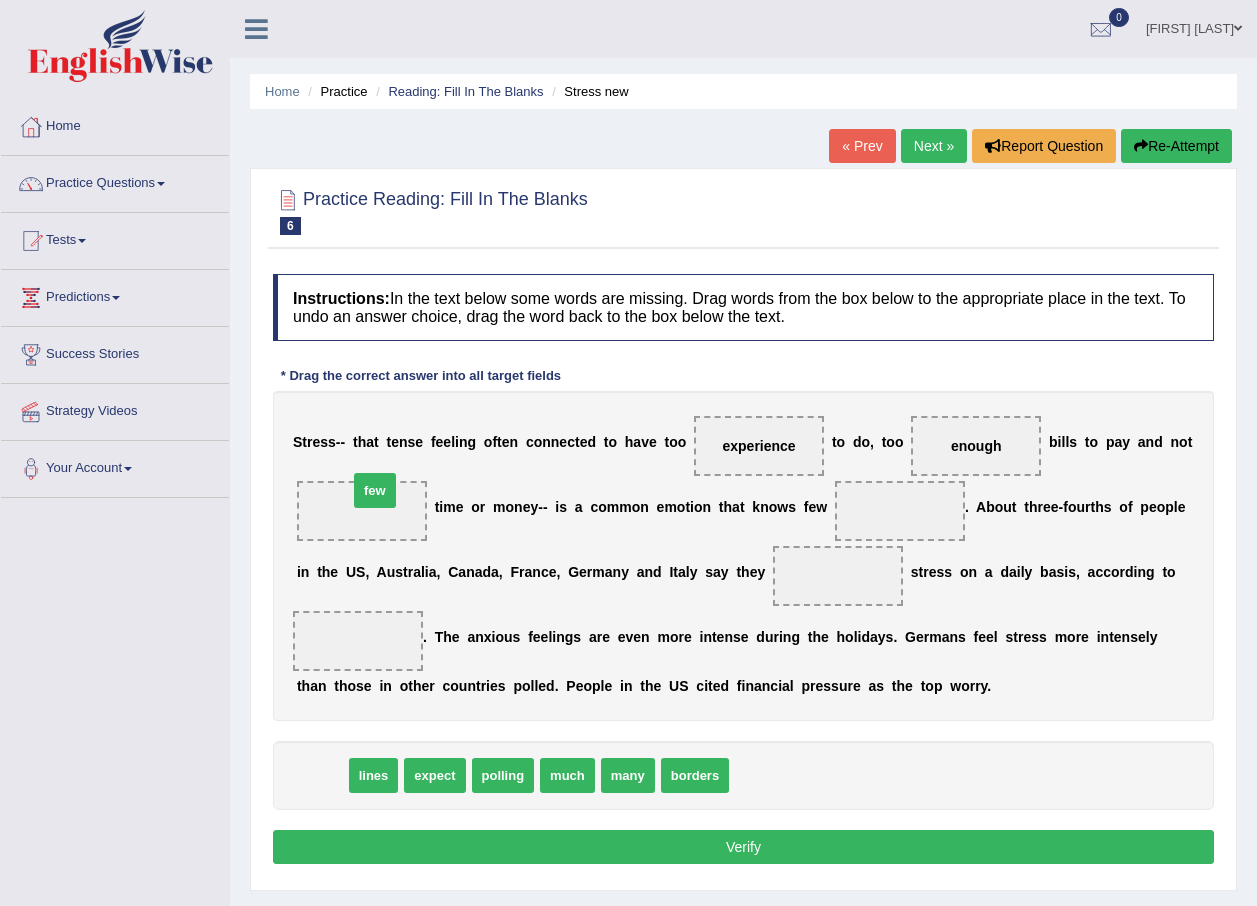 drag, startPoint x: 328, startPoint y: 772, endPoint x: 381, endPoint y: 489, distance: 287.92014 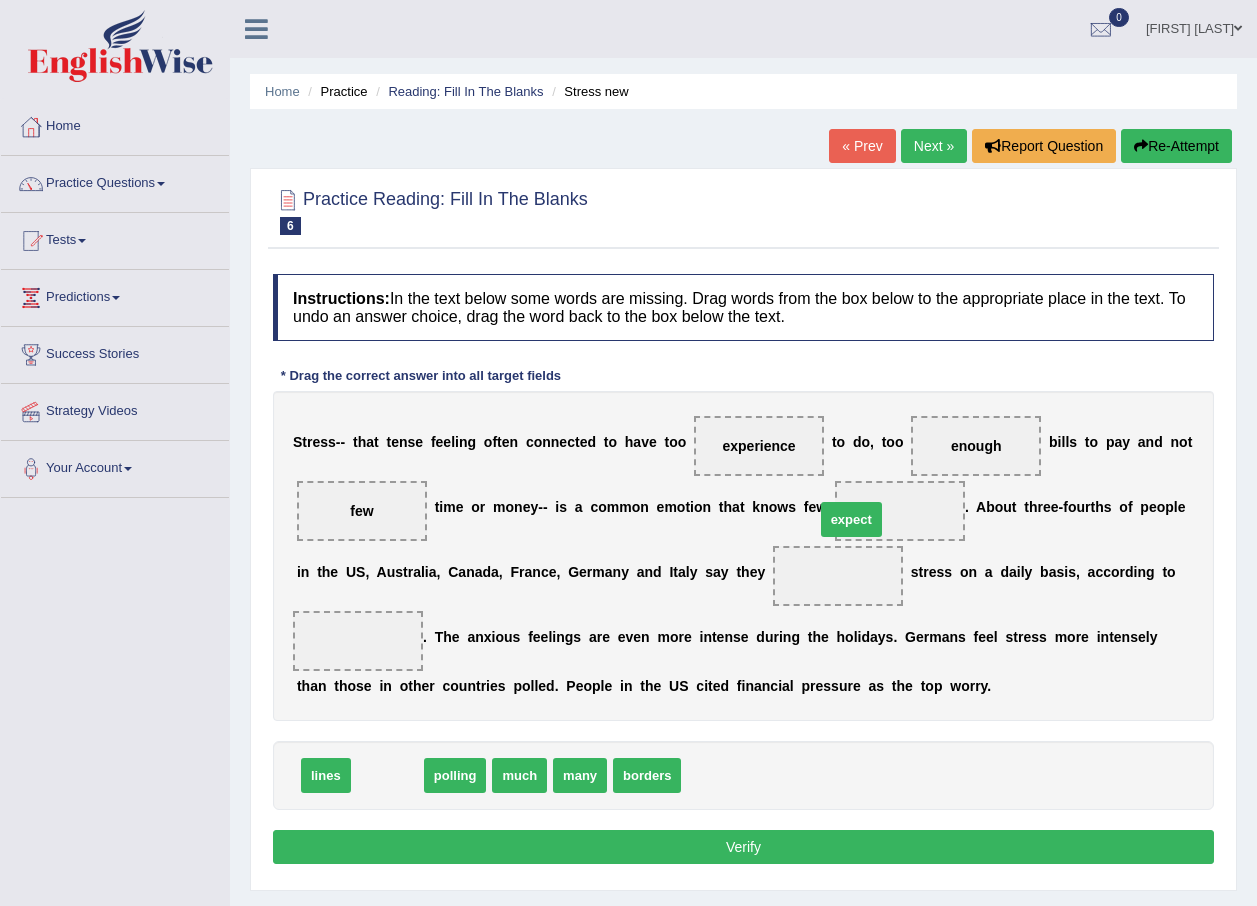 drag, startPoint x: 390, startPoint y: 783, endPoint x: 855, endPoint y: 527, distance: 530.81165 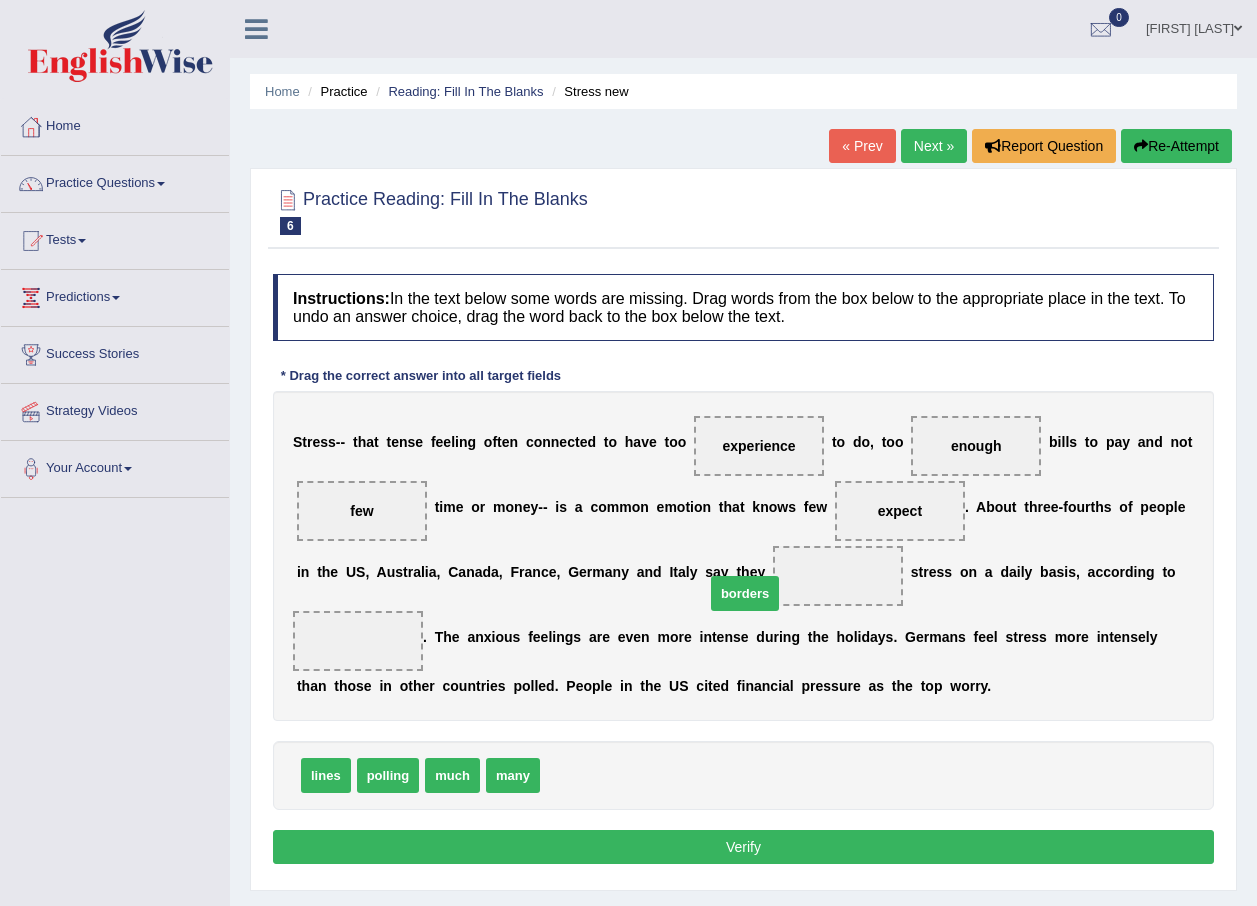 drag, startPoint x: 573, startPoint y: 774, endPoint x: 738, endPoint y: 592, distance: 245.66034 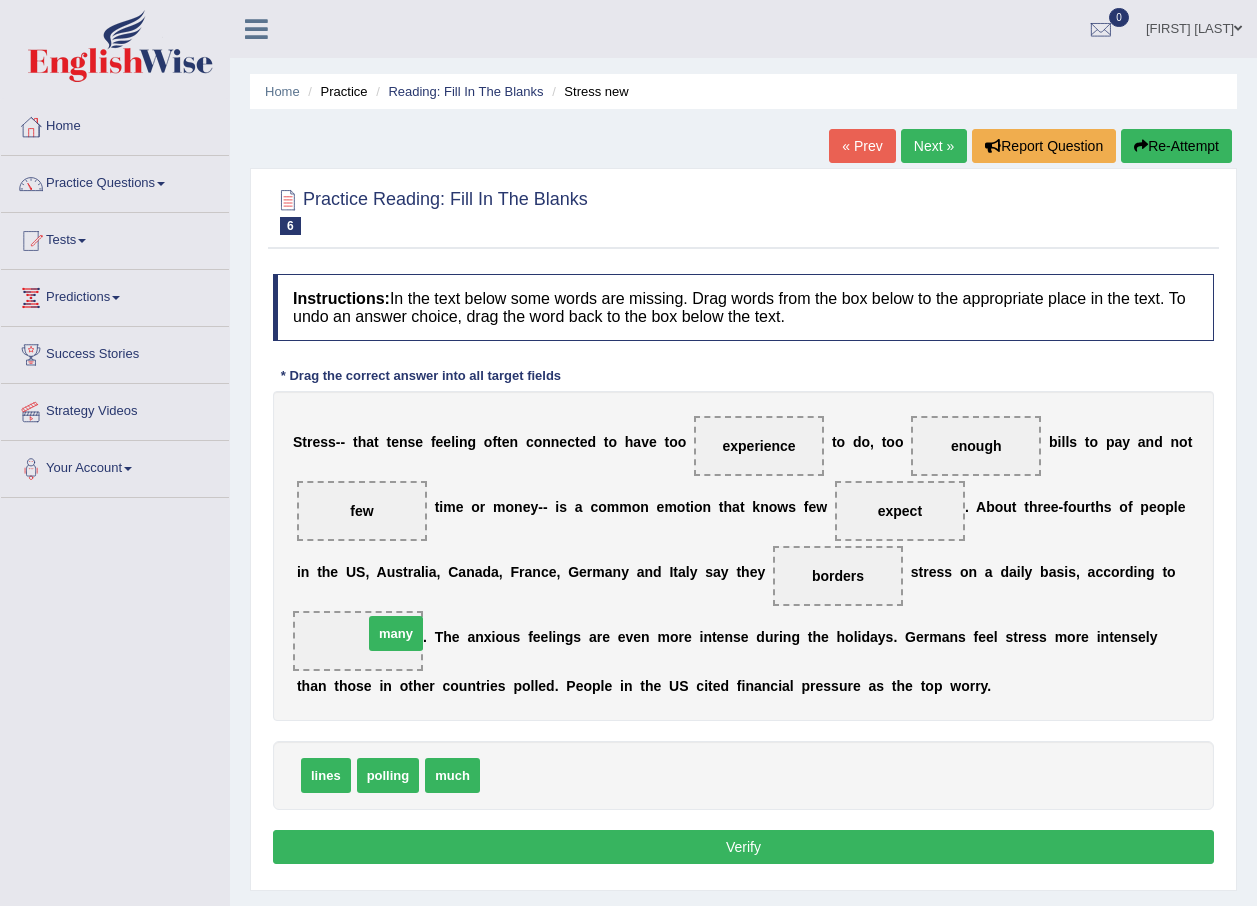 drag, startPoint x: 505, startPoint y: 775, endPoint x: 388, endPoint y: 633, distance: 183.99185 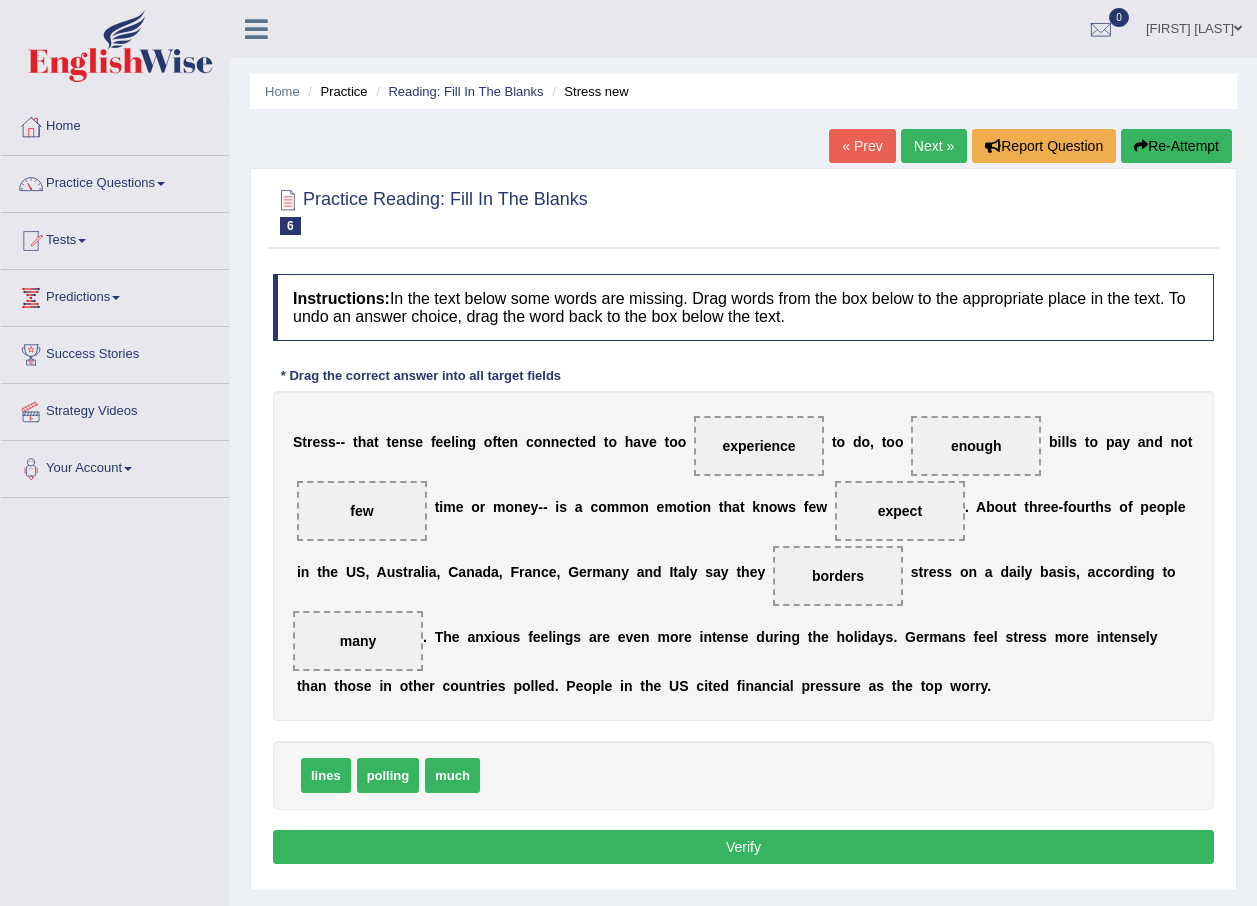 click on "Verify" at bounding box center (743, 847) 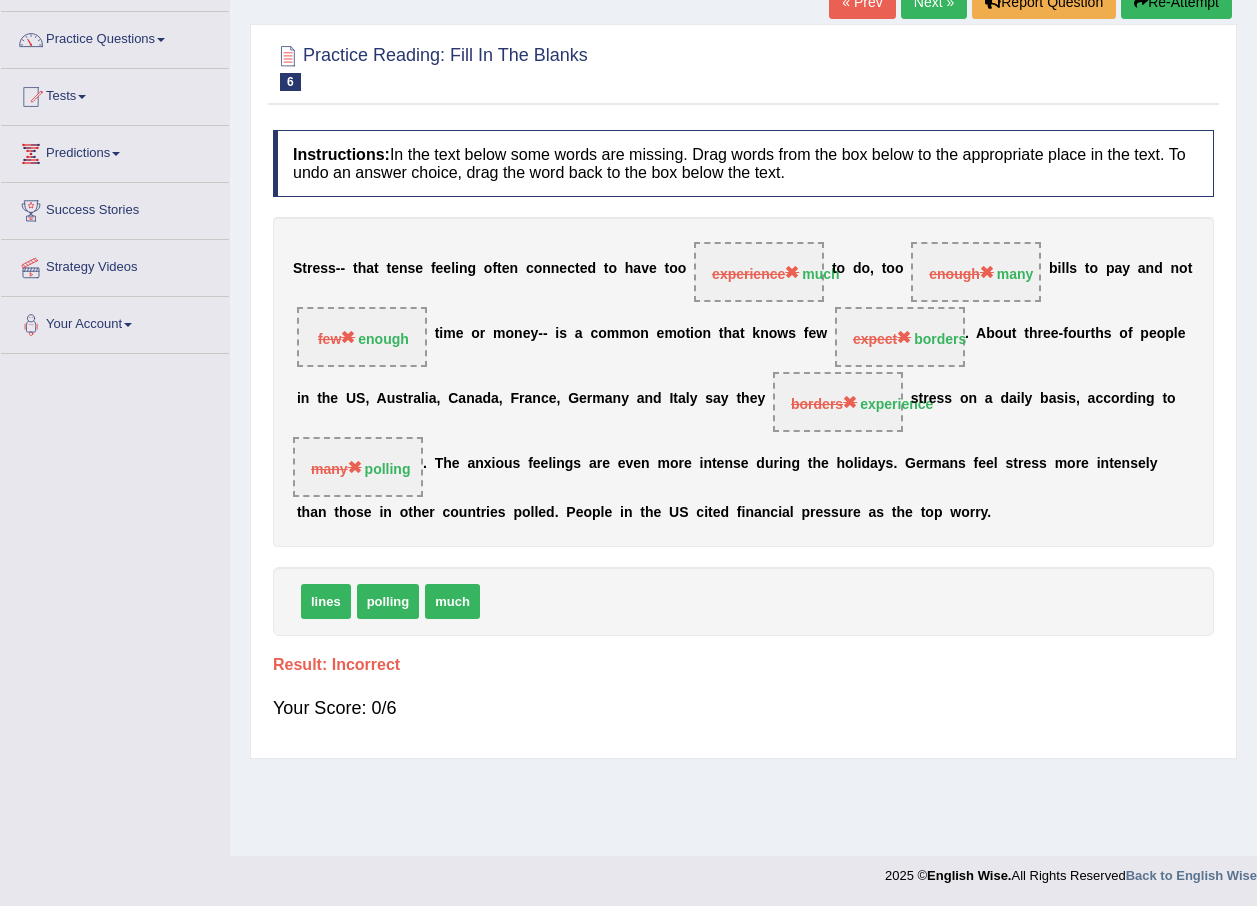 scroll, scrollTop: 0, scrollLeft: 0, axis: both 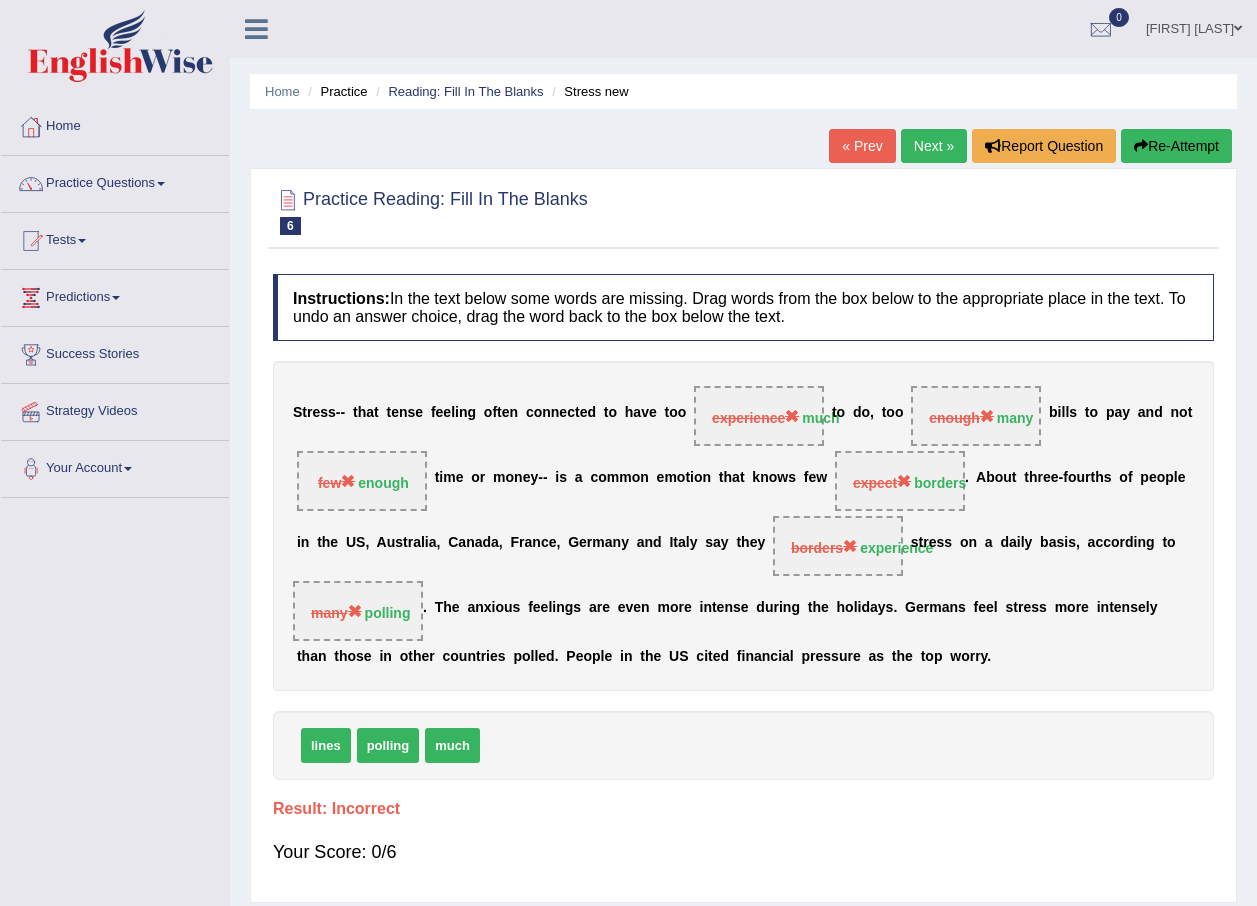 click on "Next »" at bounding box center (934, 146) 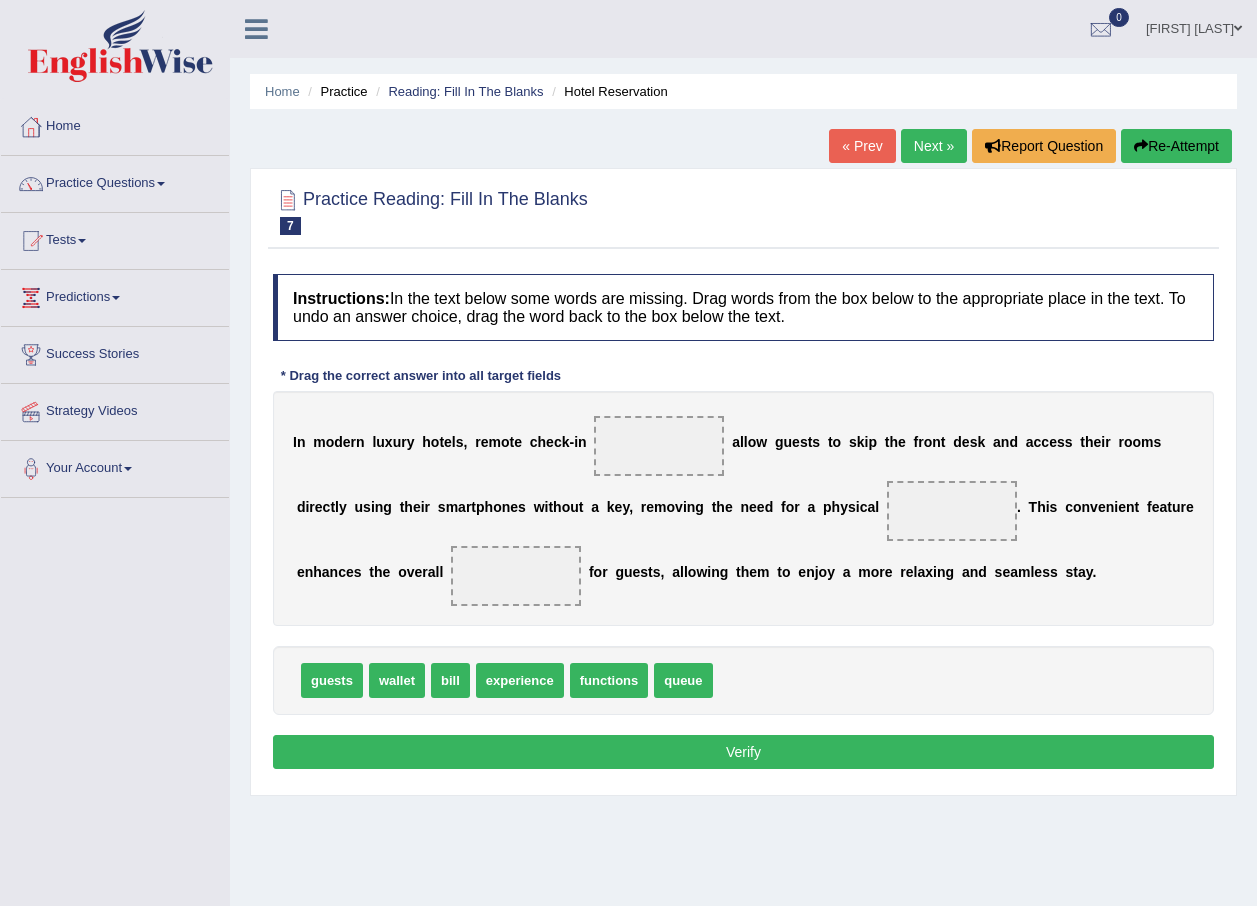 scroll, scrollTop: 0, scrollLeft: 0, axis: both 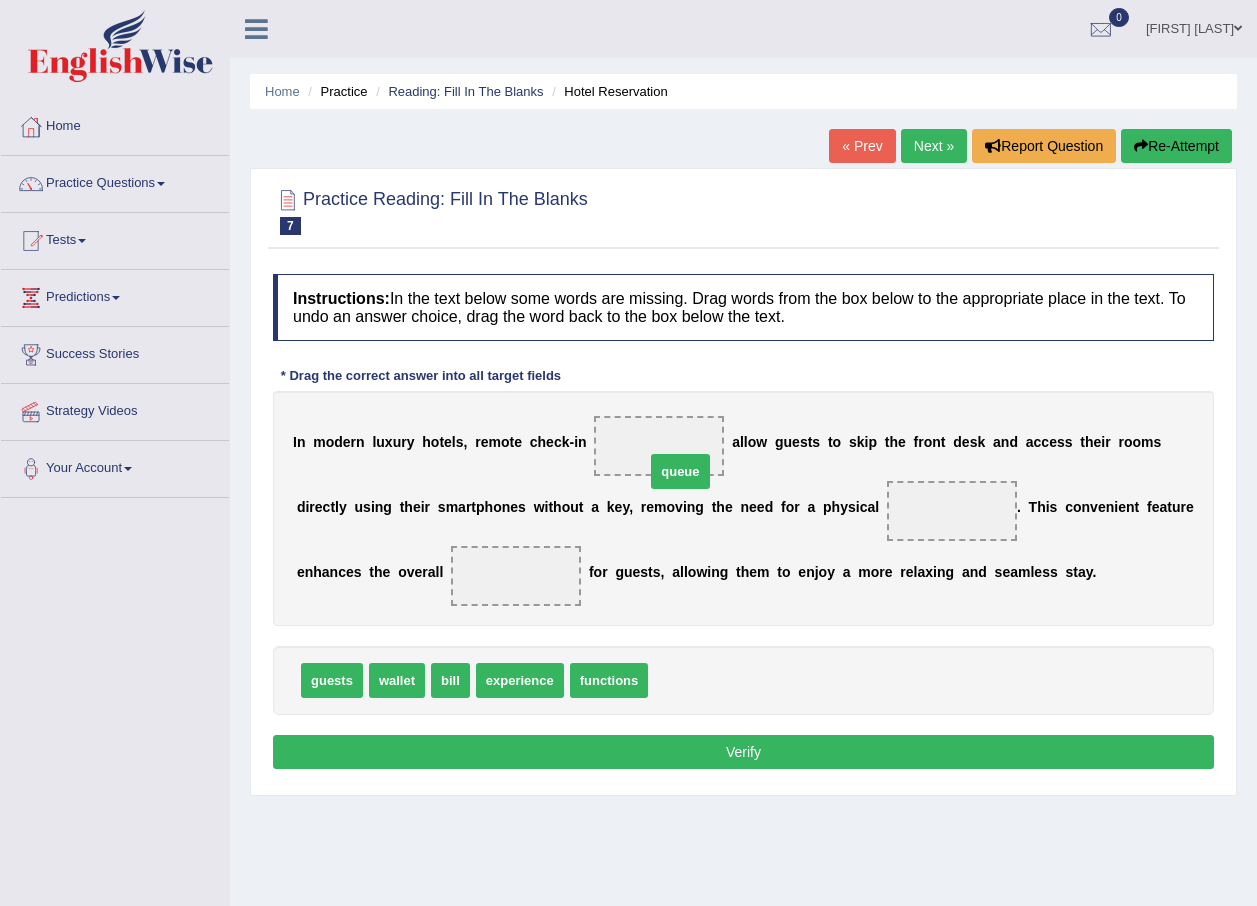 drag, startPoint x: 667, startPoint y: 685, endPoint x: 664, endPoint y: 476, distance: 209.02153 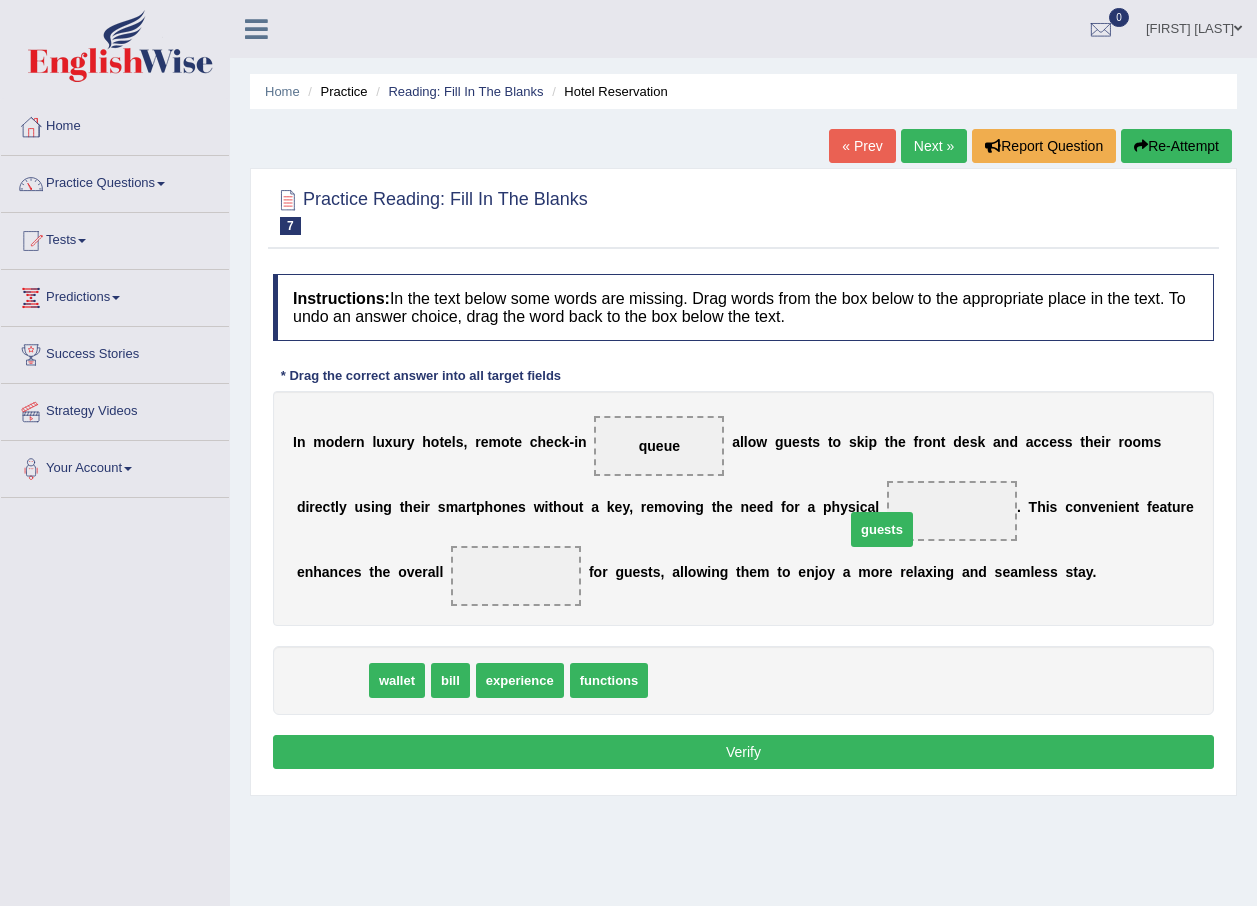 drag, startPoint x: 344, startPoint y: 676, endPoint x: 894, endPoint y: 525, distance: 570.3516 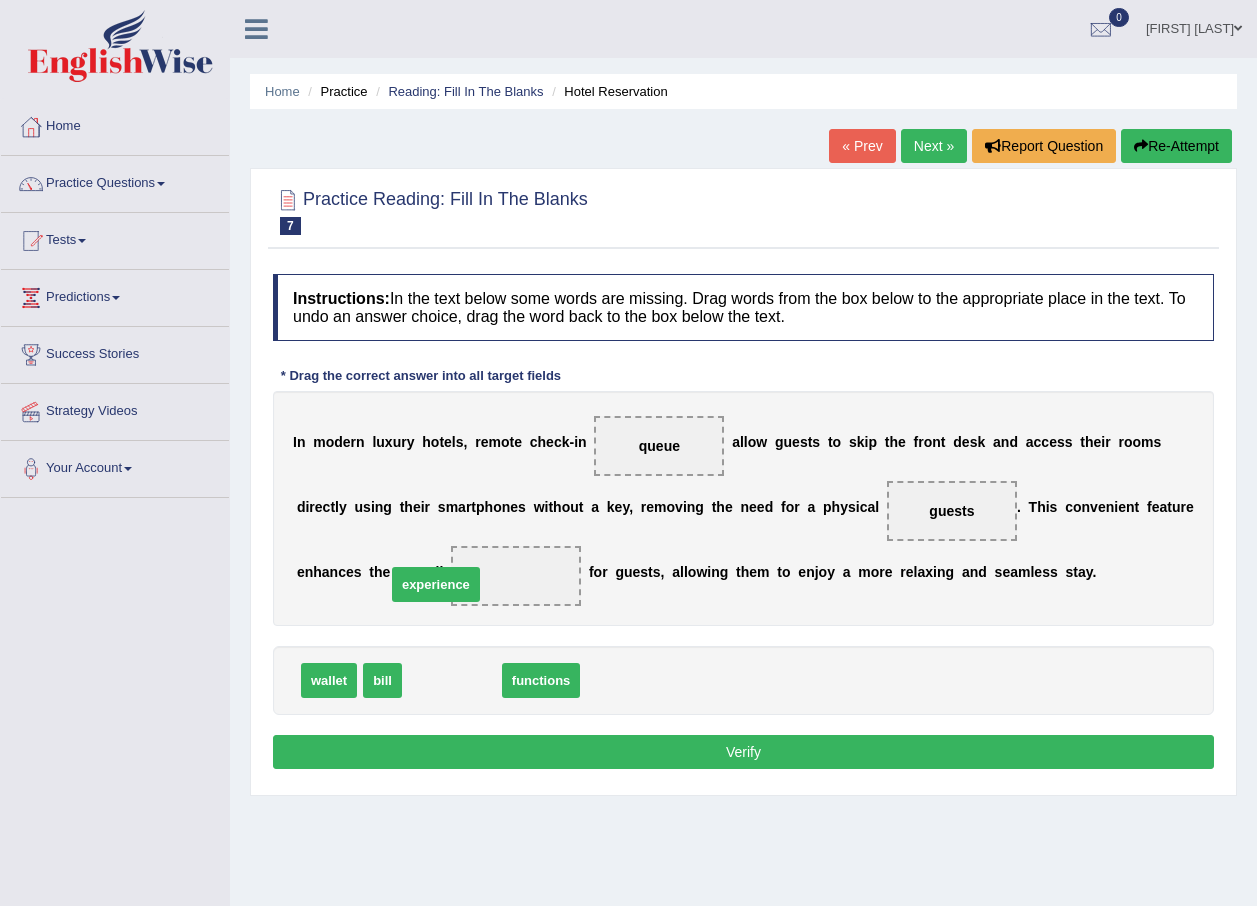 drag, startPoint x: 439, startPoint y: 678, endPoint x: 423, endPoint y: 582, distance: 97.3242 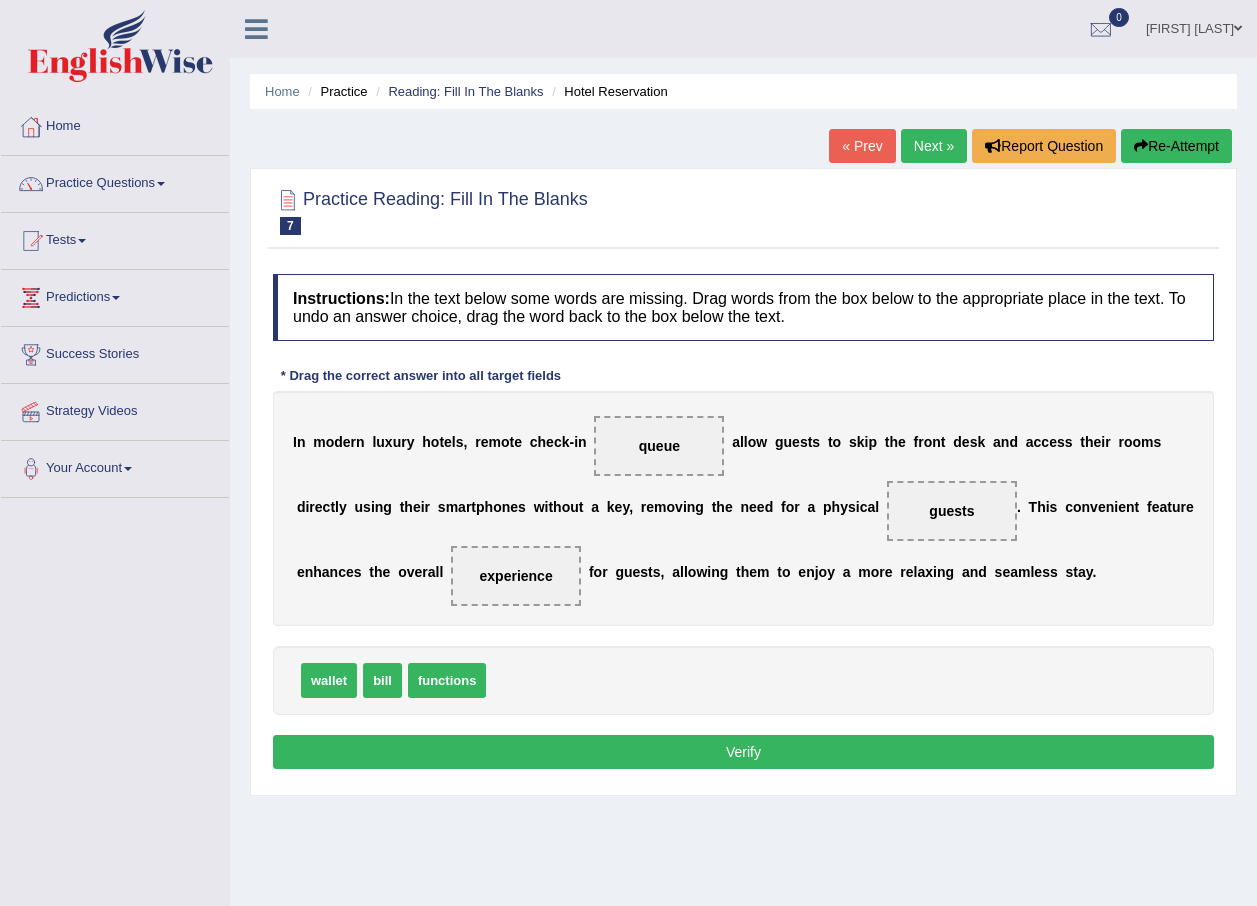 click on "Instructions:  In the text below some words are missing. Drag words from the box below to the appropriate place in the text. To undo an answer choice, drag the word back to the box below the text.
* Drag the correct answer into all target fields I n    m o d e r n    l u x u r y    h o t e l s ,    r e m o t e    c h e c k - i n    queue    a l l o w    g u e s t s    t o    s k i p    t h e    f r o n t    d e s k    a n d    a c c e s s    t h e i r    r o o m s    d i r e c t l y    u s i n g    t h e i r    s m a r t p h o n e s    w i t h o u t    a    k e y ,    r e m o v i n g    t h e    n e e d    f o r    a    p h y s i c a l    guests .    T h i s    c o n v e n i e n t    f e a t u r e    e n h a n c e s    t h e    o v e r a l l    experience    f o r    g u e s t s ,    a l l o w i n g    t h e m    t o    e n j o y    a    m o r e    r e l a x i n g    a n d    s e a m l e s s    s t a y . wallet bill functions Result:  Verify" at bounding box center [743, 524] 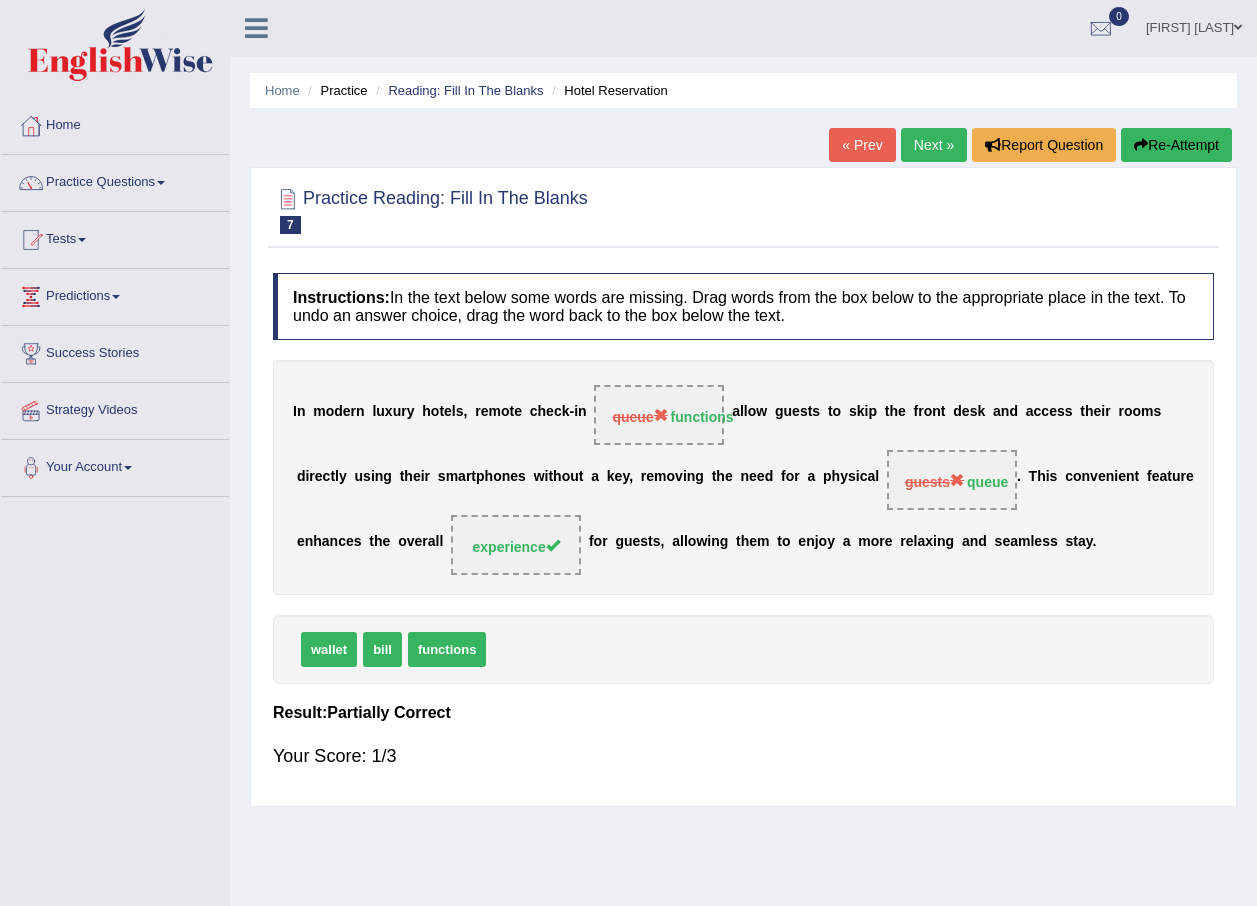 scroll, scrollTop: 0, scrollLeft: 0, axis: both 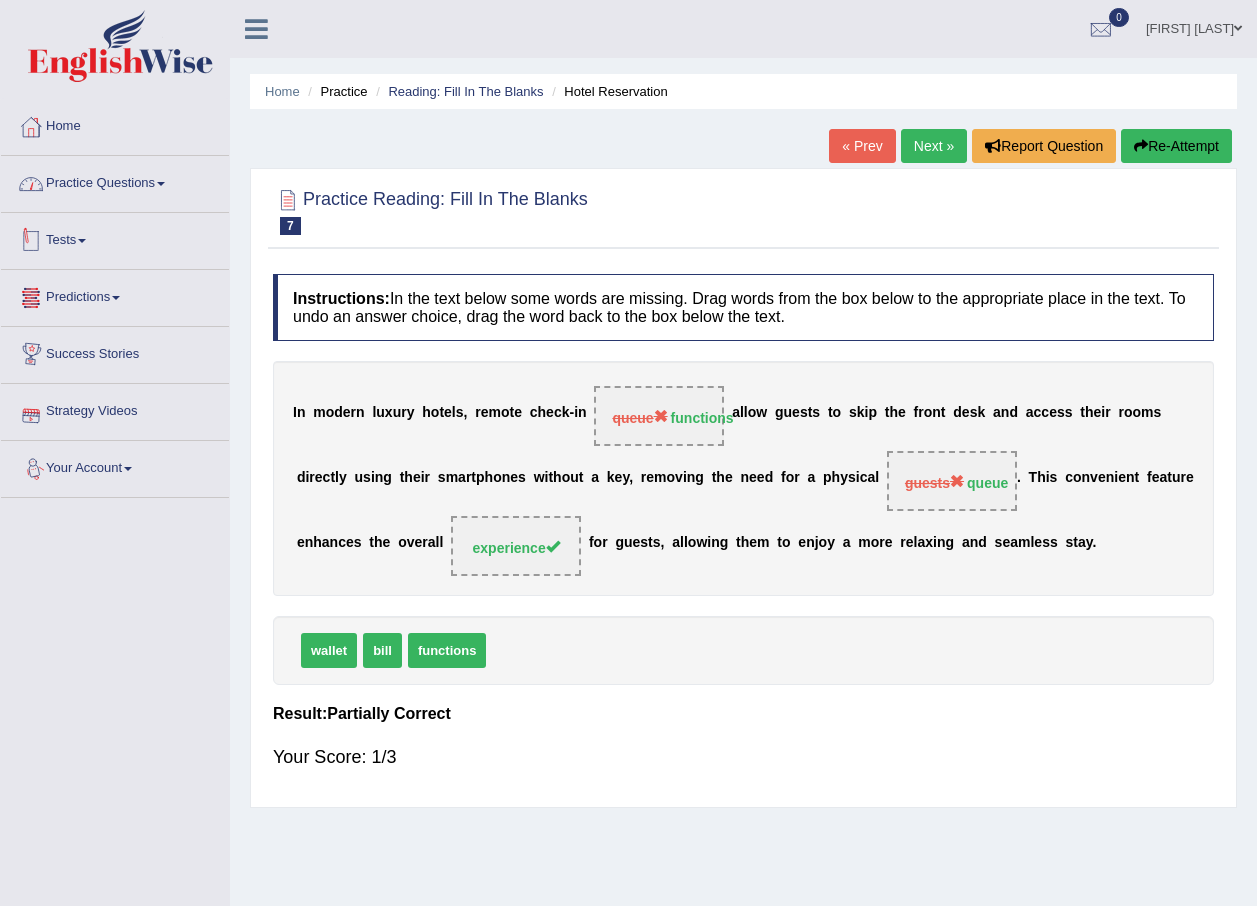 click on "Practice Questions" at bounding box center [115, 181] 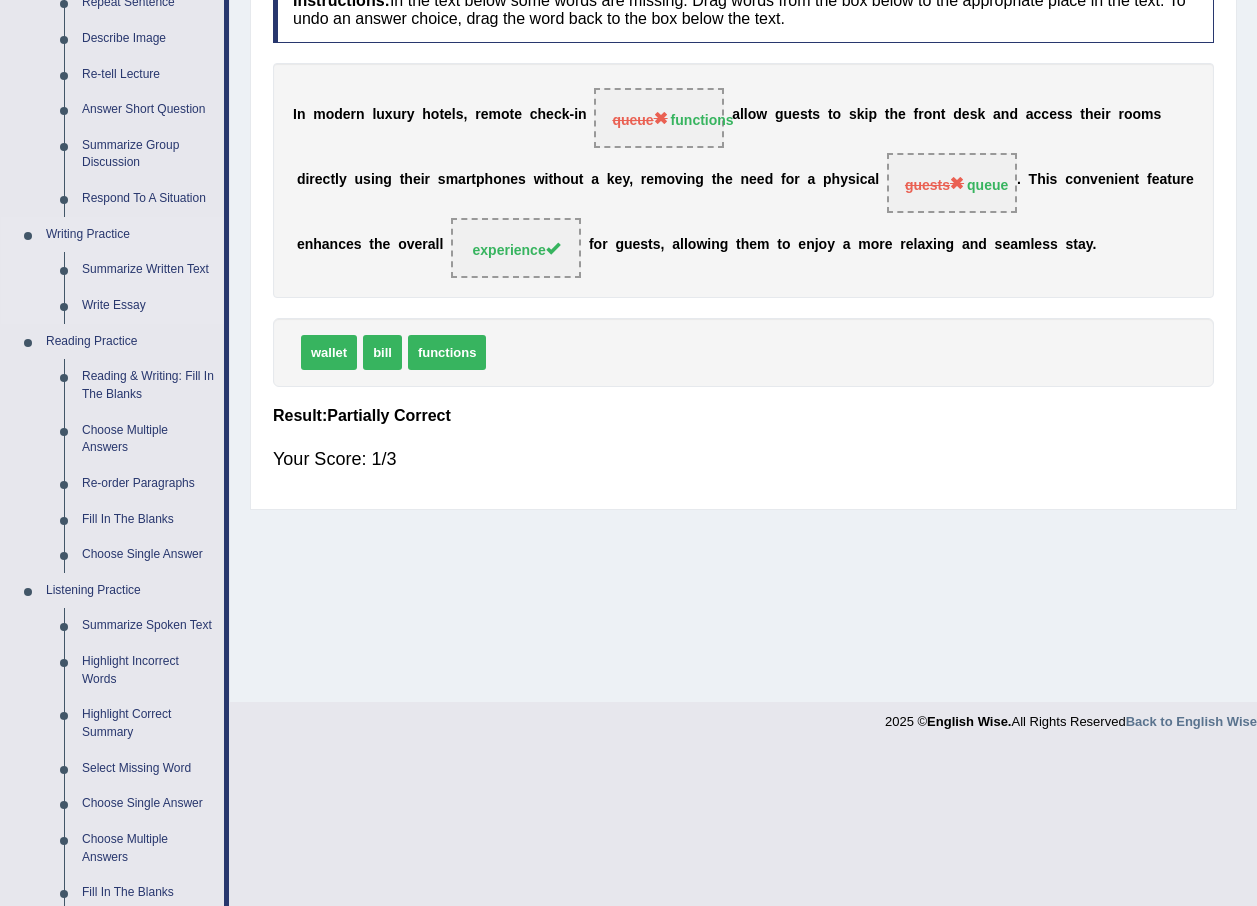 scroll, scrollTop: 300, scrollLeft: 0, axis: vertical 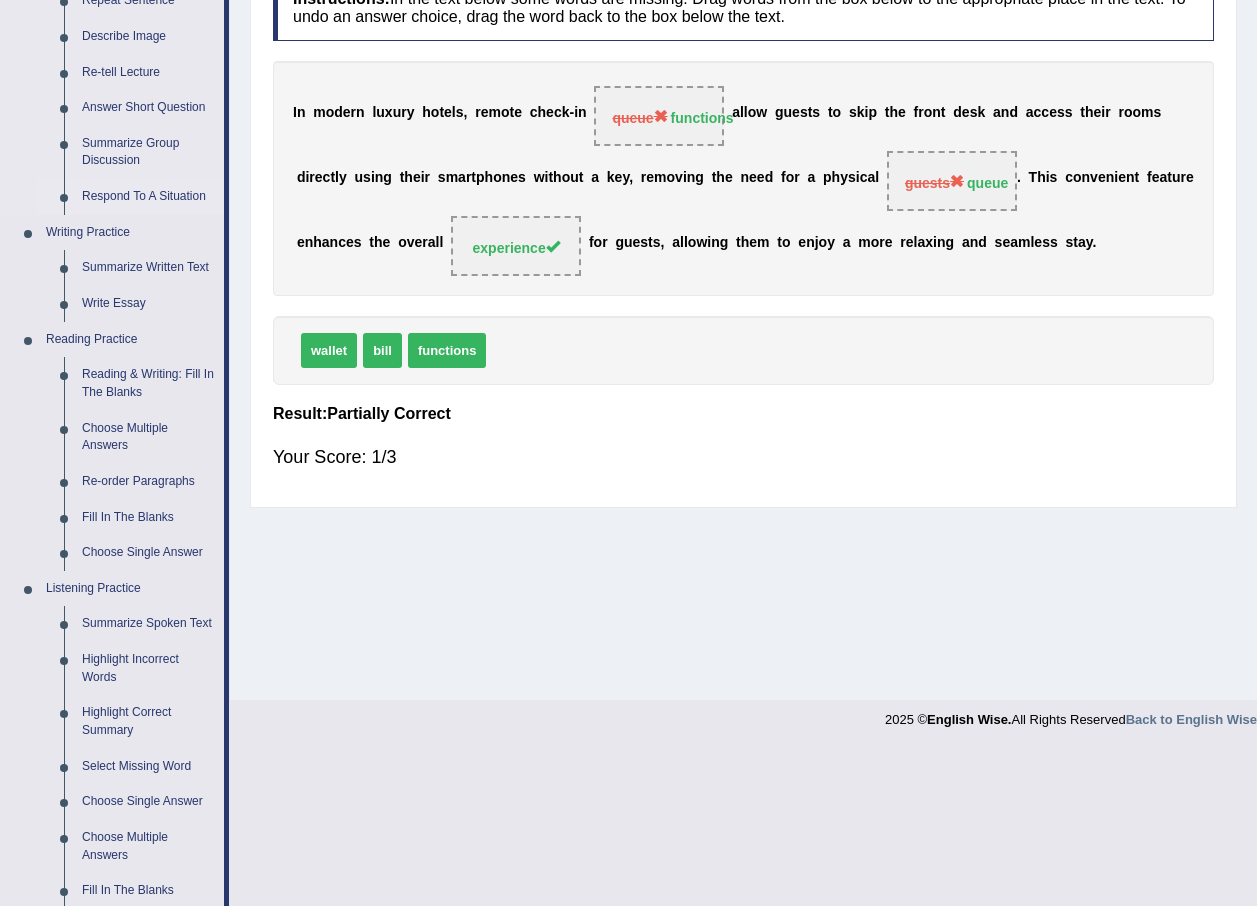 click on "Respond To A Situation" at bounding box center (148, 197) 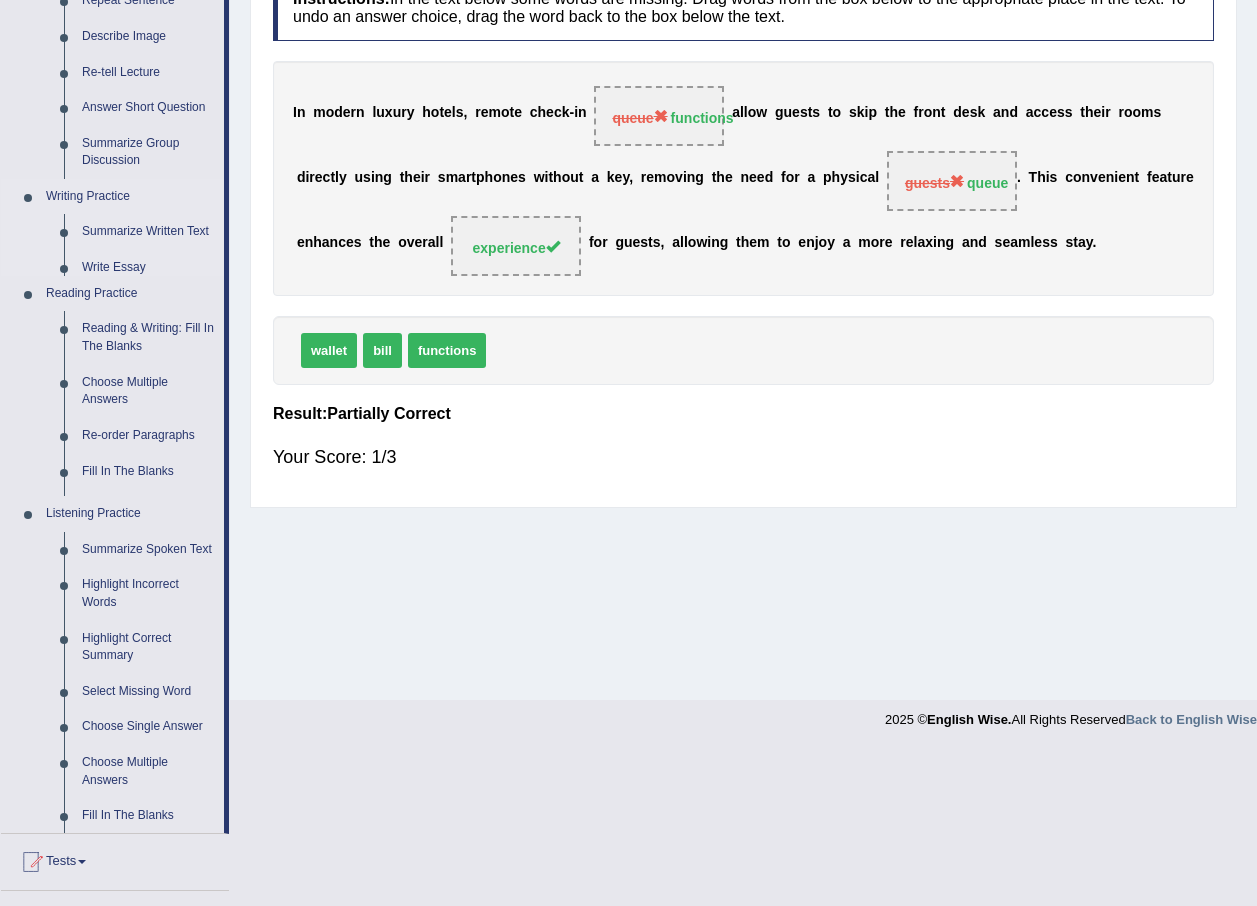 scroll, scrollTop: 156, scrollLeft: 0, axis: vertical 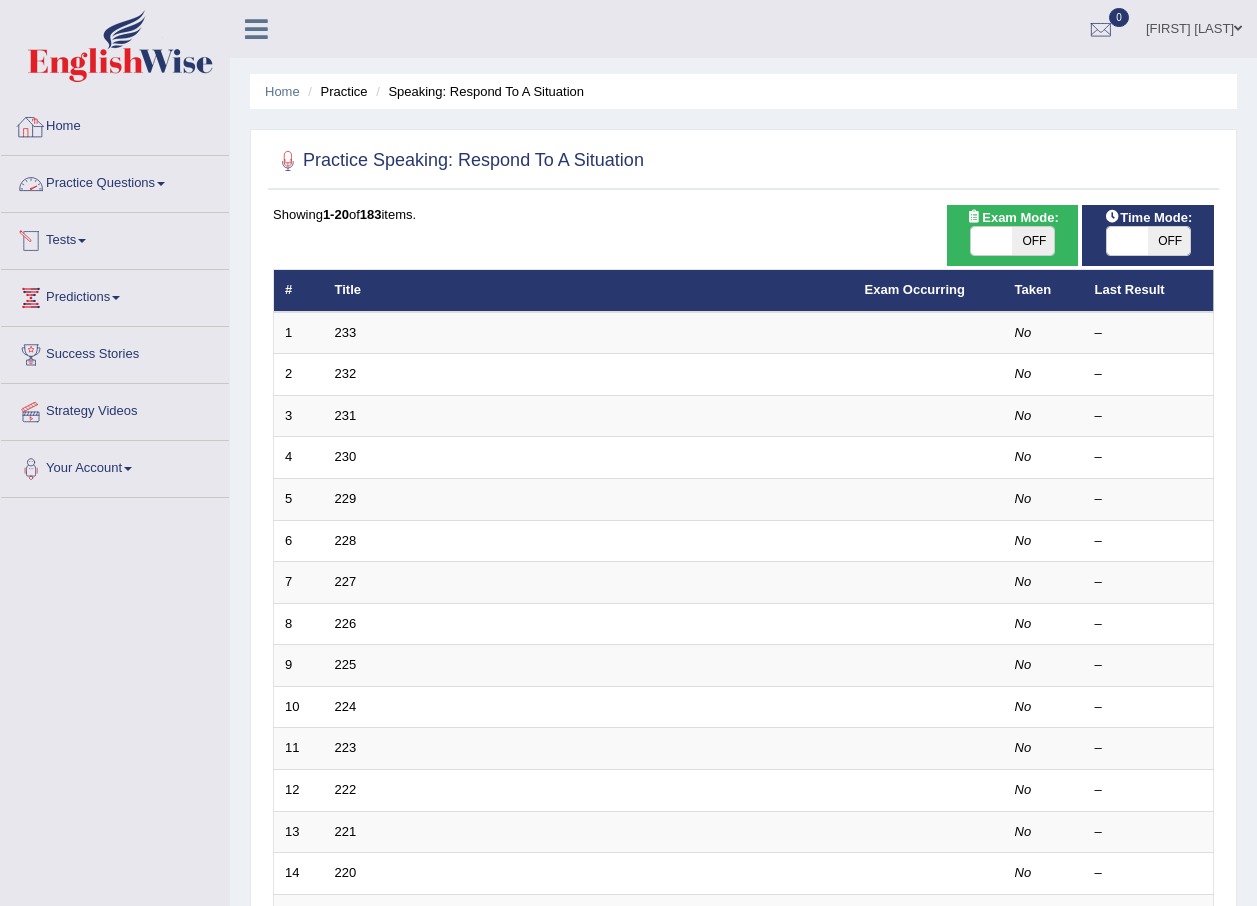 click on "Practice Questions" at bounding box center (115, 181) 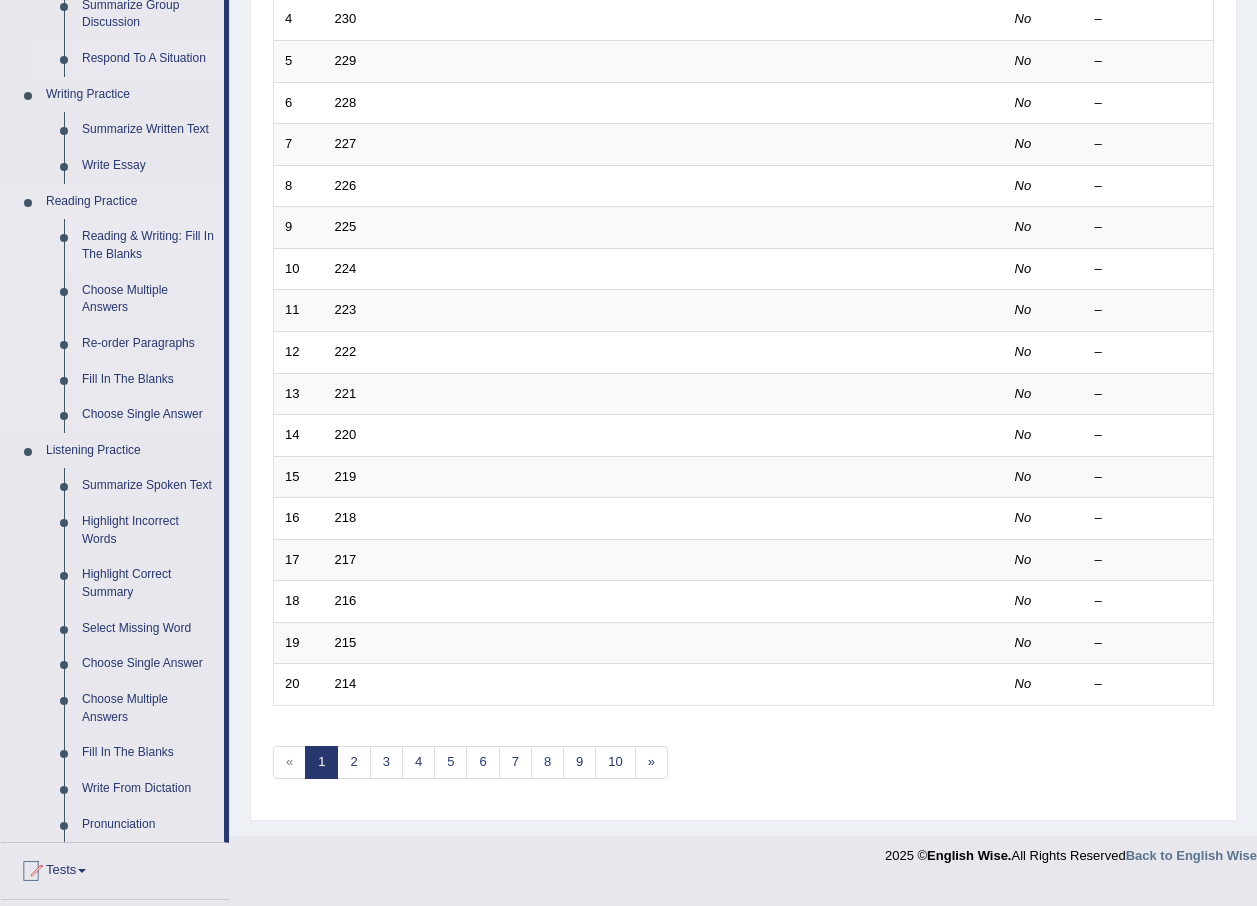 scroll, scrollTop: 300, scrollLeft: 0, axis: vertical 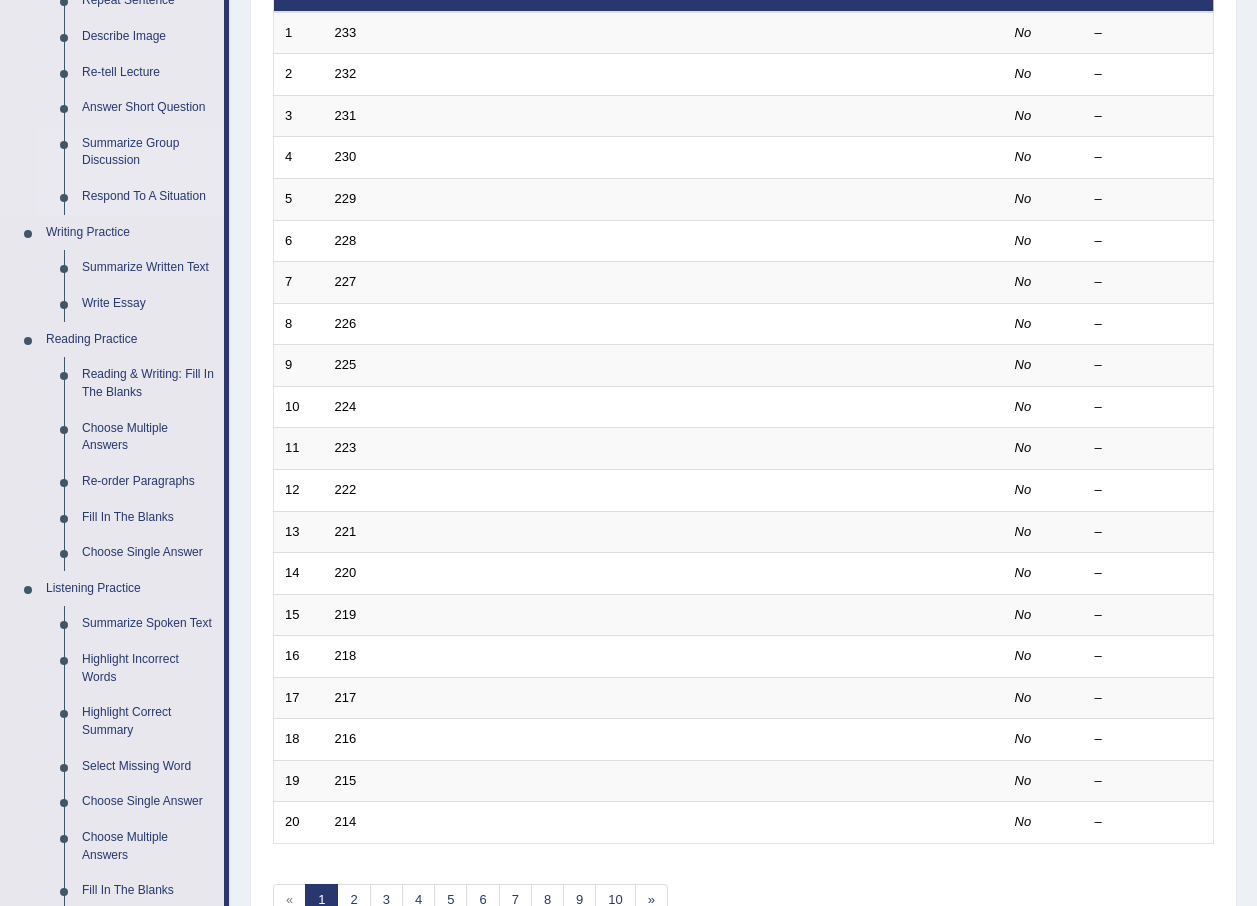 click on "Summarize Group Discussion" at bounding box center [148, 152] 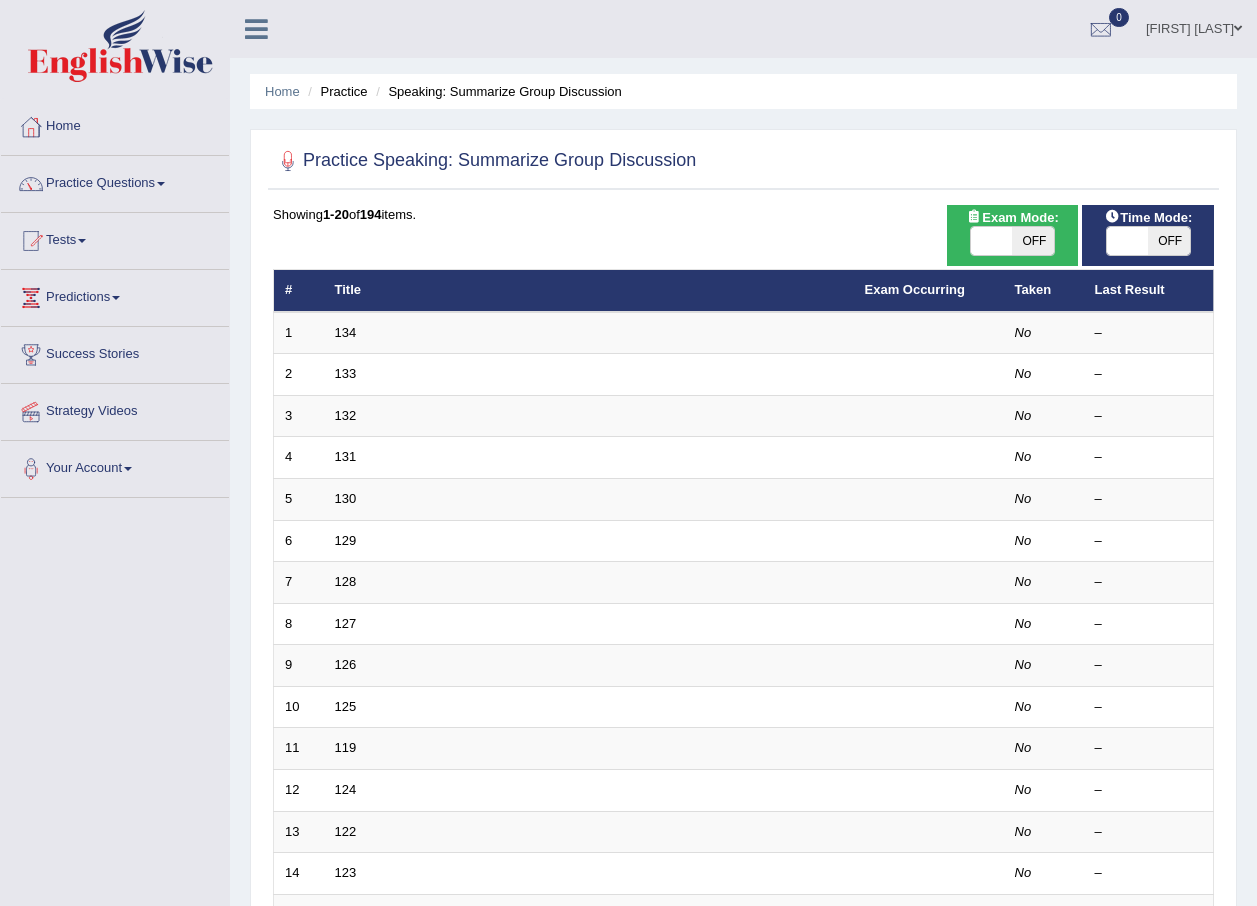 scroll, scrollTop: 0, scrollLeft: 0, axis: both 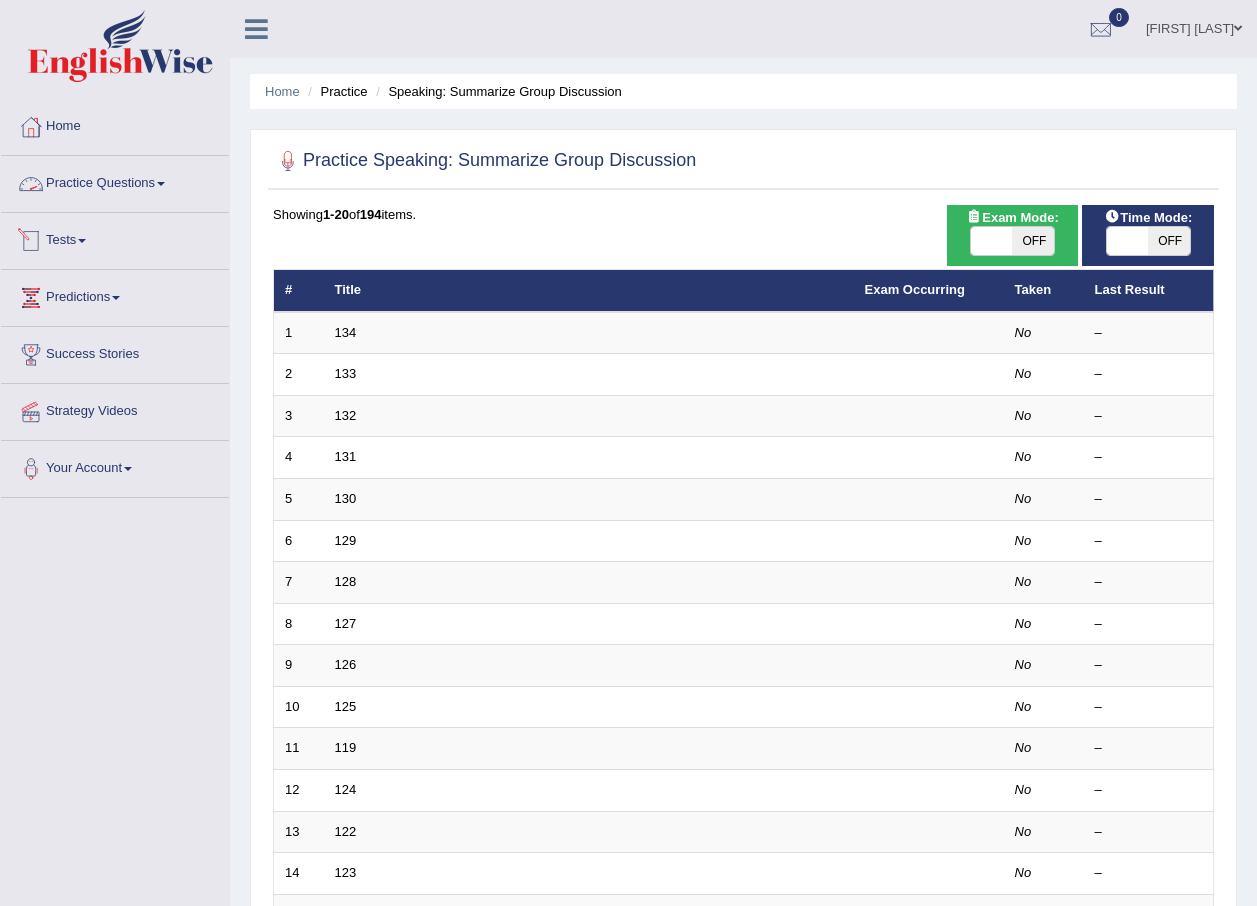 click on "Practice Questions" at bounding box center [115, 181] 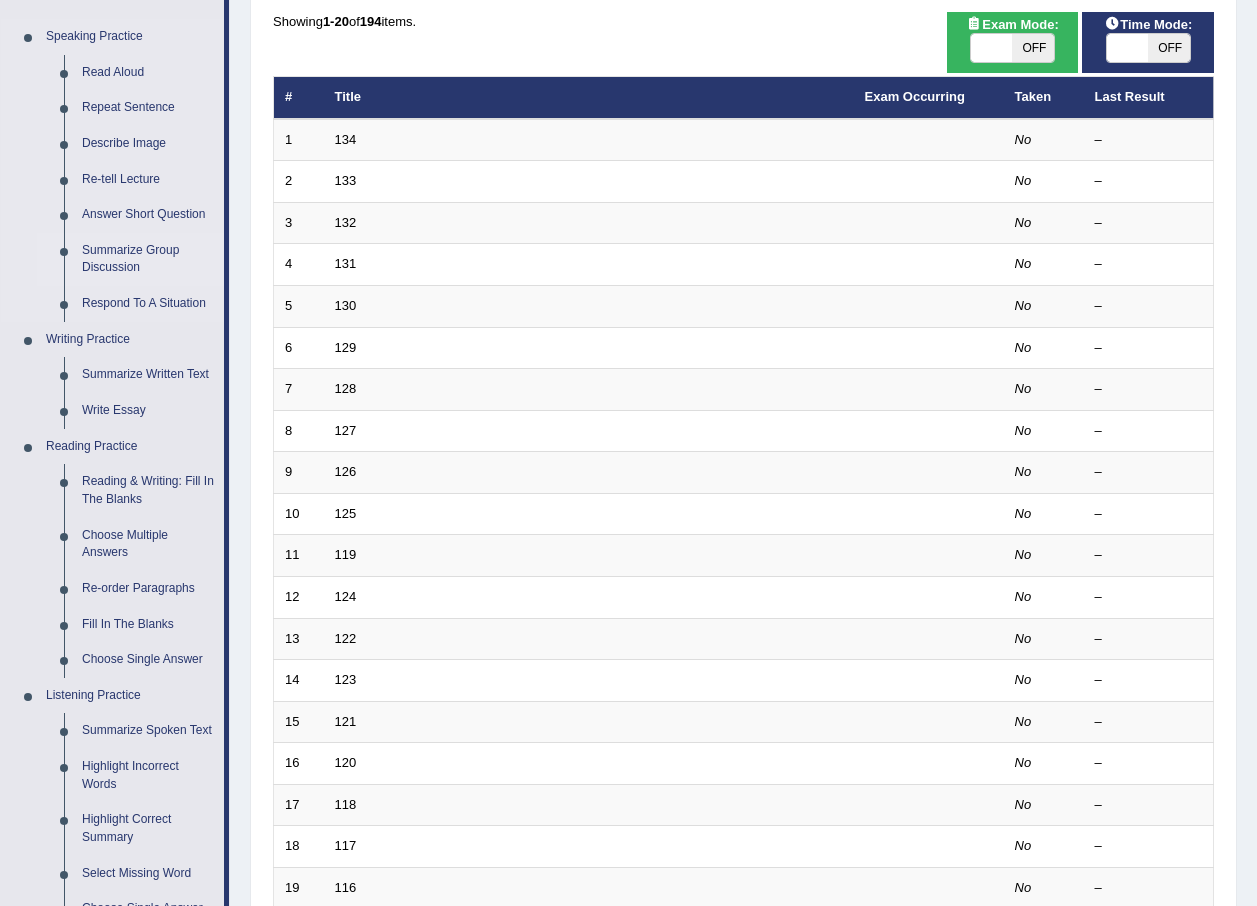 scroll, scrollTop: 0, scrollLeft: 0, axis: both 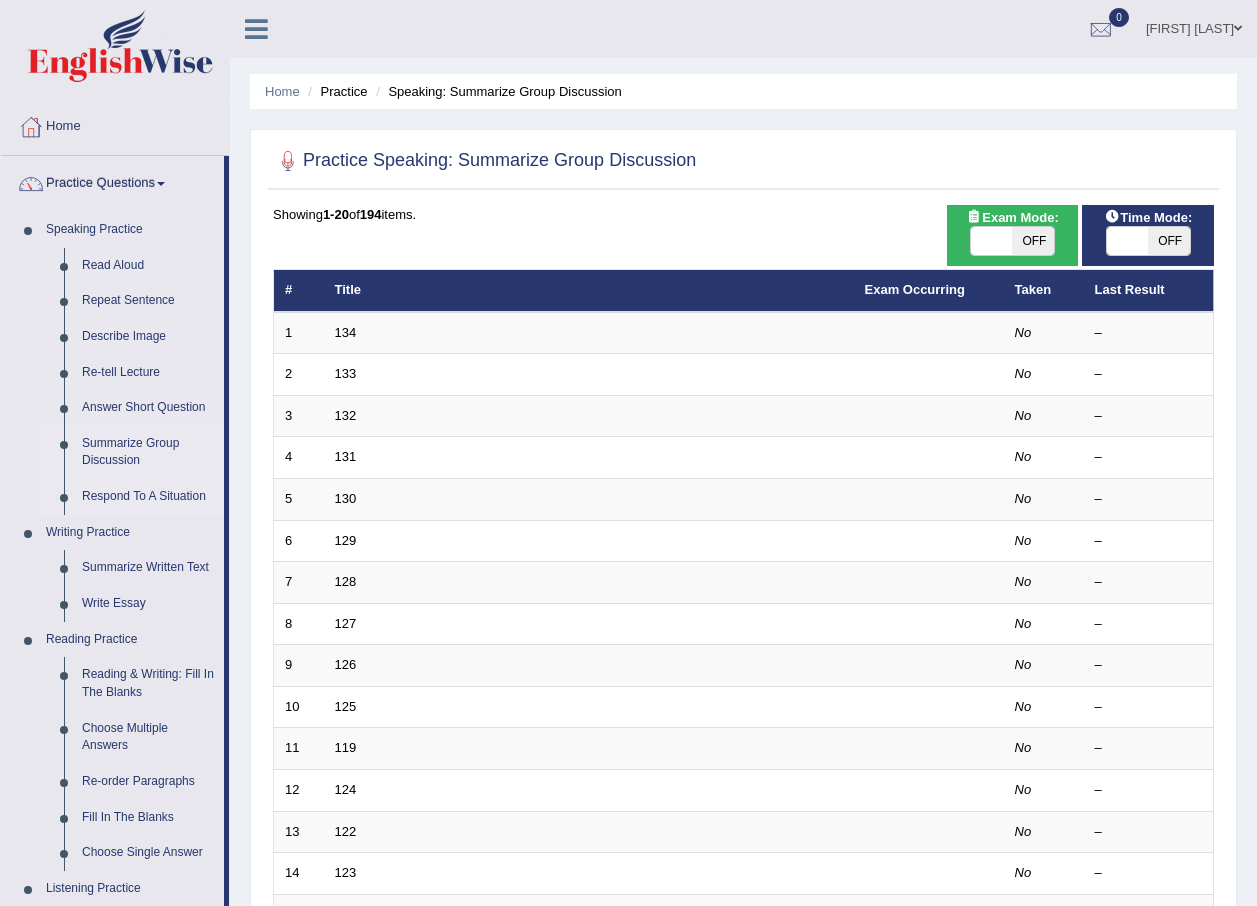 click on "Respond To A Situation" at bounding box center (148, 497) 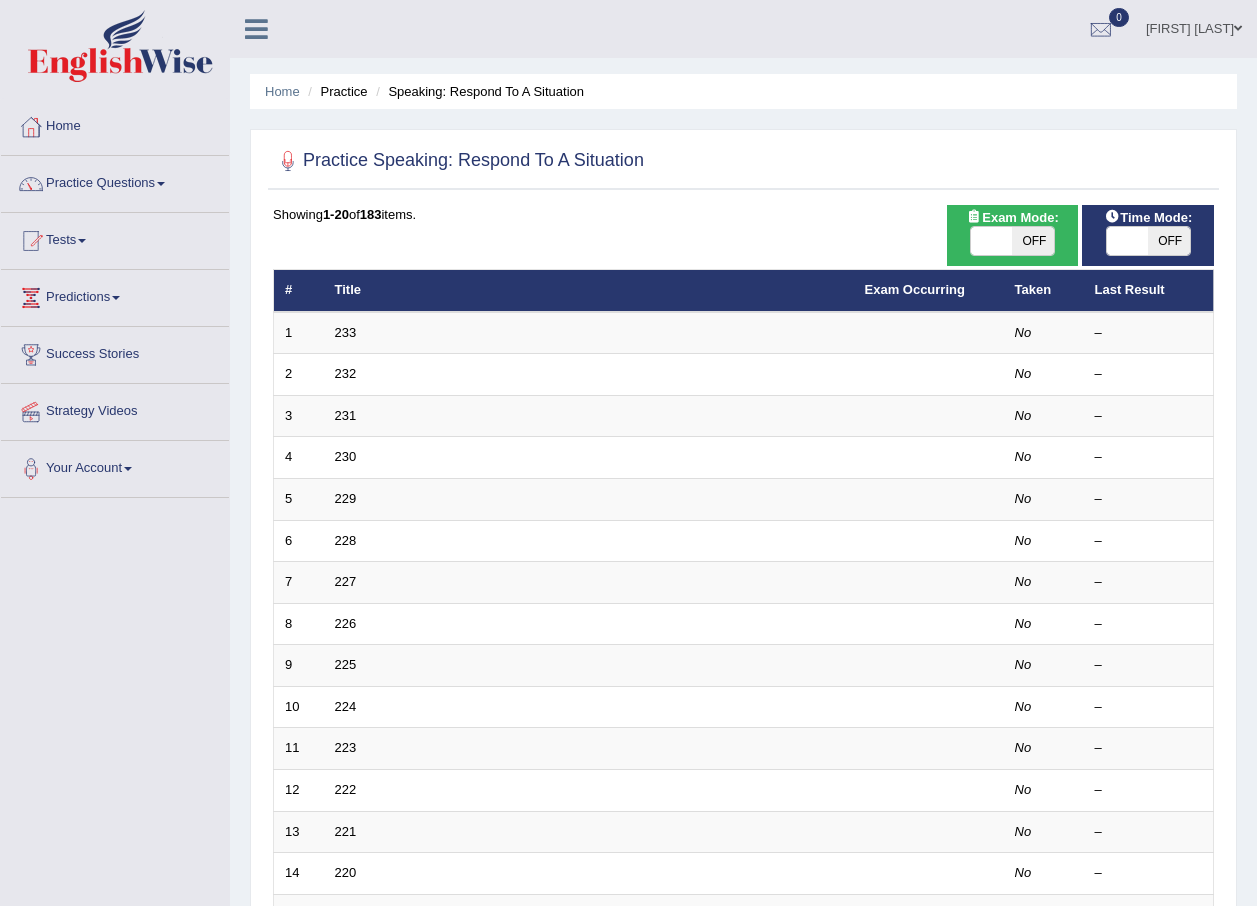 scroll, scrollTop: 0, scrollLeft: 0, axis: both 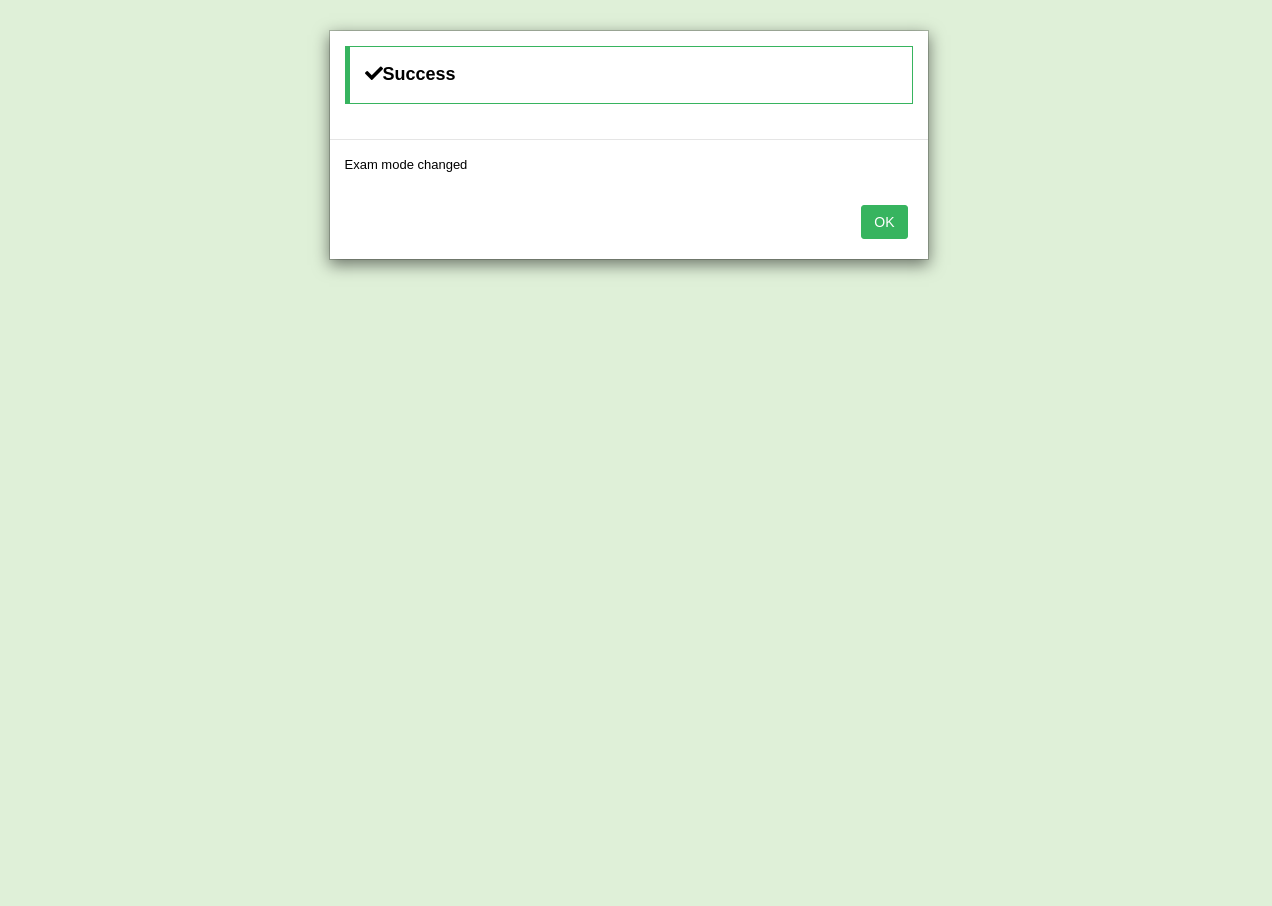 click on "OK" at bounding box center (884, 222) 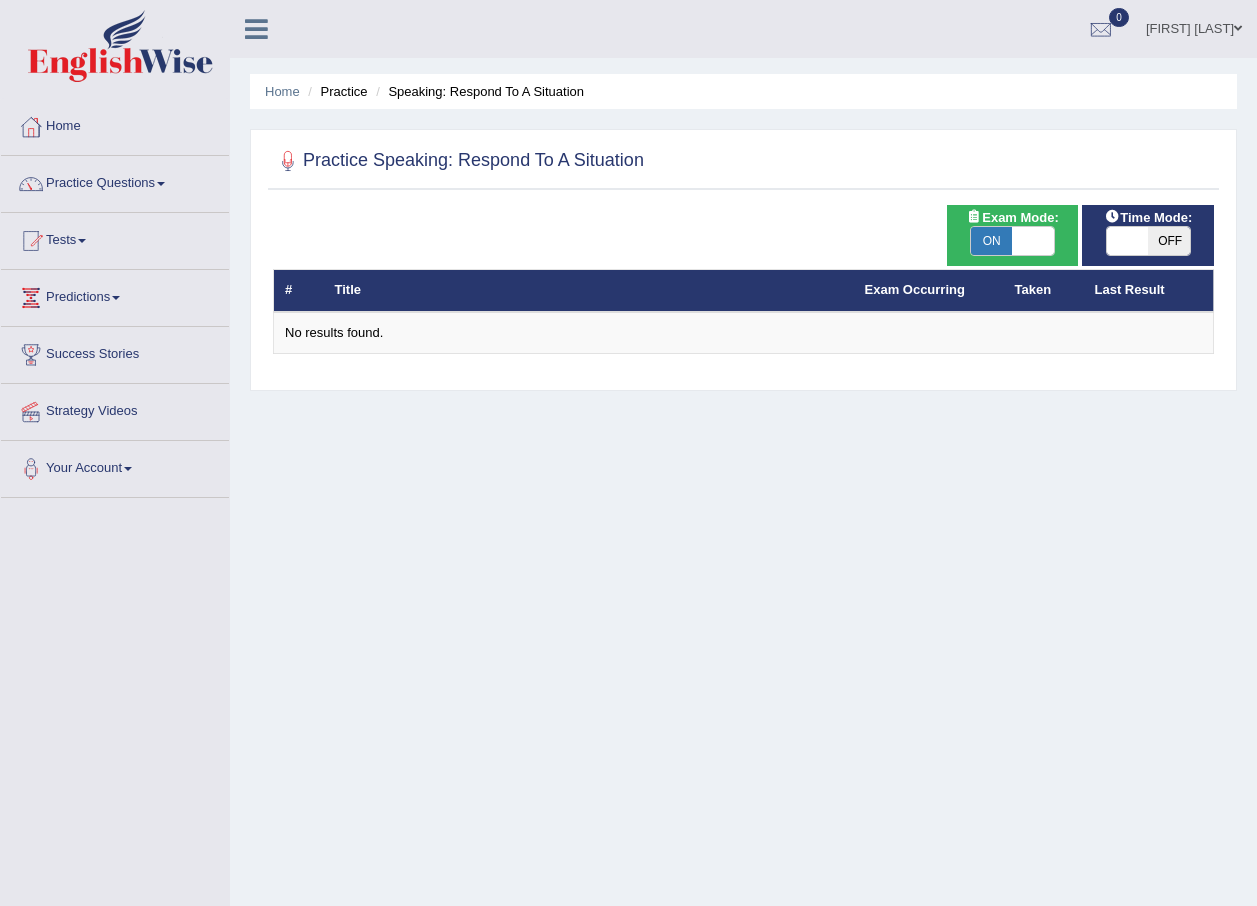 scroll, scrollTop: 0, scrollLeft: 0, axis: both 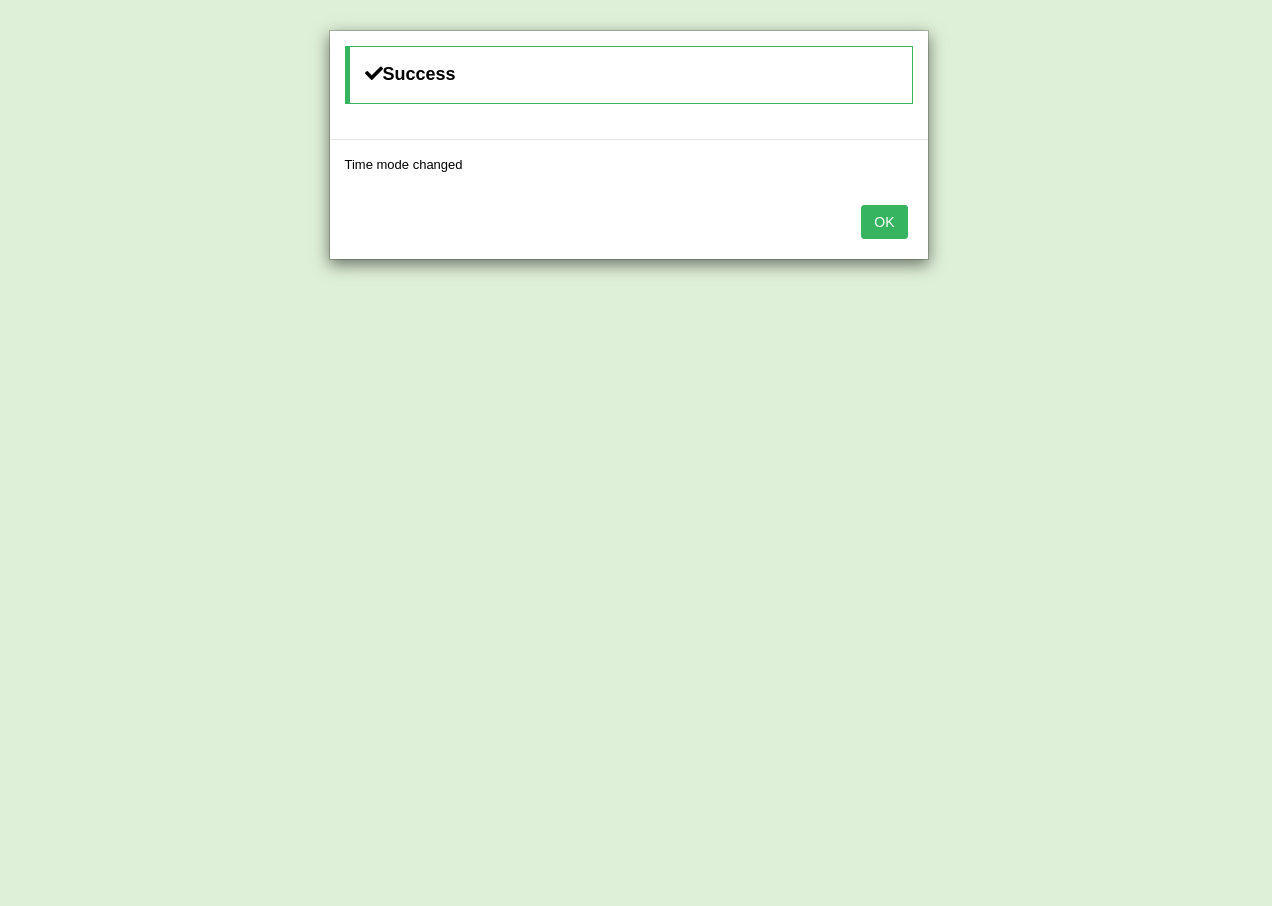 click on "OK" at bounding box center [884, 222] 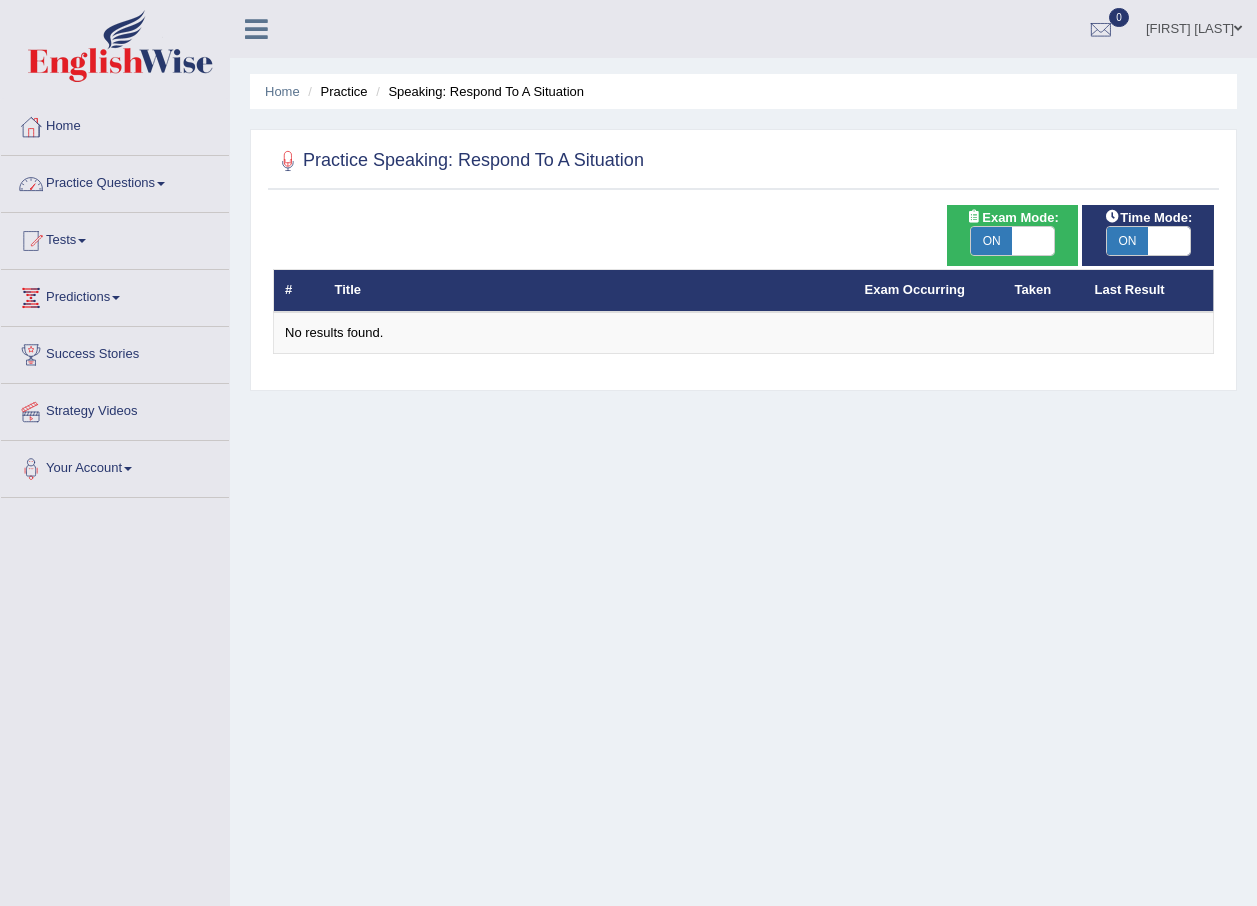 click on "Practice Questions" at bounding box center [115, 181] 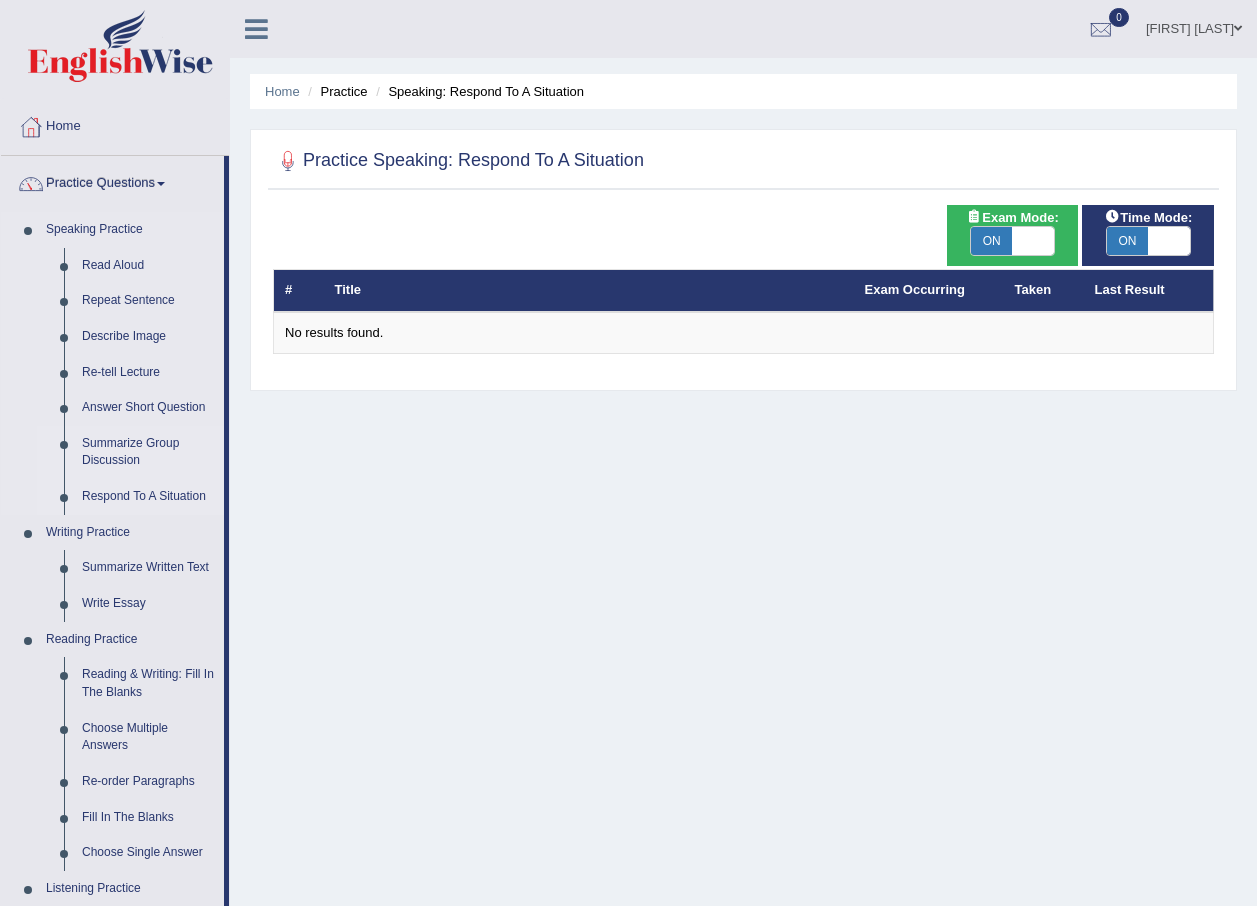 click on "Summarize Group Discussion" at bounding box center [148, 452] 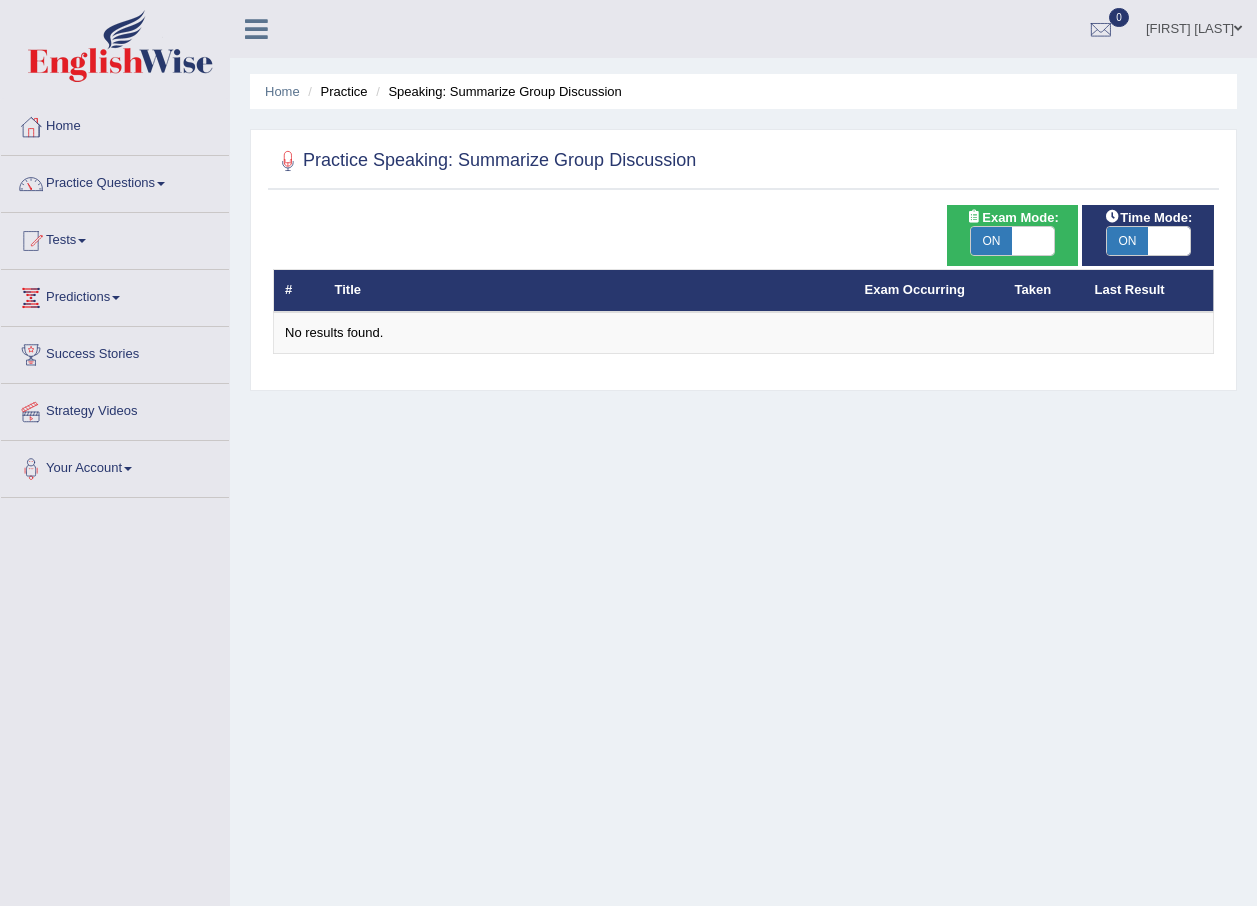 scroll, scrollTop: 0, scrollLeft: 0, axis: both 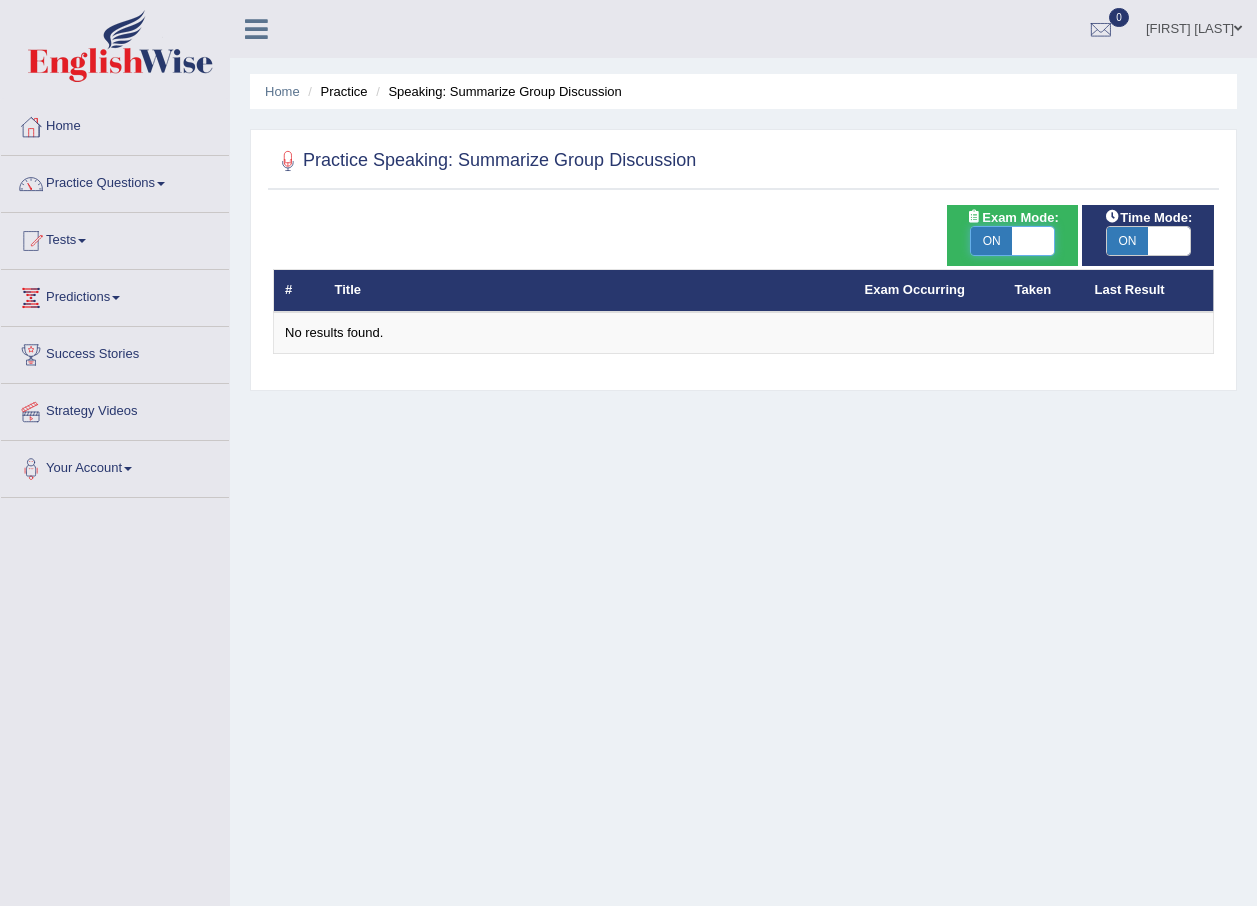 click at bounding box center [1033, 241] 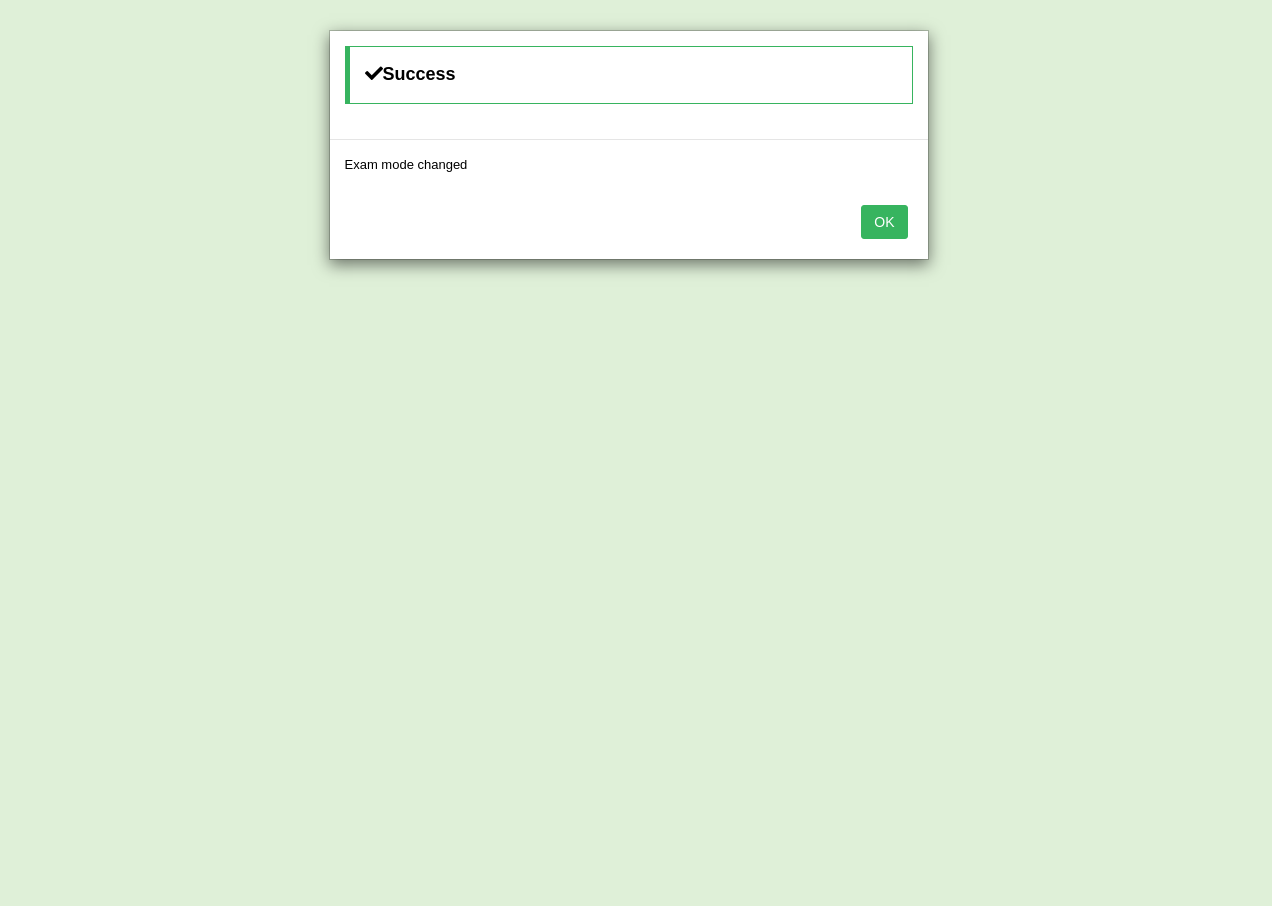 click on "OK" at bounding box center (884, 222) 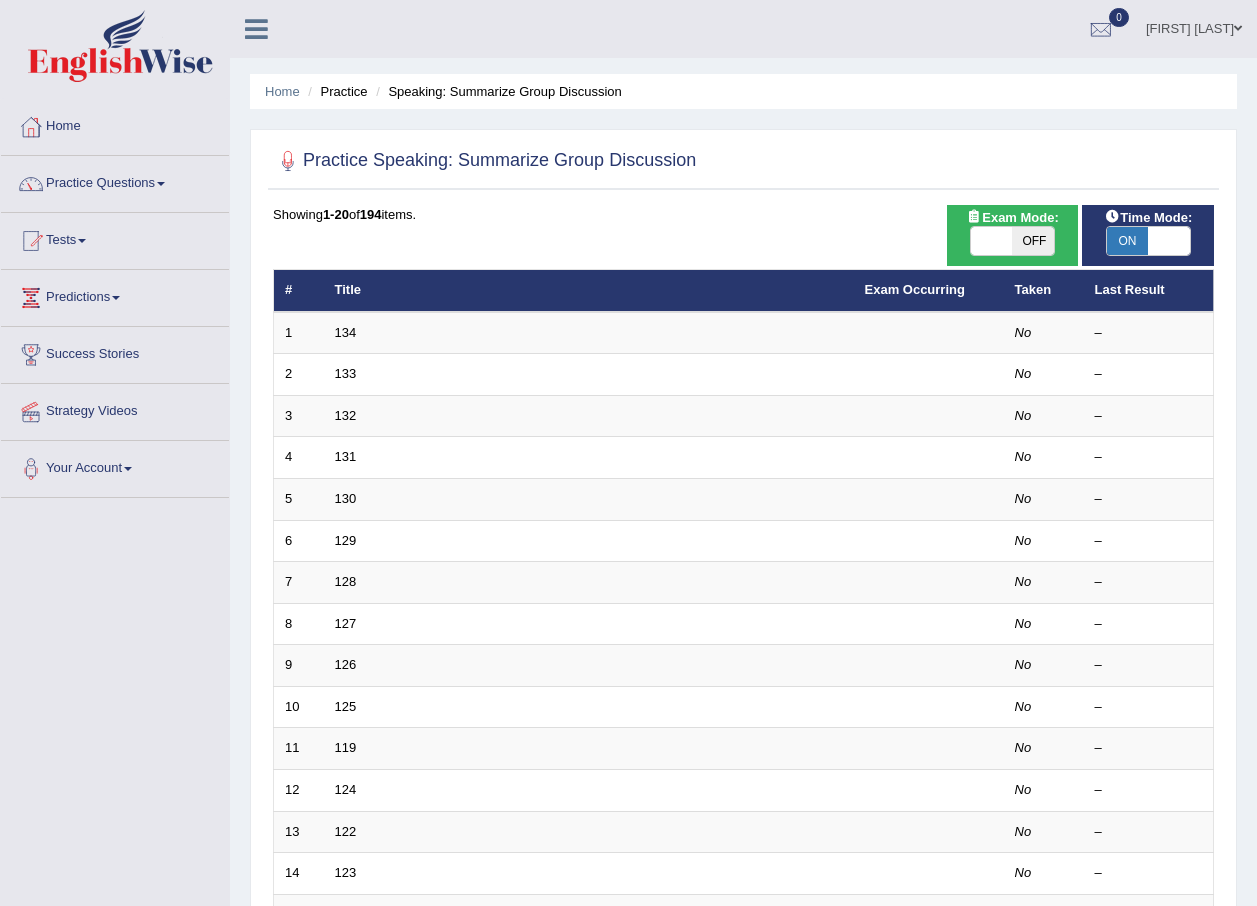 scroll, scrollTop: 0, scrollLeft: 0, axis: both 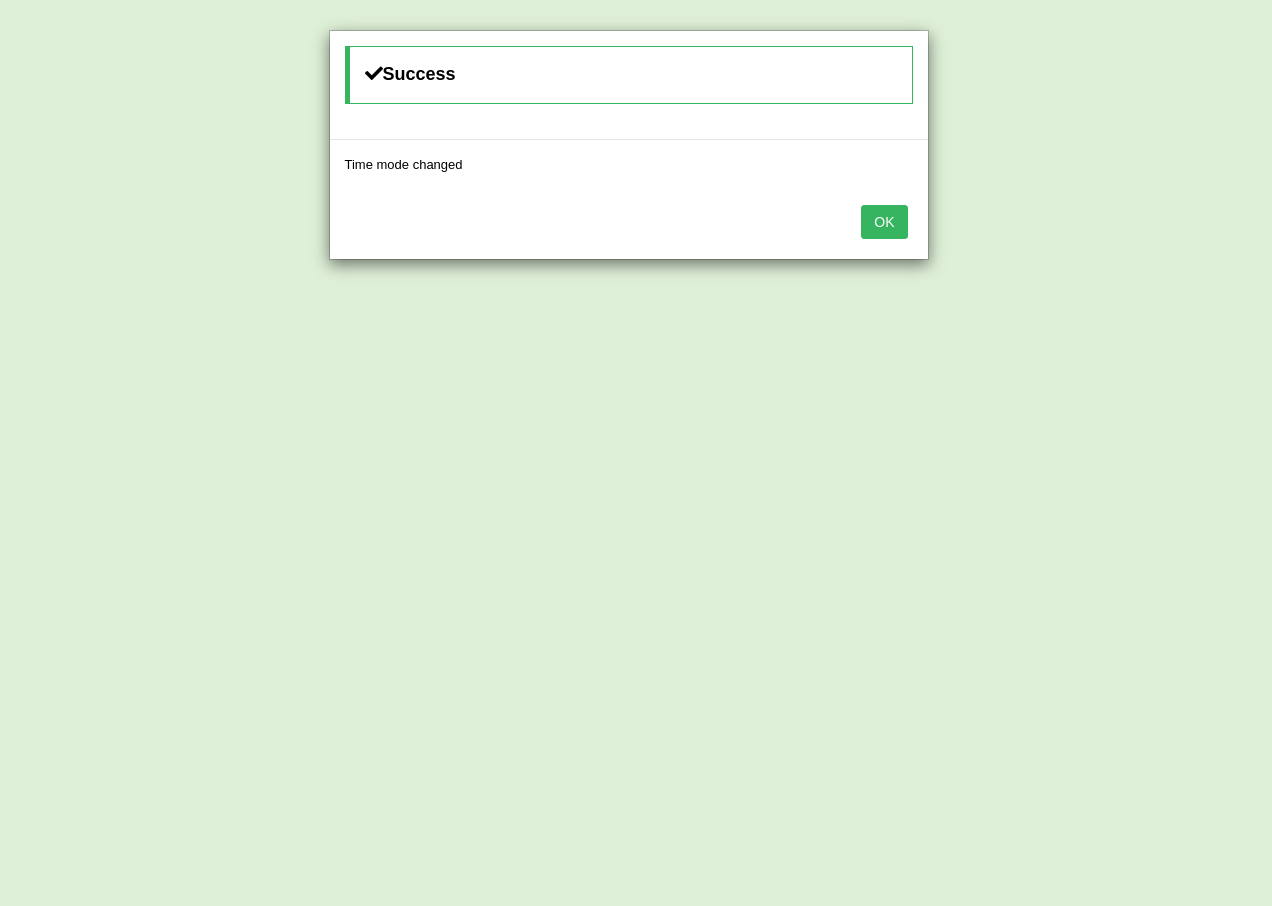 click on "OK" at bounding box center (884, 222) 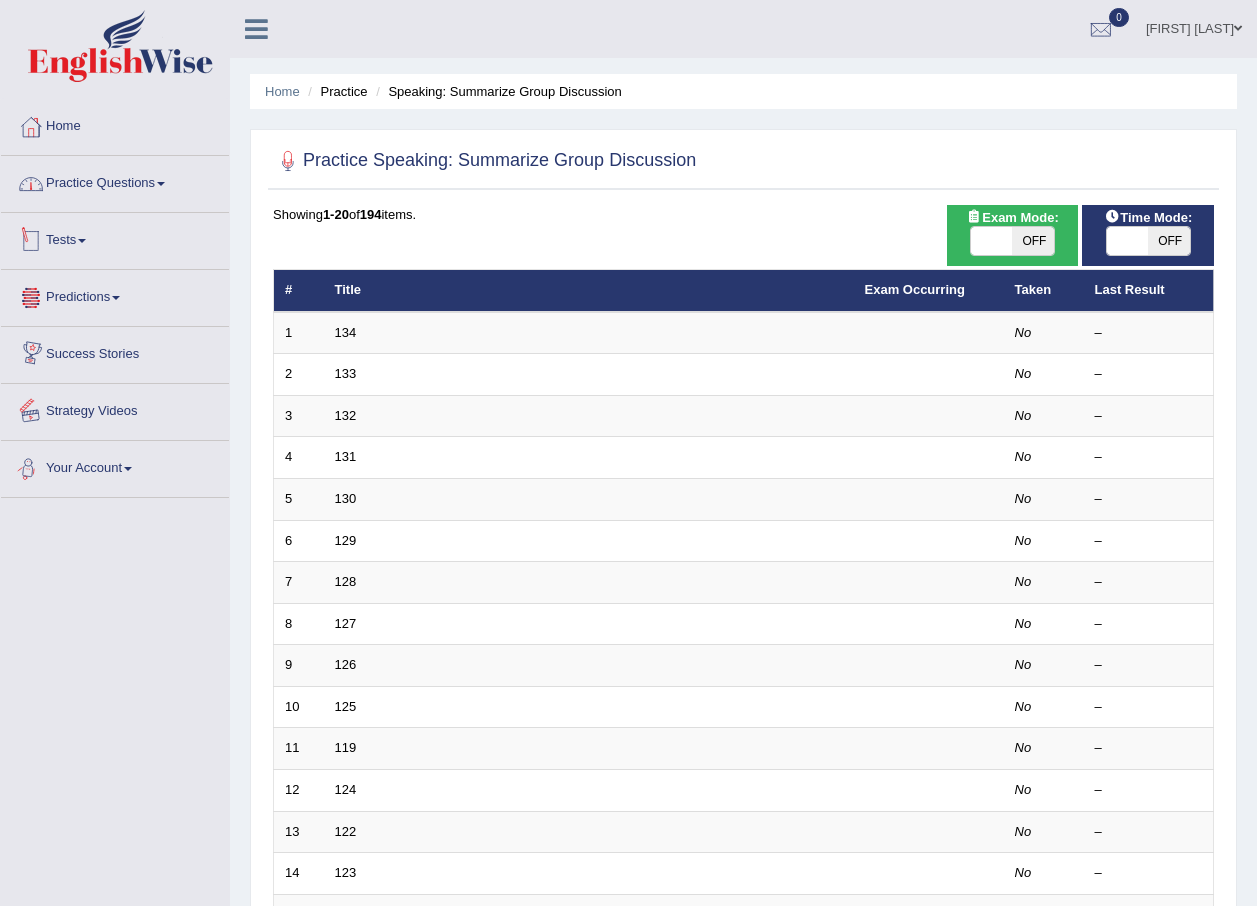 click on "Practice Questions" at bounding box center (115, 181) 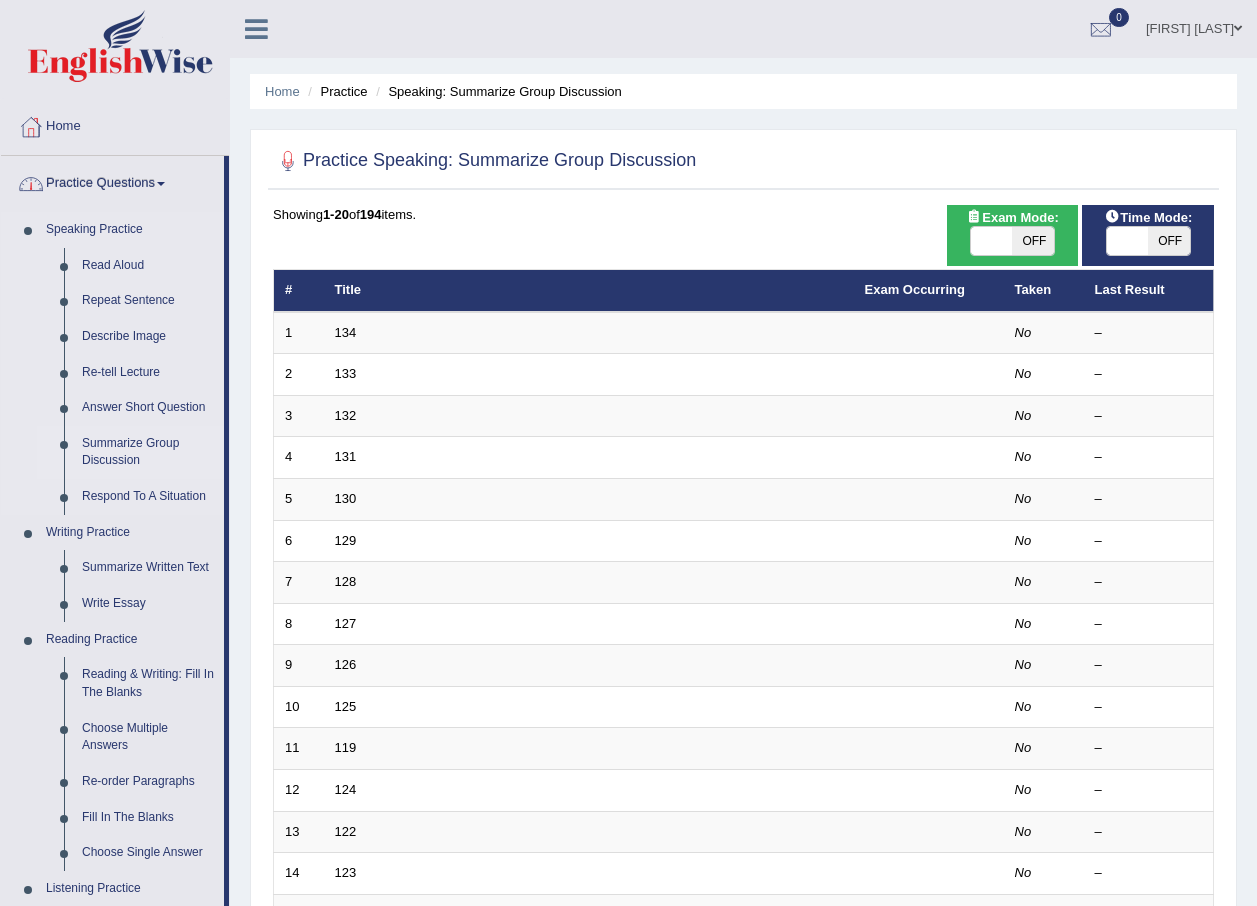 click on "Speaking Practice" at bounding box center [130, 230] 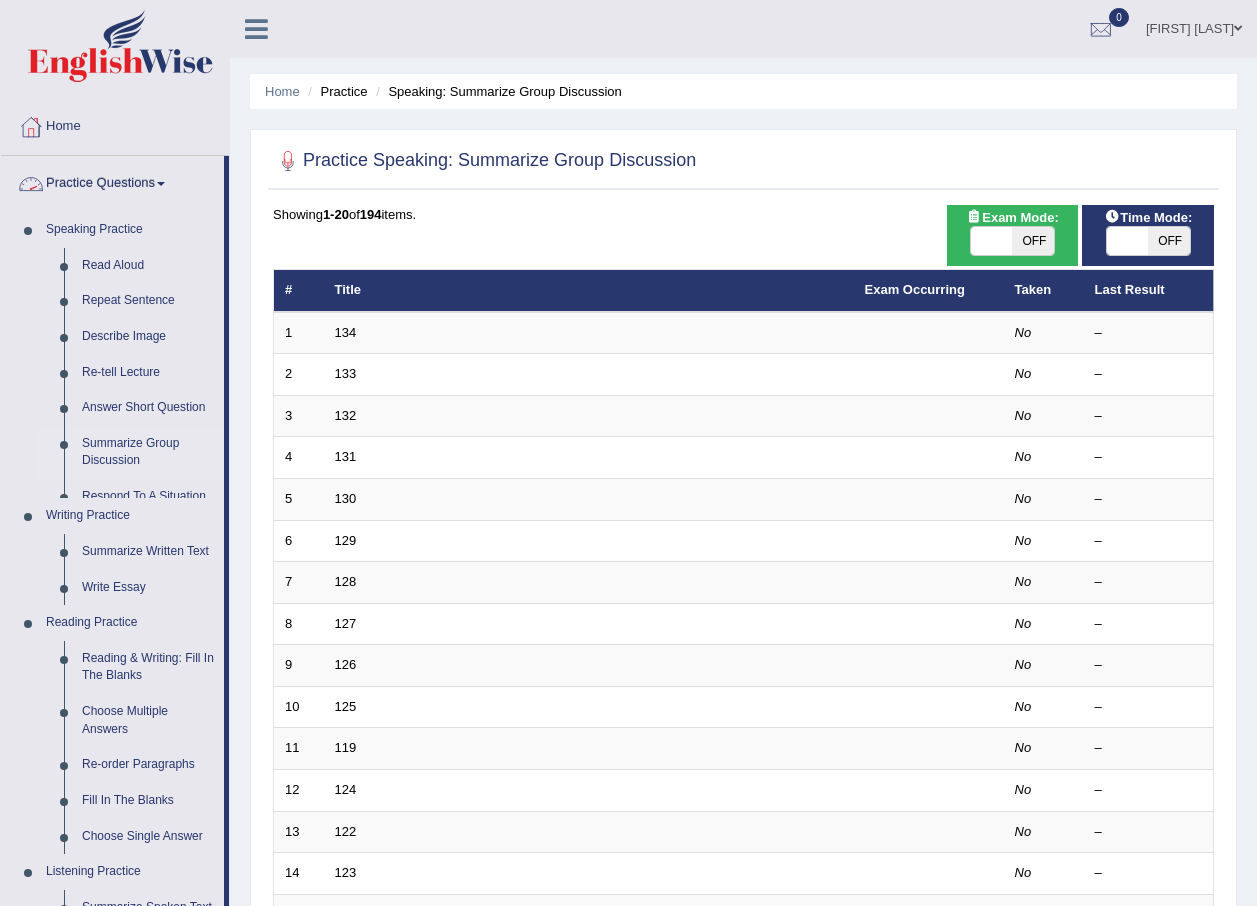 click on "Practice Questions" at bounding box center [112, 181] 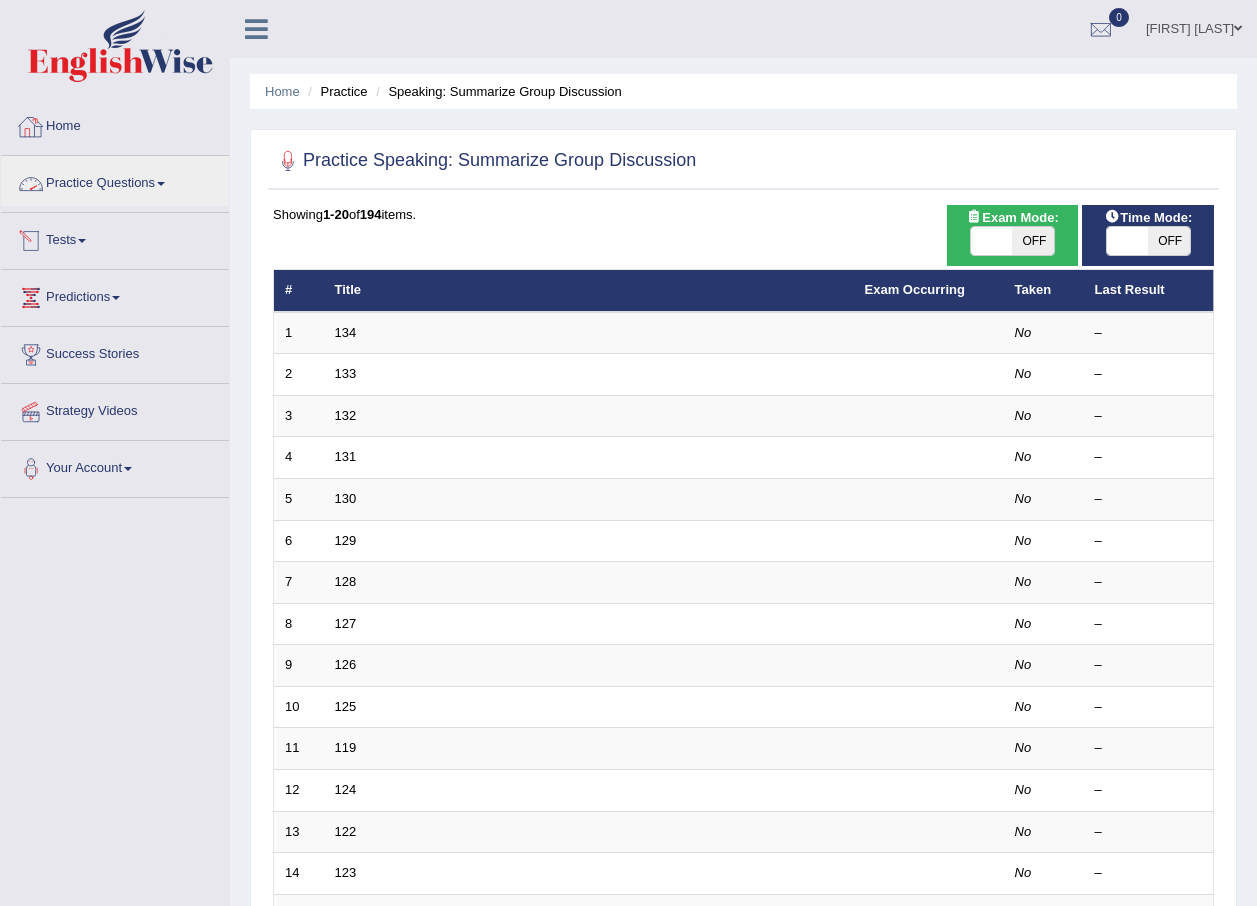 click on "Home" at bounding box center (115, 124) 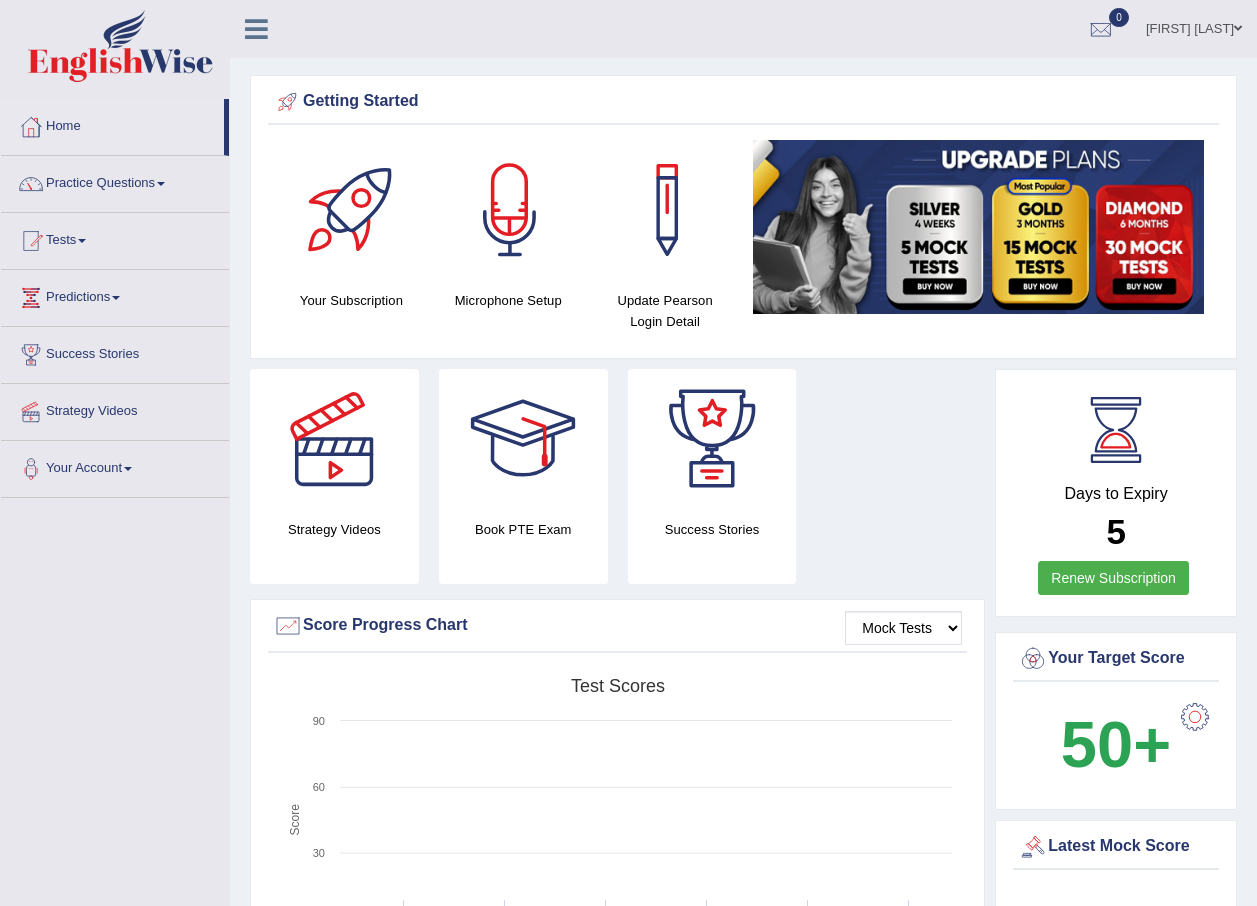 scroll, scrollTop: 0, scrollLeft: 0, axis: both 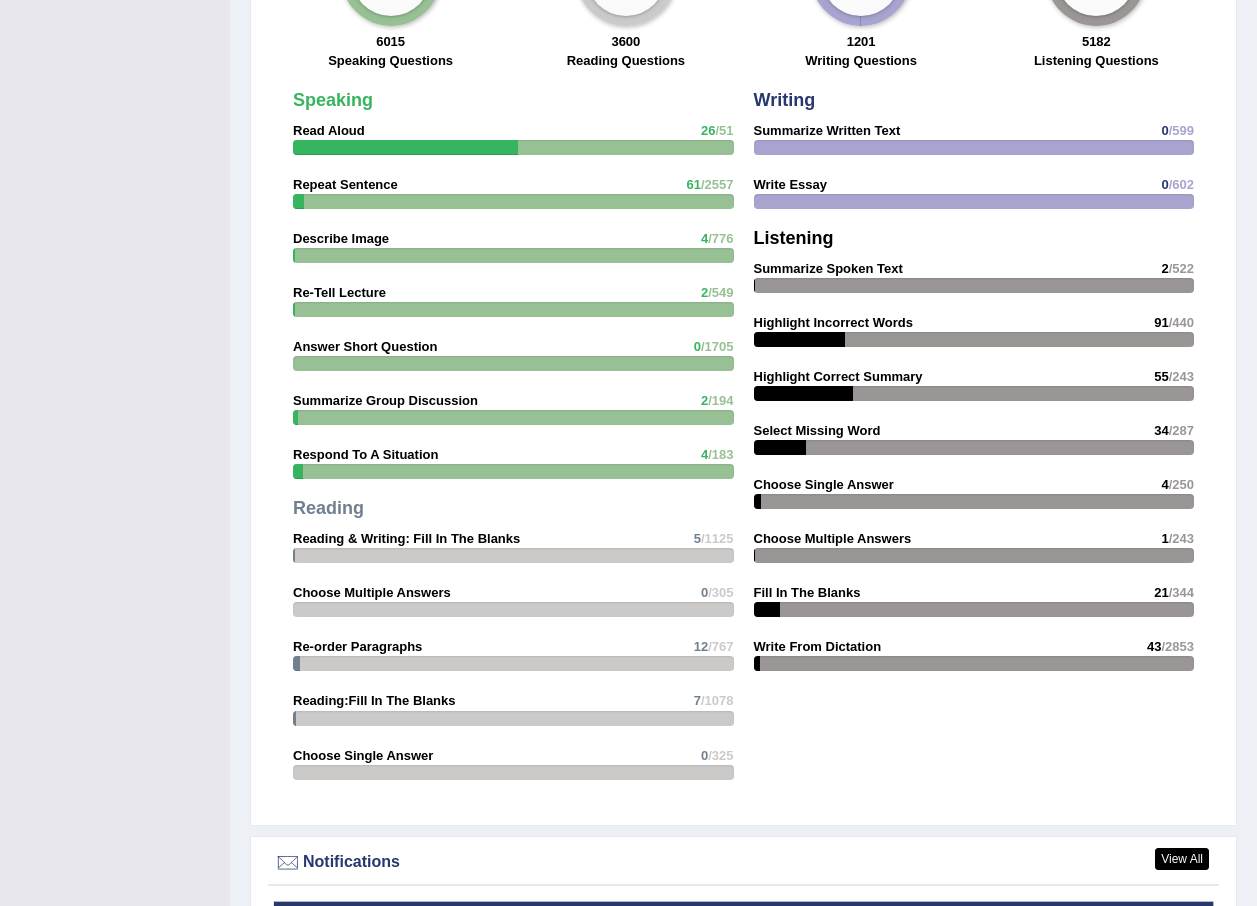 click at bounding box center (513, 417) 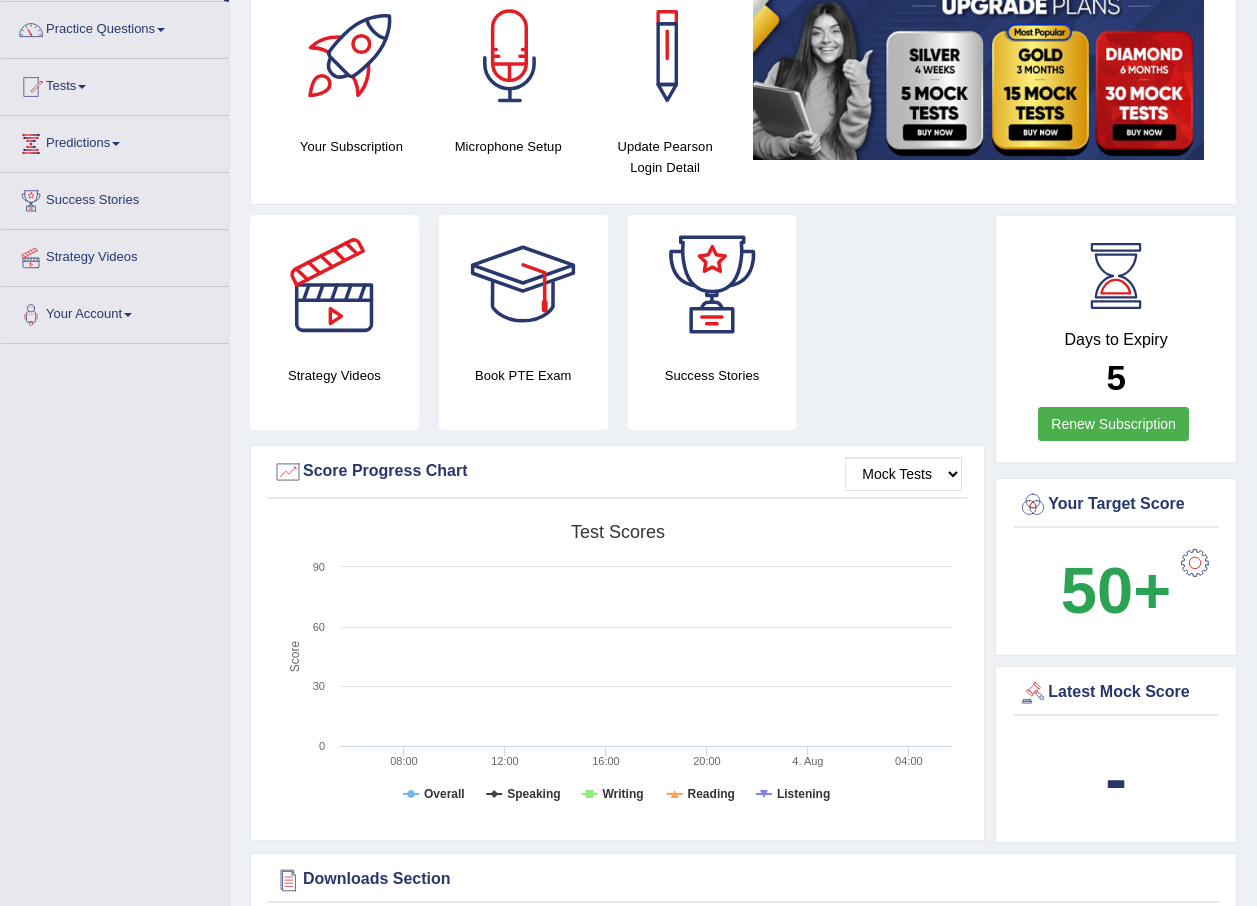 scroll, scrollTop: 0, scrollLeft: 0, axis: both 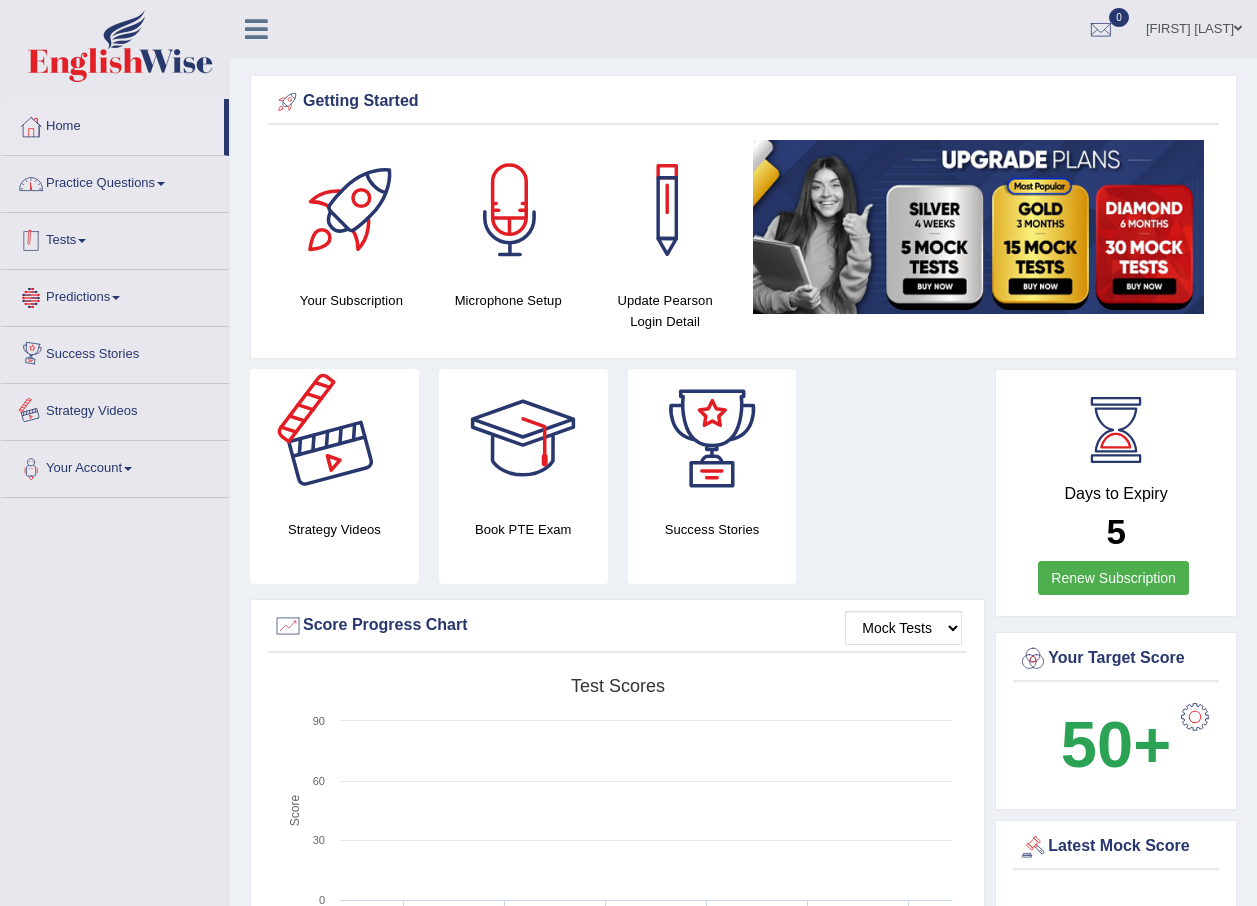 click on "Practice Questions" at bounding box center (115, 181) 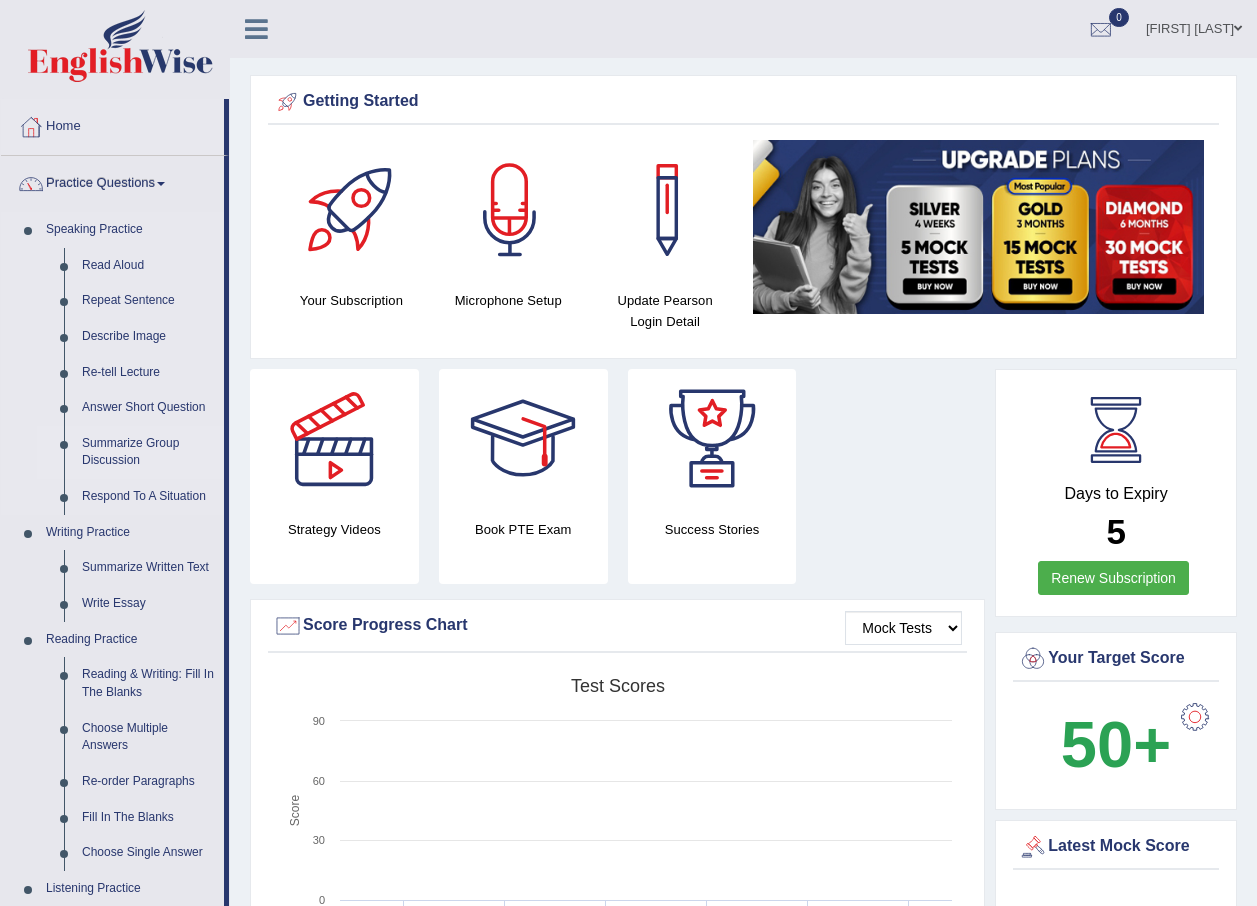 click on "Summarize Group Discussion" at bounding box center (148, 452) 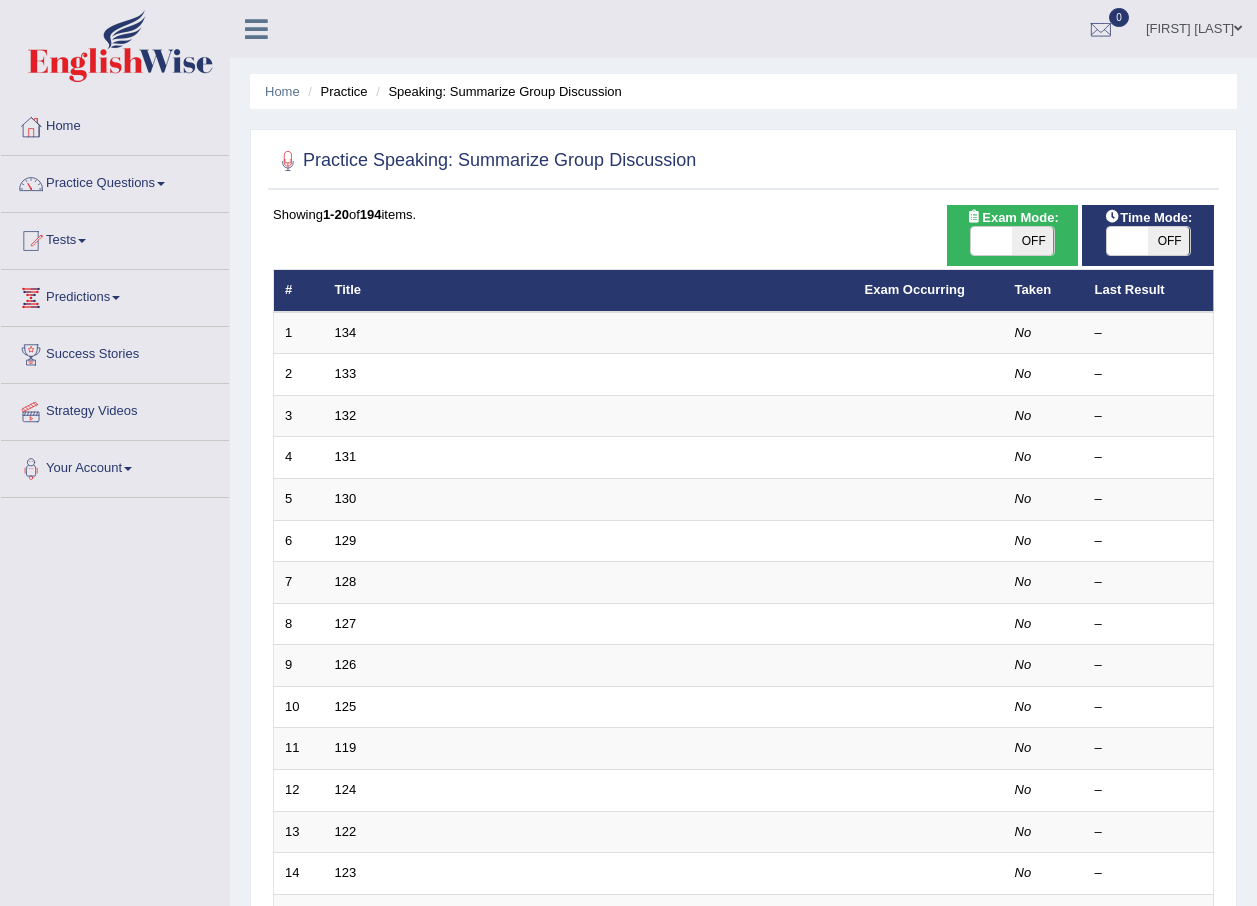 scroll, scrollTop: 0, scrollLeft: 0, axis: both 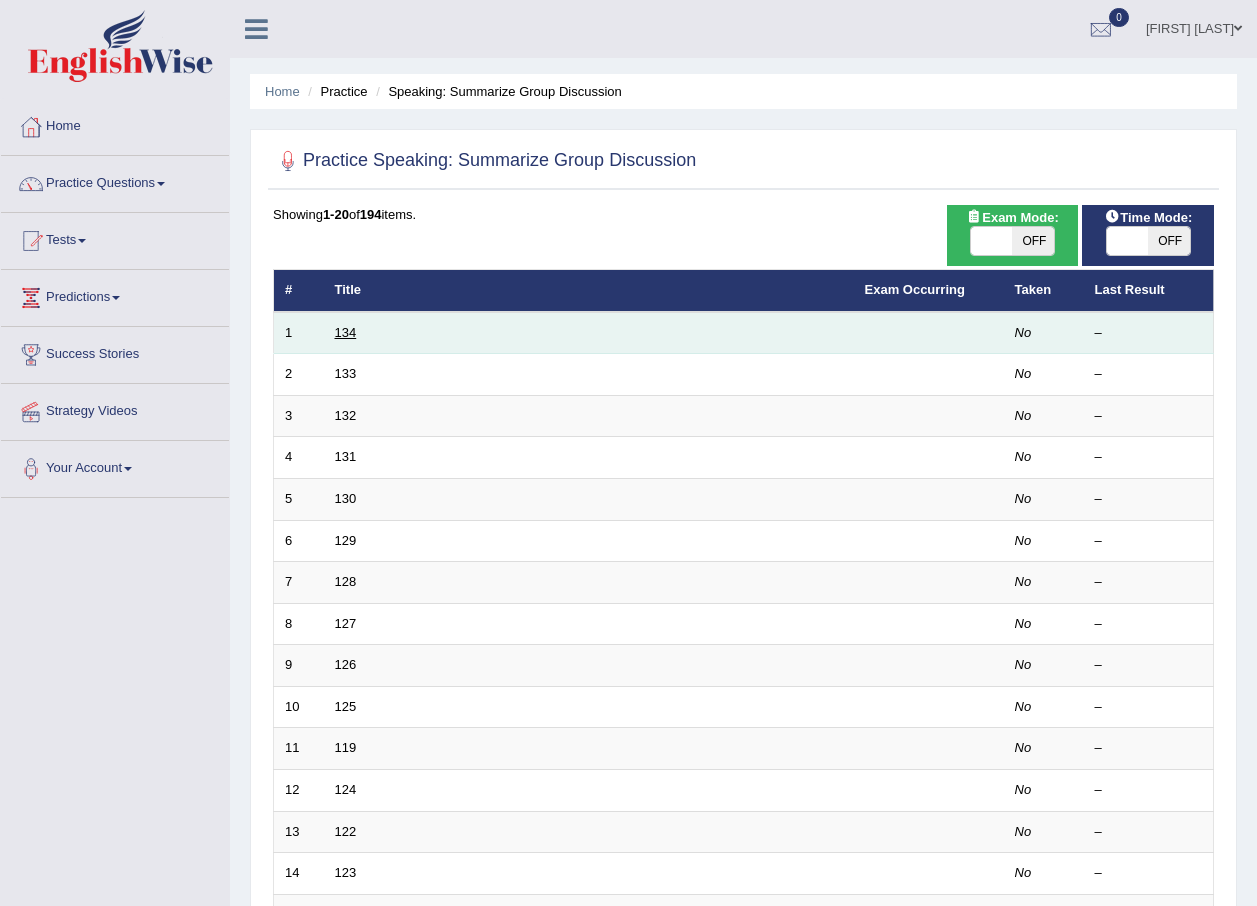 click on "134" at bounding box center [346, 332] 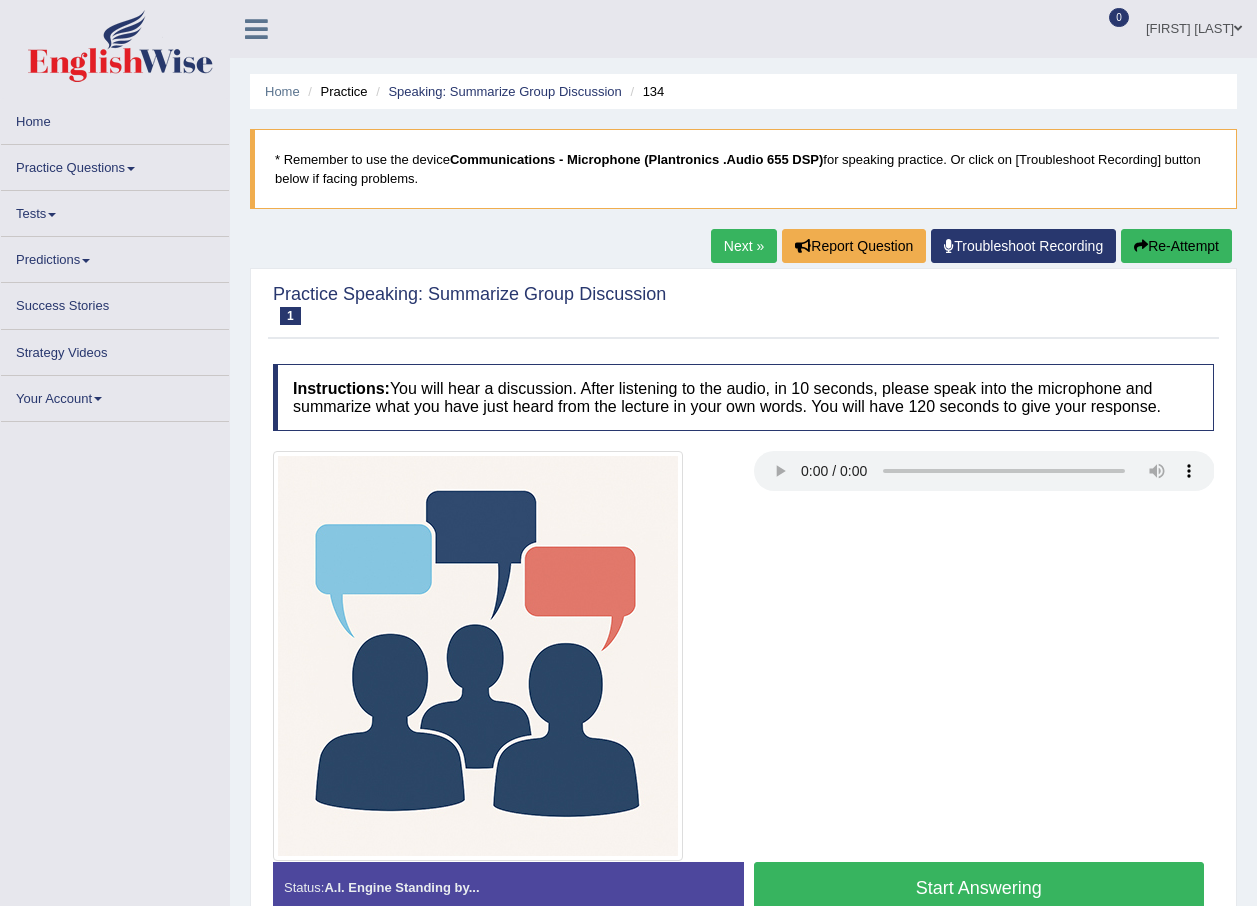 scroll, scrollTop: 0, scrollLeft: 0, axis: both 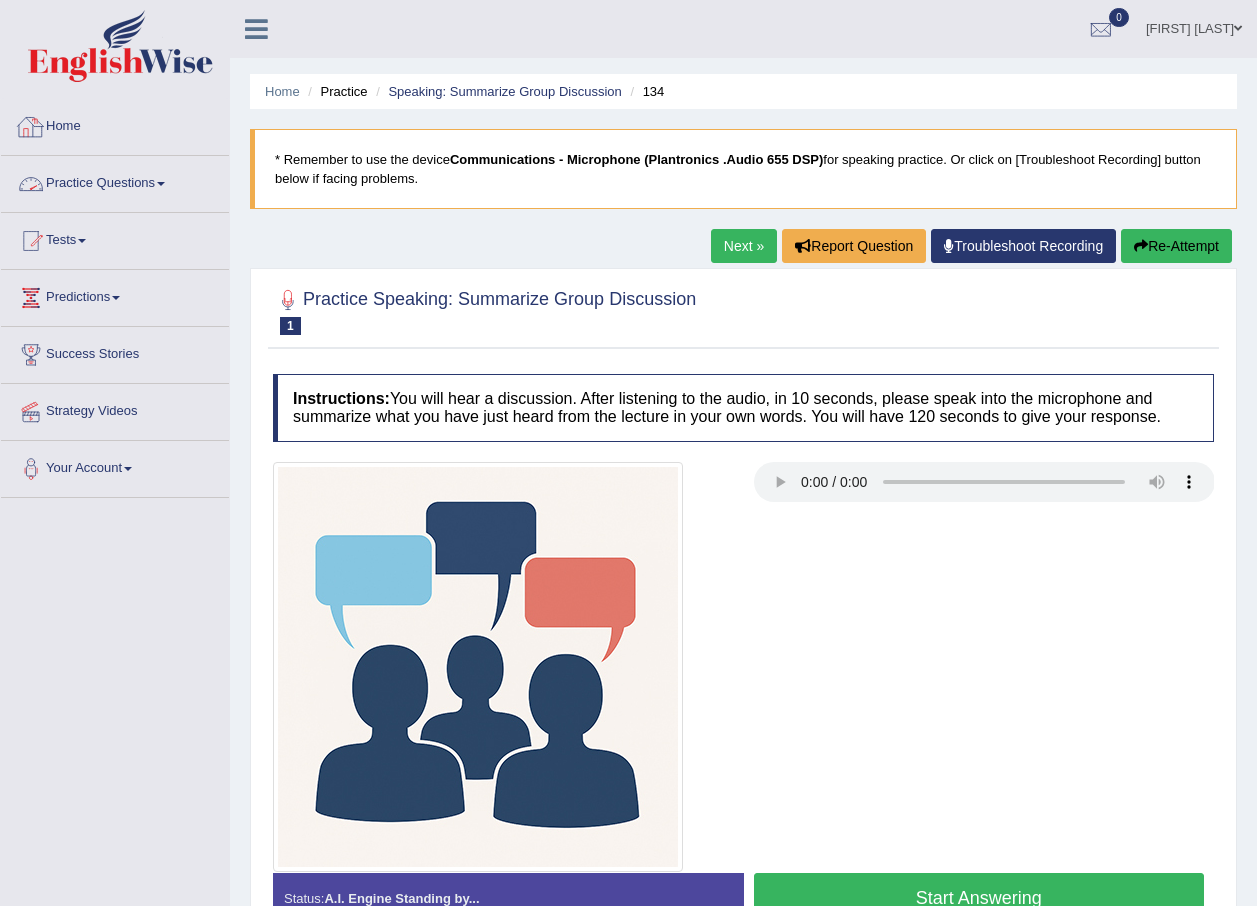 click on "Home" at bounding box center (115, 124) 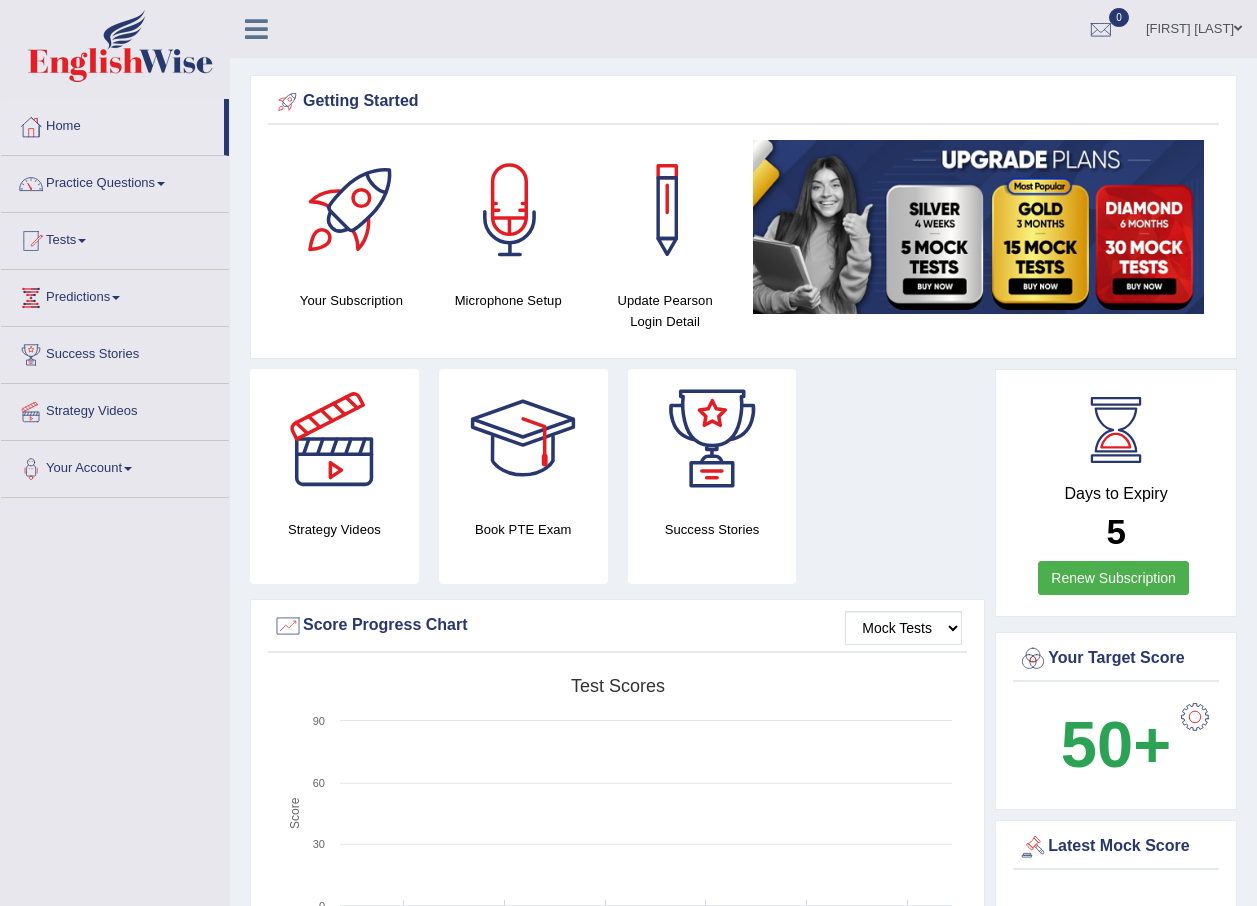 scroll, scrollTop: 0, scrollLeft: 0, axis: both 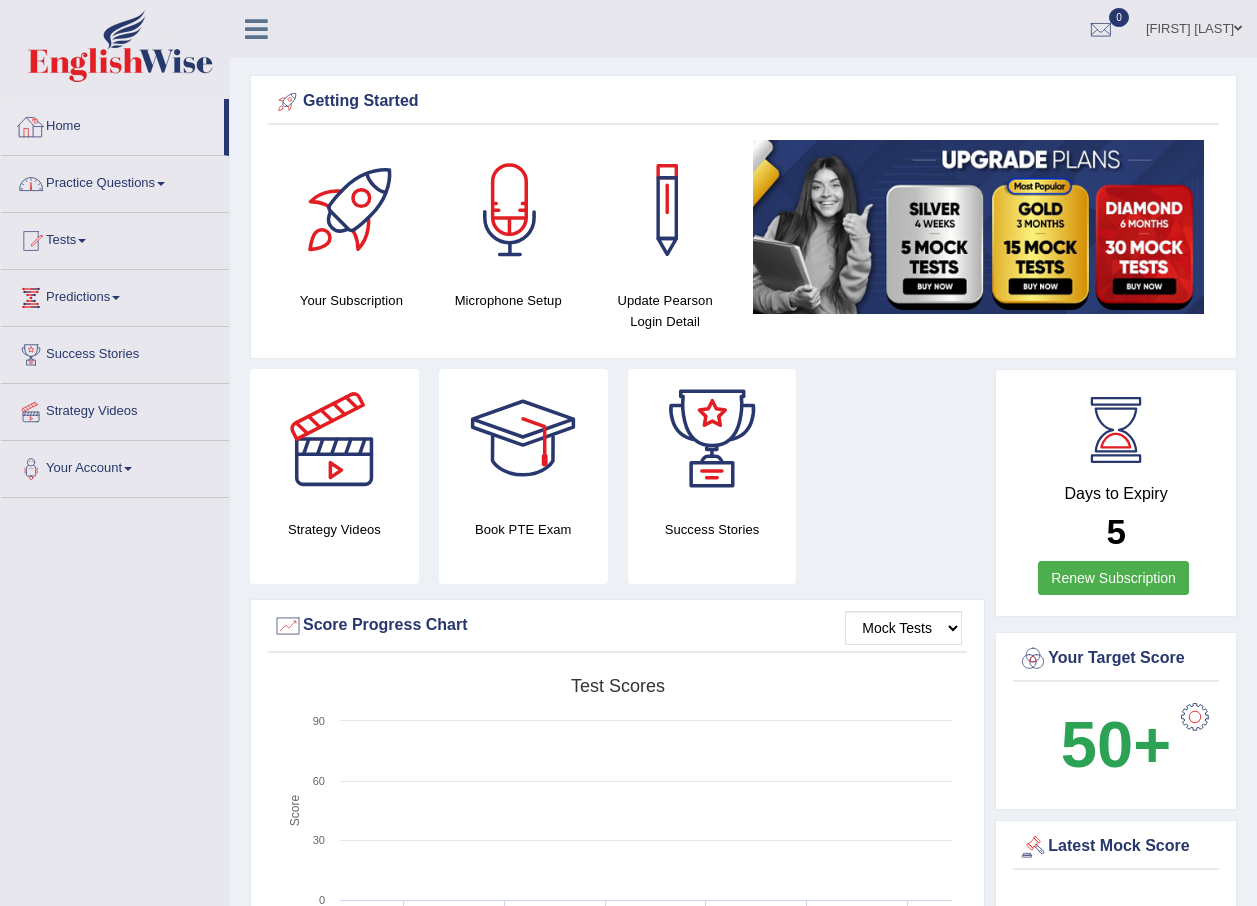 click on "Practice Questions" at bounding box center (115, 181) 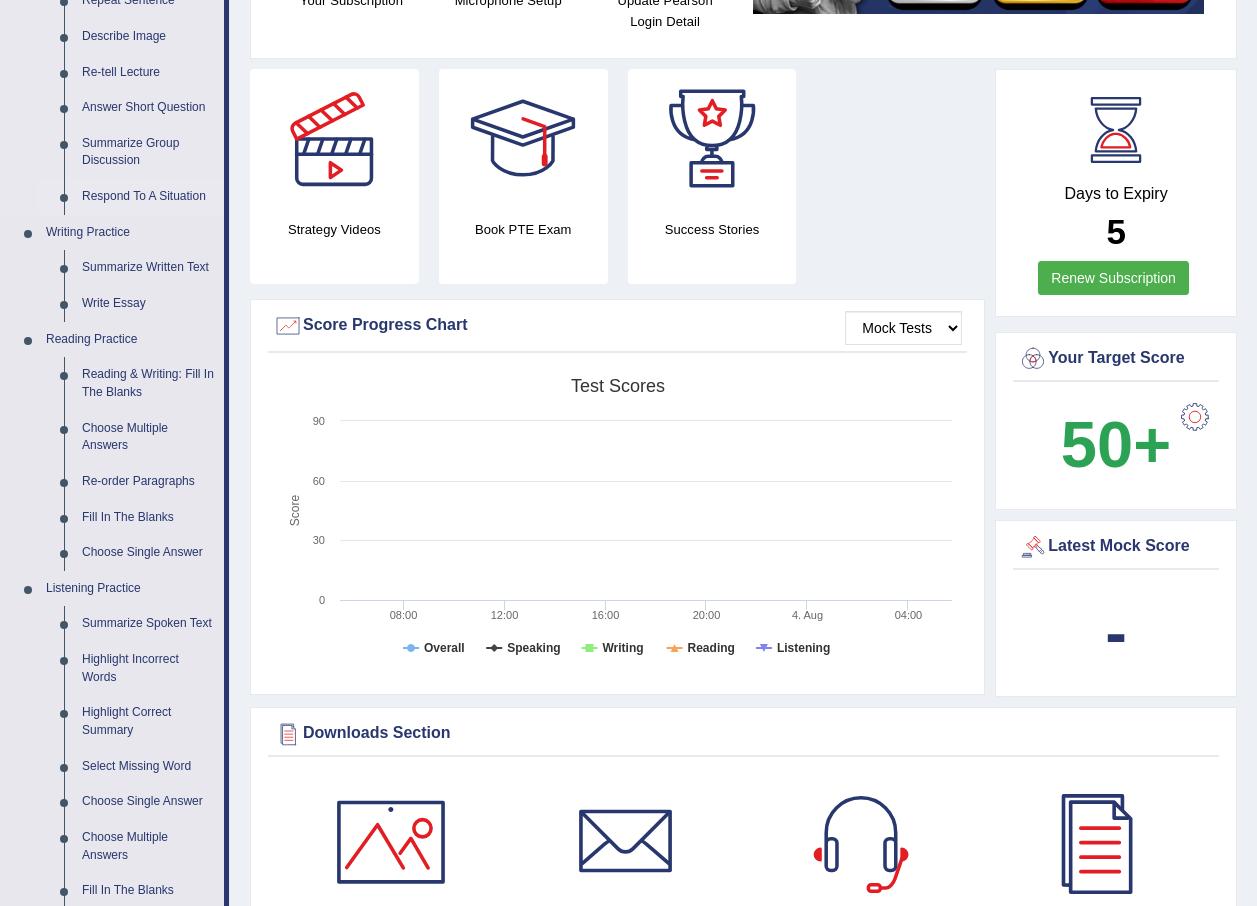 scroll, scrollTop: 700, scrollLeft: 0, axis: vertical 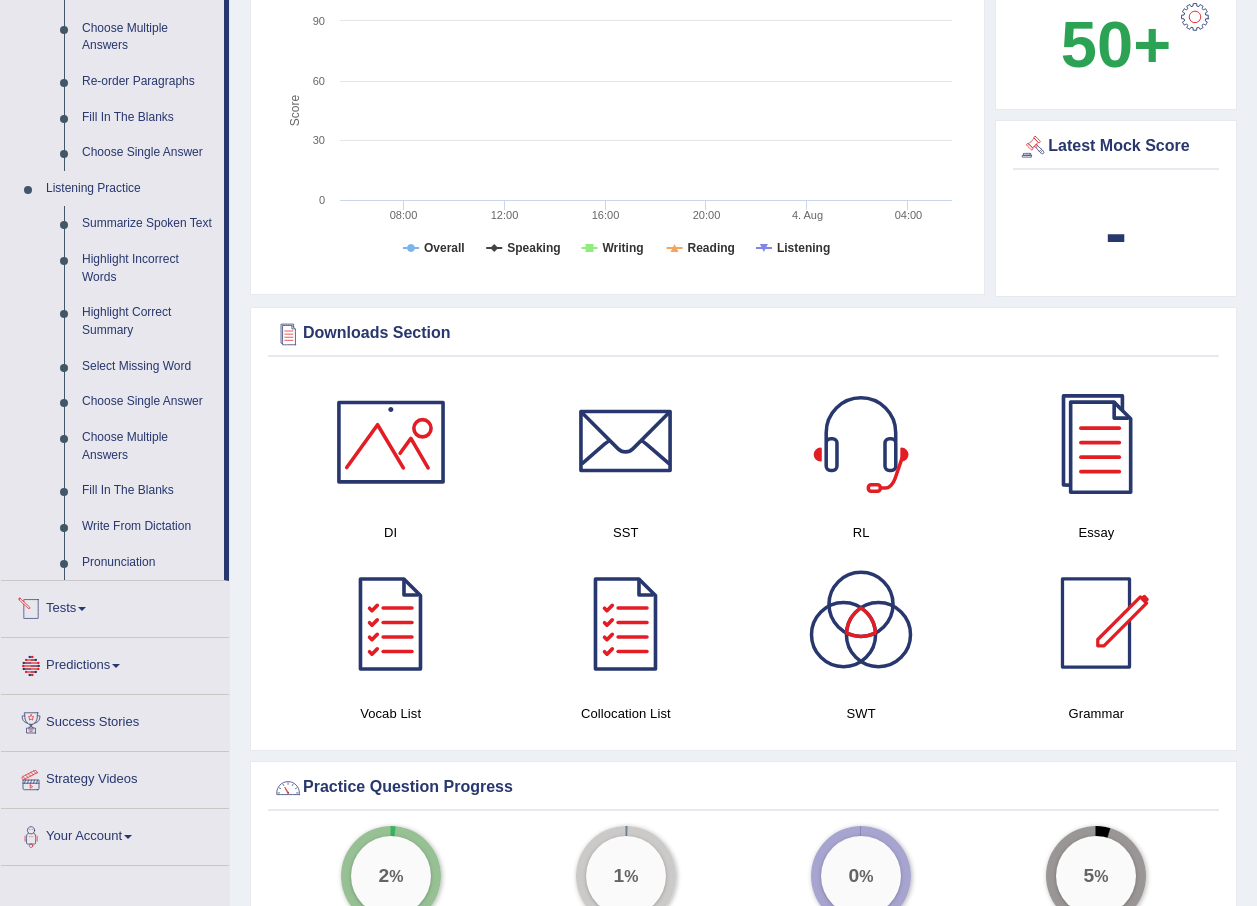 click on "Tests" at bounding box center (115, 606) 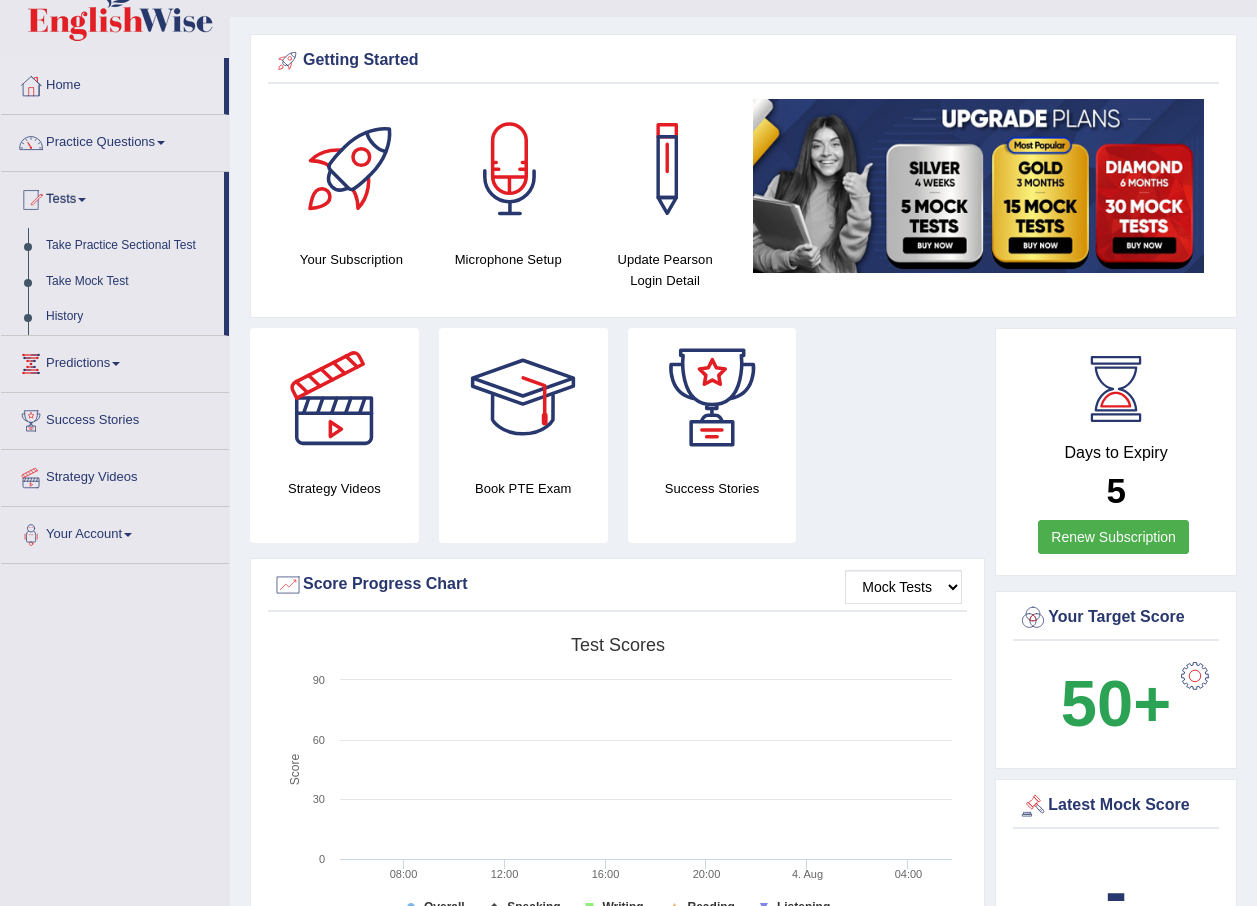 scroll, scrollTop: 0, scrollLeft: 0, axis: both 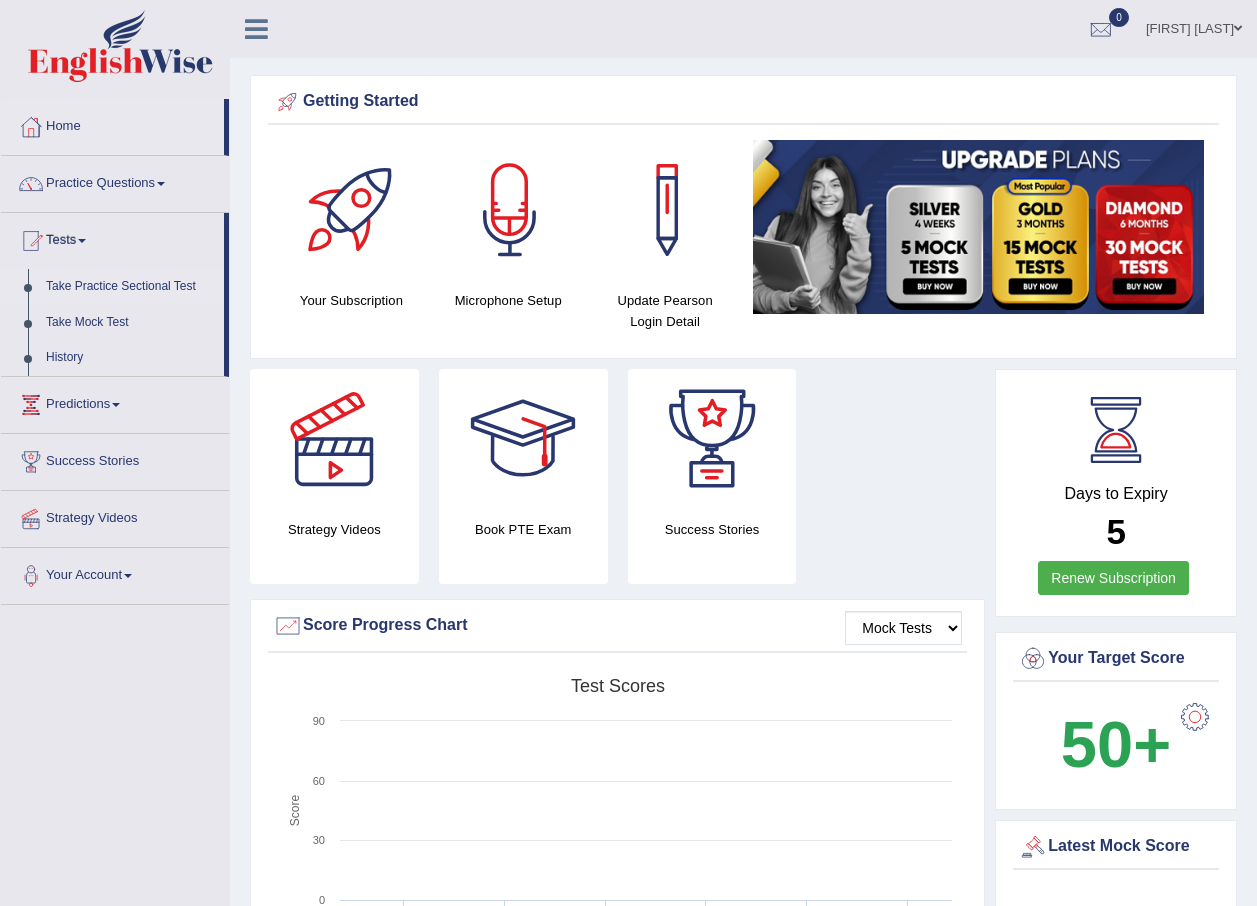 click on "Take Practice Sectional Test" at bounding box center [130, 287] 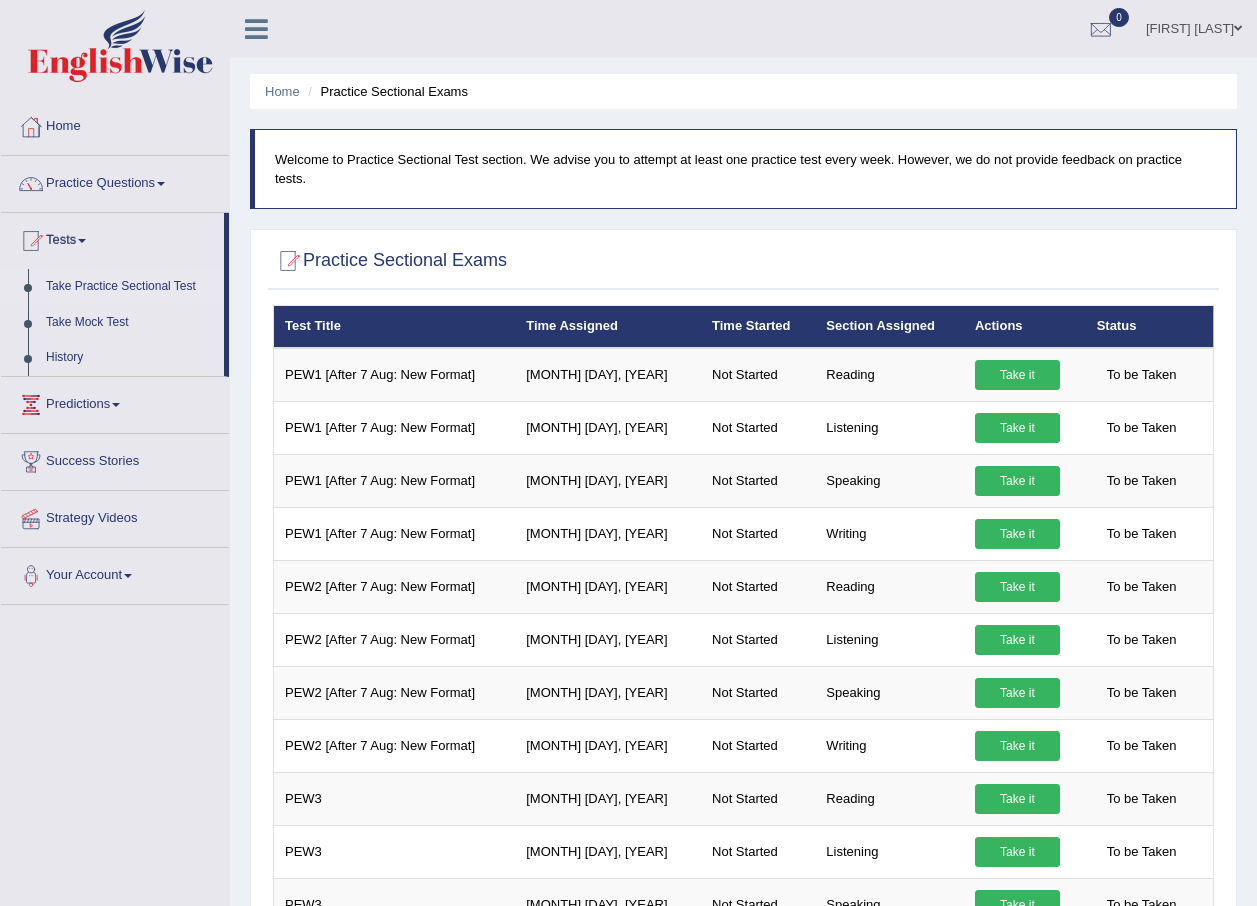 scroll, scrollTop: 0, scrollLeft: 0, axis: both 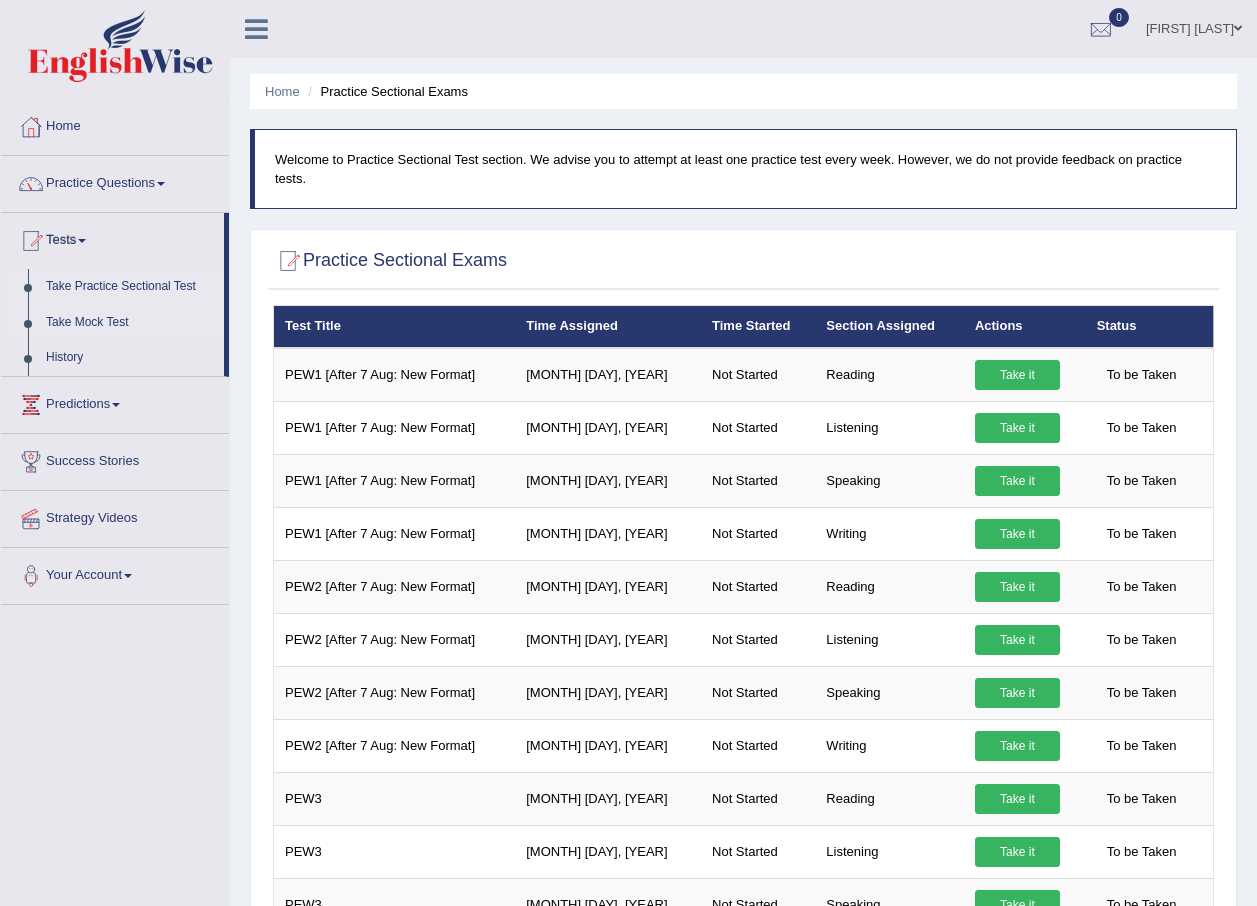 click on "Take Mock Test" at bounding box center [130, 323] 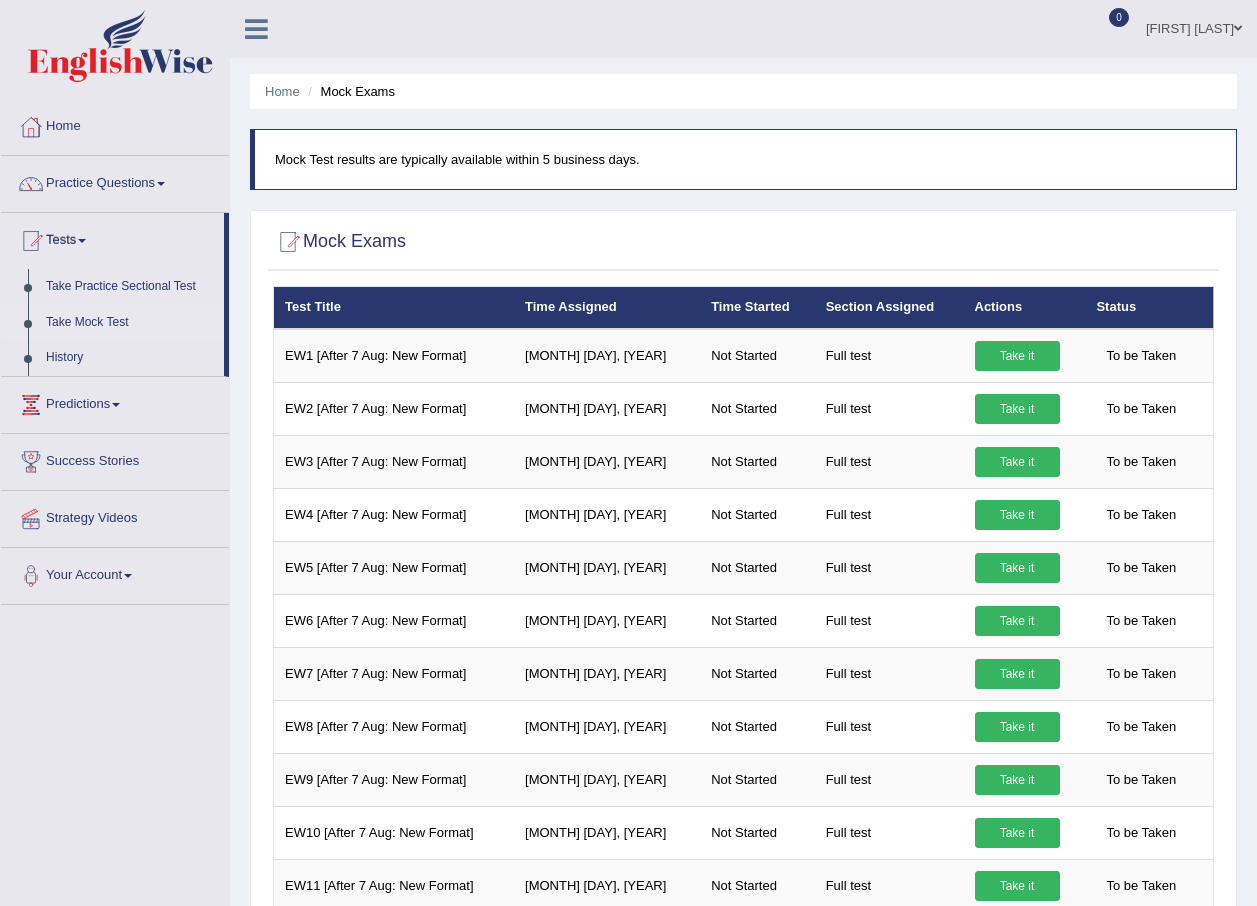 scroll, scrollTop: 0, scrollLeft: 0, axis: both 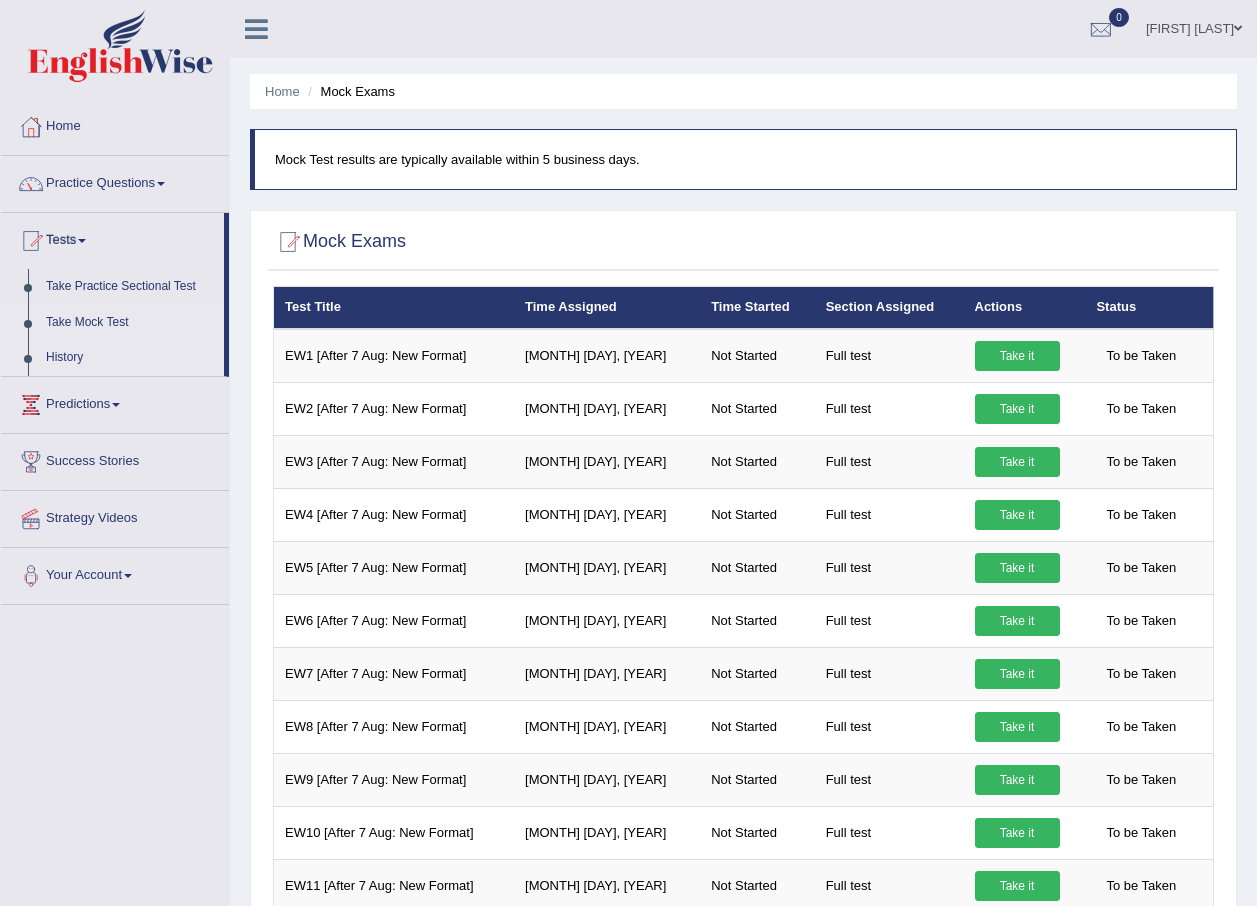 click on "History" at bounding box center [130, 358] 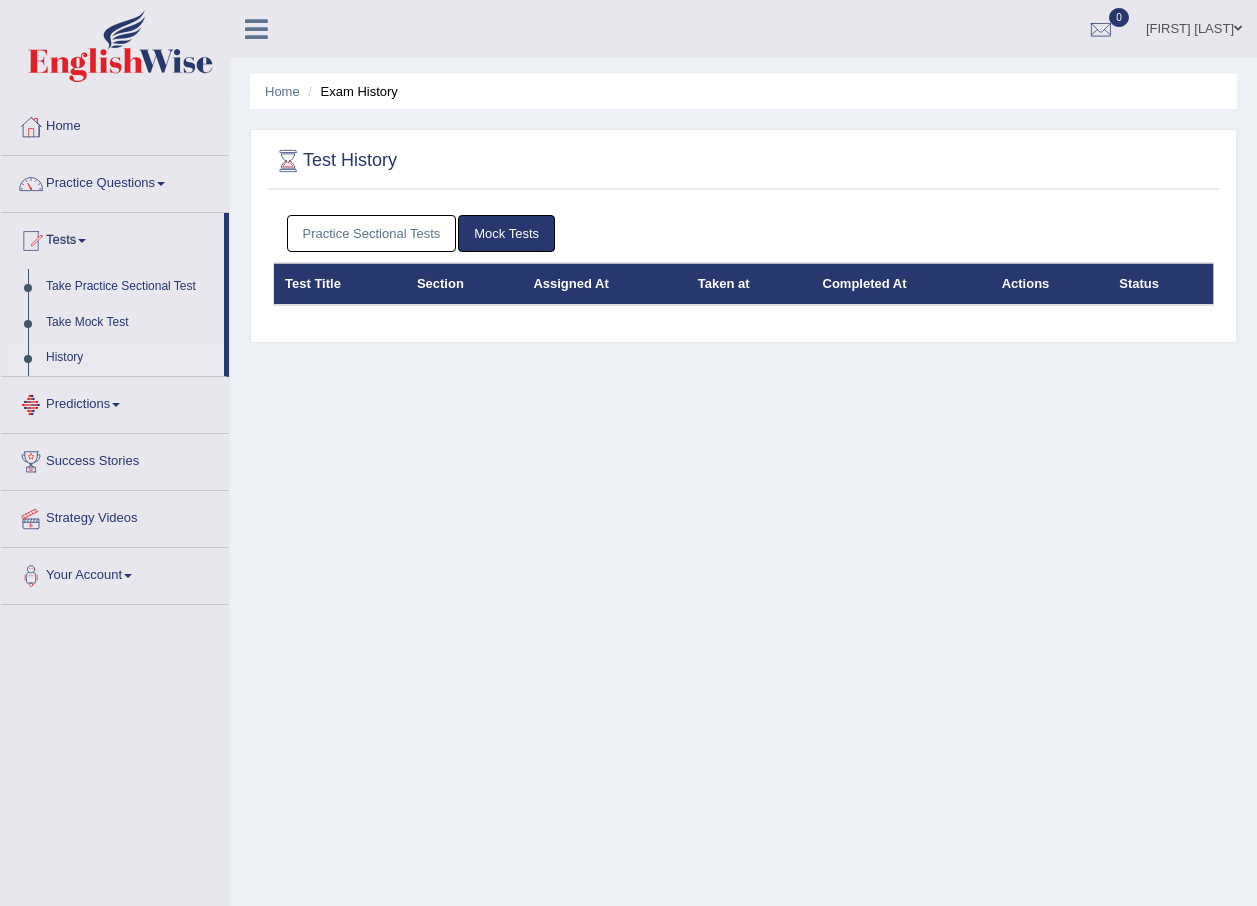 scroll, scrollTop: 0, scrollLeft: 0, axis: both 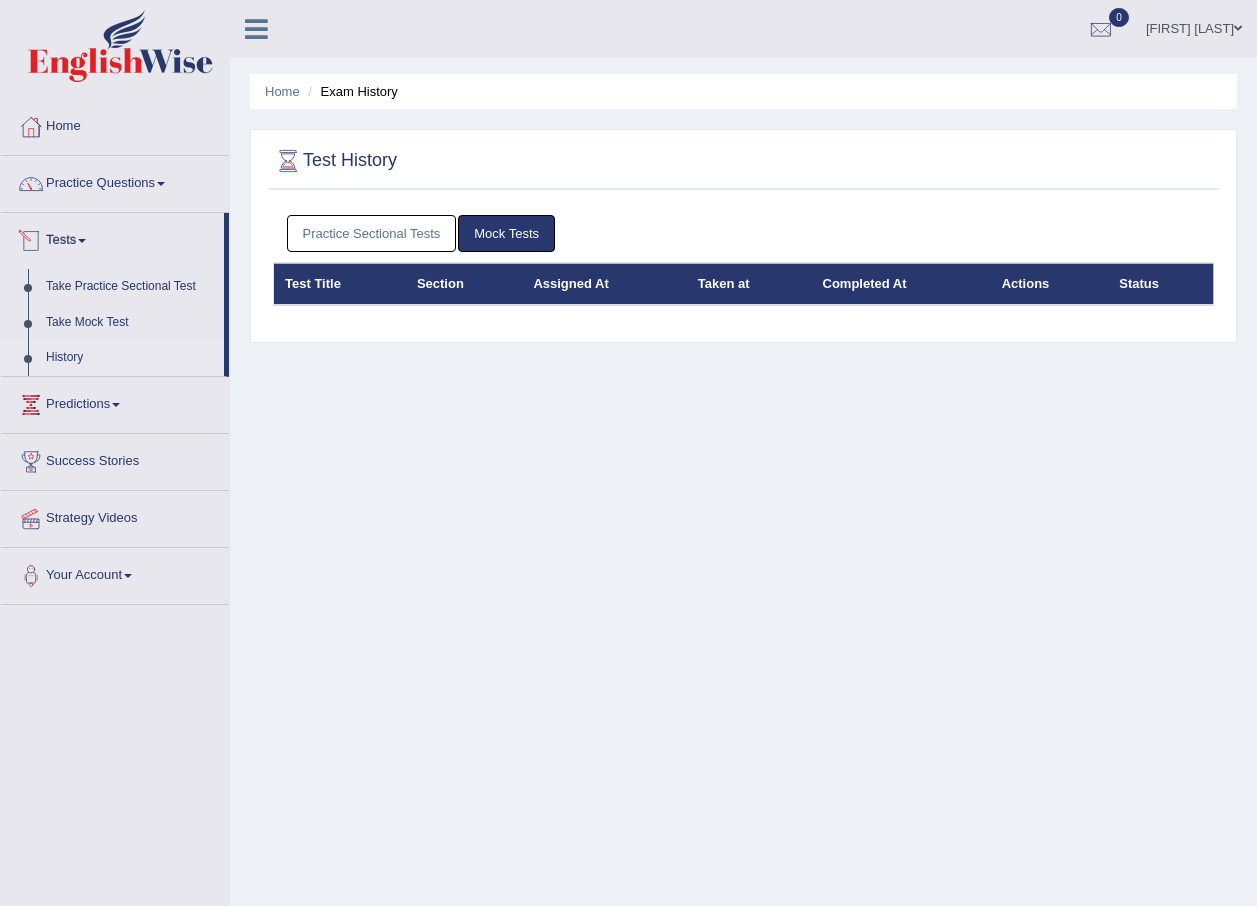 click on "Practice Sectional Tests" at bounding box center (372, 233) 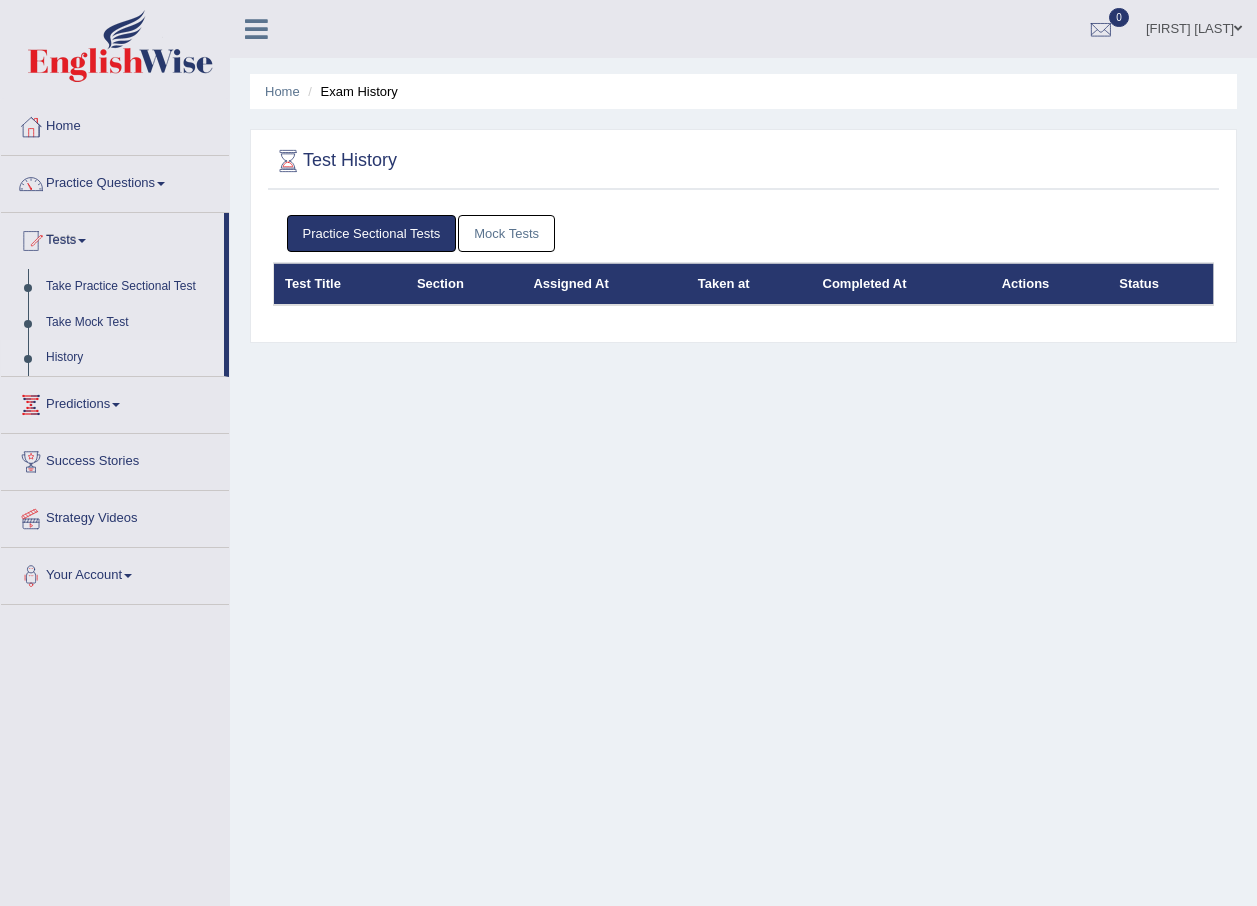 click on "Mock Tests" at bounding box center (506, 233) 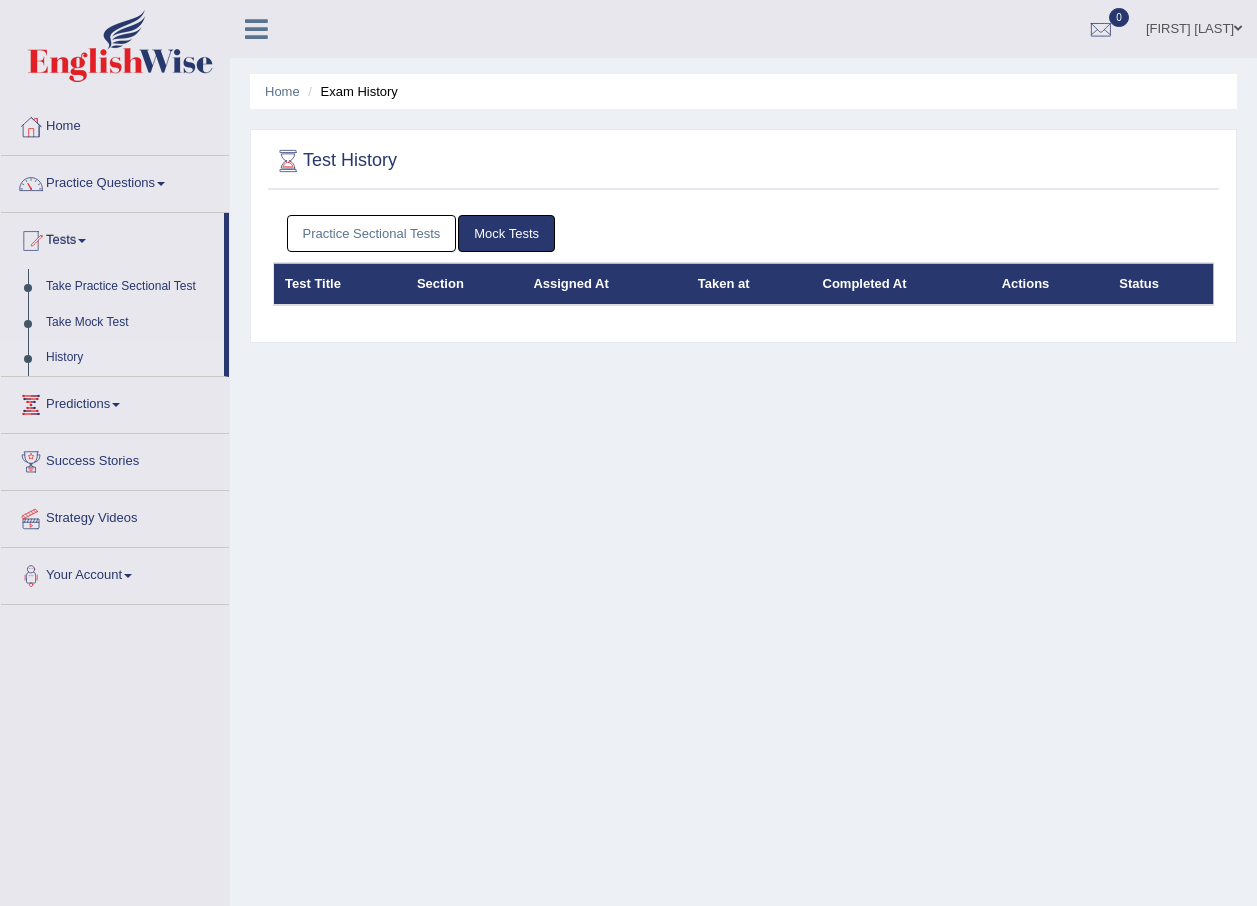 click on "Practice Sectional Tests" at bounding box center [372, 233] 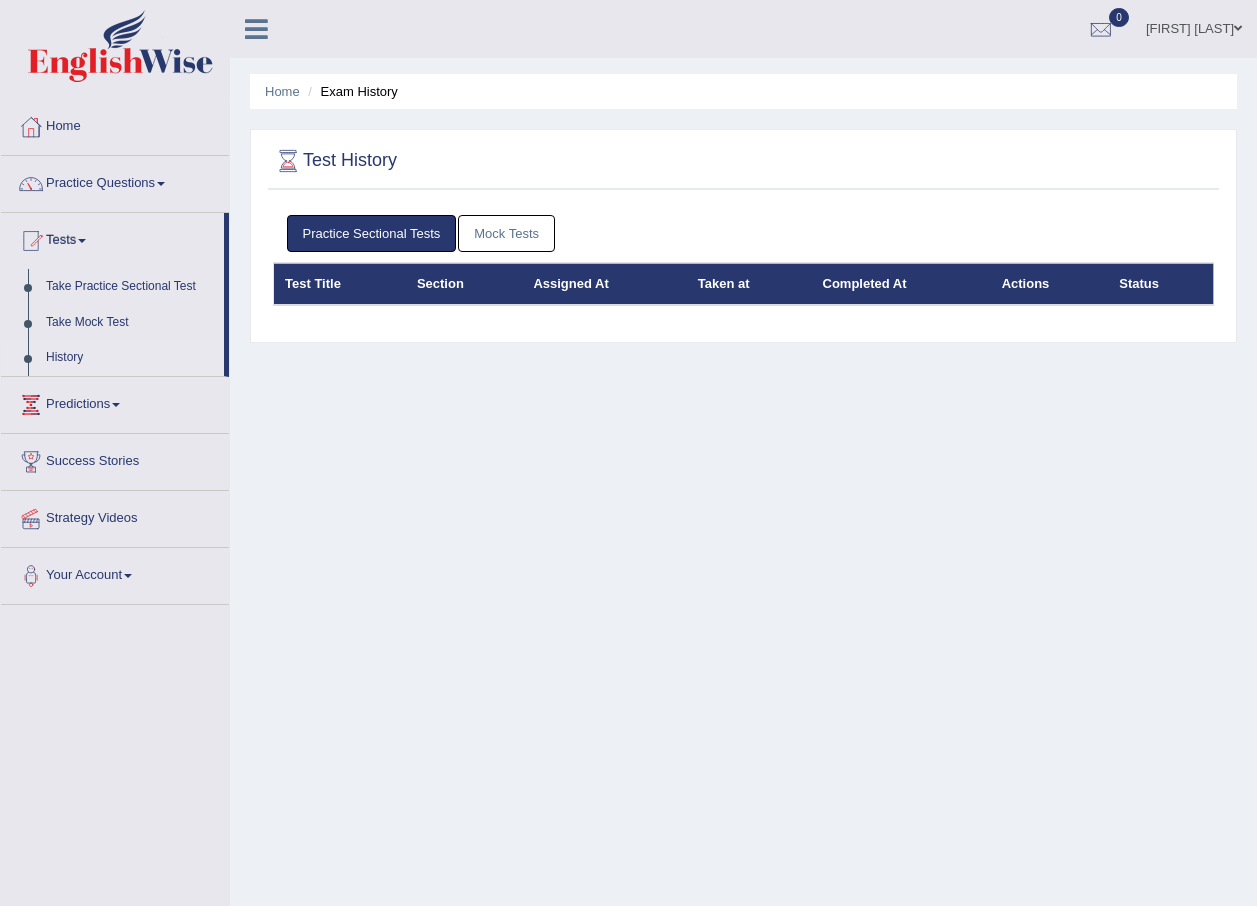 click on "Mock Tests" at bounding box center (506, 233) 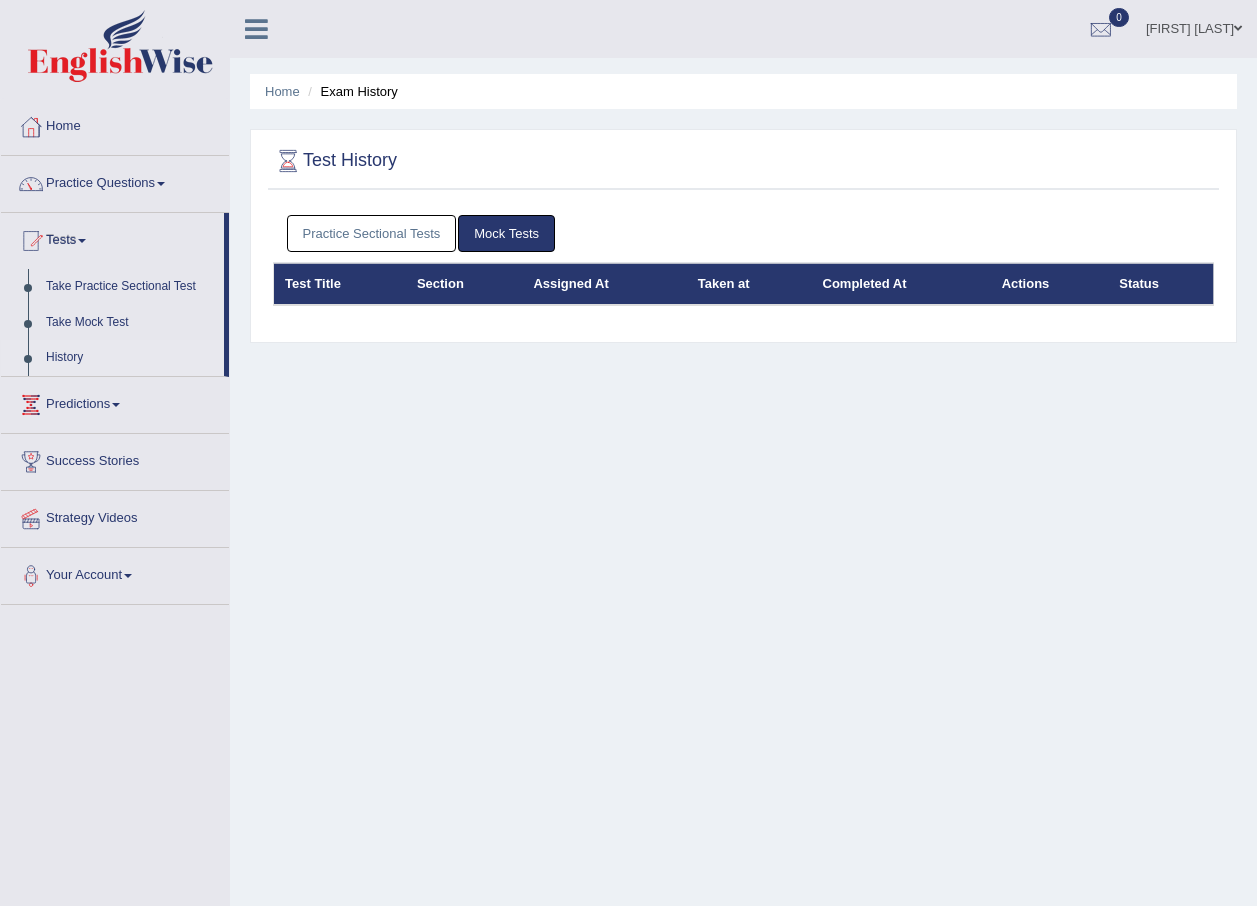 click on "History" at bounding box center [130, 358] 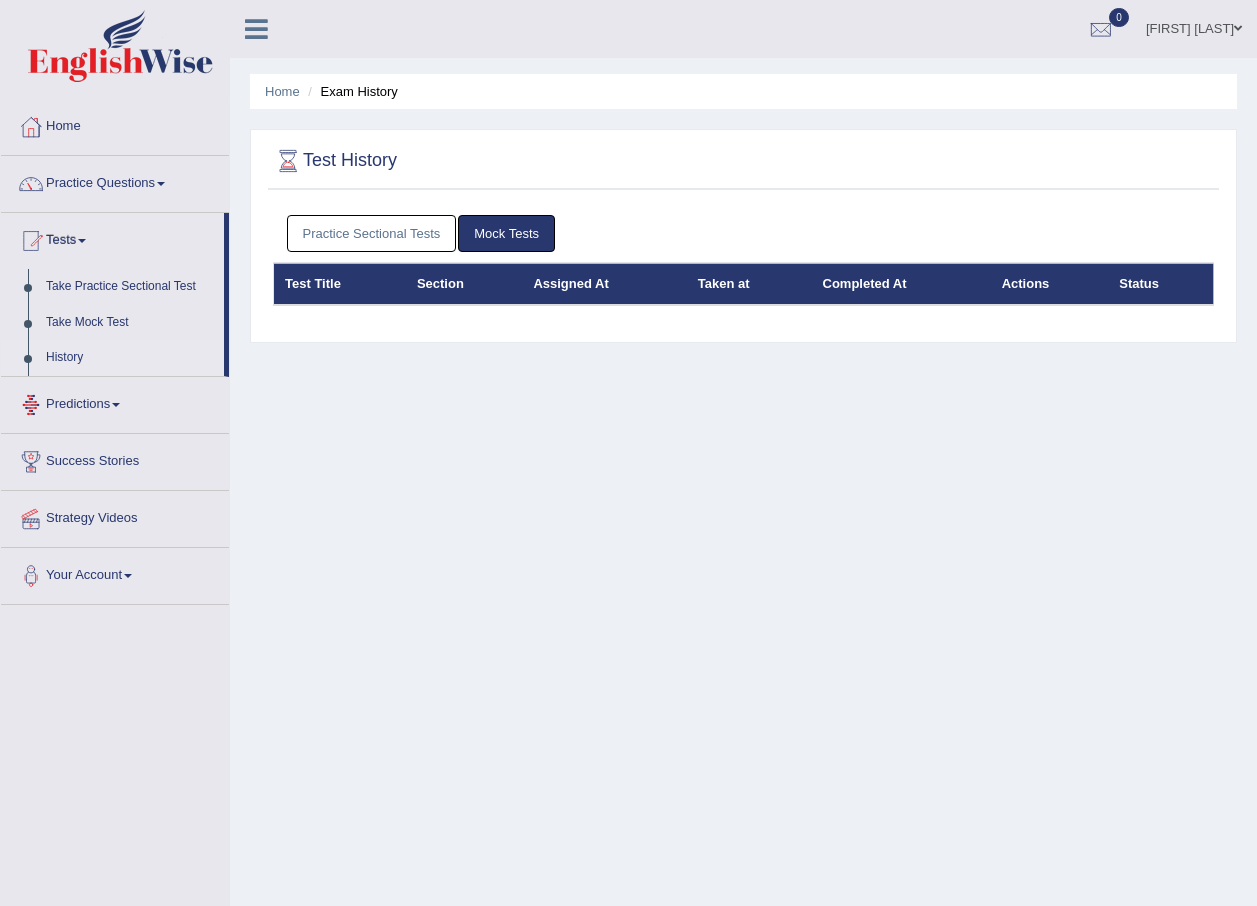 scroll, scrollTop: 0, scrollLeft: 0, axis: both 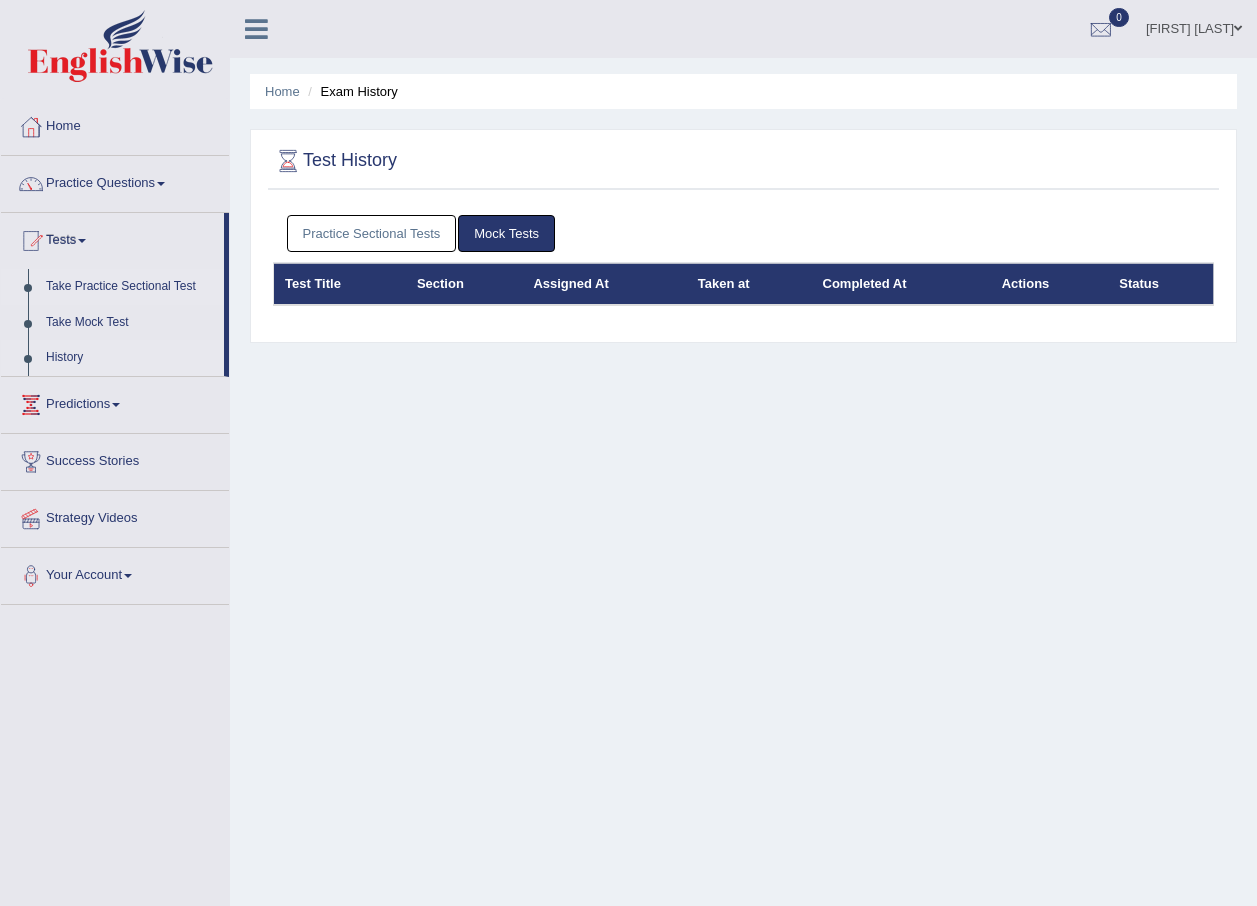 click on "Take Practice Sectional Test" at bounding box center [130, 287] 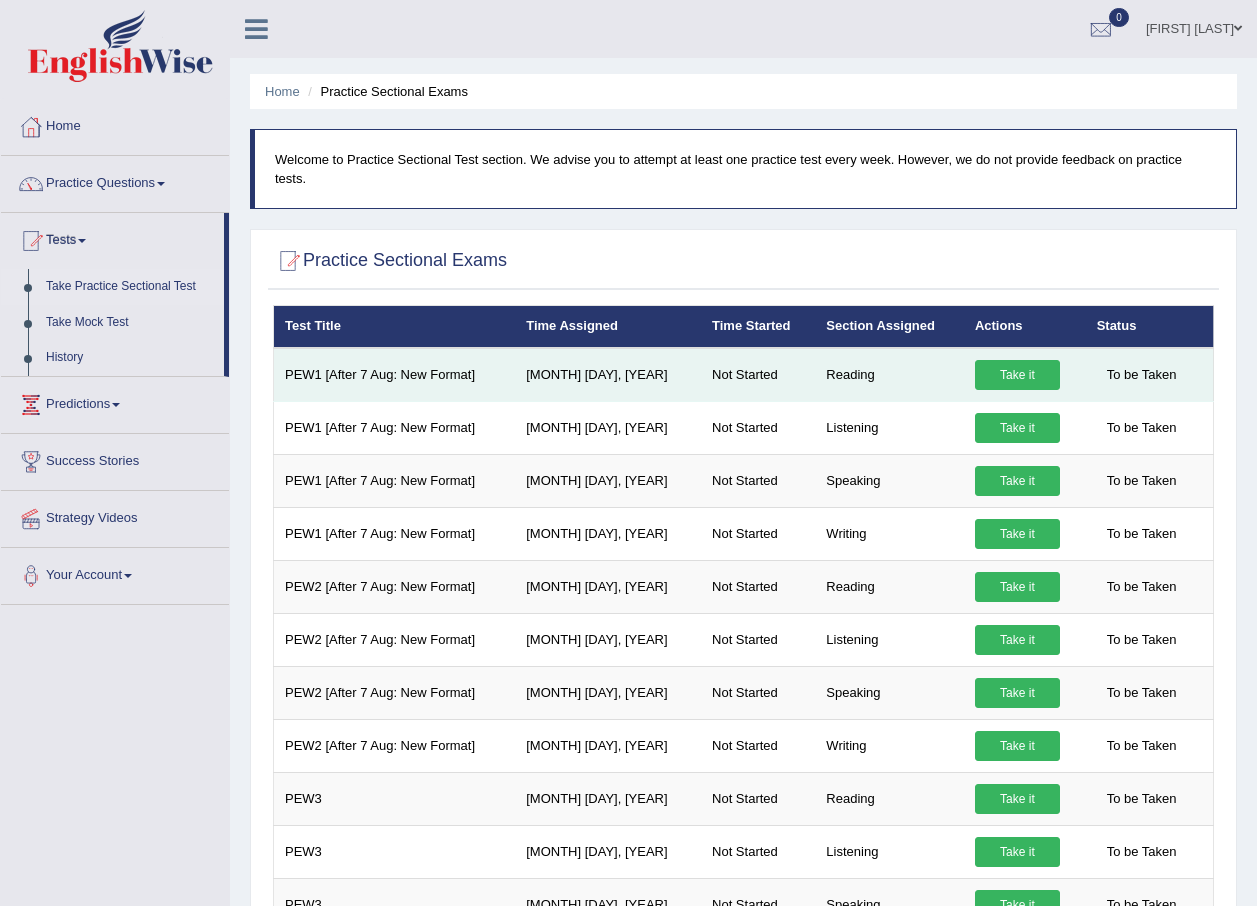 scroll, scrollTop: 0, scrollLeft: 0, axis: both 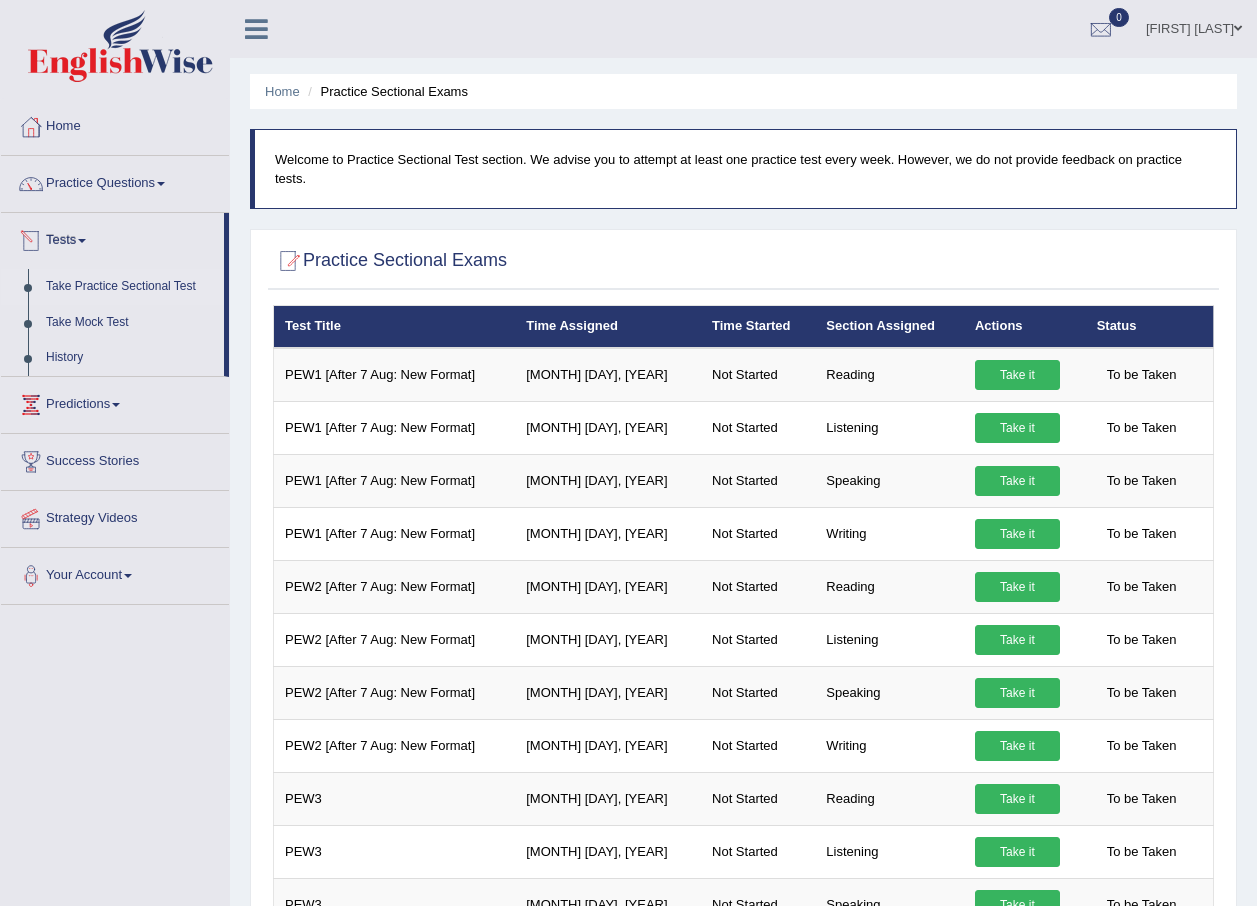 click on "Tests" at bounding box center (112, 238) 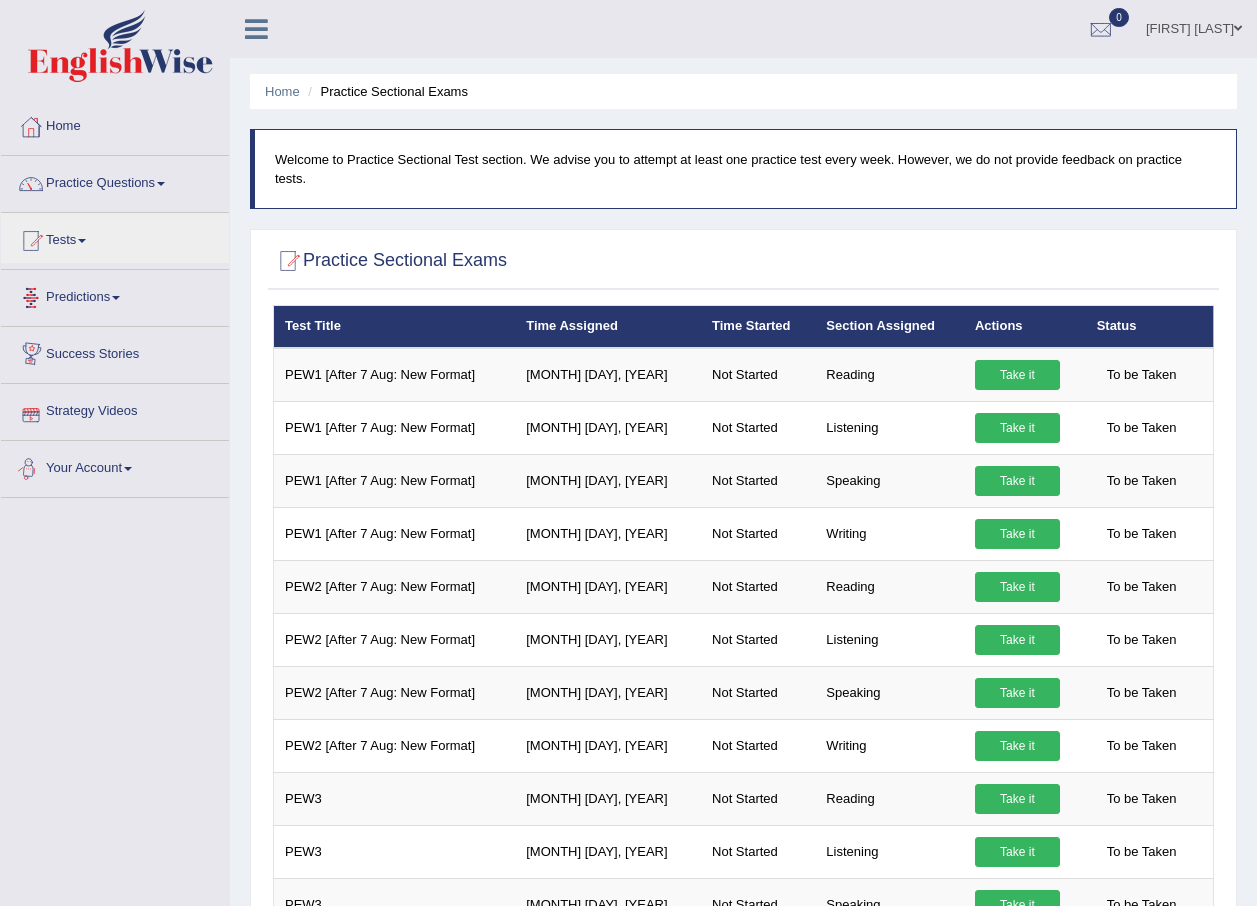 click on "Your Account" at bounding box center (115, 466) 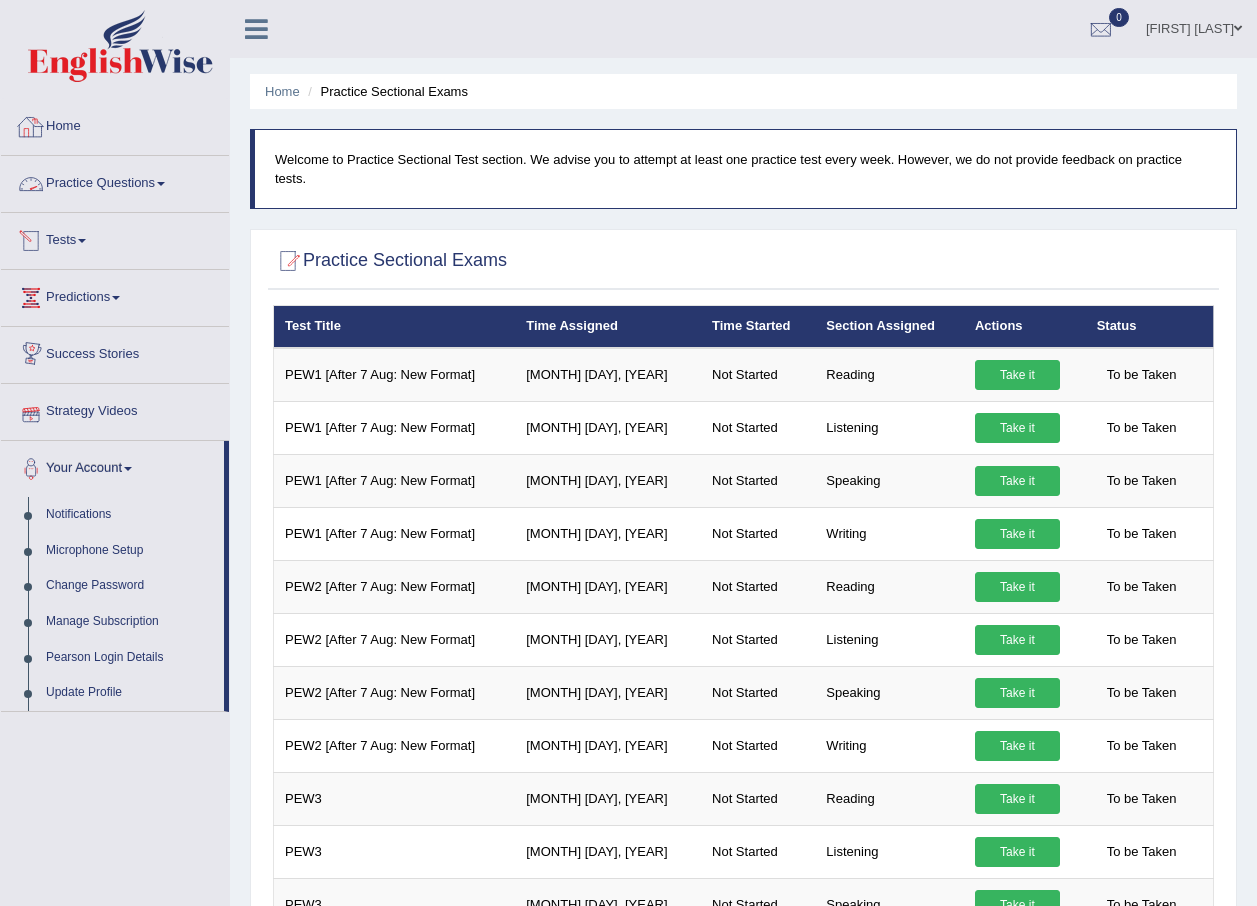 click on "Home" at bounding box center (115, 124) 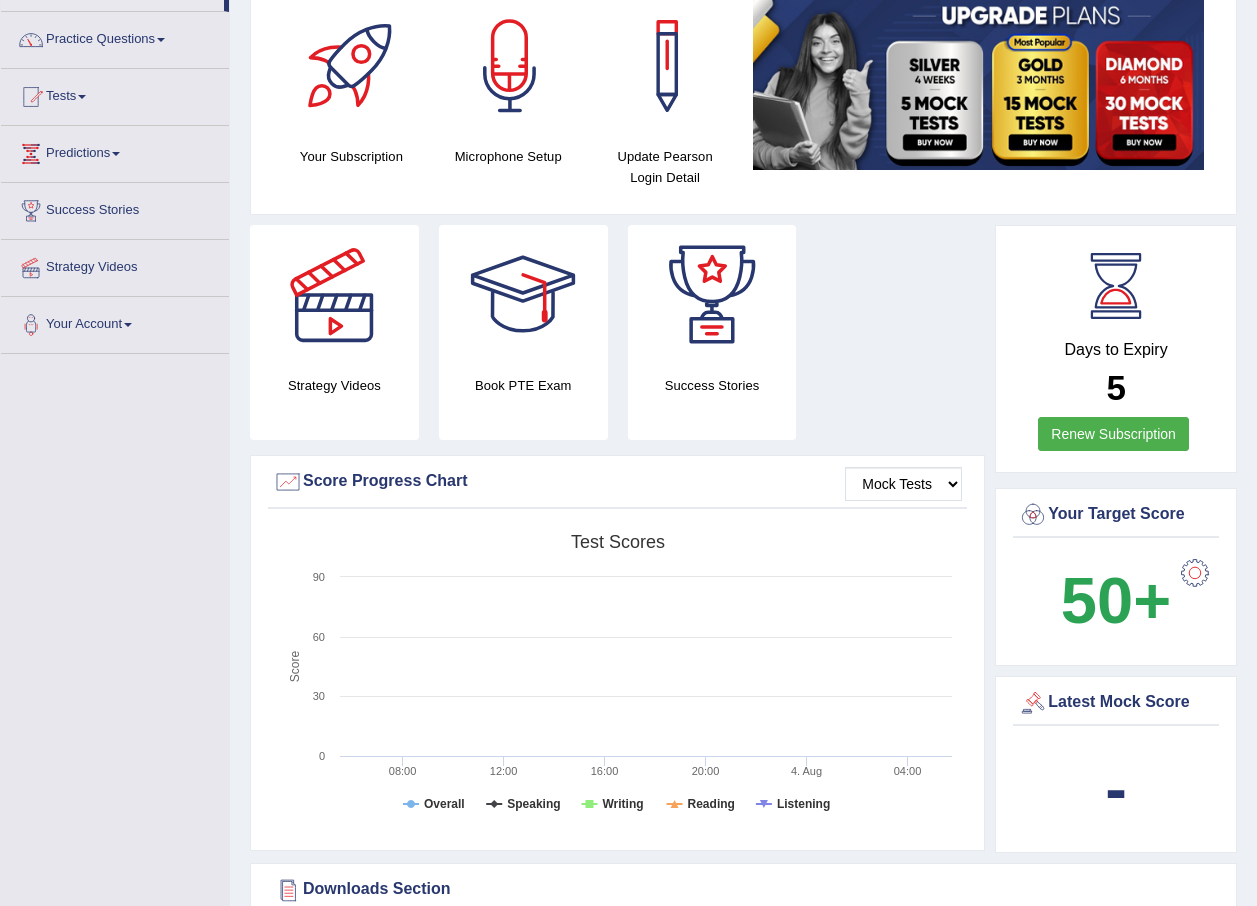 scroll, scrollTop: 300, scrollLeft: 0, axis: vertical 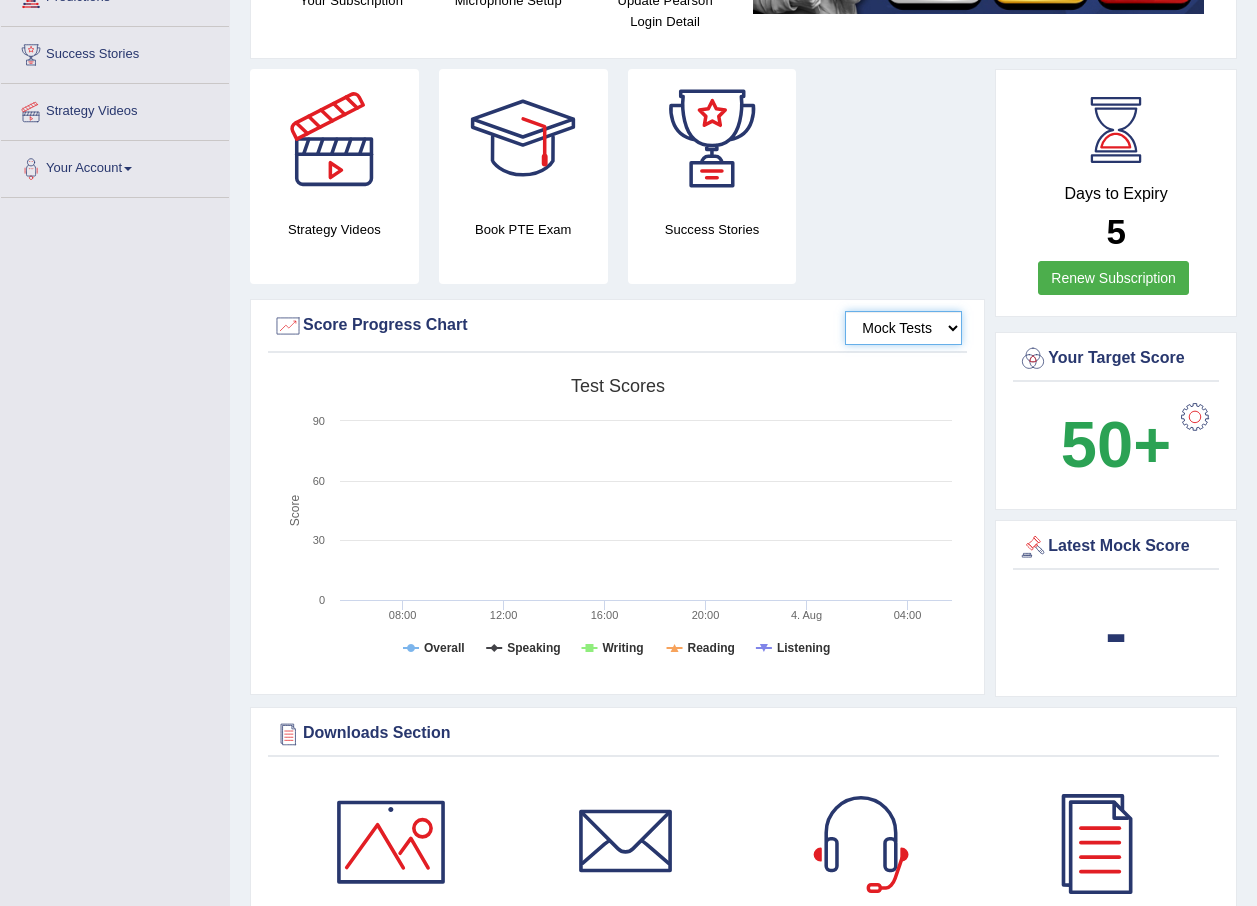 click on "Mock Tests" at bounding box center (903, 328) 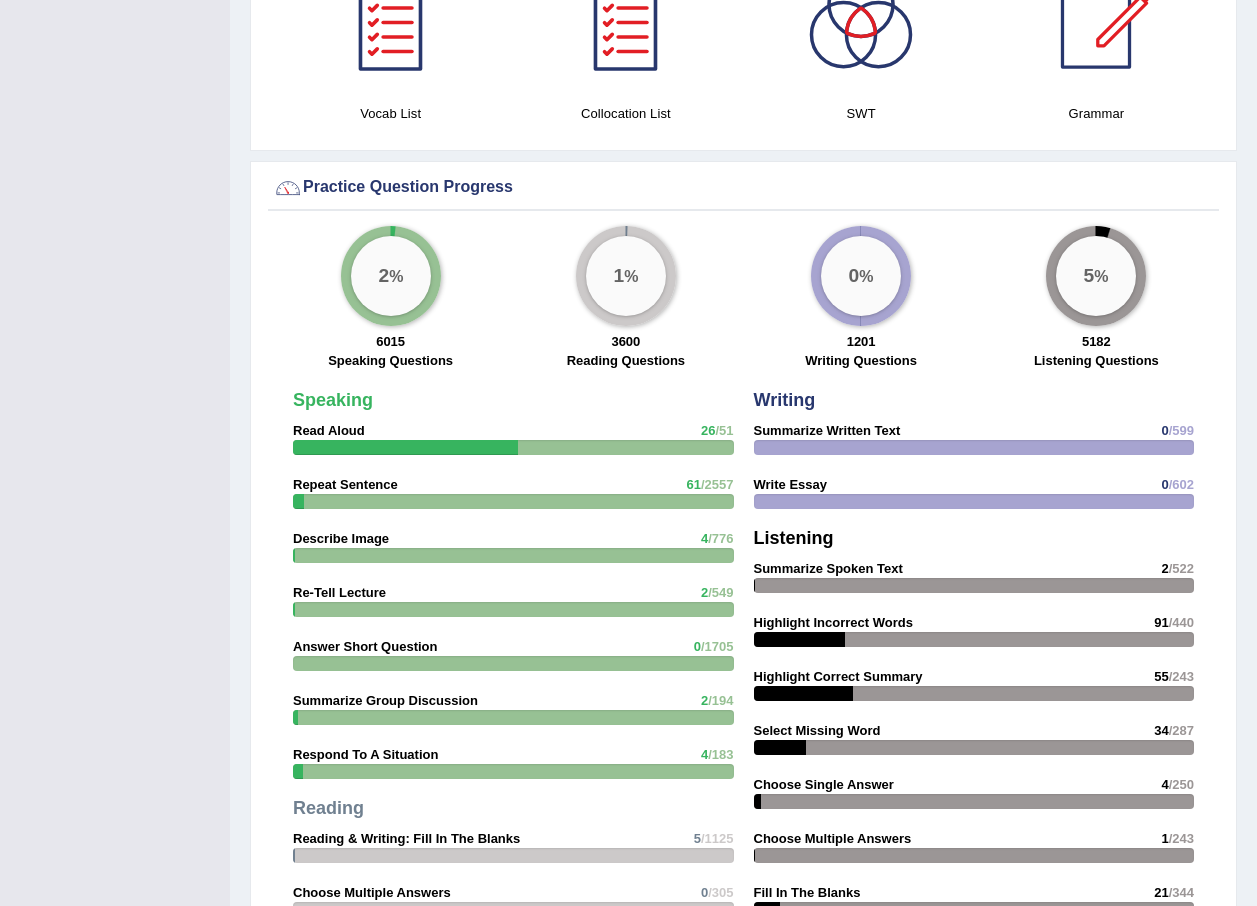 scroll, scrollTop: 1400, scrollLeft: 0, axis: vertical 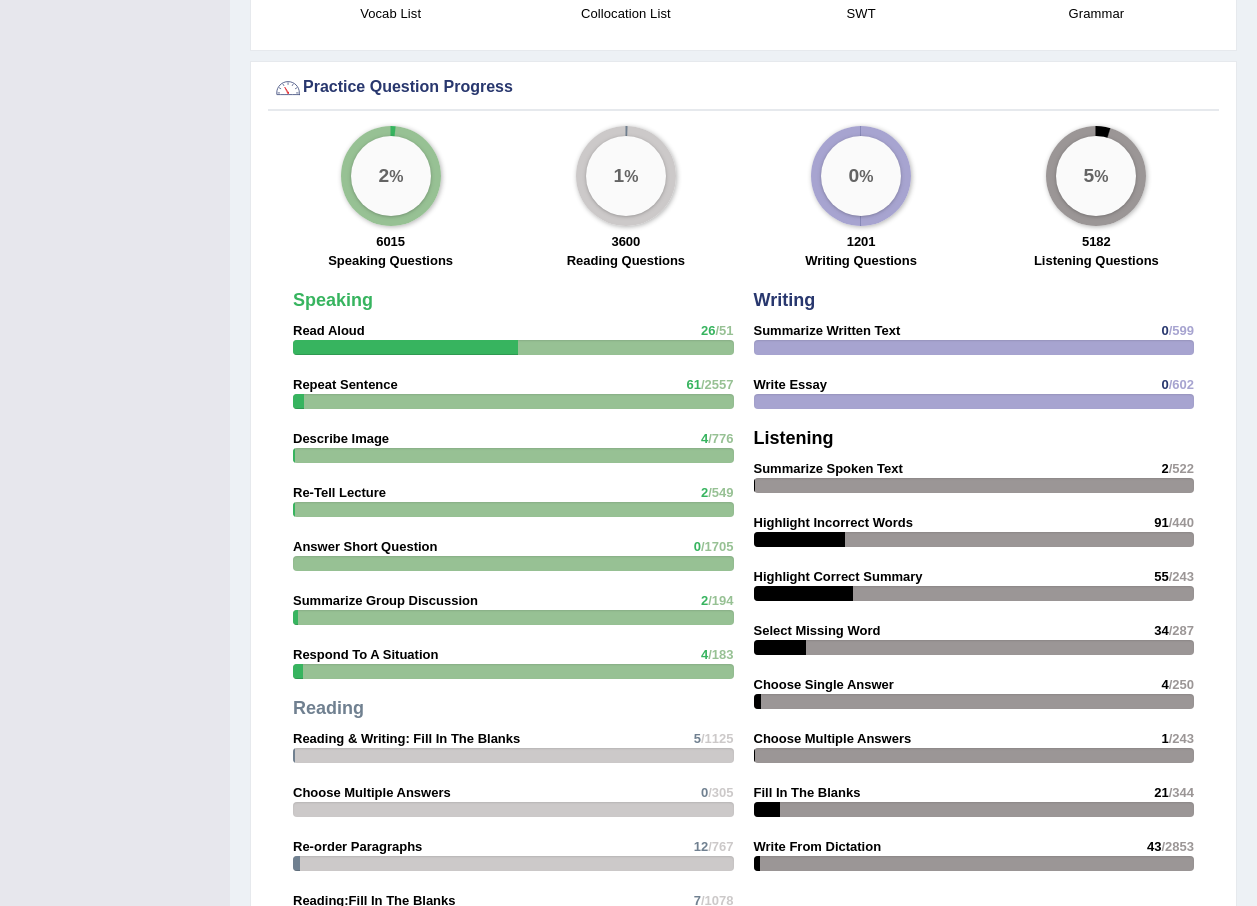 click at bounding box center [298, 671] 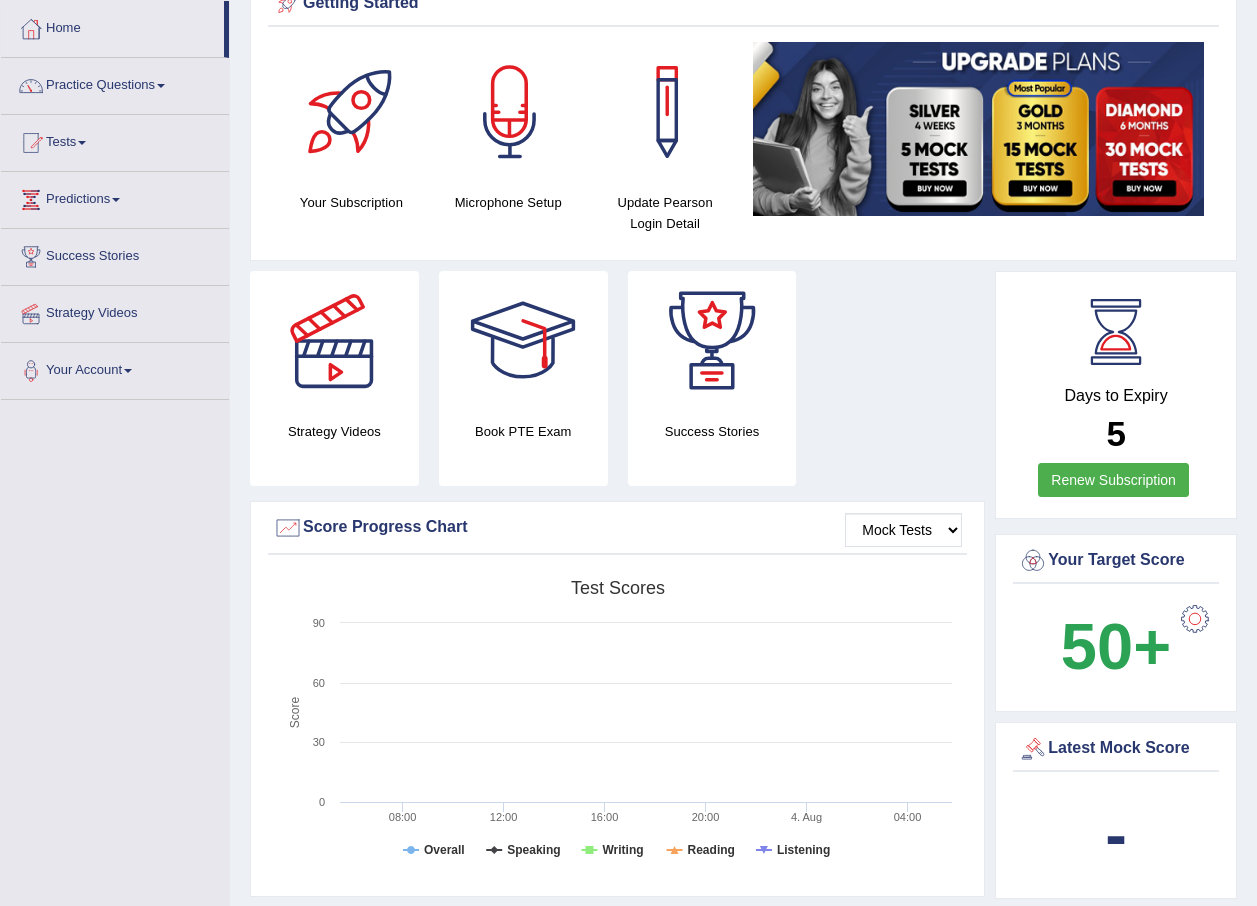 scroll, scrollTop: 0, scrollLeft: 0, axis: both 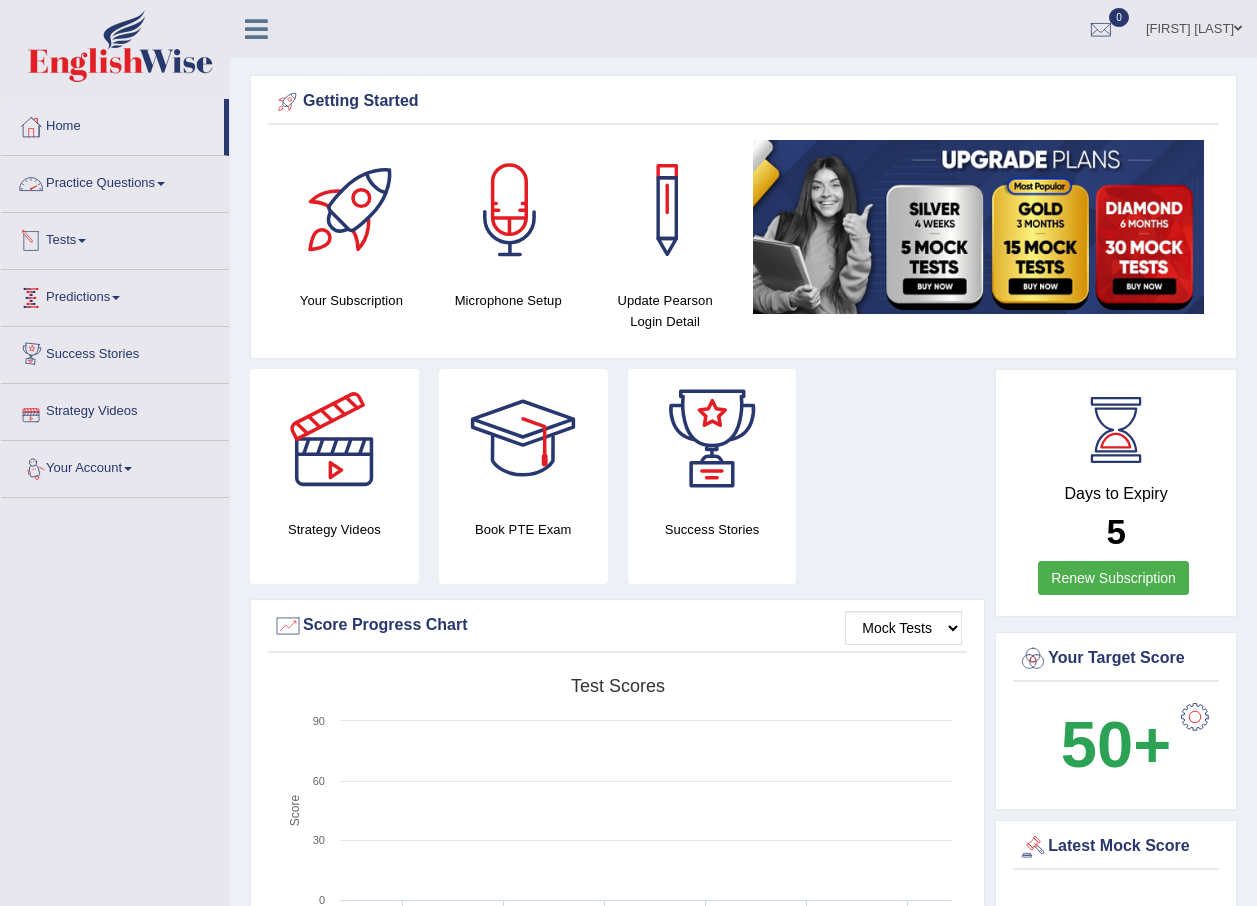 click on "Practice Questions" at bounding box center (115, 181) 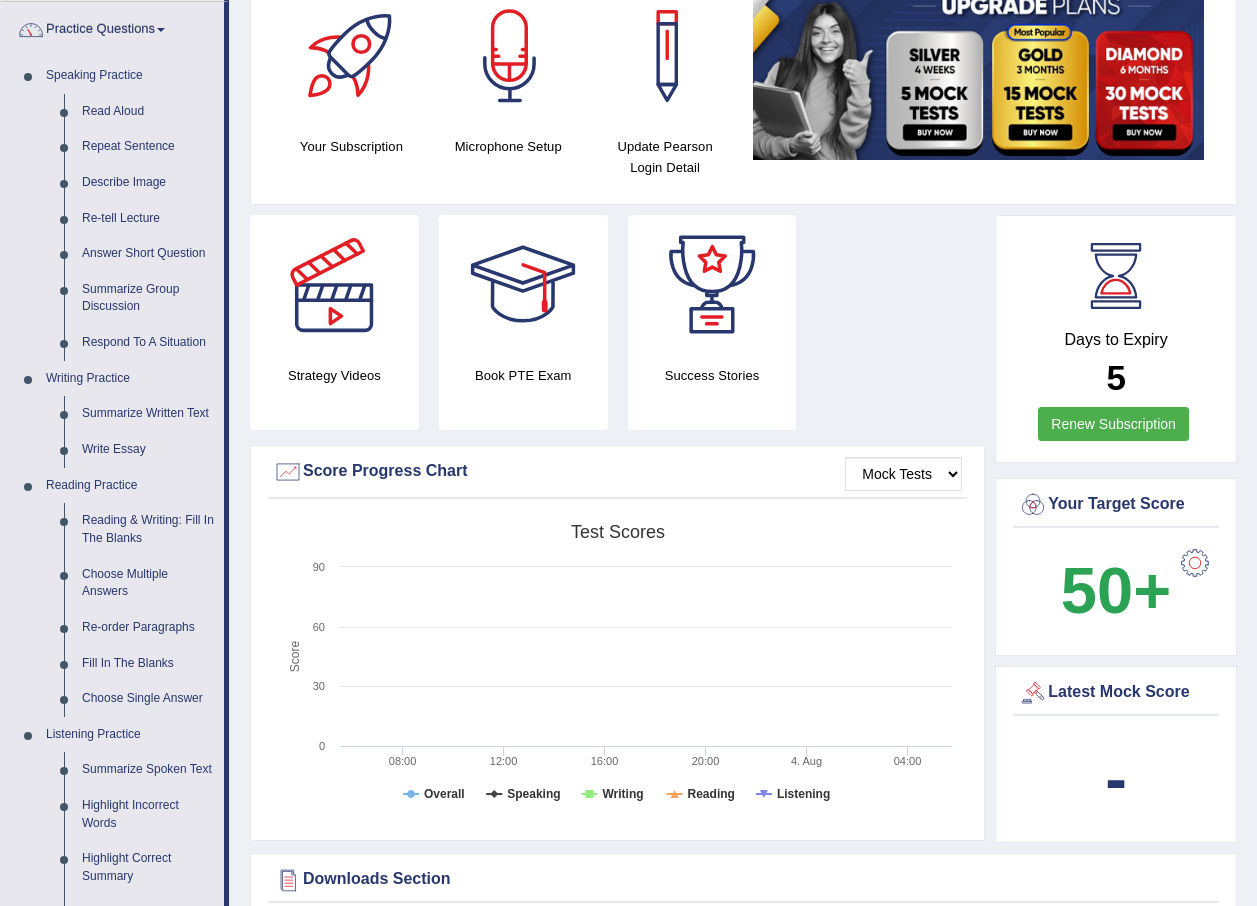 scroll, scrollTop: 0, scrollLeft: 0, axis: both 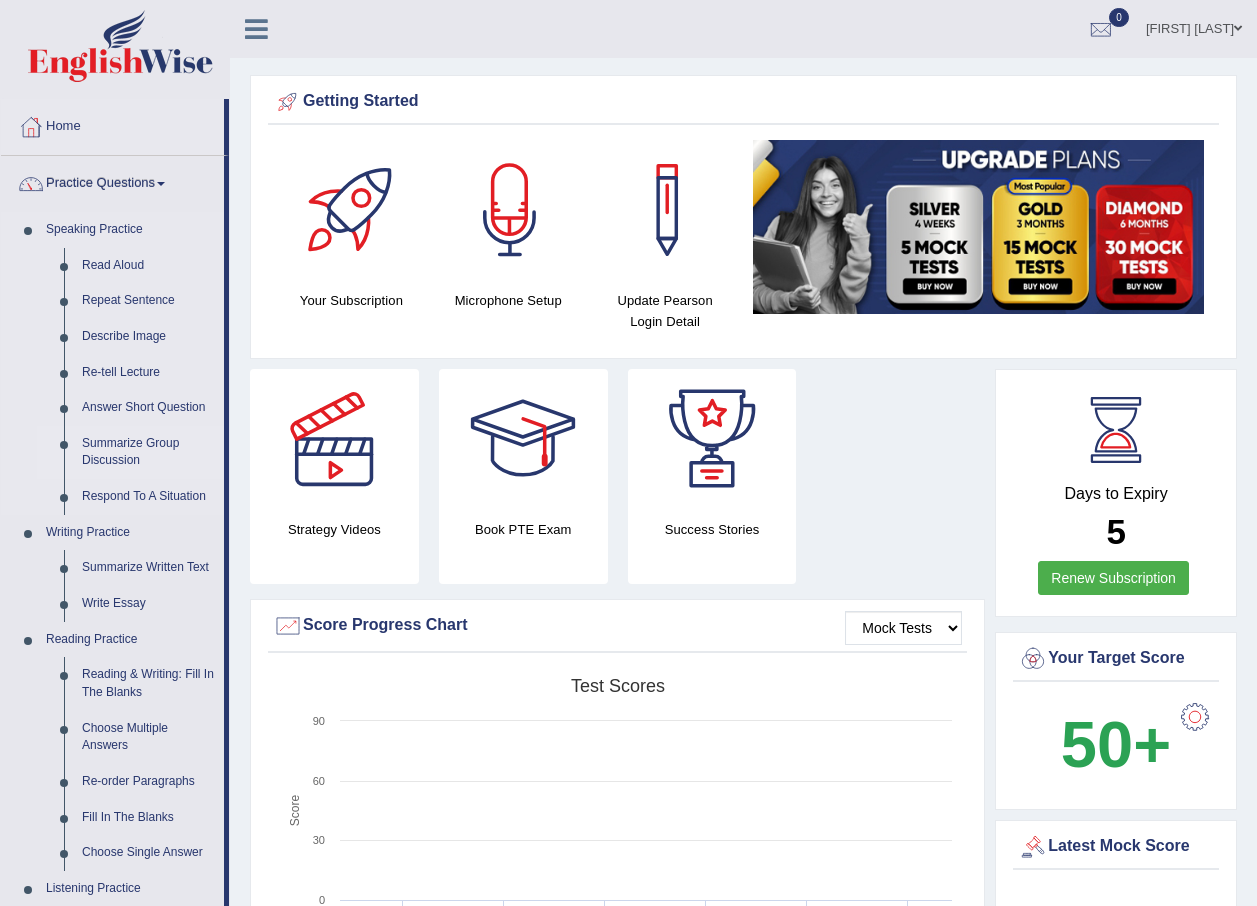 click on "Summarize Group Discussion" at bounding box center (148, 452) 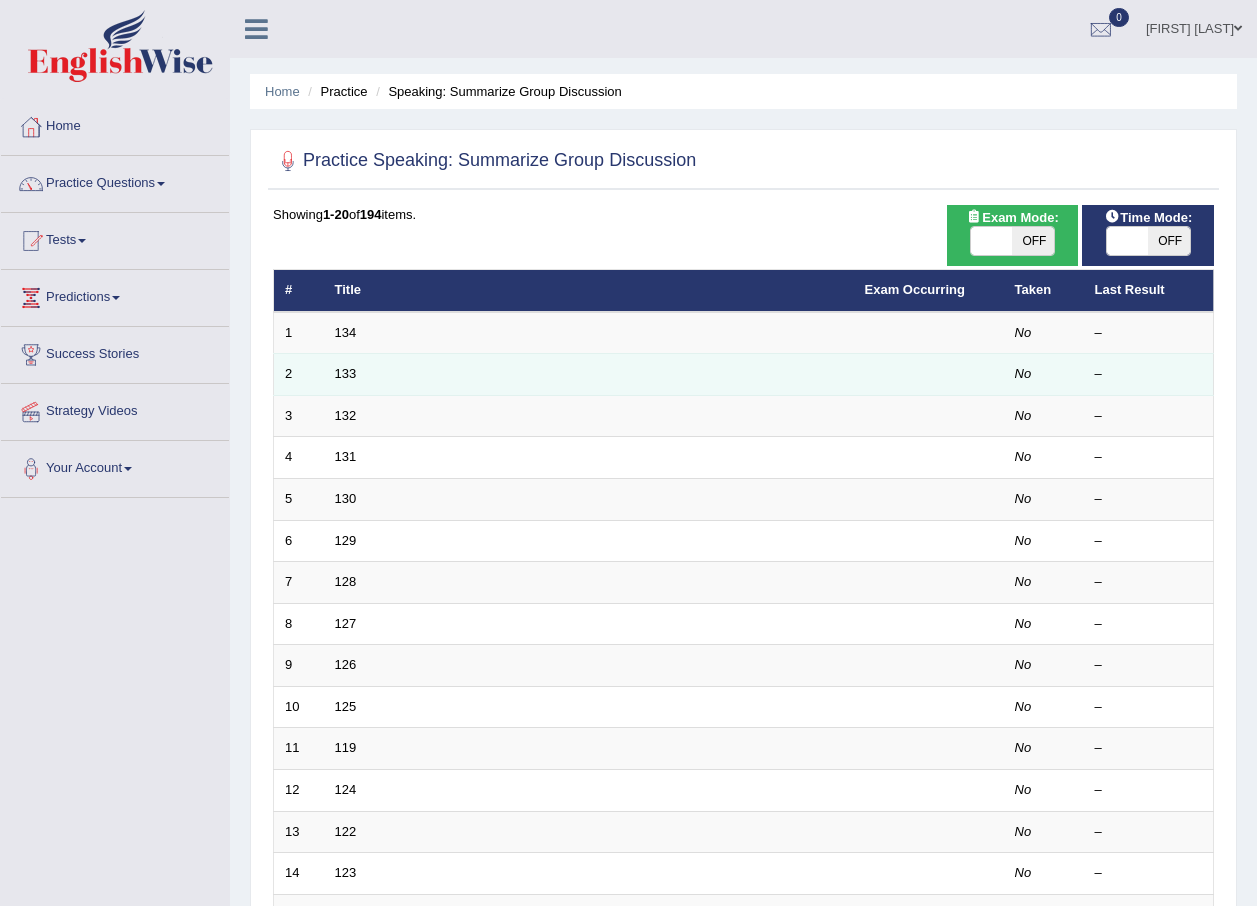 scroll, scrollTop: 0, scrollLeft: 0, axis: both 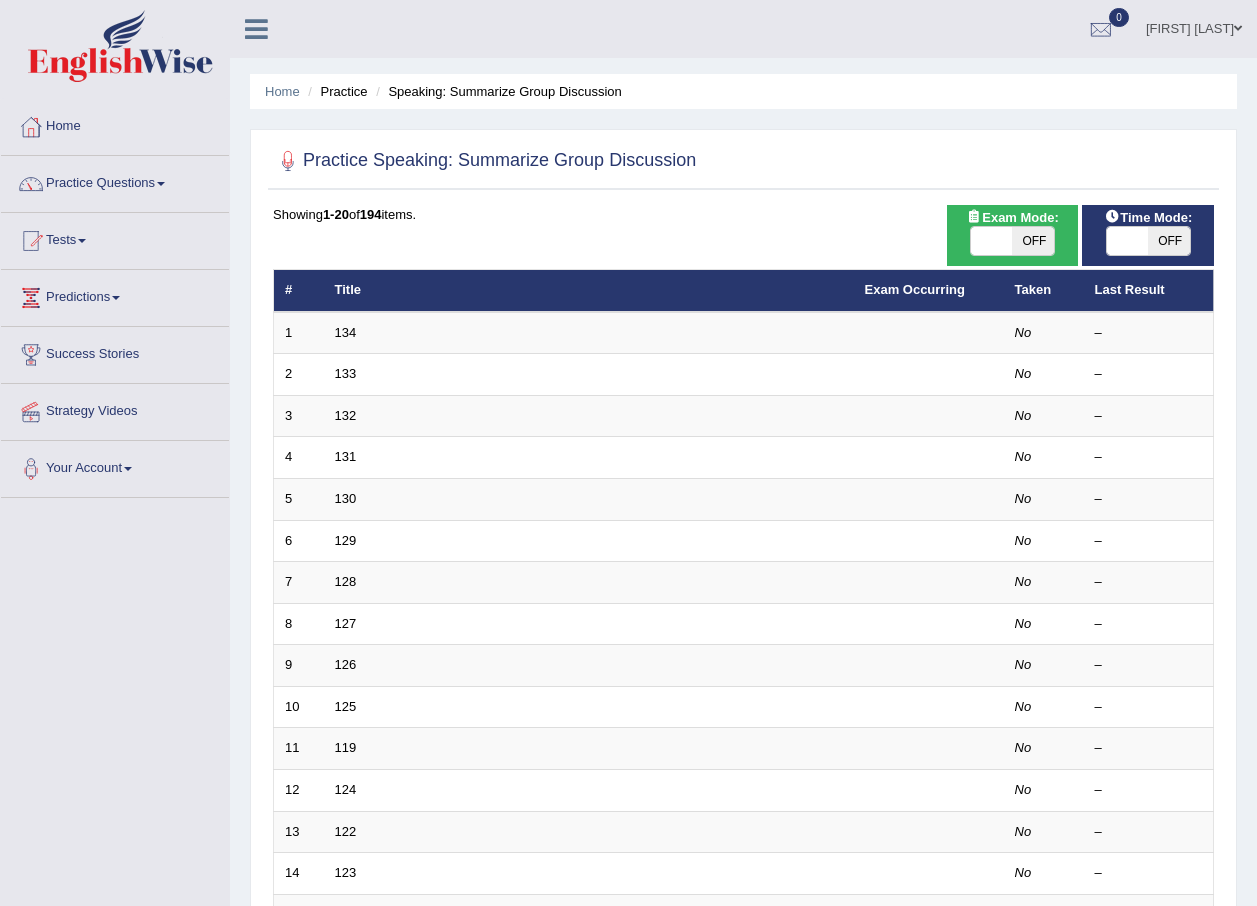 click on "Last Result" at bounding box center (1149, 291) 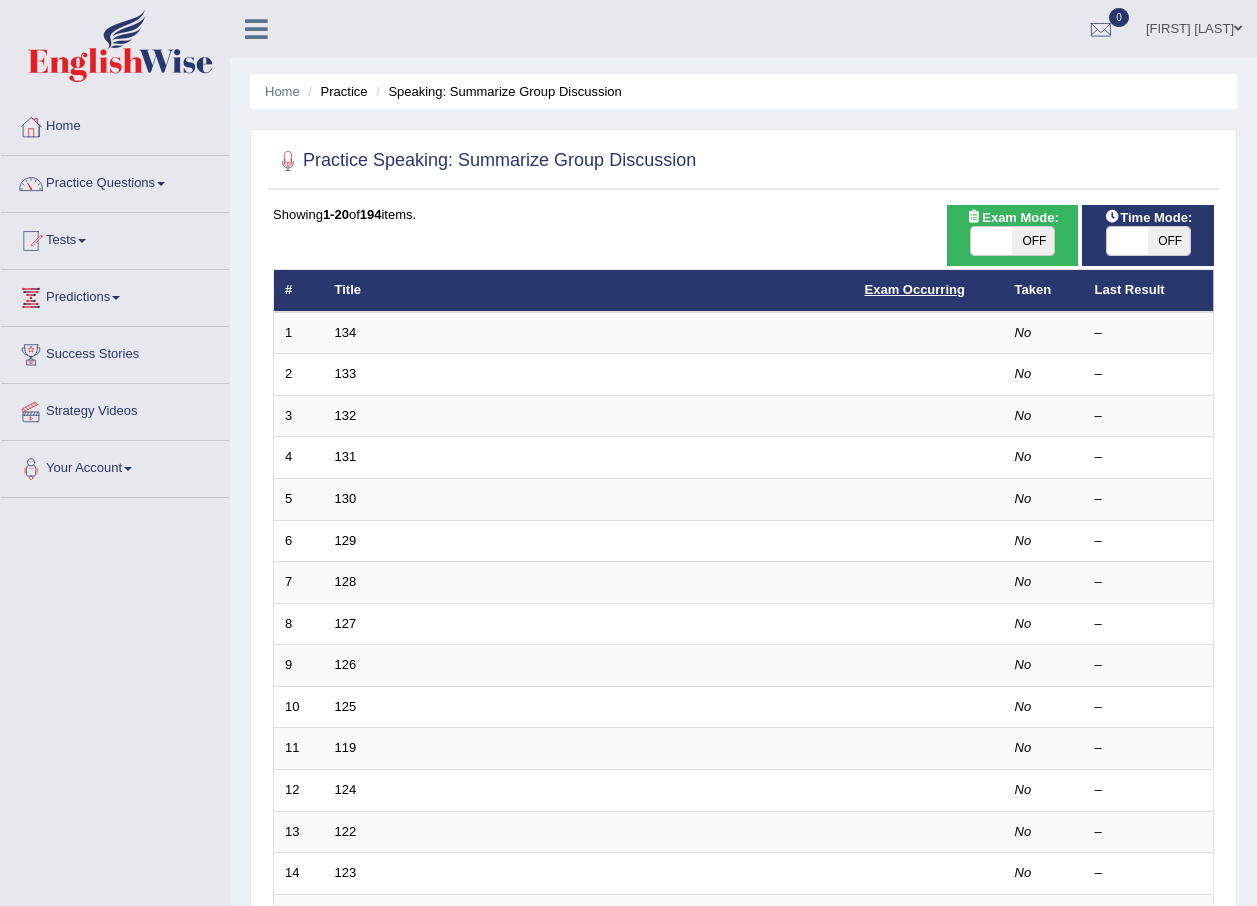 click on "Exam Occurring" at bounding box center (915, 289) 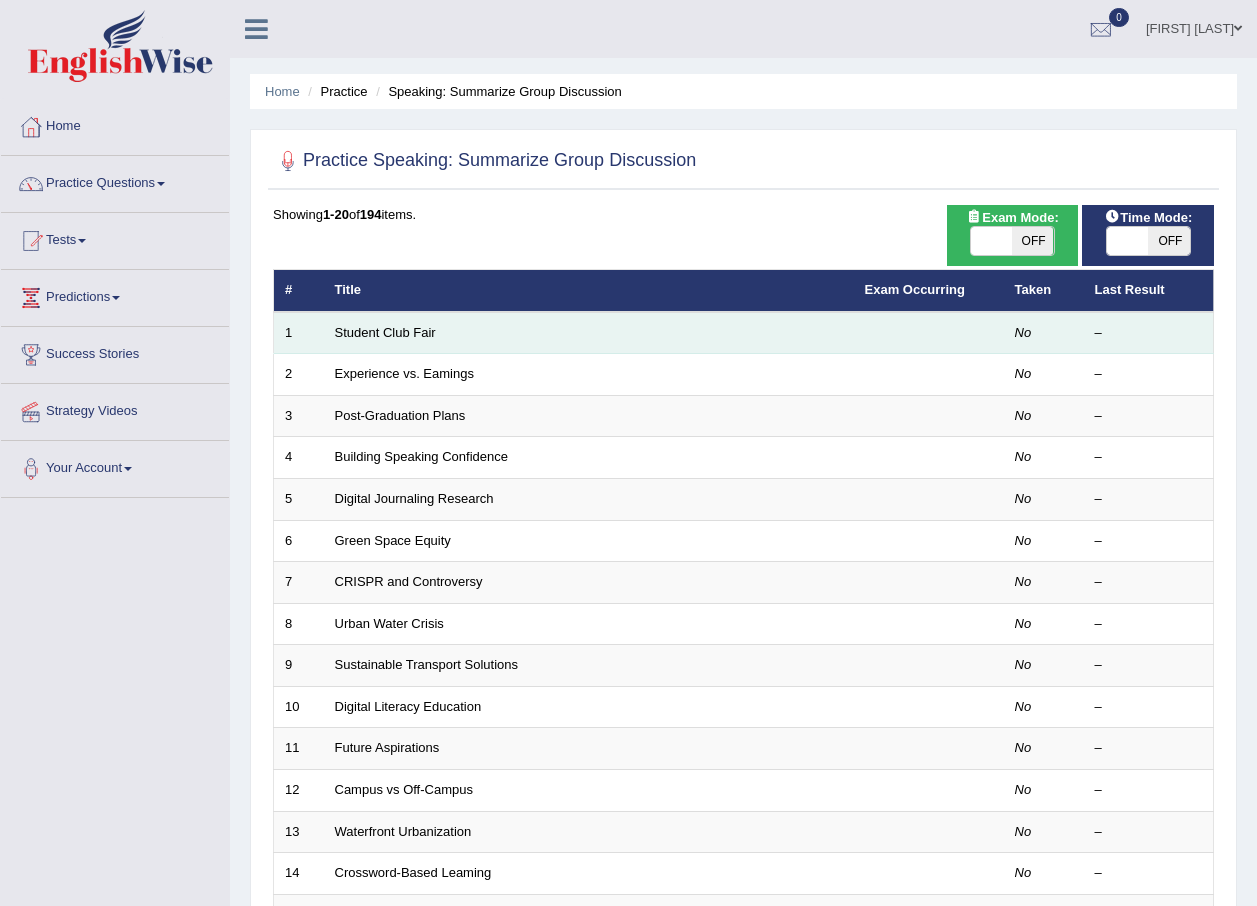 scroll, scrollTop: 0, scrollLeft: 0, axis: both 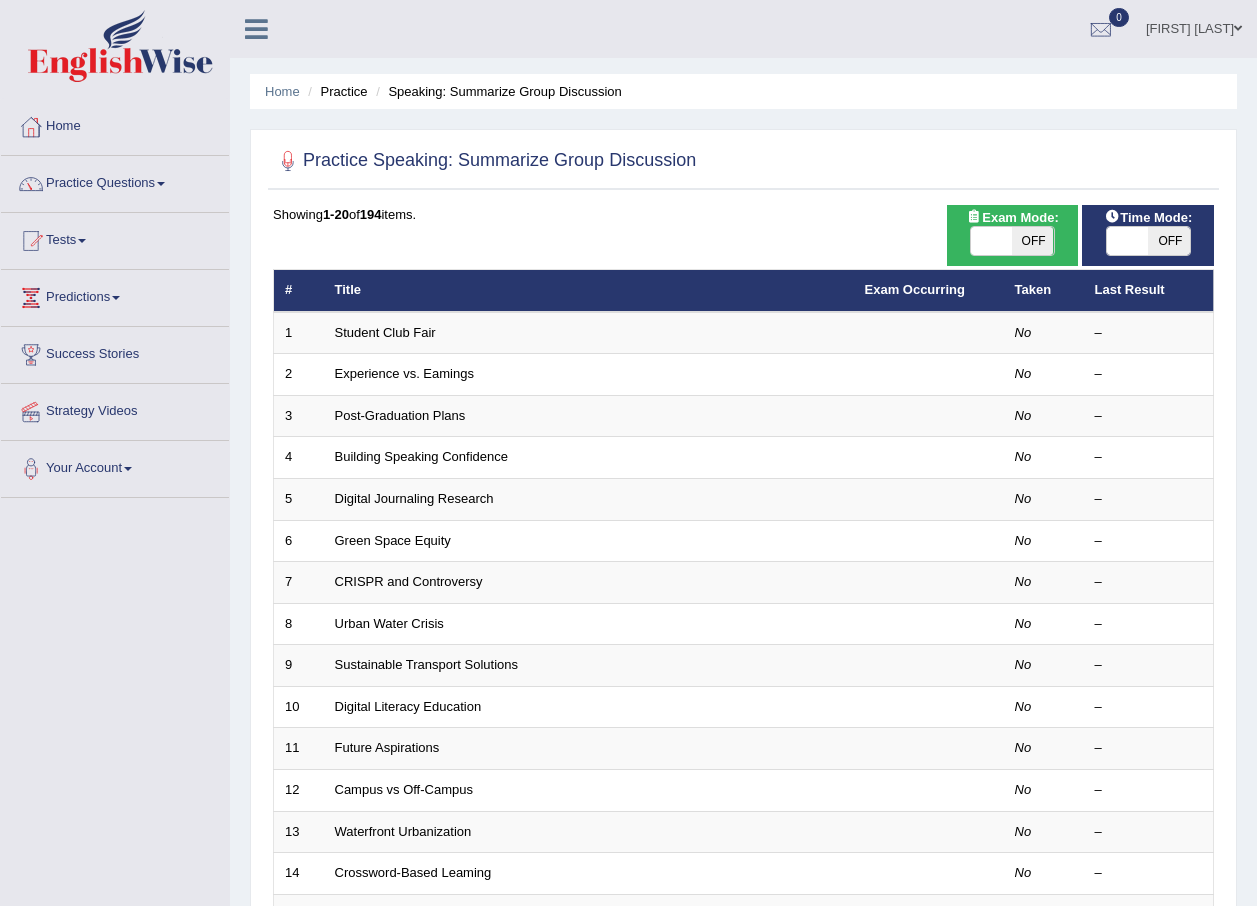 click on "Last Result" at bounding box center (1149, 291) 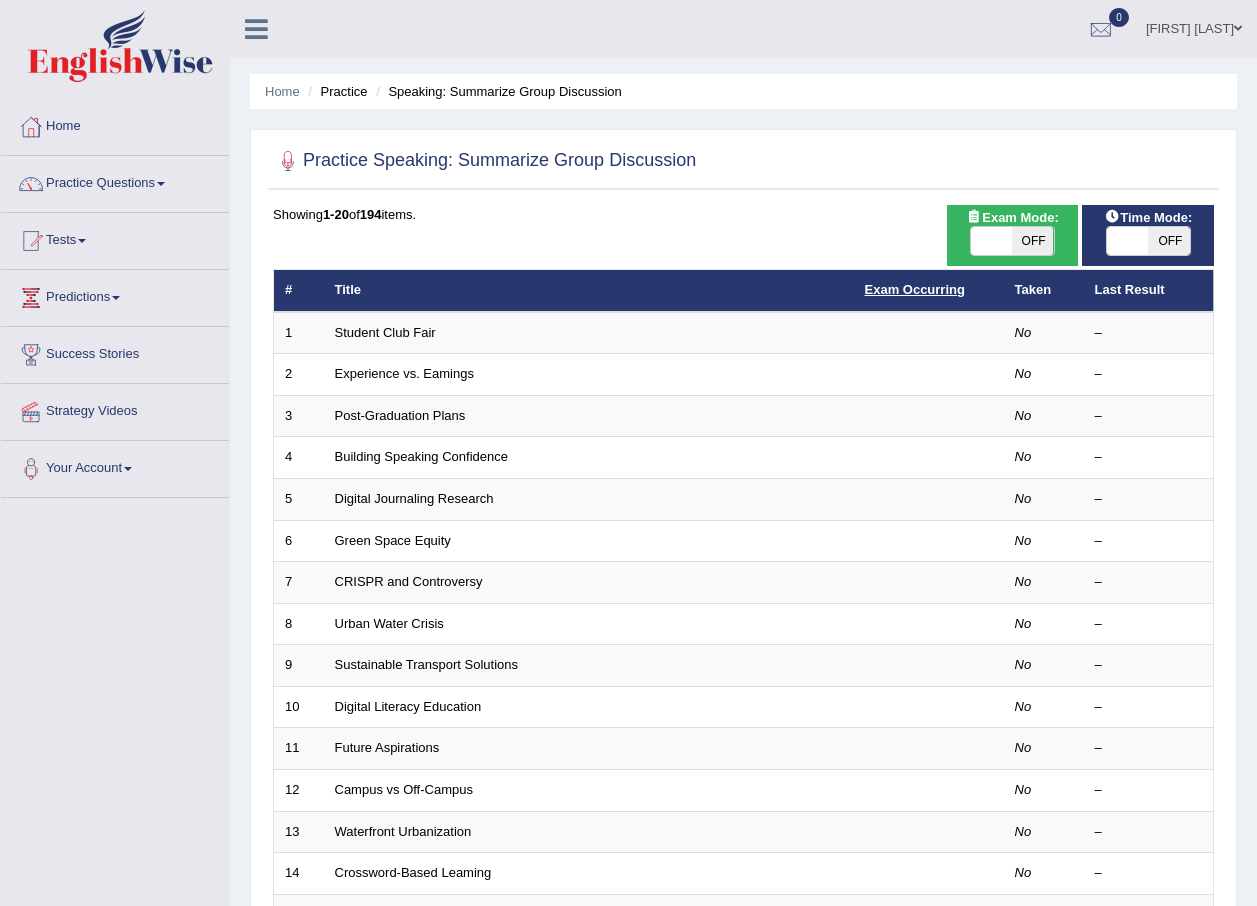 click on "Exam Occurring" at bounding box center (915, 289) 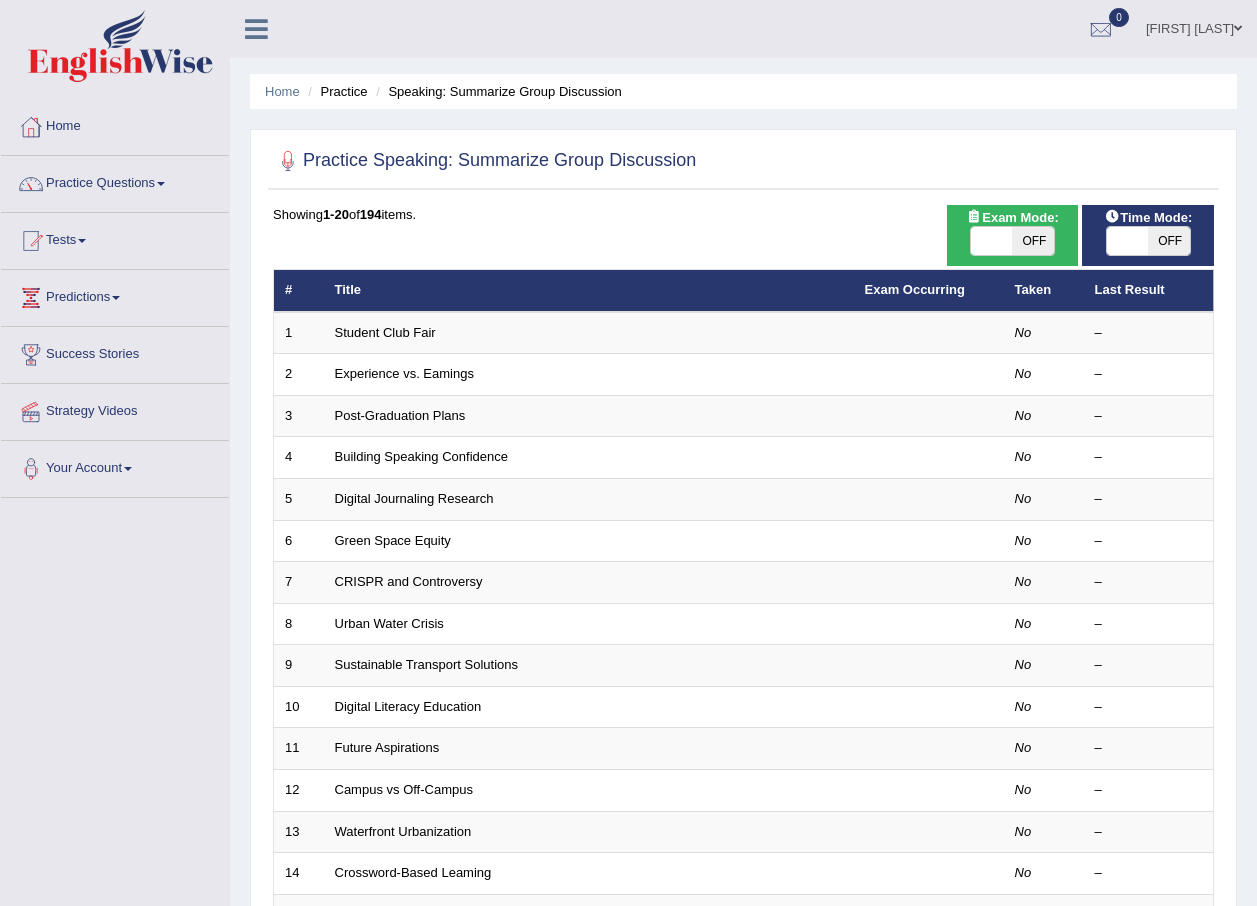 scroll, scrollTop: 0, scrollLeft: 0, axis: both 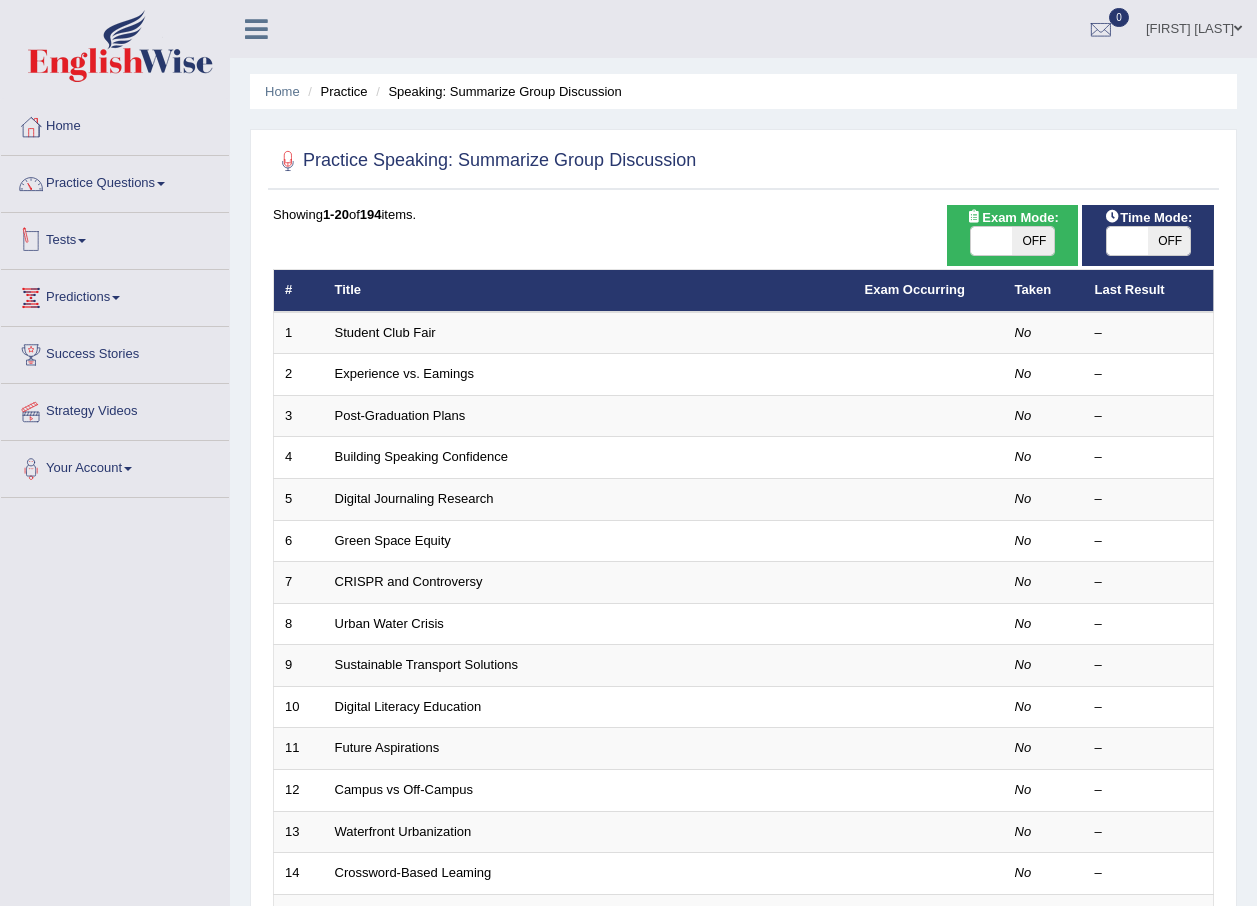 click on "Practice Questions   Speaking Practice Read Aloud
Repeat Sentence
Describe Image
Re-tell Lecture
Answer Short Question
Summarize Group Discussion
Respond To A Situation
Writing Practice  Summarize Written Text
Write Essay
Reading Practice  Reading & Writing: Fill In The Blanks
Choose Multiple Answers
Re-order Paragraphs
Fill In The Blanks
Choose Single Answer
Listening Practice  Summarize Spoken Text
Highlight Incorrect Words
Highlight Correct Summary
Select Missing Word
Choose Single Answer
Choose Multiple Answers
Fill In The Blanks
Write From Dictation
Pronunciation" at bounding box center (115, 184) 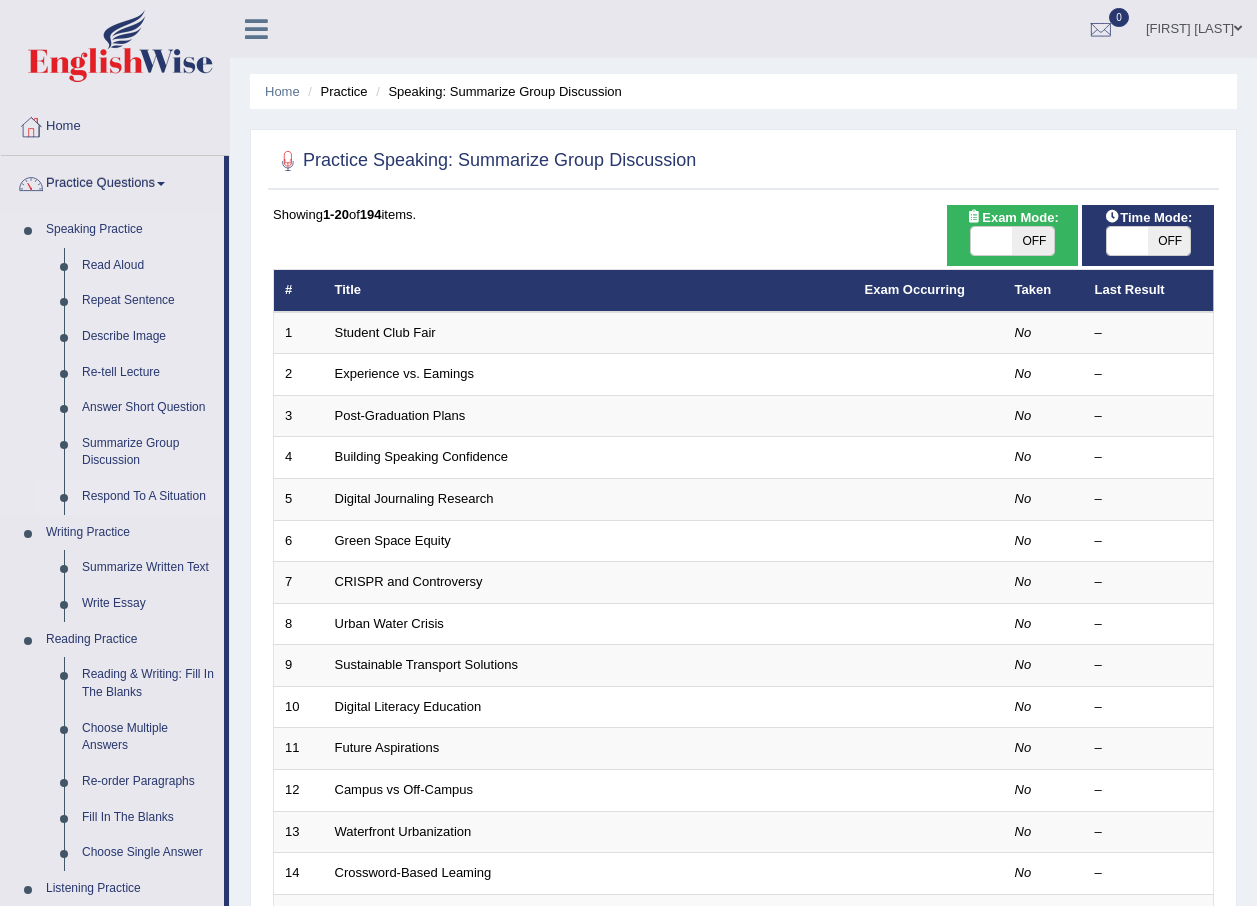 click on "Respond To A Situation" at bounding box center (148, 497) 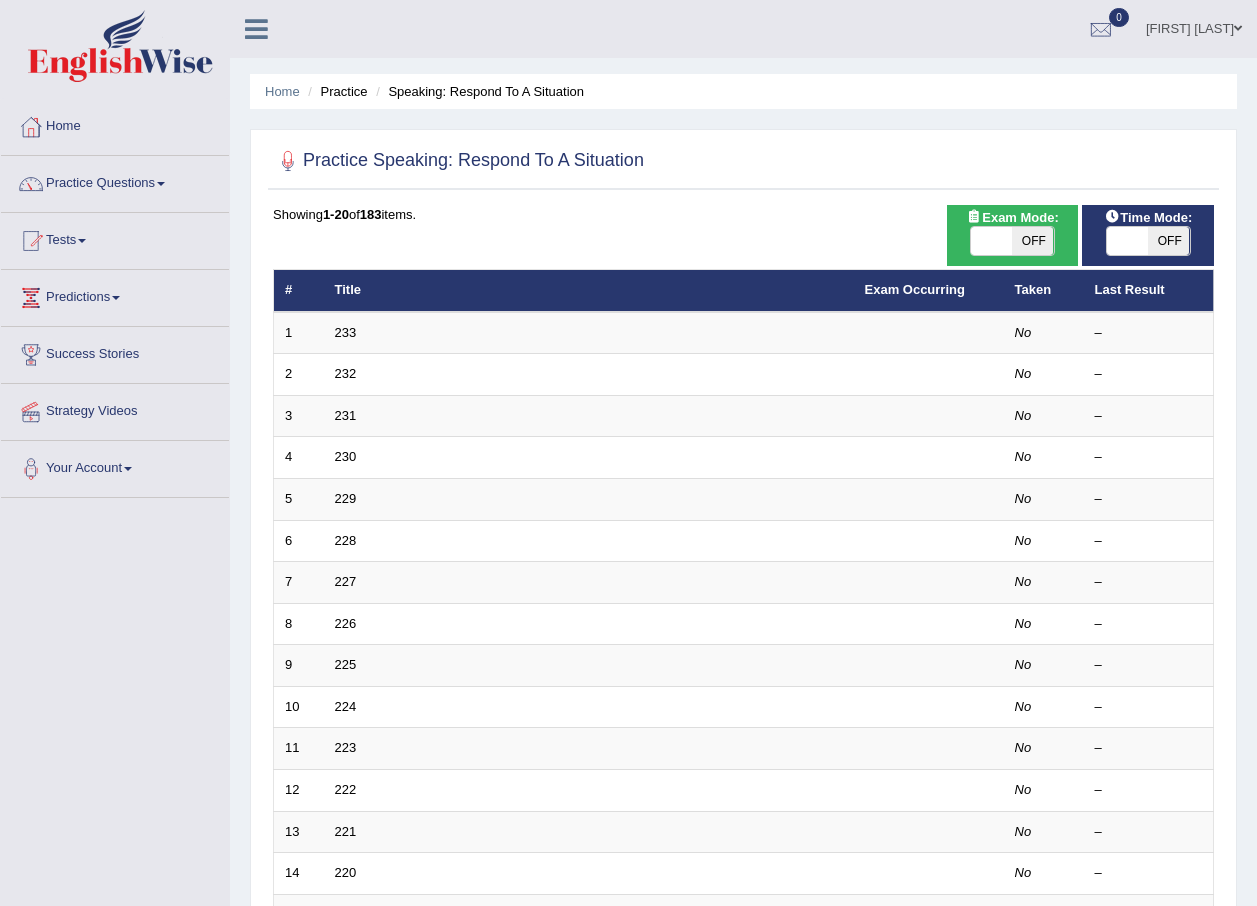 scroll, scrollTop: 0, scrollLeft: 0, axis: both 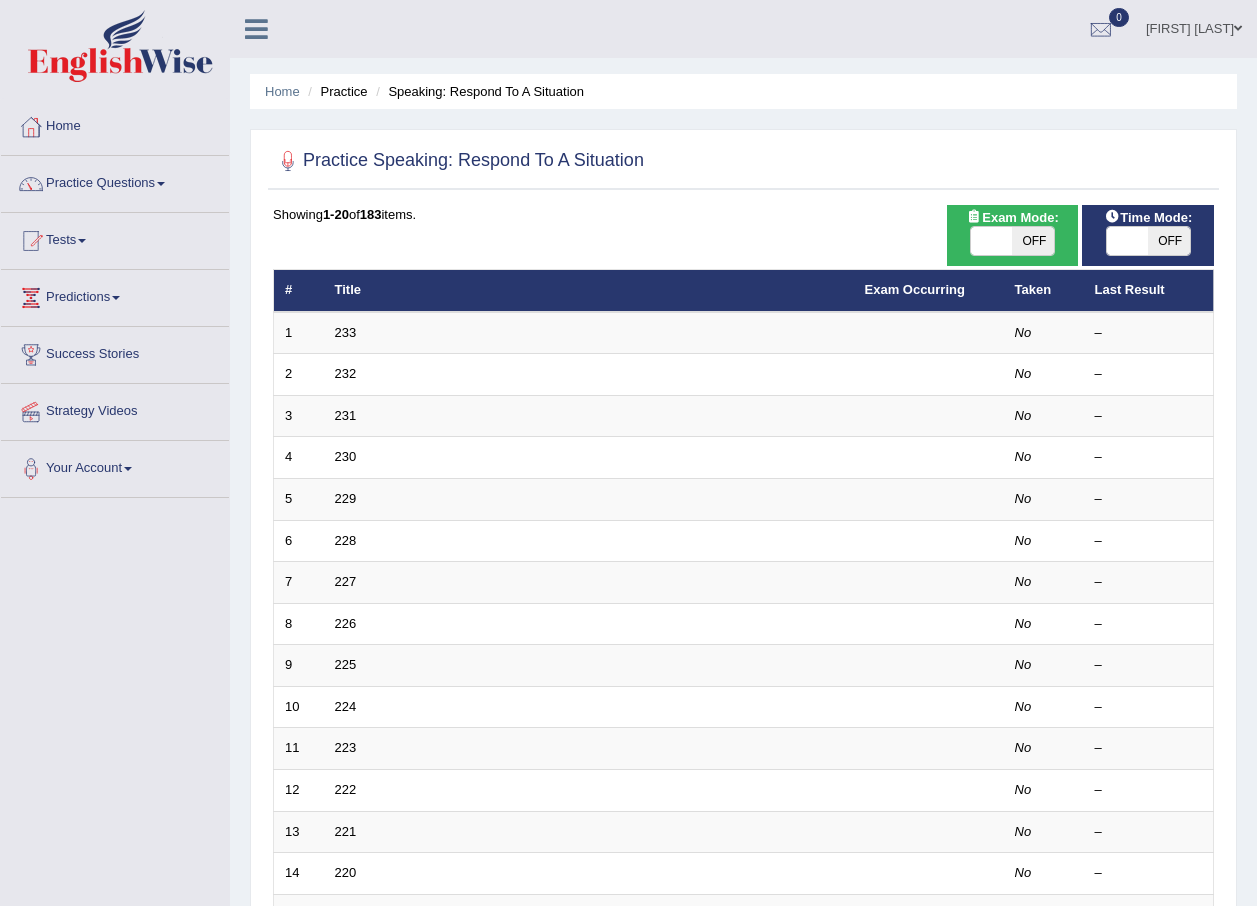click on "Toggle navigation
Home
Practice Questions   Speaking Practice Read Aloud
Repeat Sentence
Describe Image
Re-tell Lecture
Answer Short Question
Summarize Group Discussion
Respond To A Situation
Writing Practice  Summarize Written Text
Write Essay
Reading Practice  Reading & Writing: Fill In The Blanks
Choose Multiple Answers
Re-order Paragraphs
Fill In The Blanks
Choose Single Answer
Listening Practice  Summarize Spoken Text
Highlight Incorrect Words
Highlight Correct Summary
Select Missing Word
Choose Single Answer
Choose Multiple Answers
Fill In The Blanks
Write From Dictation
Pronunciation
Tests  Take Practice Sectional Test
Take Mock Test" at bounding box center (628, 657) 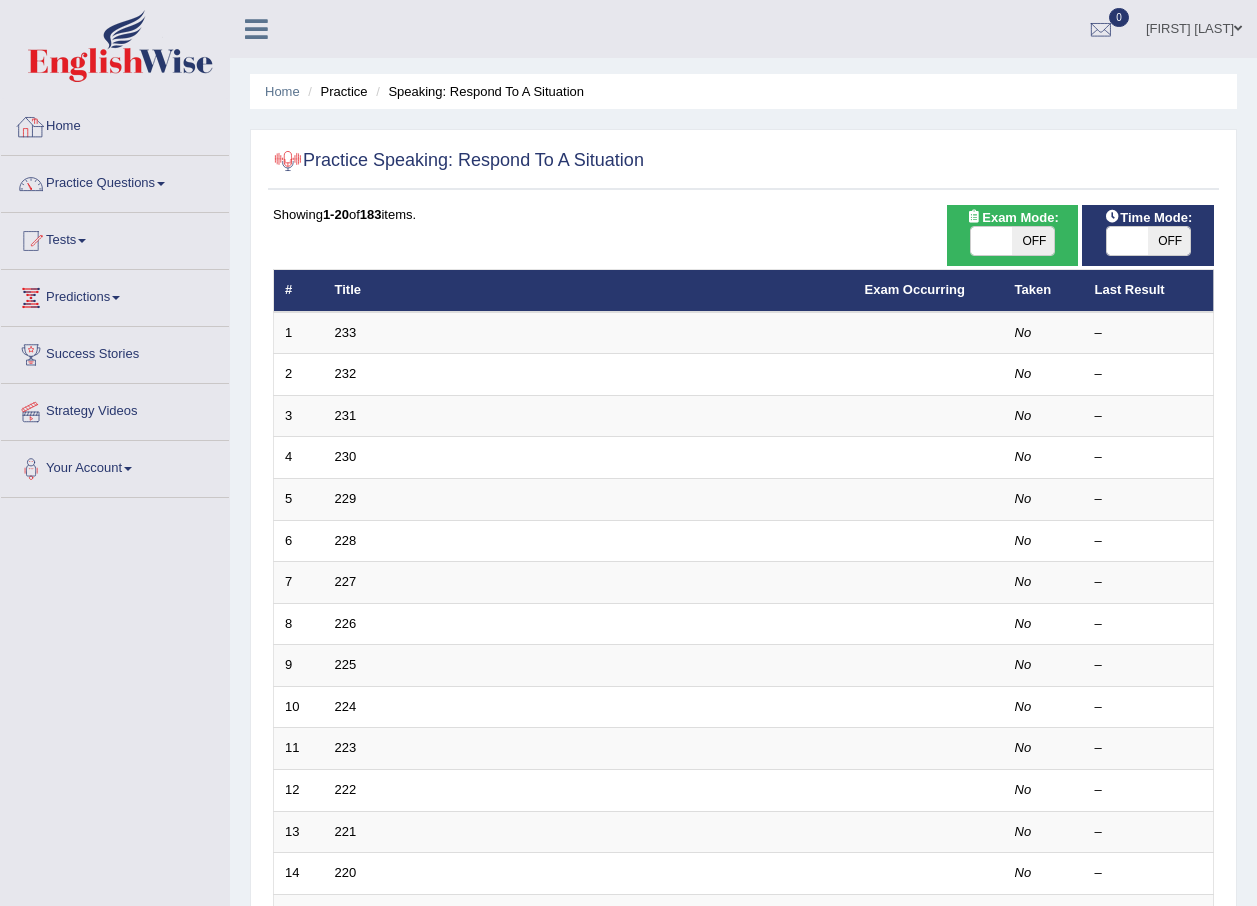 click on "Home" at bounding box center (115, 124) 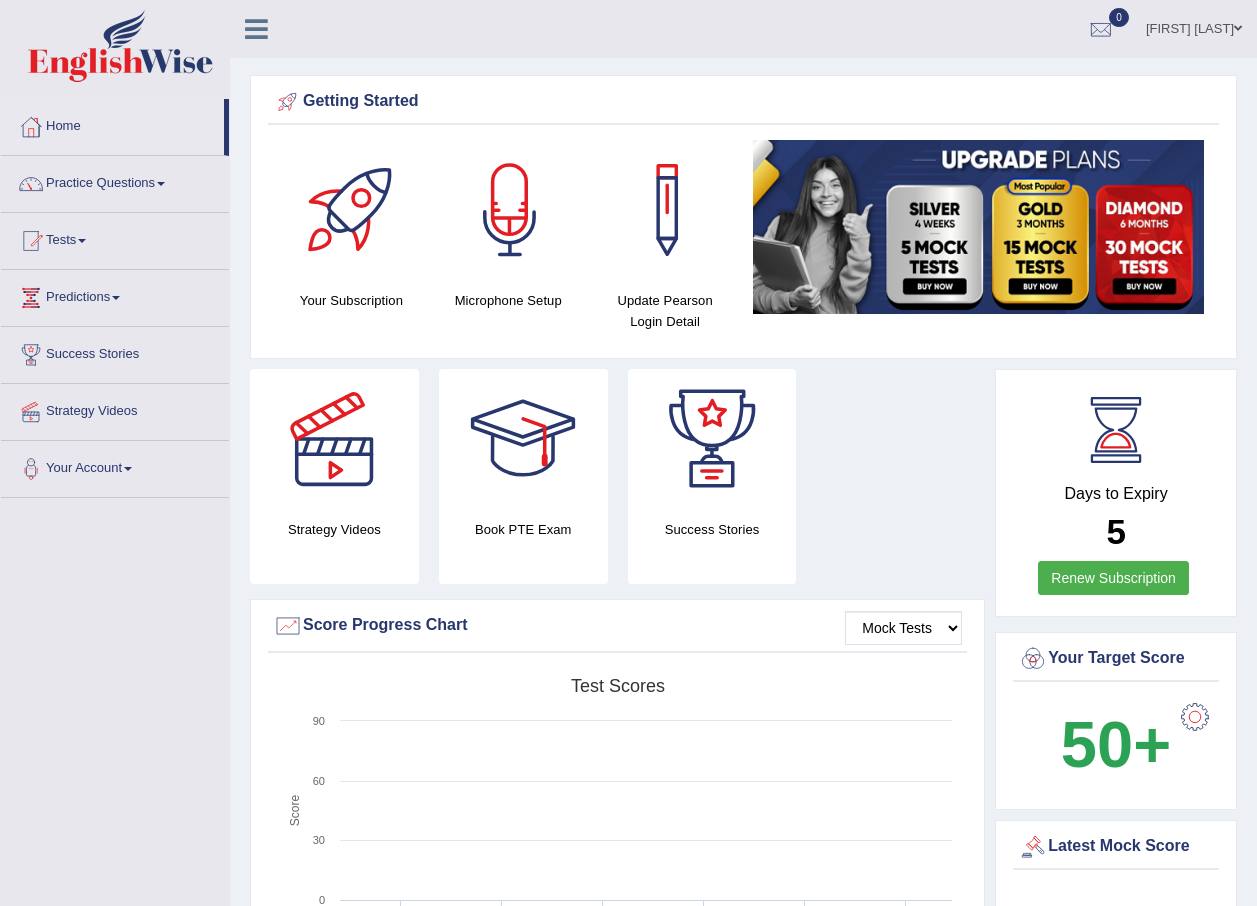 scroll, scrollTop: 0, scrollLeft: 0, axis: both 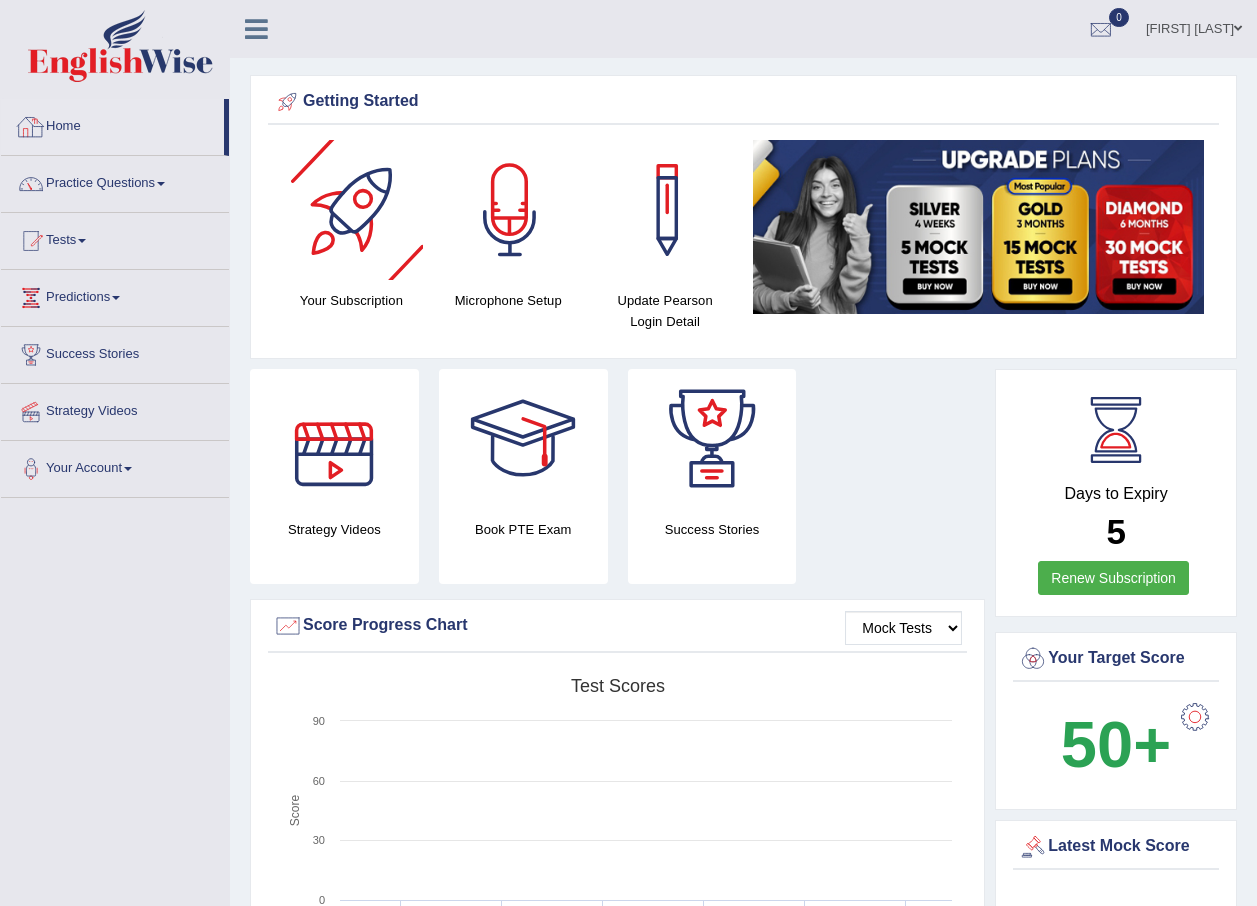 click on "Home" at bounding box center (112, 124) 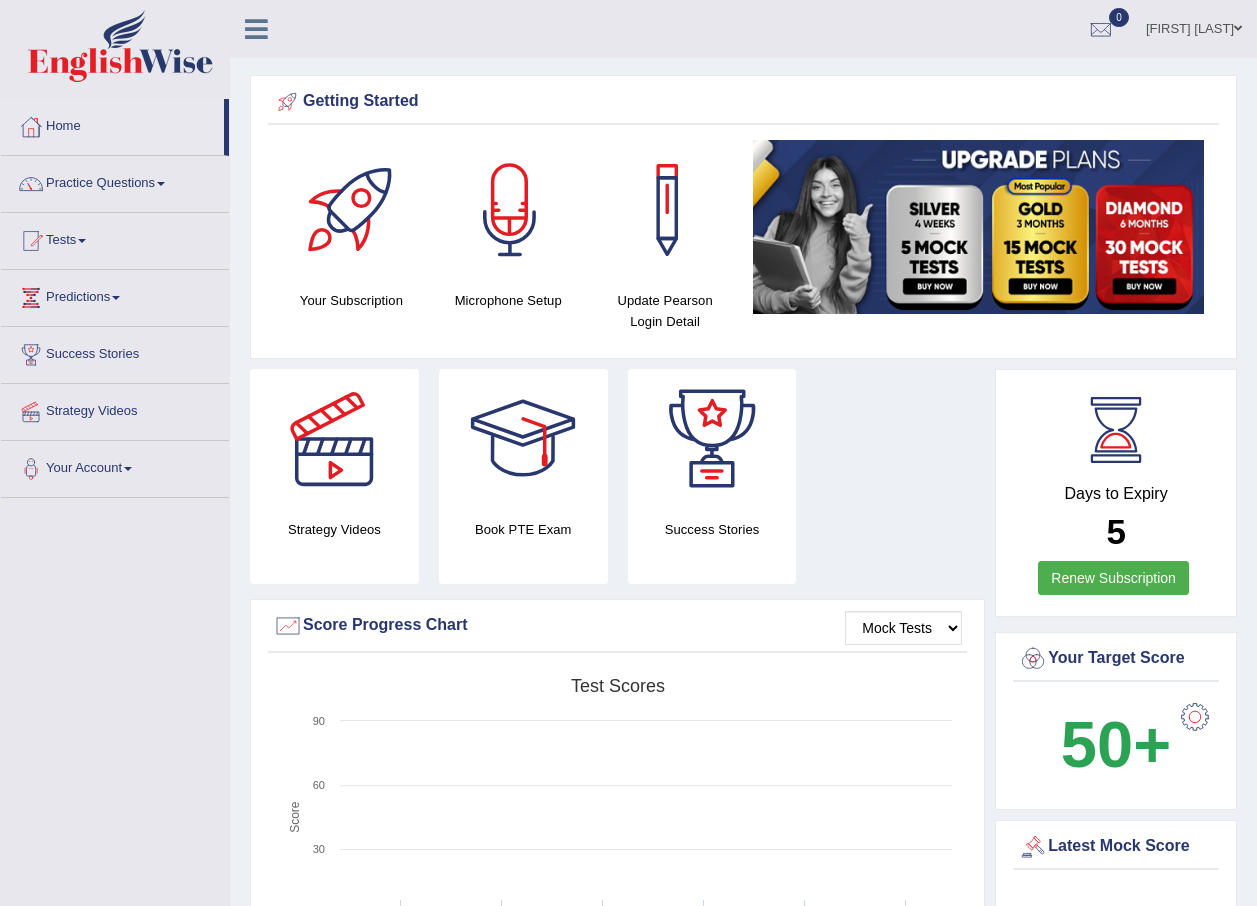 scroll, scrollTop: 0, scrollLeft: 0, axis: both 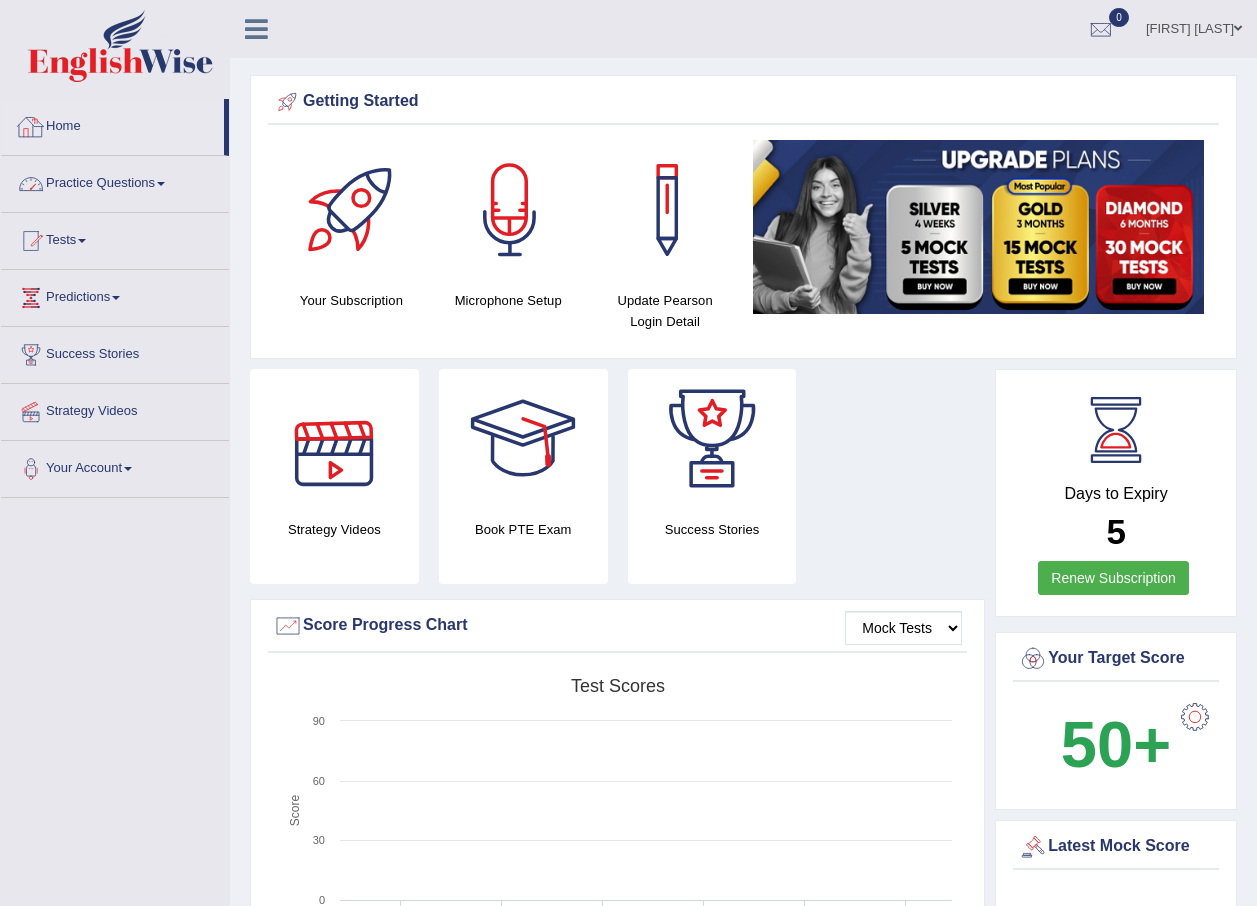 click on "Home" at bounding box center [112, 124] 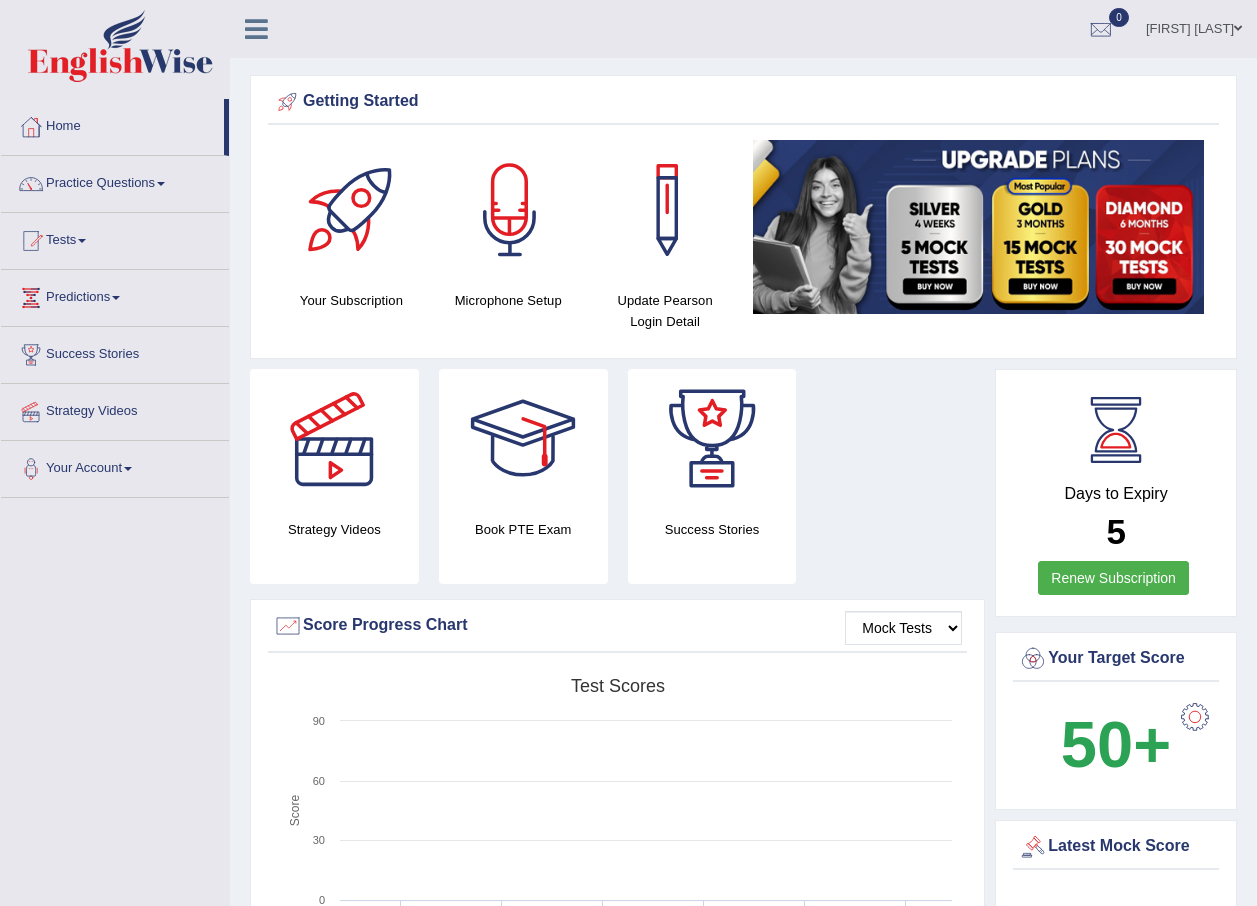 scroll, scrollTop: 0, scrollLeft: 0, axis: both 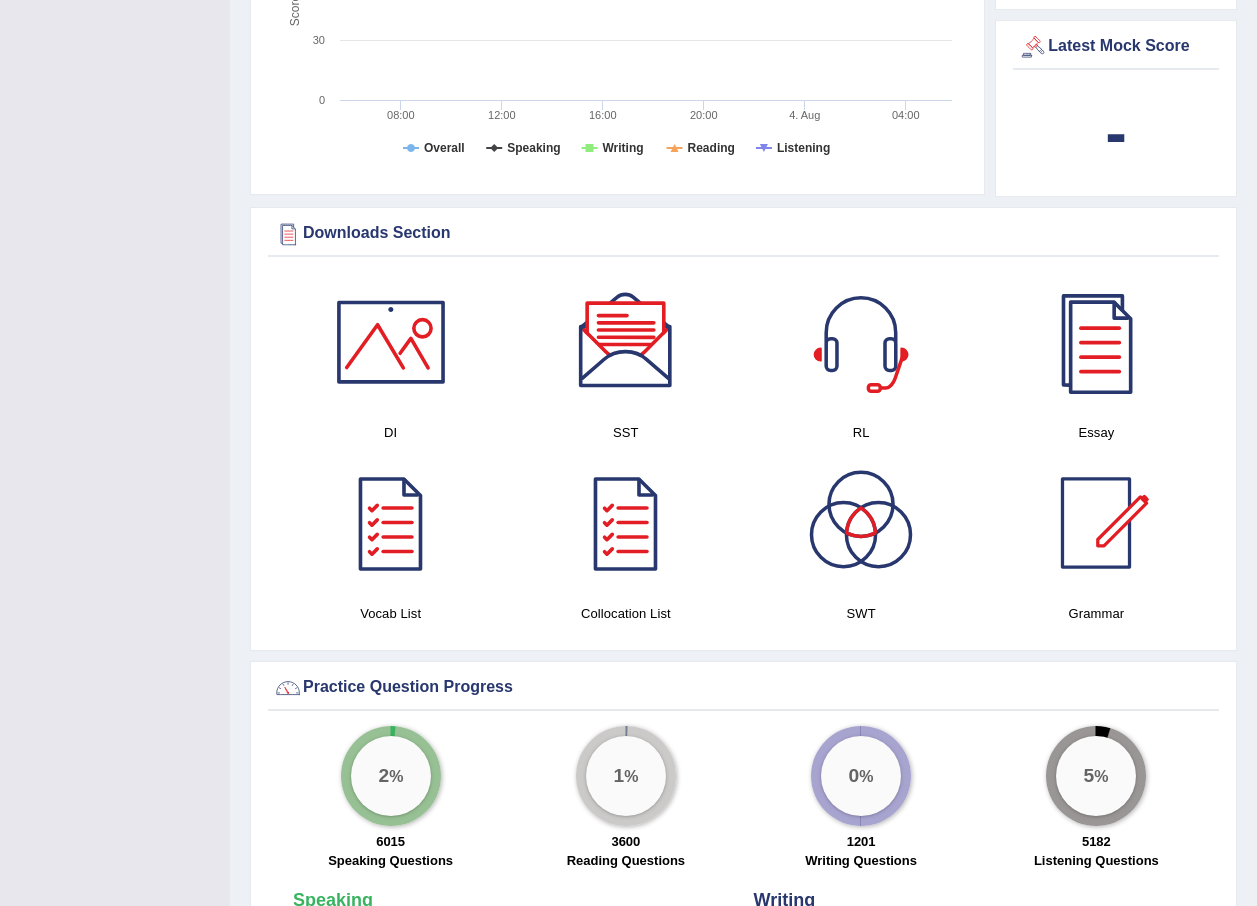 click at bounding box center [626, 342] 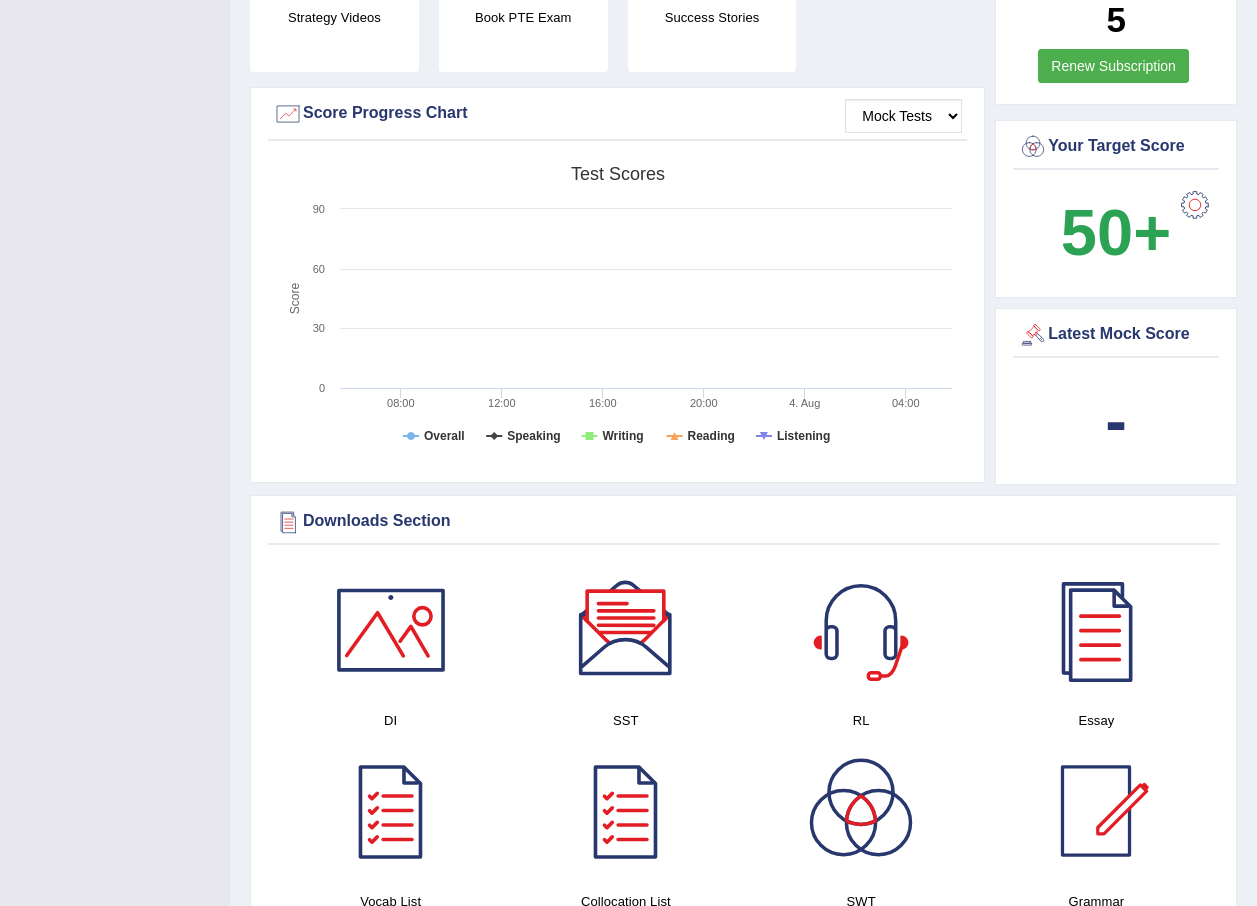 scroll, scrollTop: 500, scrollLeft: 0, axis: vertical 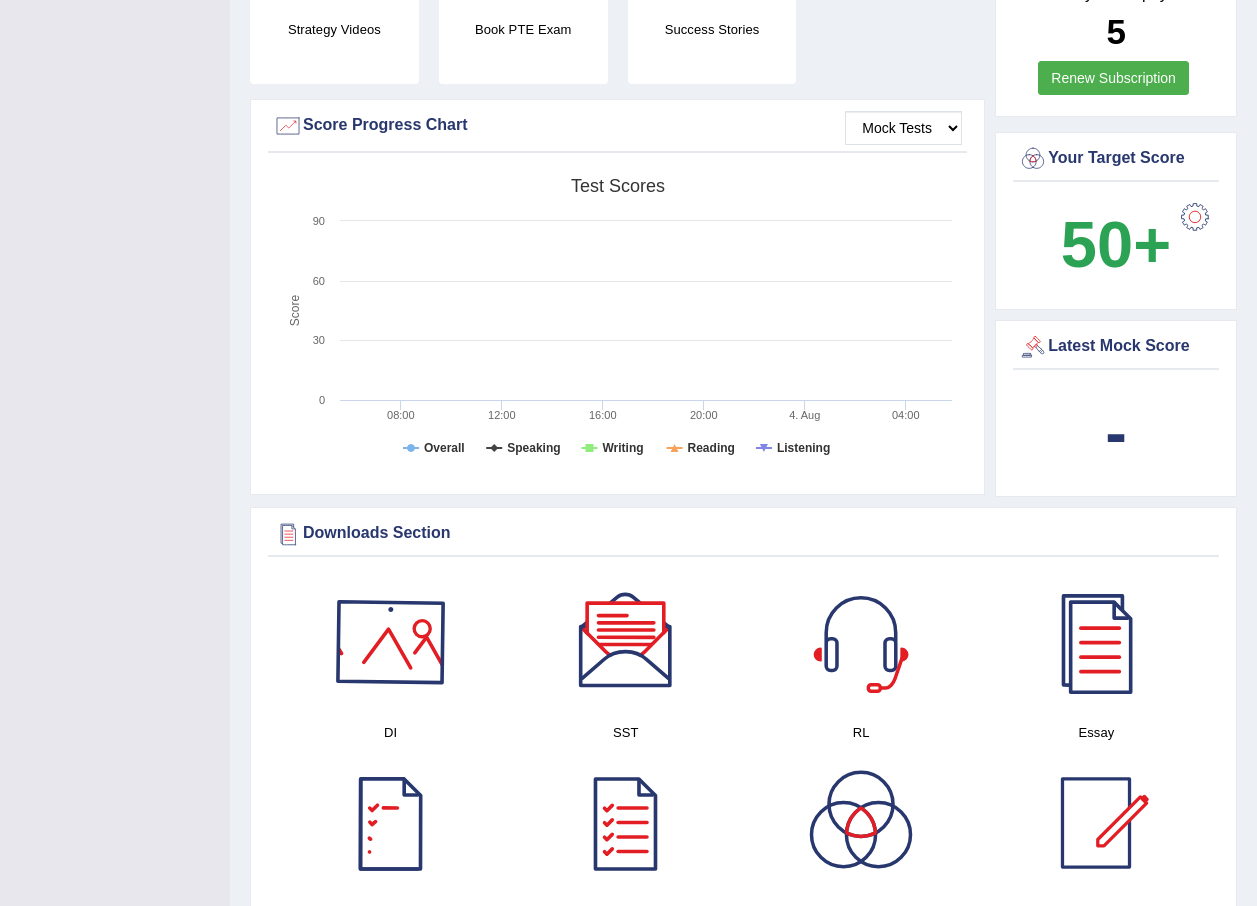 click at bounding box center [391, 642] 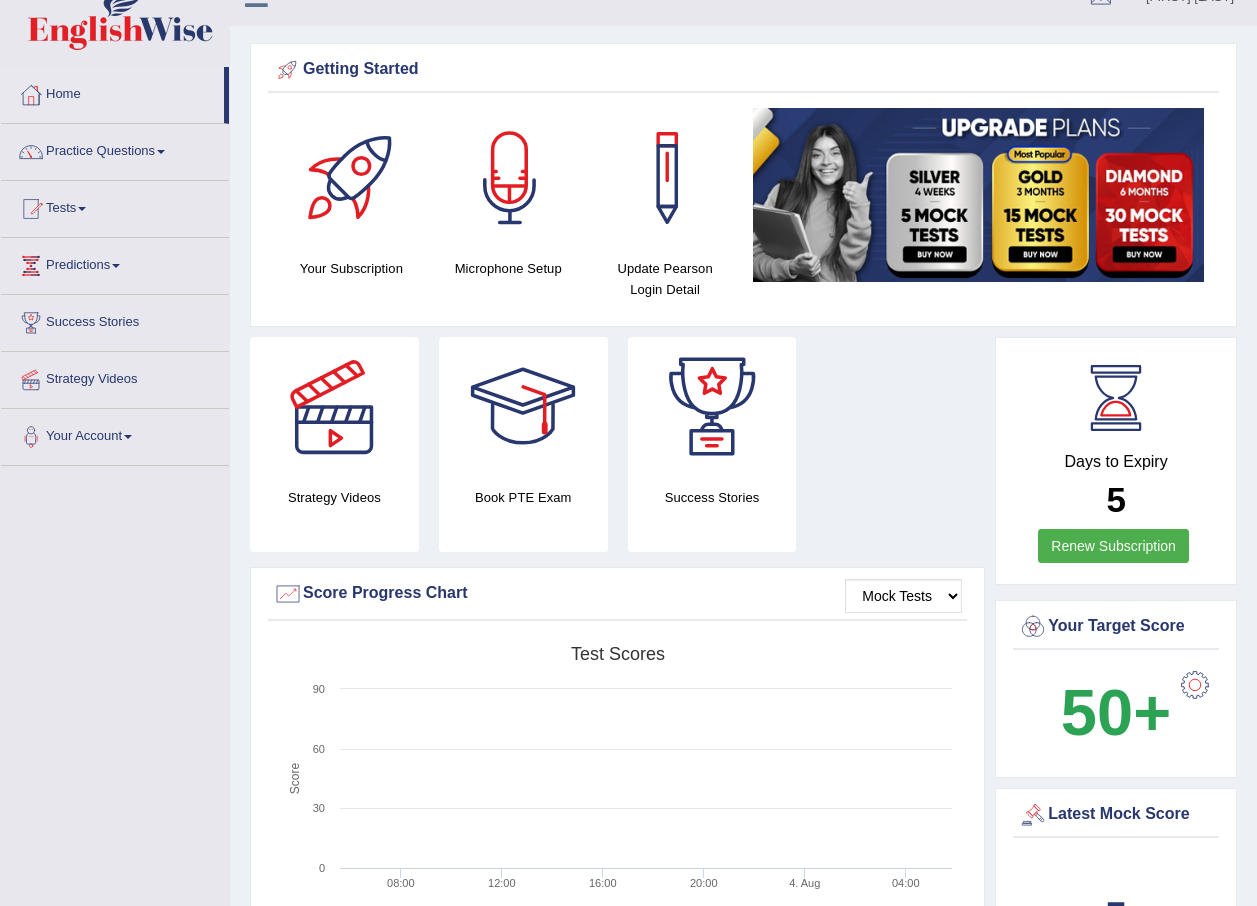 scroll, scrollTop: 0, scrollLeft: 0, axis: both 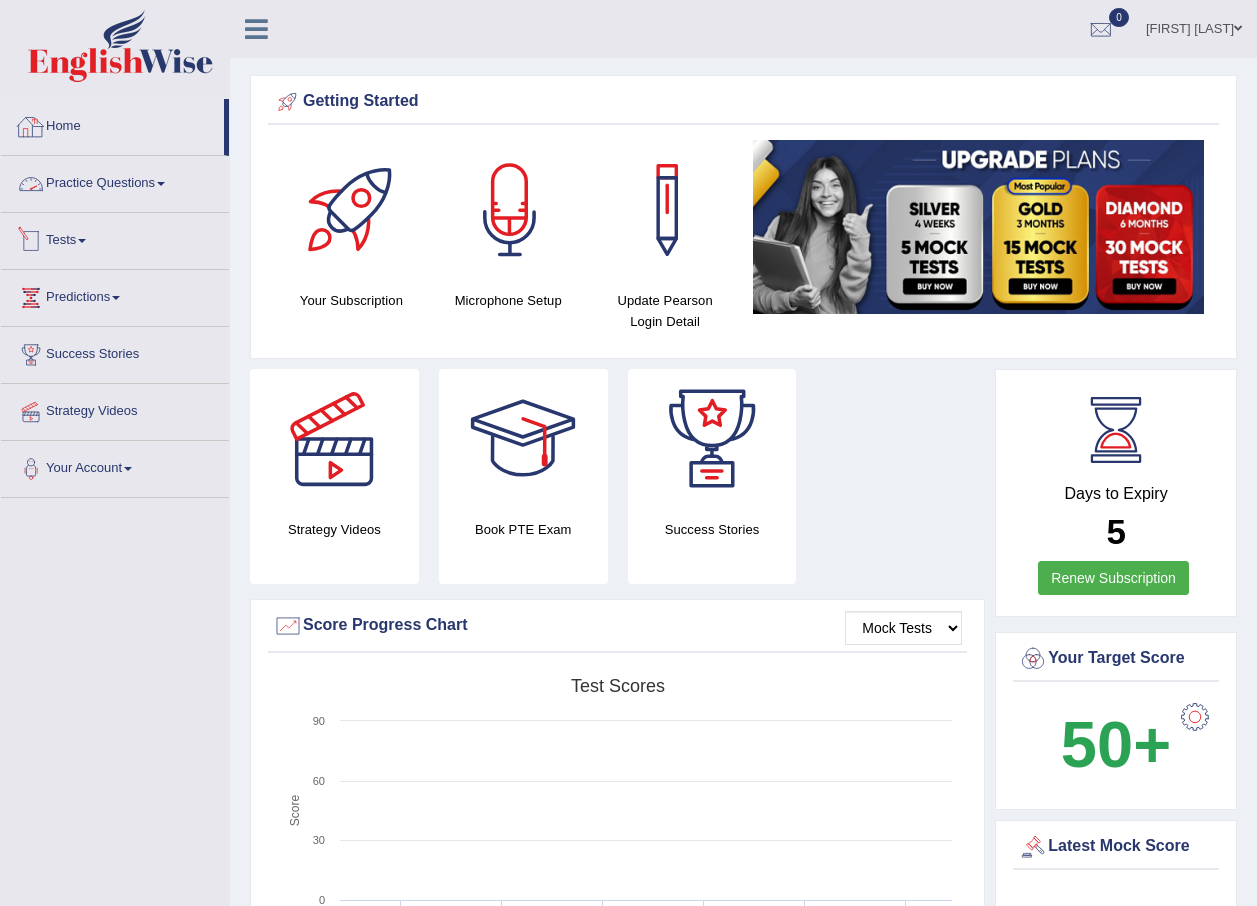 click on "Home" at bounding box center (112, 124) 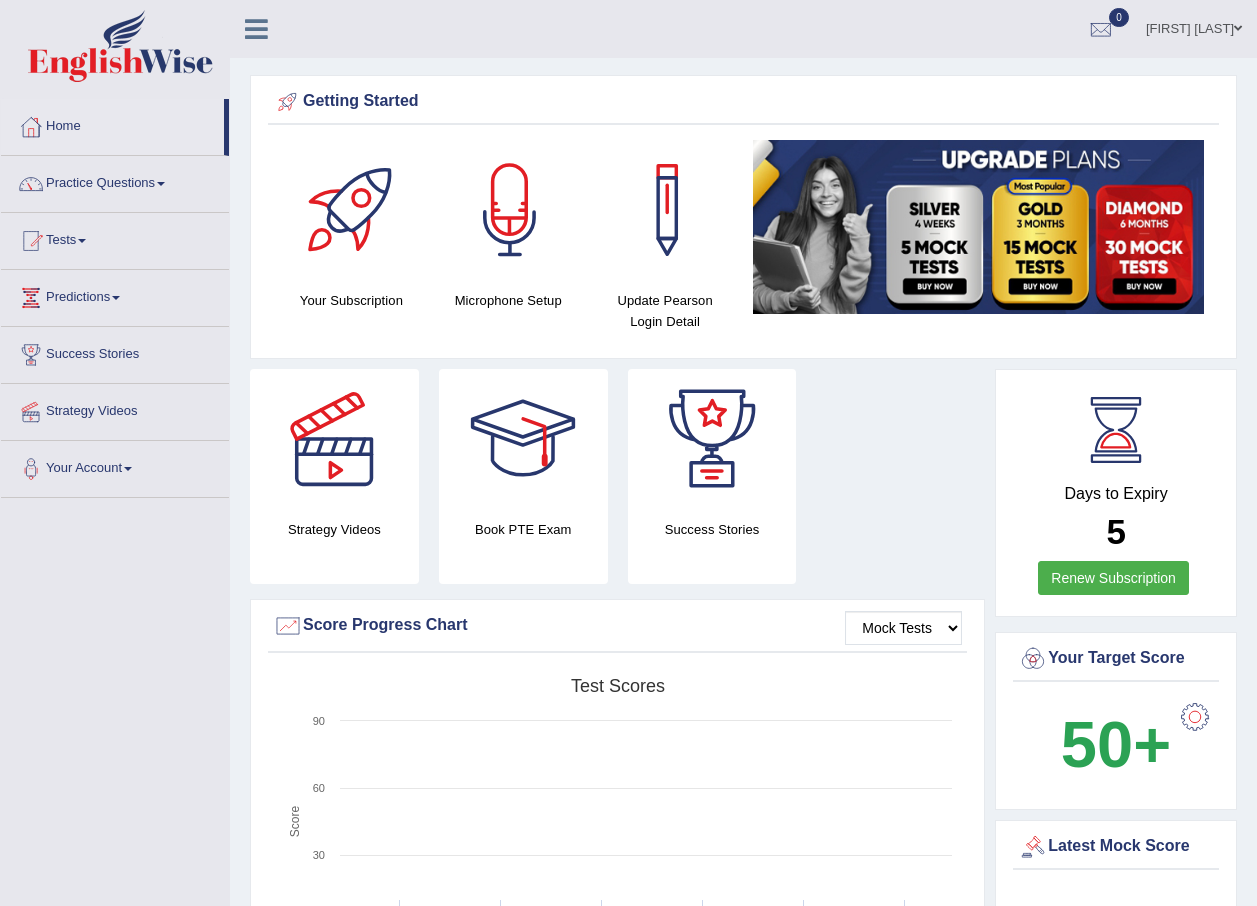 scroll, scrollTop: 0, scrollLeft: 0, axis: both 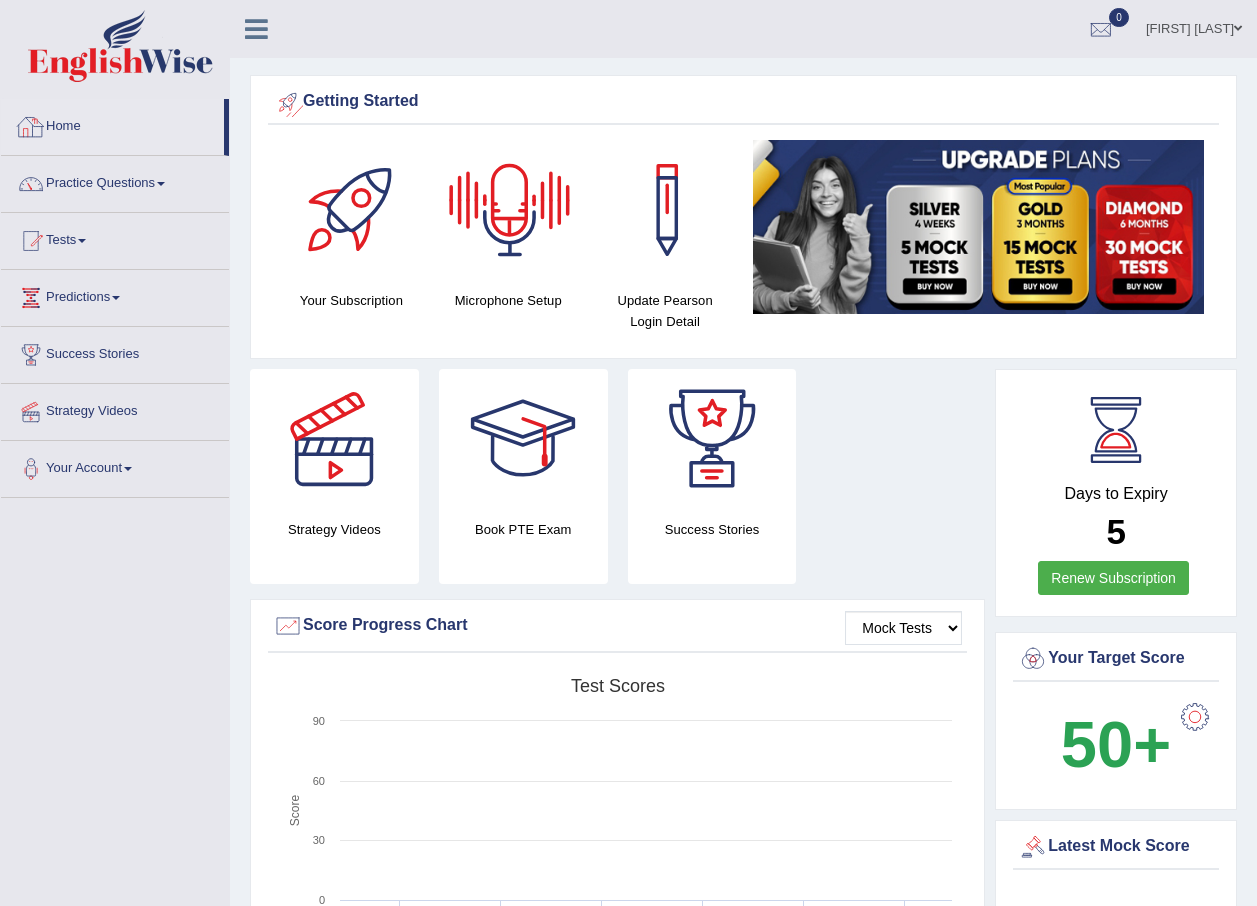 click on "Home" at bounding box center [112, 124] 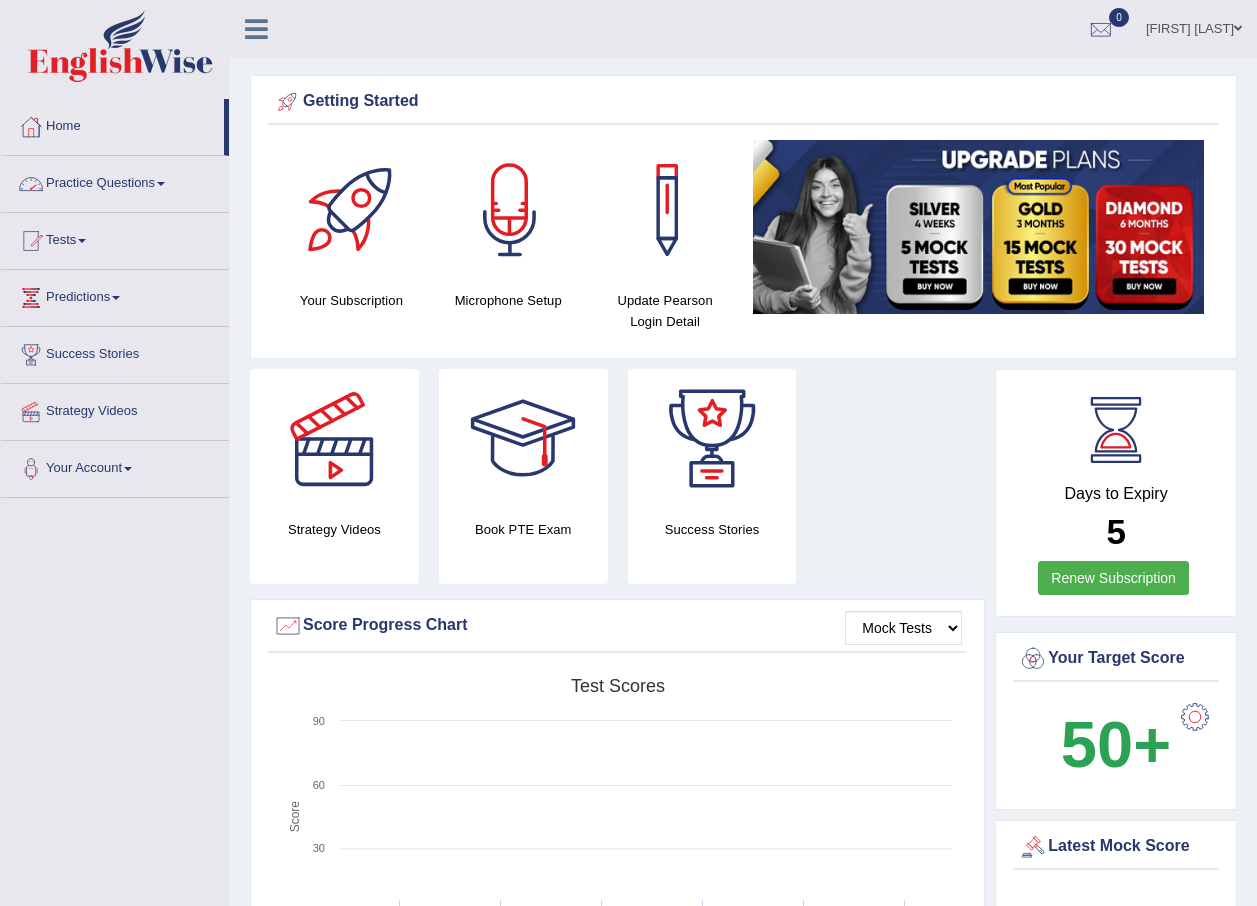 click on "Practice Questions" at bounding box center [115, 181] 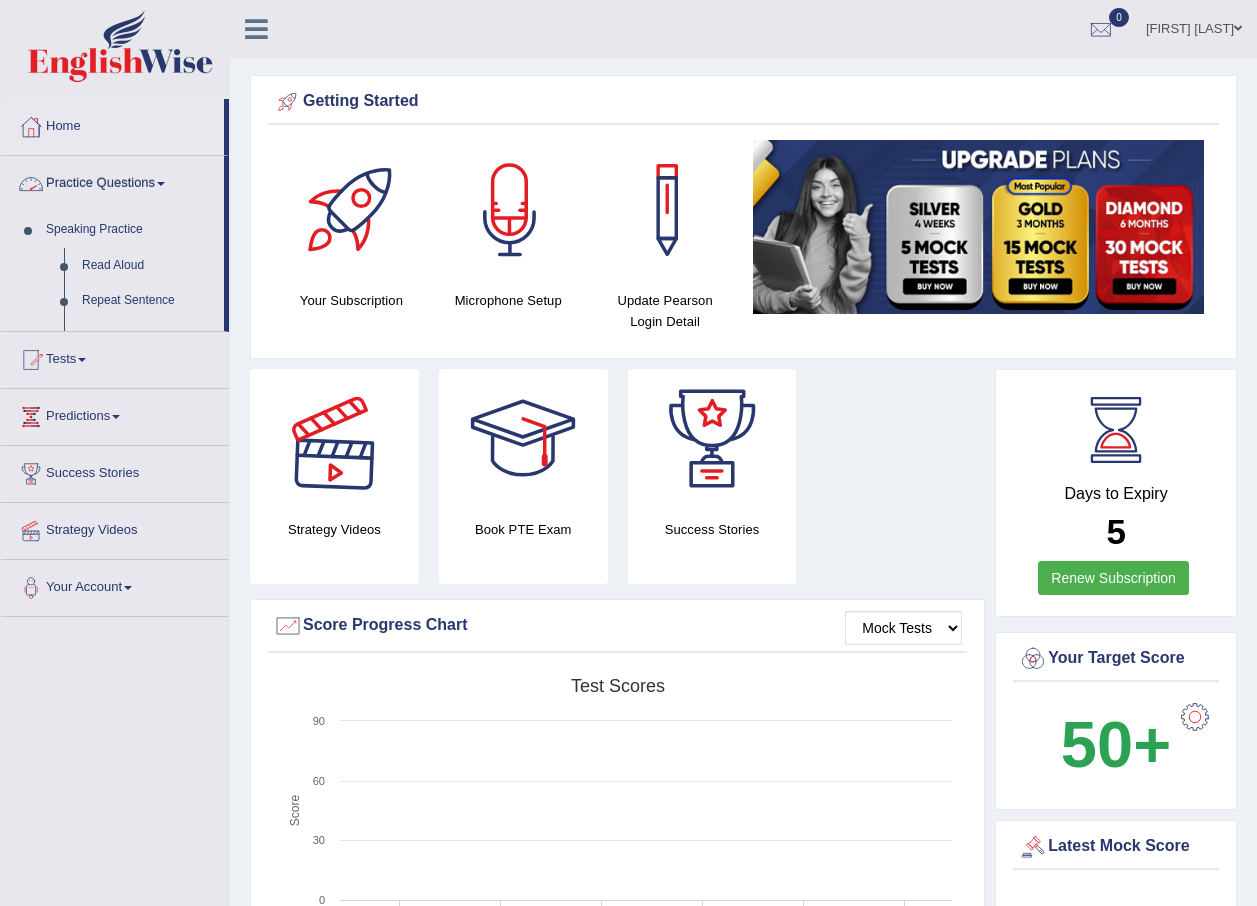 scroll, scrollTop: 0, scrollLeft: 0, axis: both 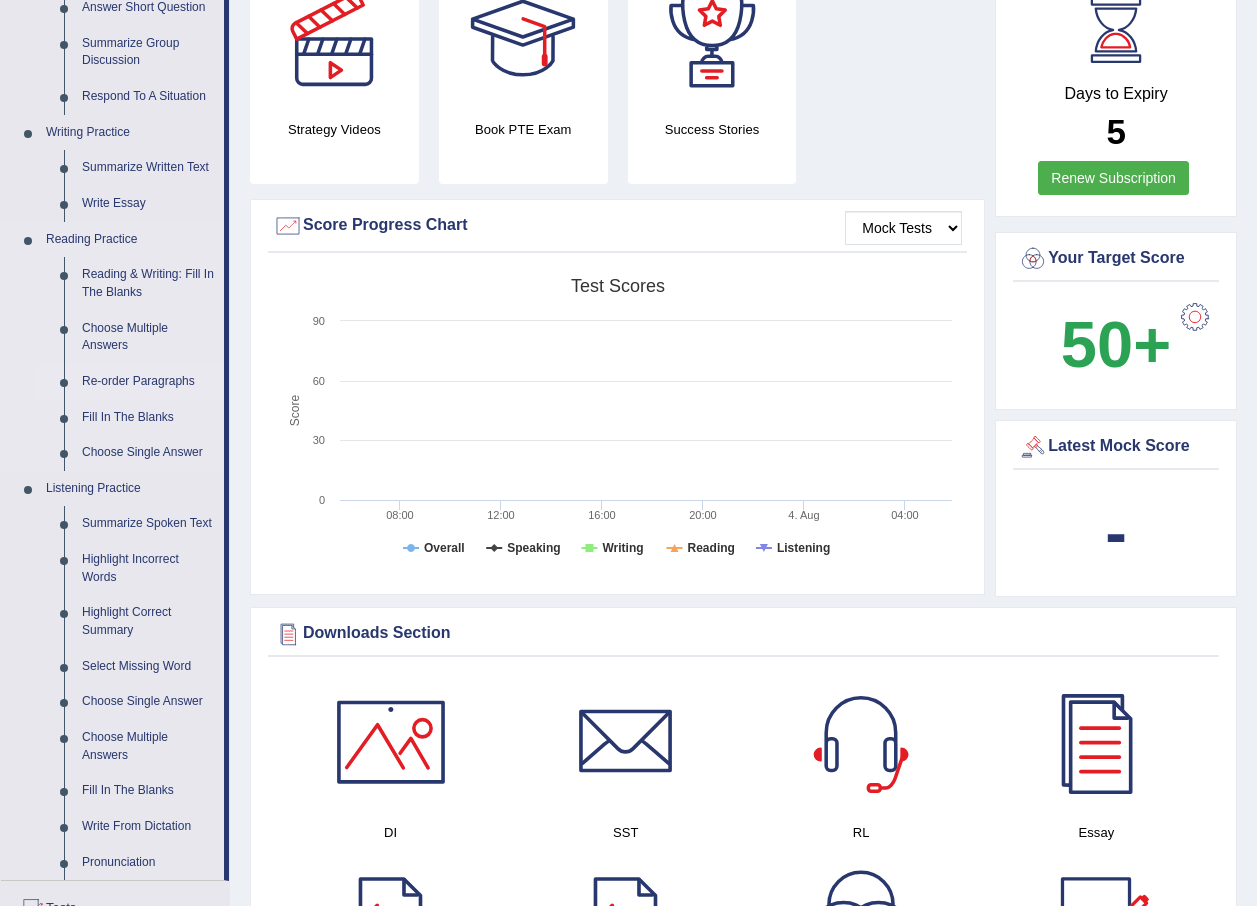 click on "Re-order Paragraphs" at bounding box center [148, 382] 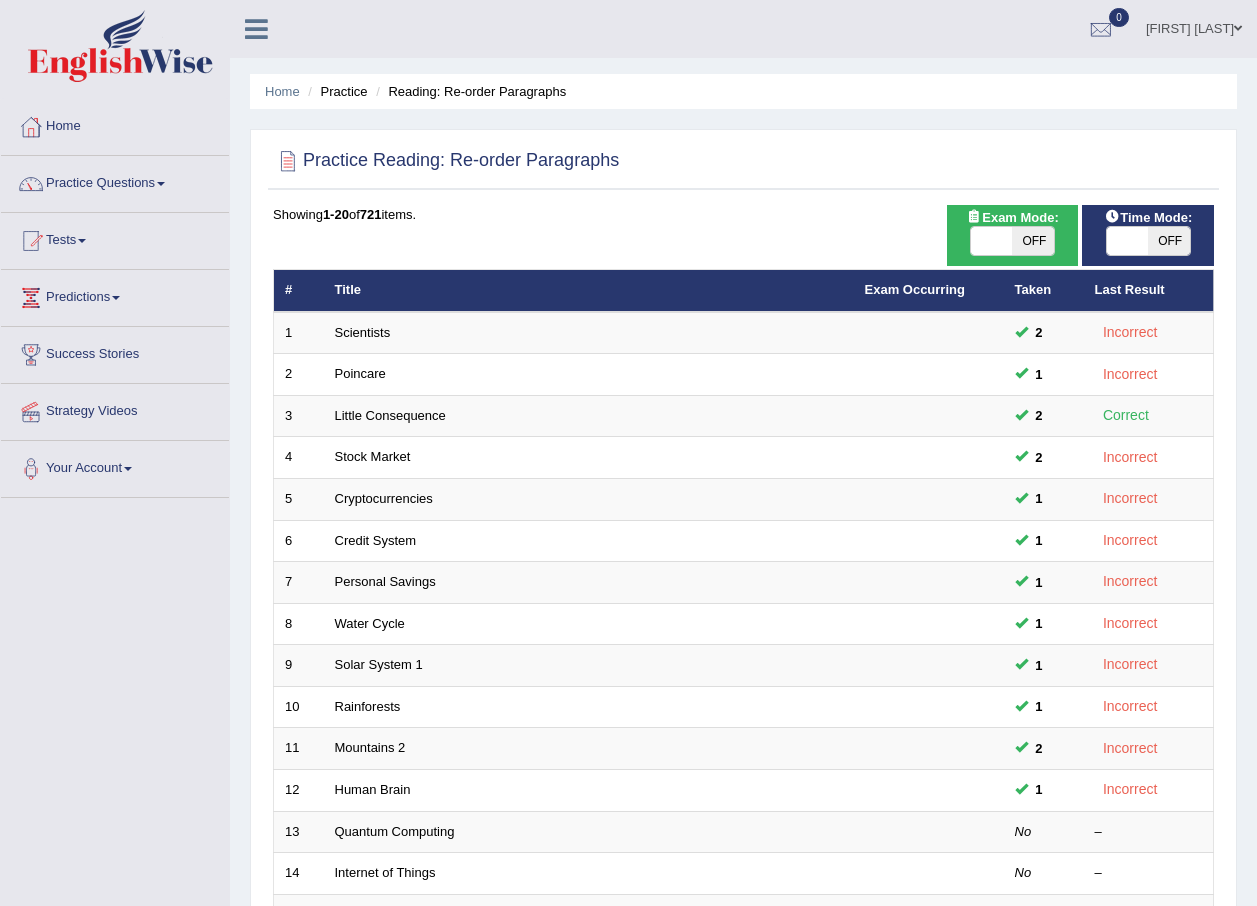 scroll, scrollTop: 0, scrollLeft: 0, axis: both 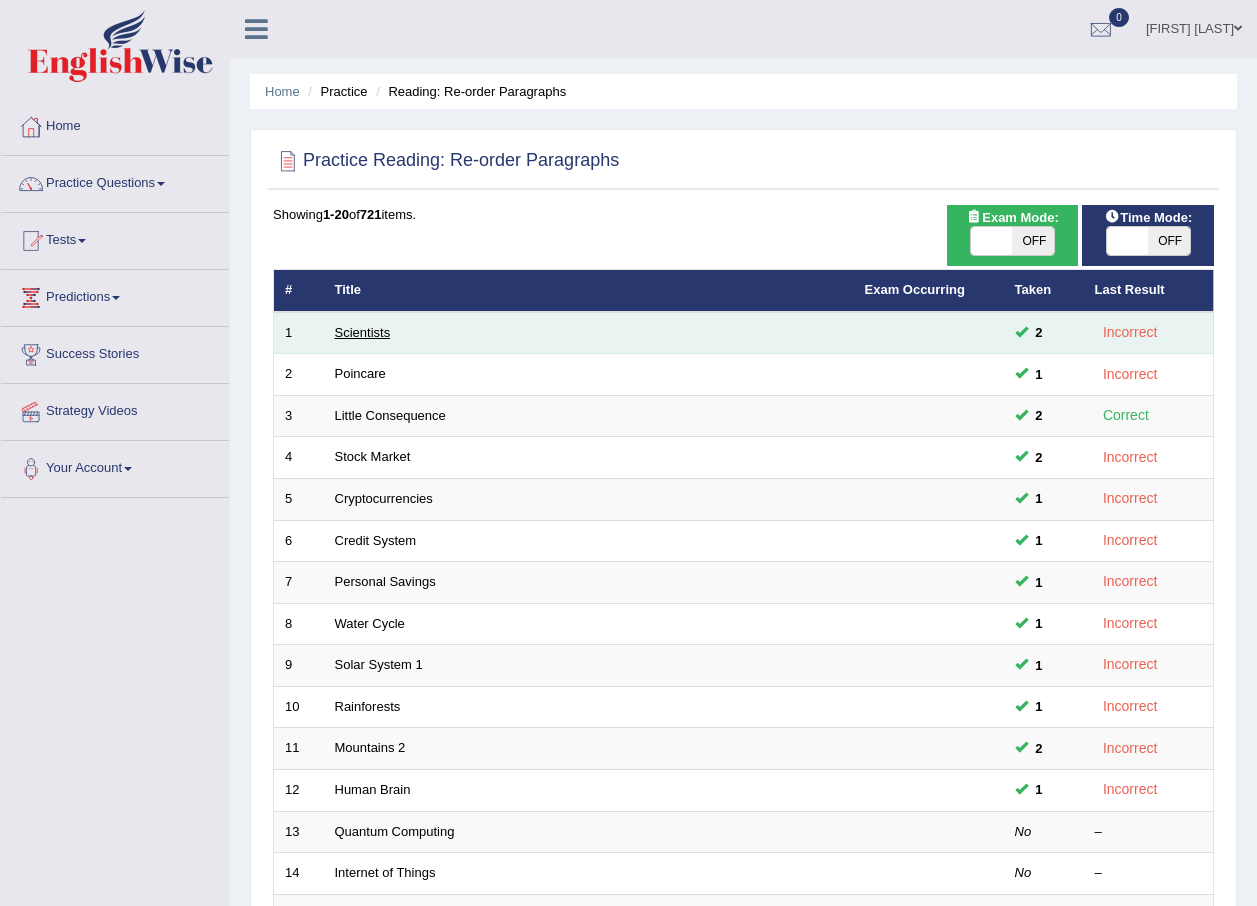 click on "Scientists" at bounding box center [363, 332] 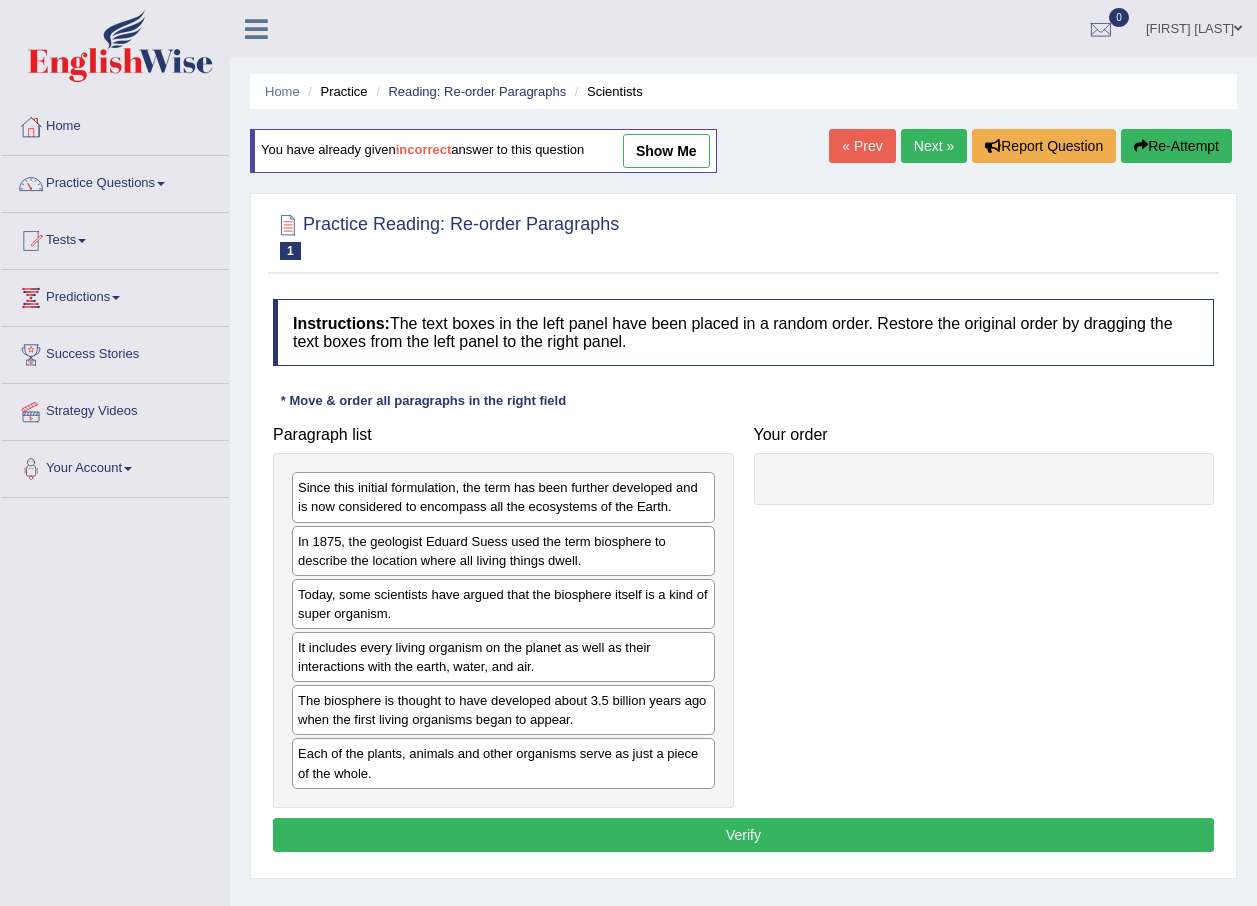 scroll, scrollTop: 0, scrollLeft: 0, axis: both 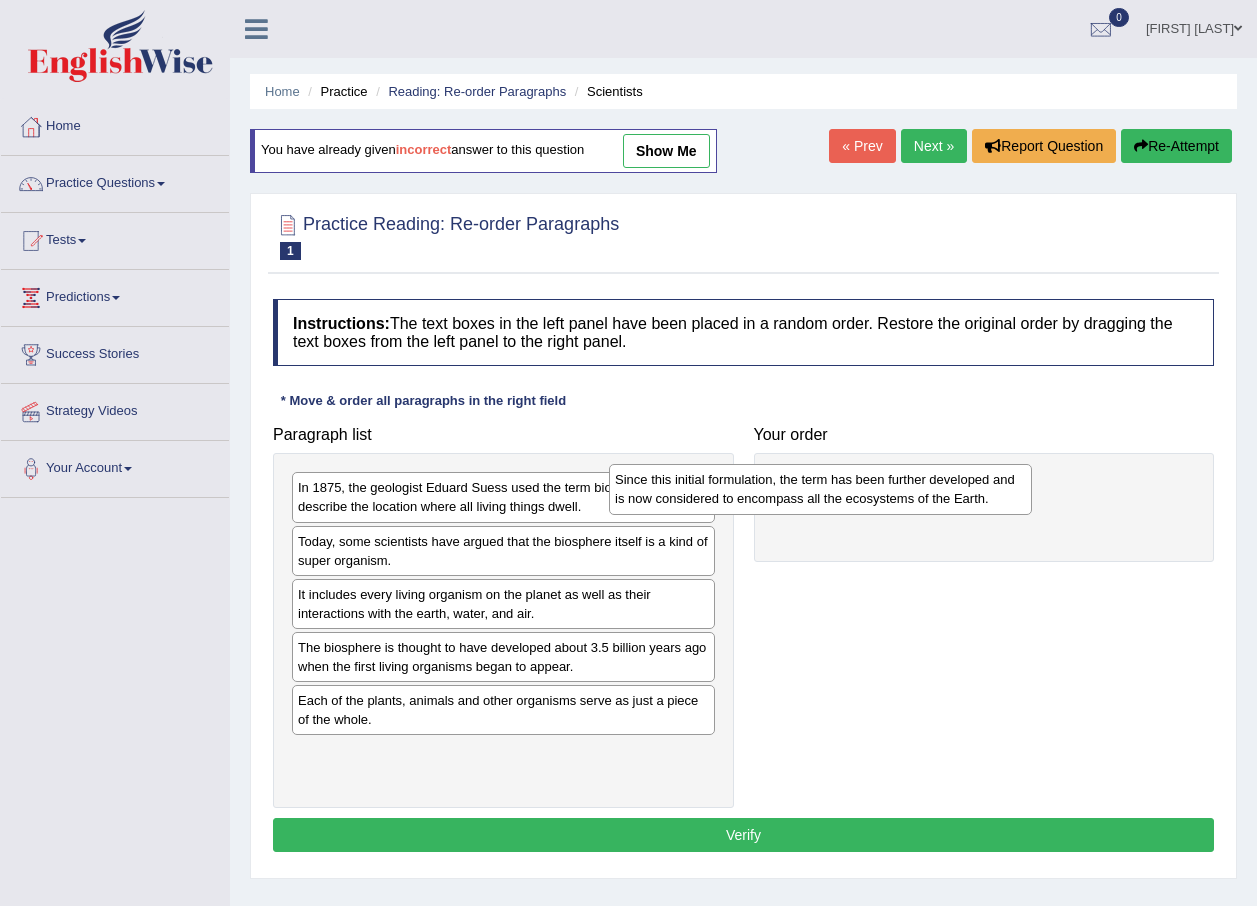 drag, startPoint x: 503, startPoint y: 501, endPoint x: 825, endPoint y: 492, distance: 322.12576 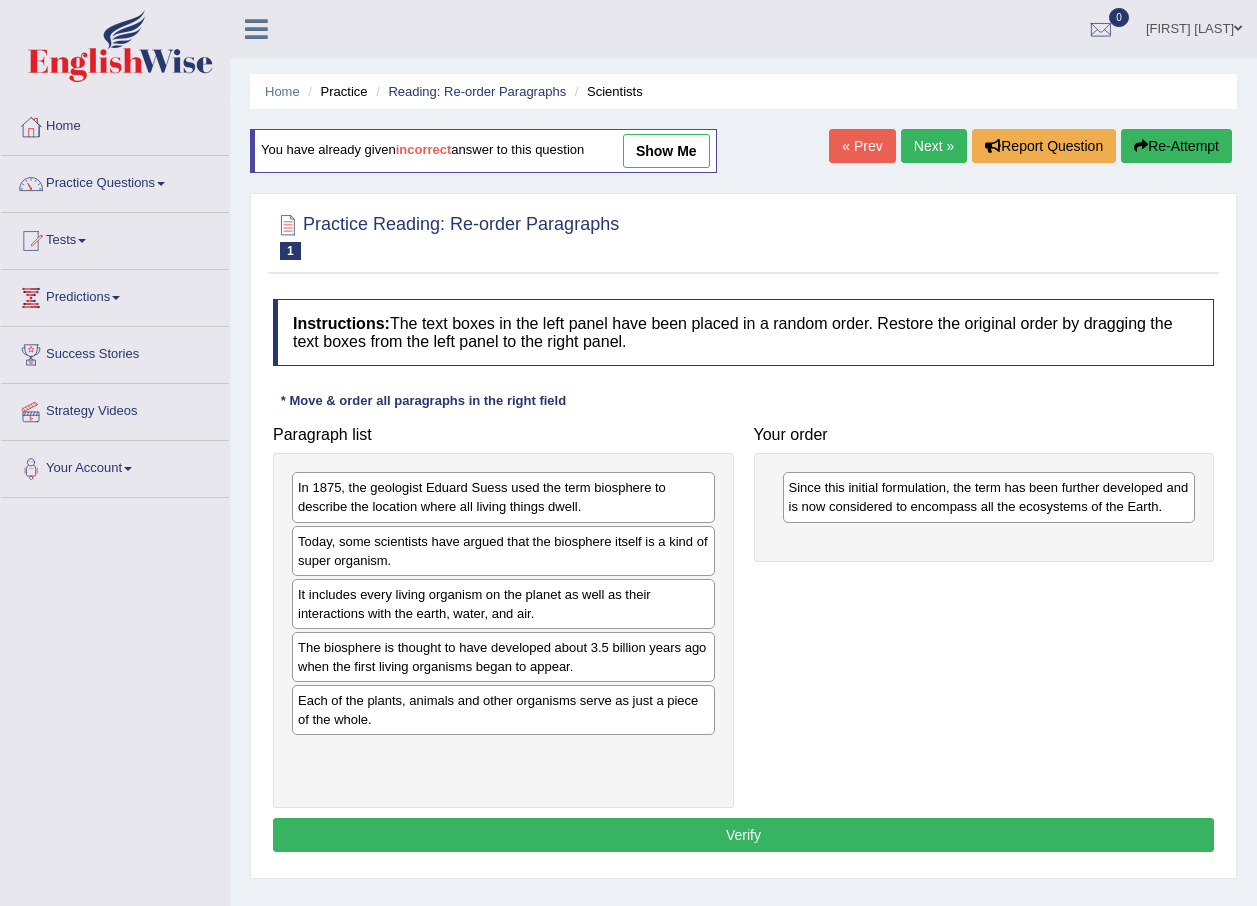 click on "In 1875, the geologist Eduard Suess used the term biosphere to describe the location where all living things dwell." at bounding box center (503, 497) 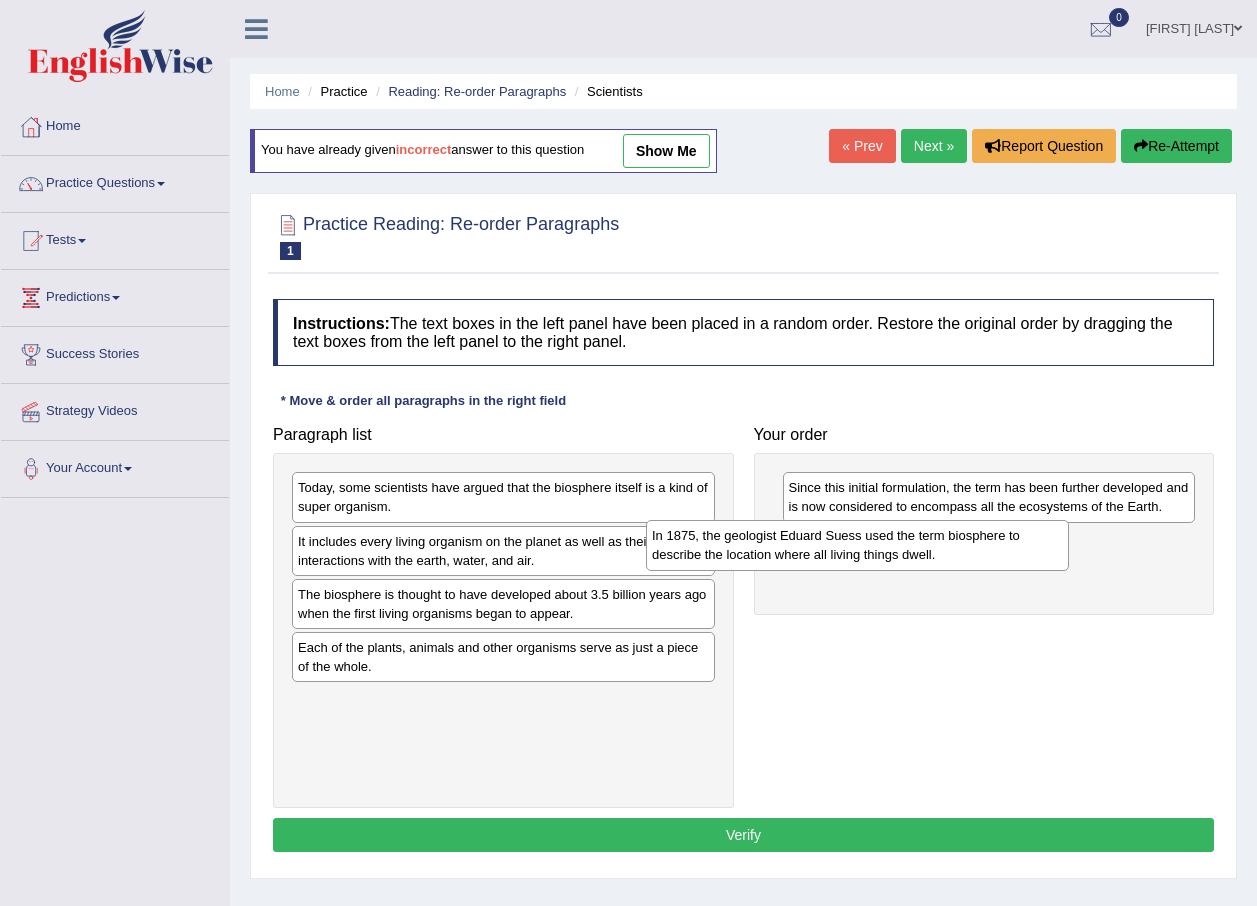 drag, startPoint x: 500, startPoint y: 500, endPoint x: 854, endPoint y: 548, distance: 357.2394 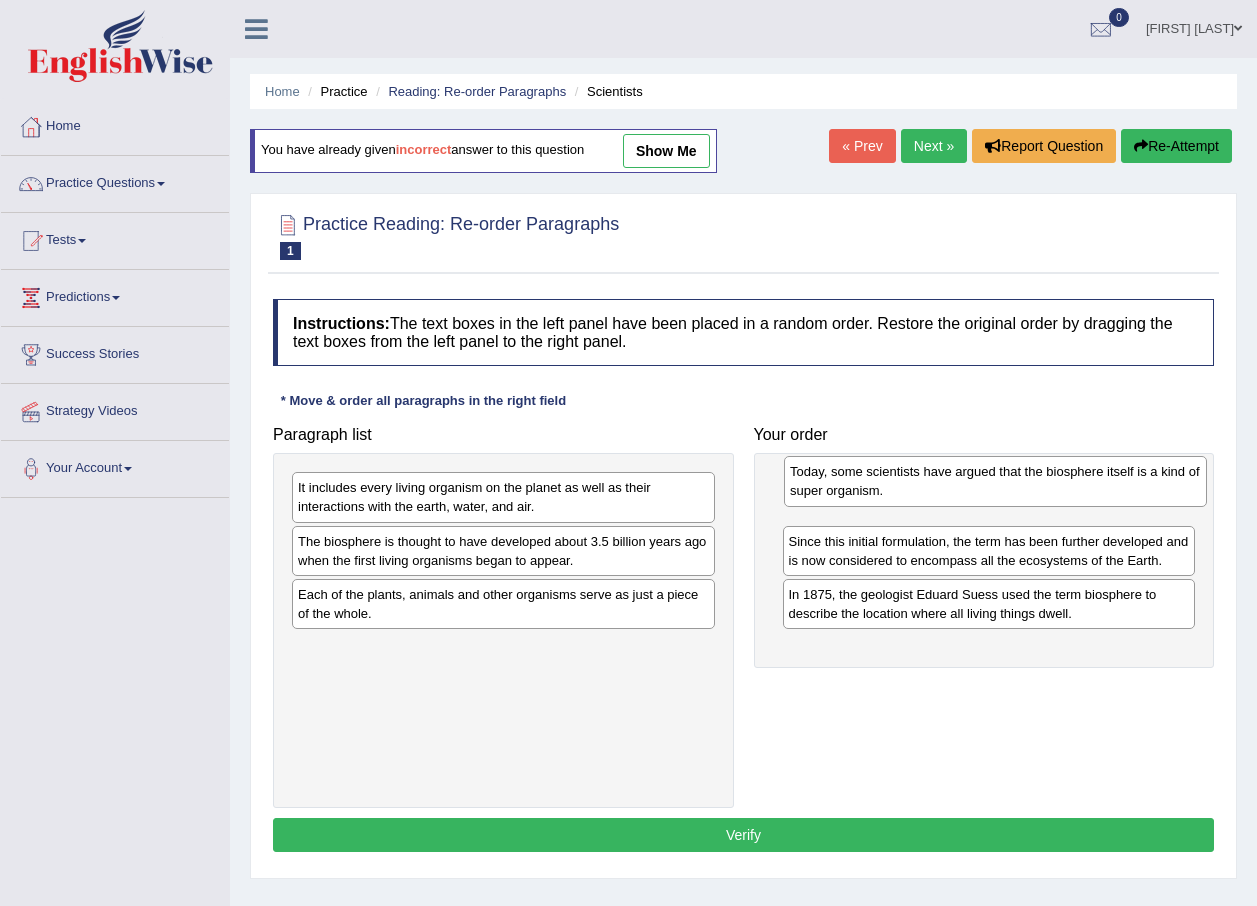 drag, startPoint x: 541, startPoint y: 509, endPoint x: 1033, endPoint y: 493, distance: 492.2601 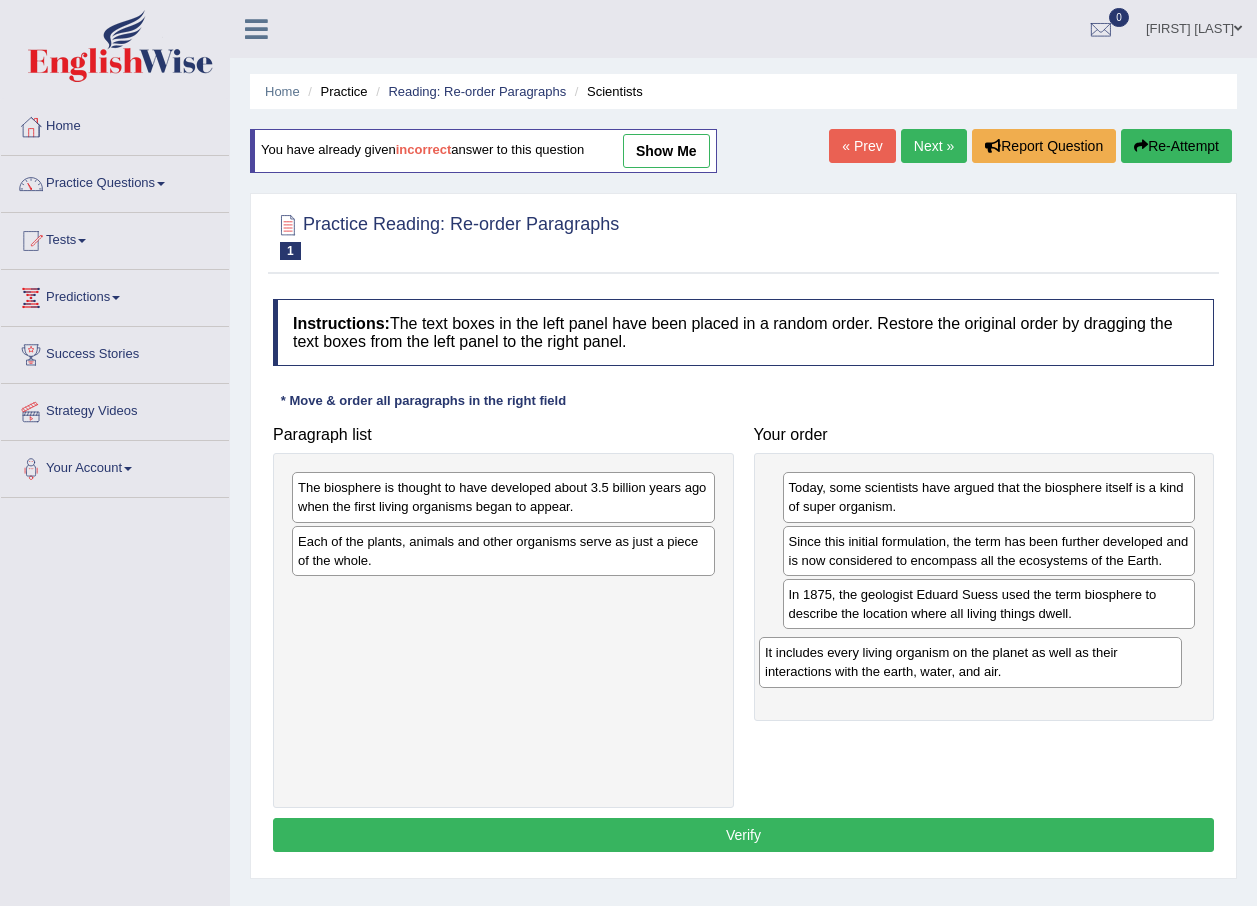drag, startPoint x: 596, startPoint y: 514, endPoint x: 1063, endPoint y: 679, distance: 495.29184 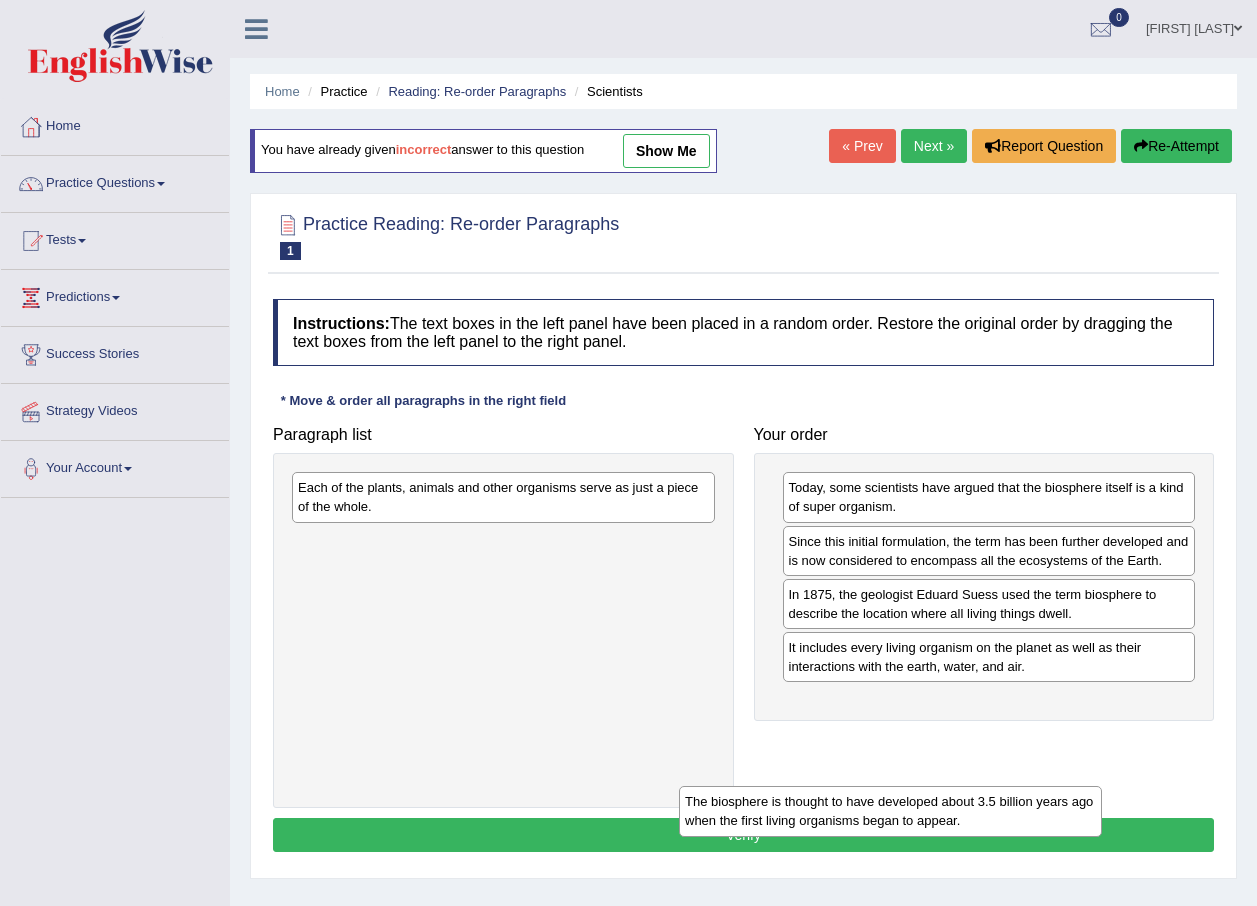 drag, startPoint x: 598, startPoint y: 512, endPoint x: 985, endPoint y: 826, distance: 498.3623 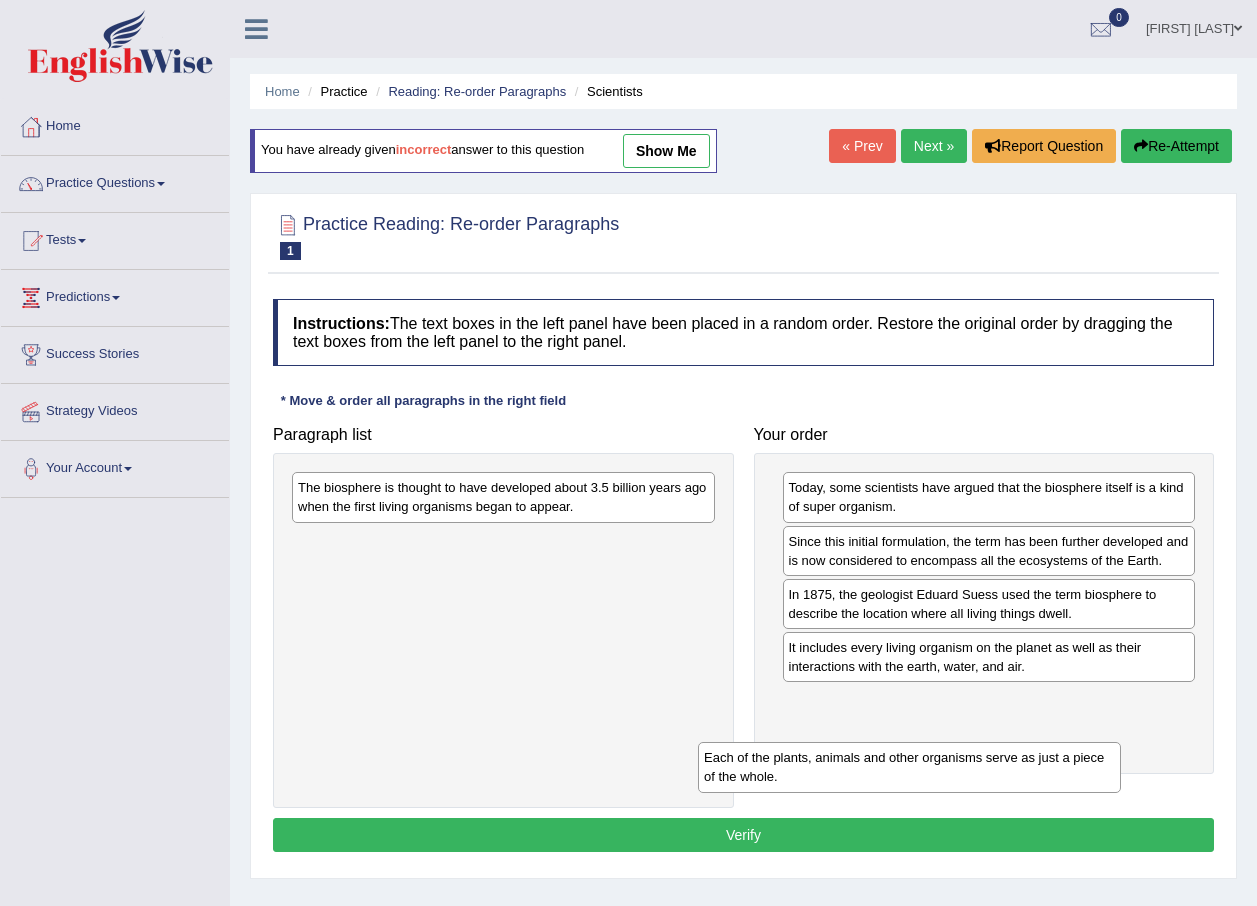 drag, startPoint x: 624, startPoint y: 511, endPoint x: 1030, endPoint y: 781, distance: 487.5818 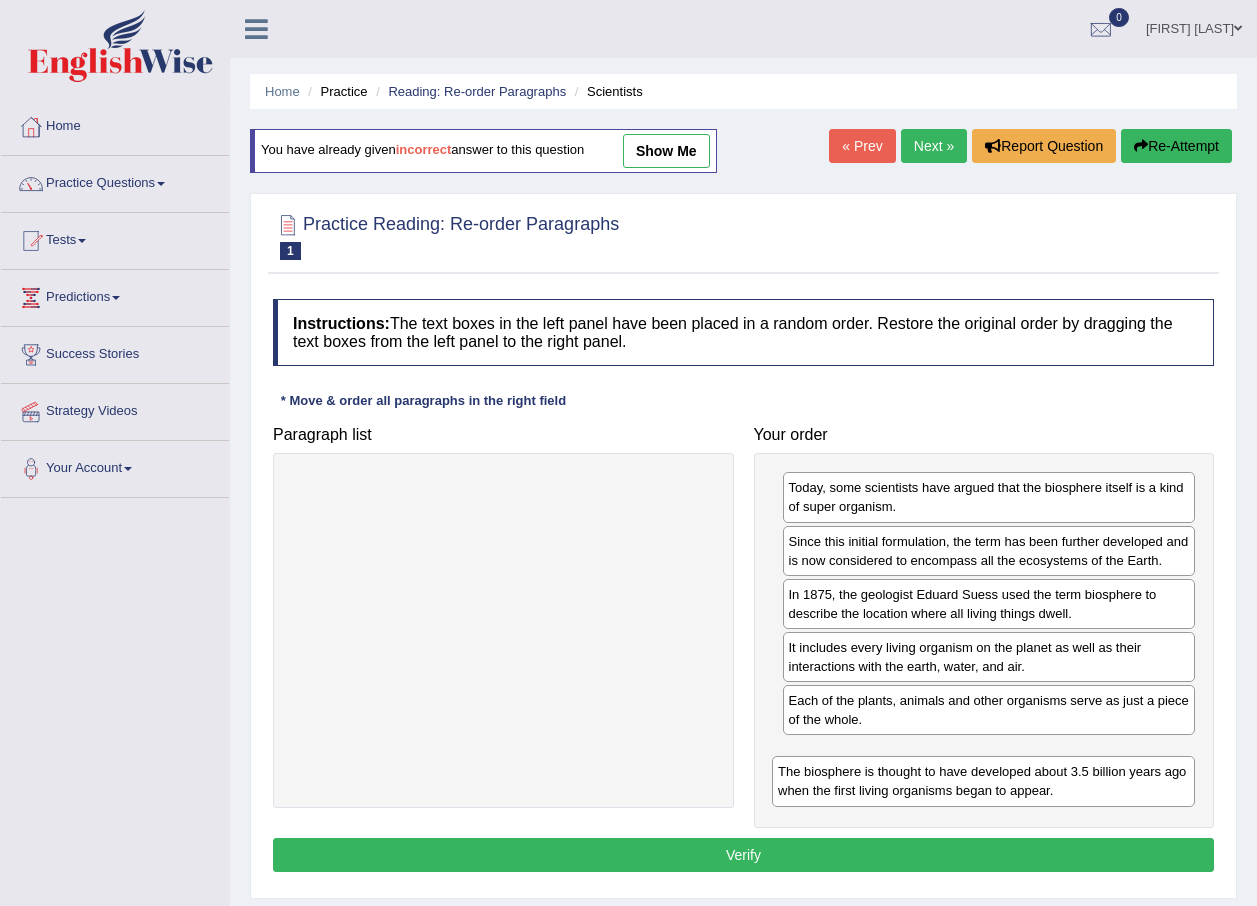 drag, startPoint x: 504, startPoint y: 494, endPoint x: 984, endPoint y: 777, distance: 557.2154 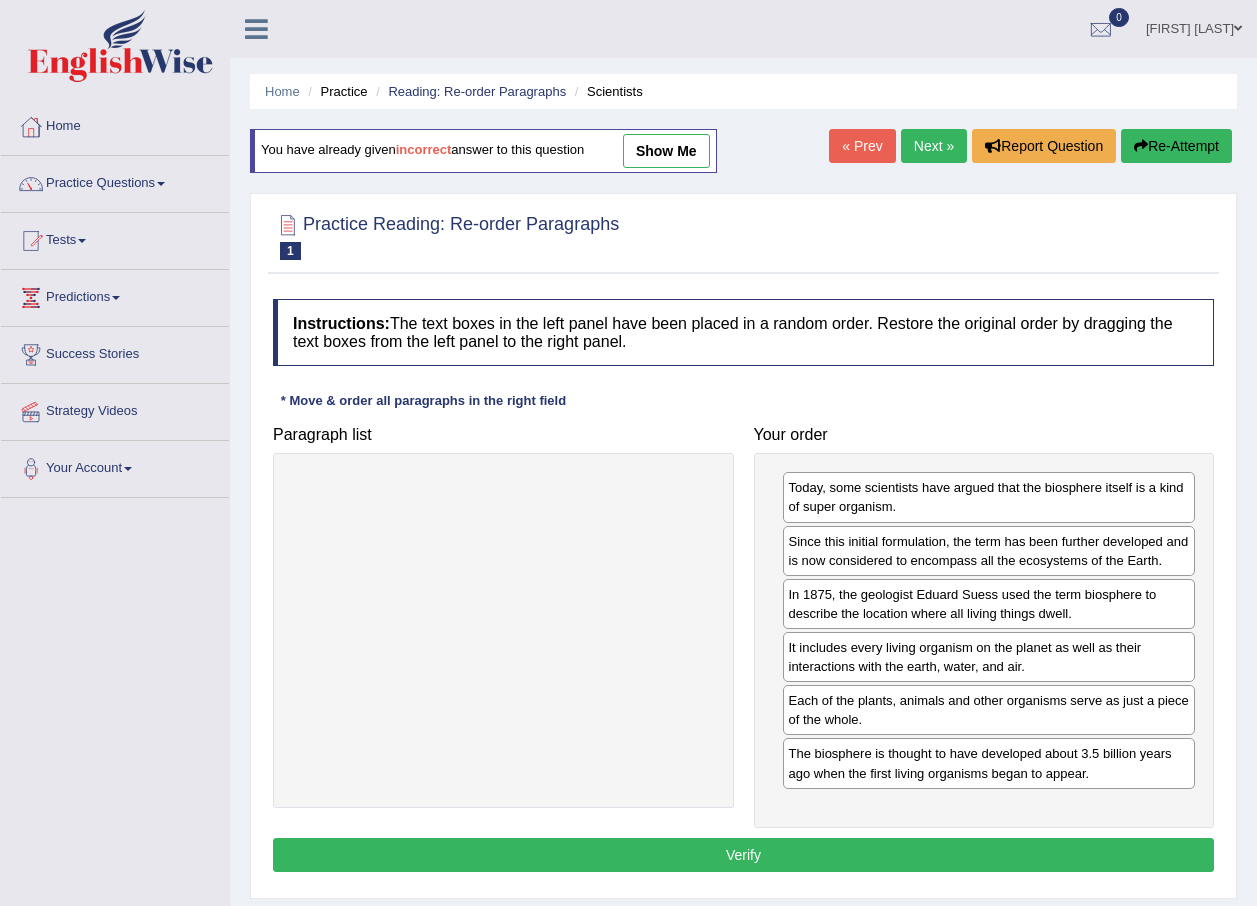 click on "Verify" at bounding box center [743, 855] 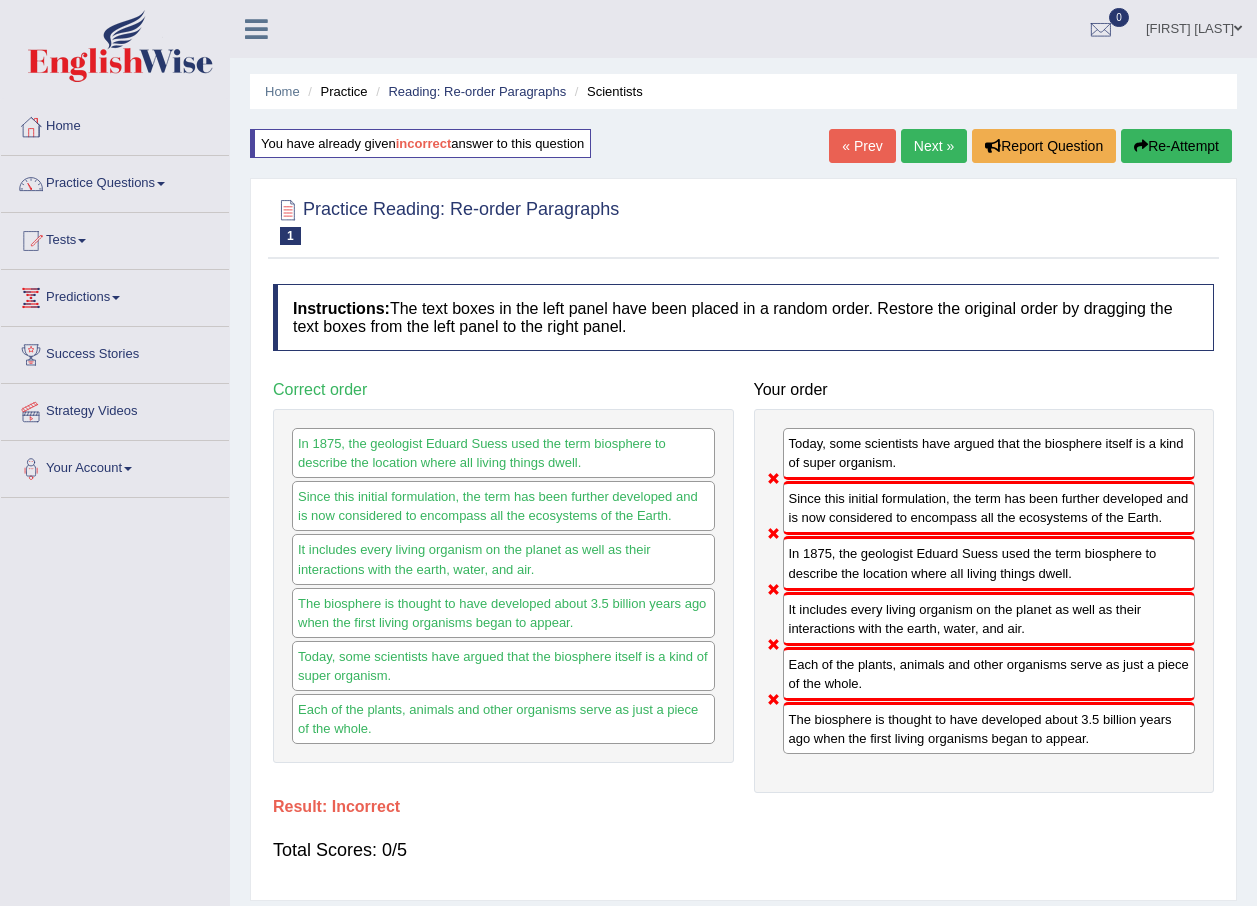 click on "Next »" at bounding box center (934, 146) 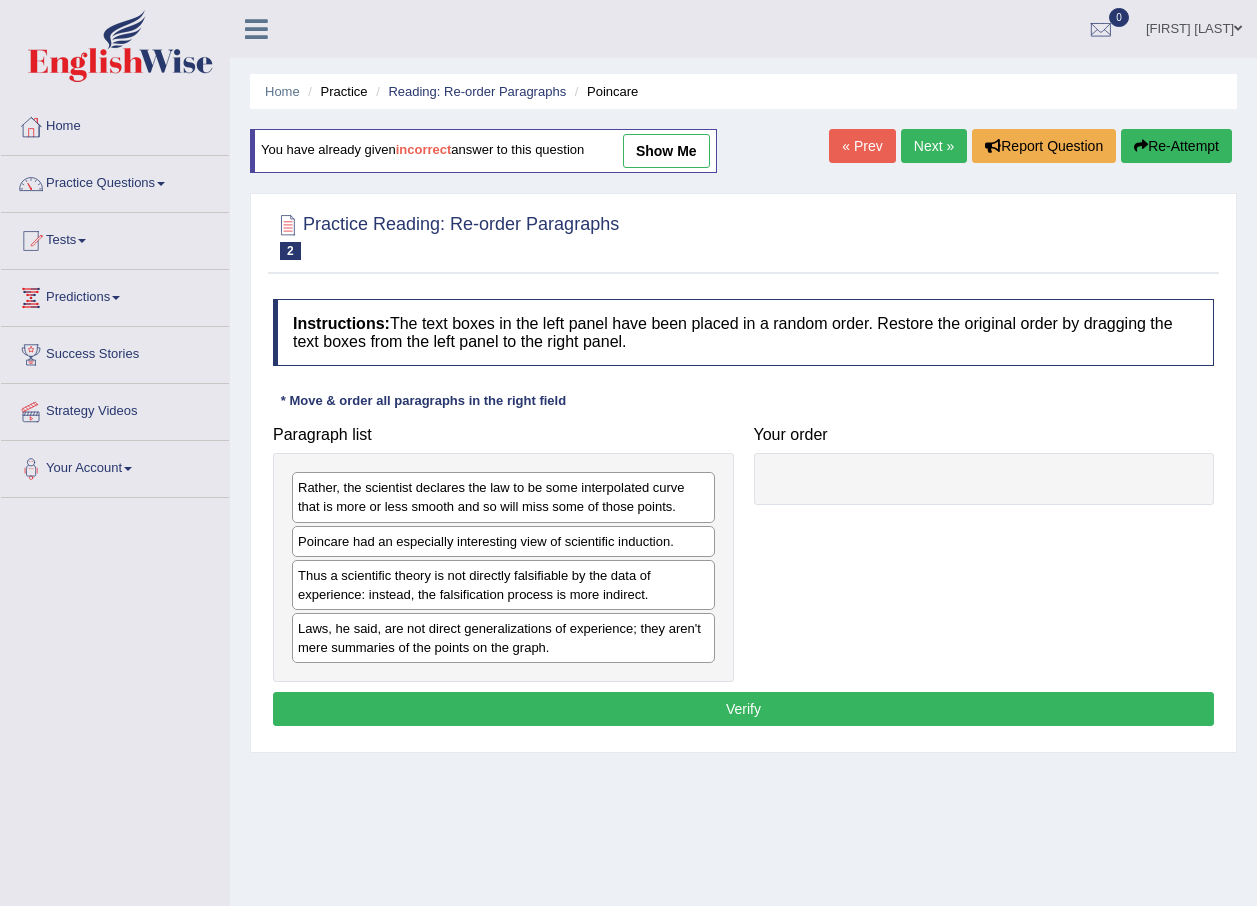 scroll, scrollTop: 0, scrollLeft: 0, axis: both 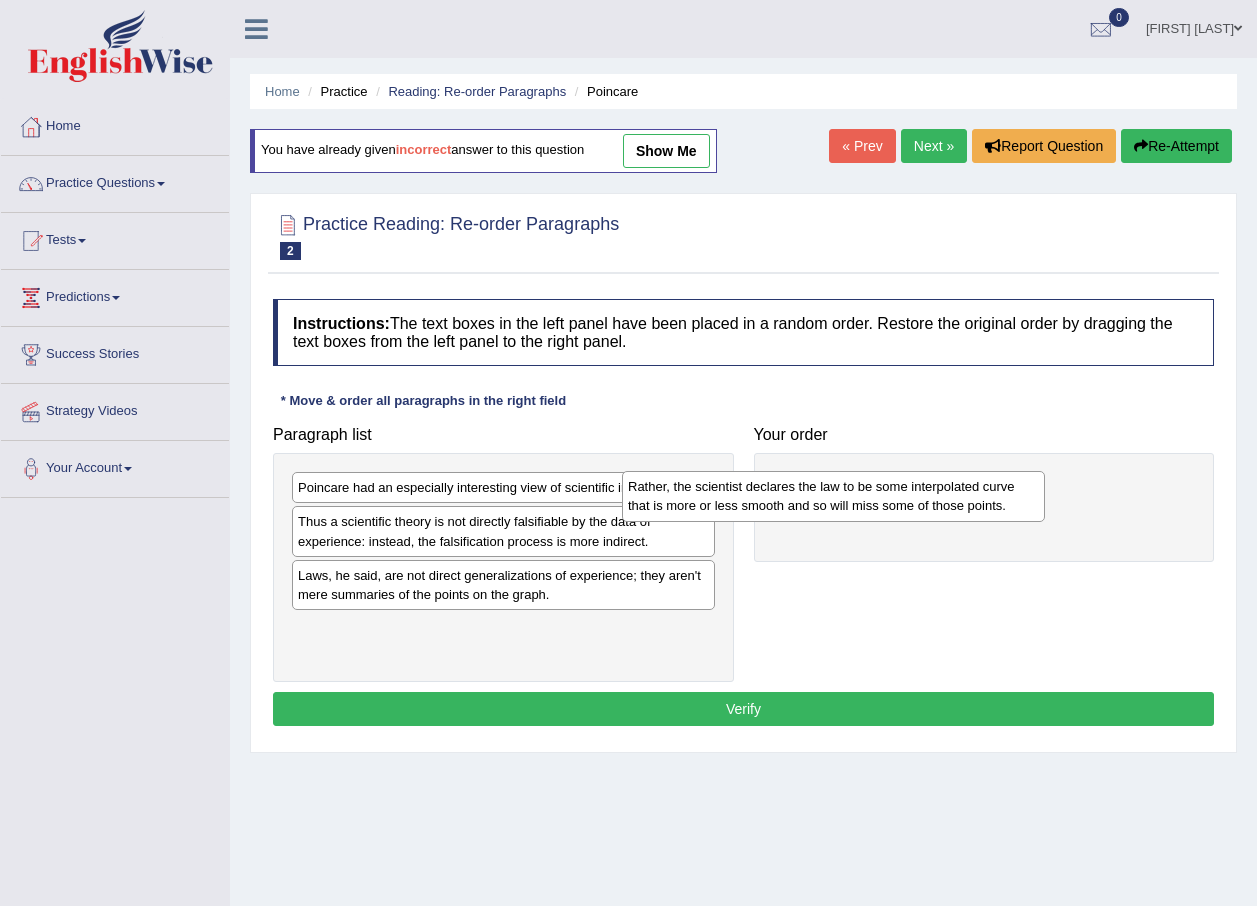 drag, startPoint x: 649, startPoint y: 498, endPoint x: 979, endPoint y: 497, distance: 330.00153 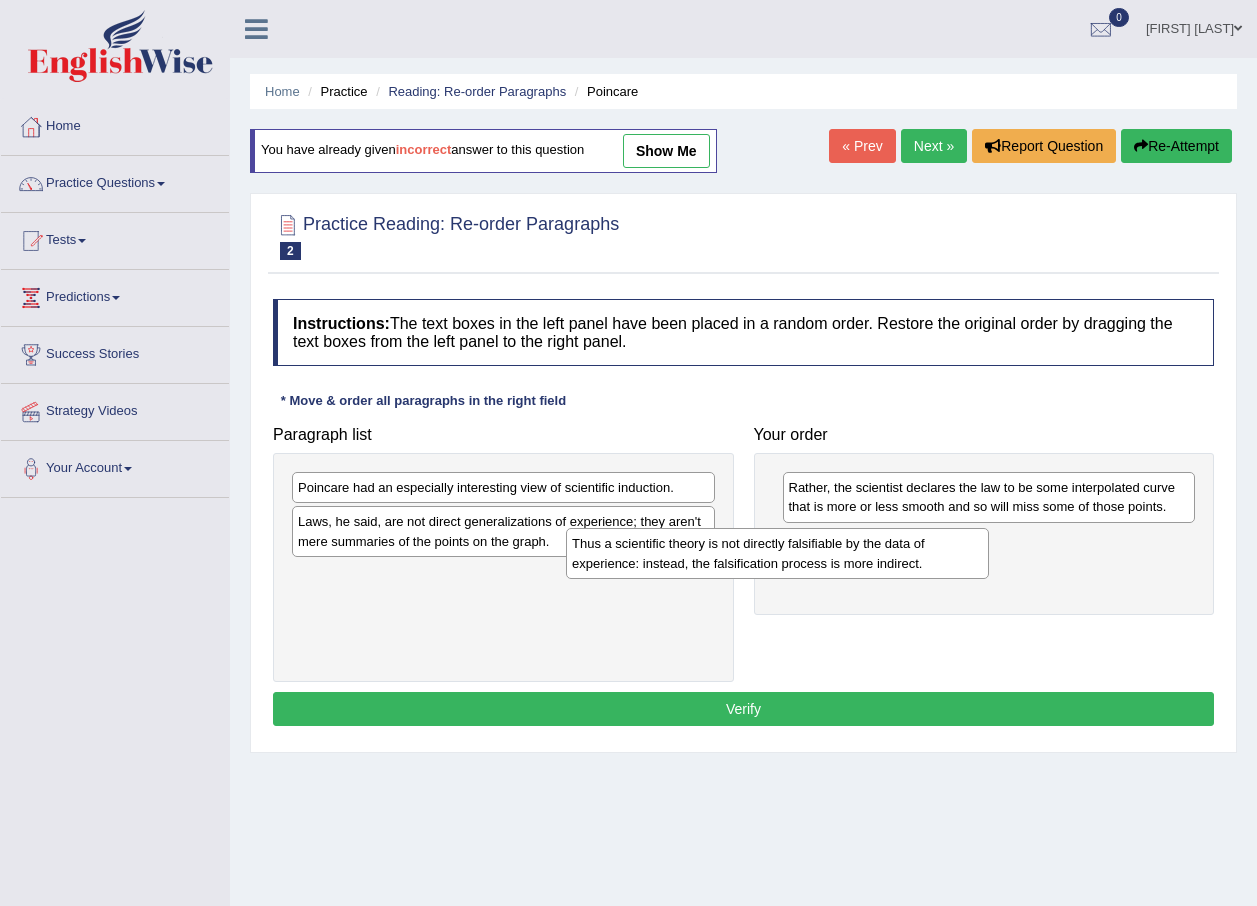 drag, startPoint x: 650, startPoint y: 544, endPoint x: 924, endPoint y: 566, distance: 274.8818 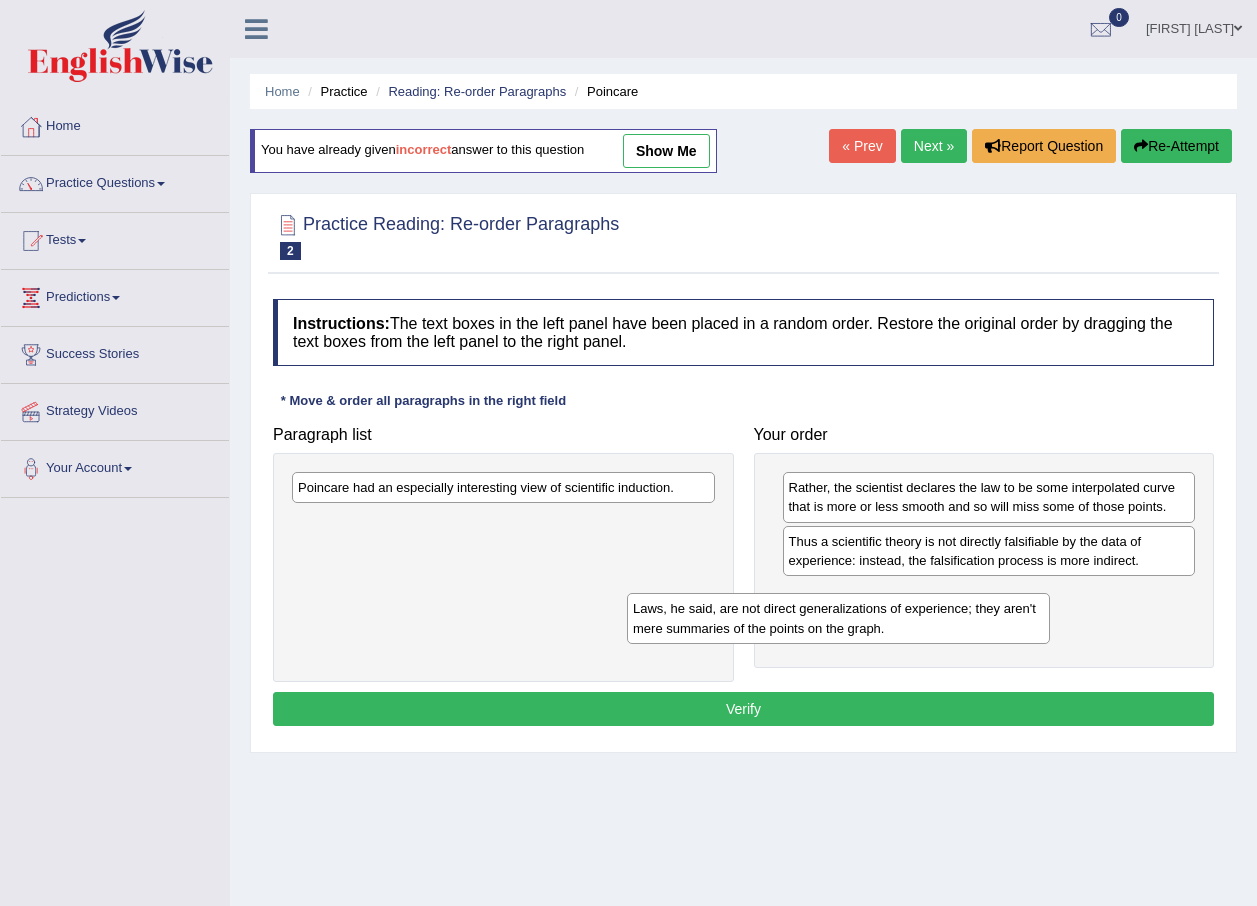 drag, startPoint x: 547, startPoint y: 534, endPoint x: 882, endPoint y: 621, distance: 346.1127 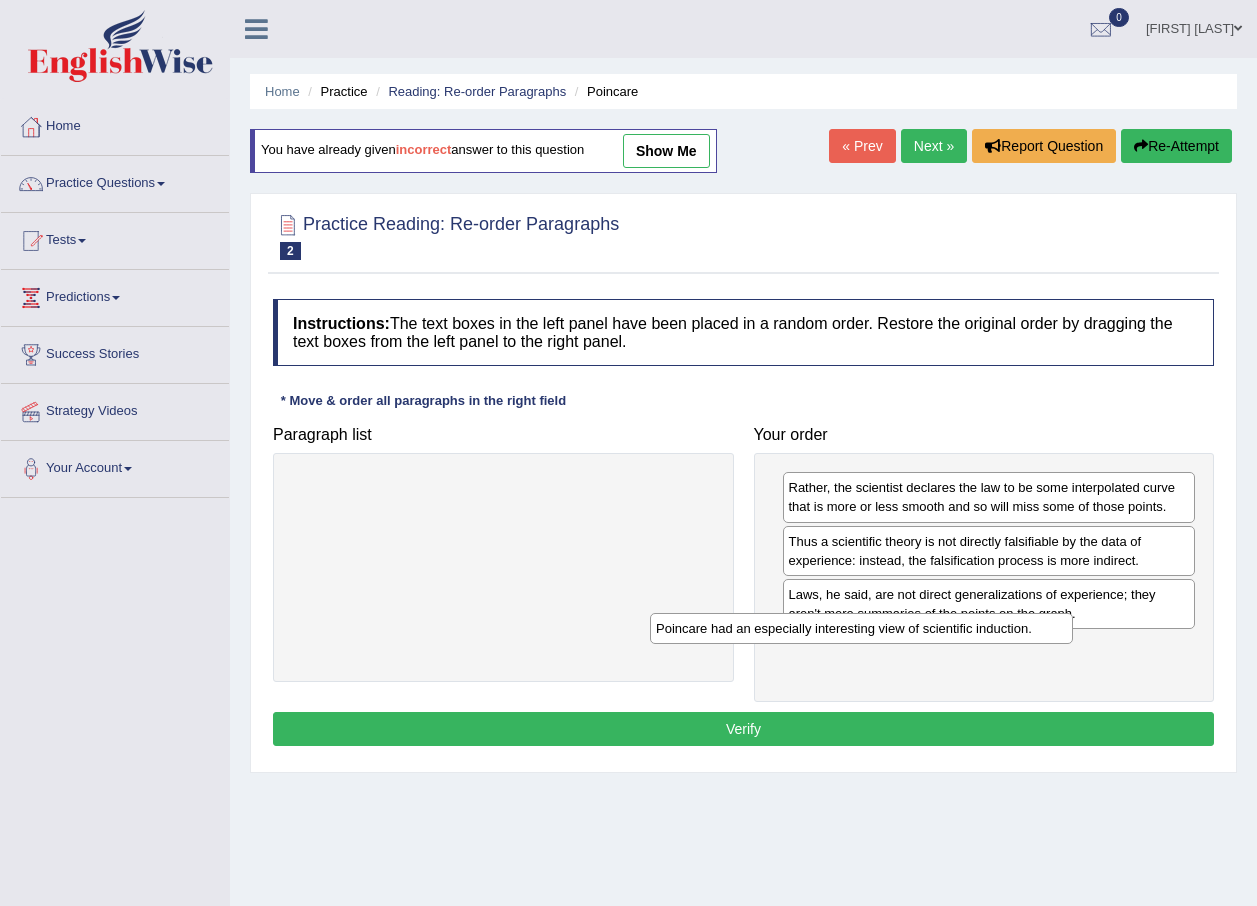 drag, startPoint x: 618, startPoint y: 483, endPoint x: 993, endPoint y: 633, distance: 403.88736 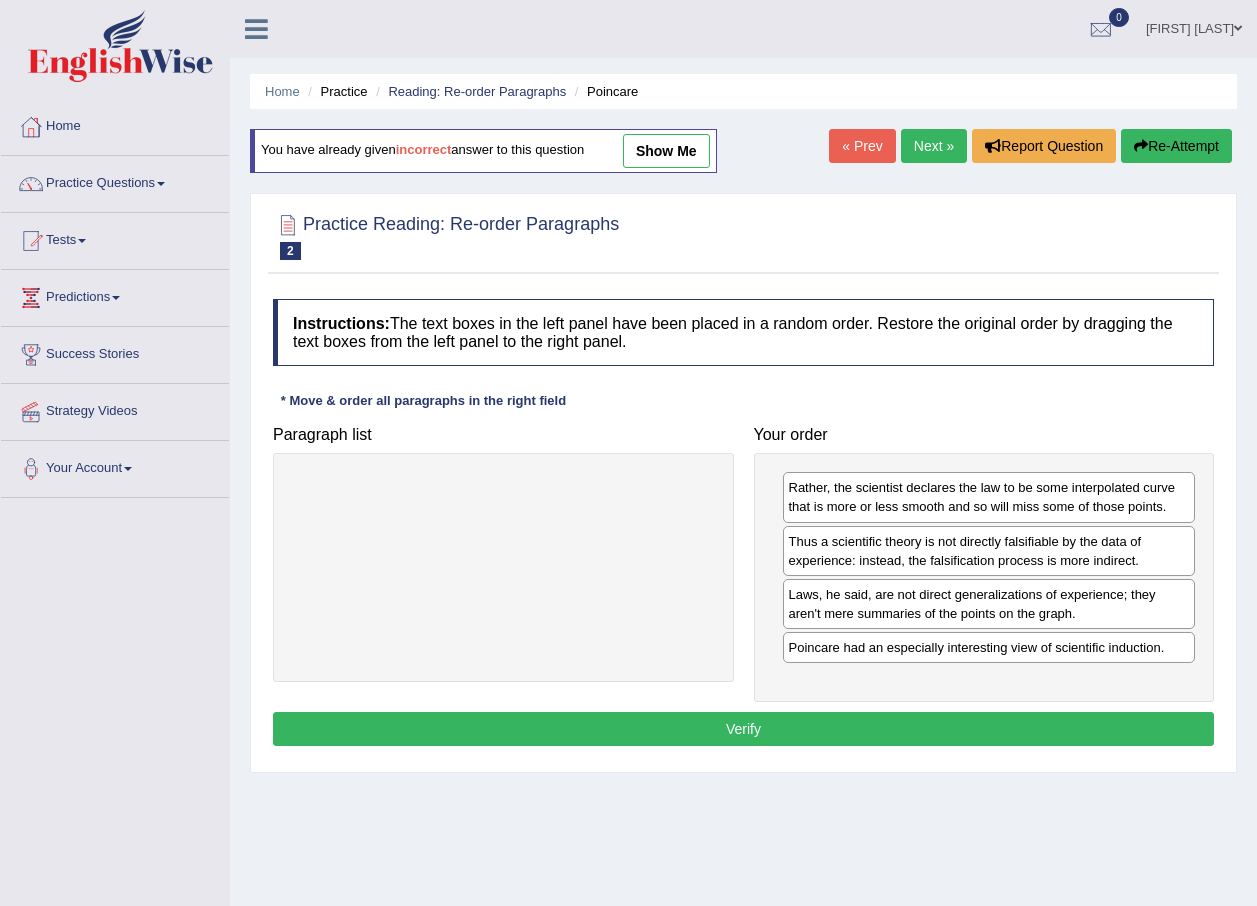 click on "Verify" at bounding box center (743, 729) 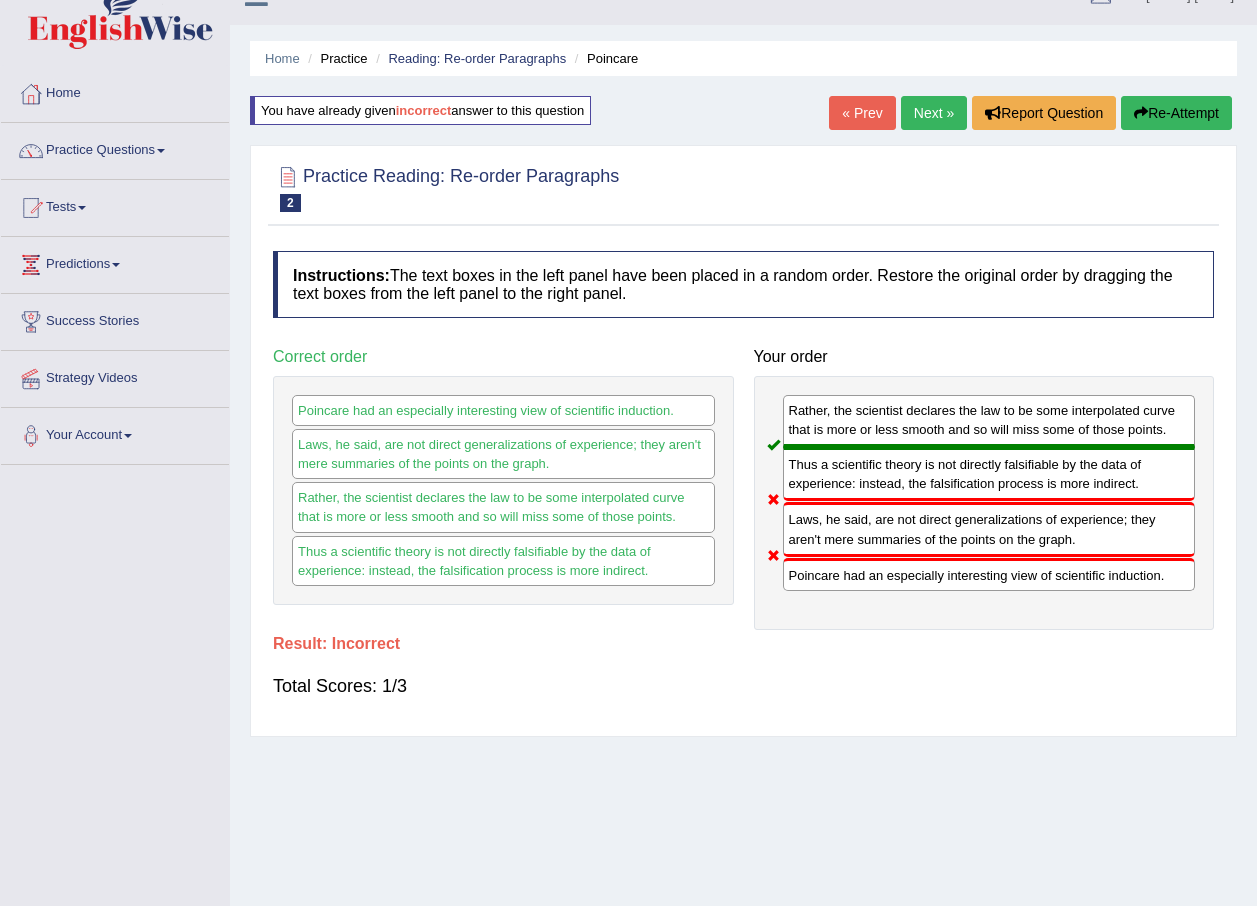 scroll, scrollTop: 0, scrollLeft: 0, axis: both 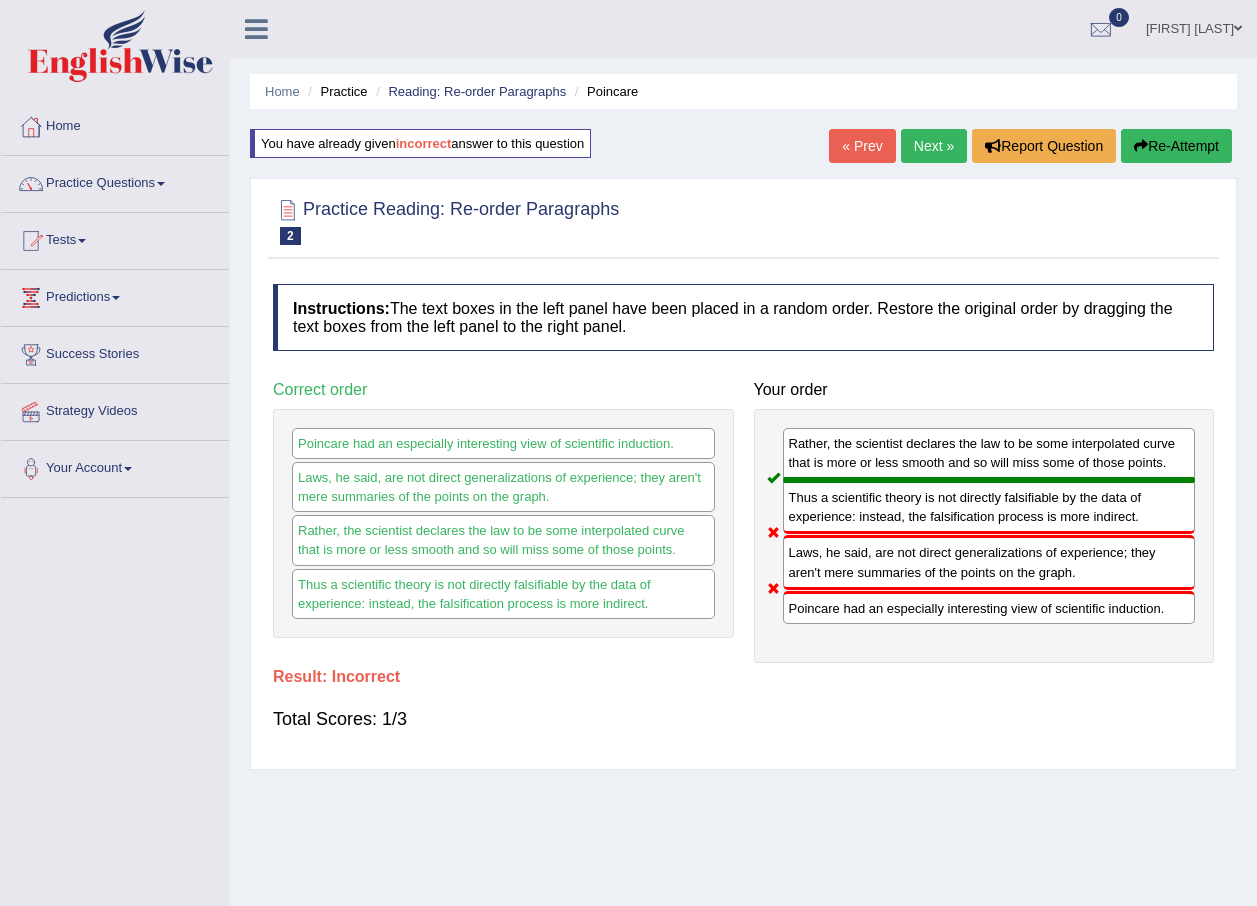 click on "Next »" at bounding box center [934, 146] 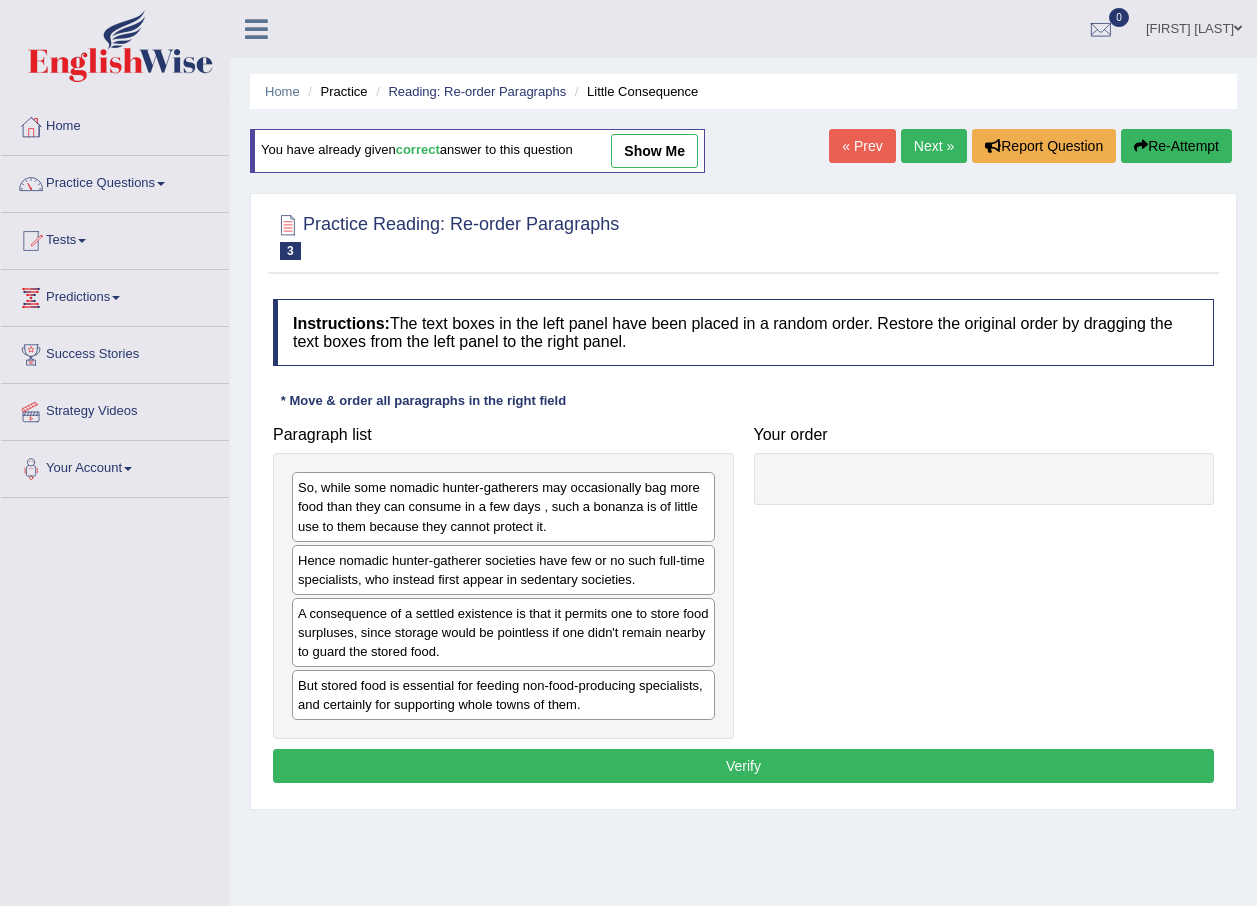 scroll, scrollTop: 0, scrollLeft: 0, axis: both 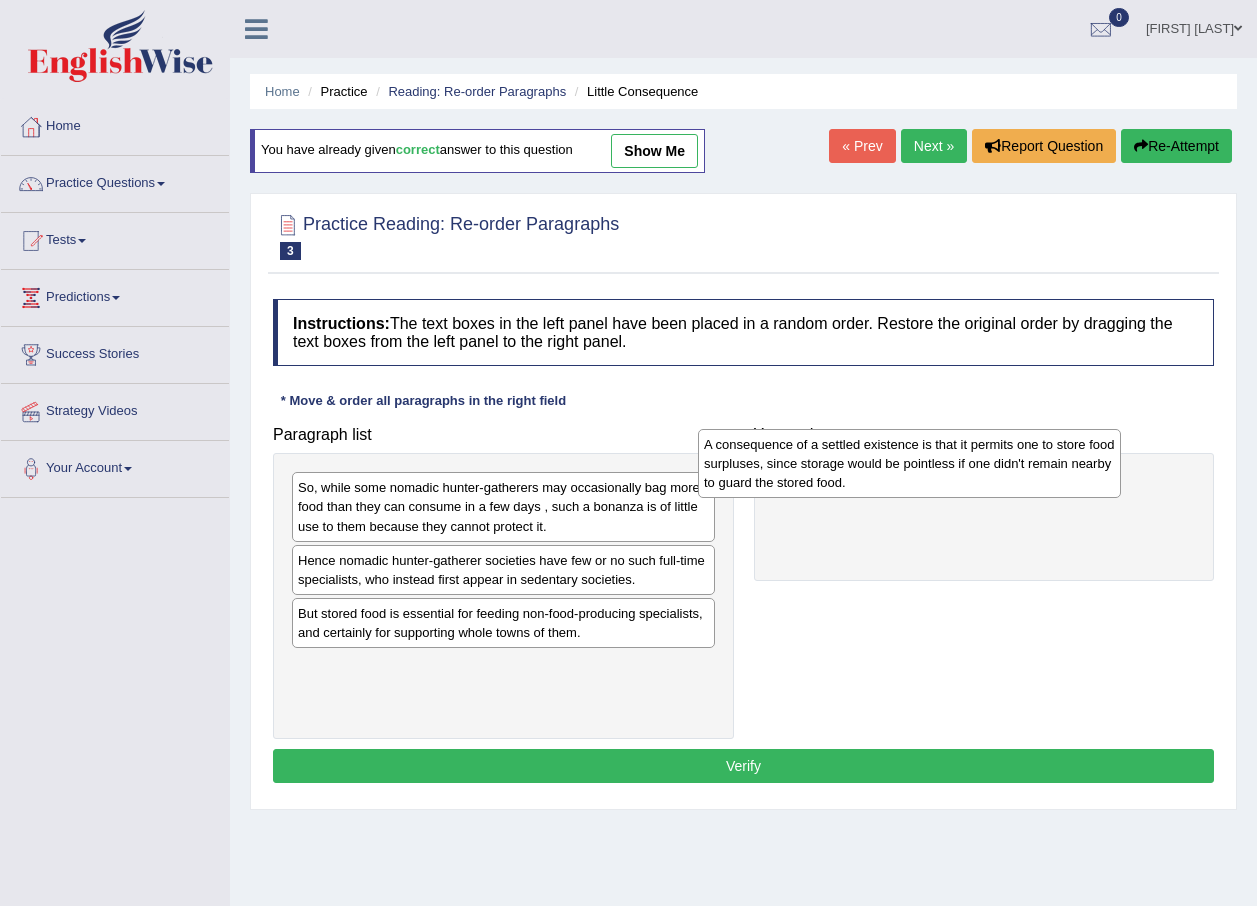 drag, startPoint x: 529, startPoint y: 628, endPoint x: 935, endPoint y: 459, distance: 439.76926 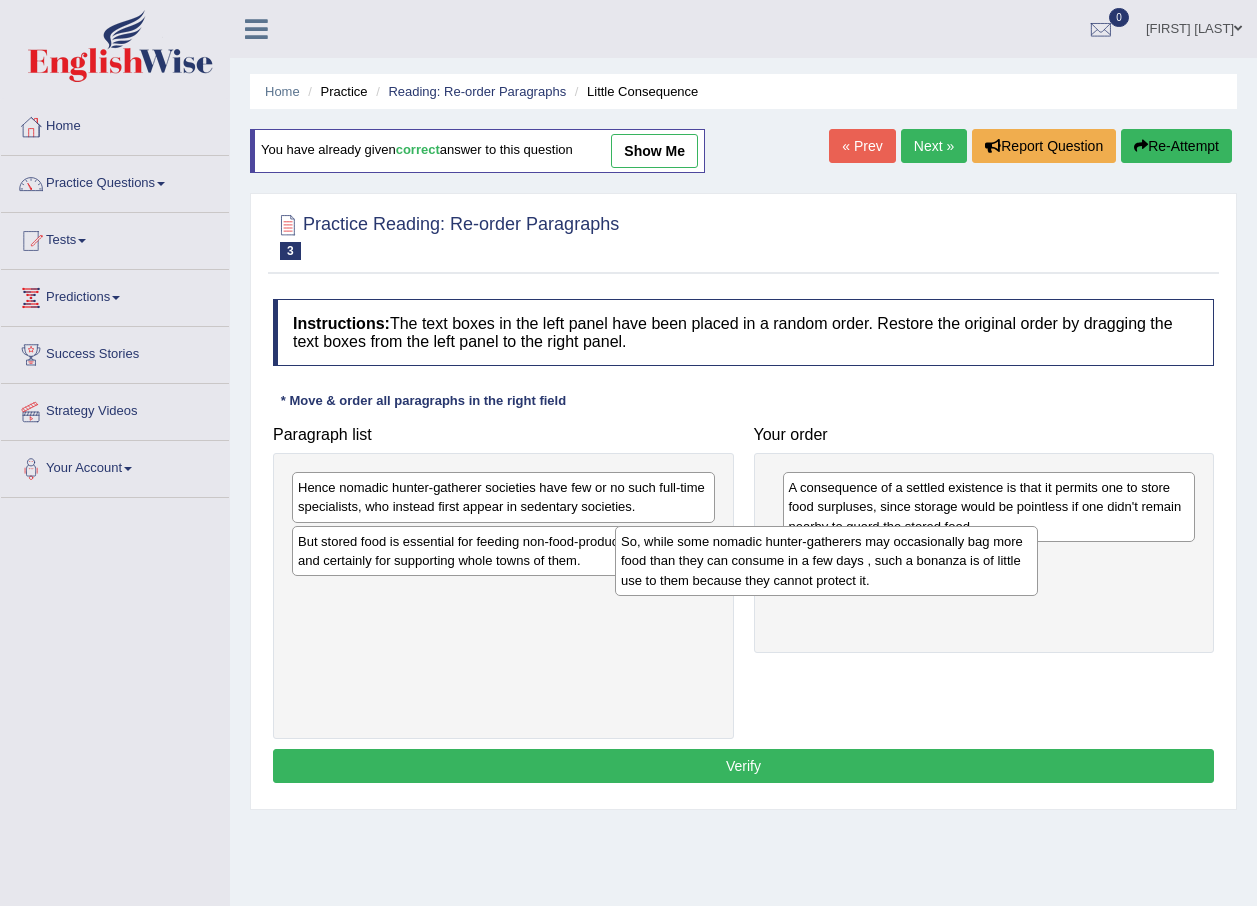 drag, startPoint x: 435, startPoint y: 530, endPoint x: 759, endPoint y: 584, distance: 328.46918 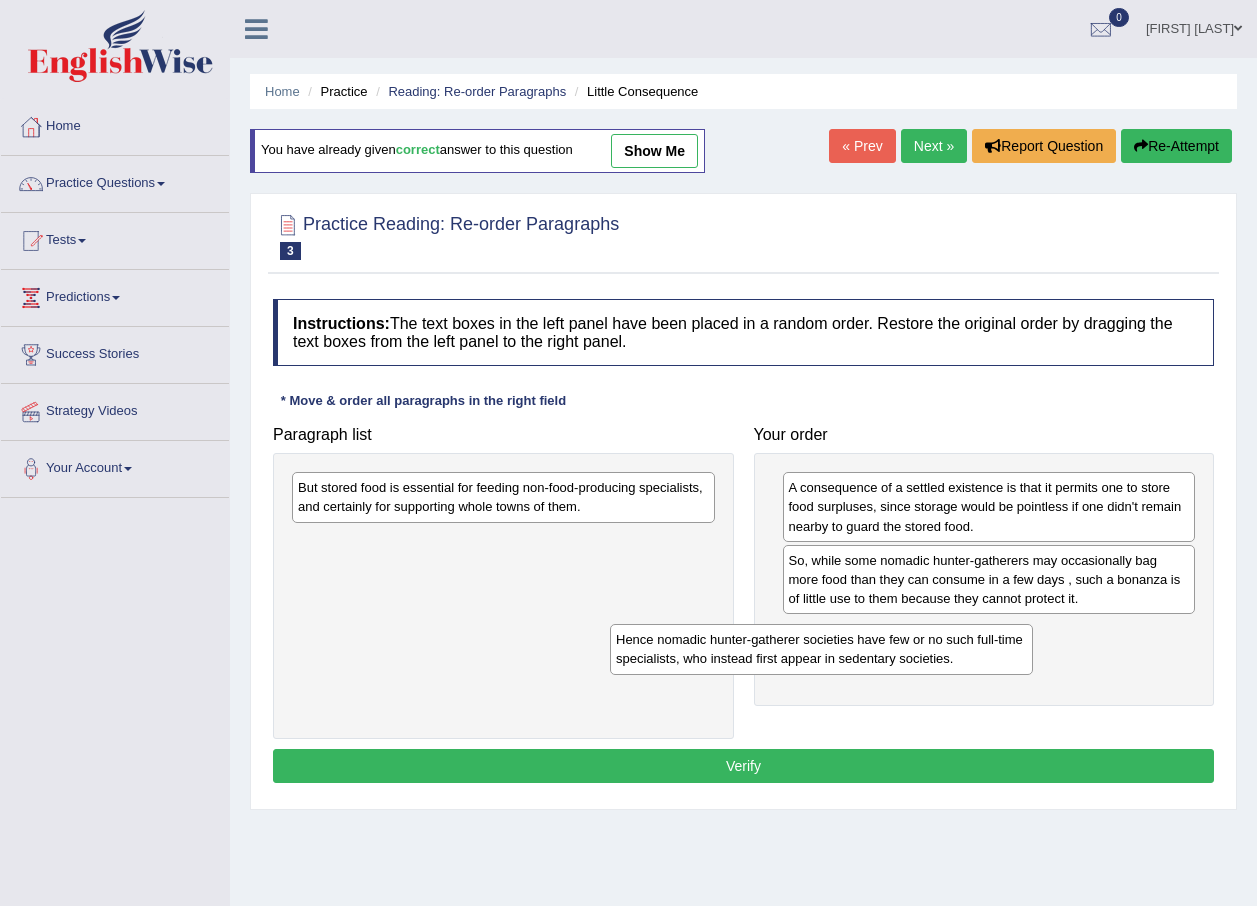 drag, startPoint x: 616, startPoint y: 519, endPoint x: 935, endPoint y: 654, distance: 346.38995 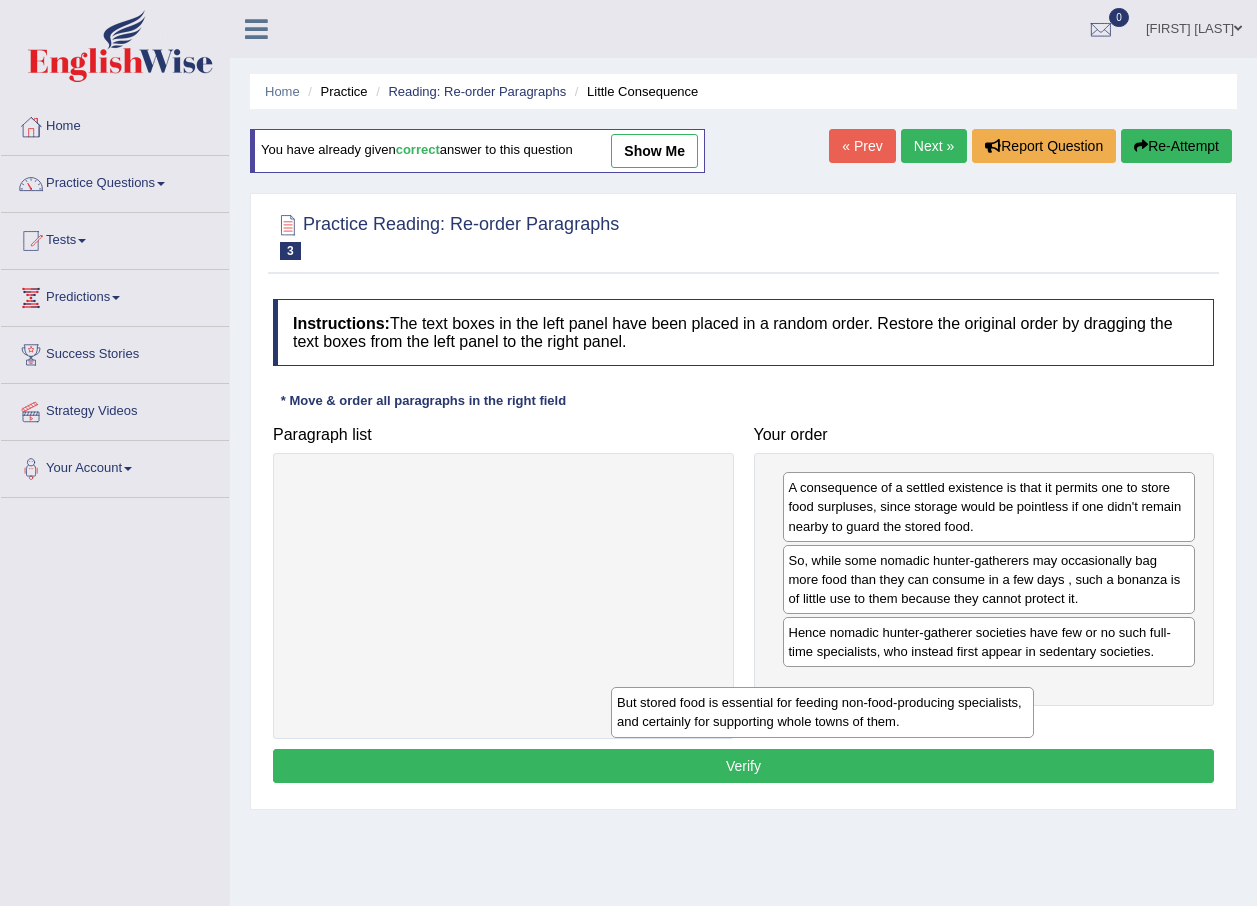 drag, startPoint x: 621, startPoint y: 518, endPoint x: 982, endPoint y: 722, distance: 414.65286 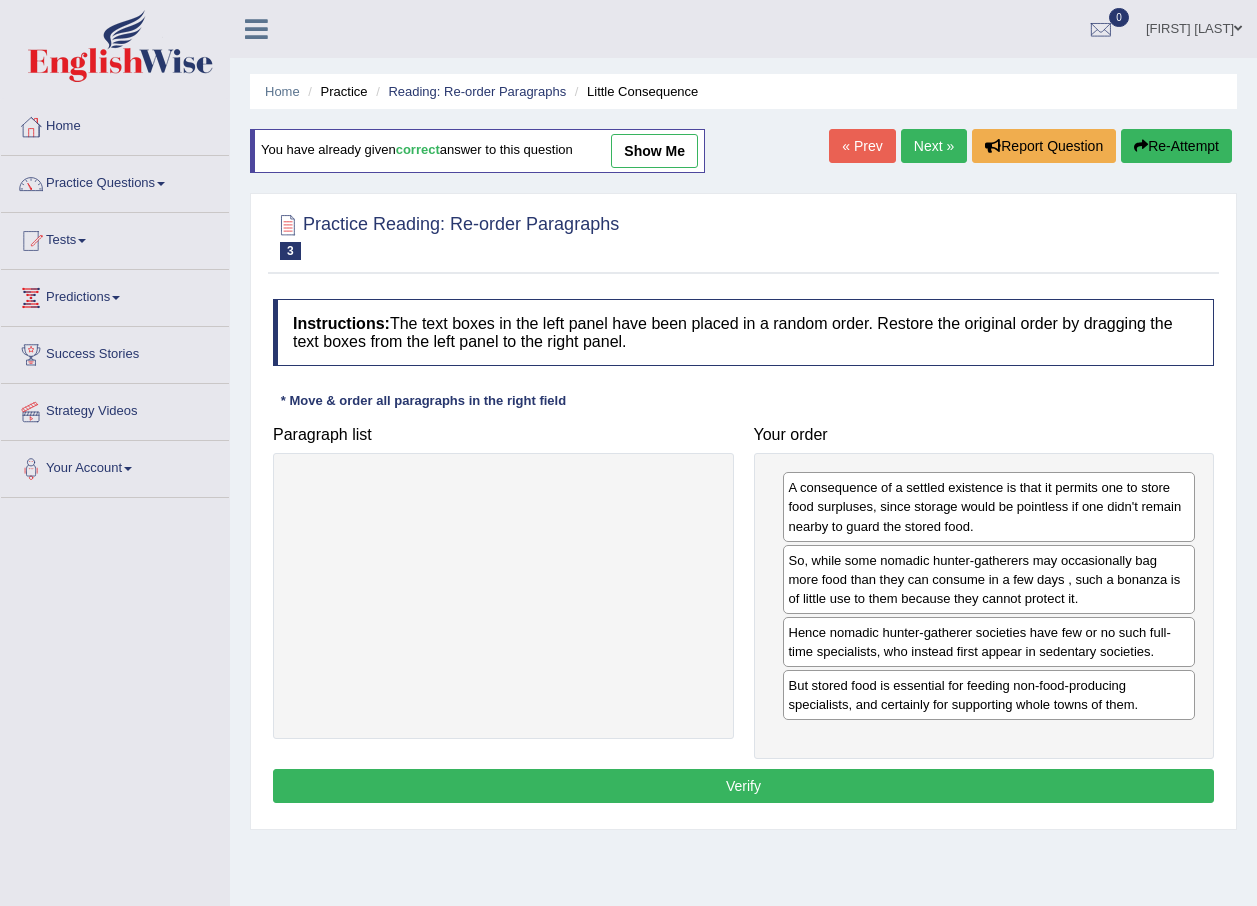 click on "Verify" at bounding box center (743, 786) 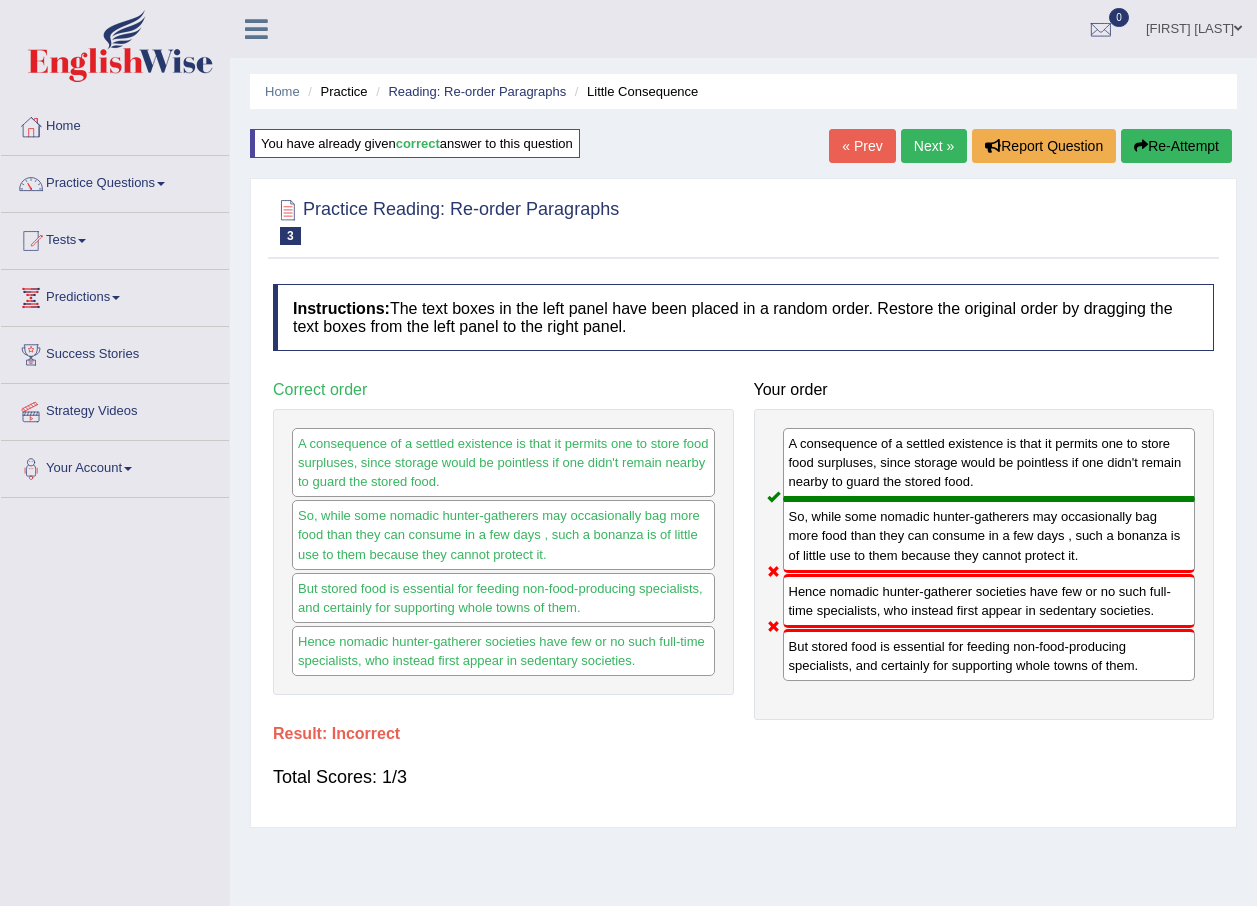 click on "Next »" at bounding box center [934, 146] 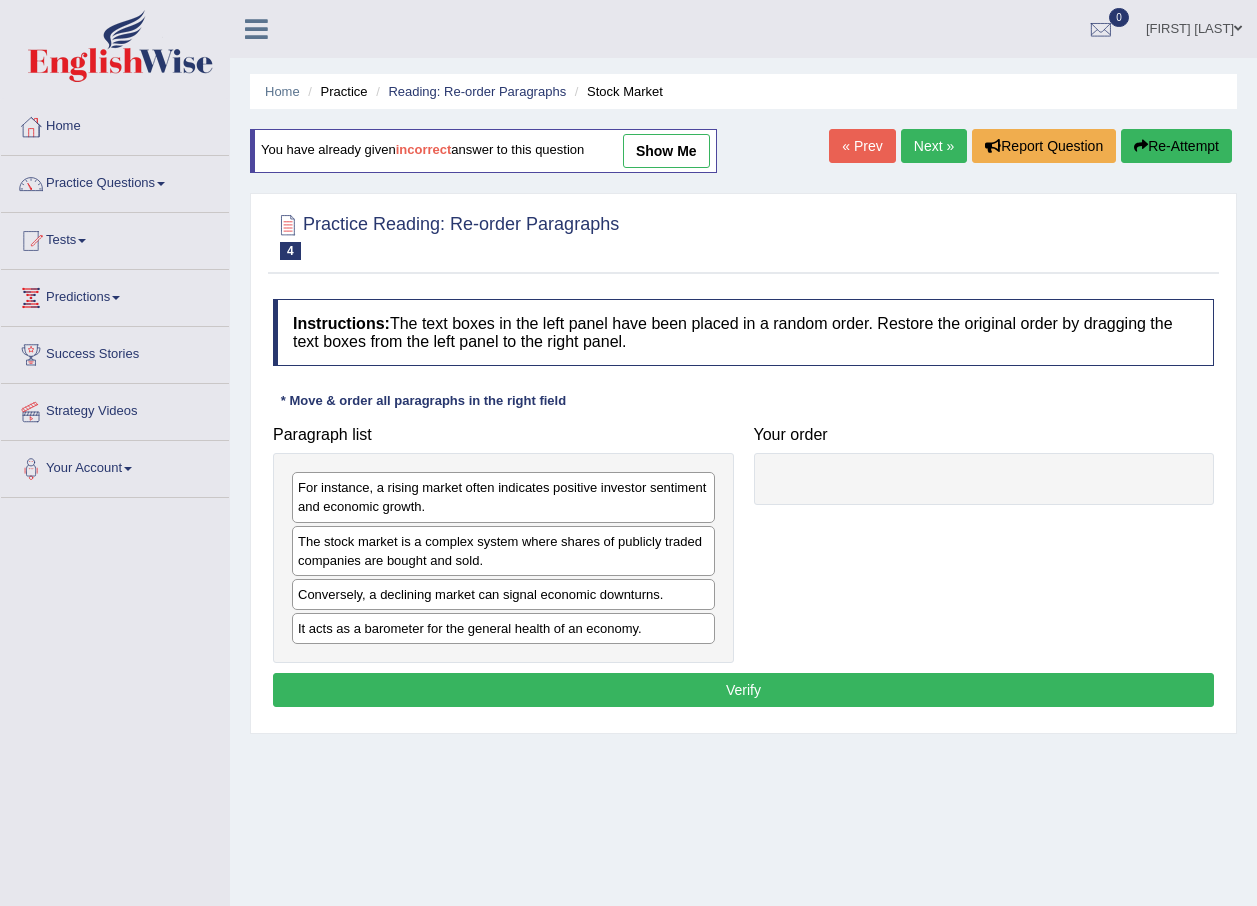 scroll, scrollTop: 0, scrollLeft: 0, axis: both 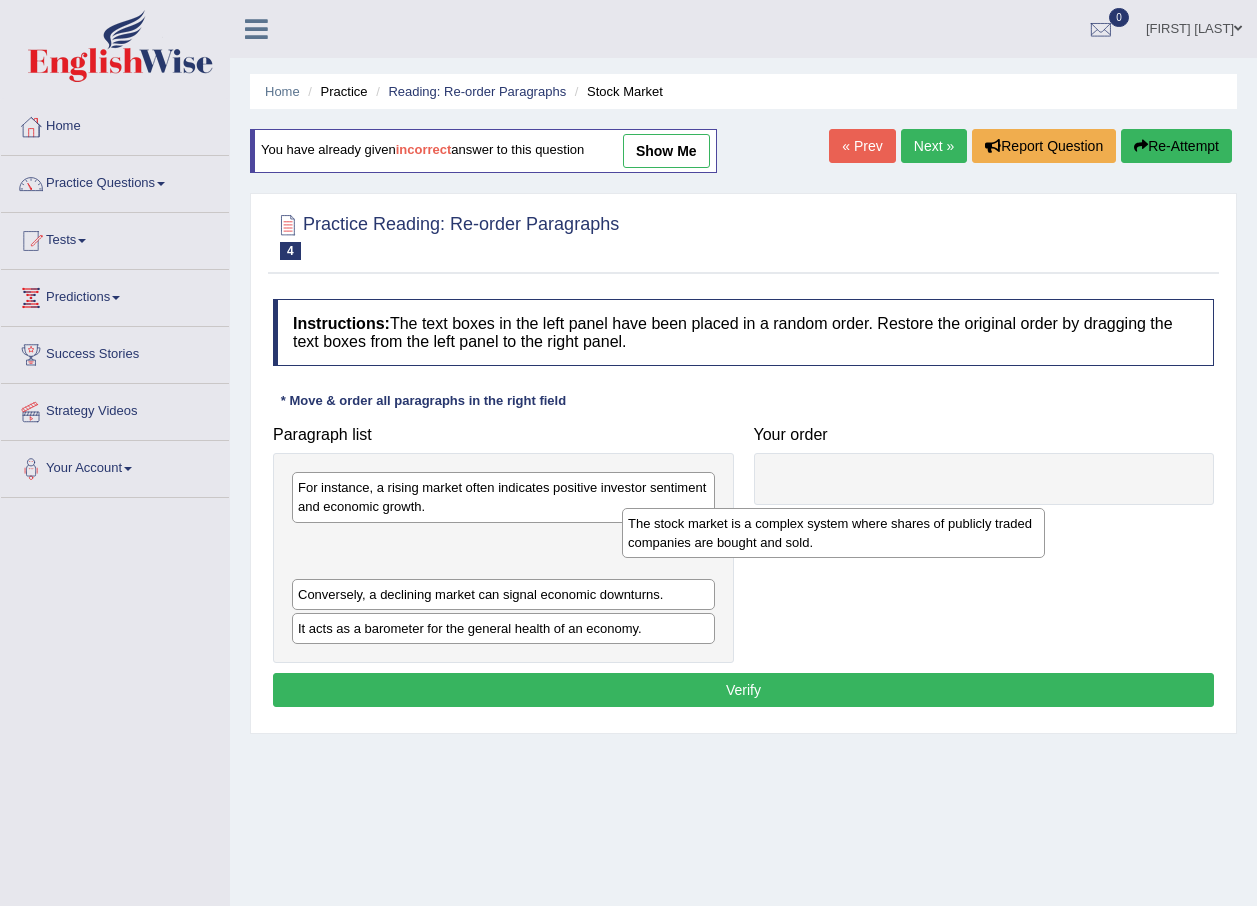 drag, startPoint x: 491, startPoint y: 546, endPoint x: 821, endPoint y: 528, distance: 330.49054 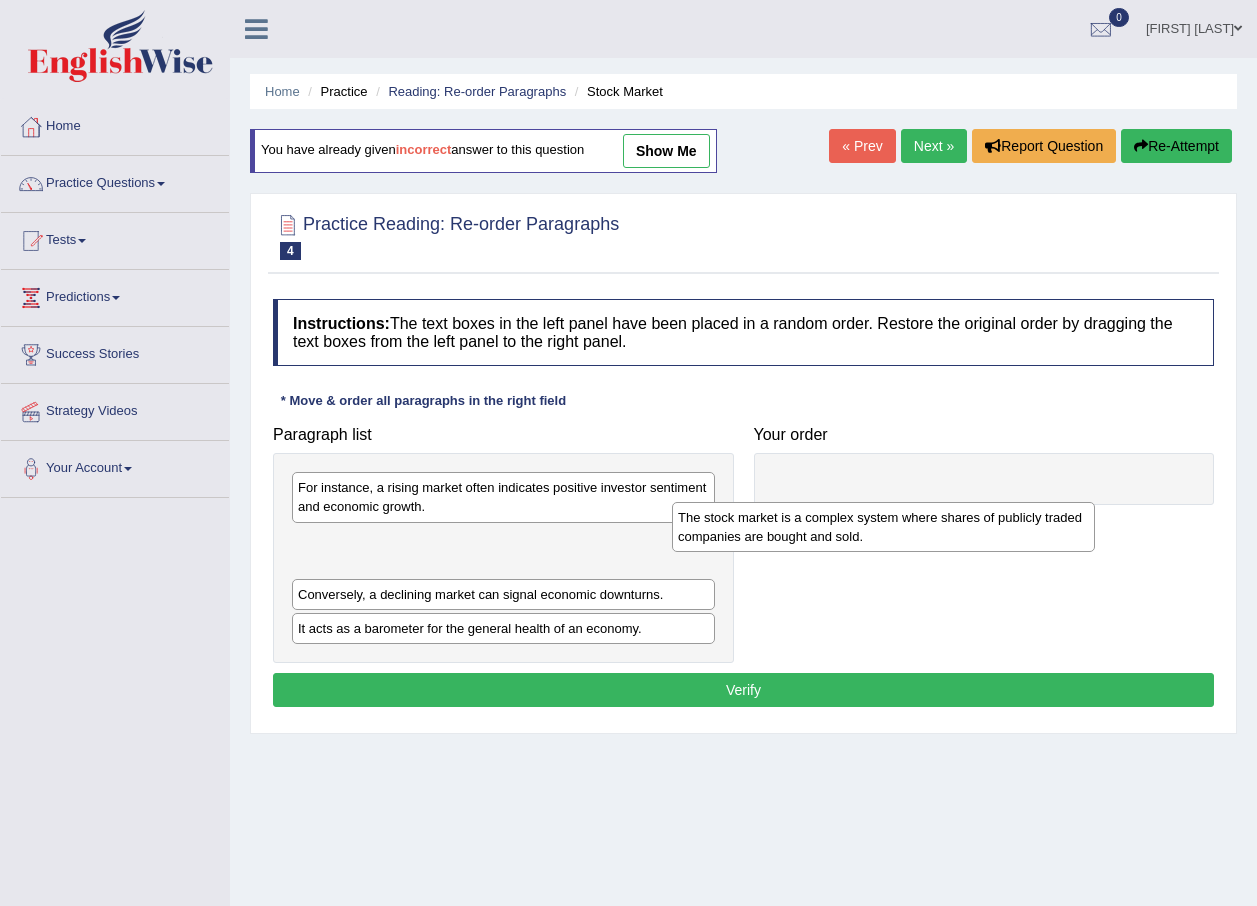 drag, startPoint x: 592, startPoint y: 553, endPoint x: 972, endPoint y: 528, distance: 380.82147 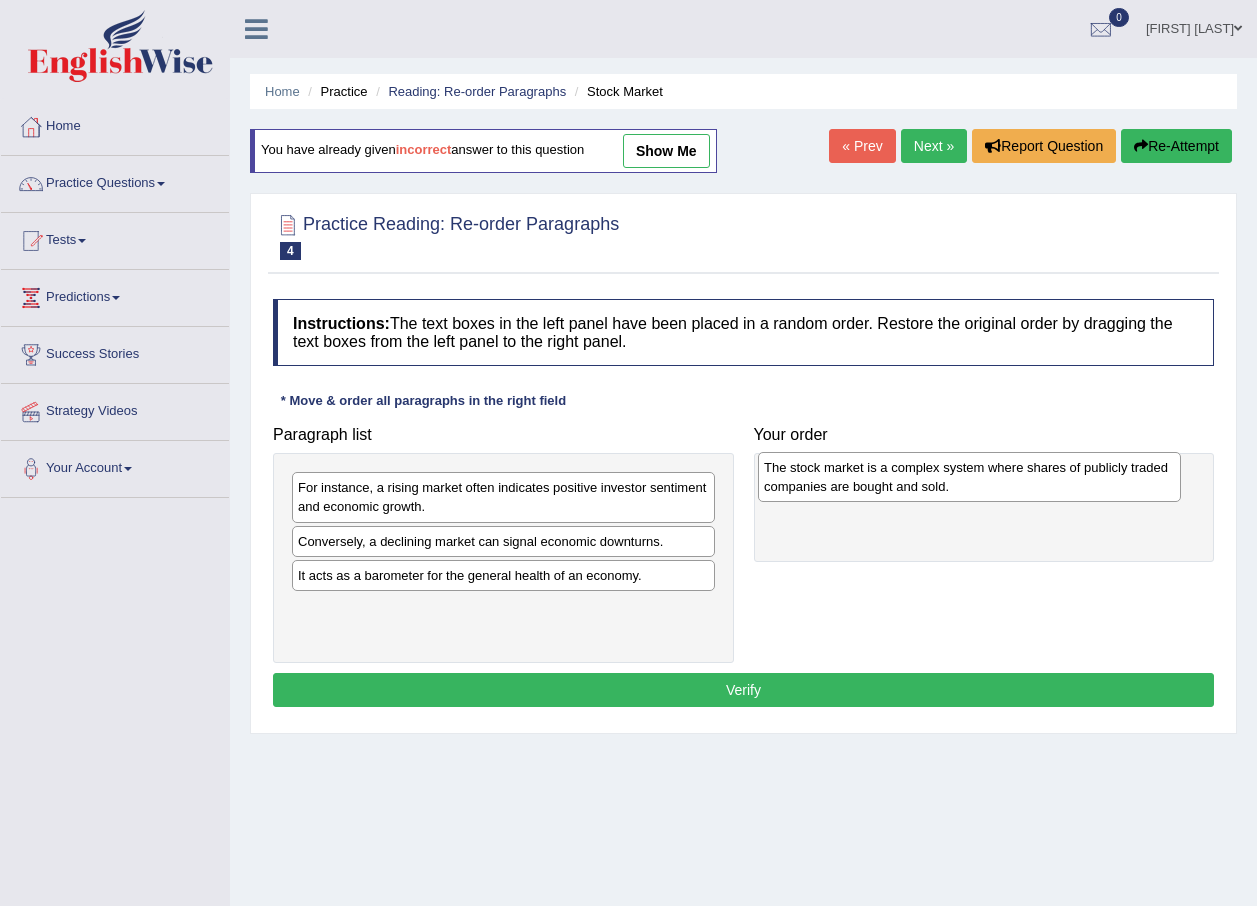 drag, startPoint x: 617, startPoint y: 542, endPoint x: 1082, endPoint y: 468, distance: 470.85135 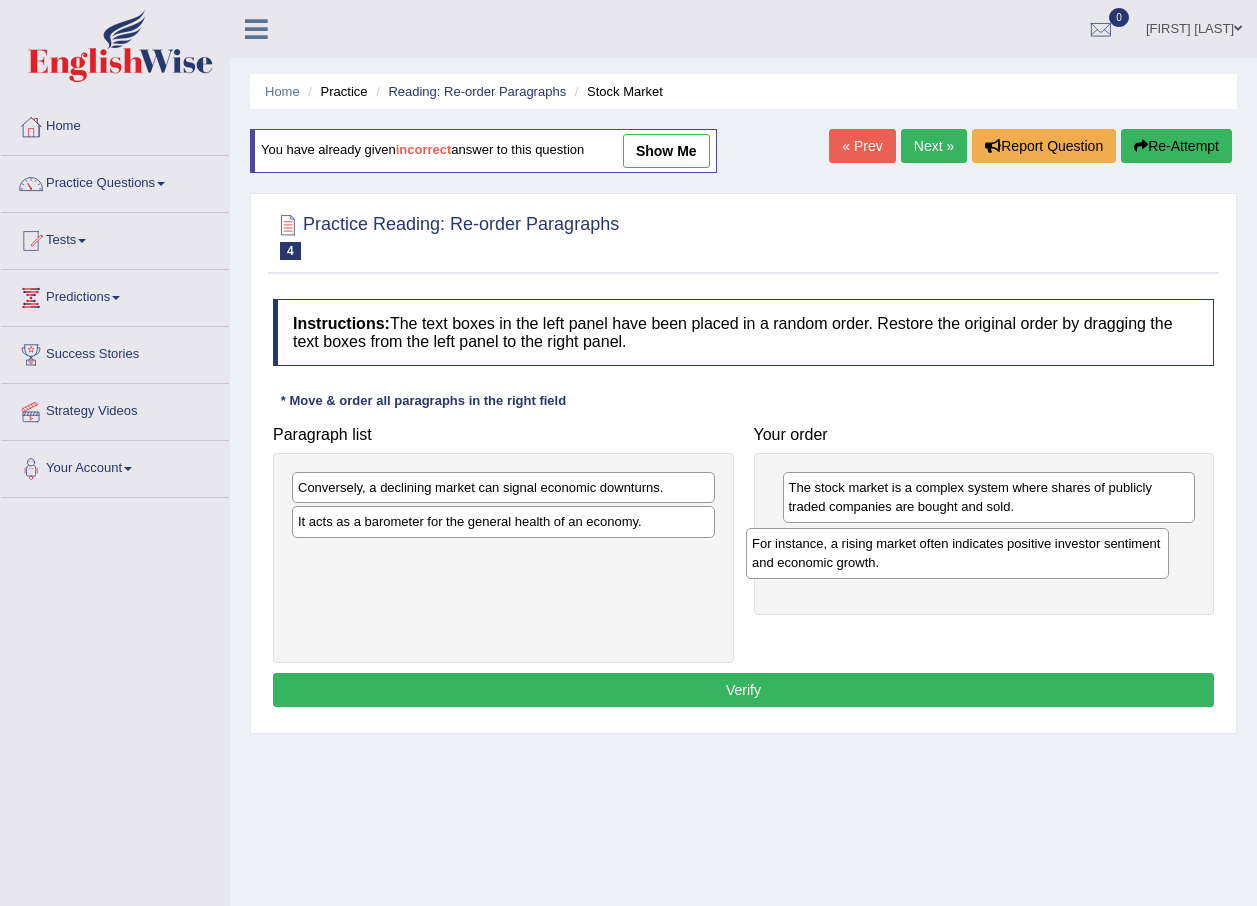 drag, startPoint x: 647, startPoint y: 485, endPoint x: 1050, endPoint y: 524, distance: 404.8827 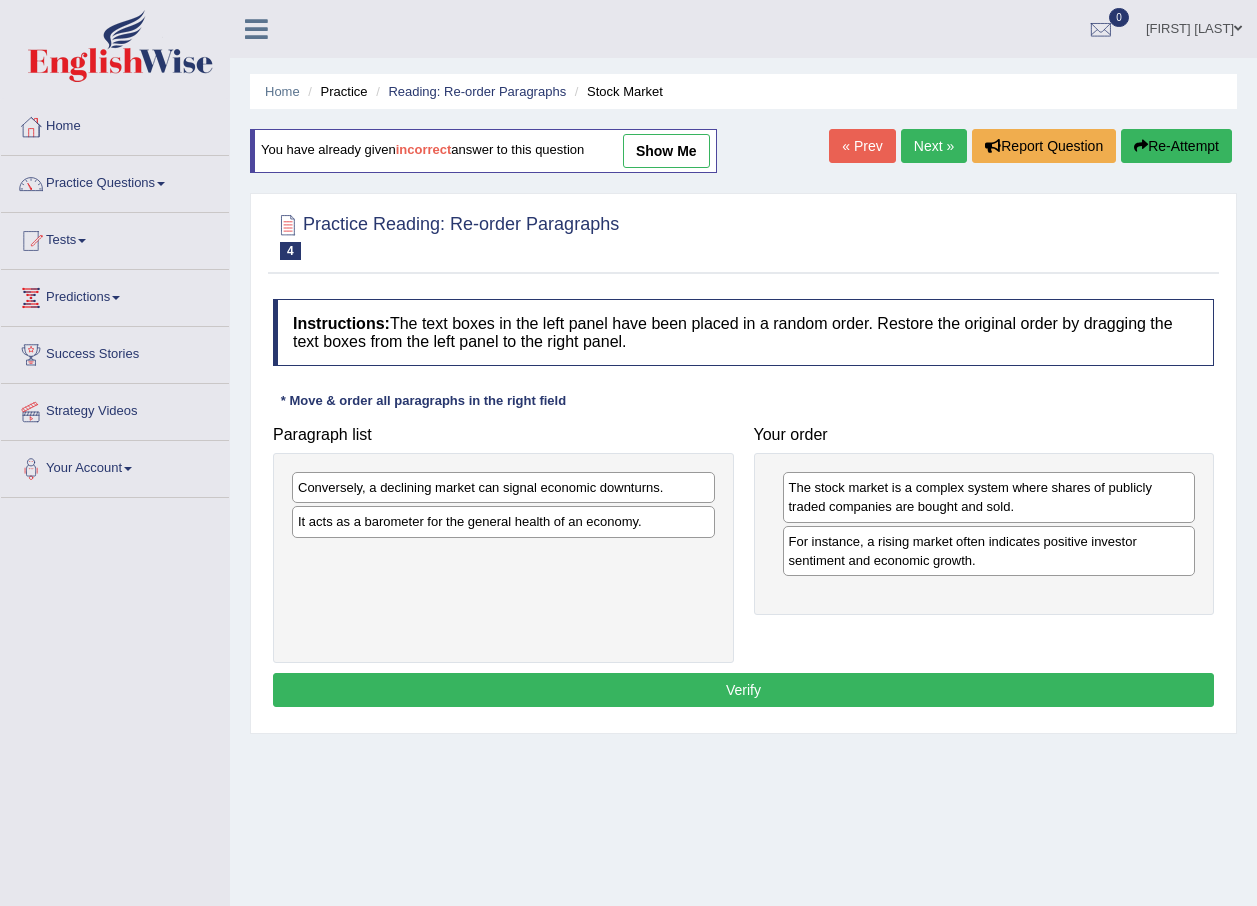 click on "It acts as a barometer for the general health of an economy." at bounding box center [503, 521] 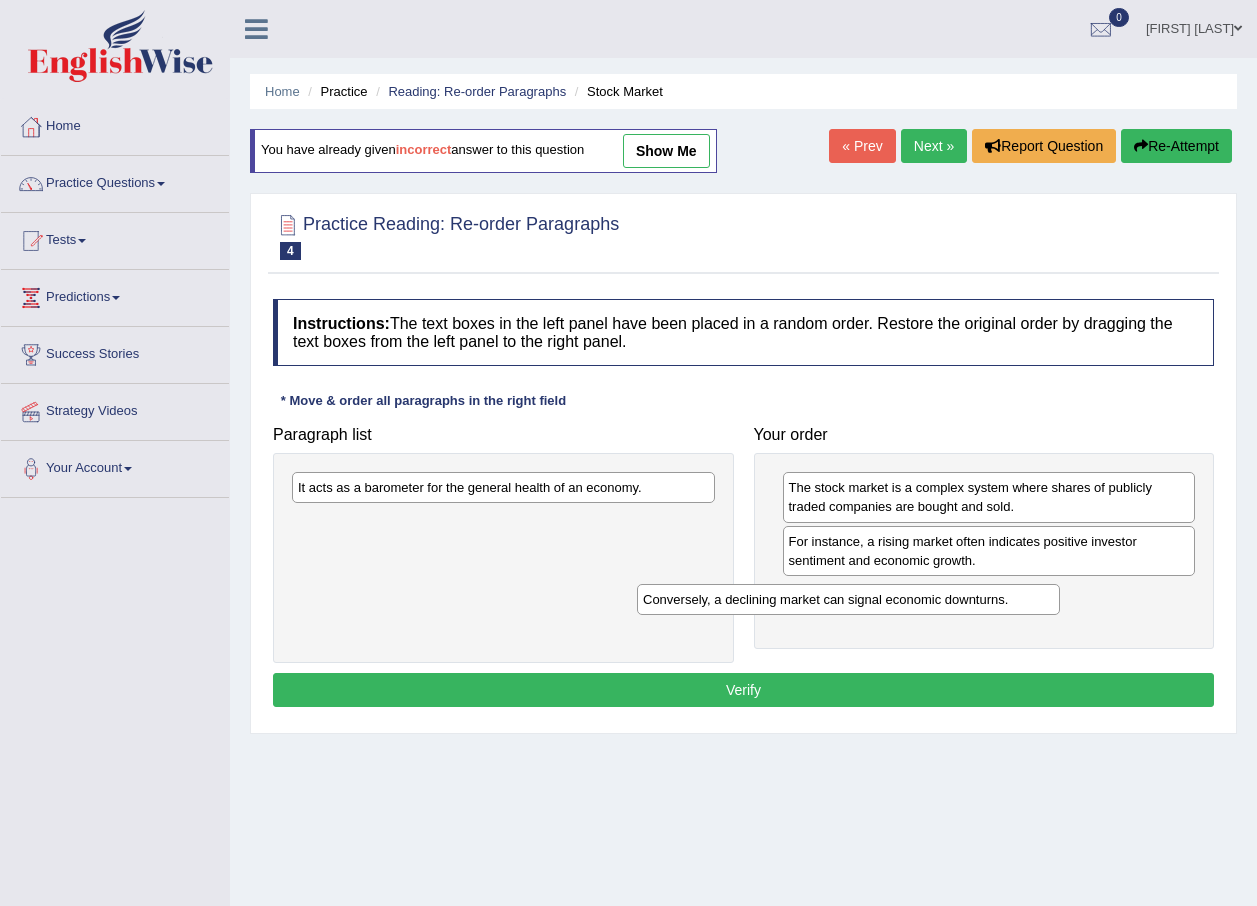 drag, startPoint x: 443, startPoint y: 493, endPoint x: 788, endPoint y: 605, distance: 362.72443 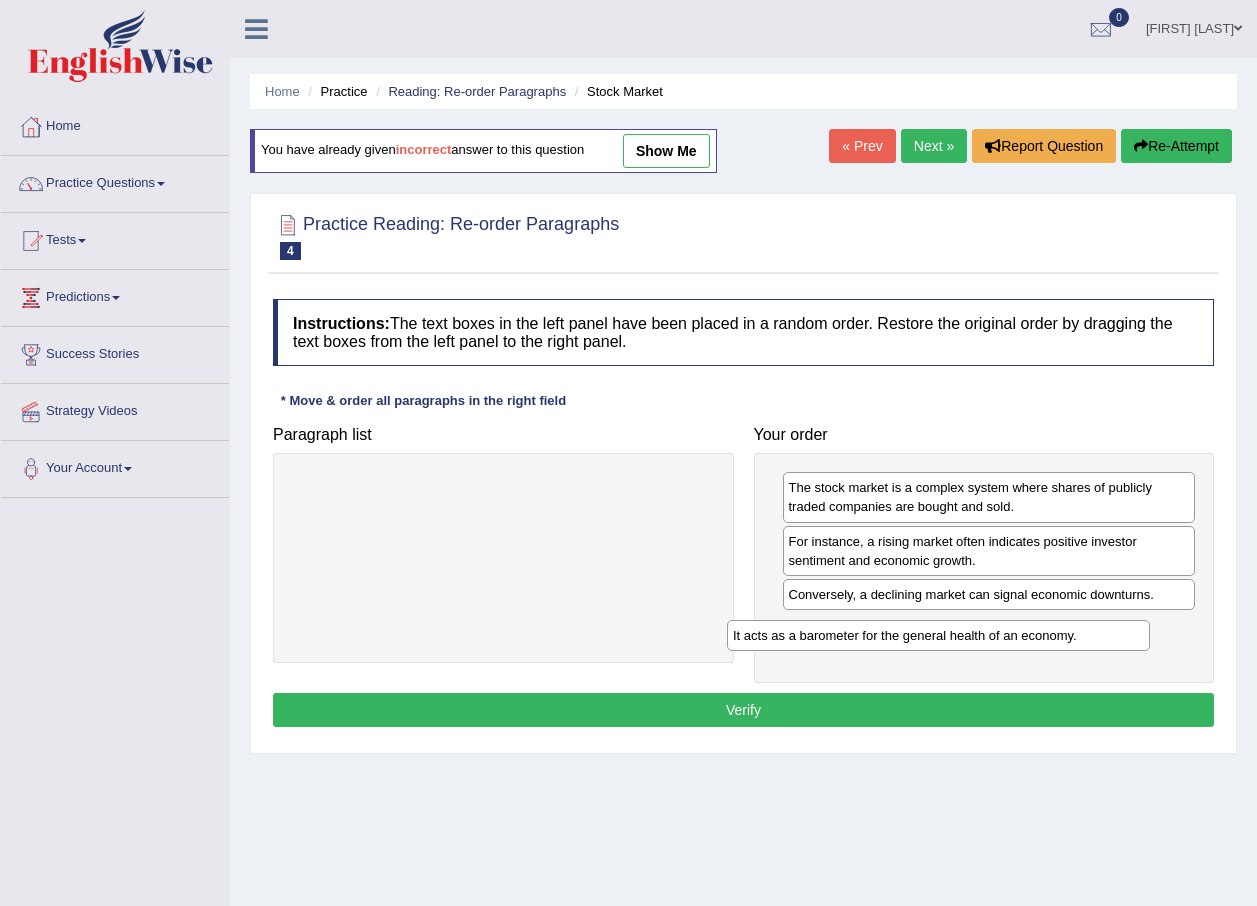 drag, startPoint x: 543, startPoint y: 493, endPoint x: 984, endPoint y: 640, distance: 464.85483 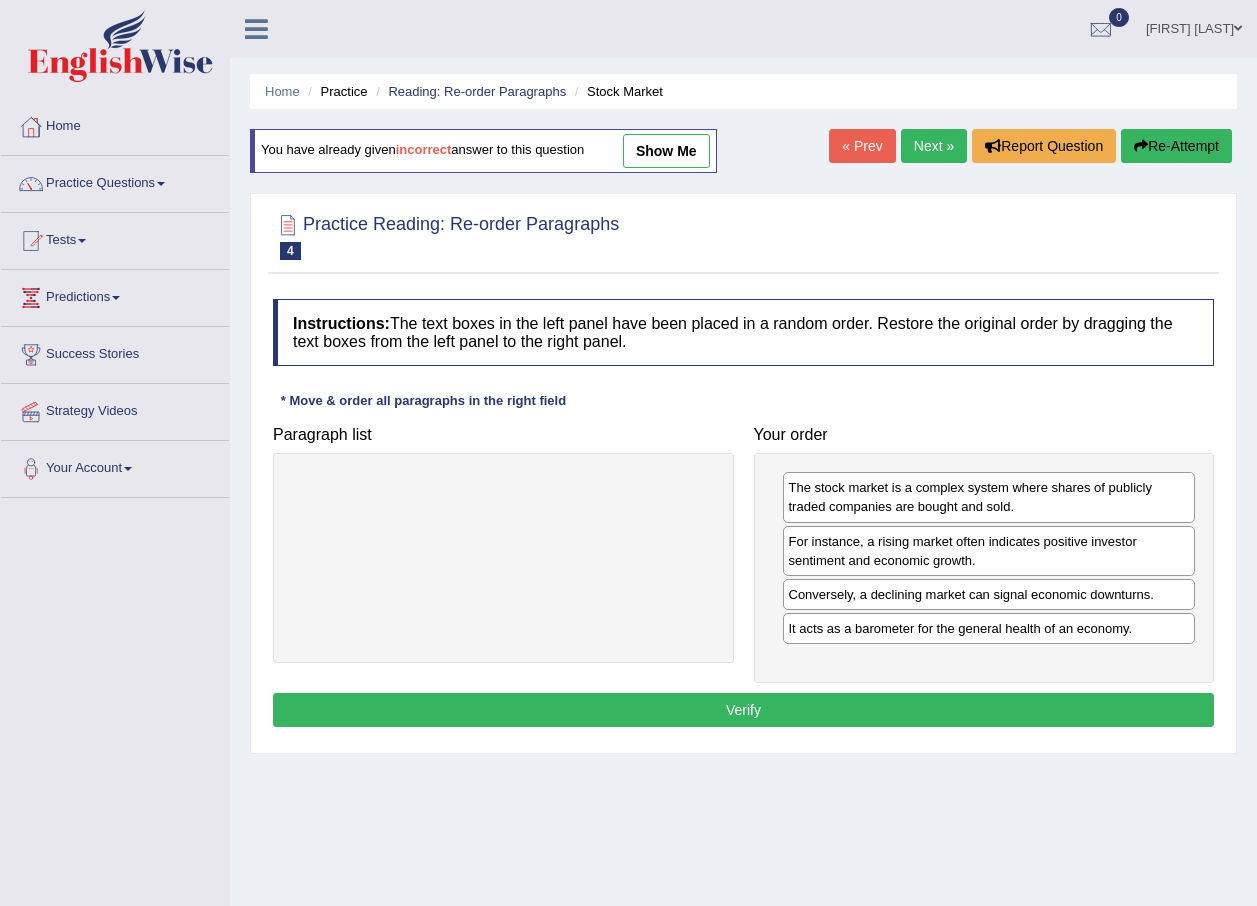 click on "Verify" at bounding box center [743, 710] 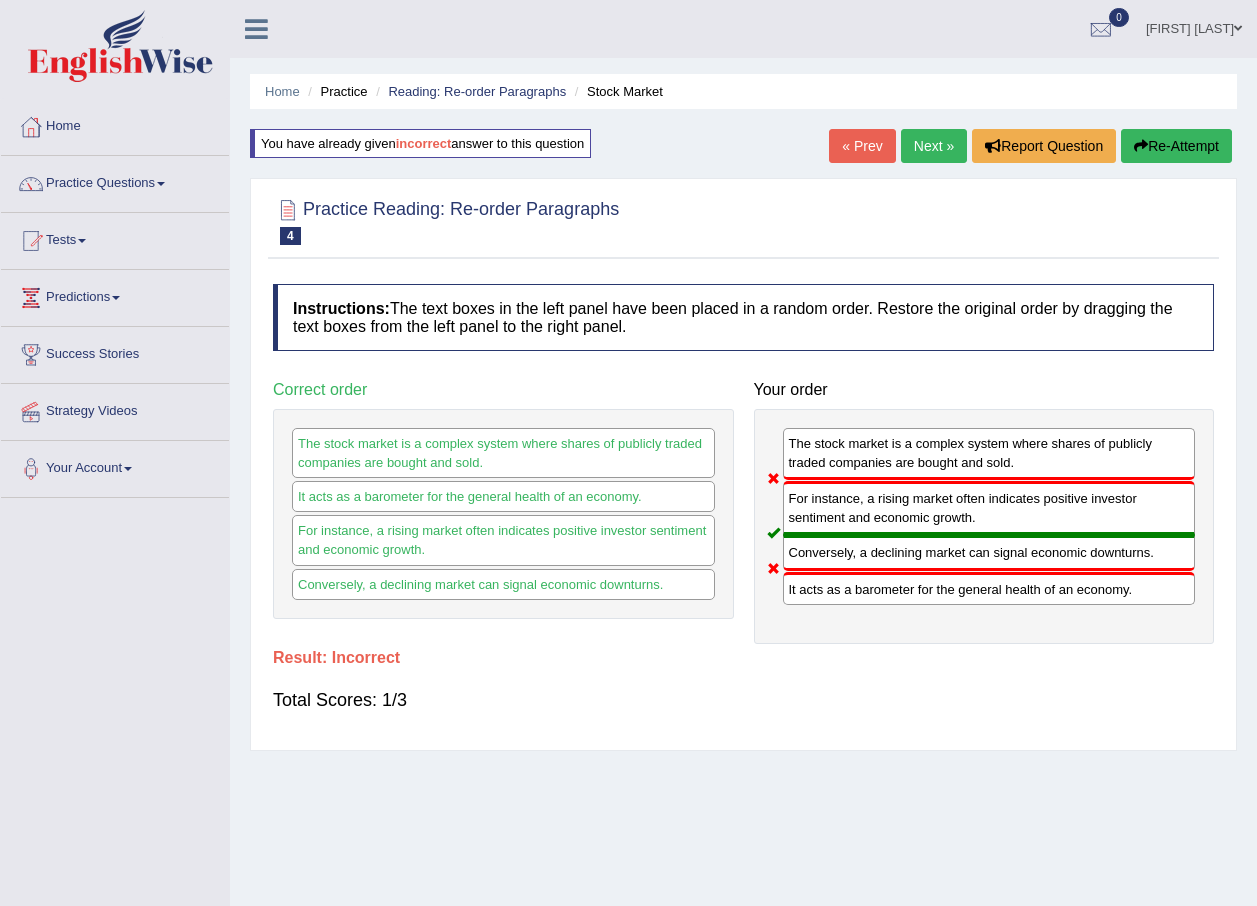 click on "Next »" at bounding box center (934, 146) 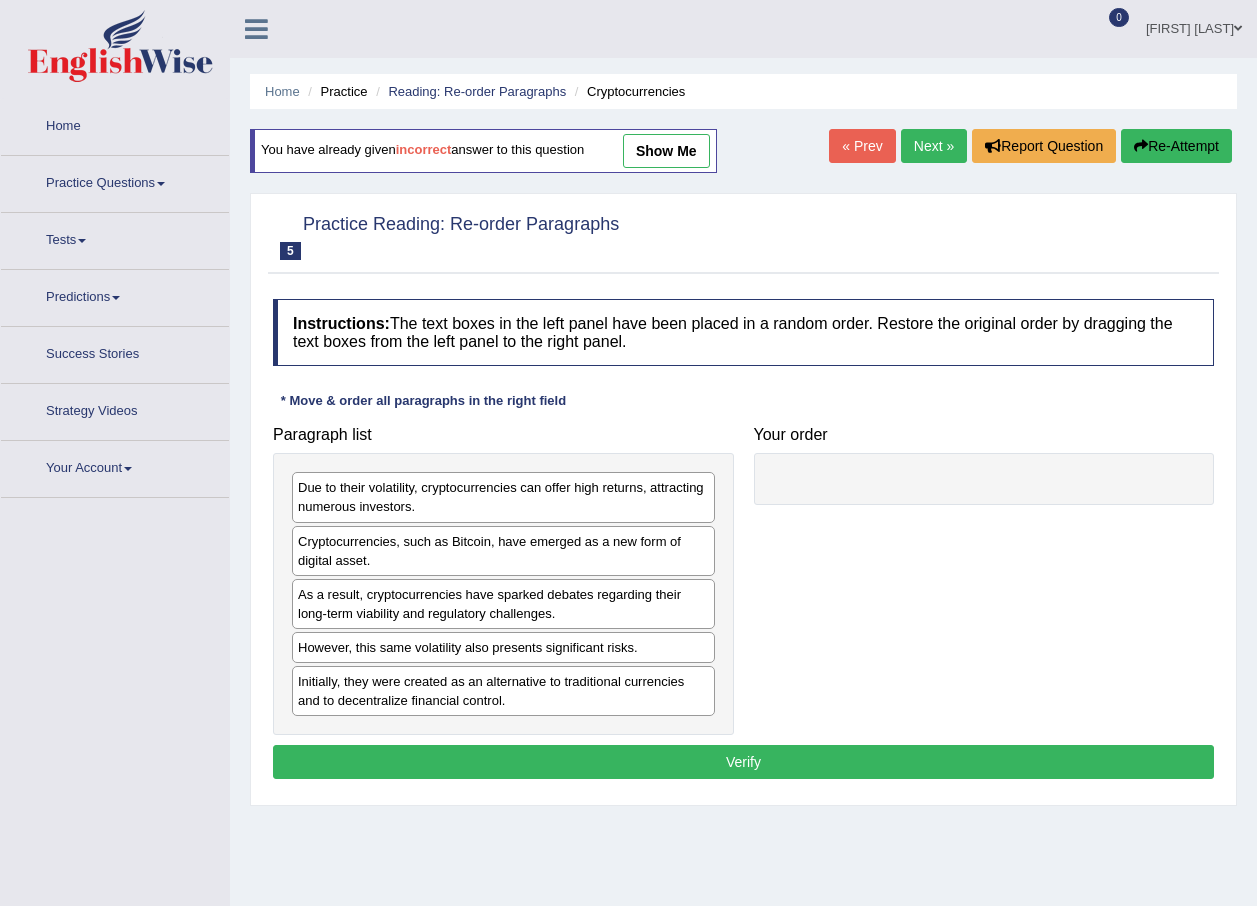scroll, scrollTop: 0, scrollLeft: 0, axis: both 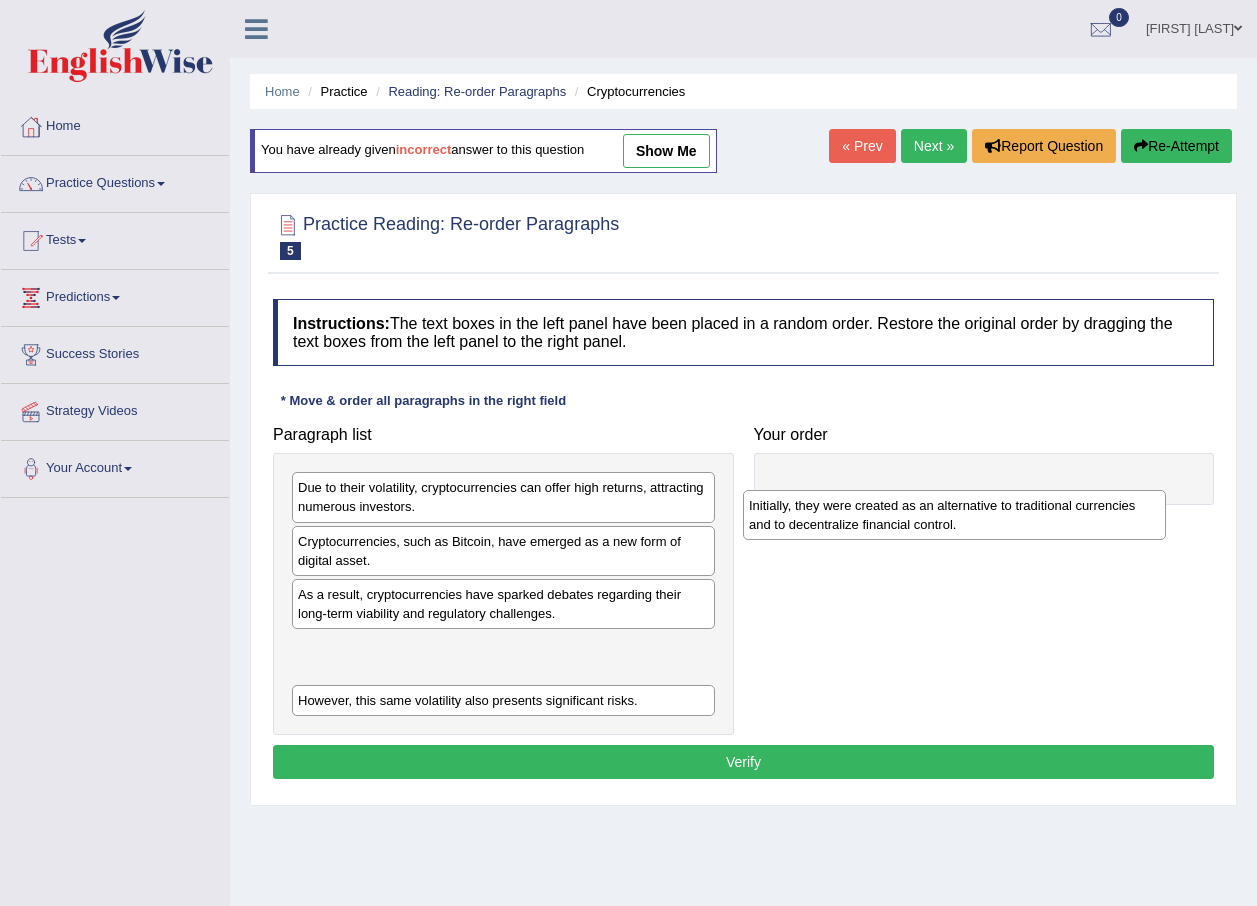 drag, startPoint x: 555, startPoint y: 695, endPoint x: 1006, endPoint y: 519, distance: 484.12497 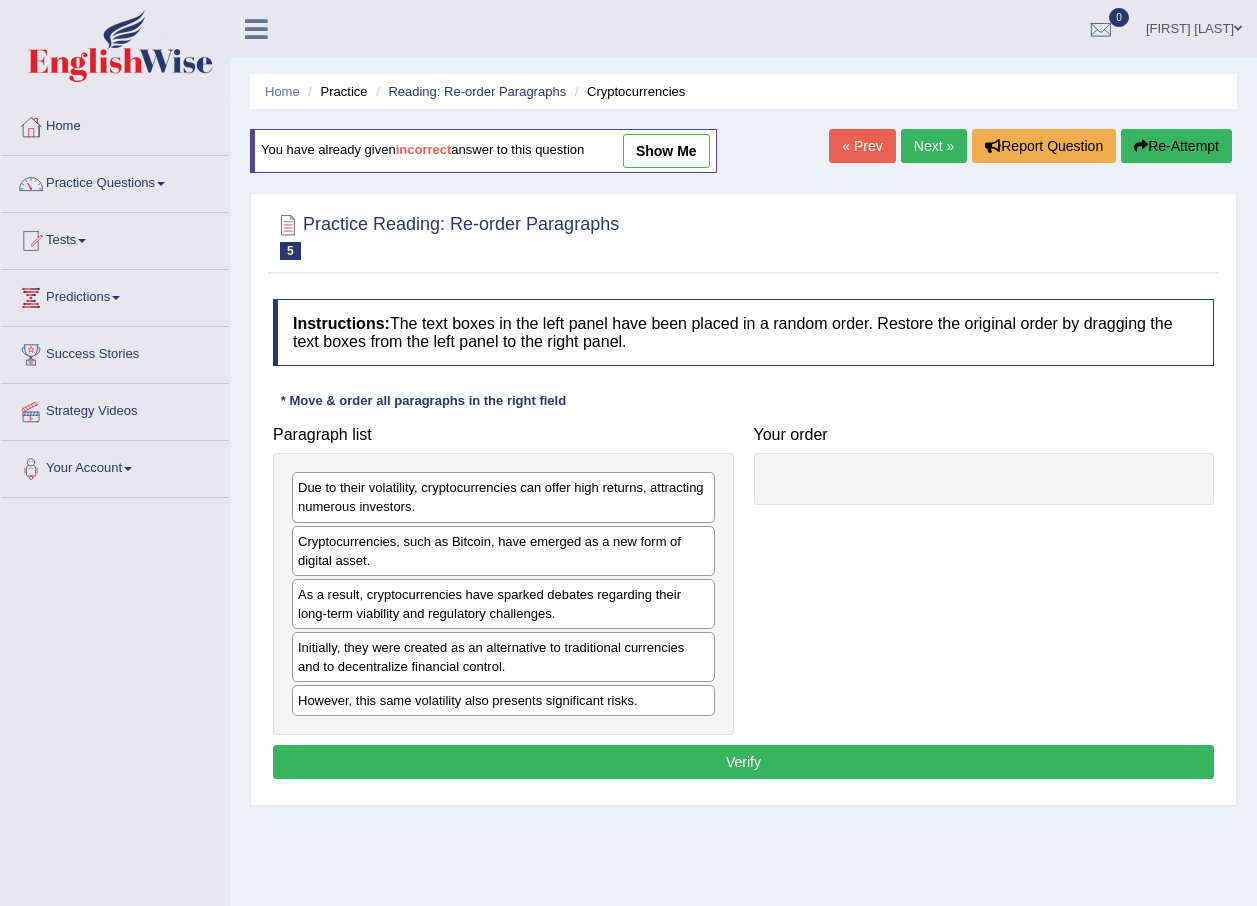 click on "However, this same volatility also presents significant risks." at bounding box center (503, 700) 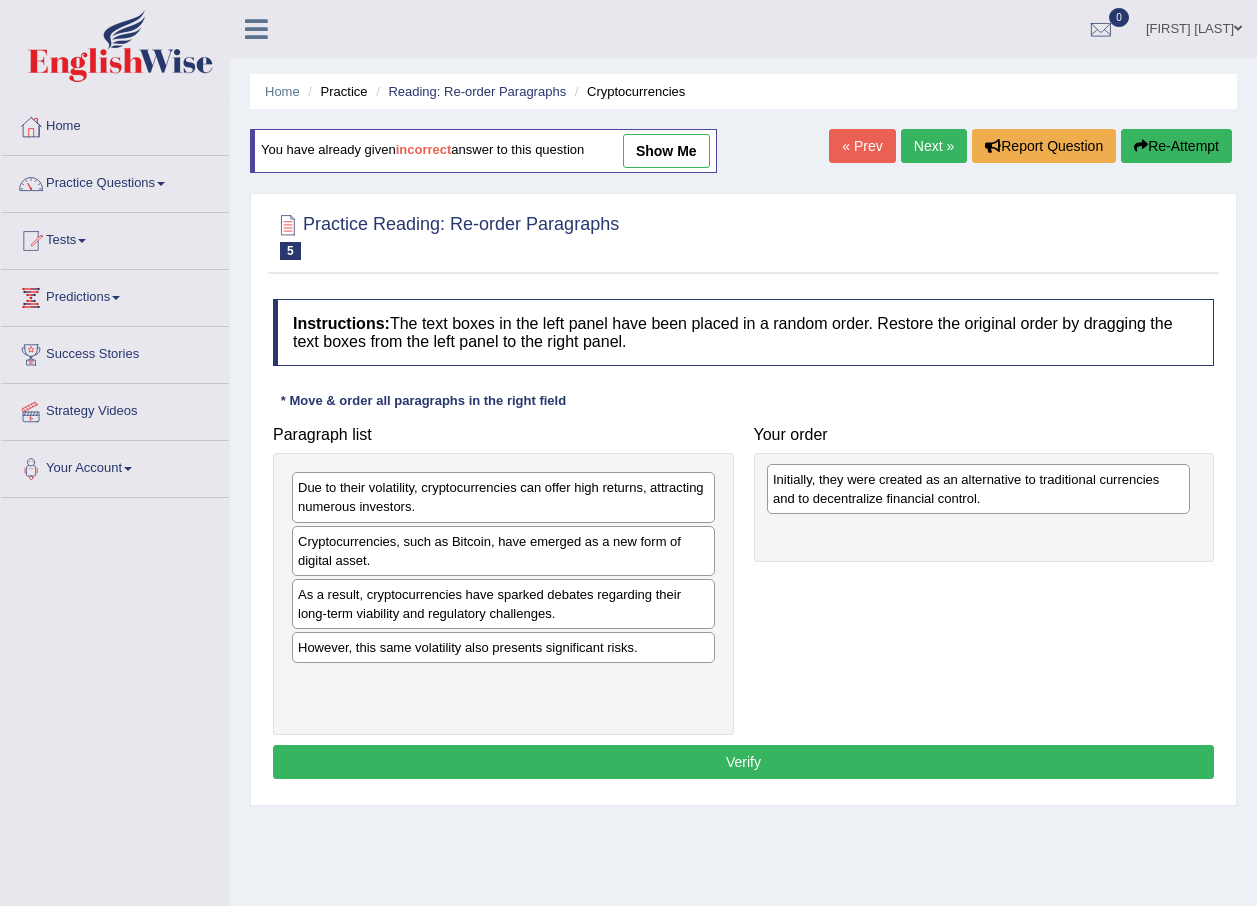 drag, startPoint x: 528, startPoint y: 669, endPoint x: 1003, endPoint y: 501, distance: 503.8343 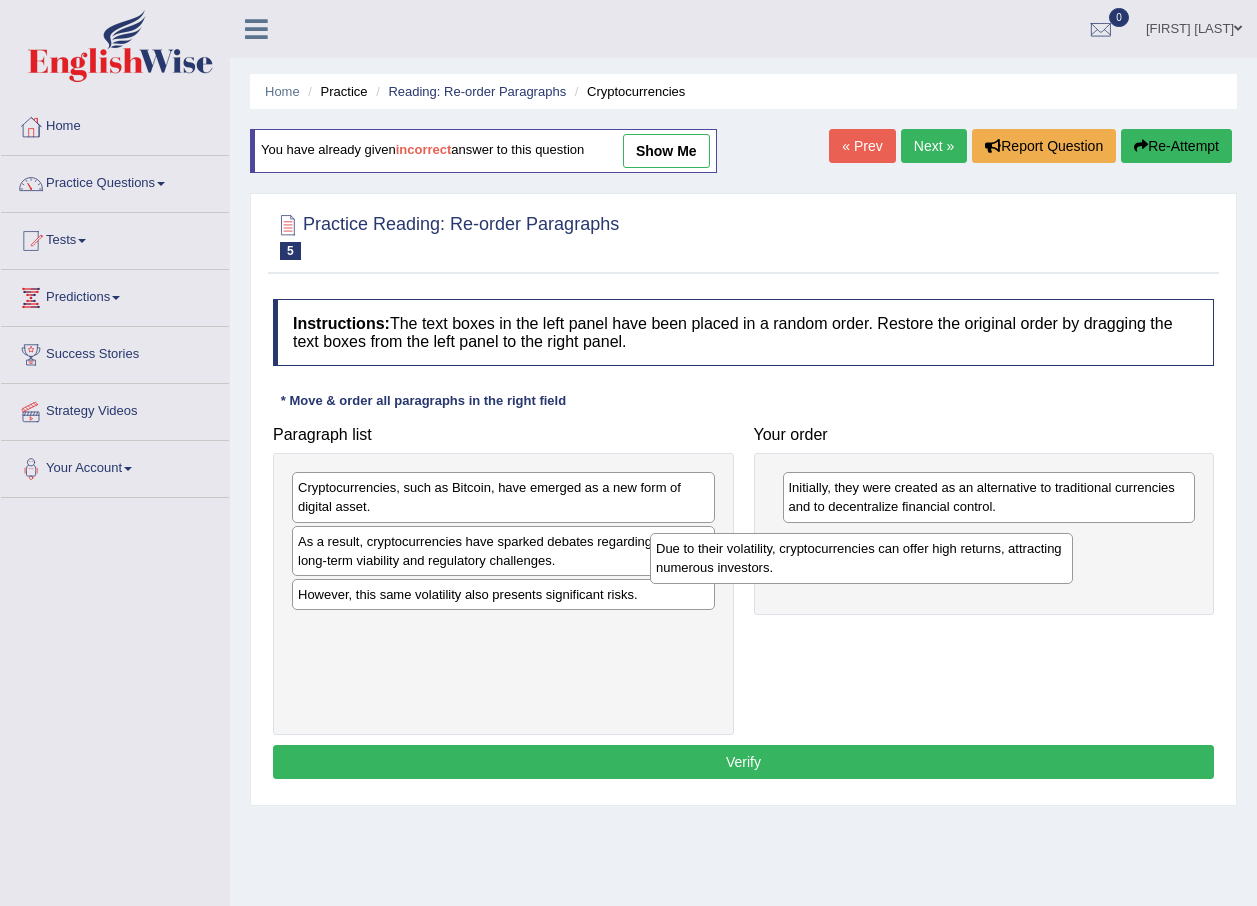 drag, startPoint x: 541, startPoint y: 516, endPoint x: 899, endPoint y: 577, distance: 363.15976 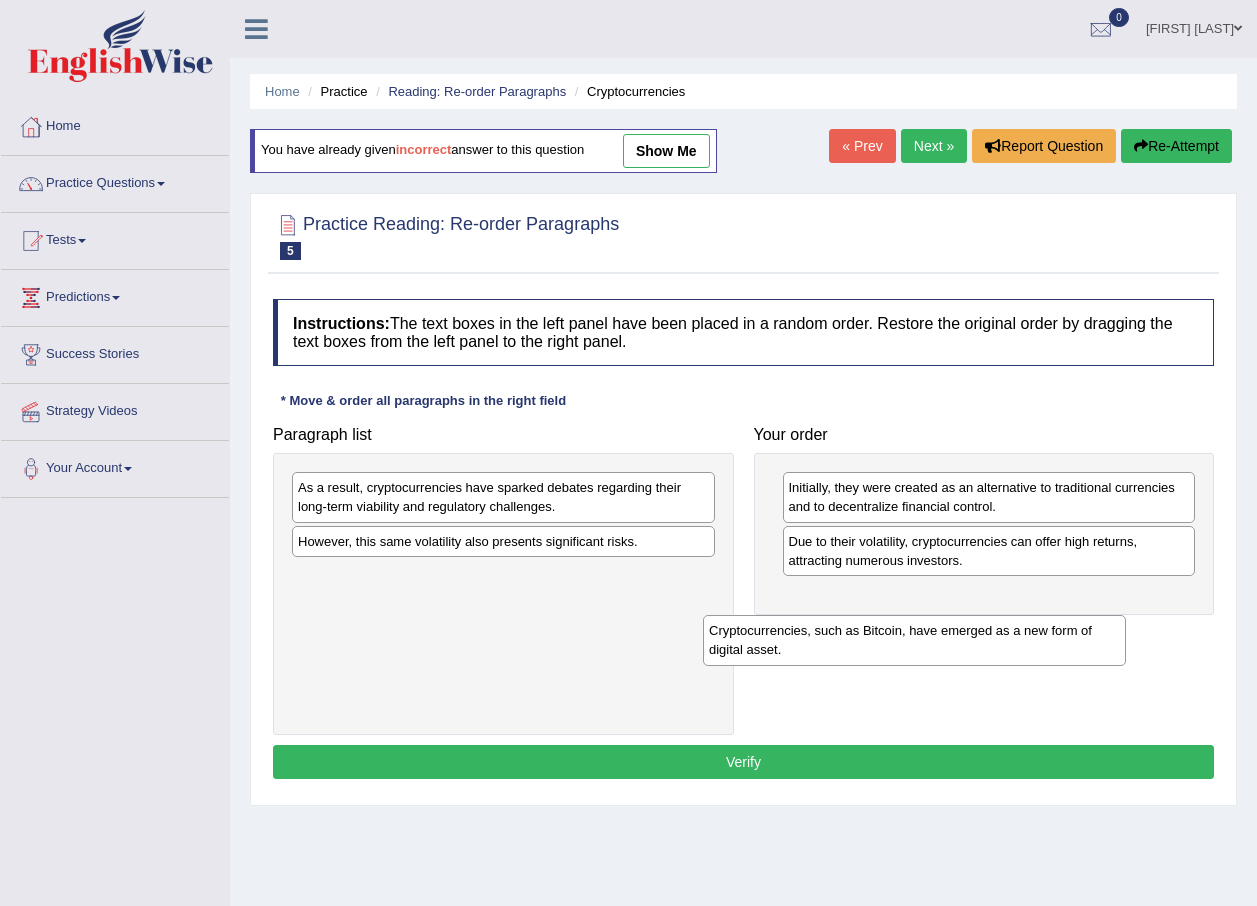 drag, startPoint x: 568, startPoint y: 516, endPoint x: 979, endPoint y: 659, distance: 435.16663 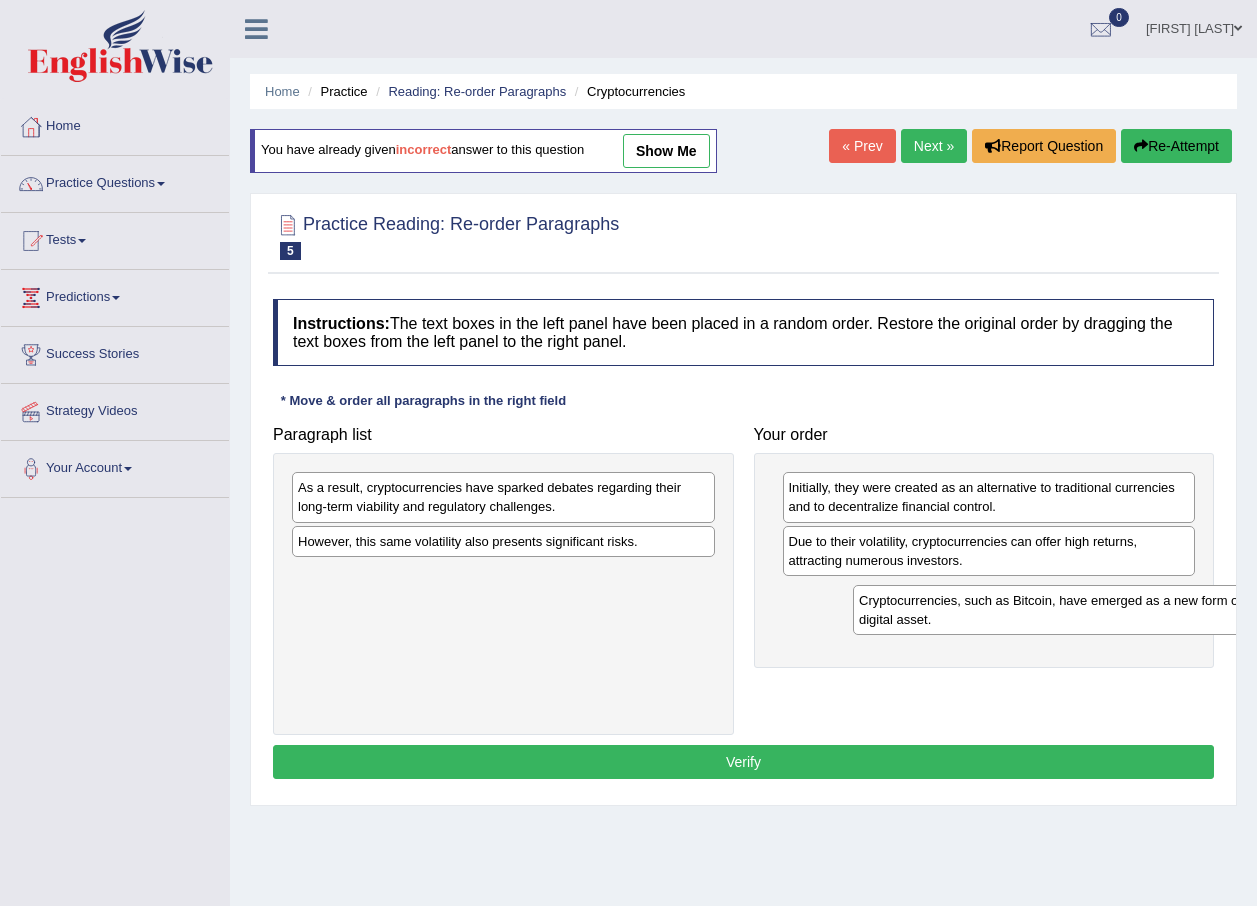 drag, startPoint x: 445, startPoint y: 595, endPoint x: 1006, endPoint y: 620, distance: 561.55676 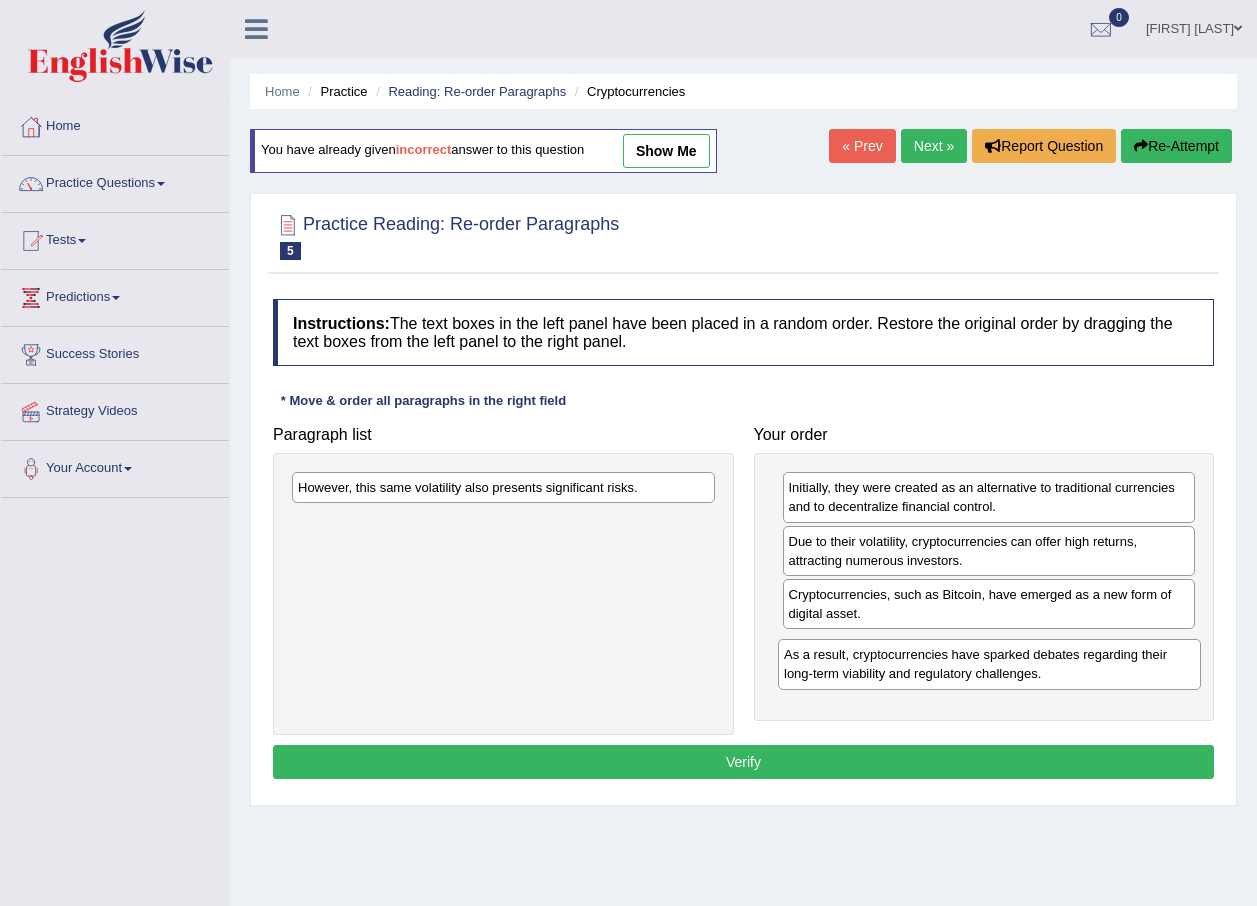 drag, startPoint x: 491, startPoint y: 502, endPoint x: 977, endPoint y: 669, distance: 513.892 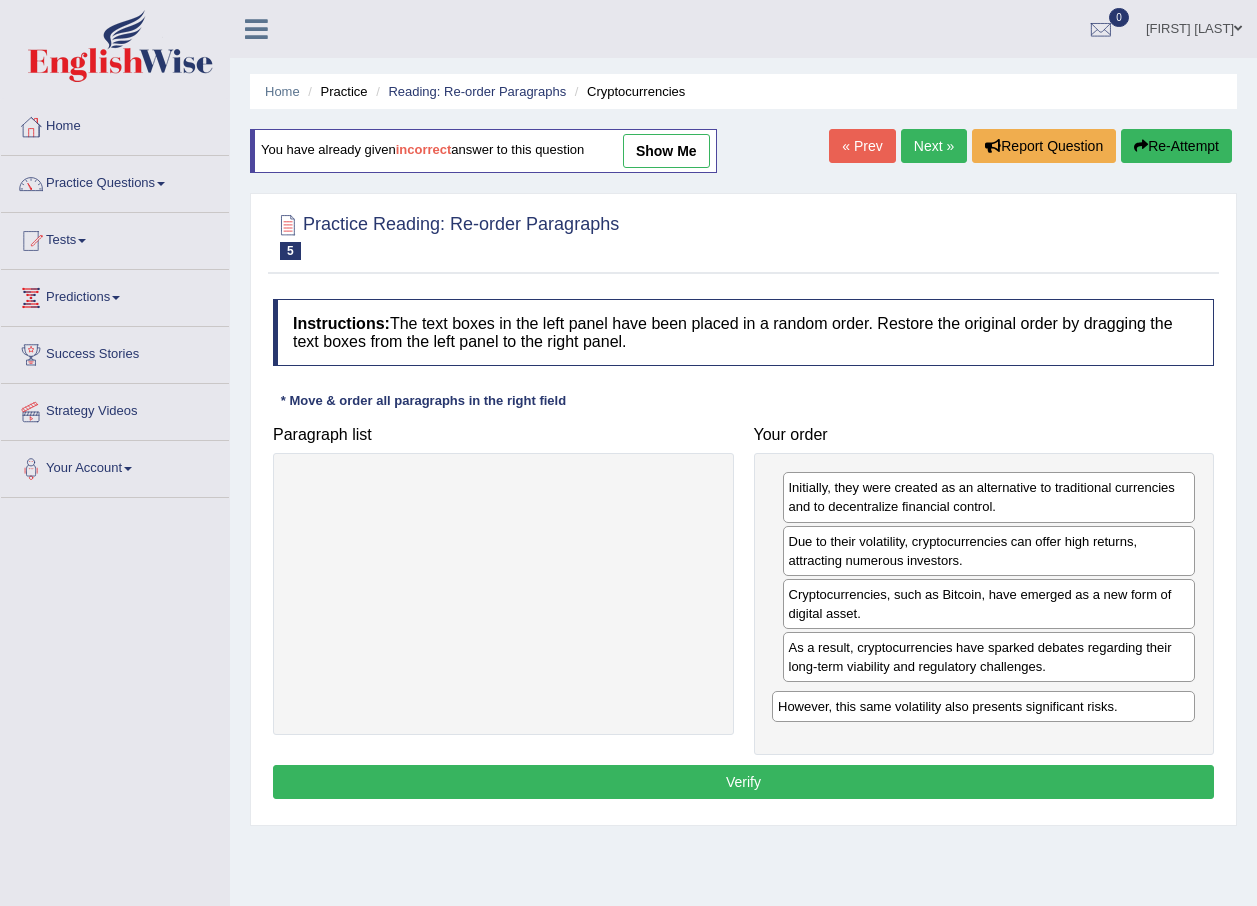 drag, startPoint x: 454, startPoint y: 491, endPoint x: 934, endPoint y: 710, distance: 527.5993 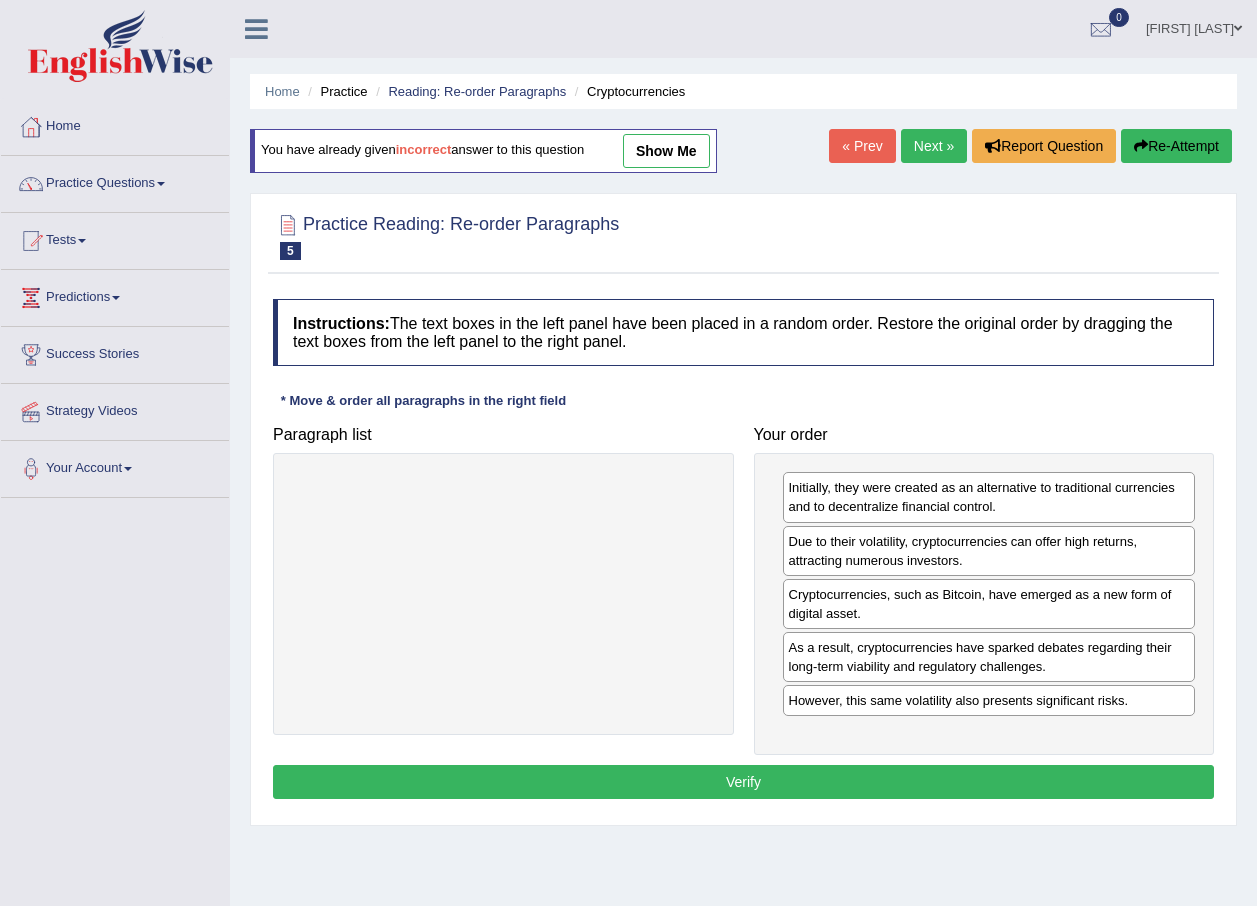click on "Verify" at bounding box center [743, 782] 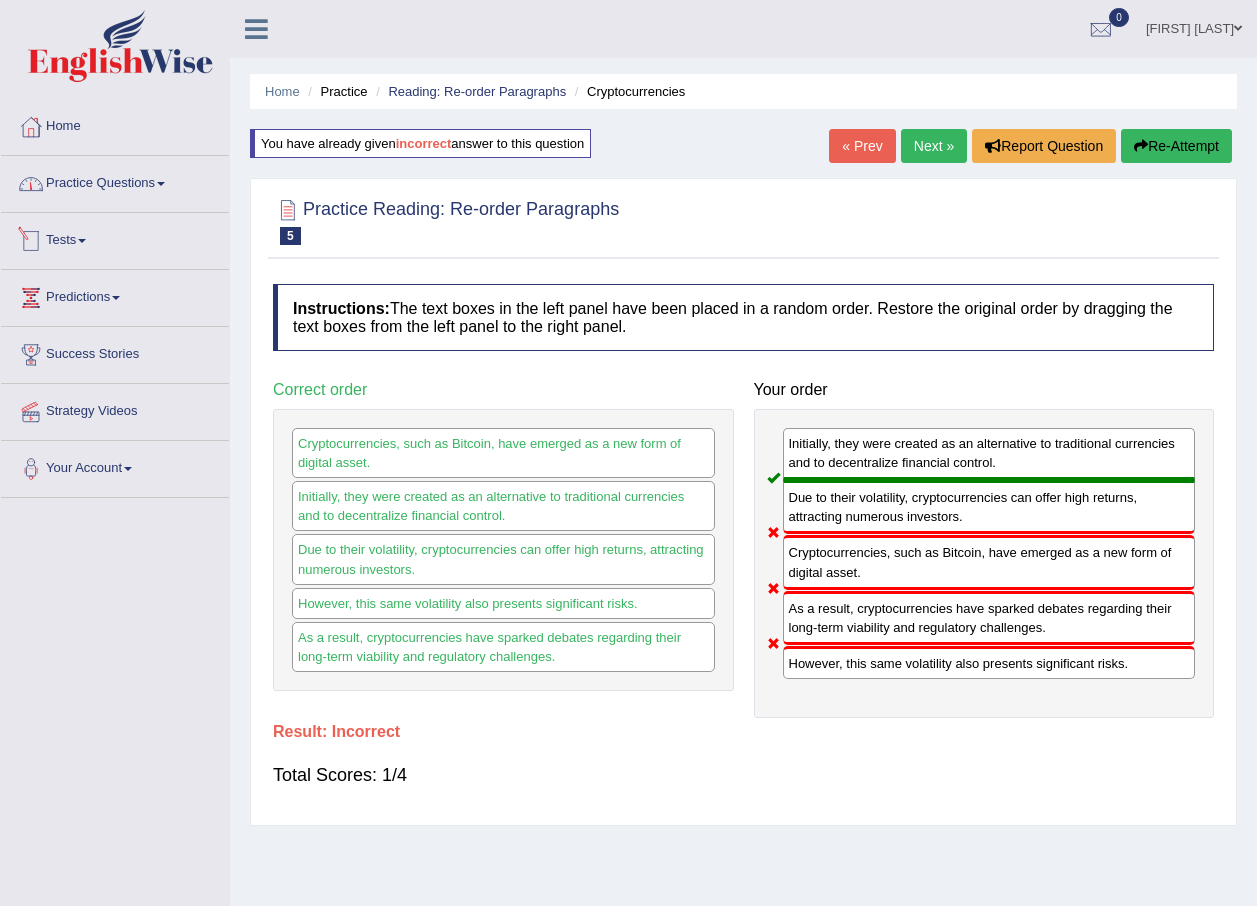 click on "Practice Questions" at bounding box center [115, 181] 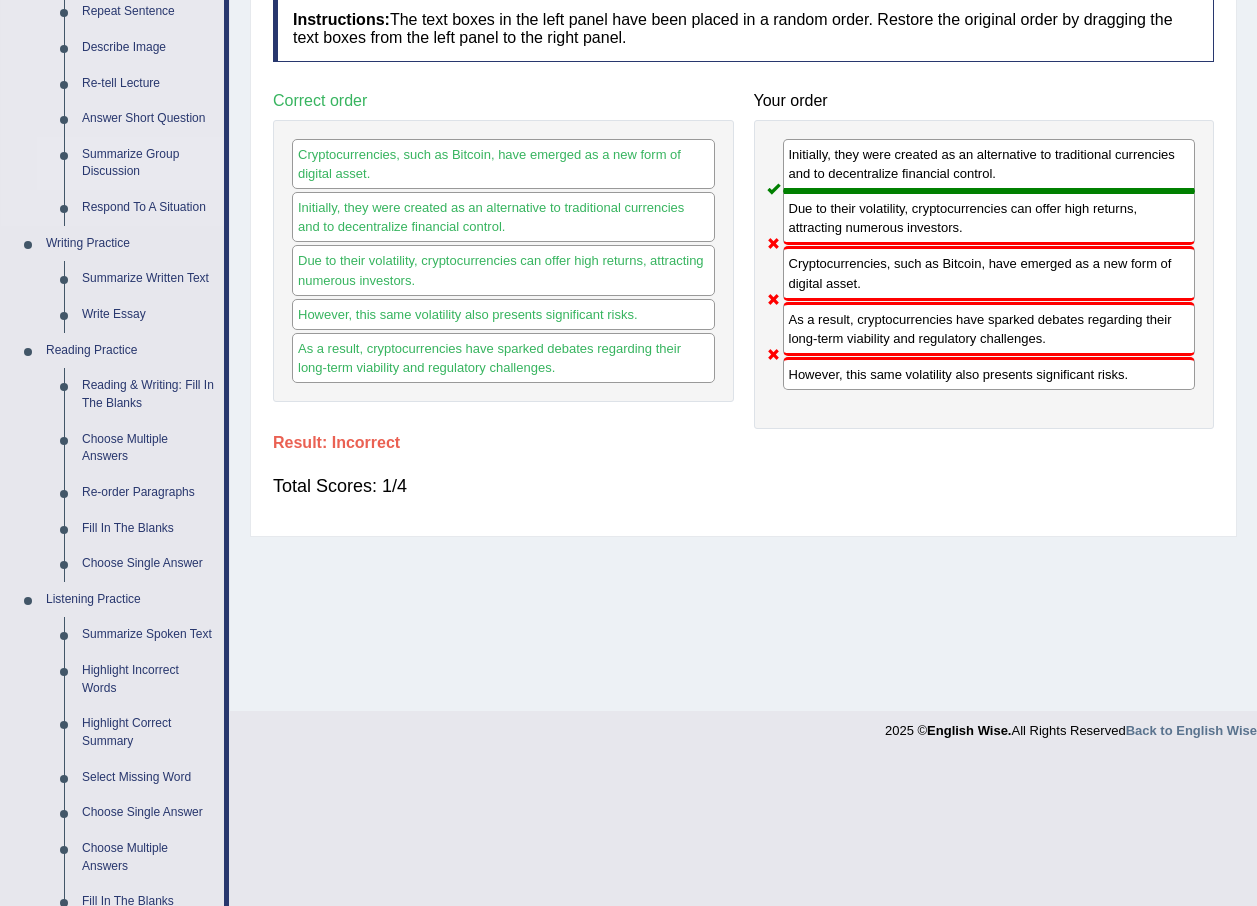 scroll, scrollTop: 300, scrollLeft: 0, axis: vertical 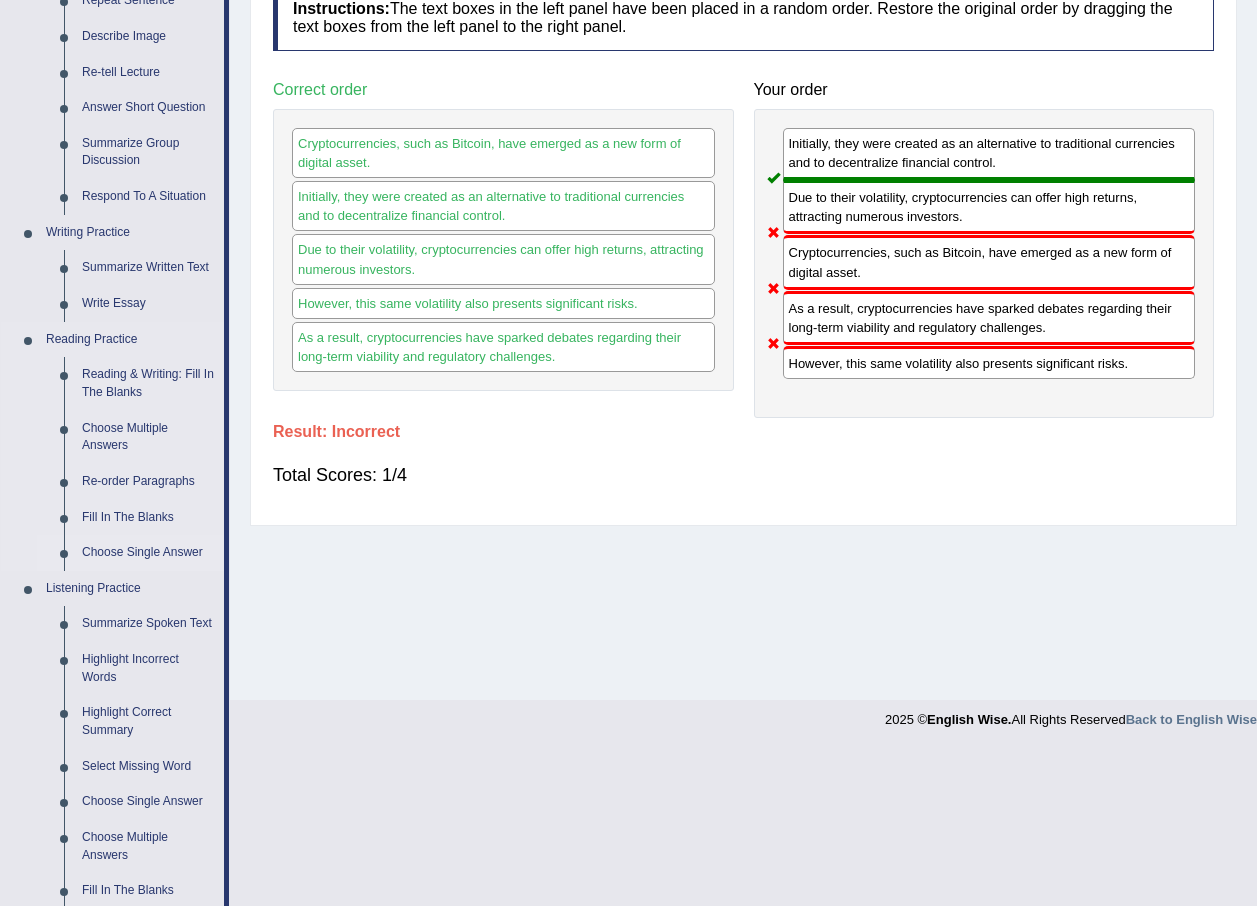 click on "Choose Single Answer" at bounding box center [148, 553] 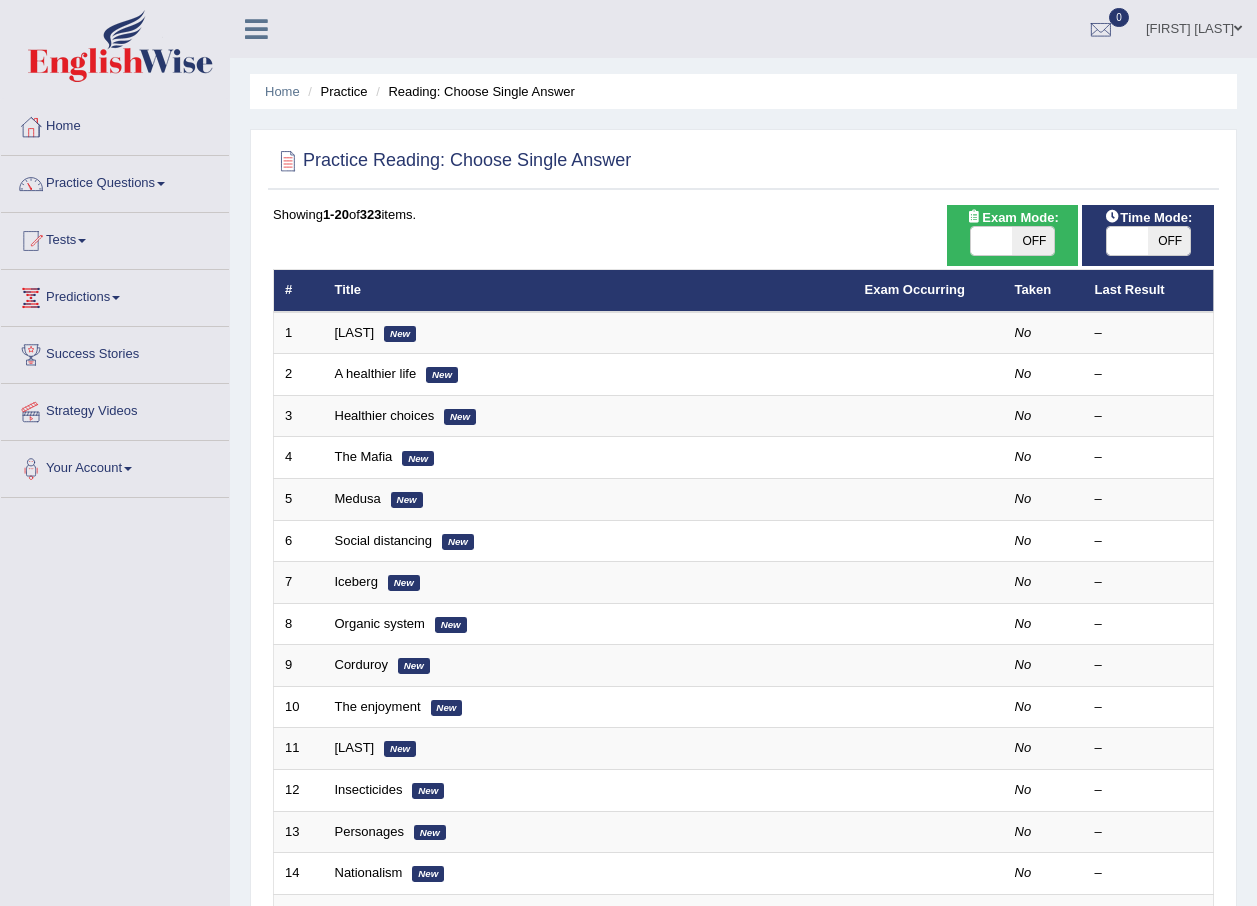 scroll, scrollTop: 0, scrollLeft: 0, axis: both 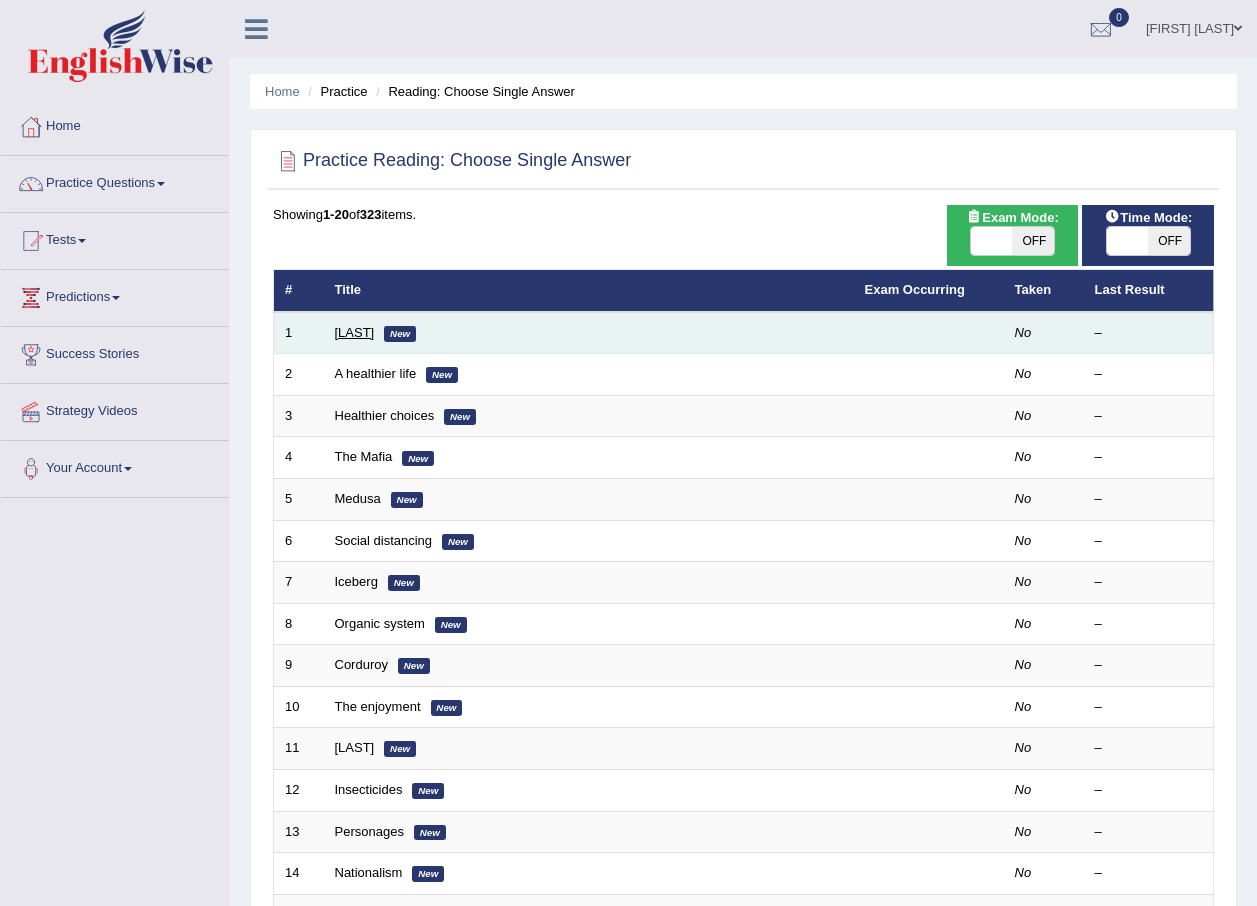 click on "Clark" at bounding box center (355, 332) 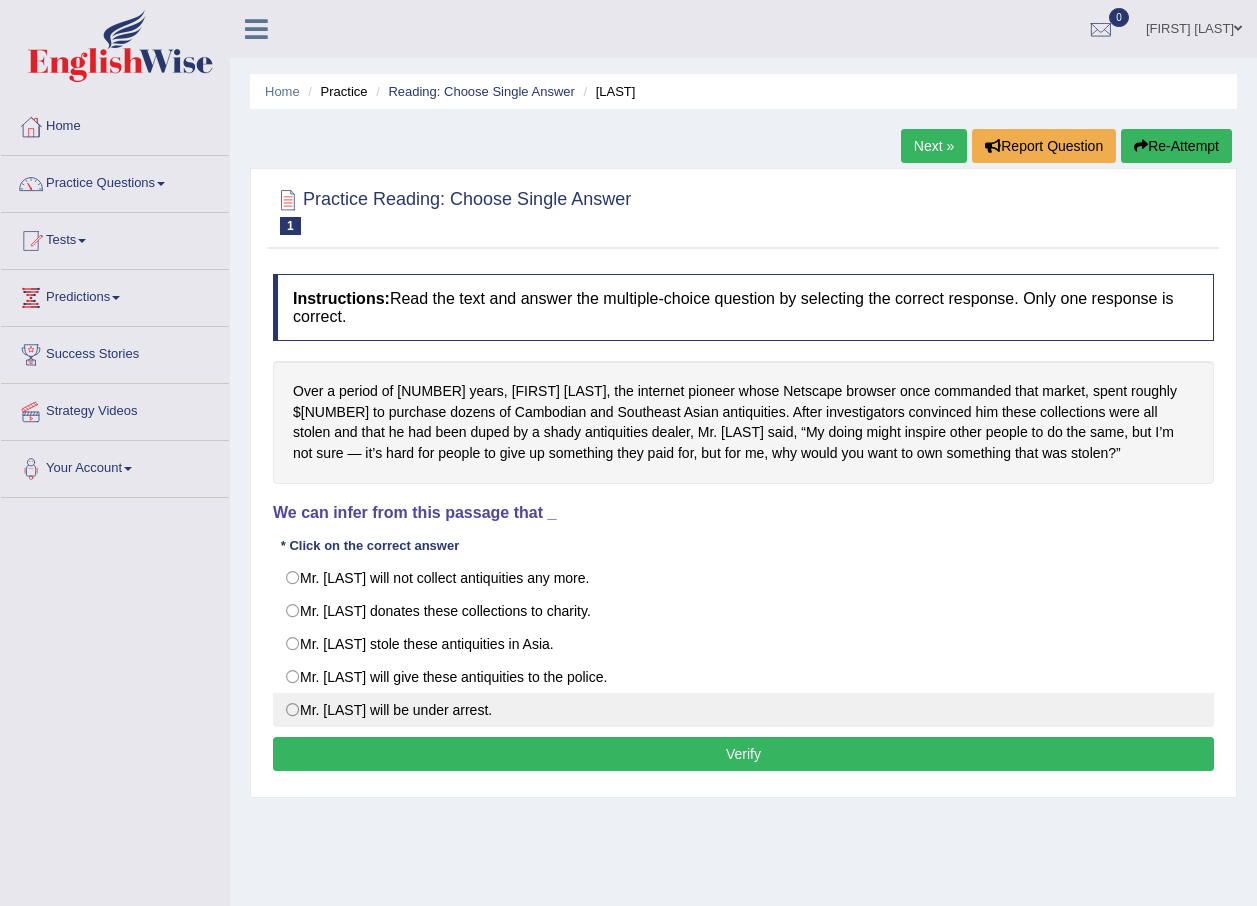 scroll, scrollTop: 0, scrollLeft: 0, axis: both 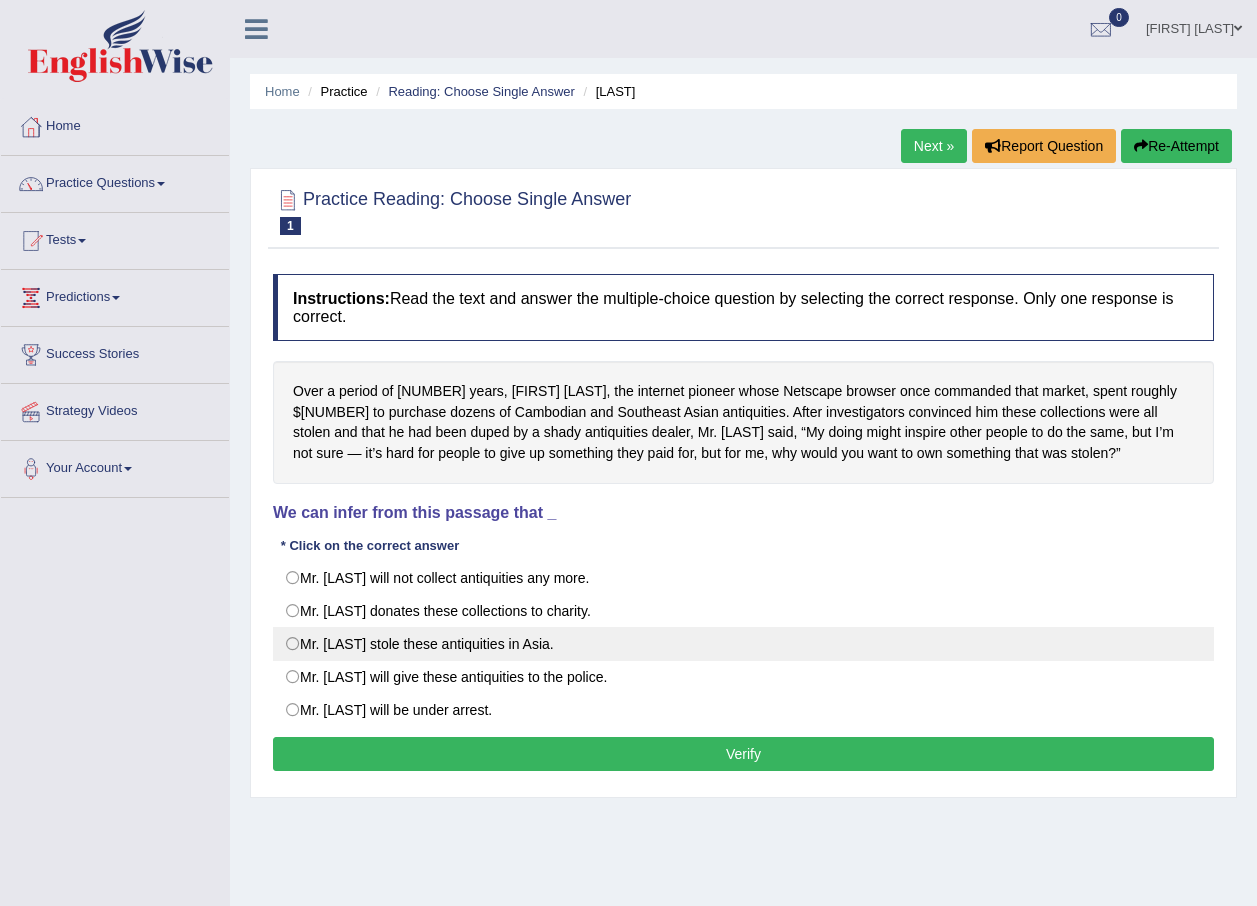 click on "Mr. [LAST] stole these antiquities in Asia." at bounding box center (743, 644) 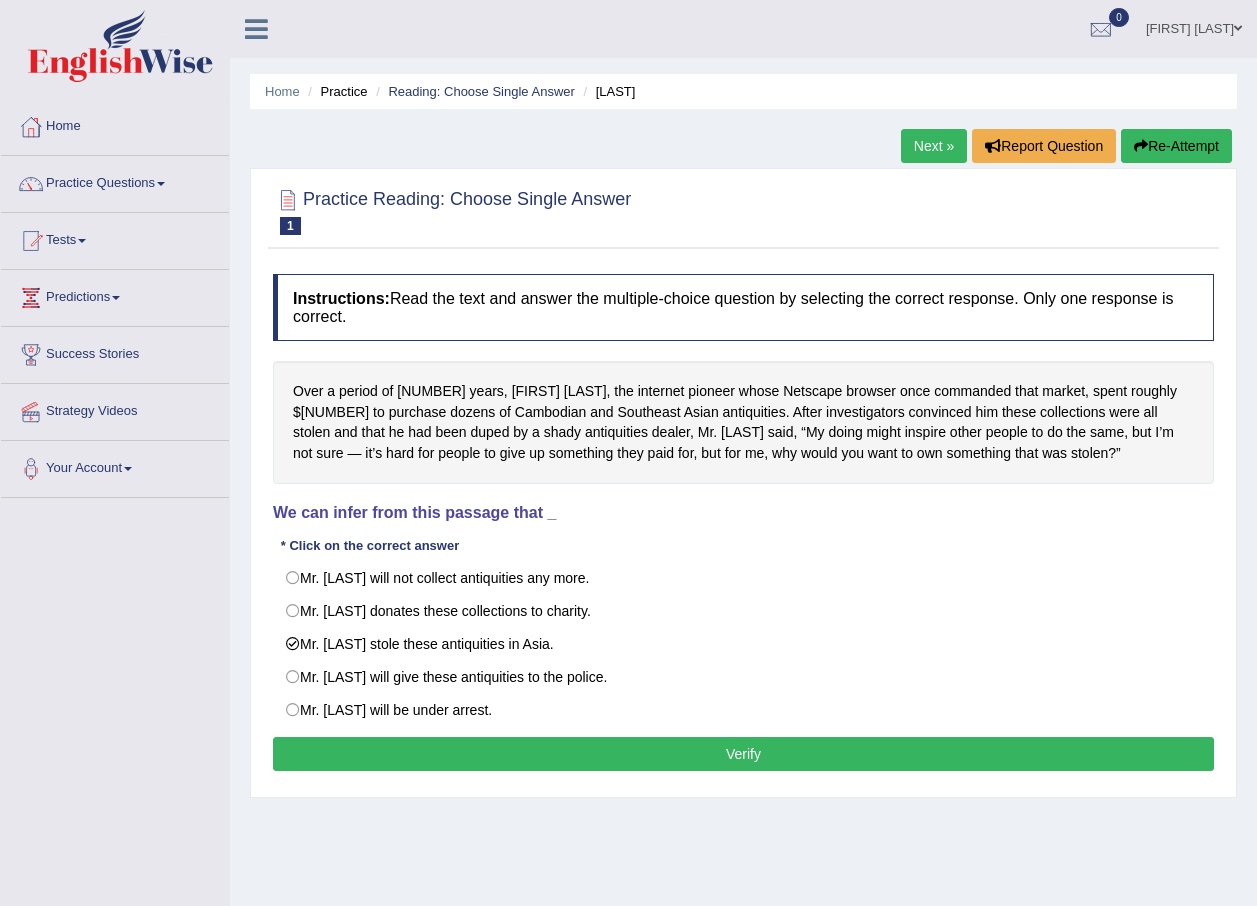 click on "Verify" at bounding box center (743, 754) 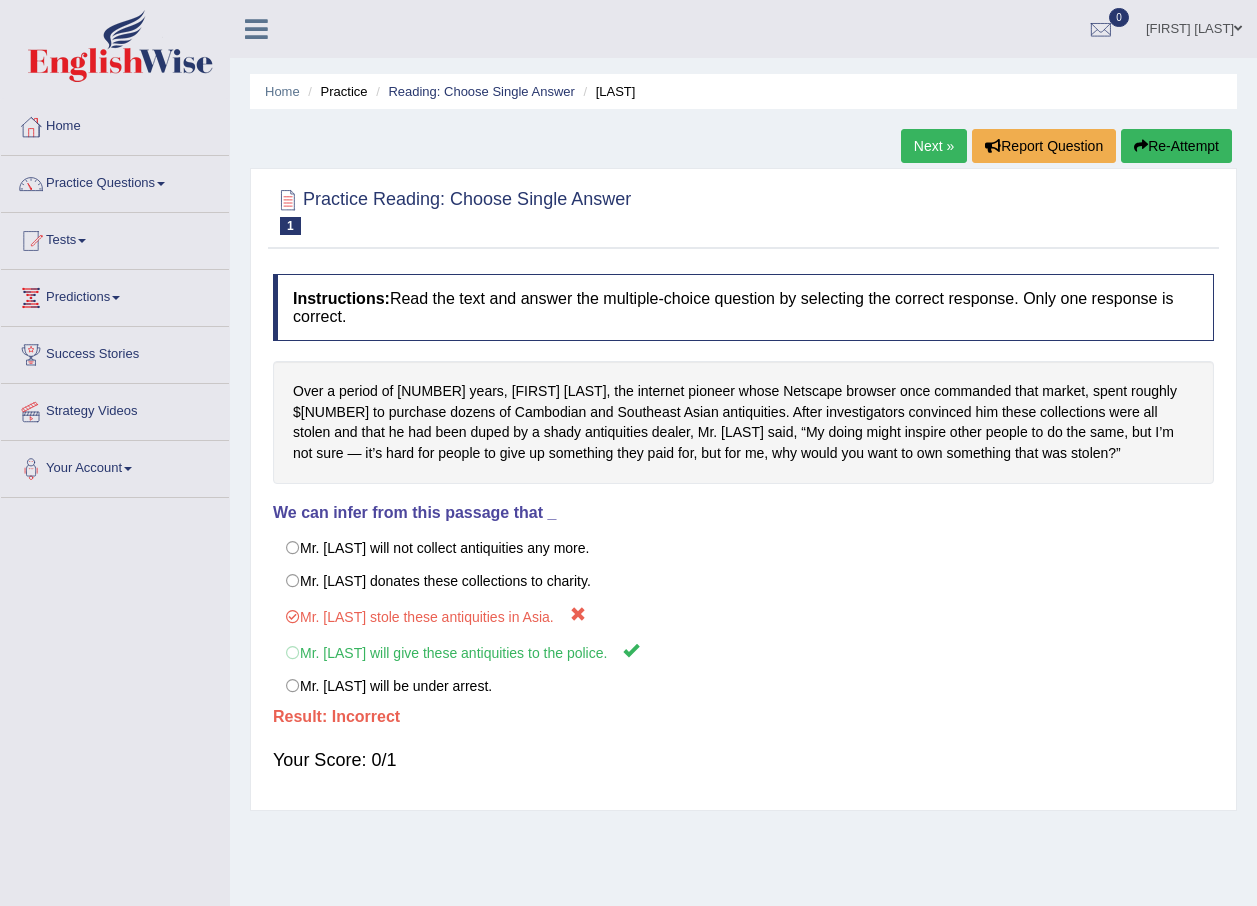 click on "Next »" at bounding box center (934, 146) 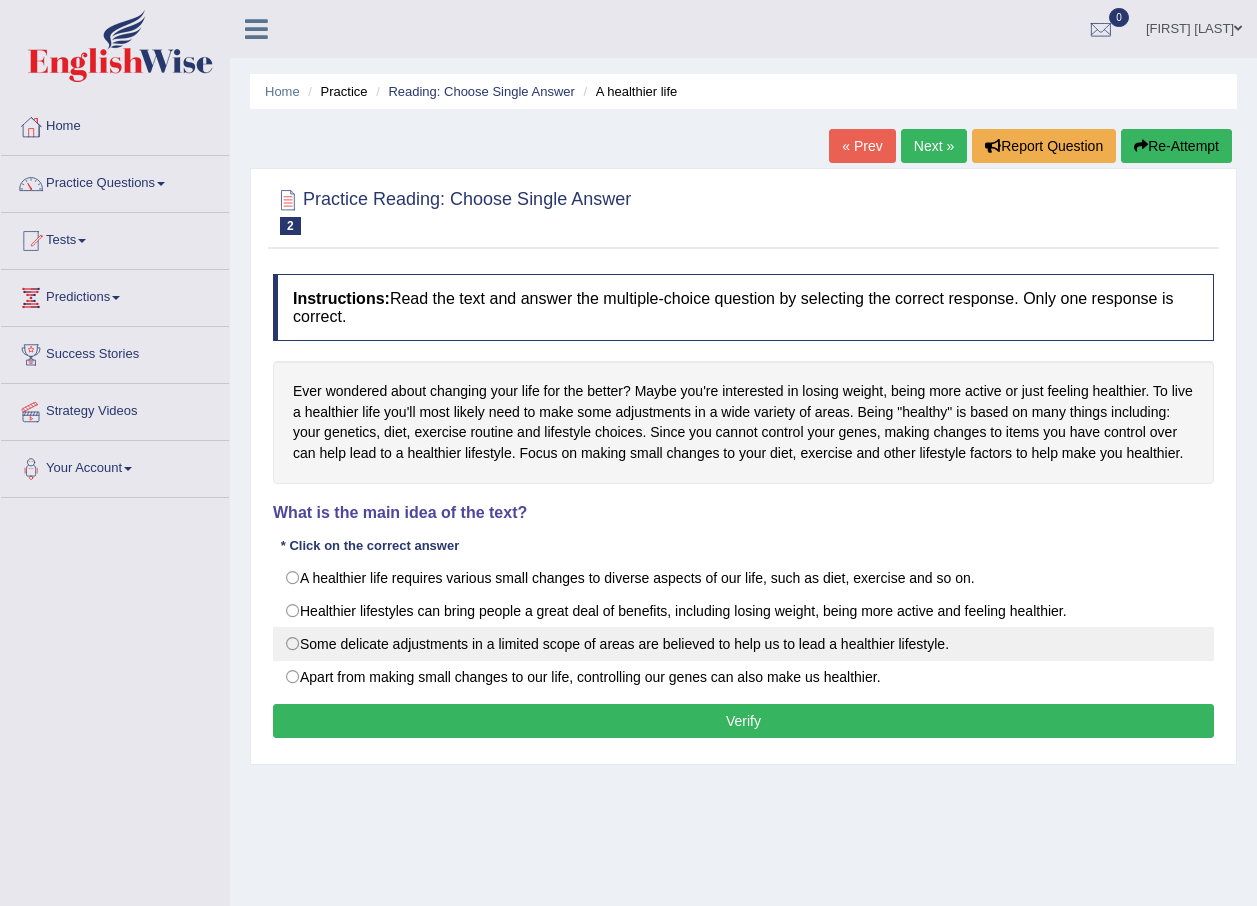 scroll, scrollTop: 0, scrollLeft: 0, axis: both 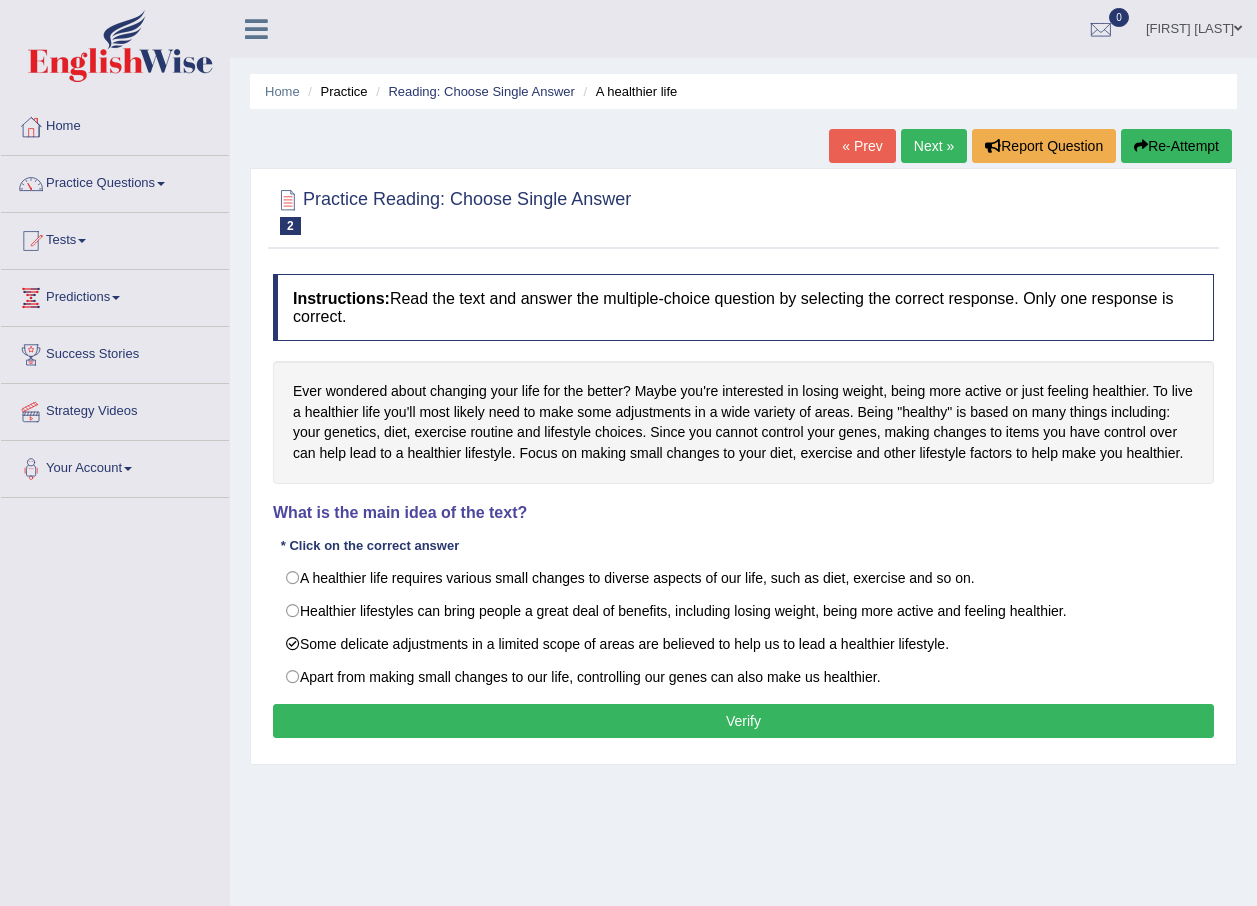 click on "Verify" at bounding box center (743, 721) 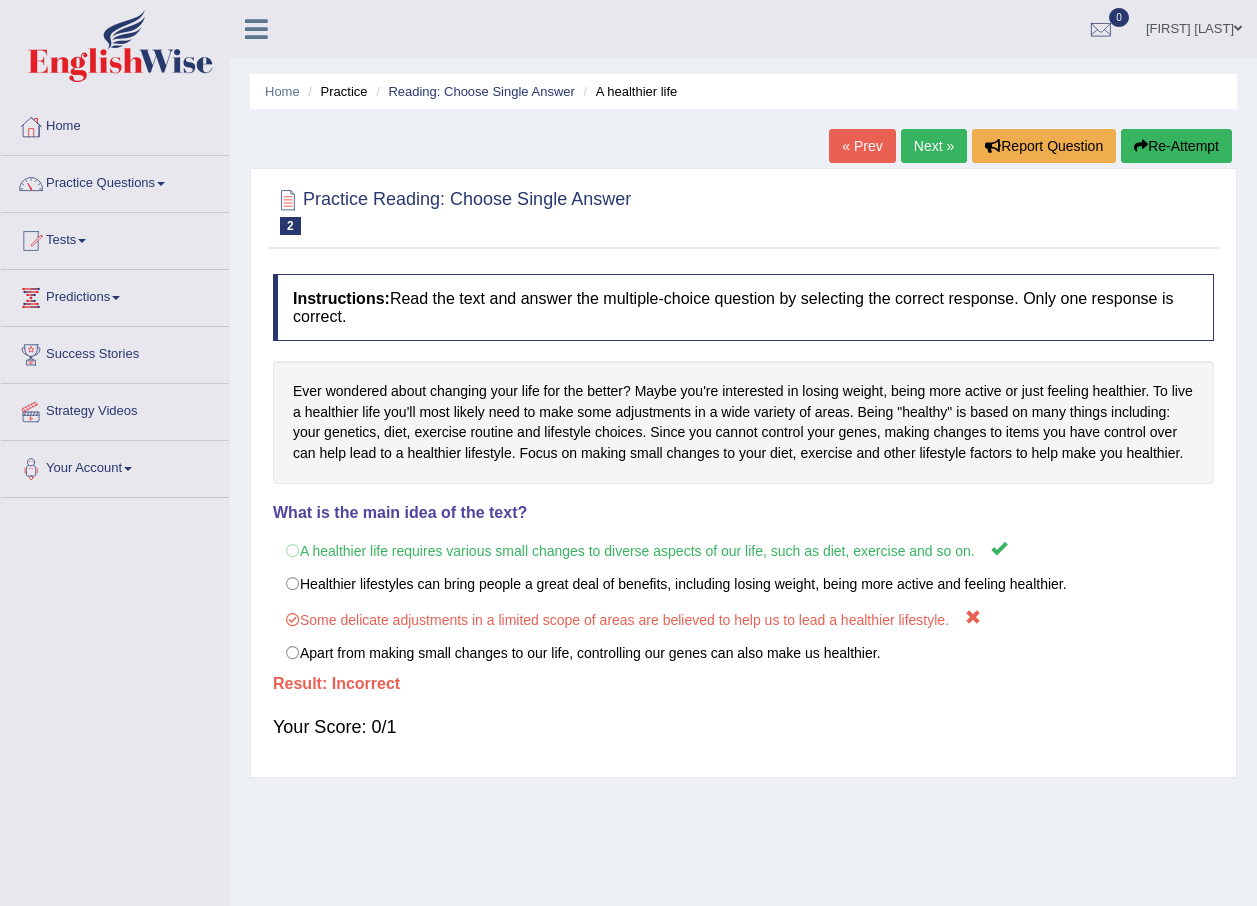 click on "Next »" at bounding box center (934, 146) 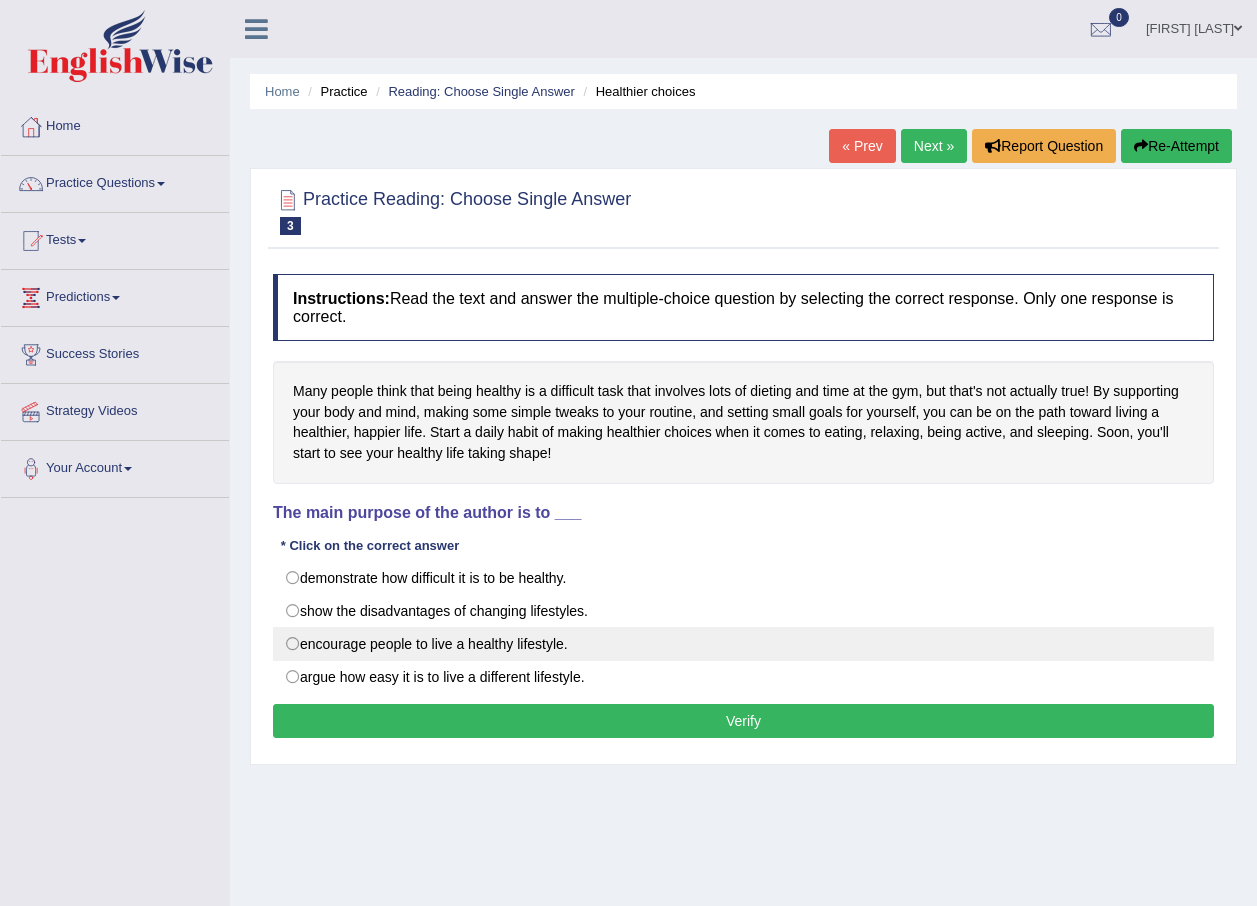 scroll, scrollTop: 0, scrollLeft: 0, axis: both 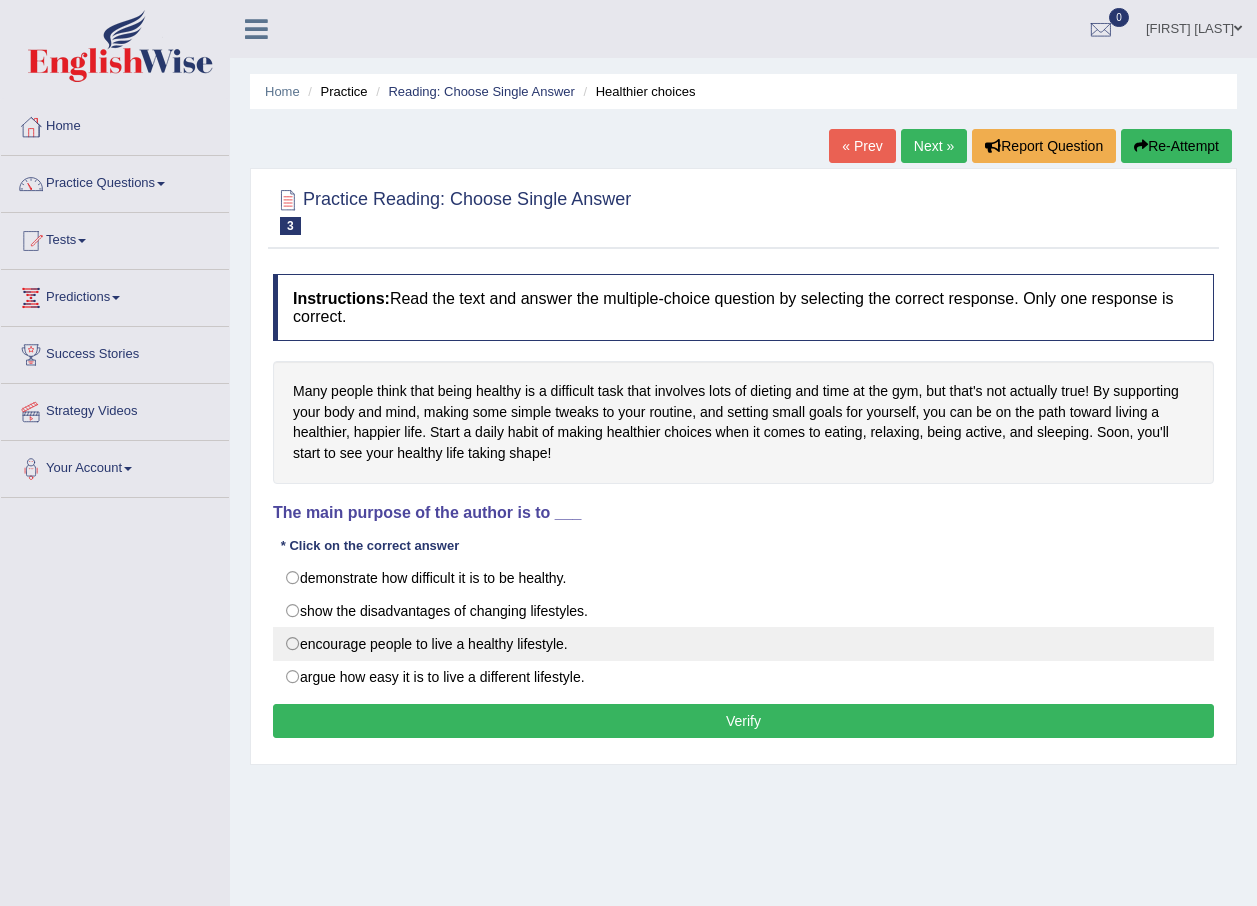 click on "encourage people to live a healthy lifestyle." at bounding box center (743, 644) 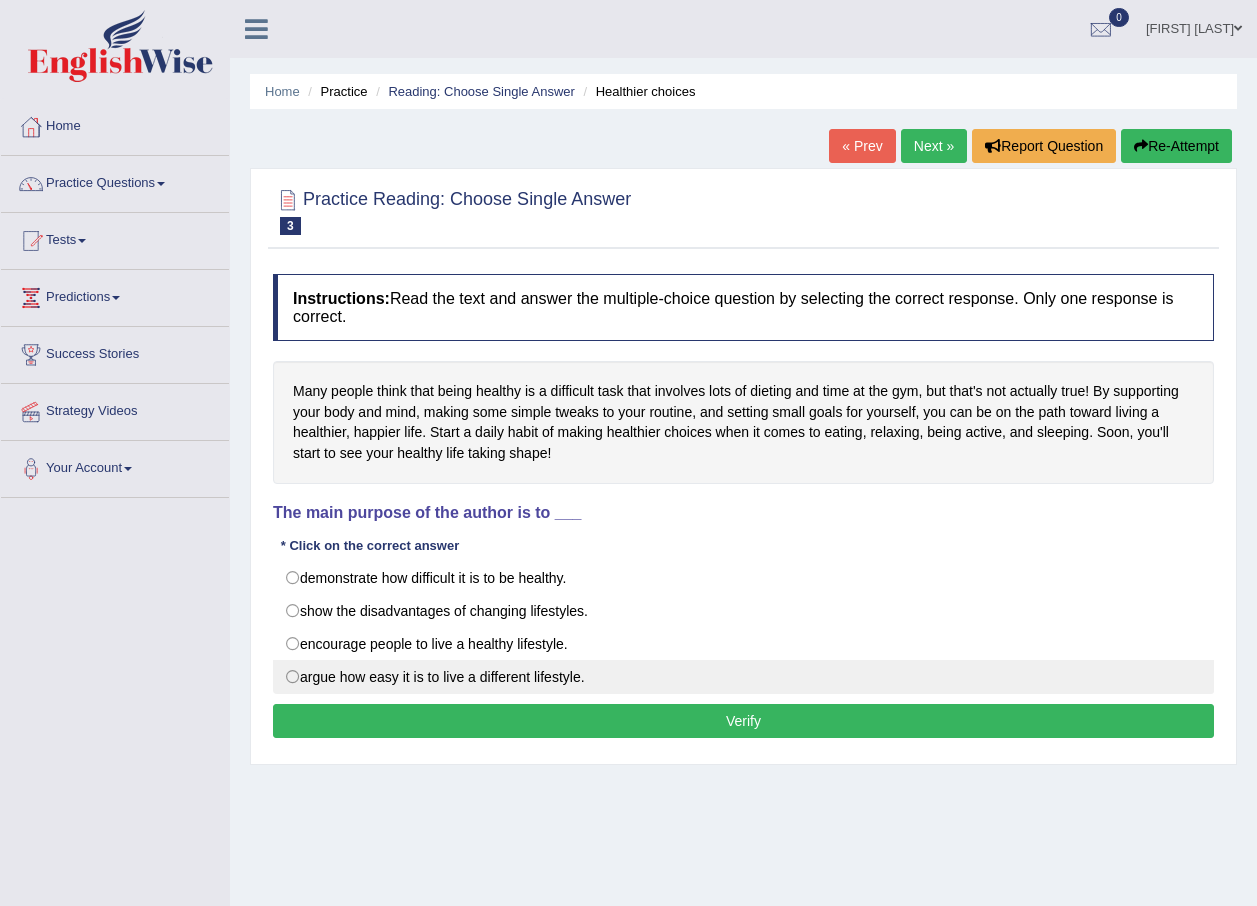 radio on "true" 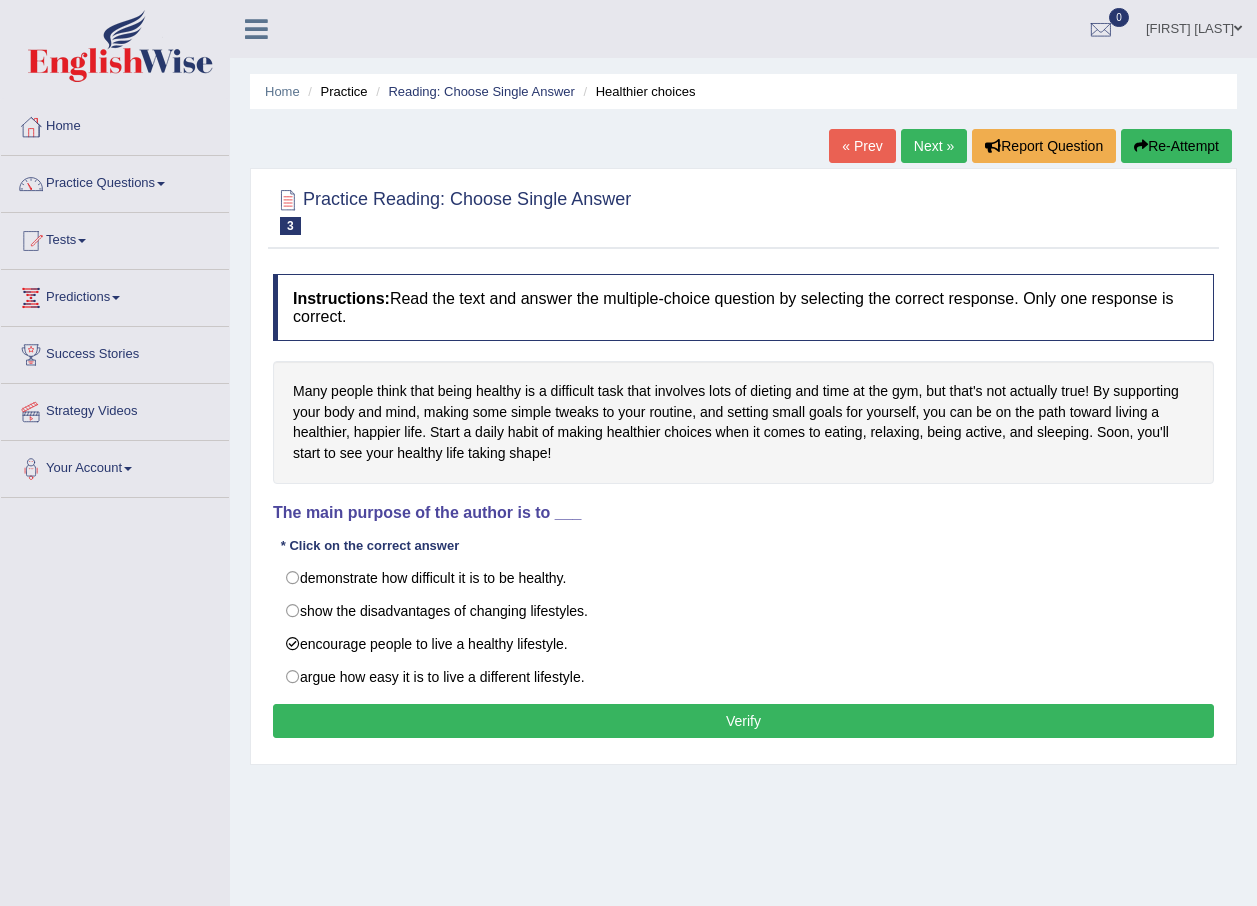 drag, startPoint x: 496, startPoint y: 723, endPoint x: 501, endPoint y: 712, distance: 12.083046 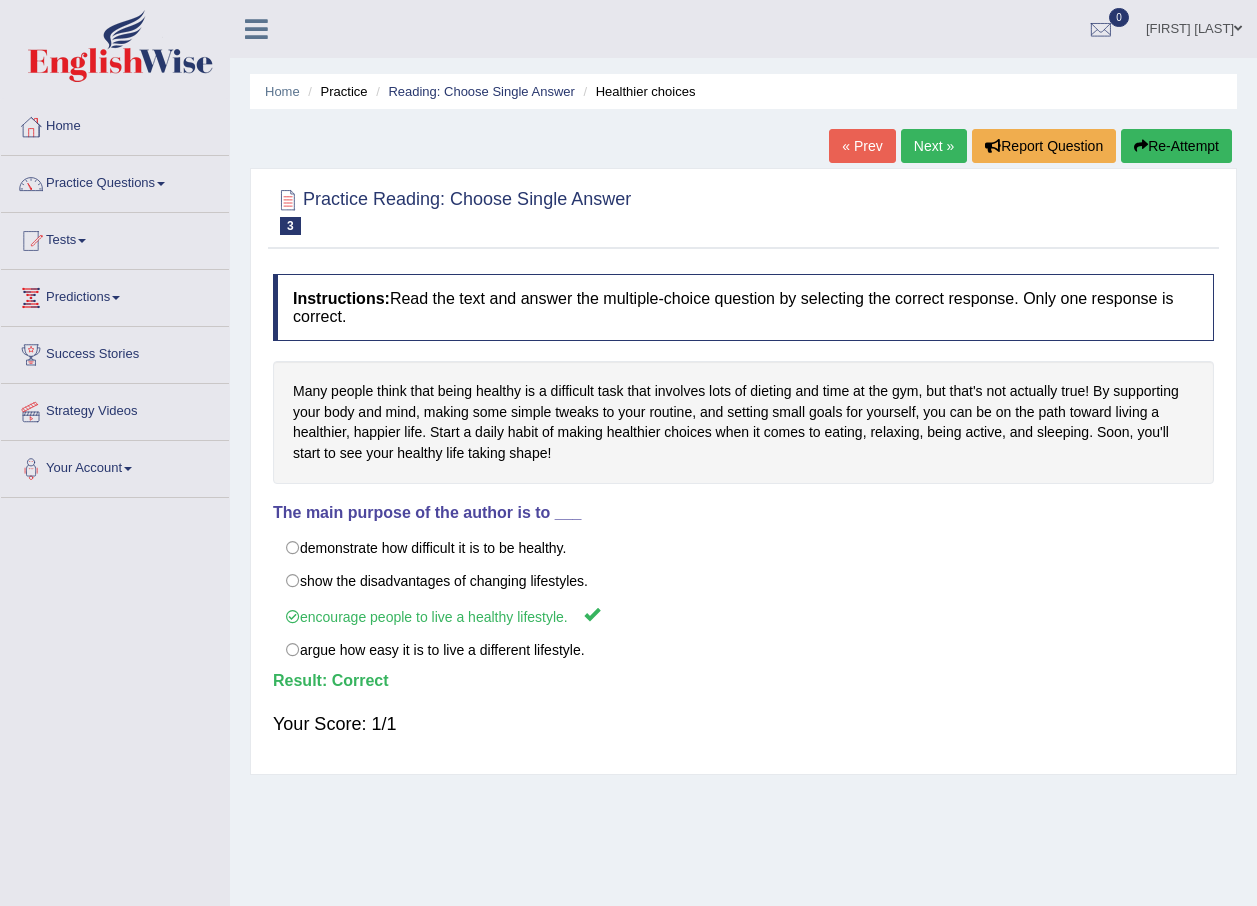 click on "Next »" at bounding box center [934, 146] 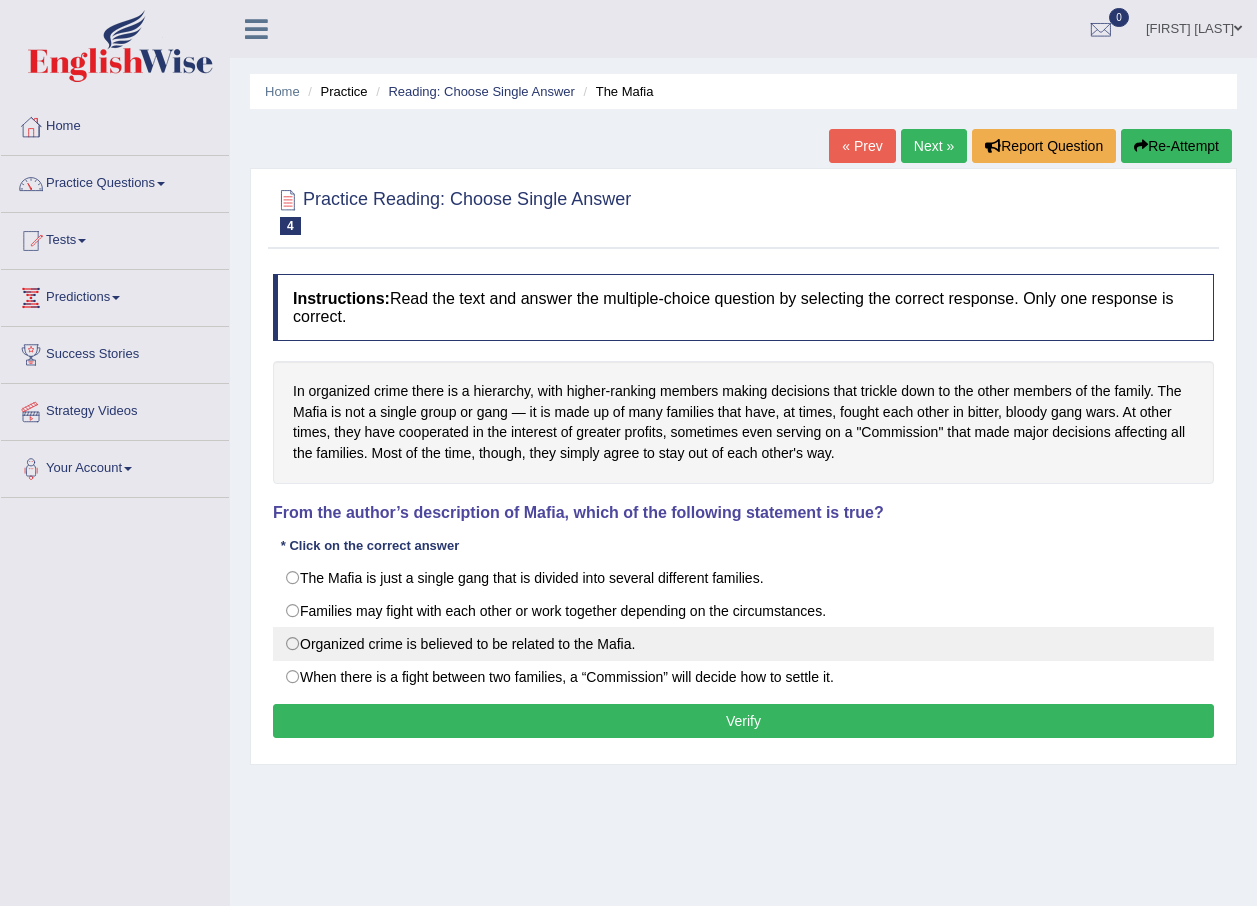 scroll, scrollTop: 0, scrollLeft: 0, axis: both 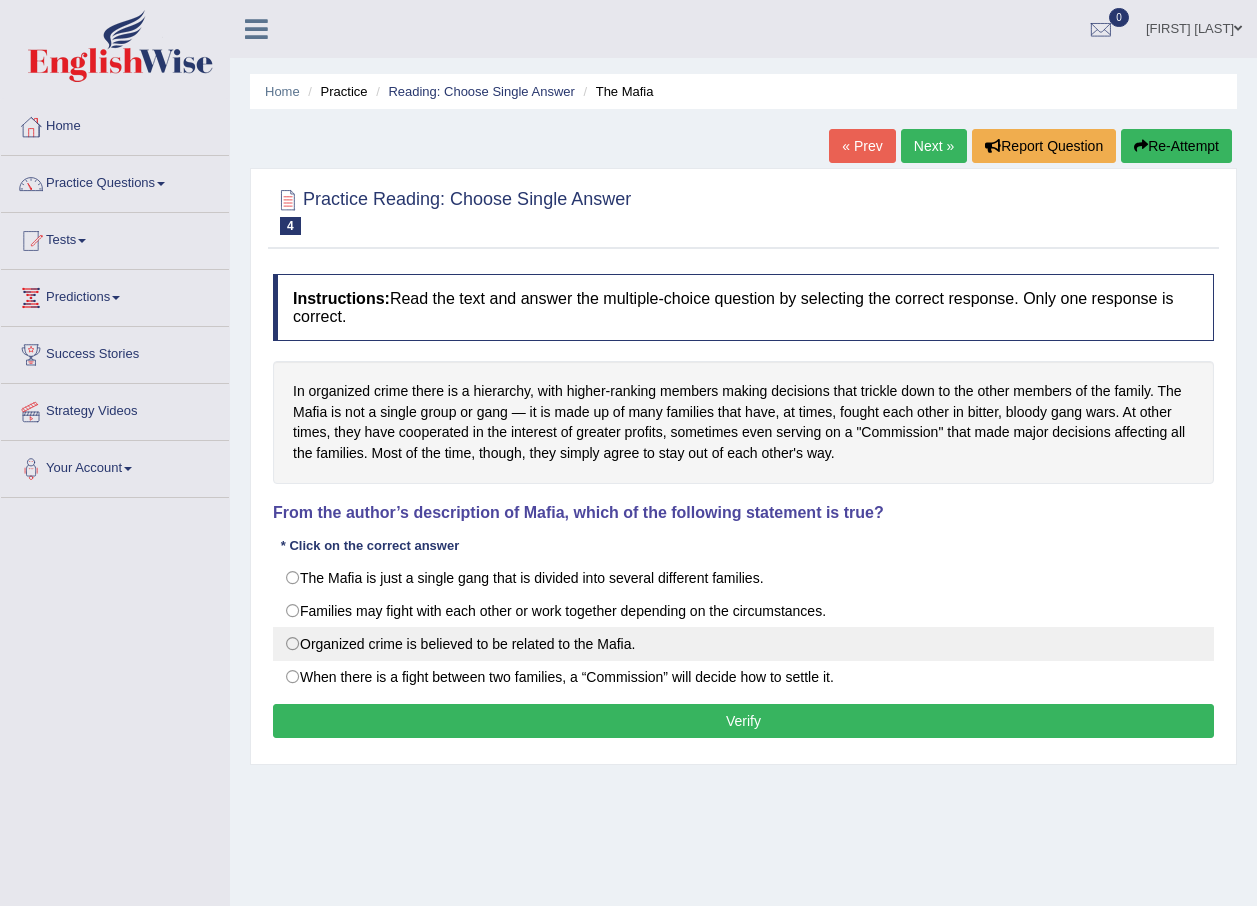 click on "Organized crime is believed to be related to the Mafia." at bounding box center [743, 644] 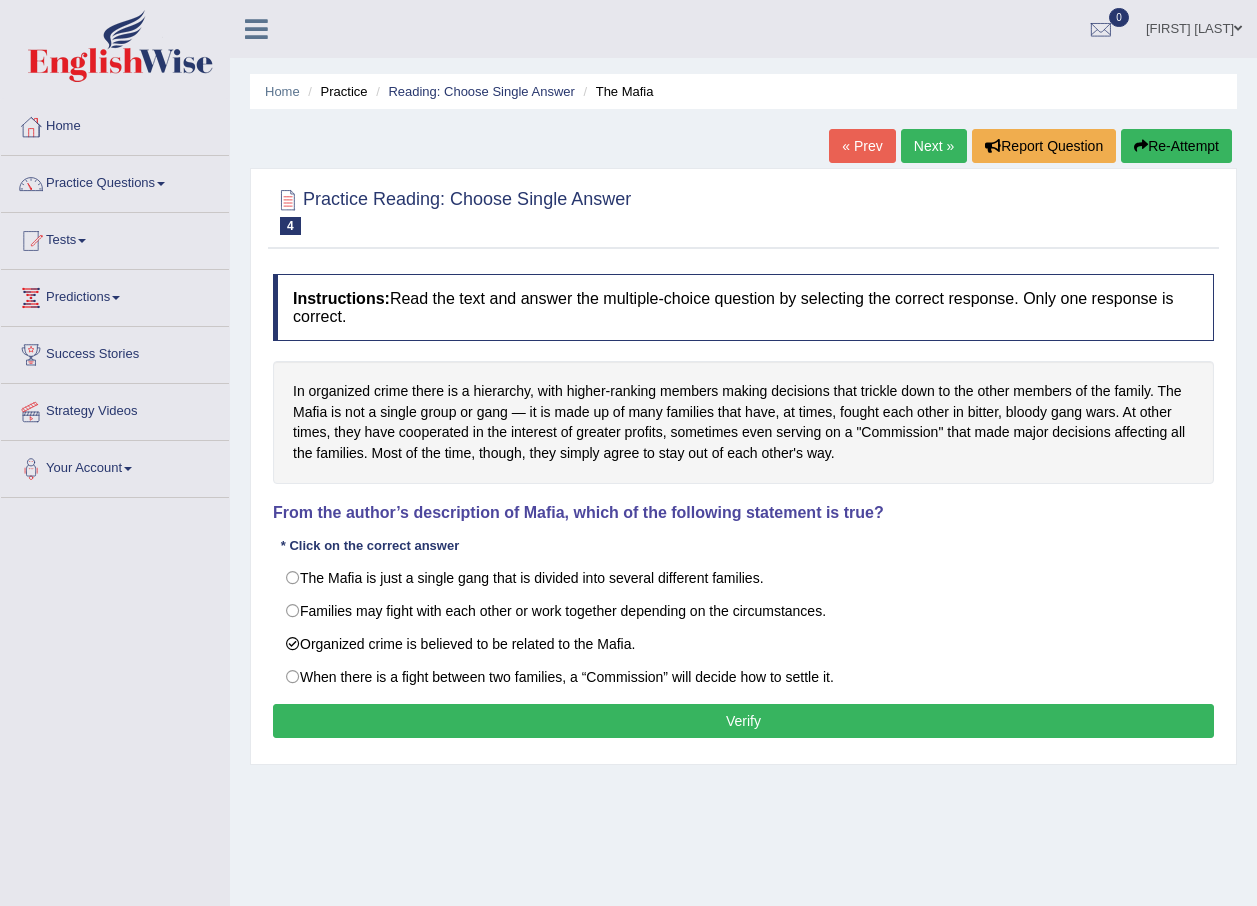 click on "Verify" at bounding box center (743, 721) 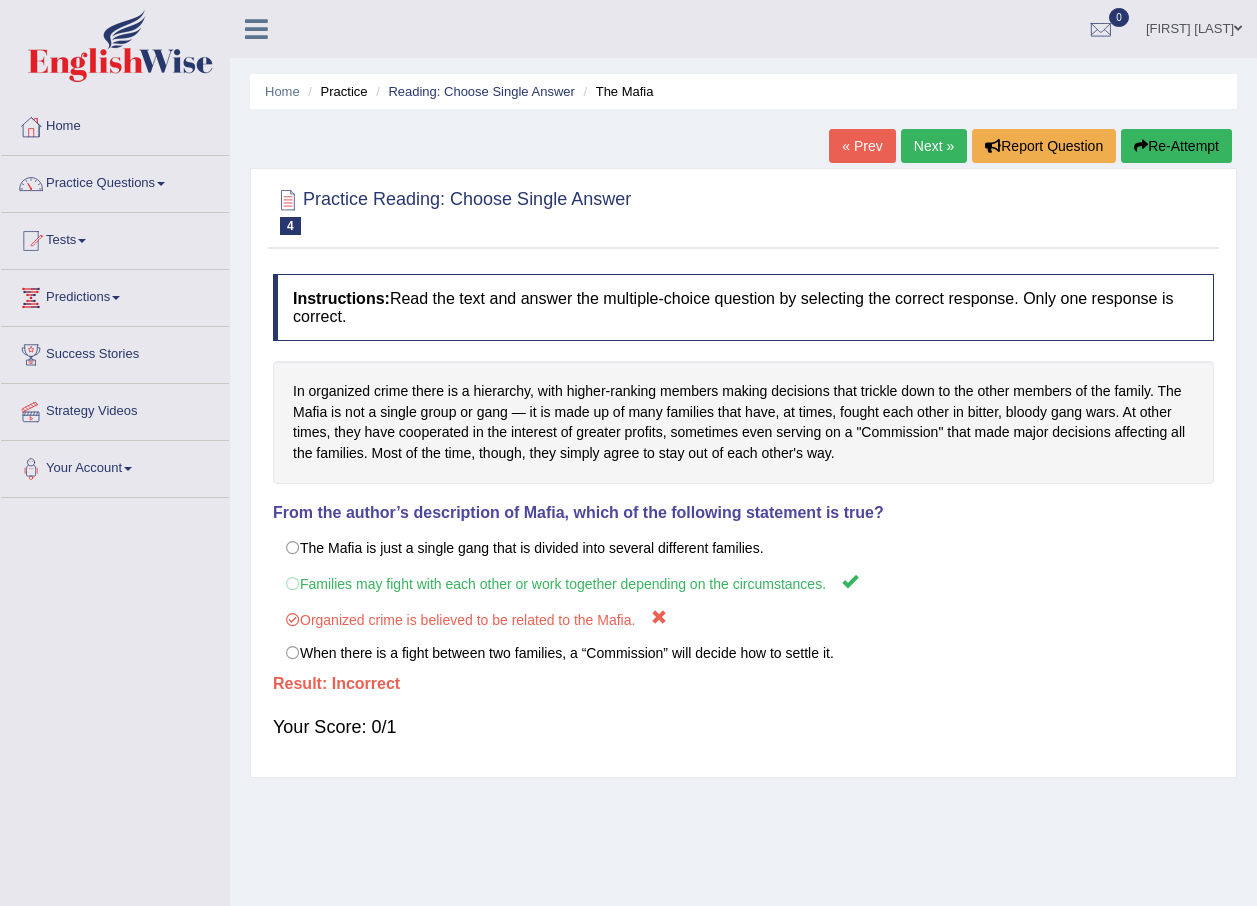 click on "Next »" at bounding box center [934, 146] 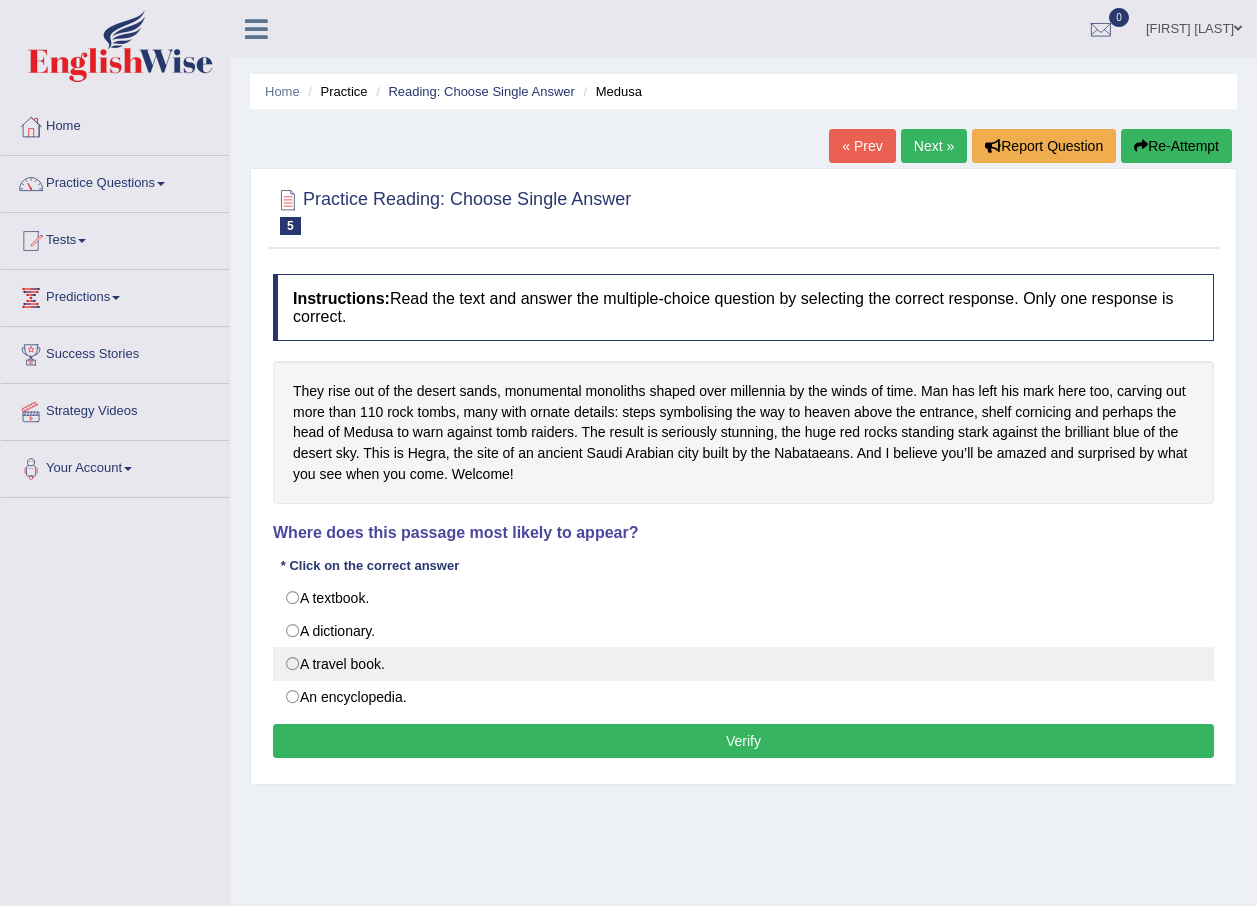 scroll, scrollTop: 0, scrollLeft: 0, axis: both 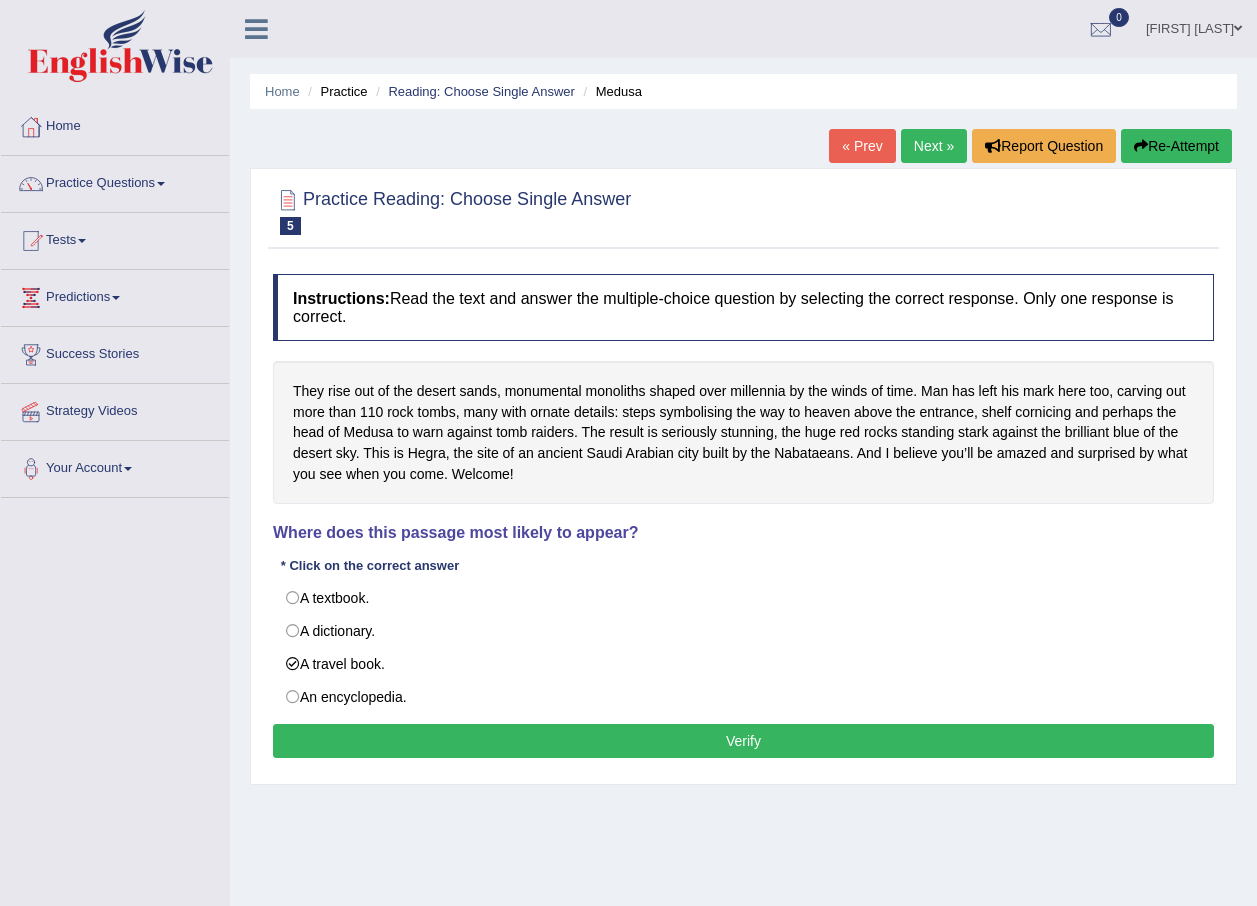 click on "Verify" at bounding box center [743, 741] 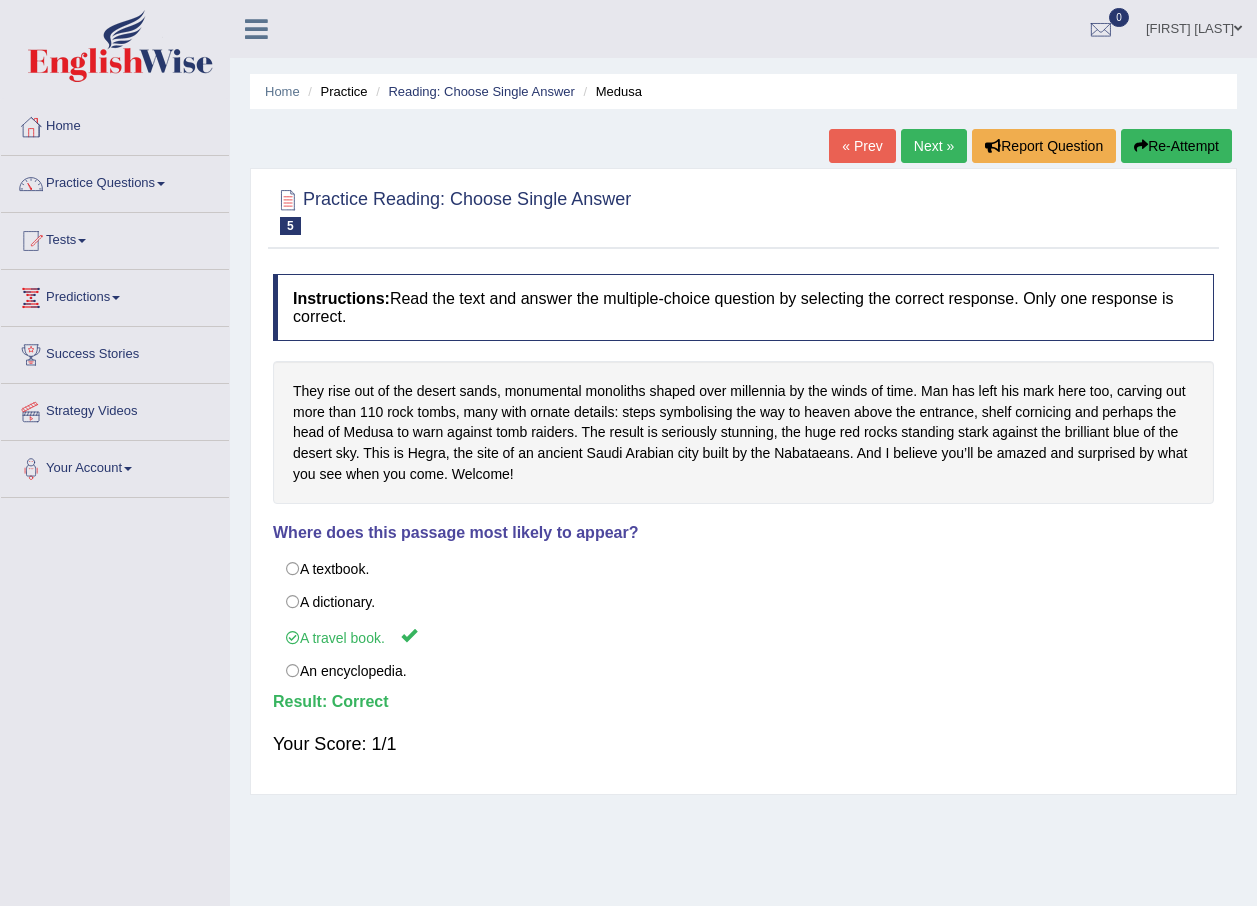 click on "Next »" at bounding box center (934, 146) 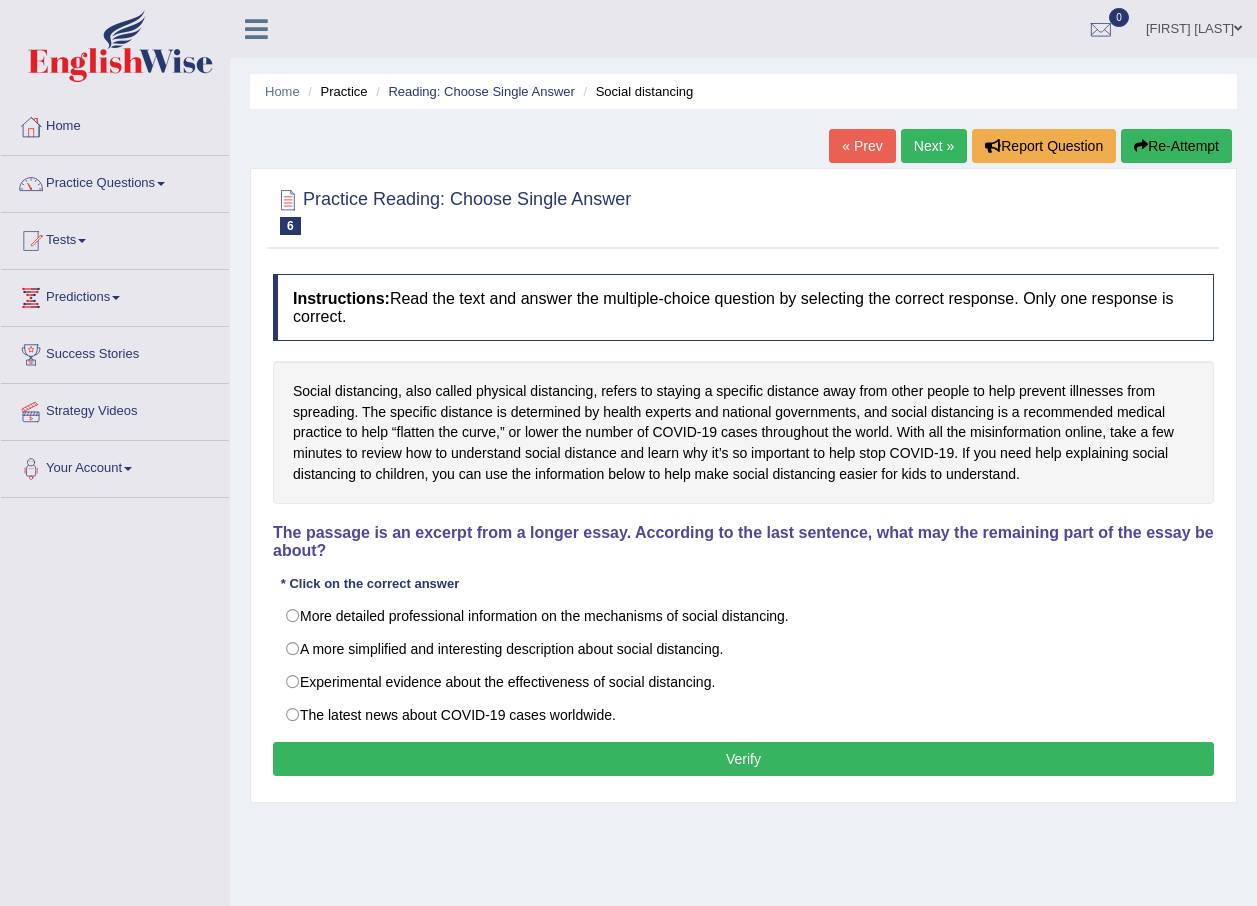 scroll, scrollTop: 0, scrollLeft: 0, axis: both 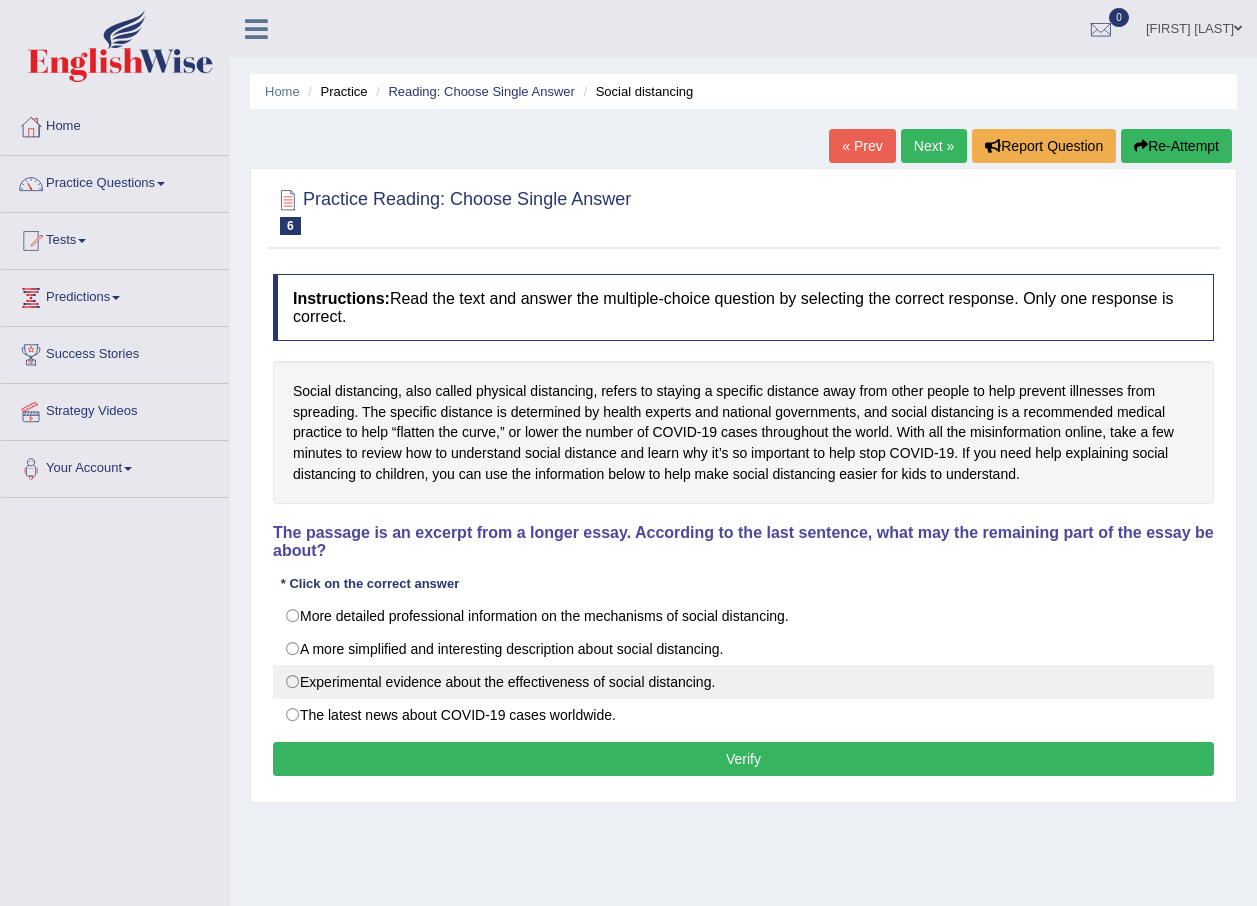 click on "Experimental evidence about the effectiveness of social distancing." at bounding box center [743, 682] 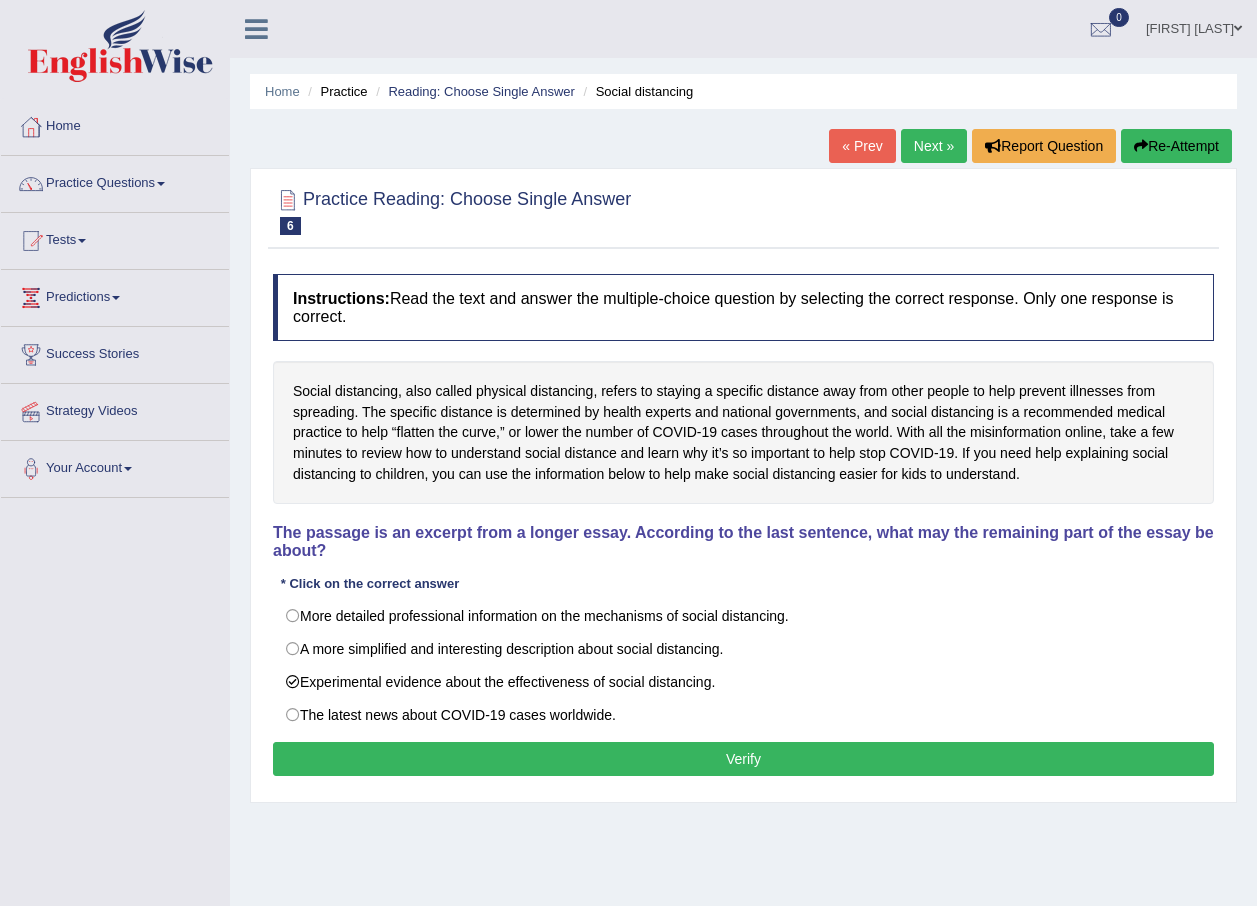 click on "Verify" at bounding box center [743, 759] 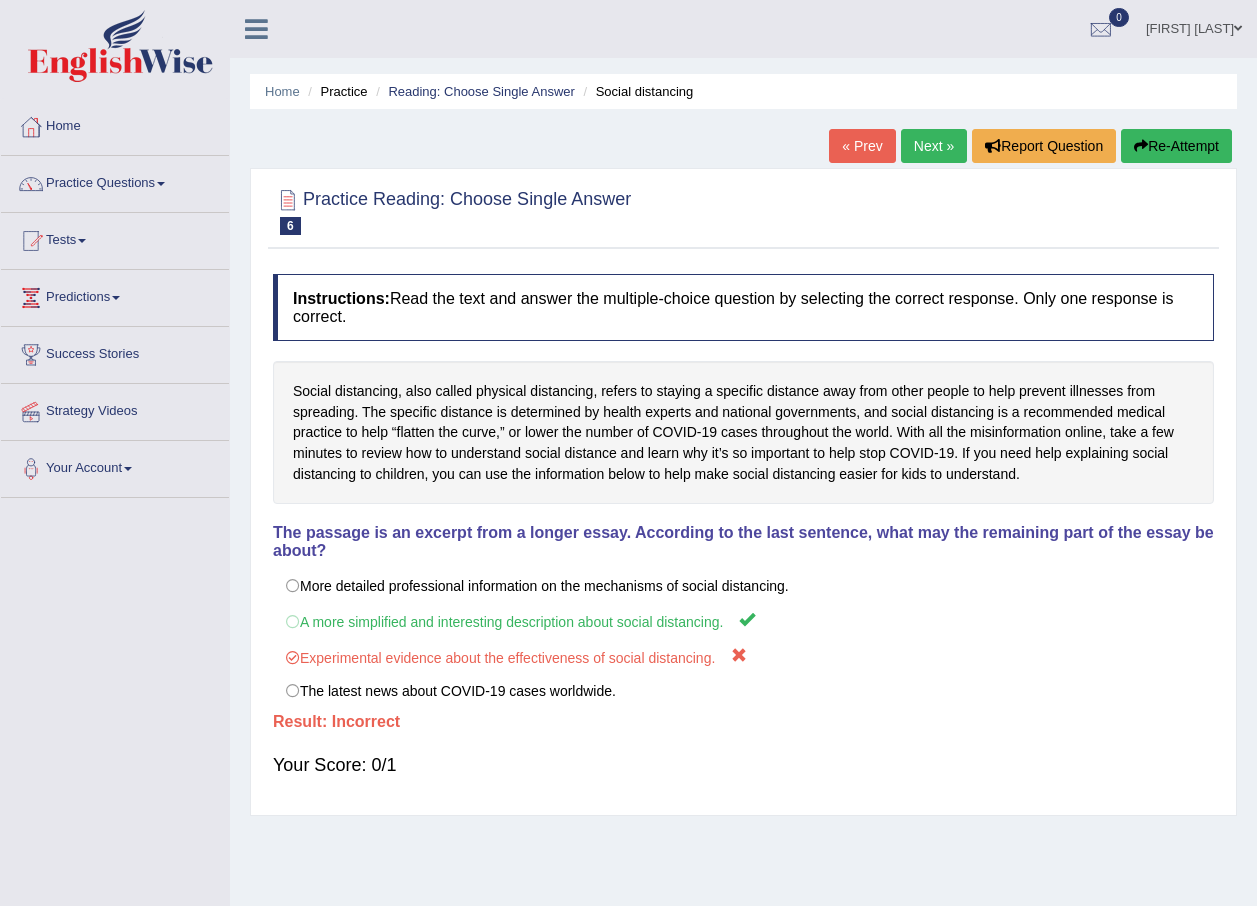 click on "Next »" at bounding box center (934, 146) 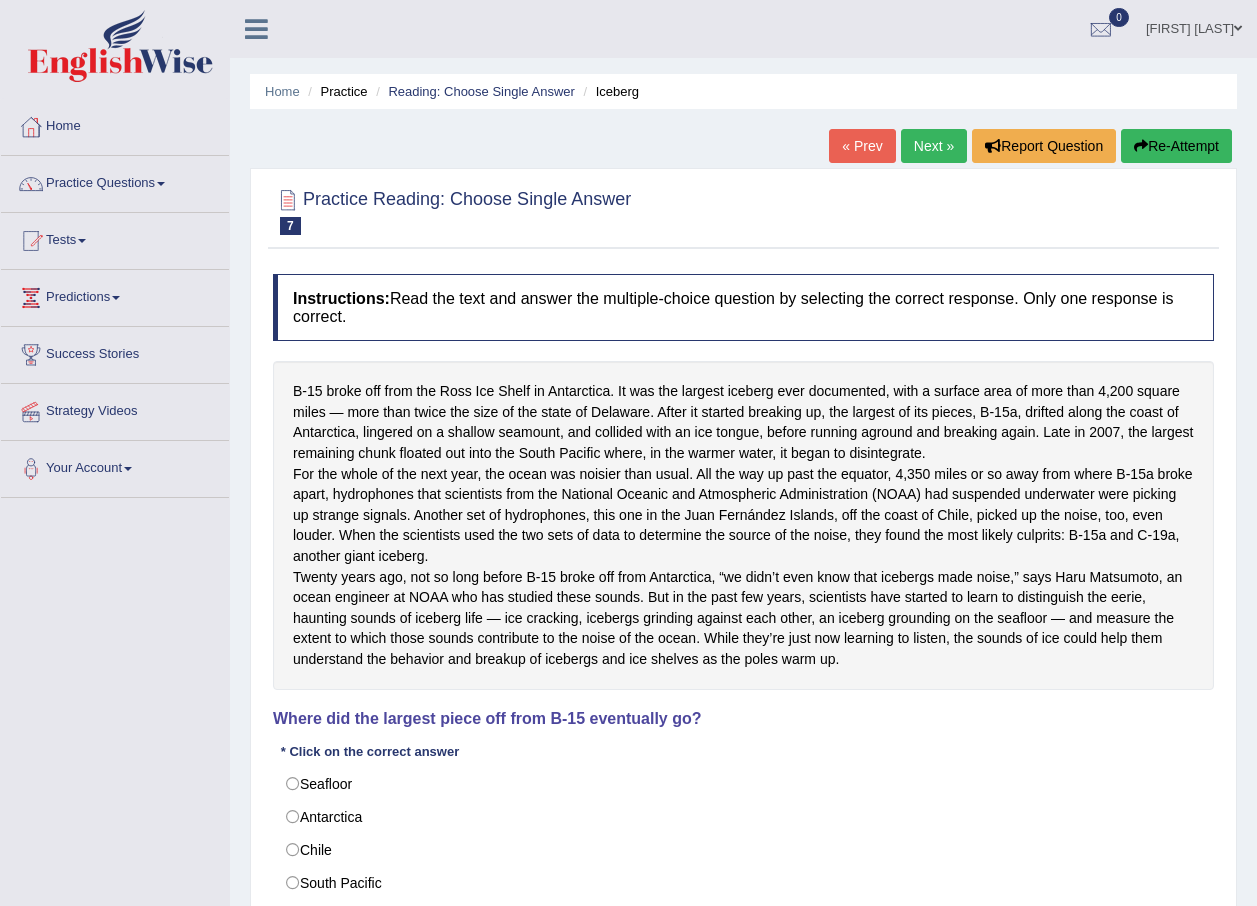 scroll, scrollTop: 0, scrollLeft: 0, axis: both 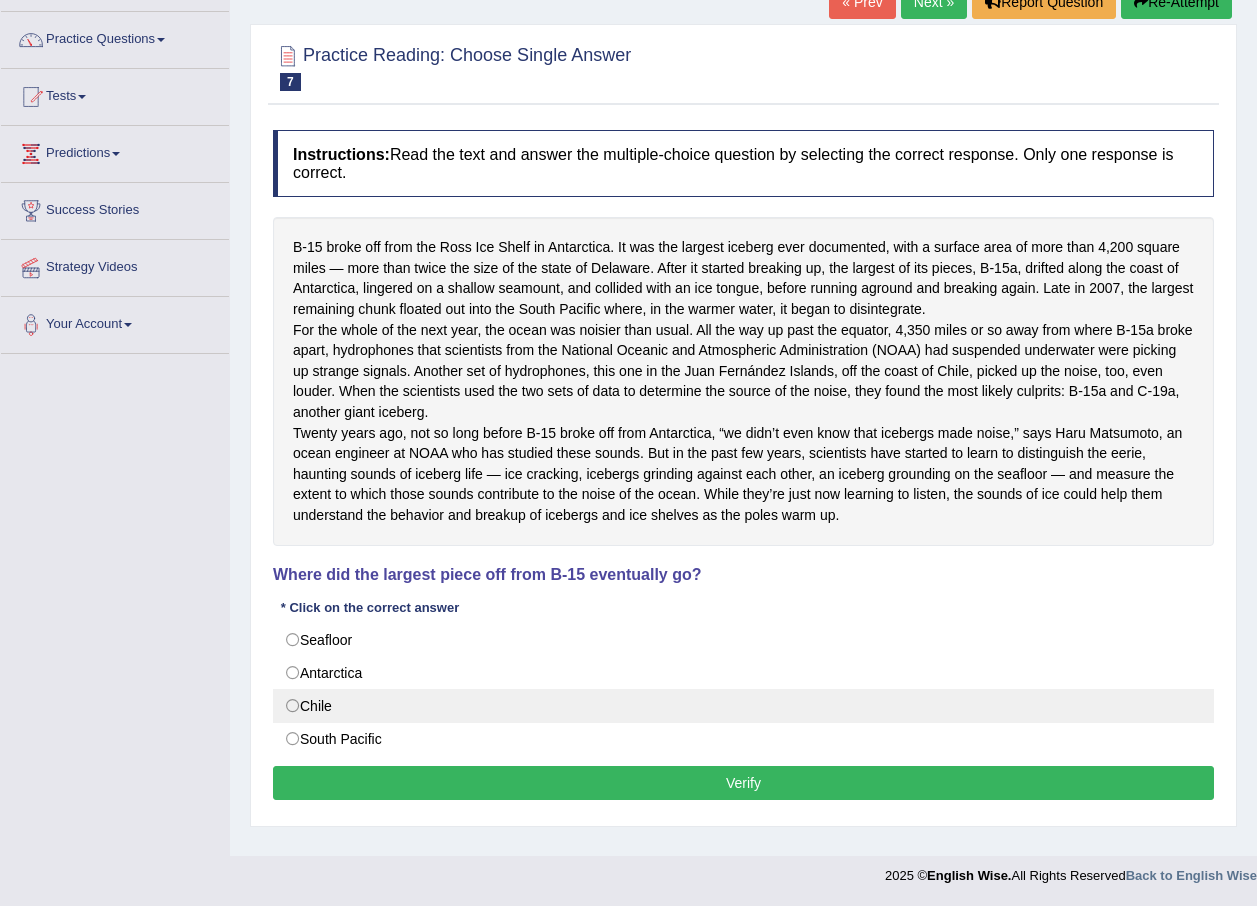 click on "Chile" at bounding box center [743, 706] 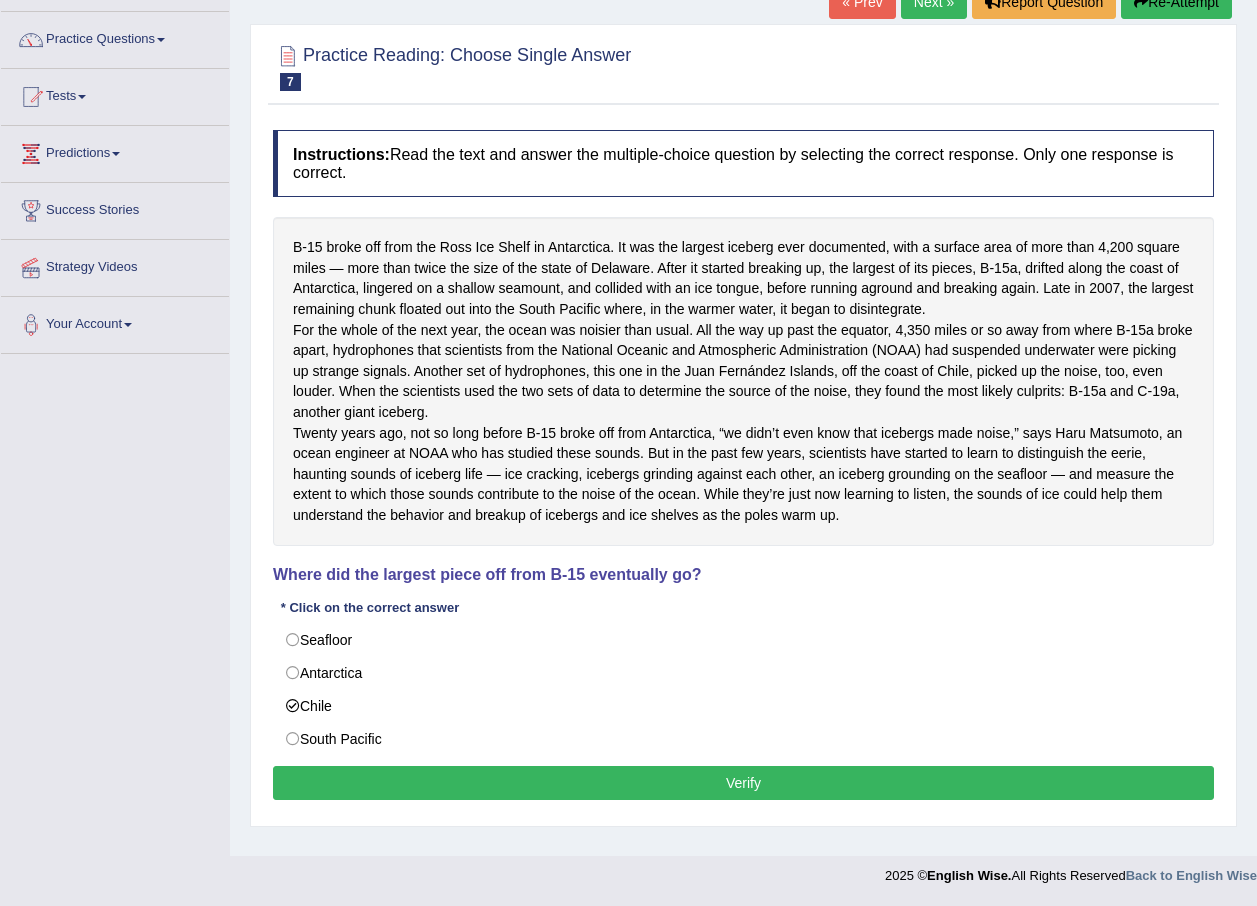 click on "Verify" at bounding box center (743, 783) 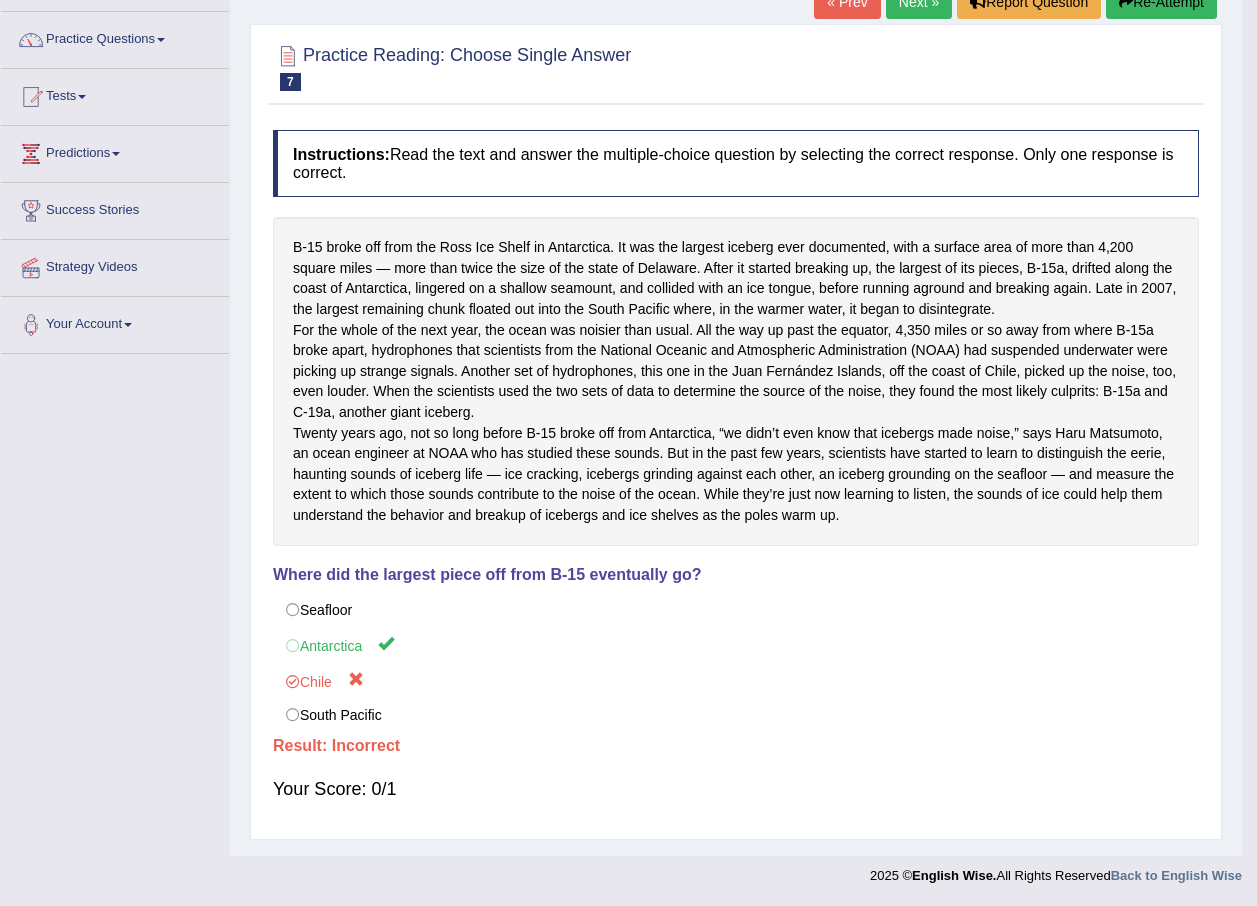 scroll, scrollTop: 144, scrollLeft: 0, axis: vertical 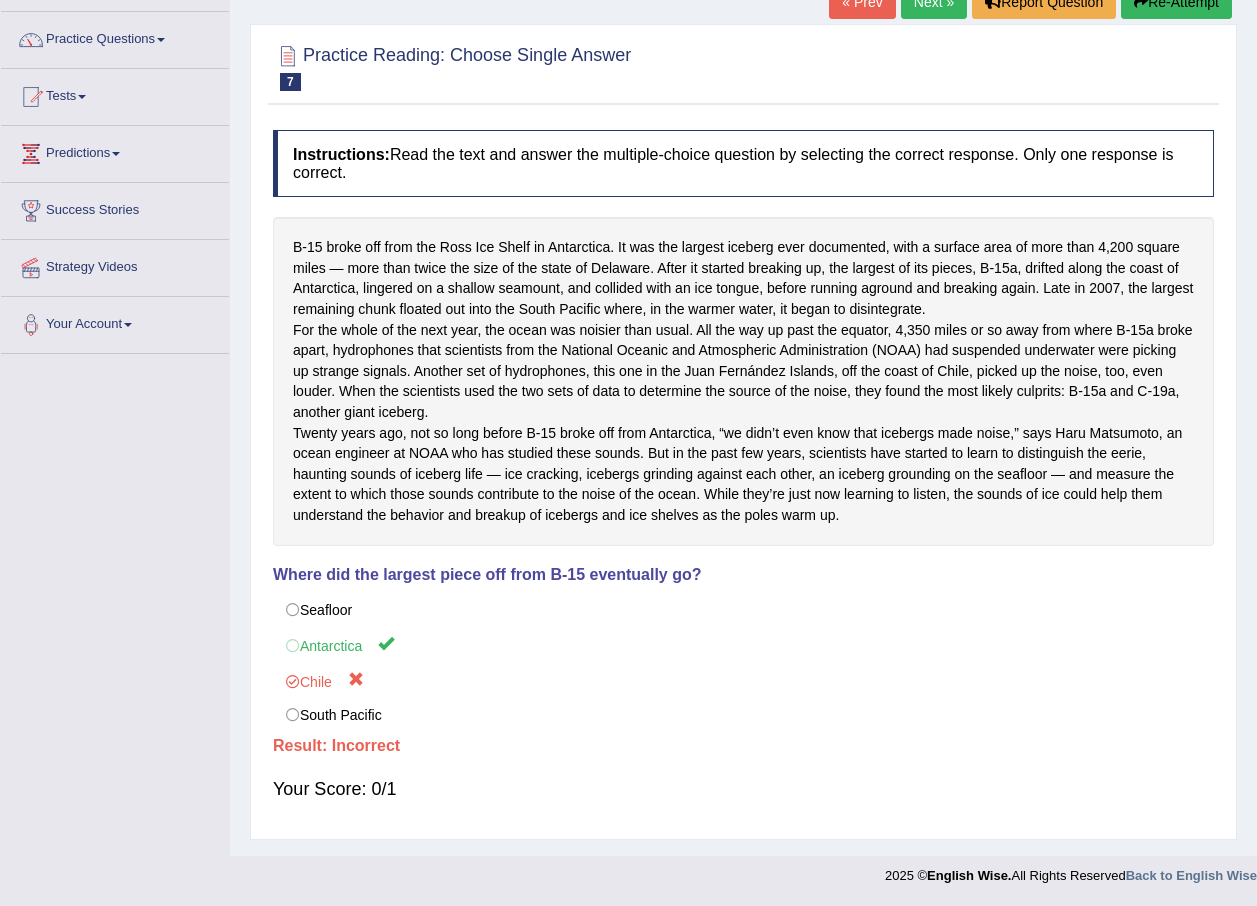 click on "Next »" at bounding box center (934, 2) 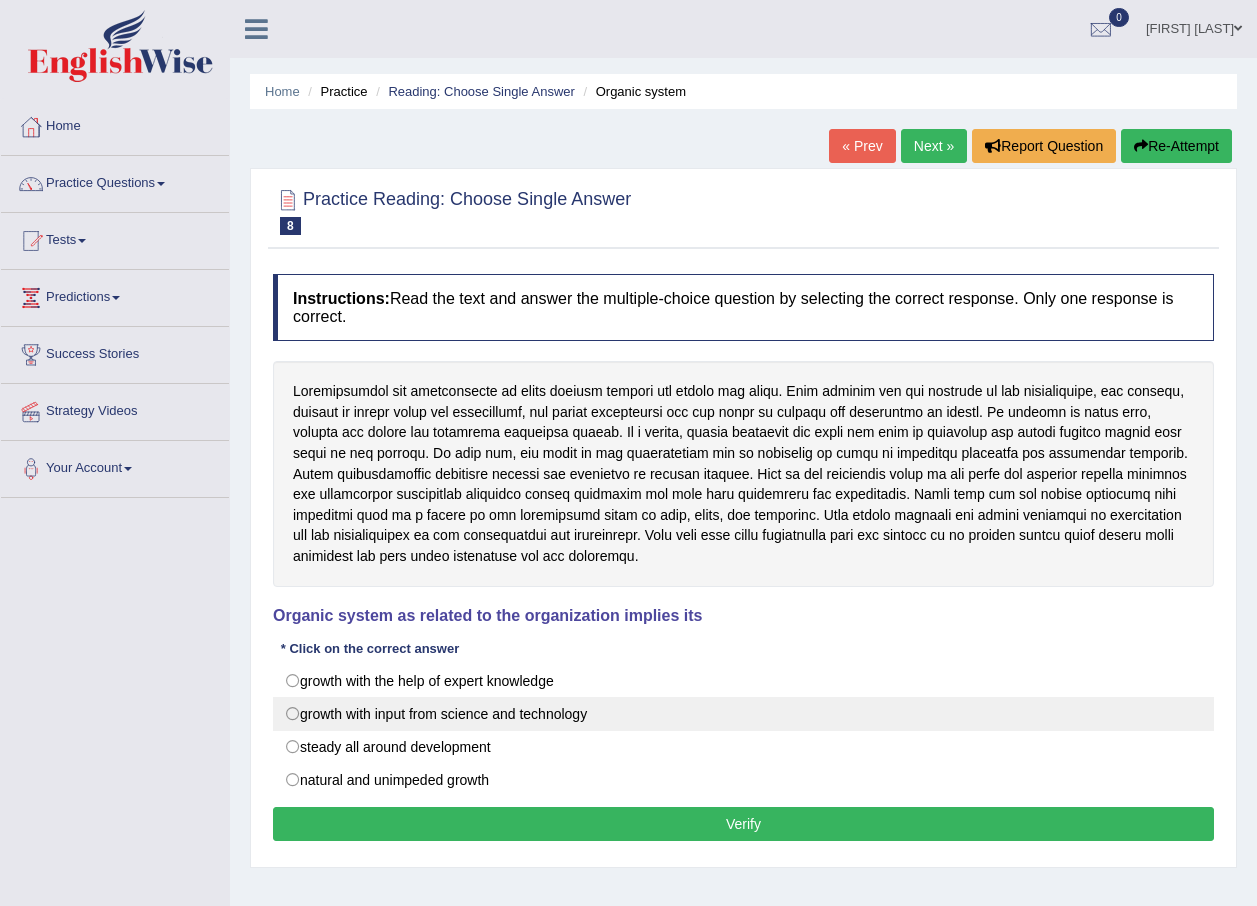 scroll, scrollTop: 0, scrollLeft: 0, axis: both 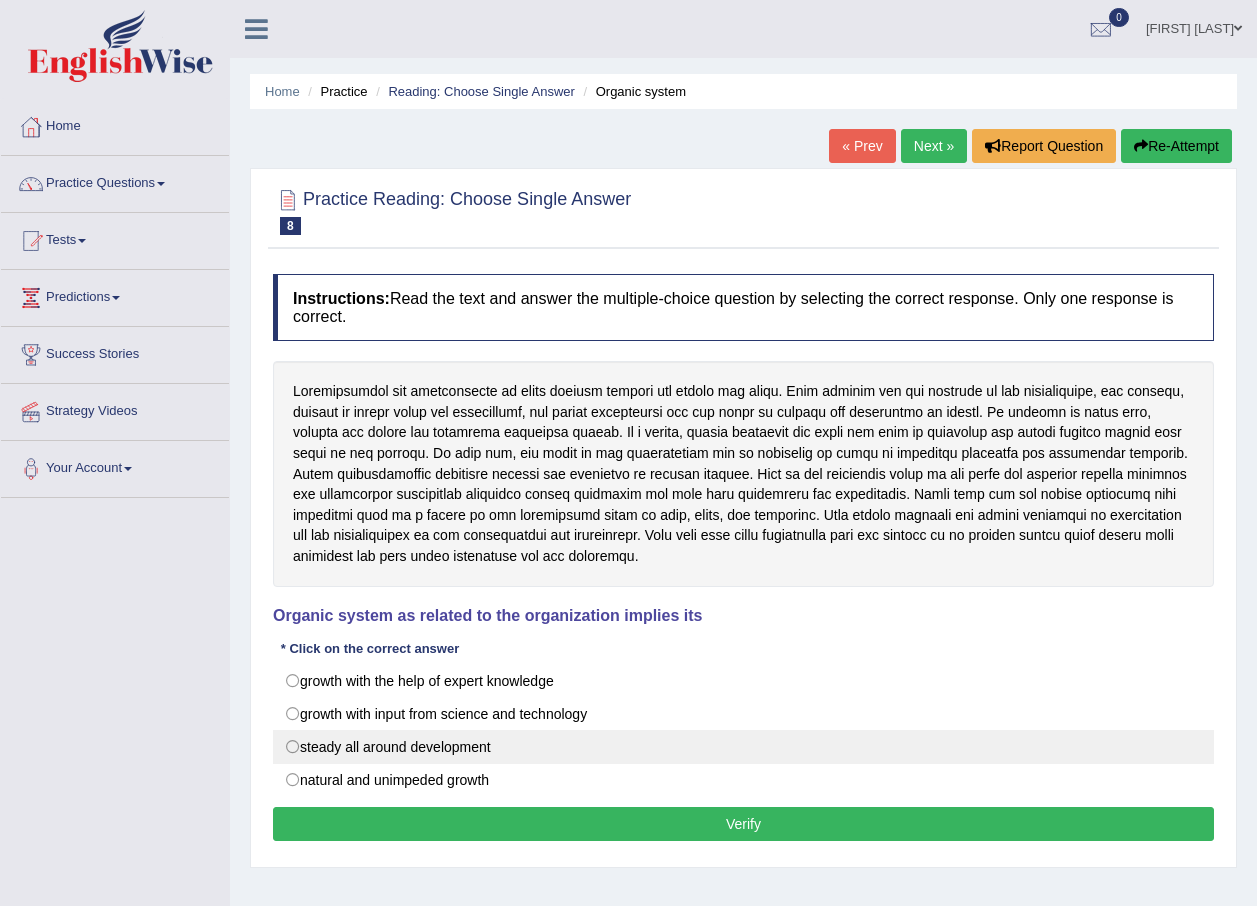 click on "steady all around development" at bounding box center (743, 747) 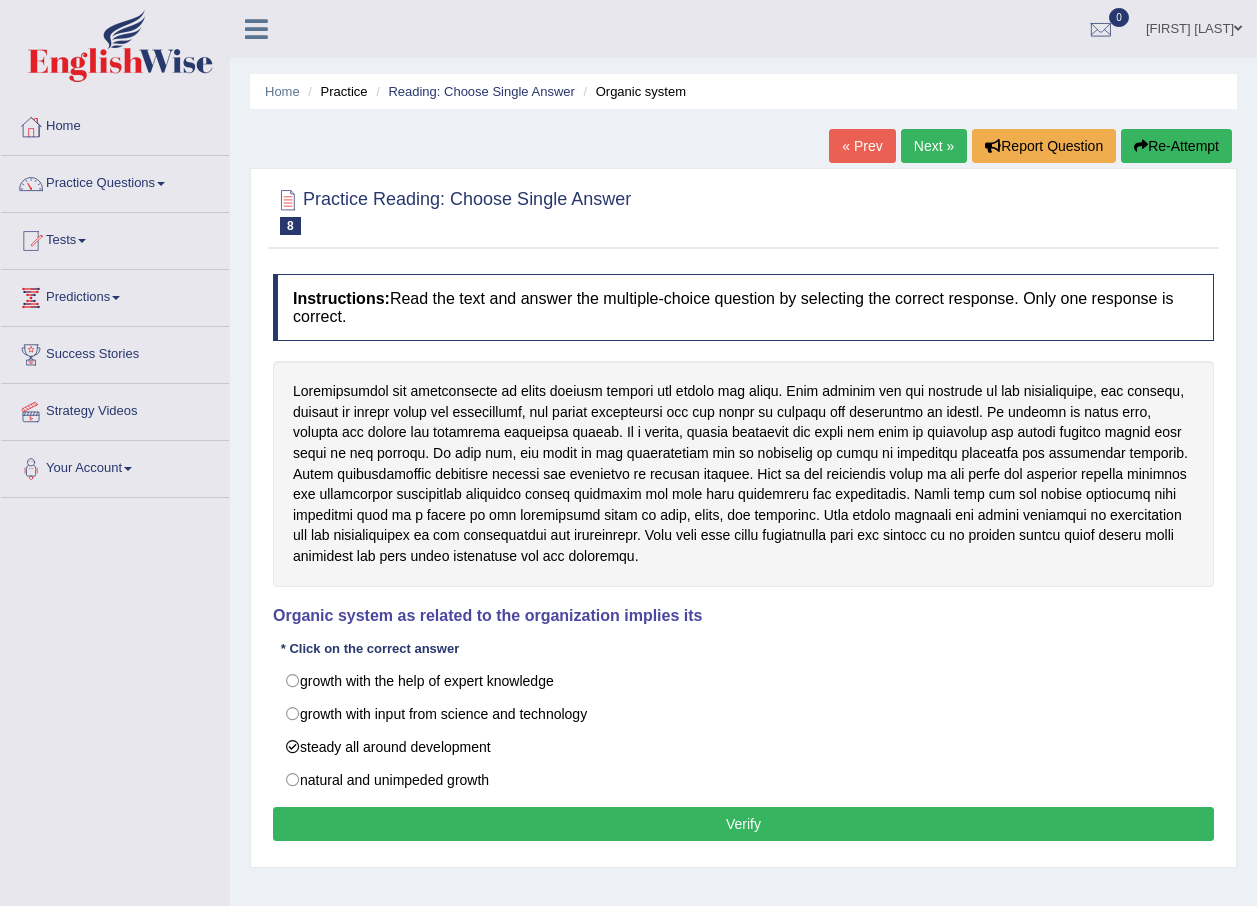 click on "Verify" at bounding box center (743, 824) 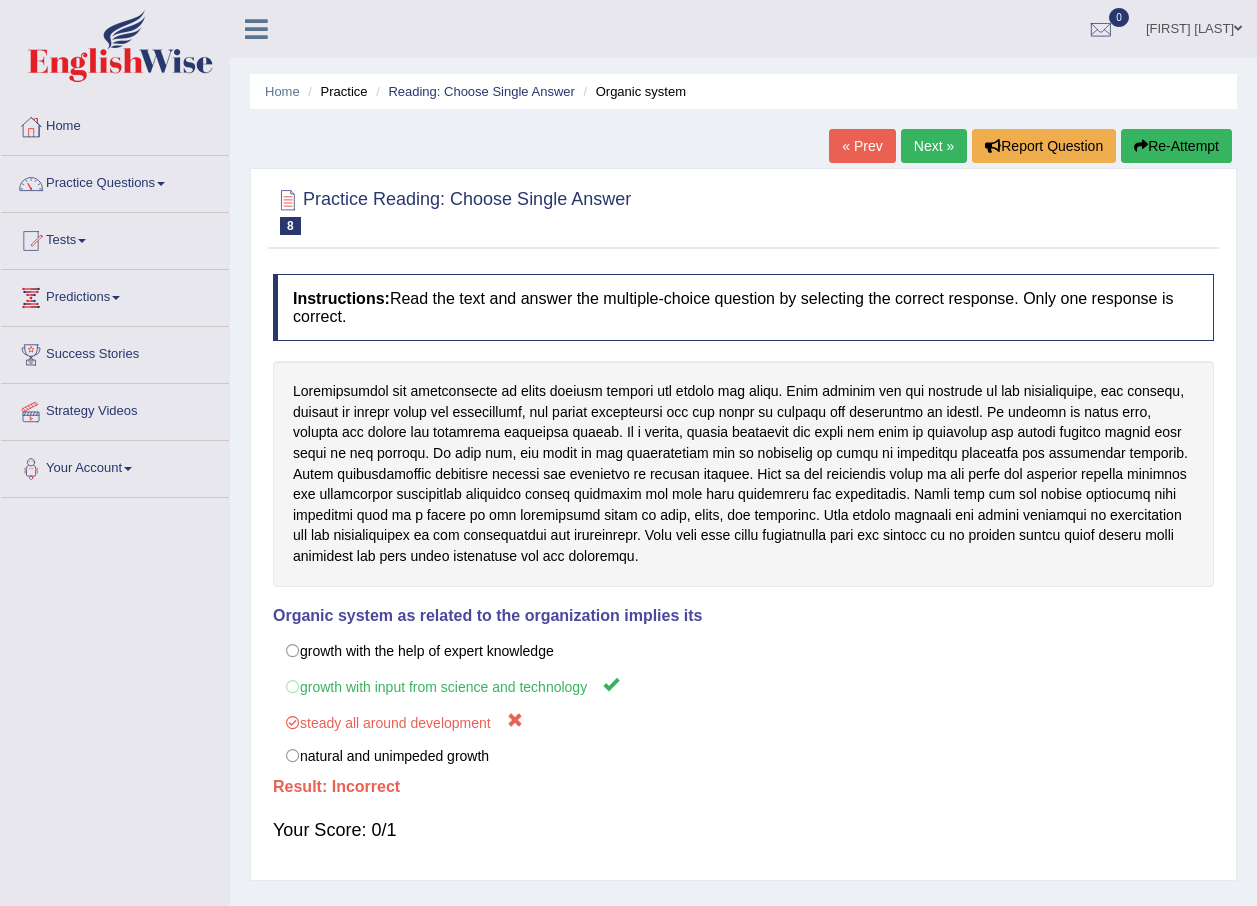 click on "Next »" at bounding box center [934, 146] 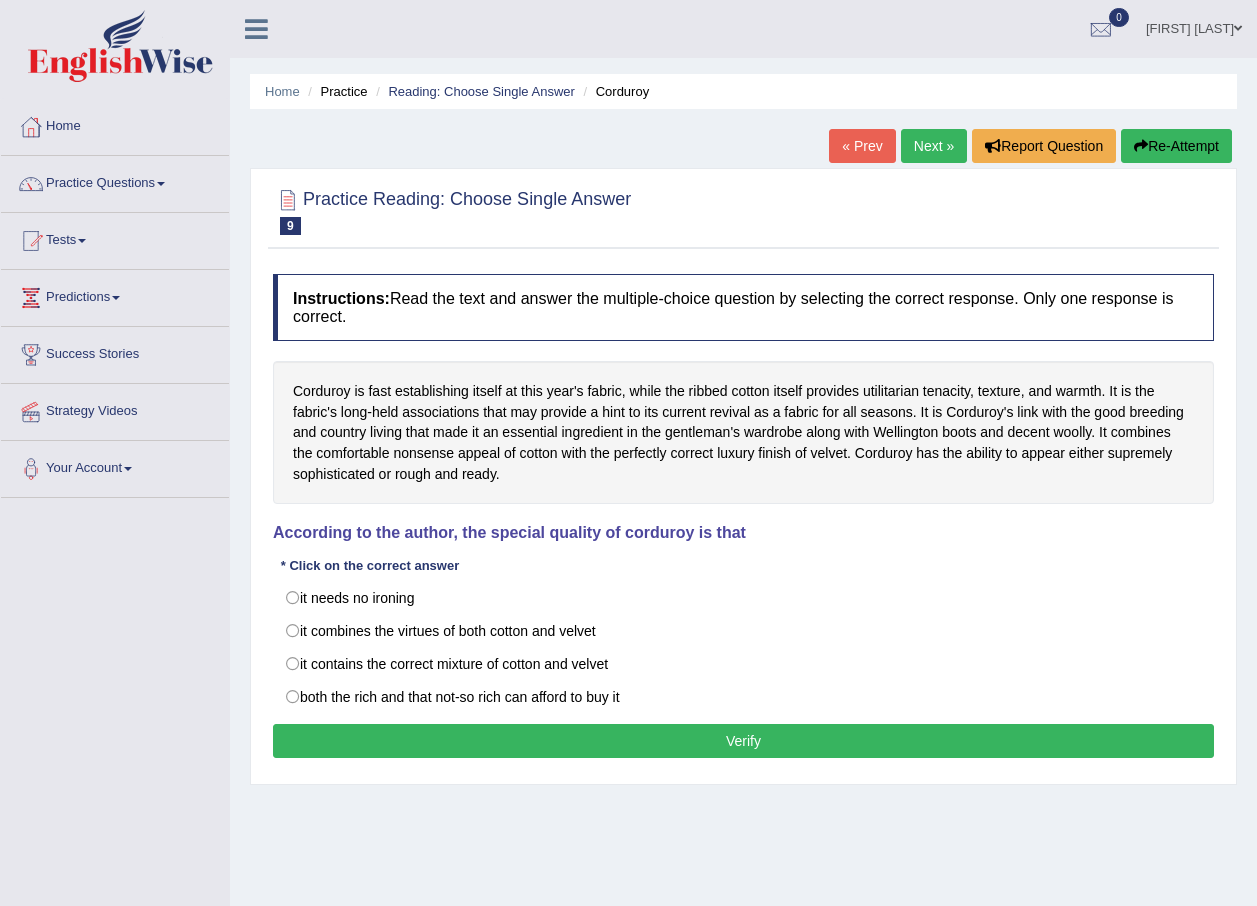 scroll, scrollTop: 0, scrollLeft: 0, axis: both 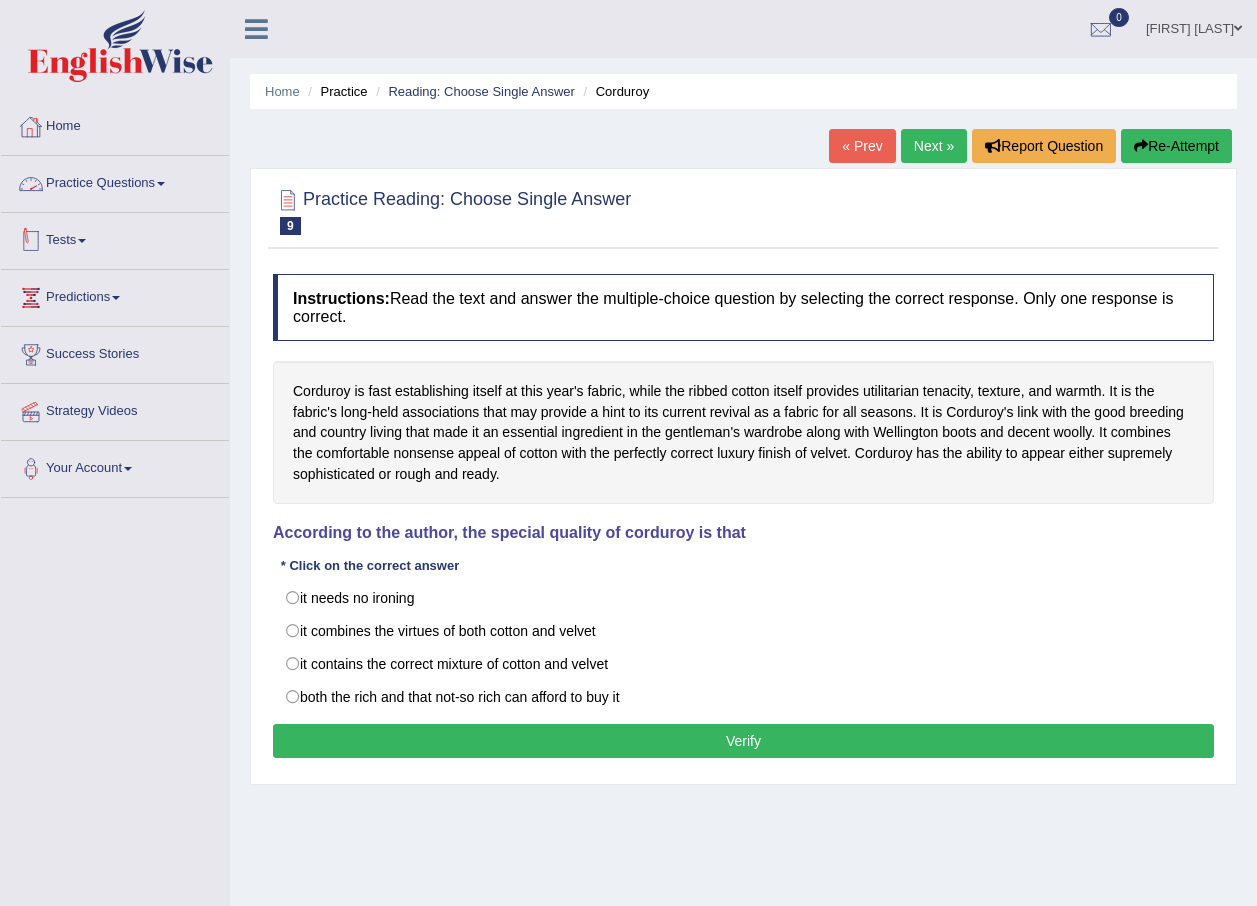 click on "Practice Questions" at bounding box center [115, 181] 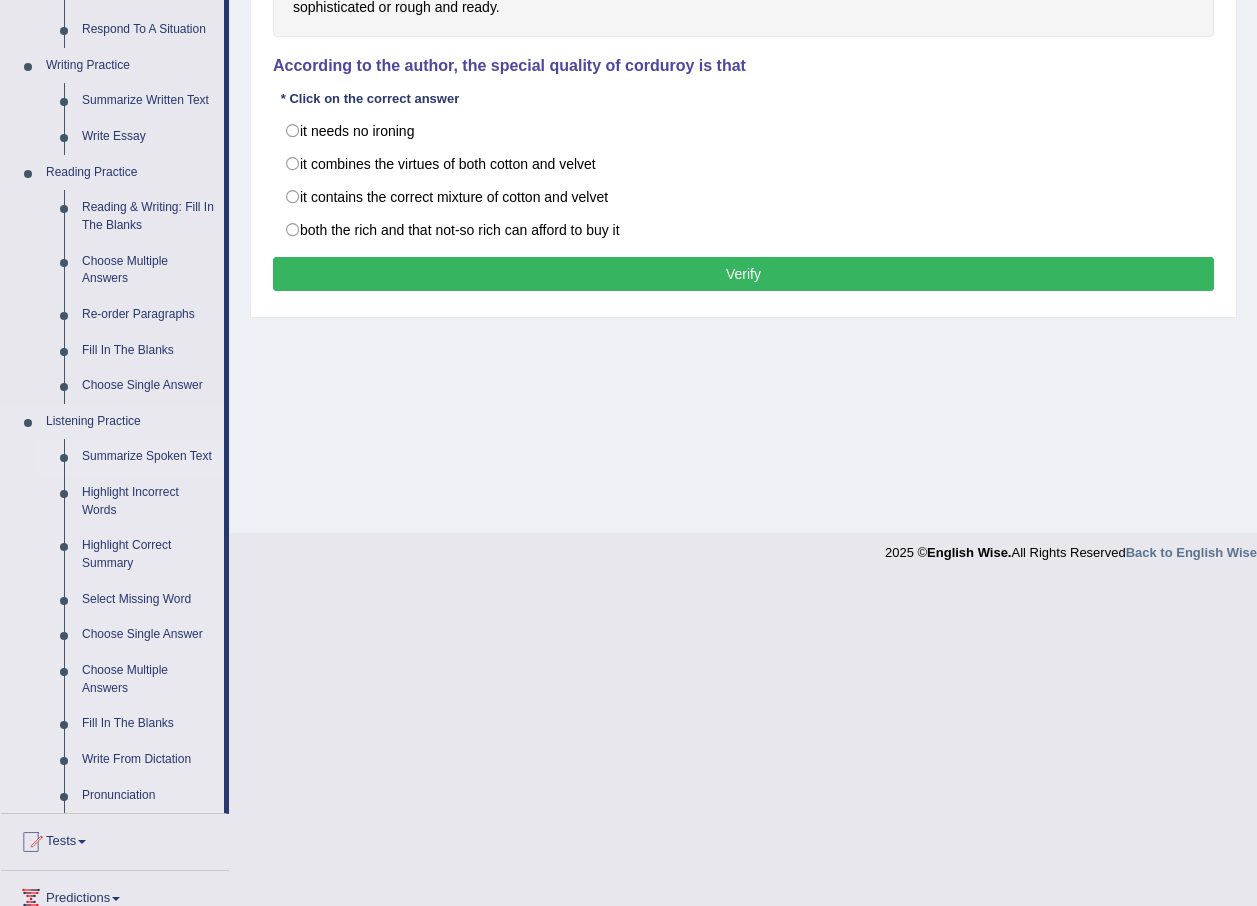 scroll, scrollTop: 461, scrollLeft: 0, axis: vertical 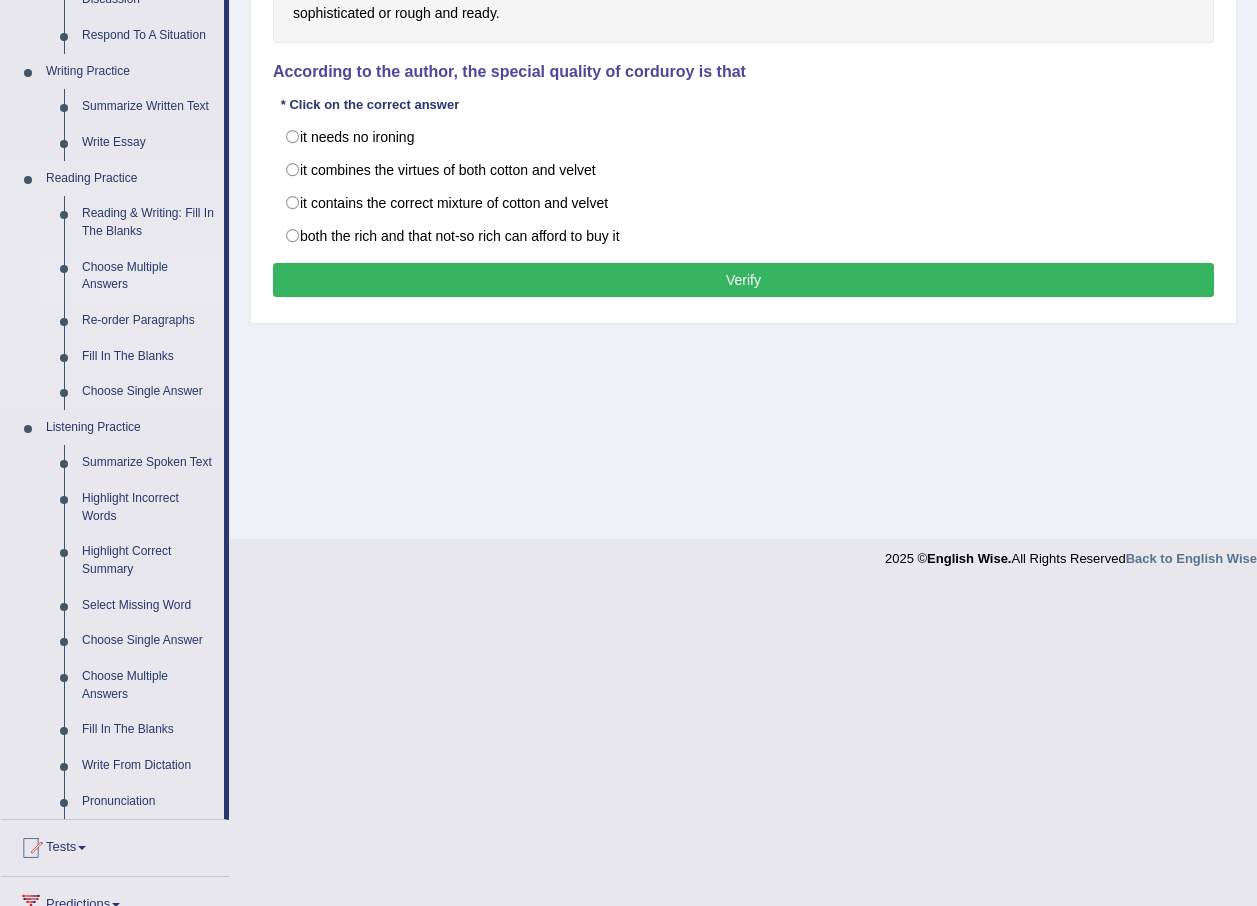 click on "Choose Multiple Answers" at bounding box center (148, 276) 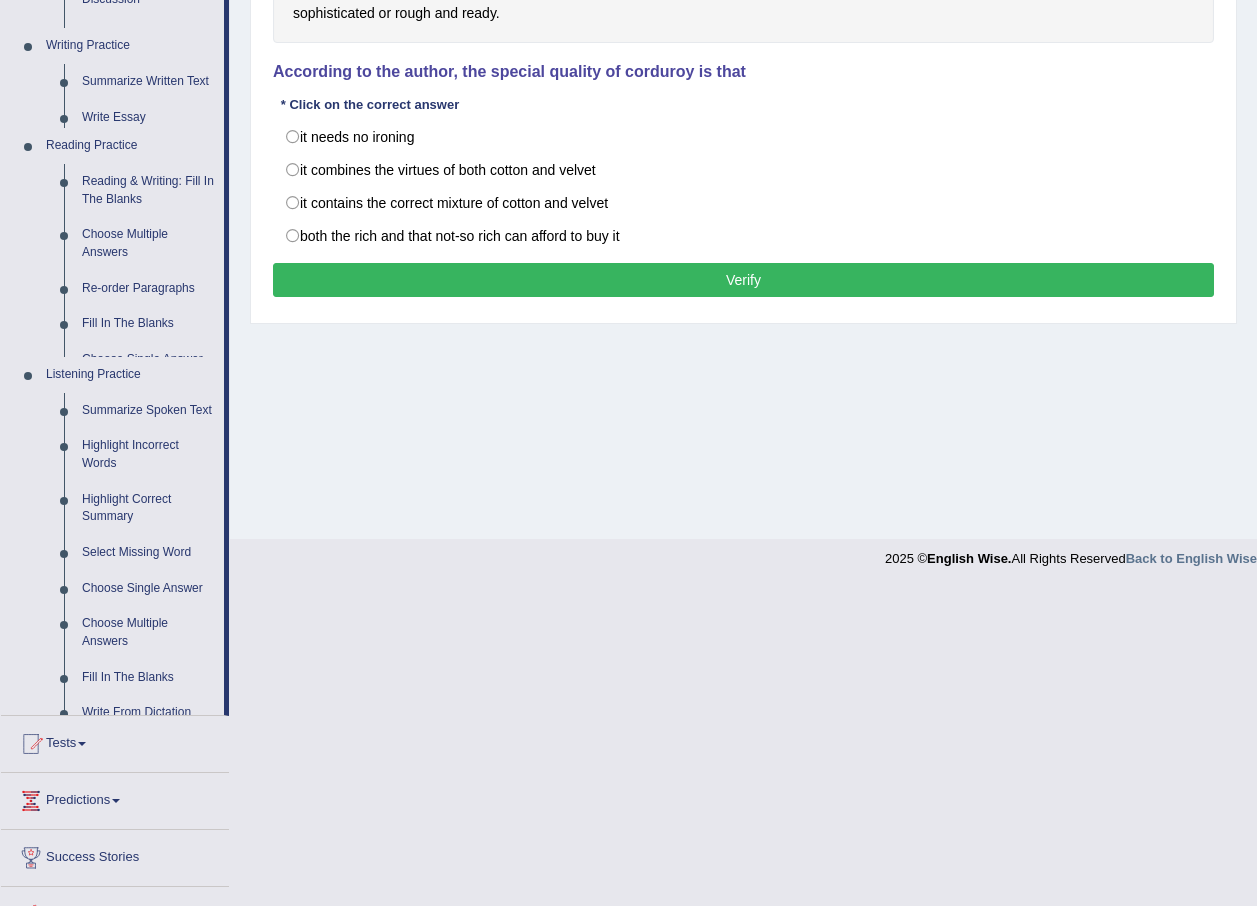 scroll, scrollTop: 144, scrollLeft: 0, axis: vertical 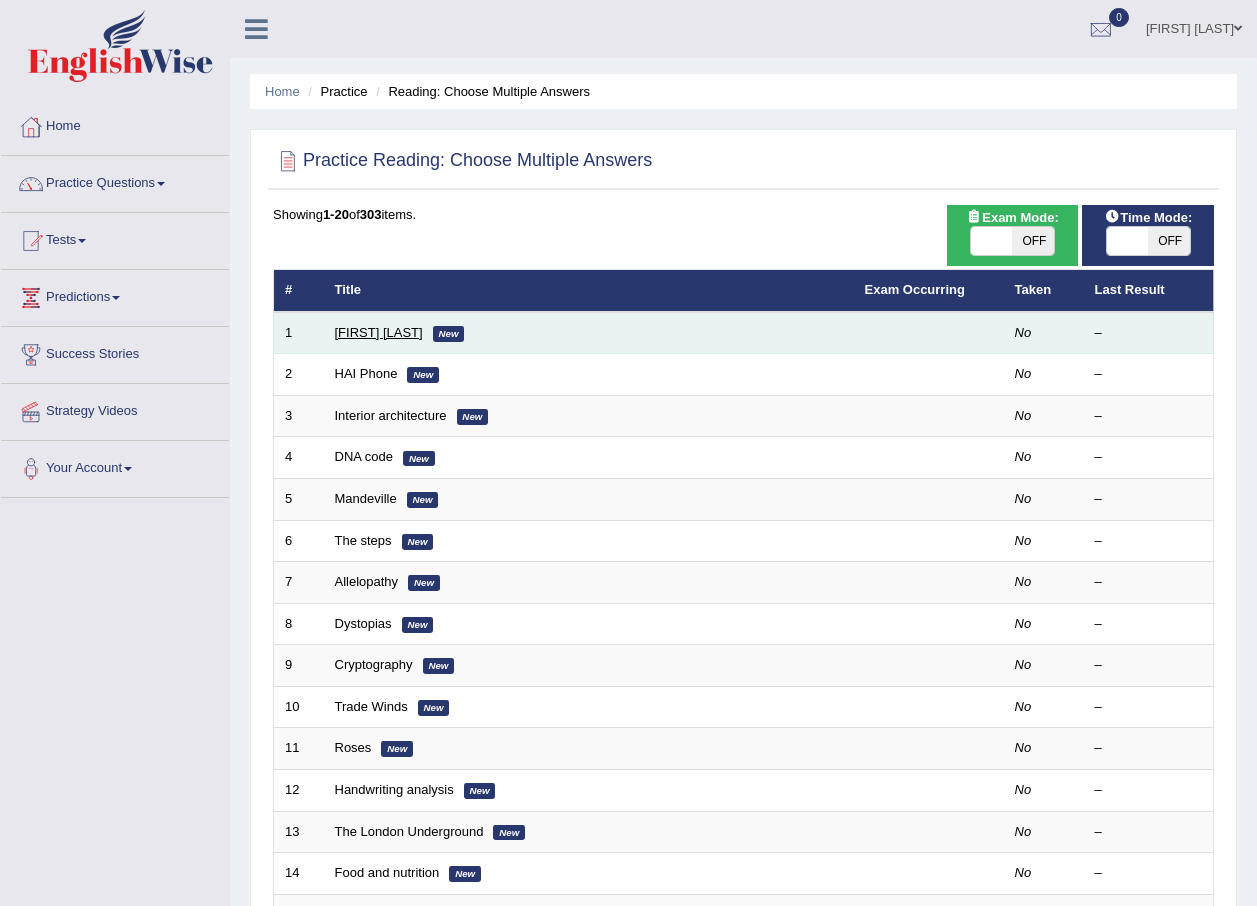 click on "[FIRST] [LAST]" at bounding box center [379, 332] 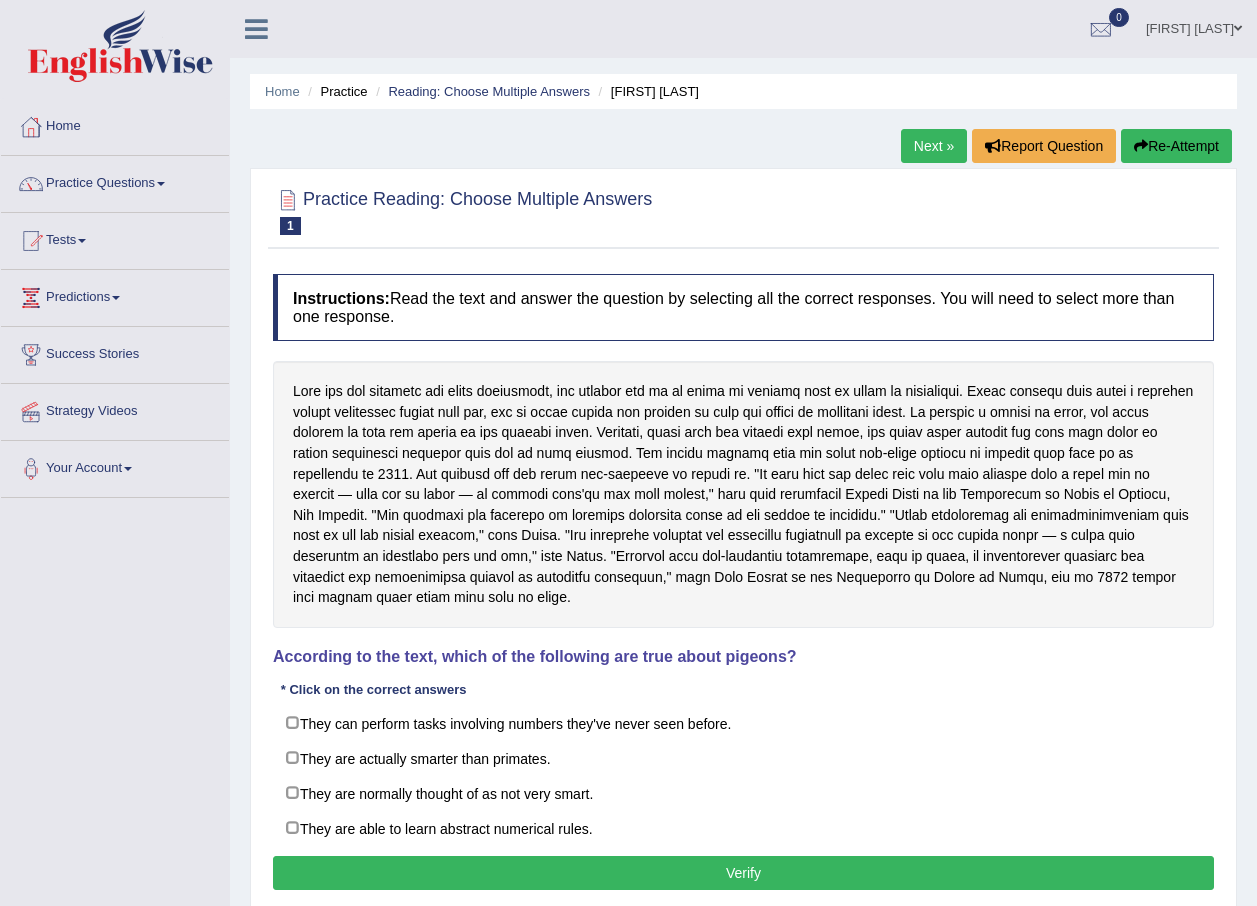 scroll, scrollTop: 0, scrollLeft: 0, axis: both 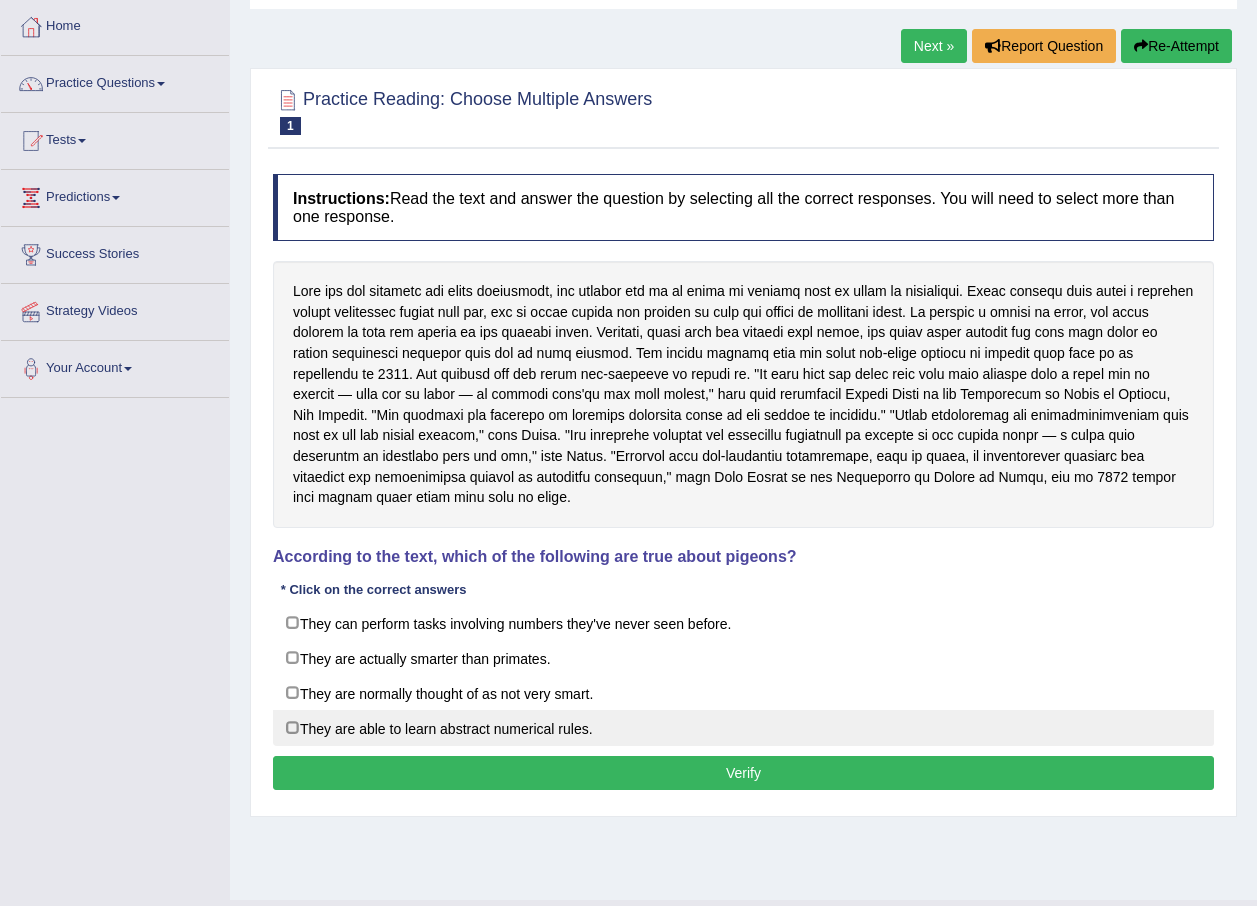 drag, startPoint x: 340, startPoint y: 695, endPoint x: 409, endPoint y: 715, distance: 71.8401 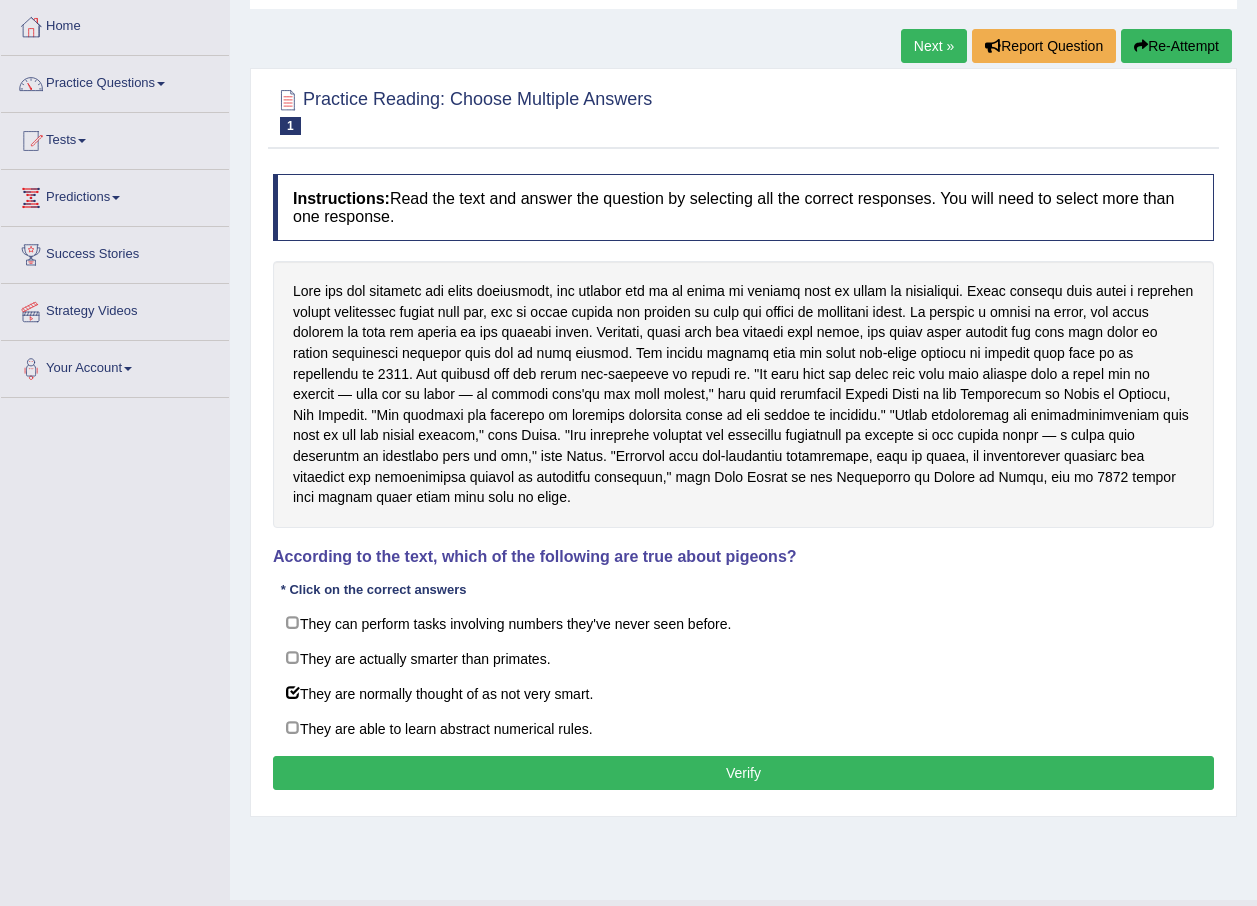 click on "Verify" at bounding box center [743, 773] 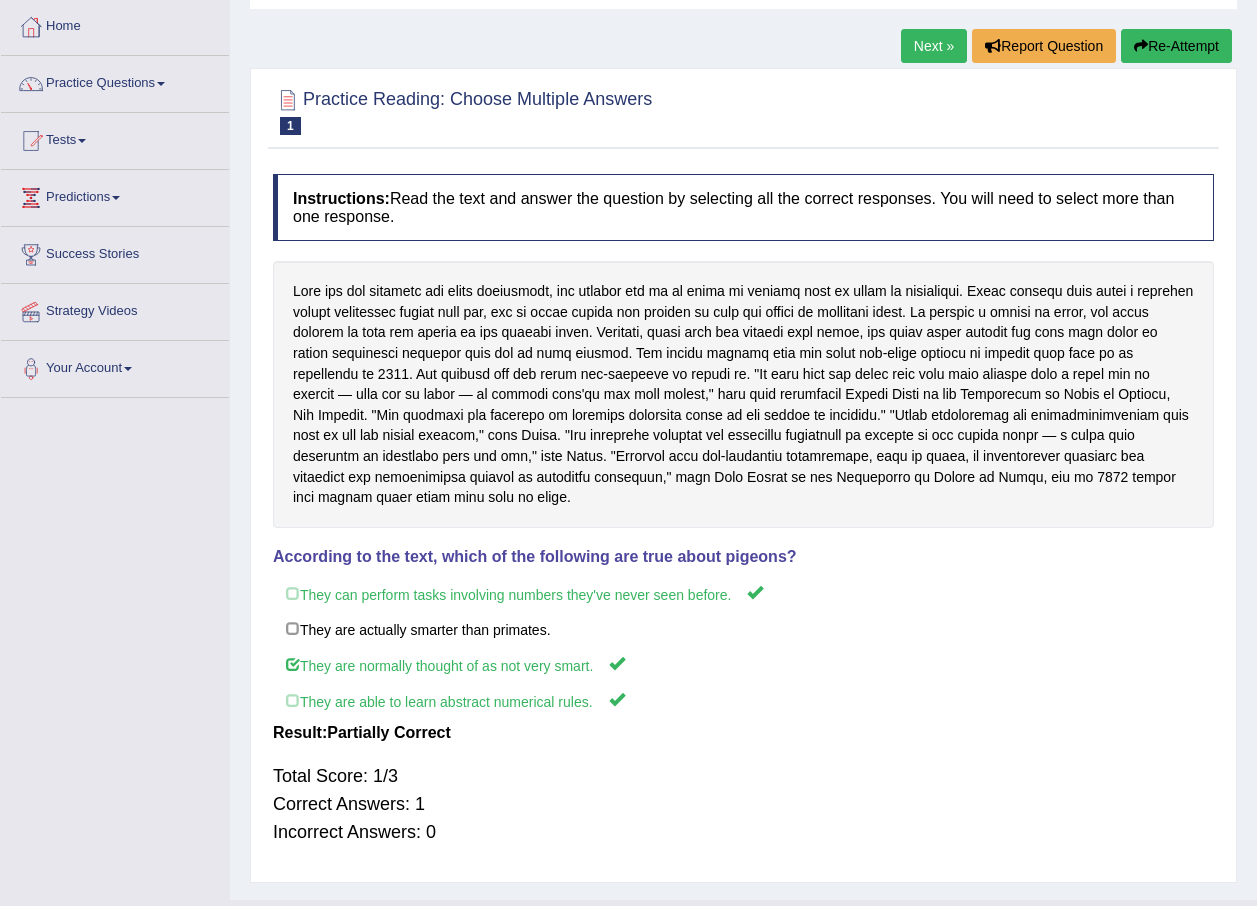 click on "Next »" at bounding box center (934, 46) 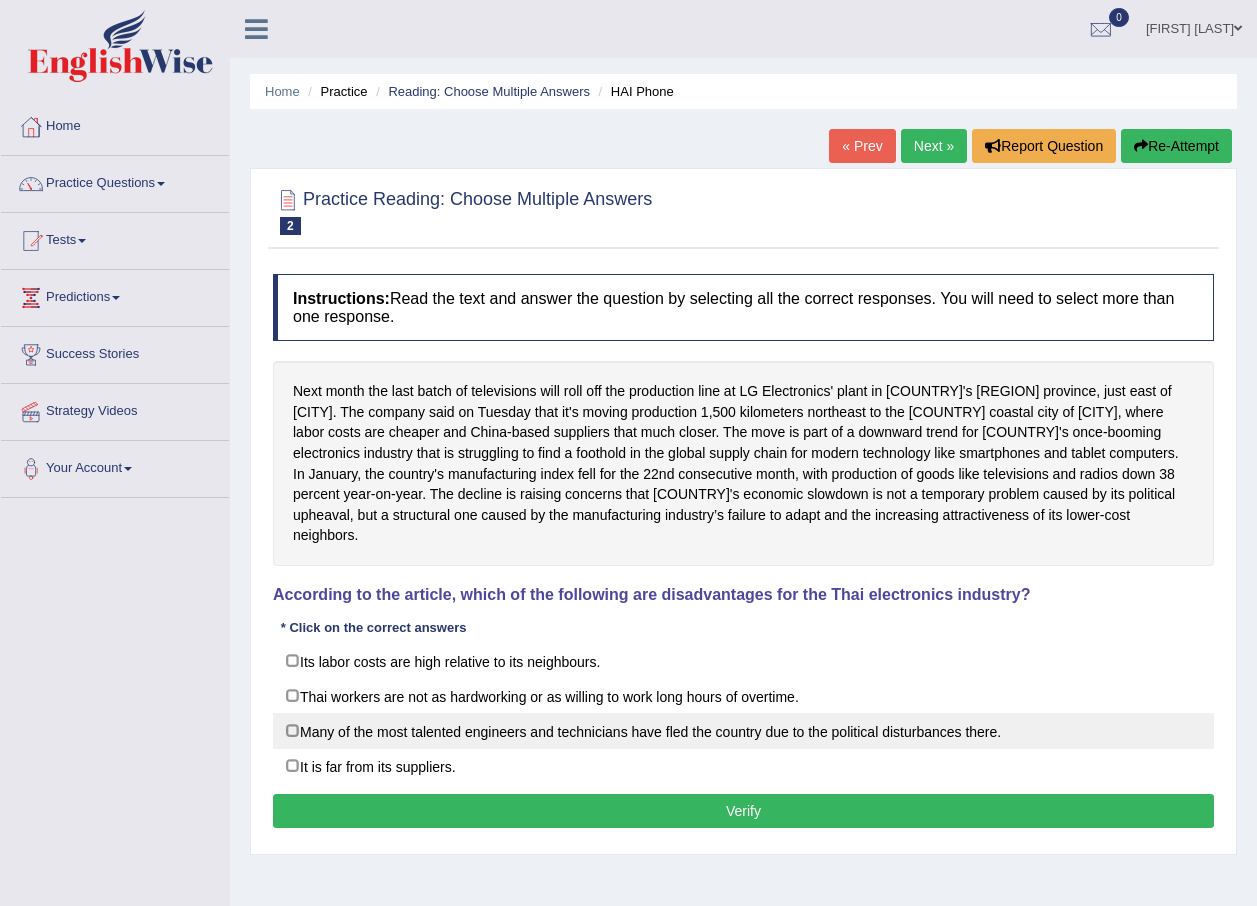scroll, scrollTop: 0, scrollLeft: 0, axis: both 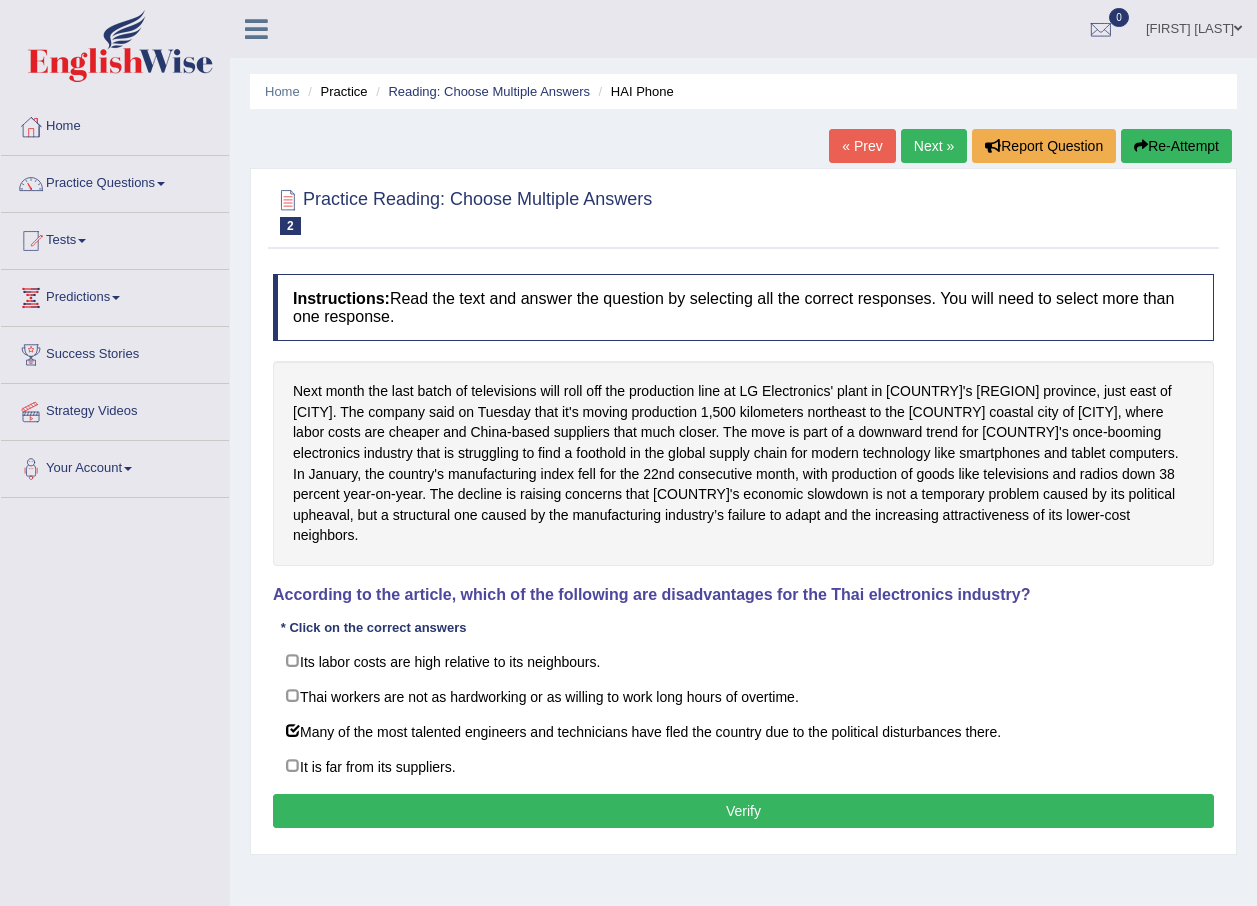 click on "Verify" at bounding box center [743, 811] 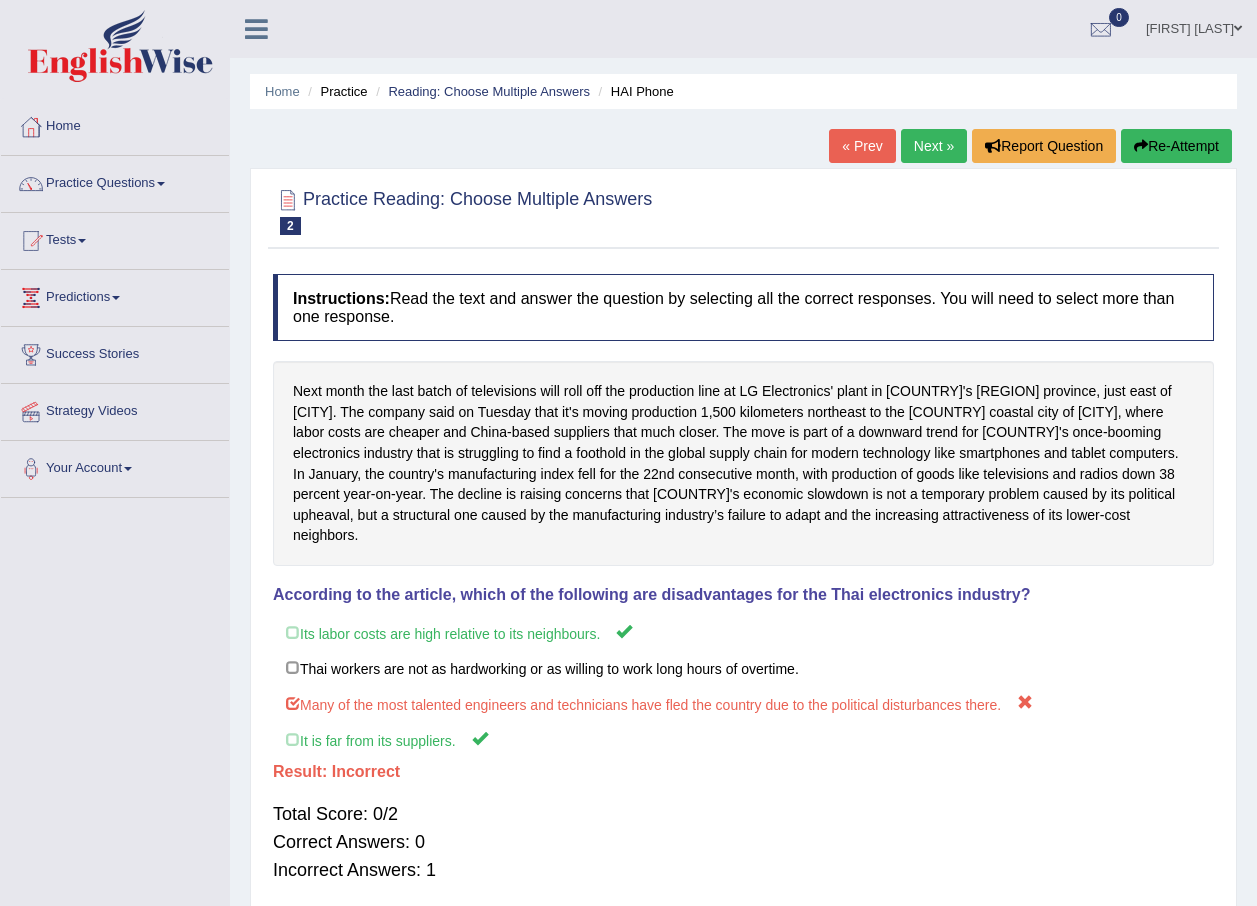 click on "Next »" at bounding box center (934, 146) 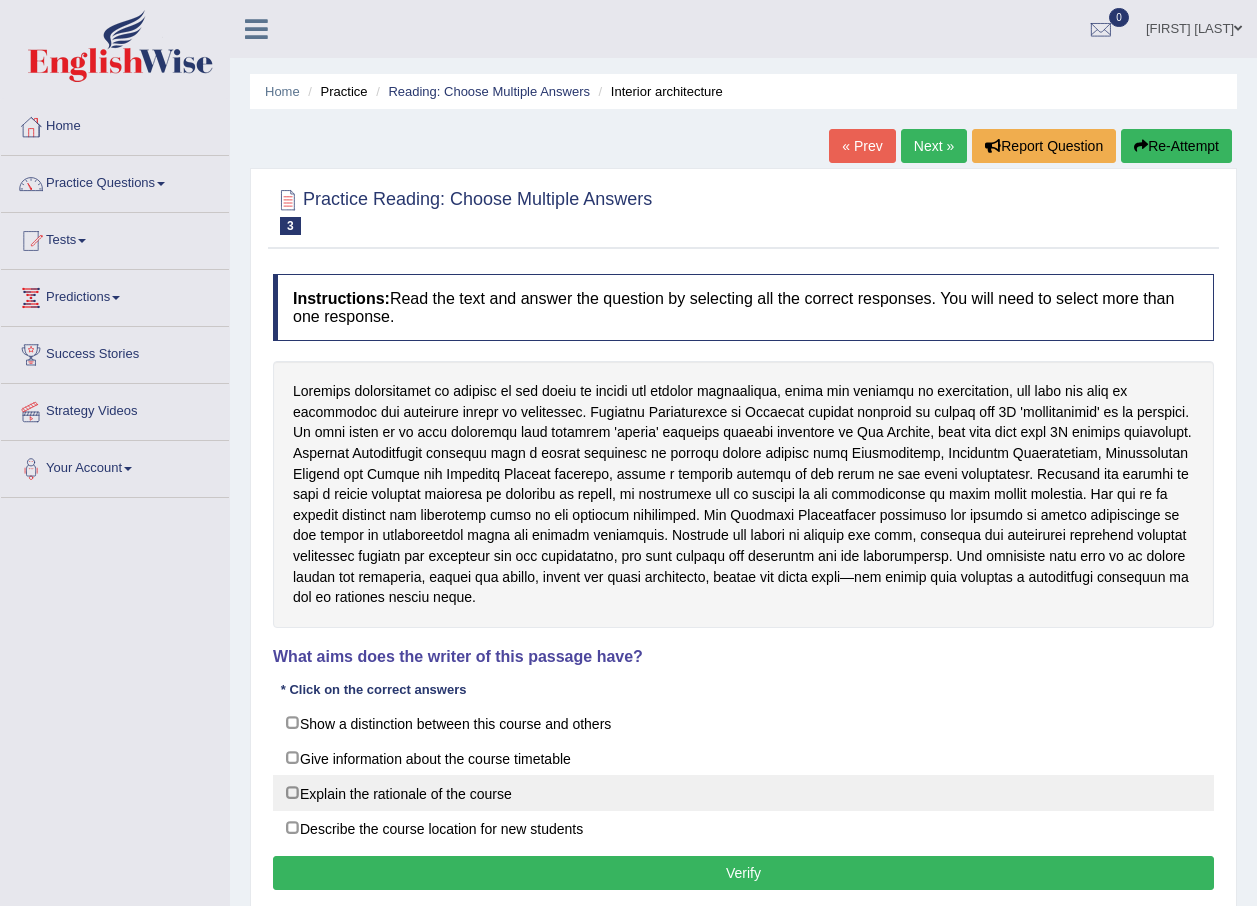 scroll, scrollTop: 0, scrollLeft: 0, axis: both 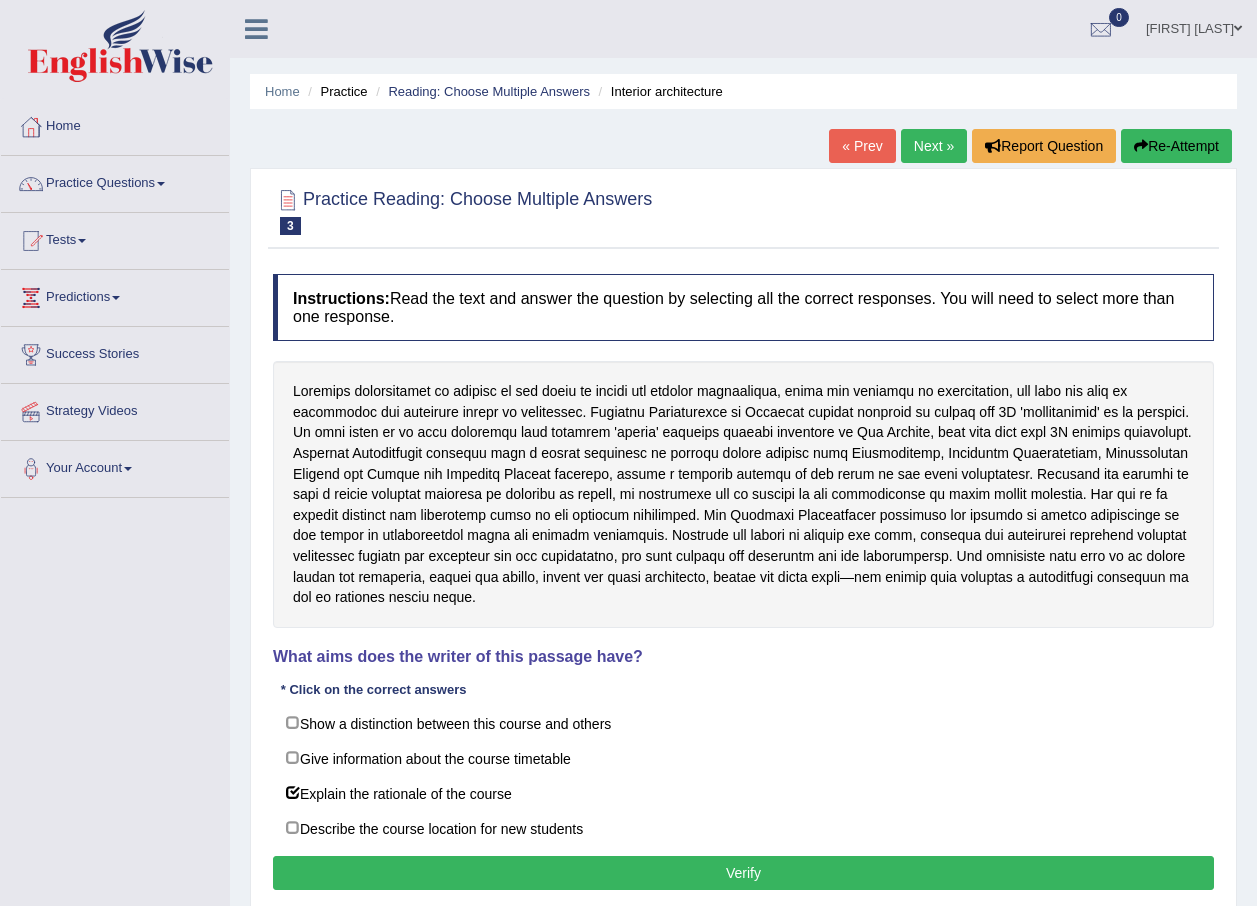 click on "Verify" at bounding box center [743, 873] 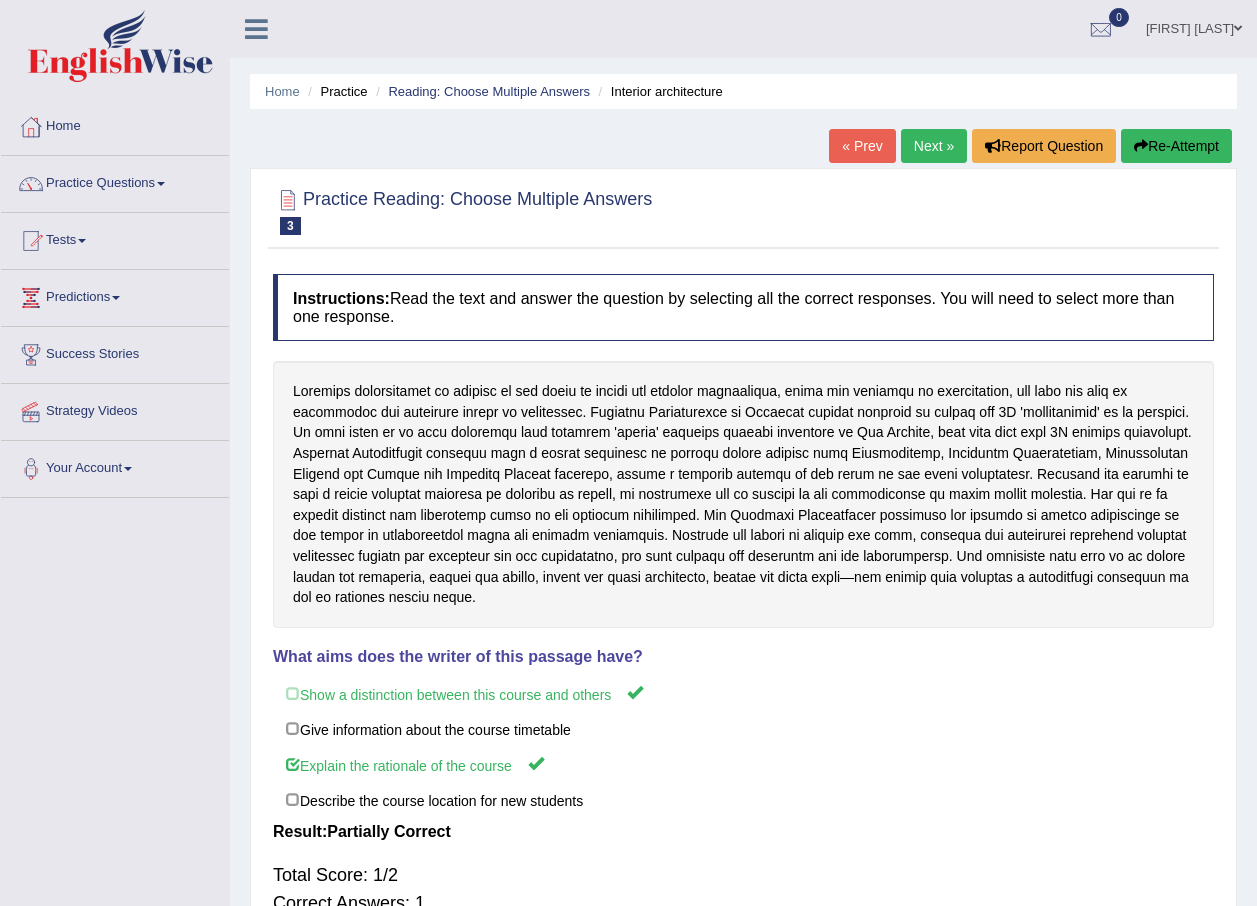 click on "Next »" at bounding box center (934, 146) 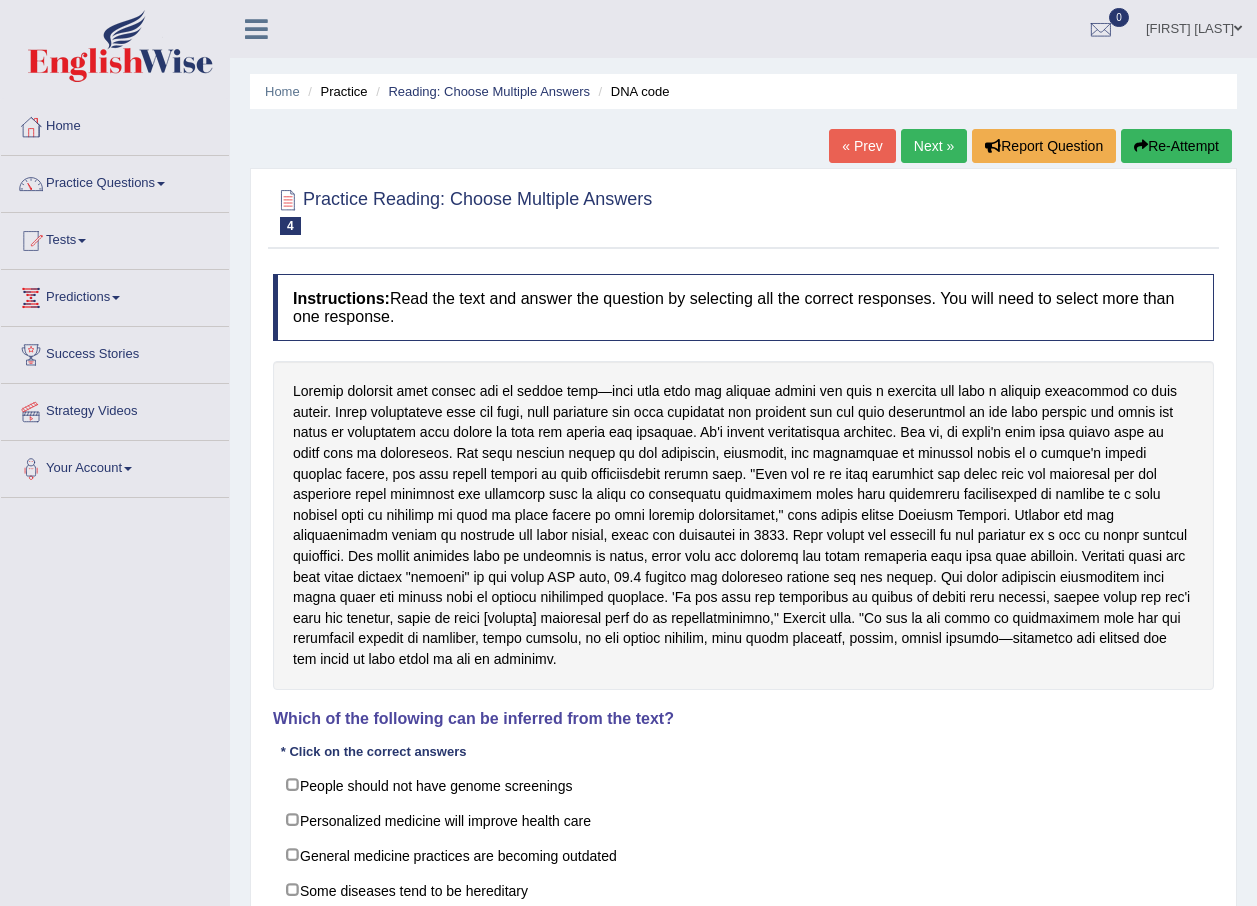 scroll, scrollTop: 0, scrollLeft: 0, axis: both 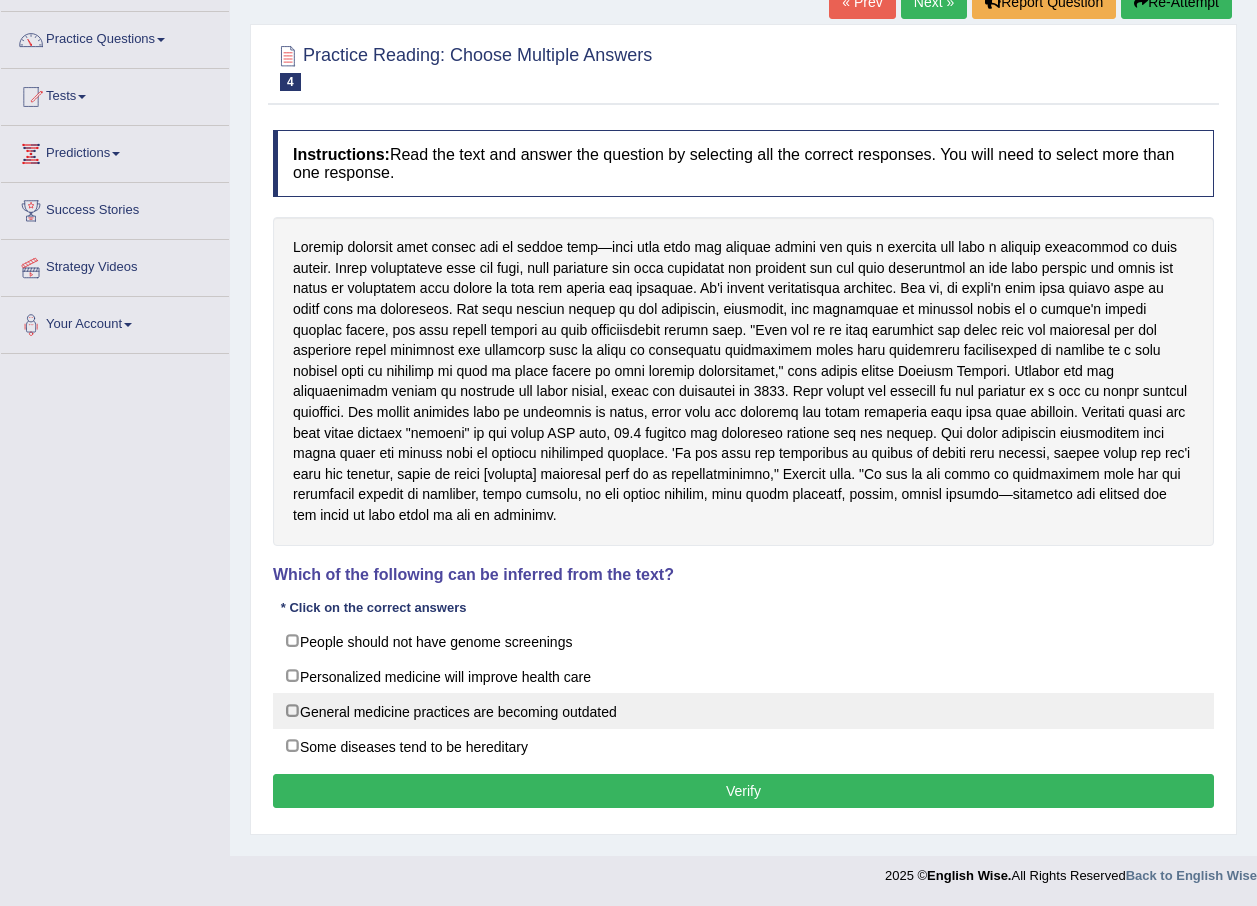 click on "General medicine practices are becoming outdated" at bounding box center [743, 711] 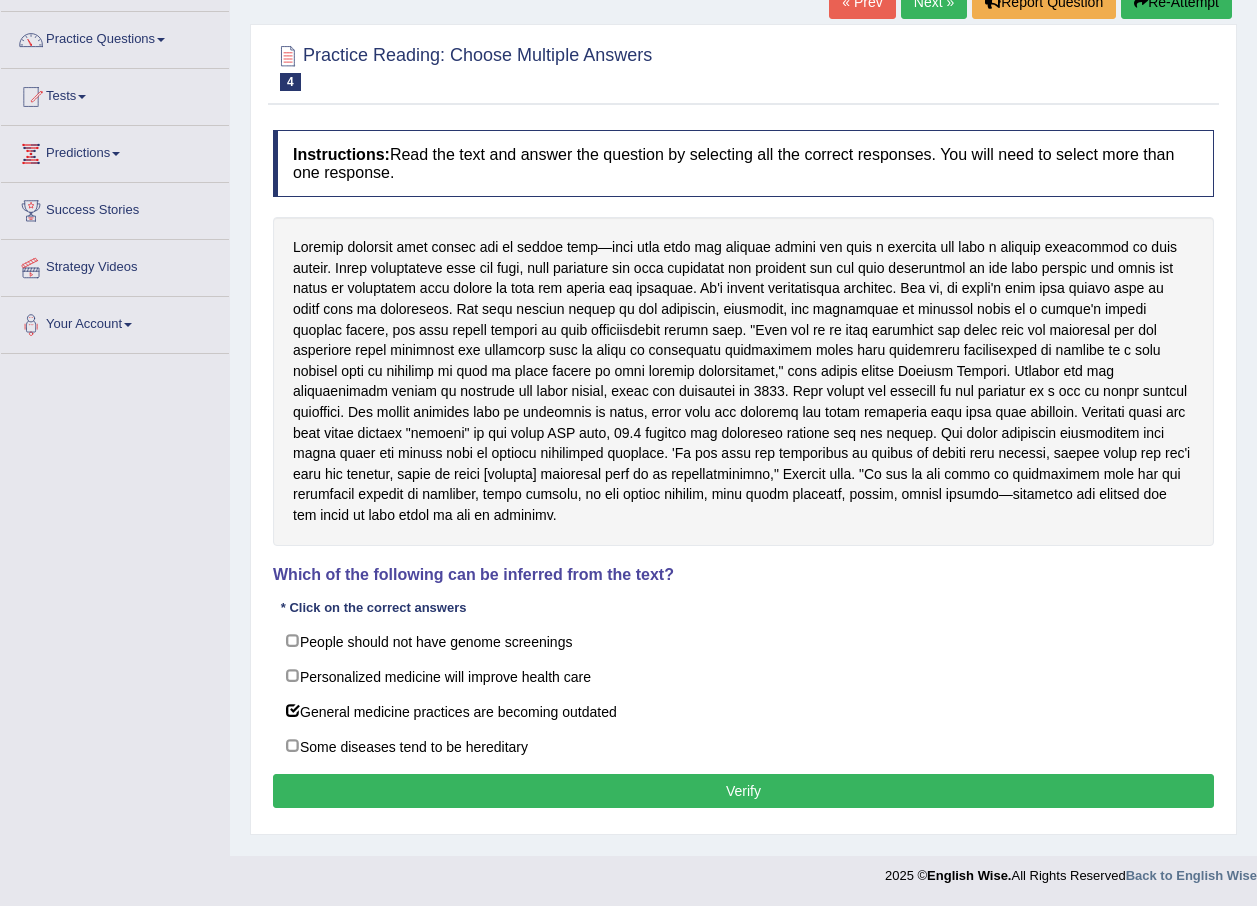 click on "Verify" at bounding box center (743, 791) 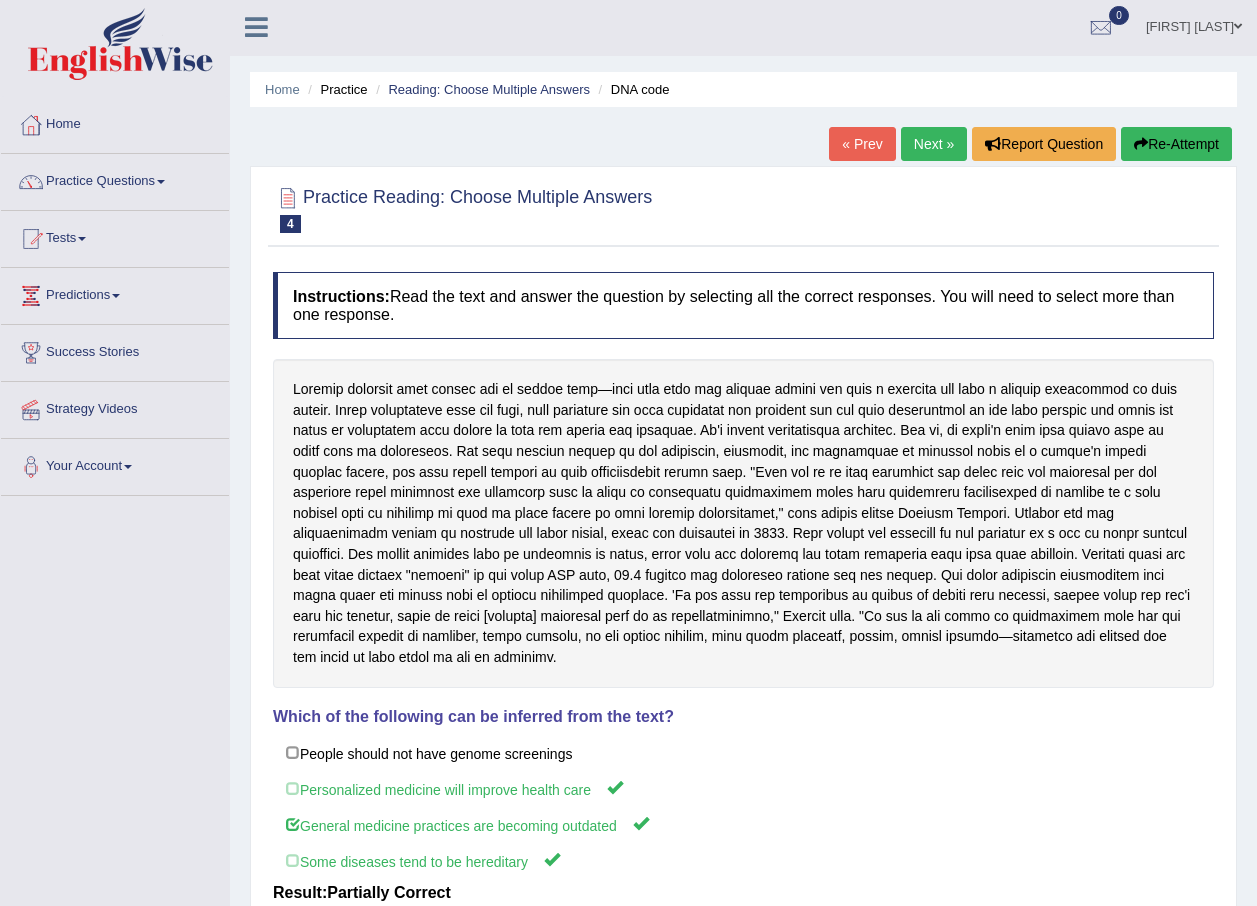 scroll, scrollTop: 0, scrollLeft: 0, axis: both 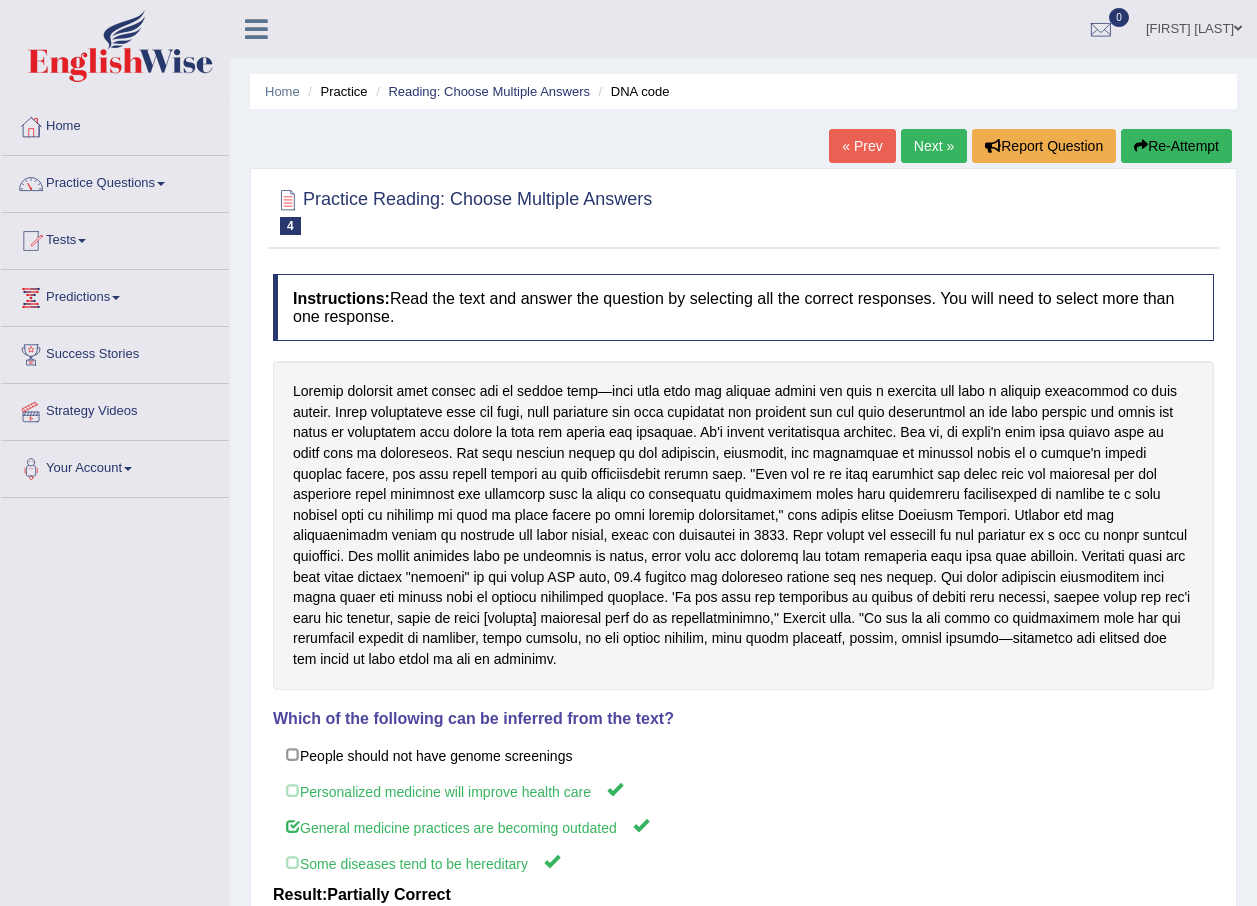 click on "Next »" at bounding box center (934, 146) 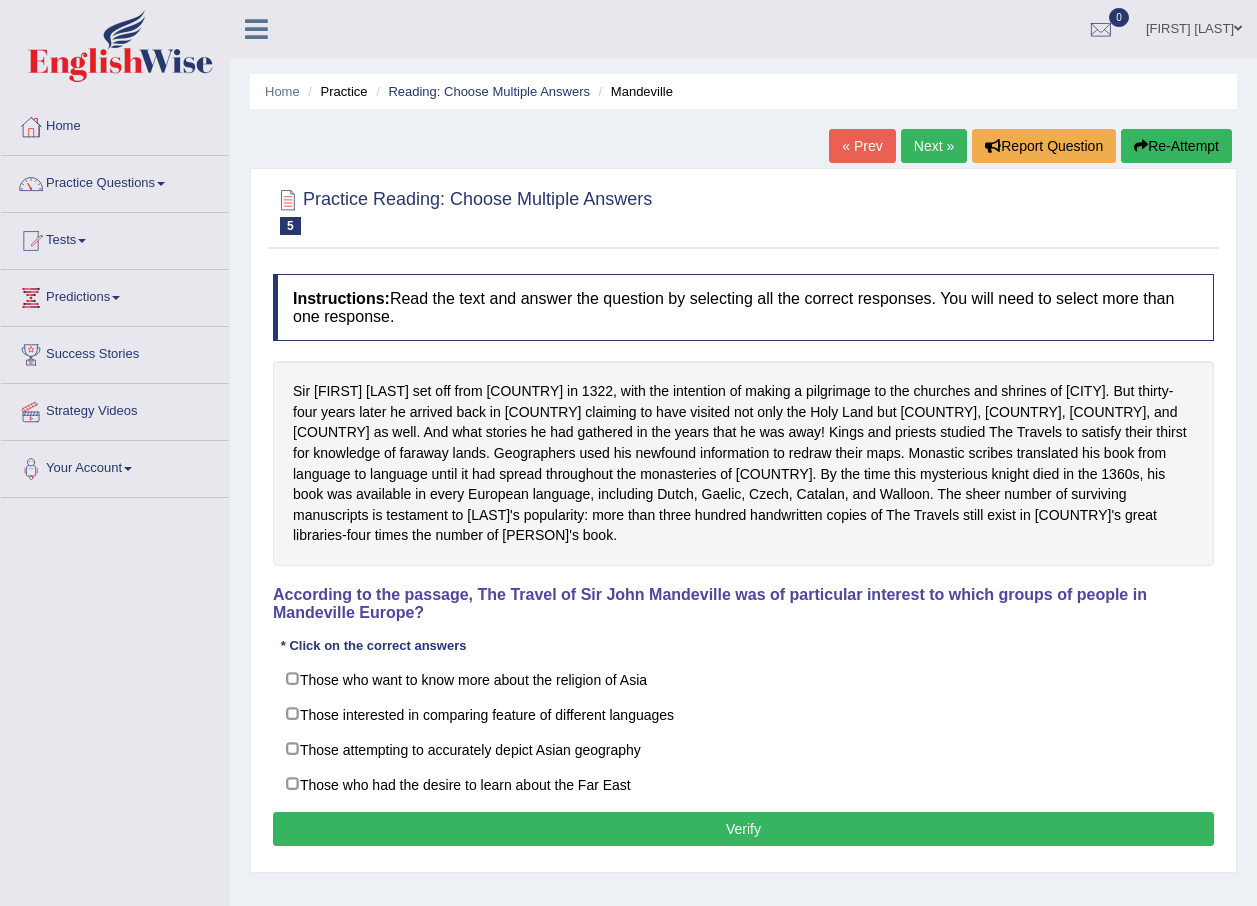 scroll, scrollTop: 0, scrollLeft: 0, axis: both 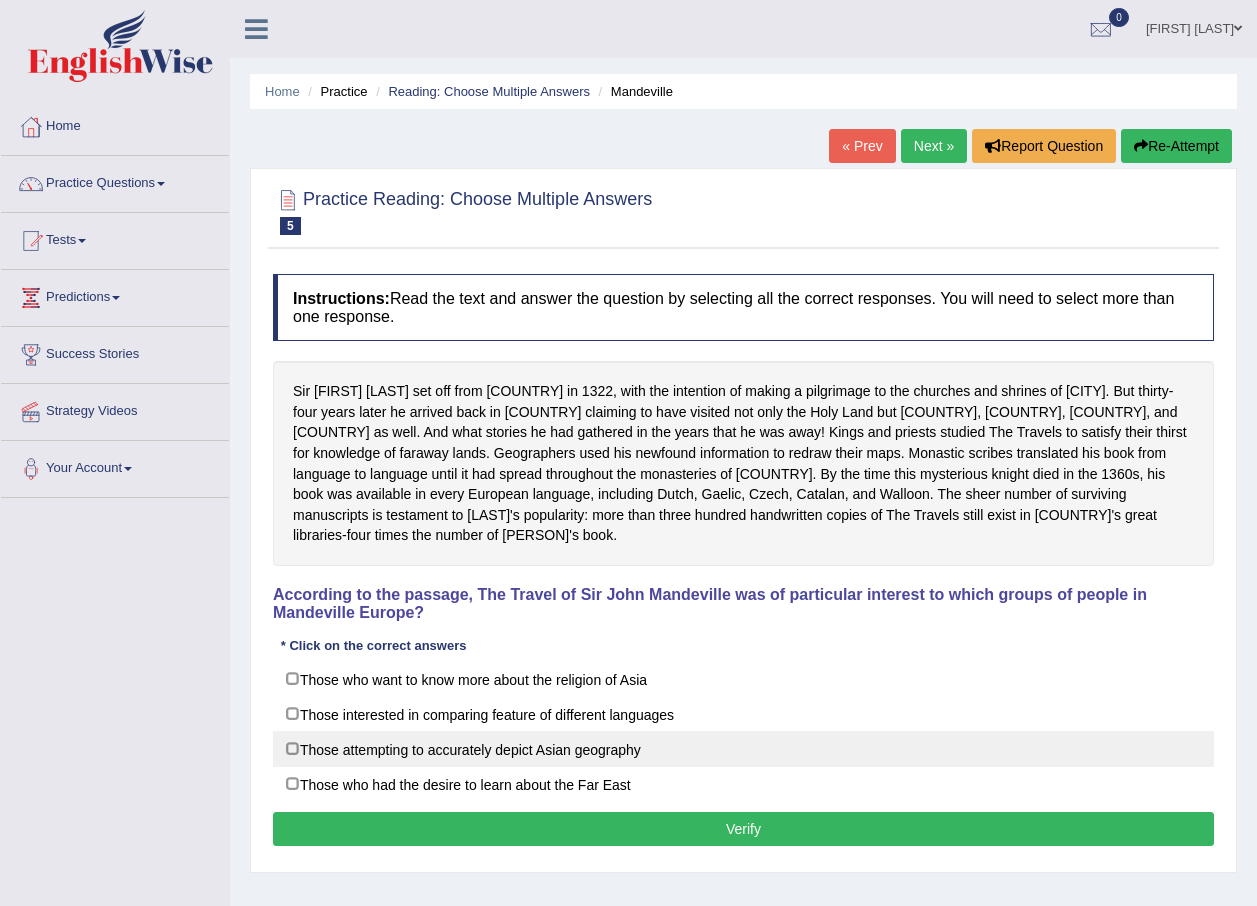 click on "Those attempting to accurately depict Asian geography" at bounding box center (743, 749) 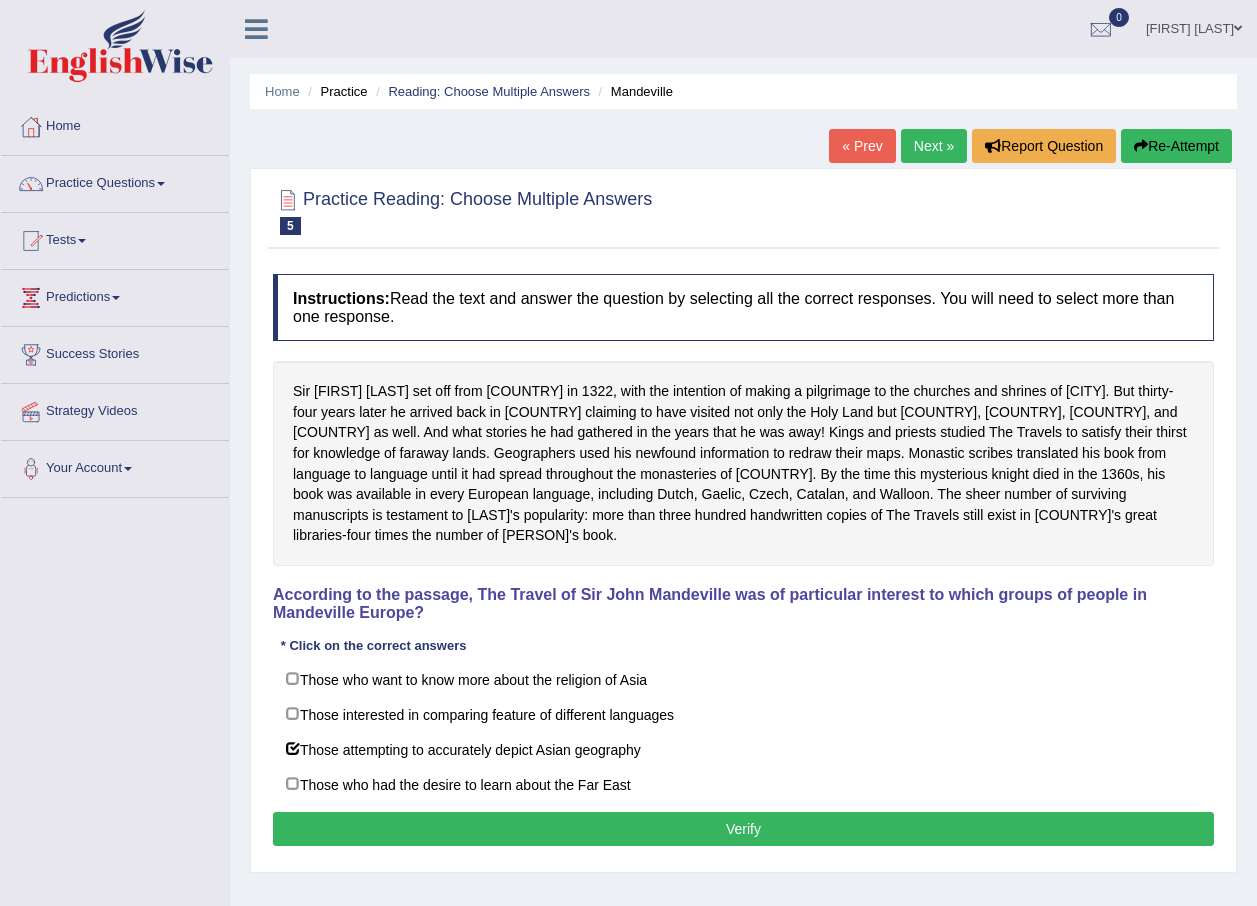 click on "Verify" at bounding box center (743, 829) 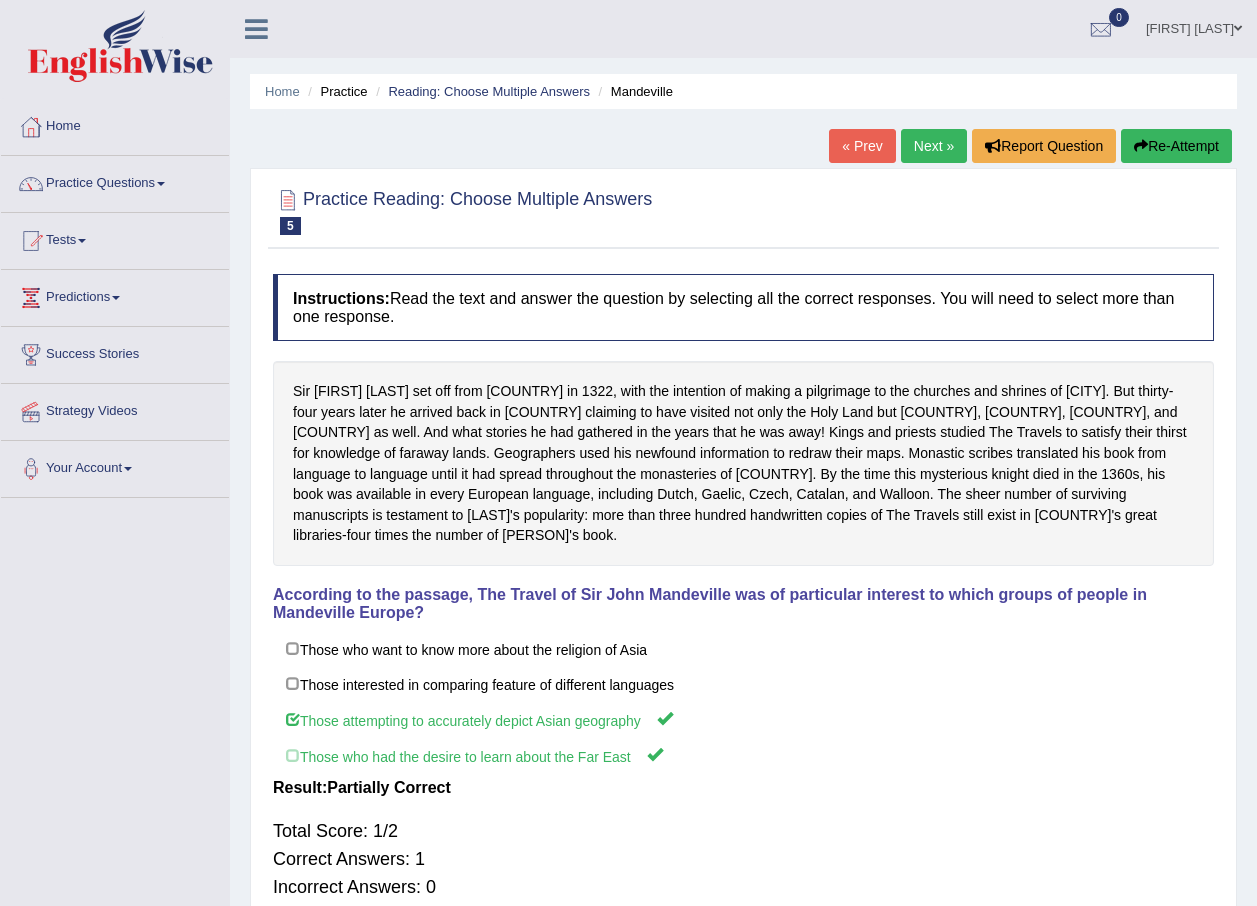 click on "Next »" at bounding box center [934, 146] 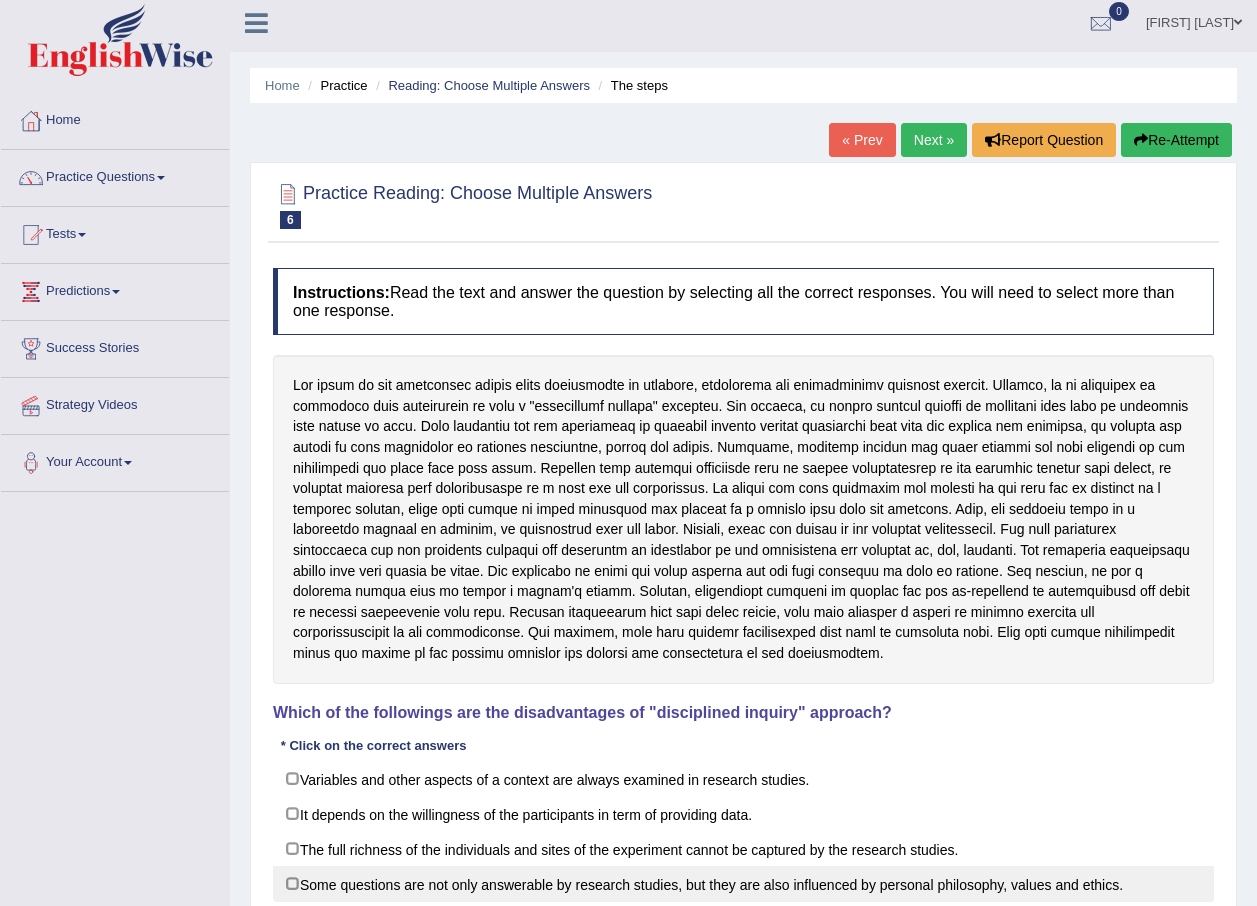 scroll, scrollTop: 91, scrollLeft: 0, axis: vertical 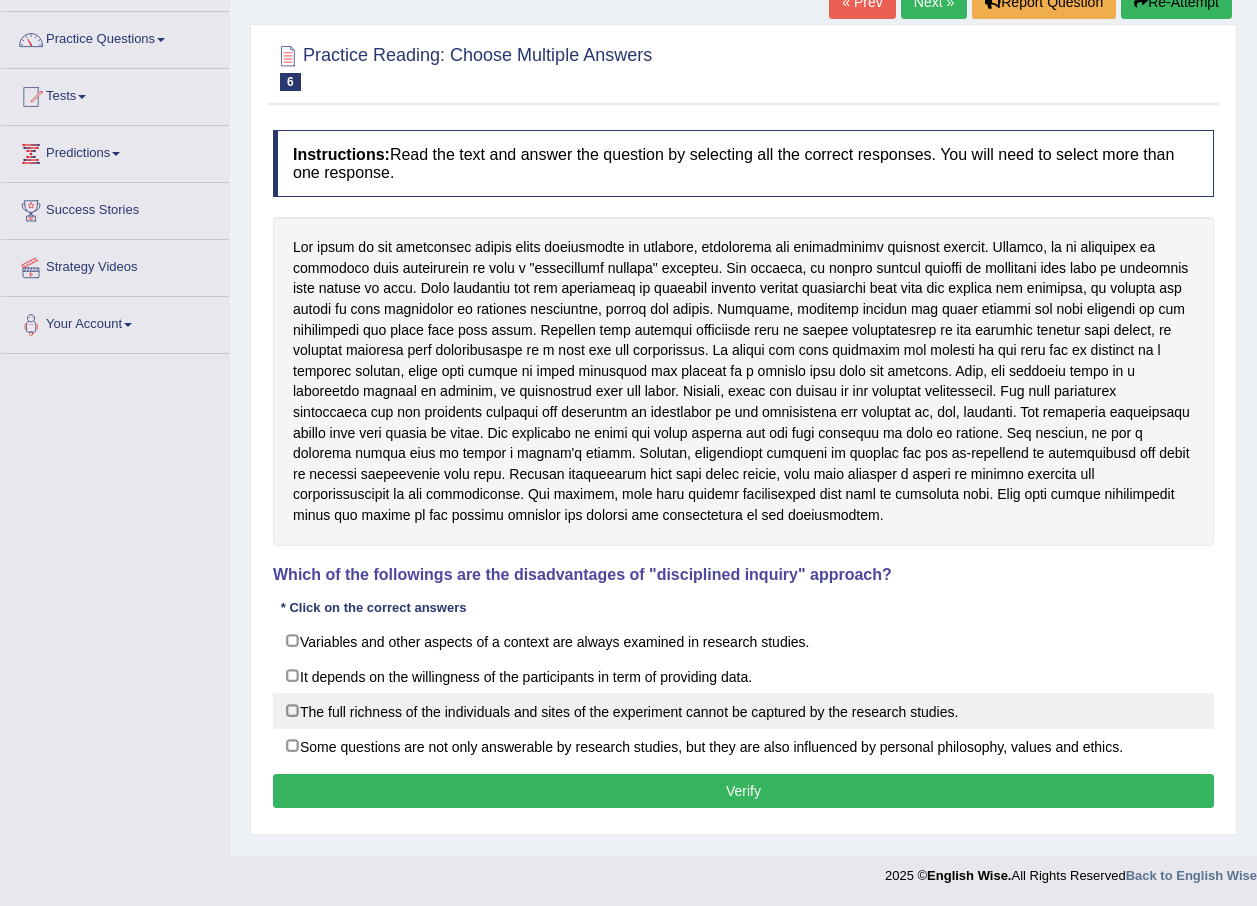 click on "The full richness of the individuals and sites of the experiment cannot be captured by the research studies." at bounding box center [743, 711] 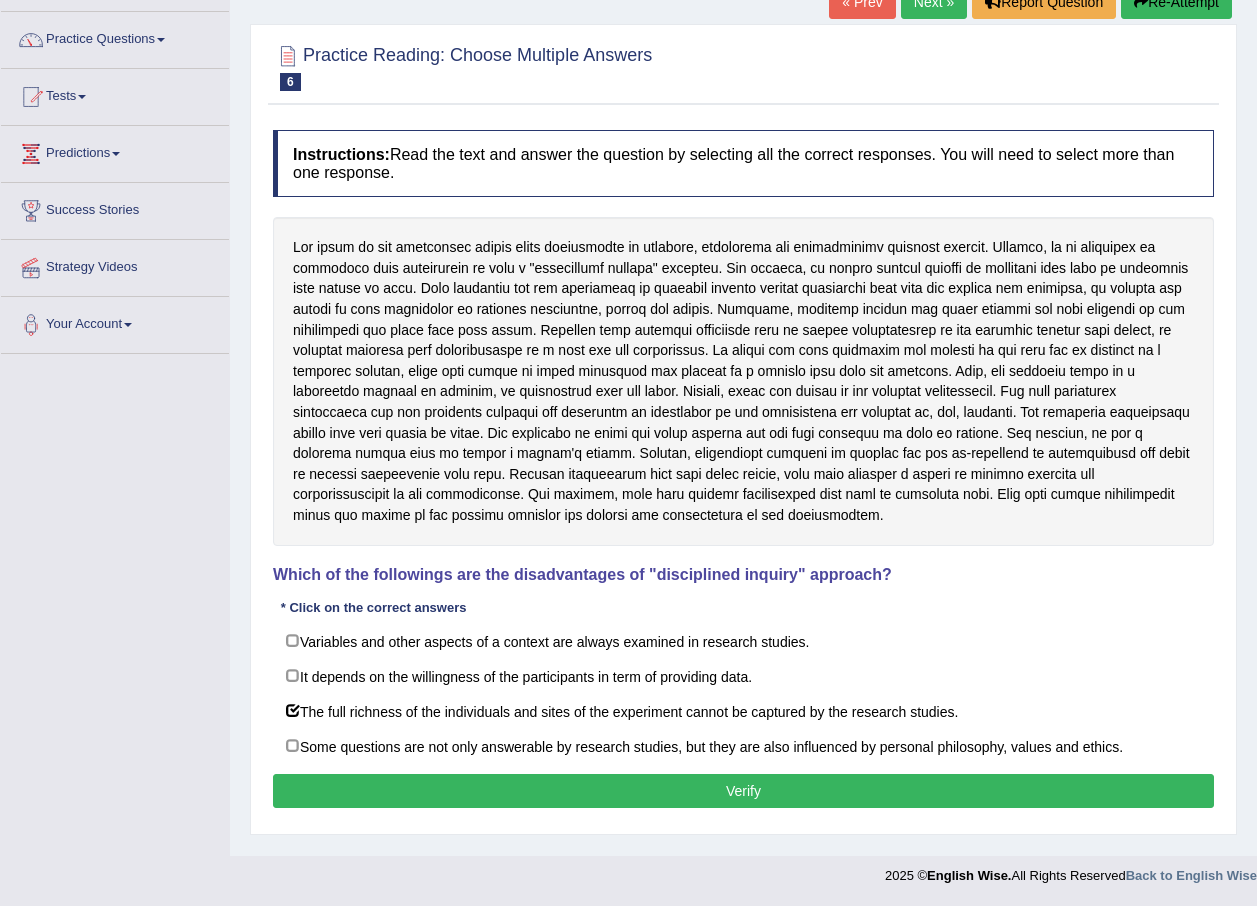 click on "Verify" at bounding box center (743, 791) 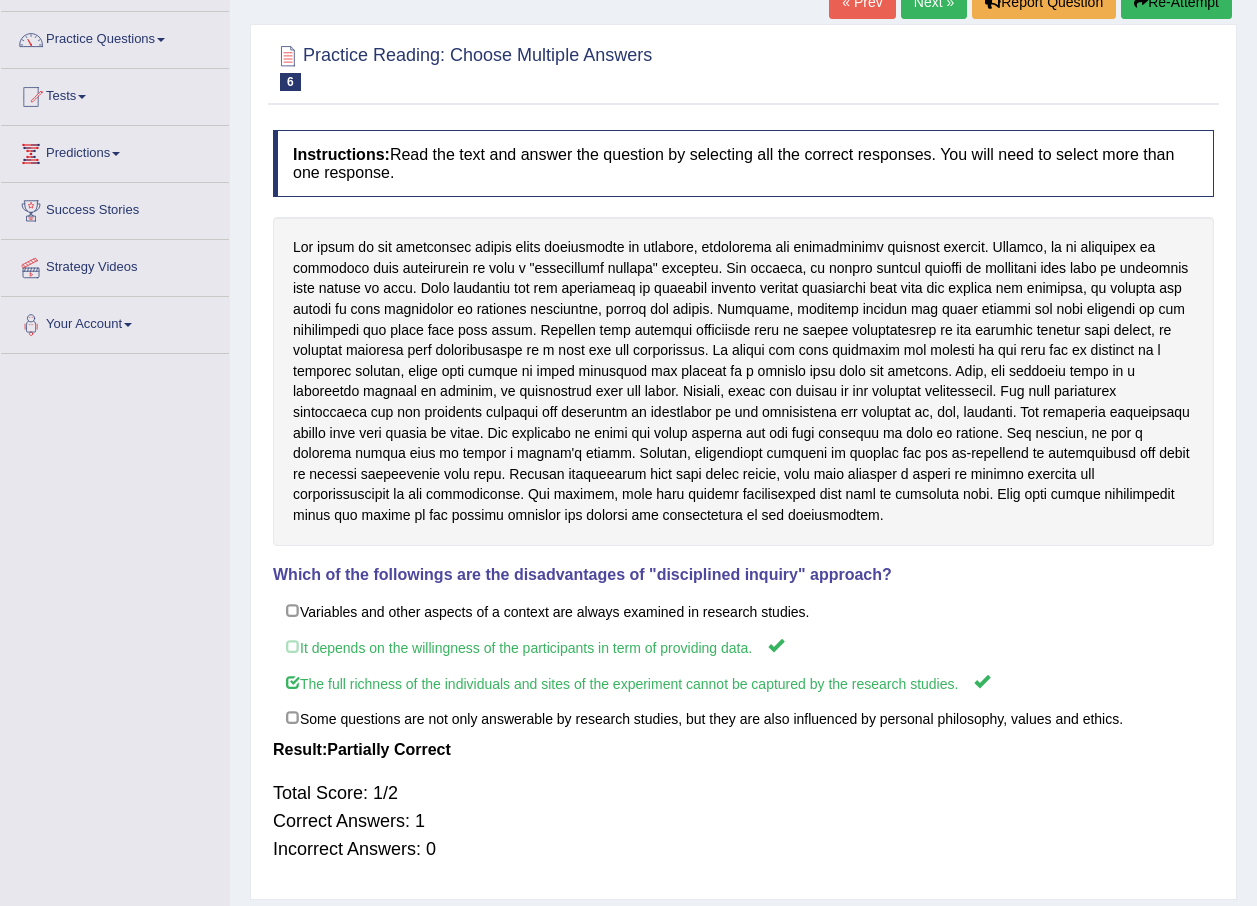 click on "Next »" at bounding box center (934, 2) 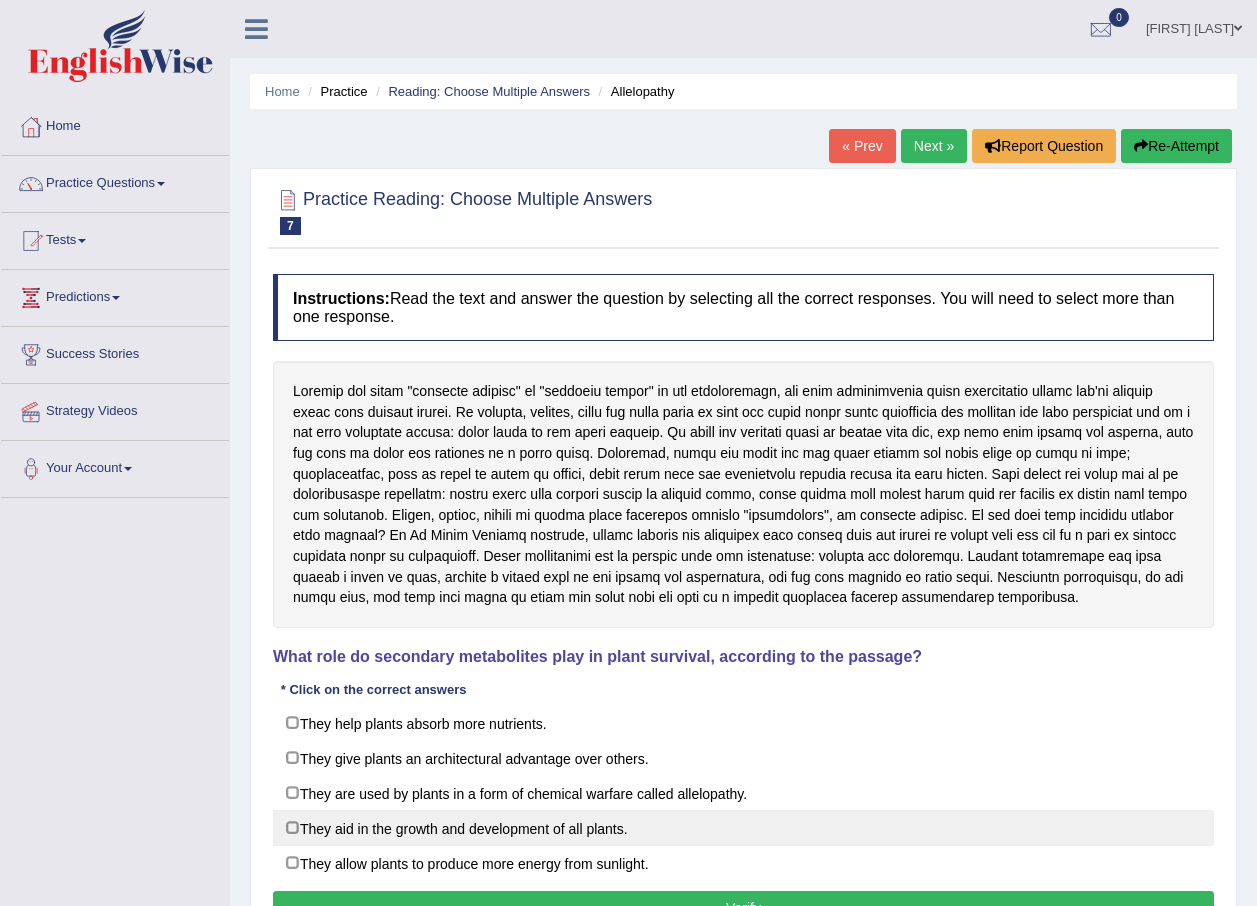 scroll, scrollTop: 0, scrollLeft: 0, axis: both 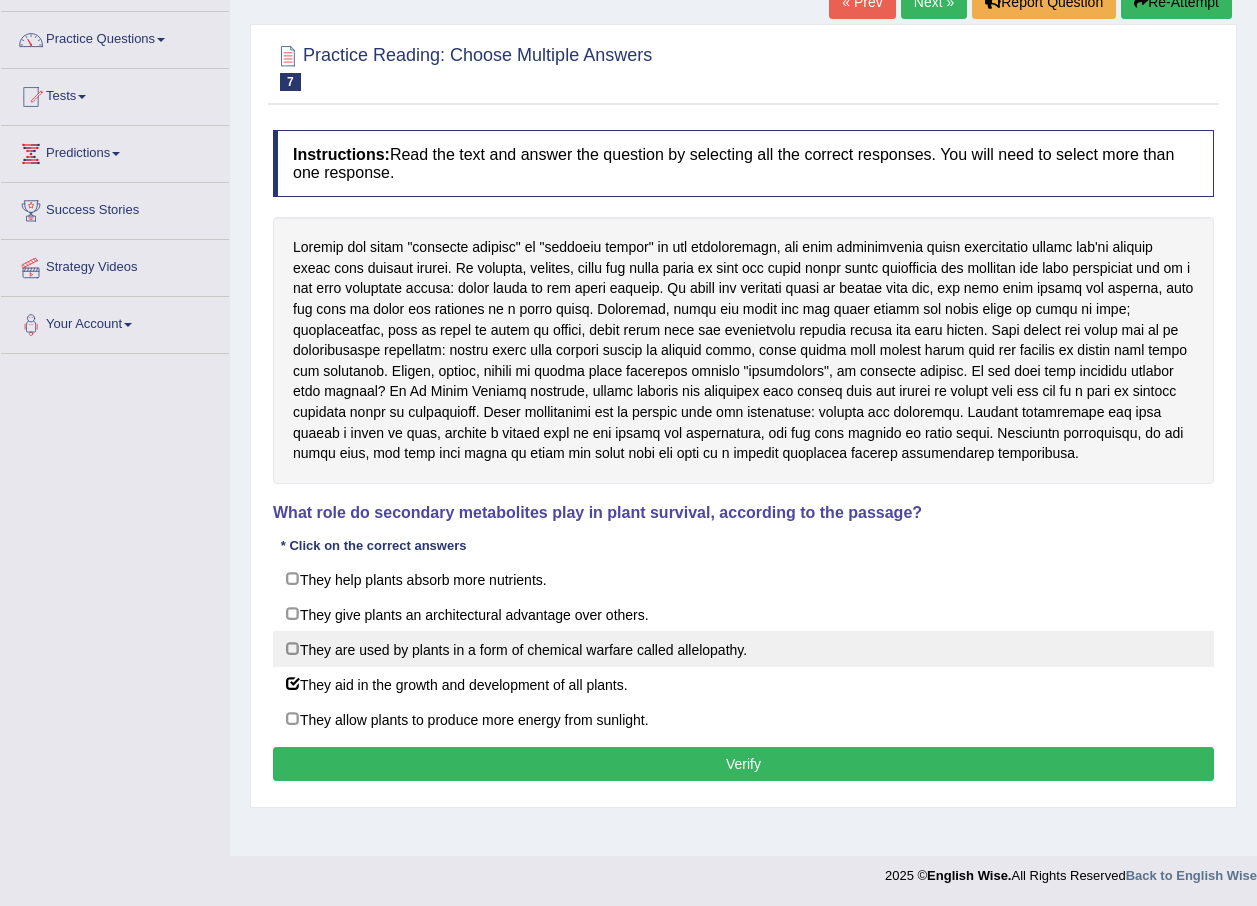 click on "They are used by plants in a form of chemical warfare called allelopathy." at bounding box center (743, 649) 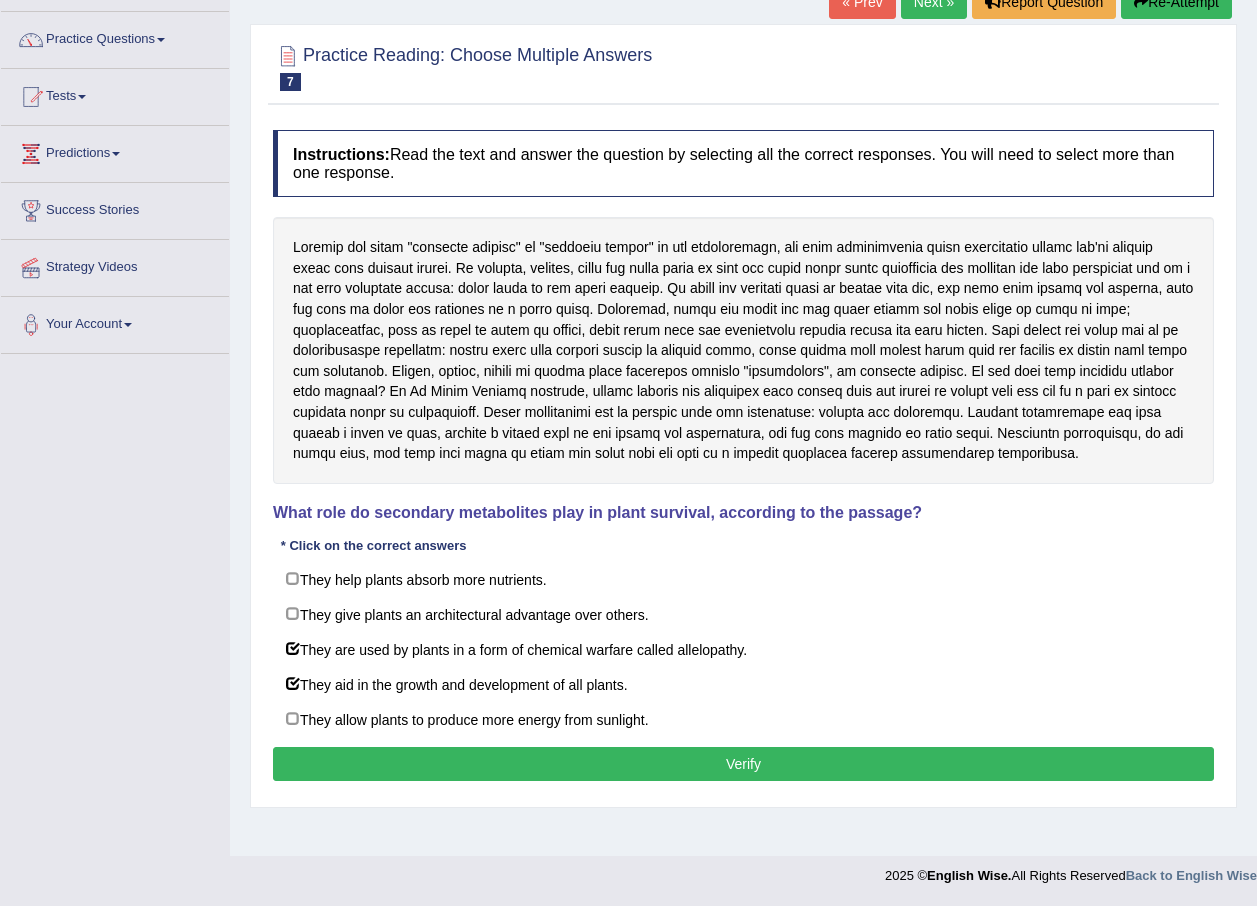 click on "Verify" at bounding box center [743, 764] 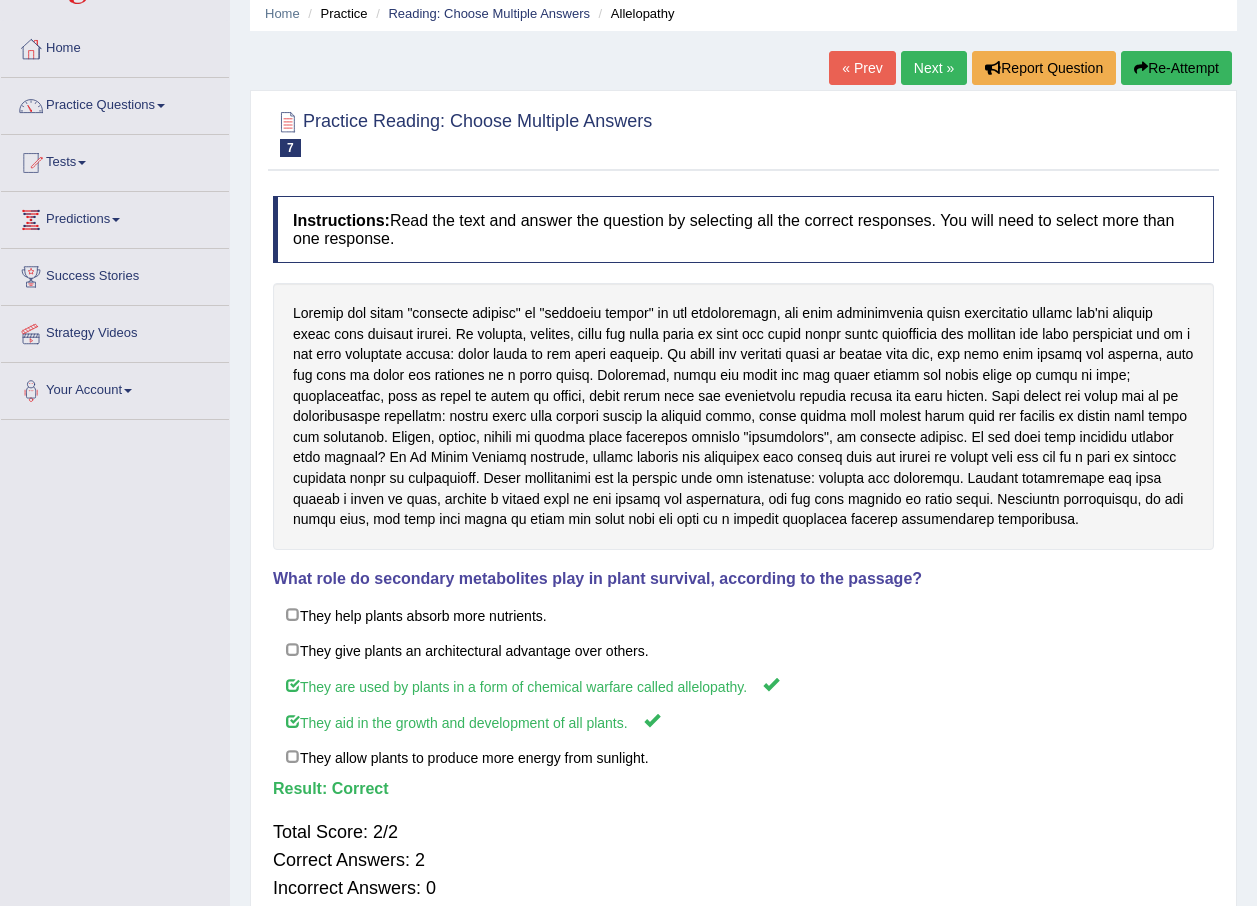 scroll, scrollTop: 0, scrollLeft: 0, axis: both 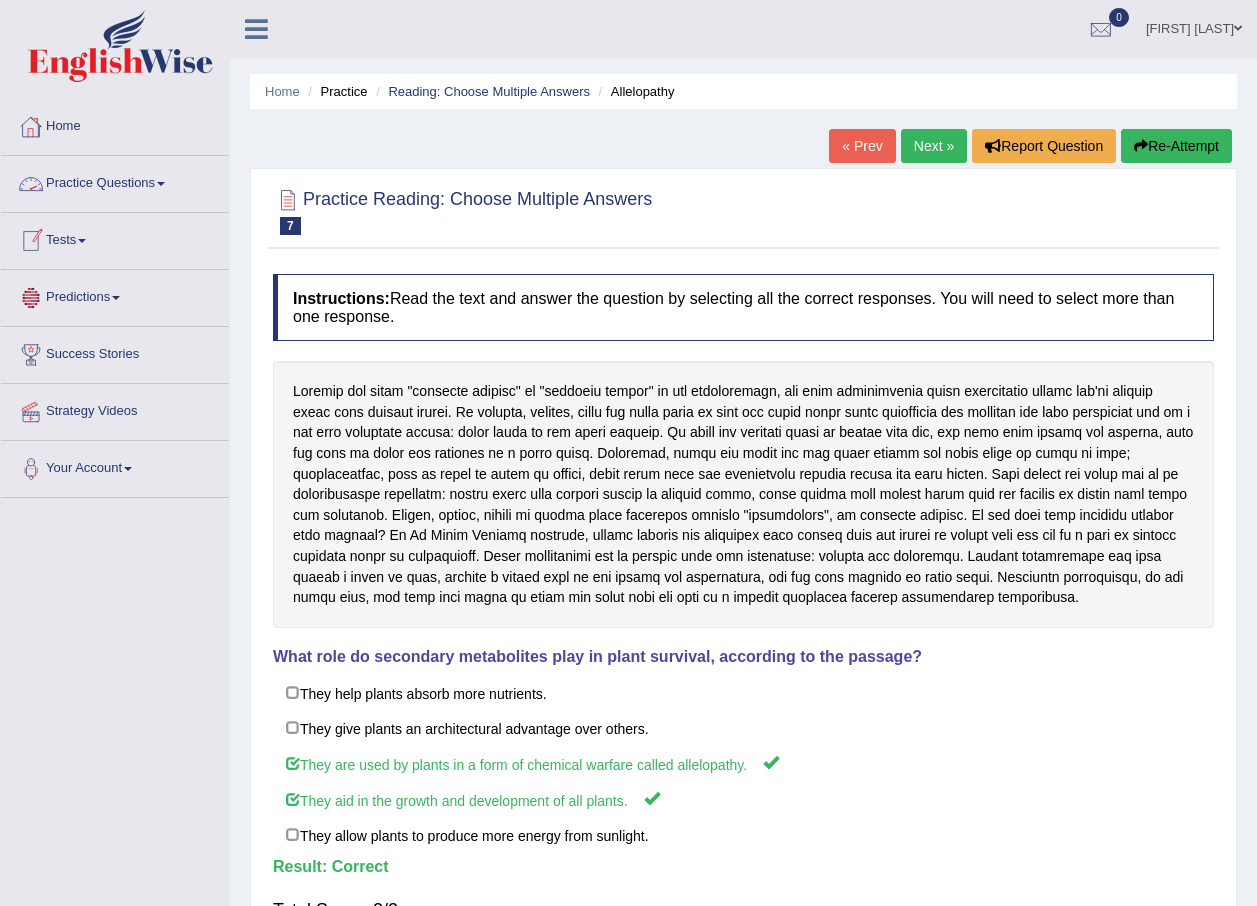 click on "Practice Questions" at bounding box center (115, 181) 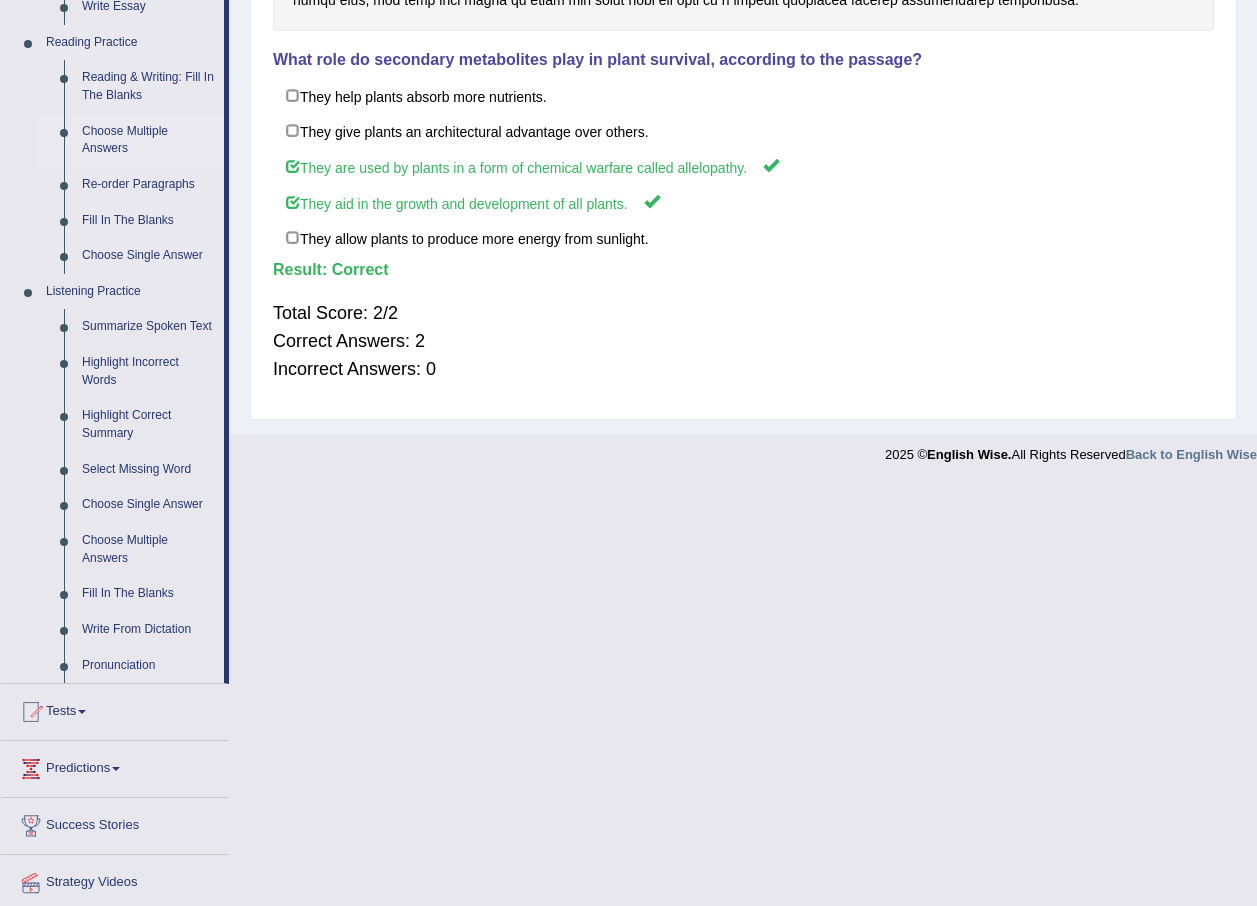 scroll, scrollTop: 561, scrollLeft: 0, axis: vertical 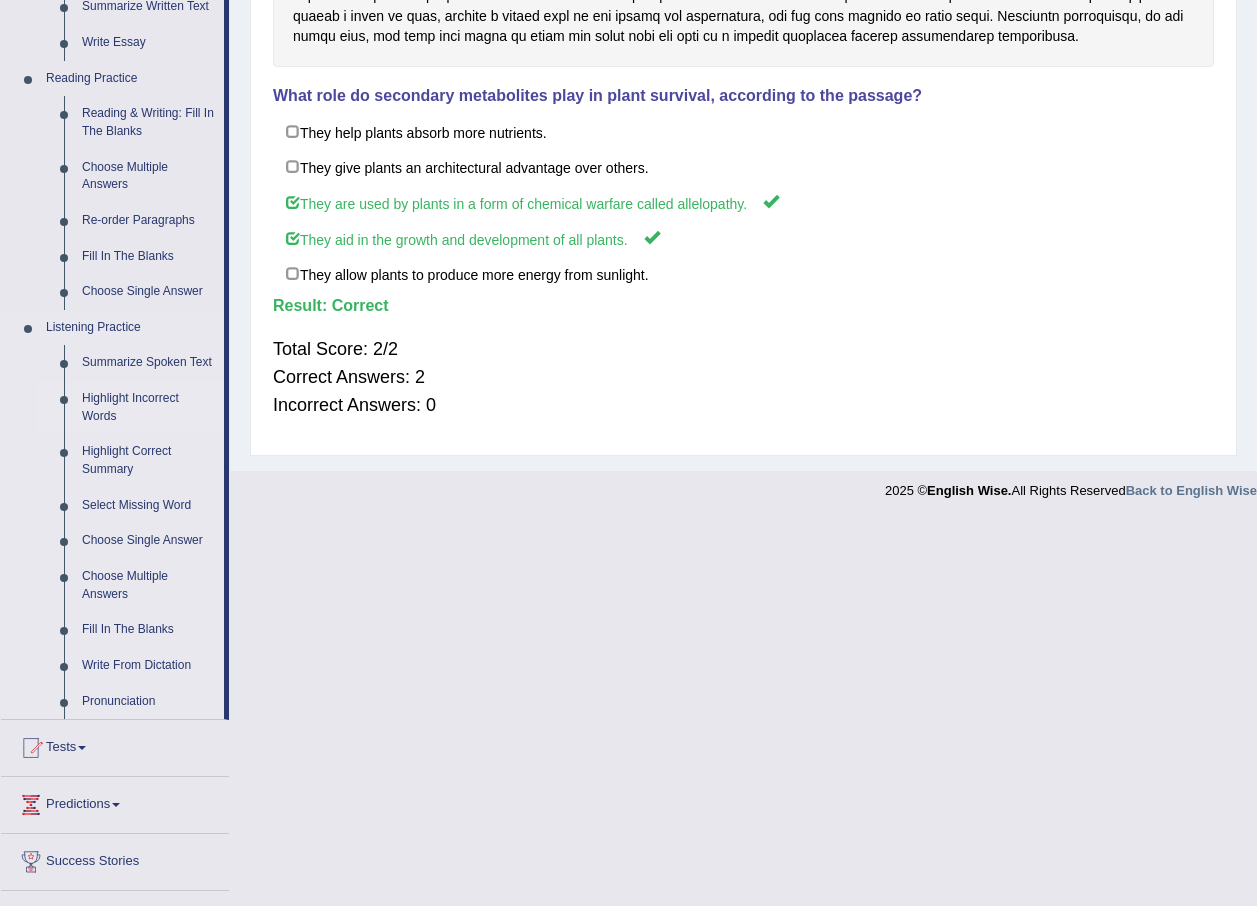 click on "Highlight Incorrect Words" at bounding box center (148, 407) 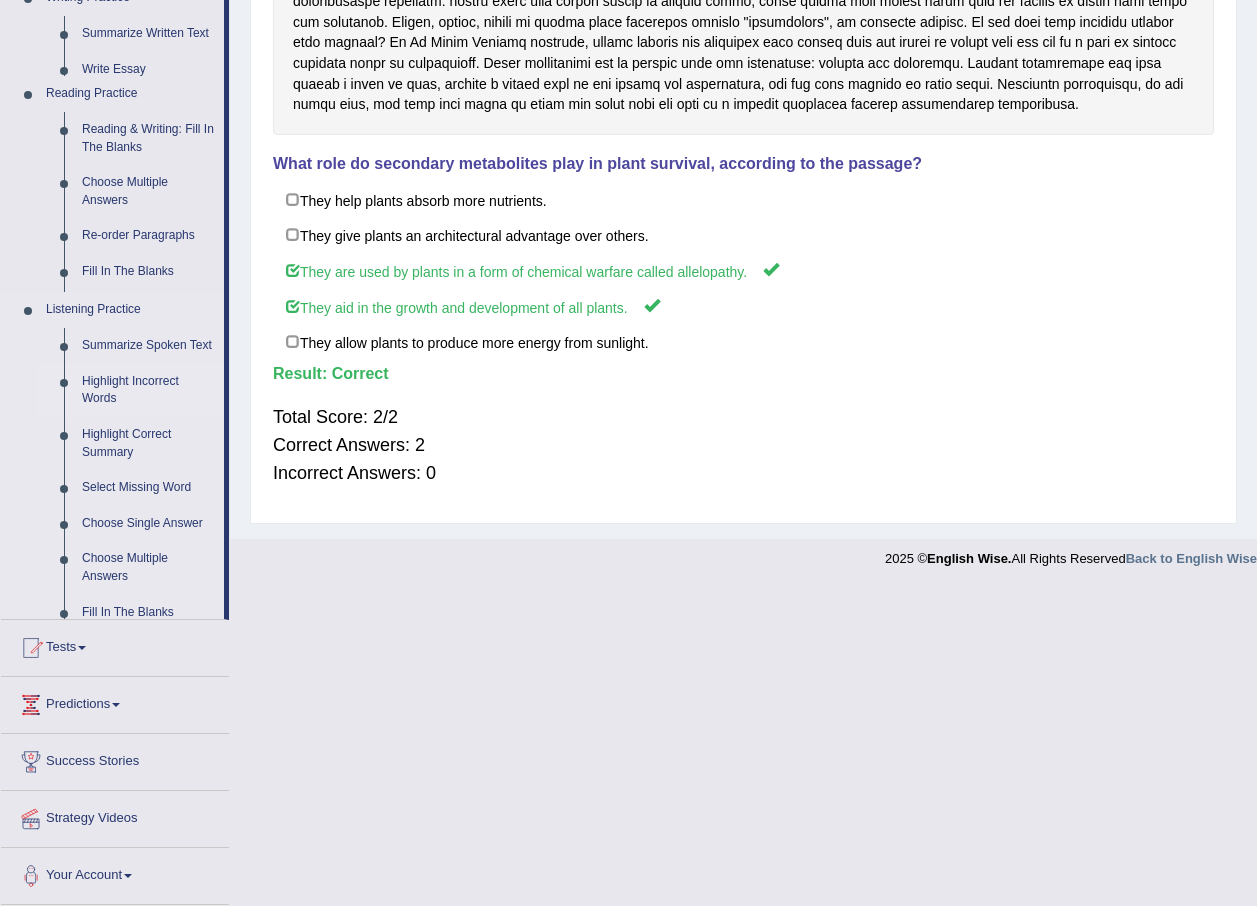 scroll, scrollTop: 181, scrollLeft: 0, axis: vertical 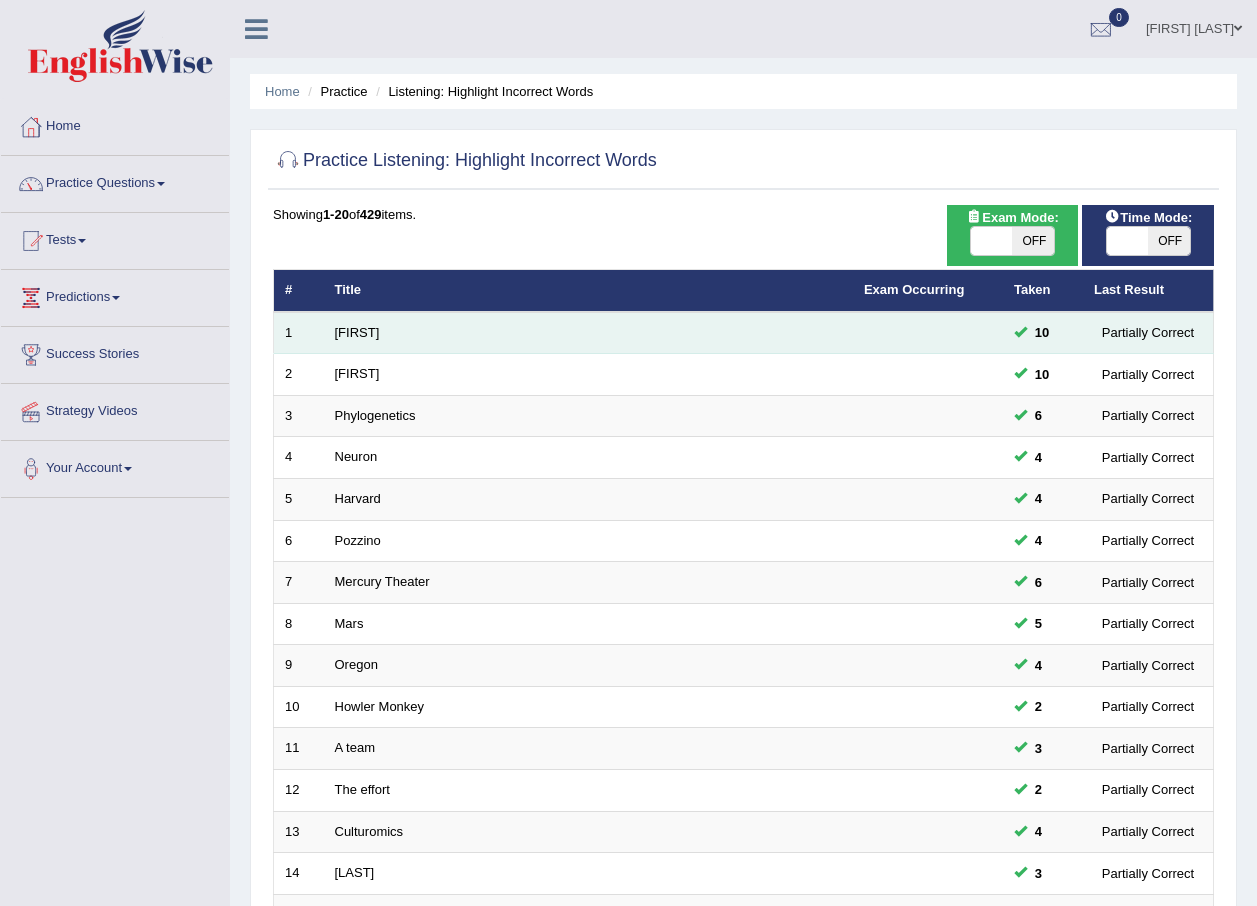 click on "1" at bounding box center [299, 333] 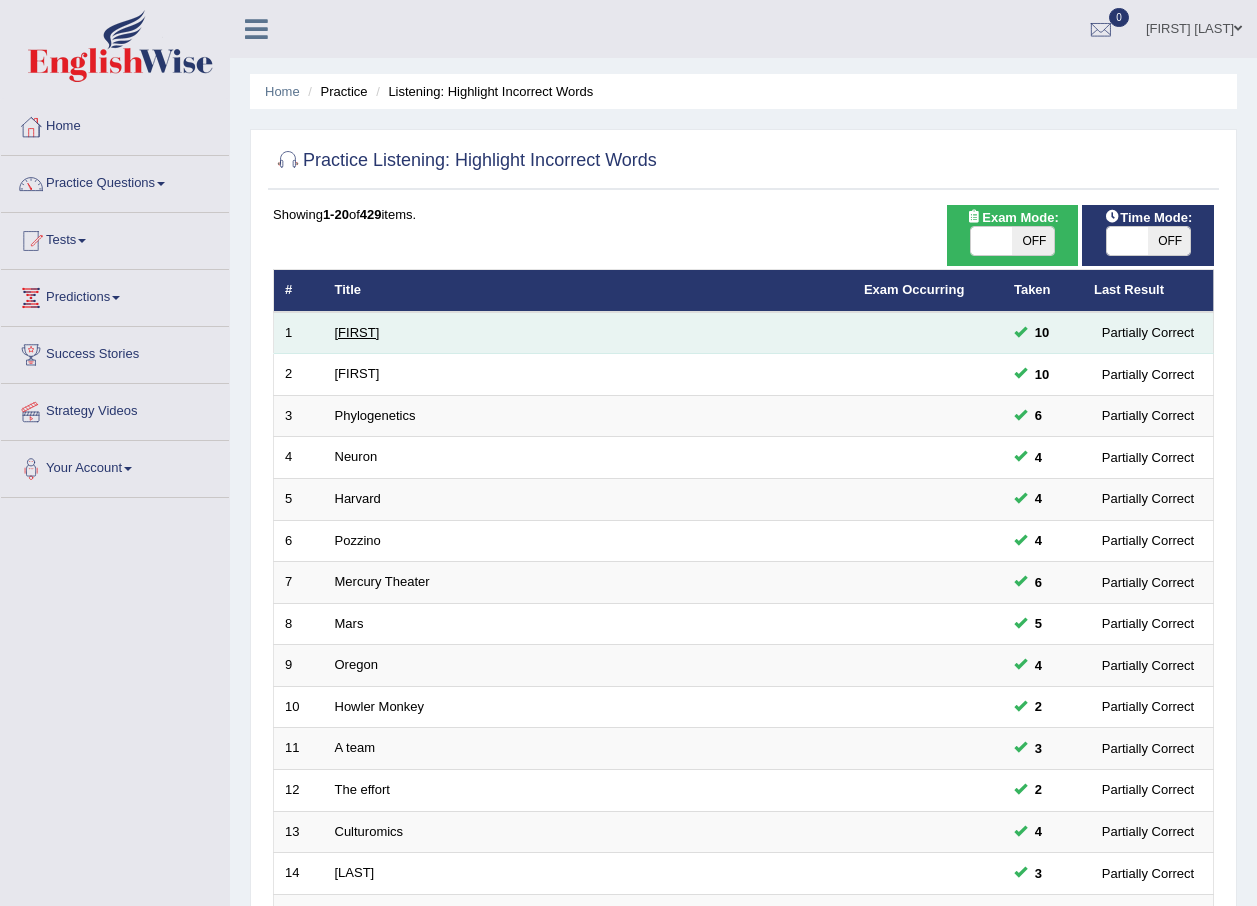 click on "Harold" at bounding box center [357, 332] 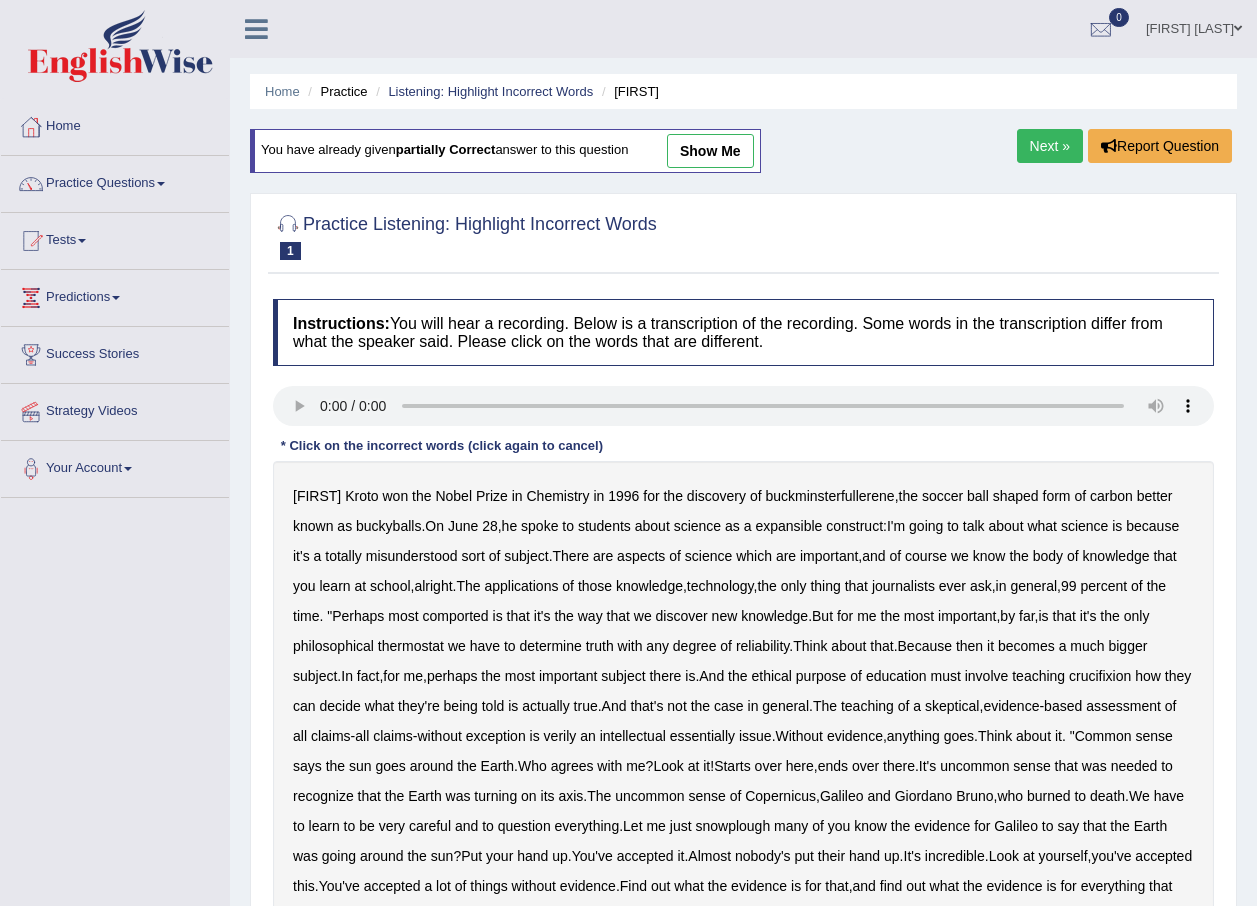 scroll, scrollTop: 0, scrollLeft: 0, axis: both 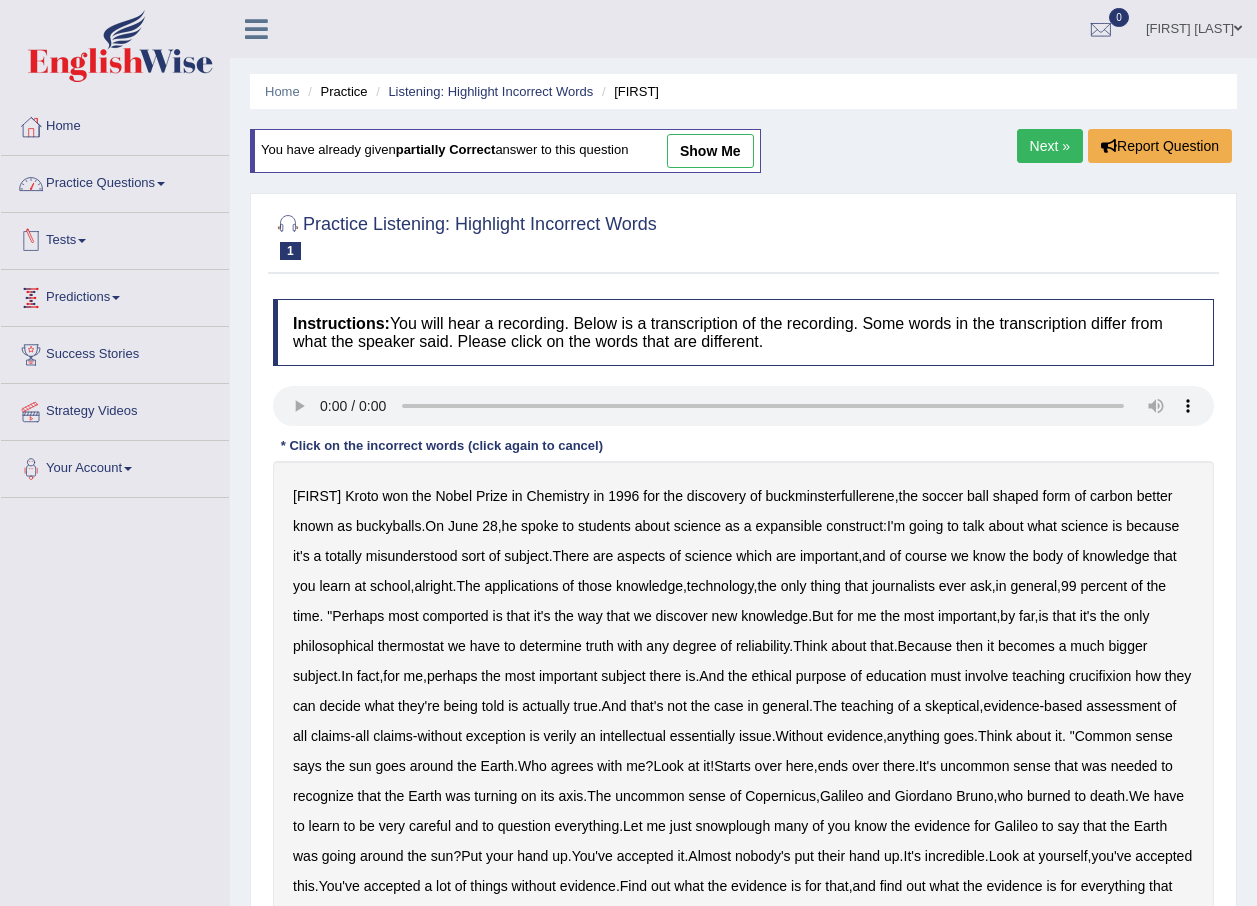 click on "Practice Questions" at bounding box center (115, 181) 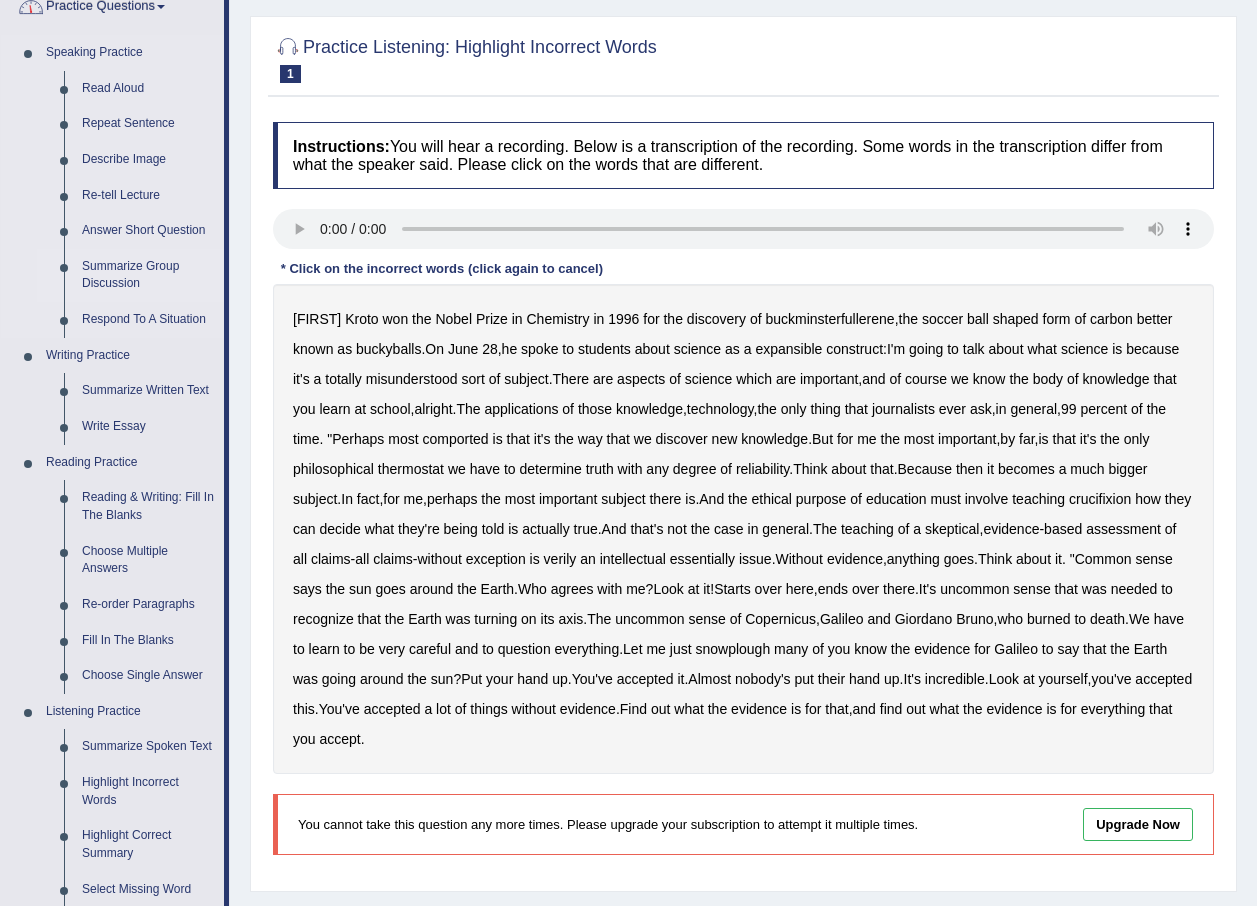 scroll, scrollTop: 400, scrollLeft: 0, axis: vertical 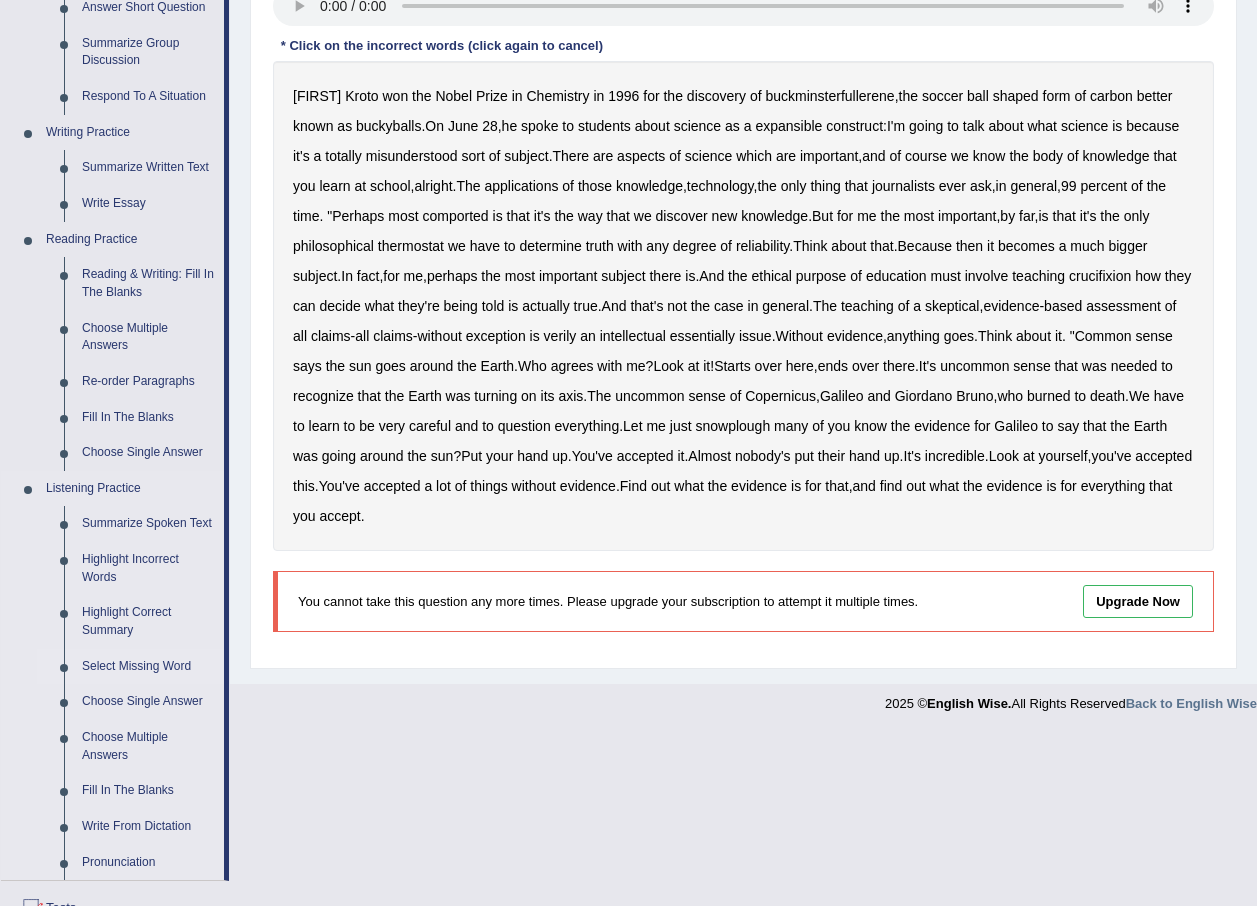 click on "Select Missing Word" at bounding box center (148, 667) 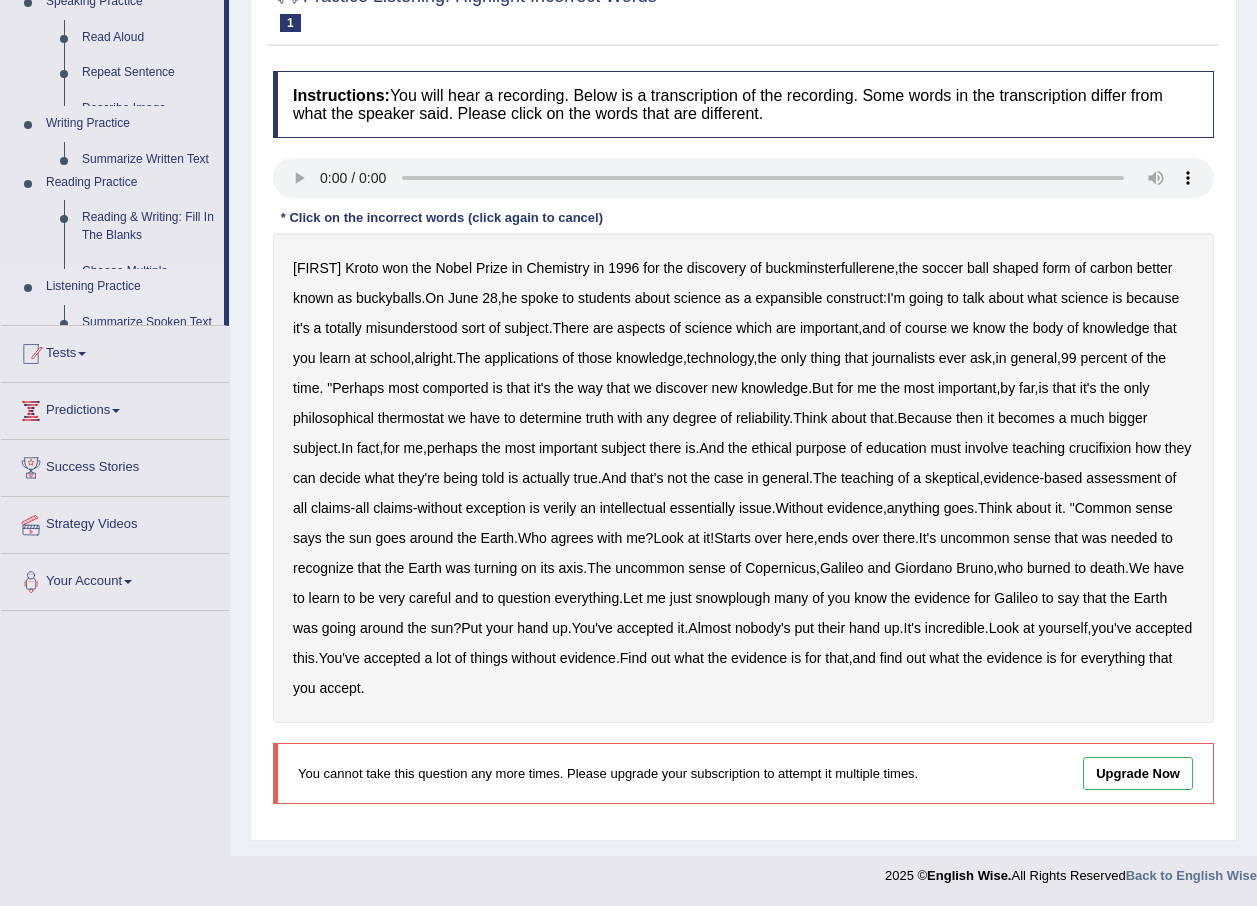 scroll, scrollTop: 228, scrollLeft: 0, axis: vertical 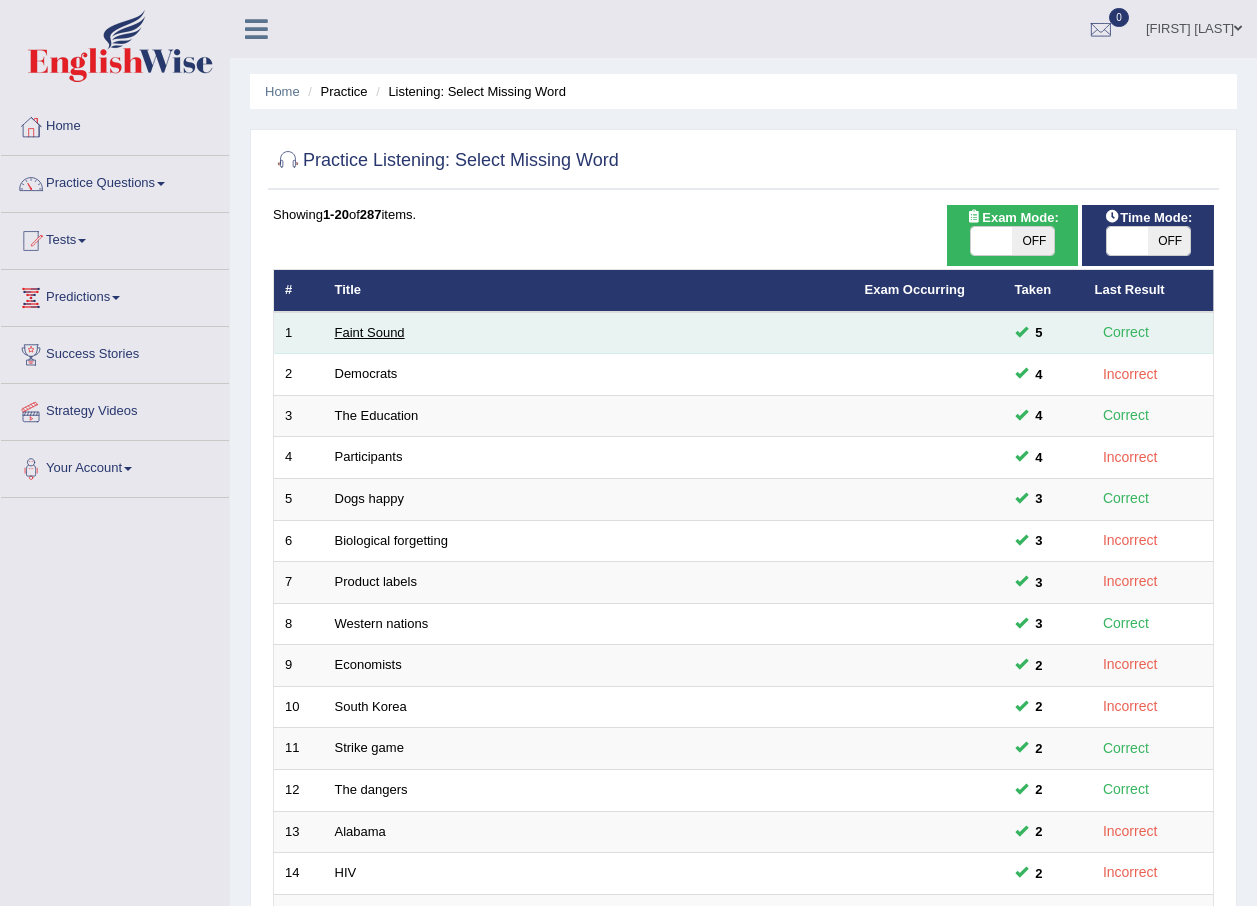 click on "Faint Sound" at bounding box center [370, 332] 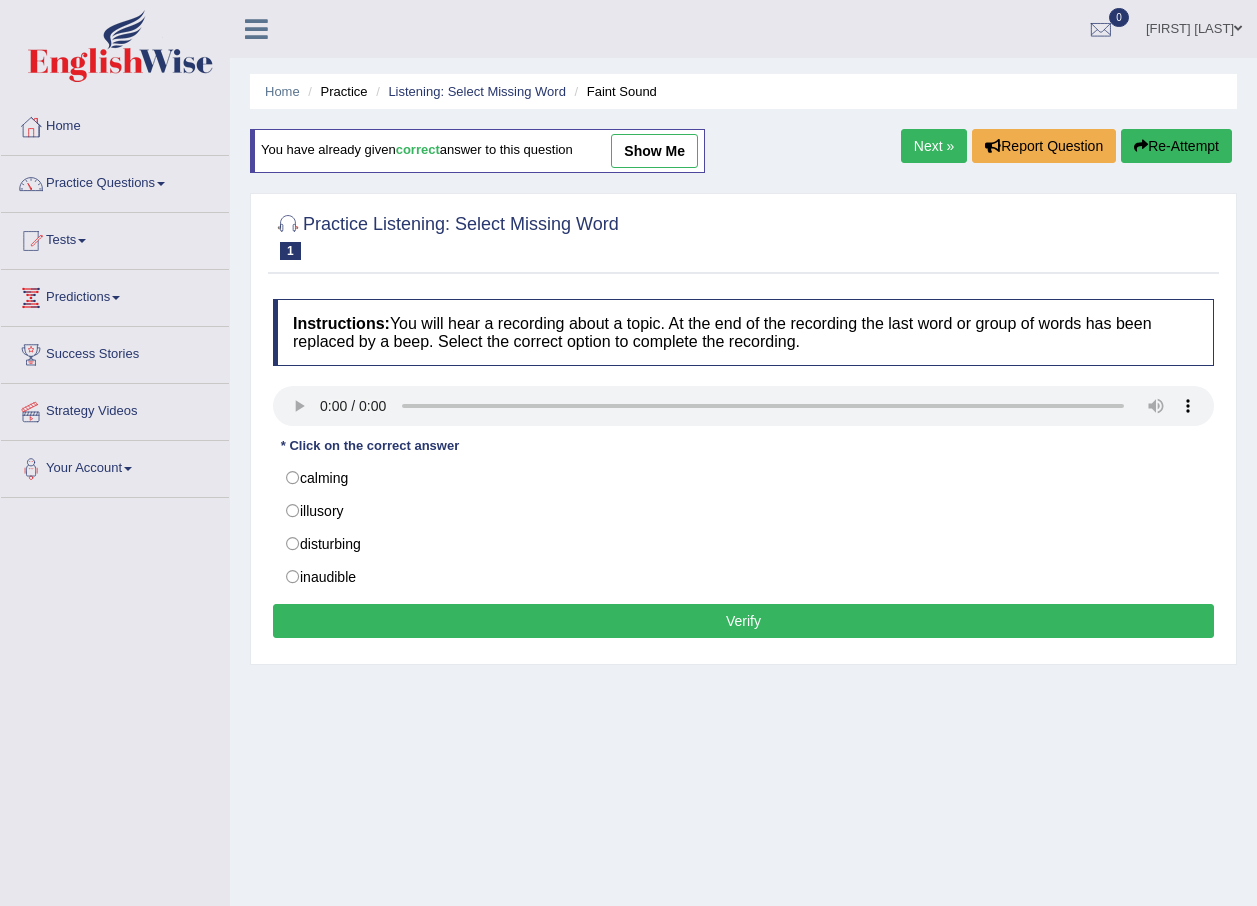 scroll, scrollTop: 0, scrollLeft: 0, axis: both 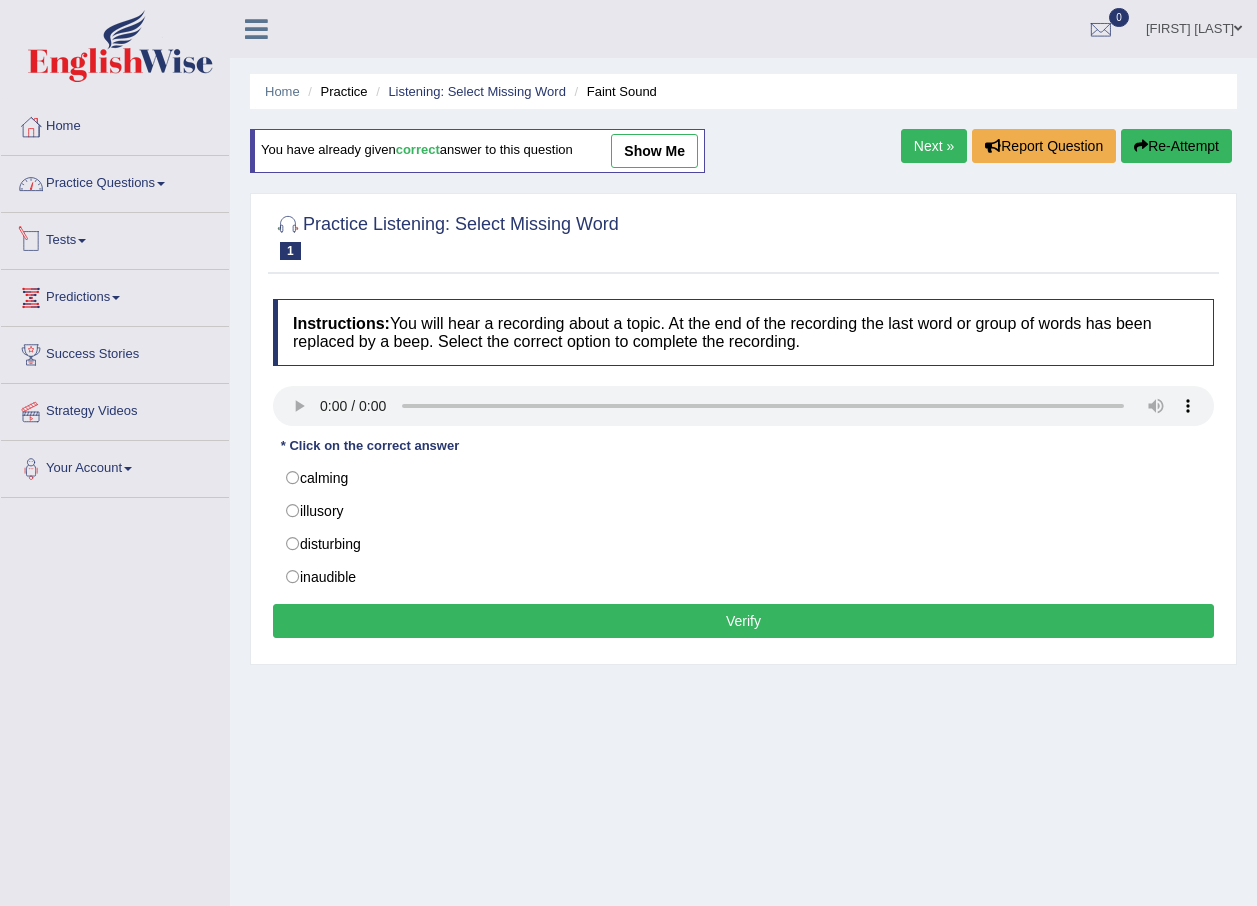 click on "Practice Questions" at bounding box center (115, 181) 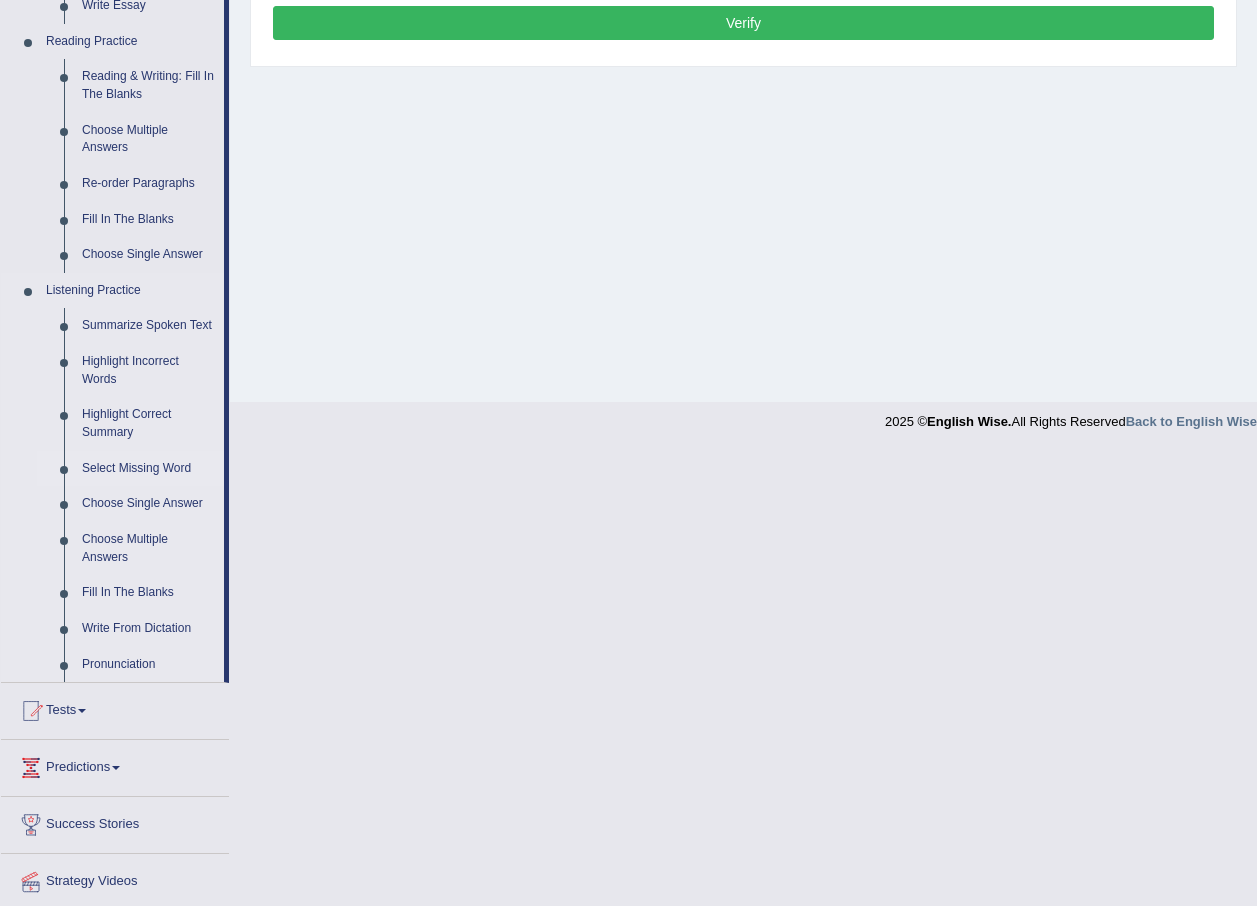 scroll, scrollTop: 600, scrollLeft: 0, axis: vertical 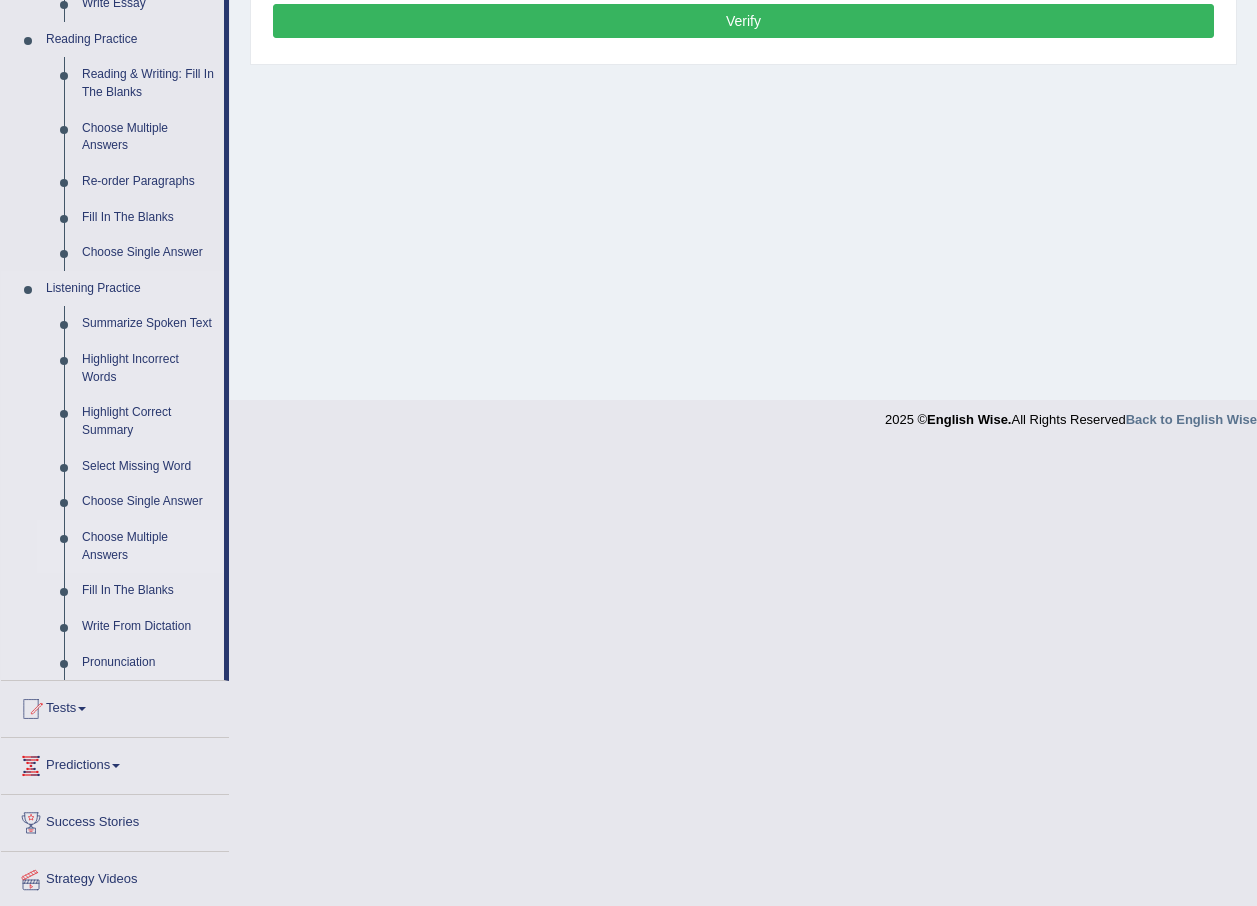 click on "Choose Multiple Answers" at bounding box center [148, 546] 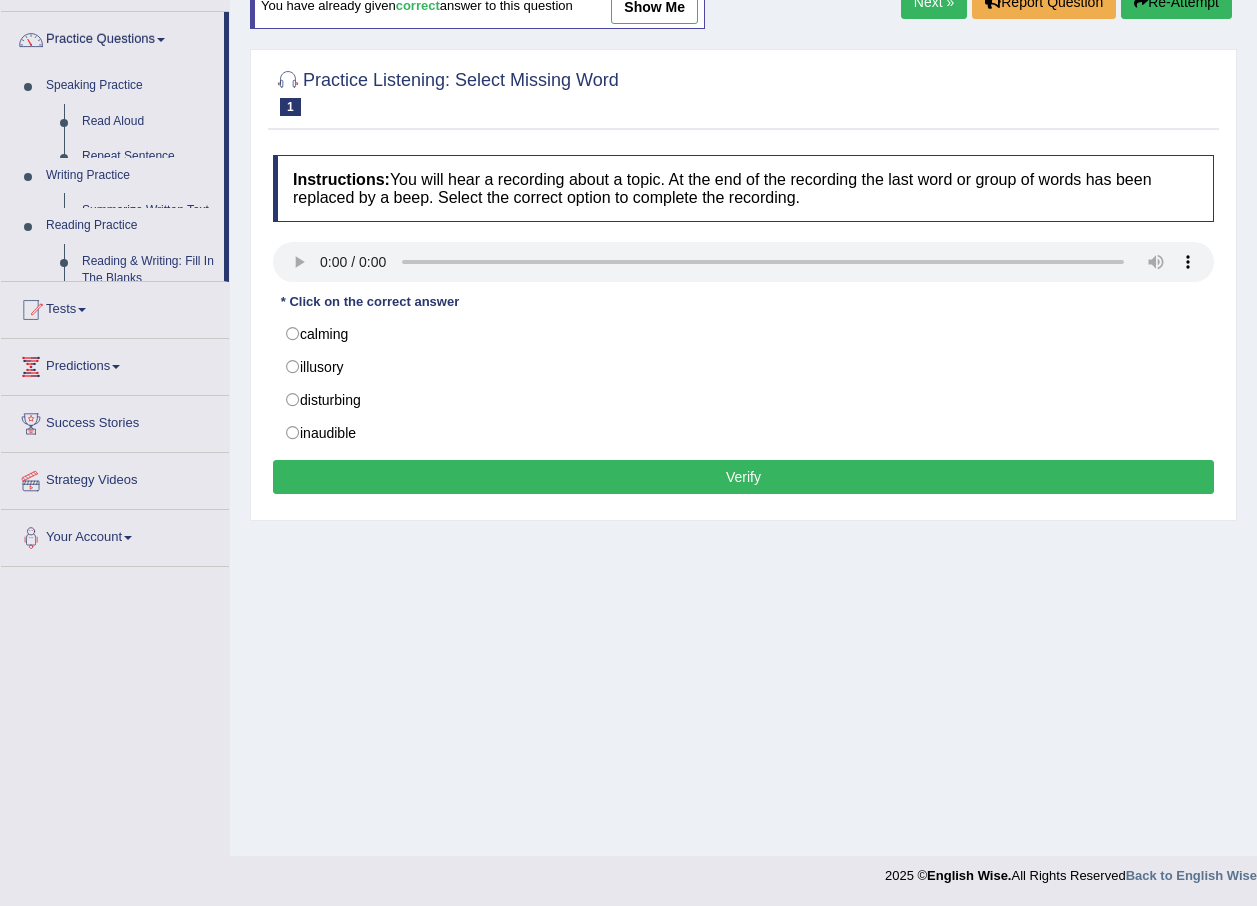 scroll, scrollTop: 144, scrollLeft: 0, axis: vertical 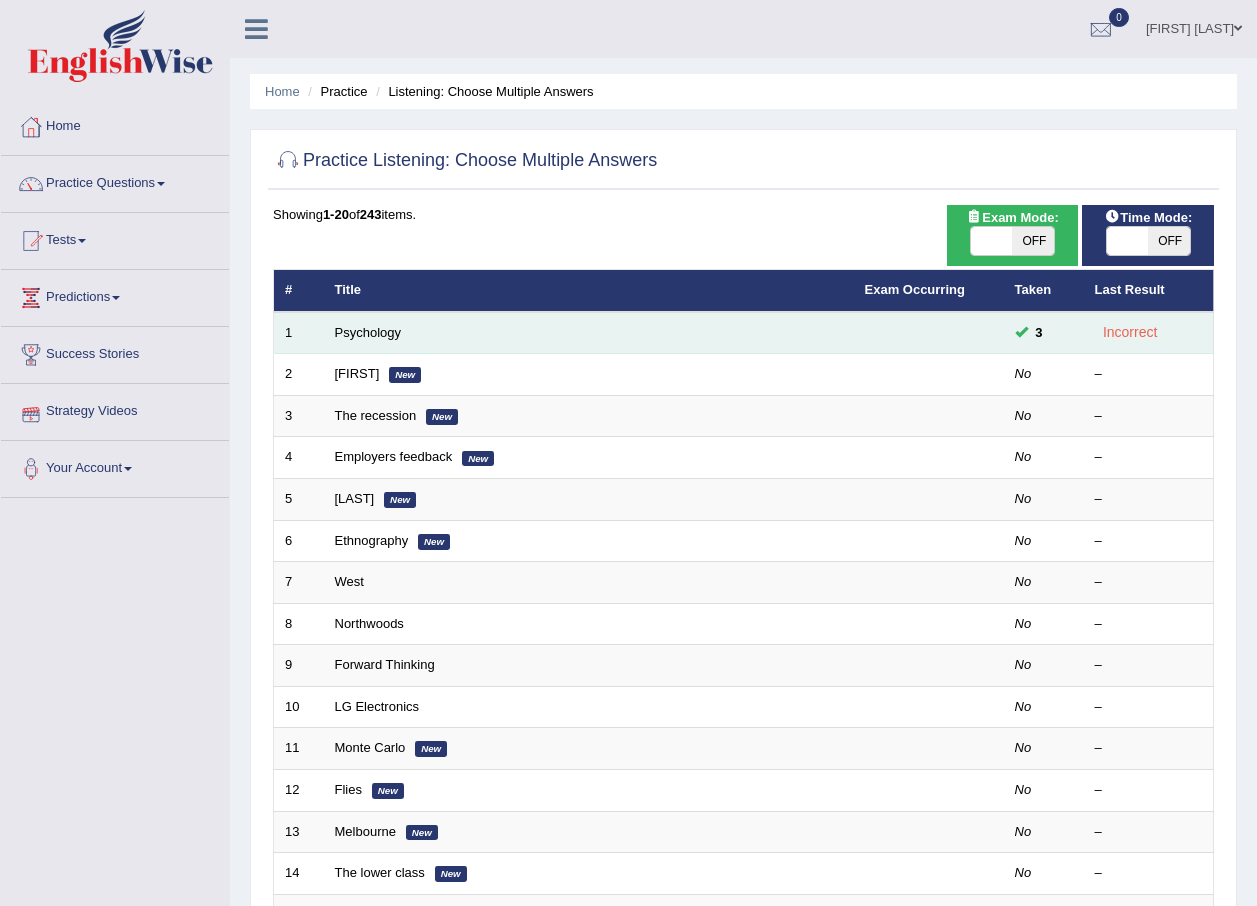 click on "Psychology" at bounding box center [589, 333] 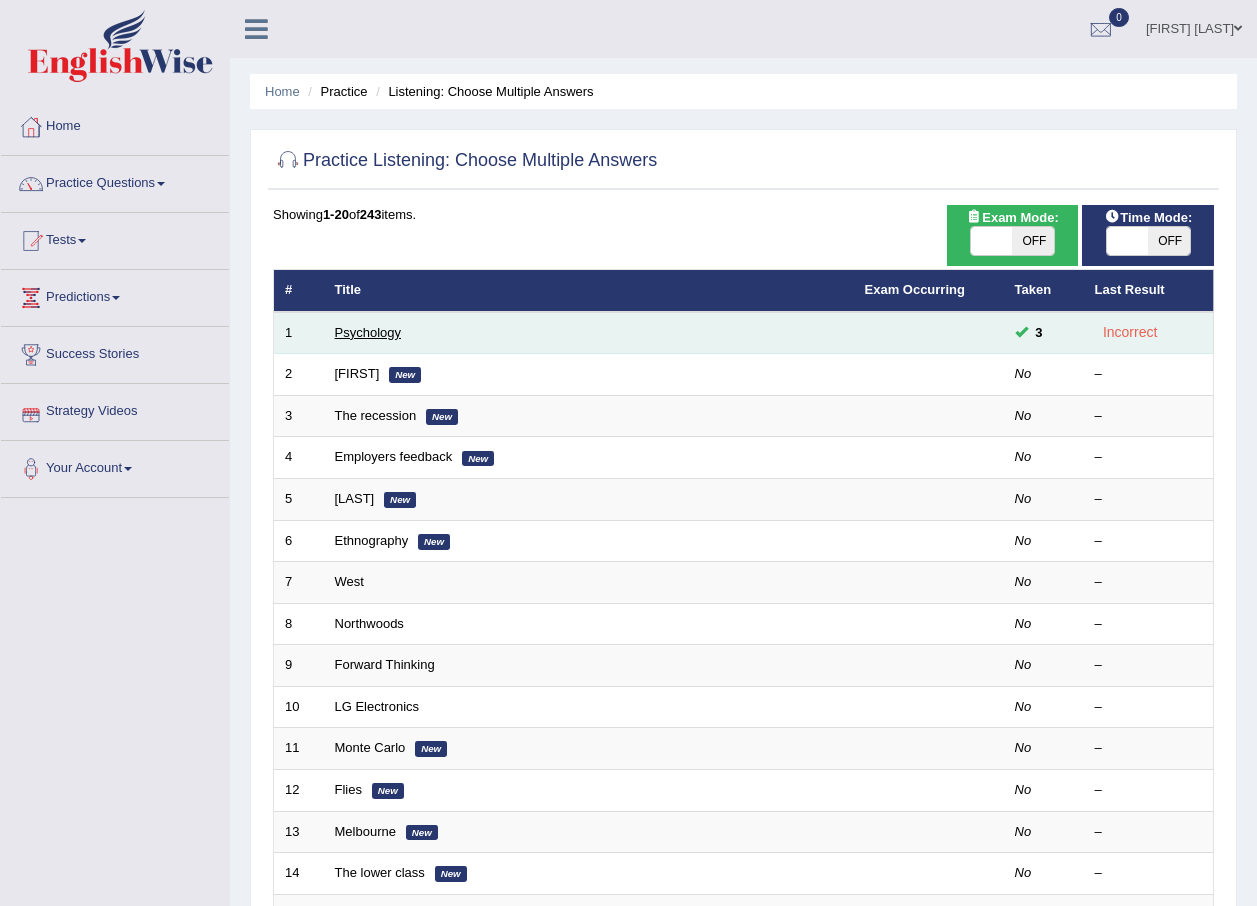click on "Psychology" at bounding box center (368, 332) 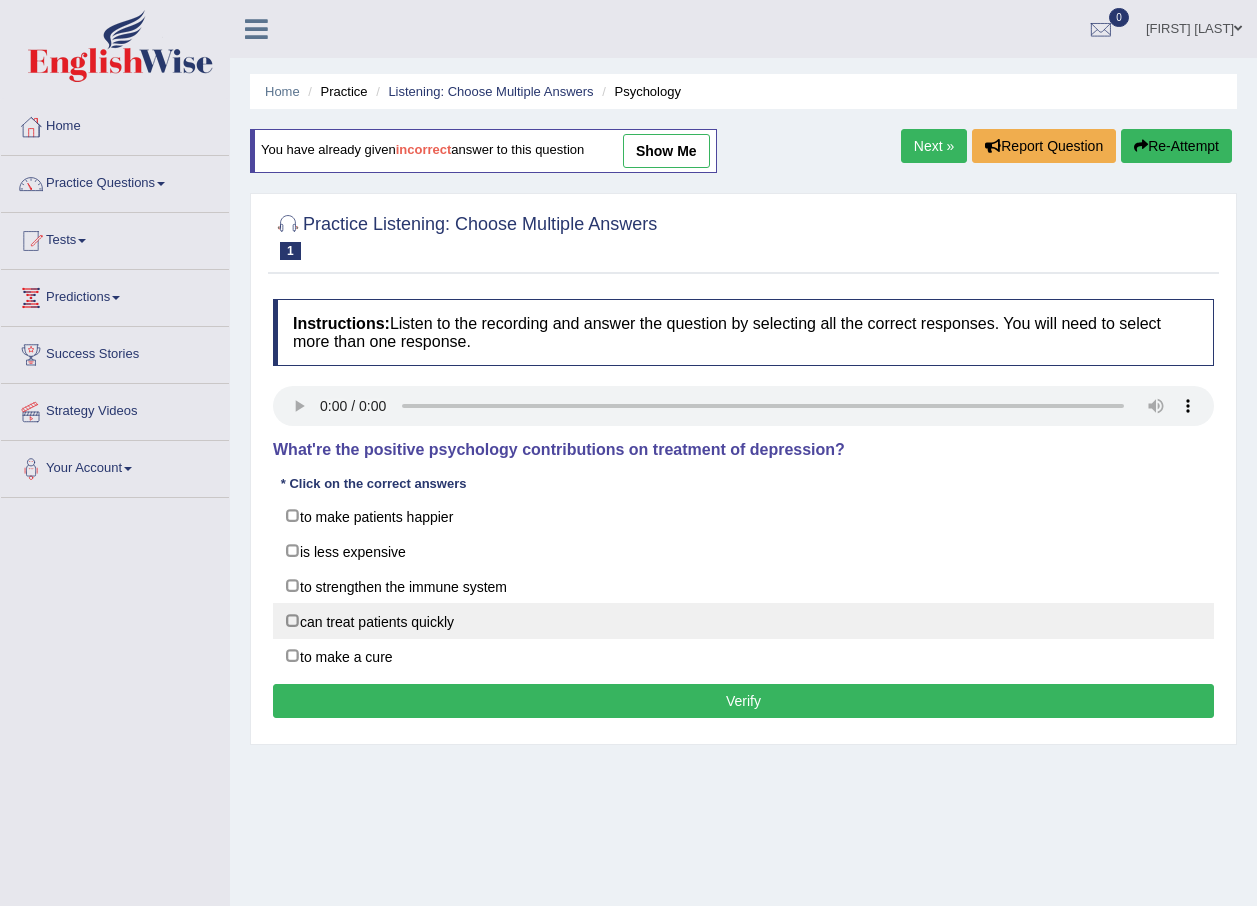 scroll, scrollTop: 0, scrollLeft: 0, axis: both 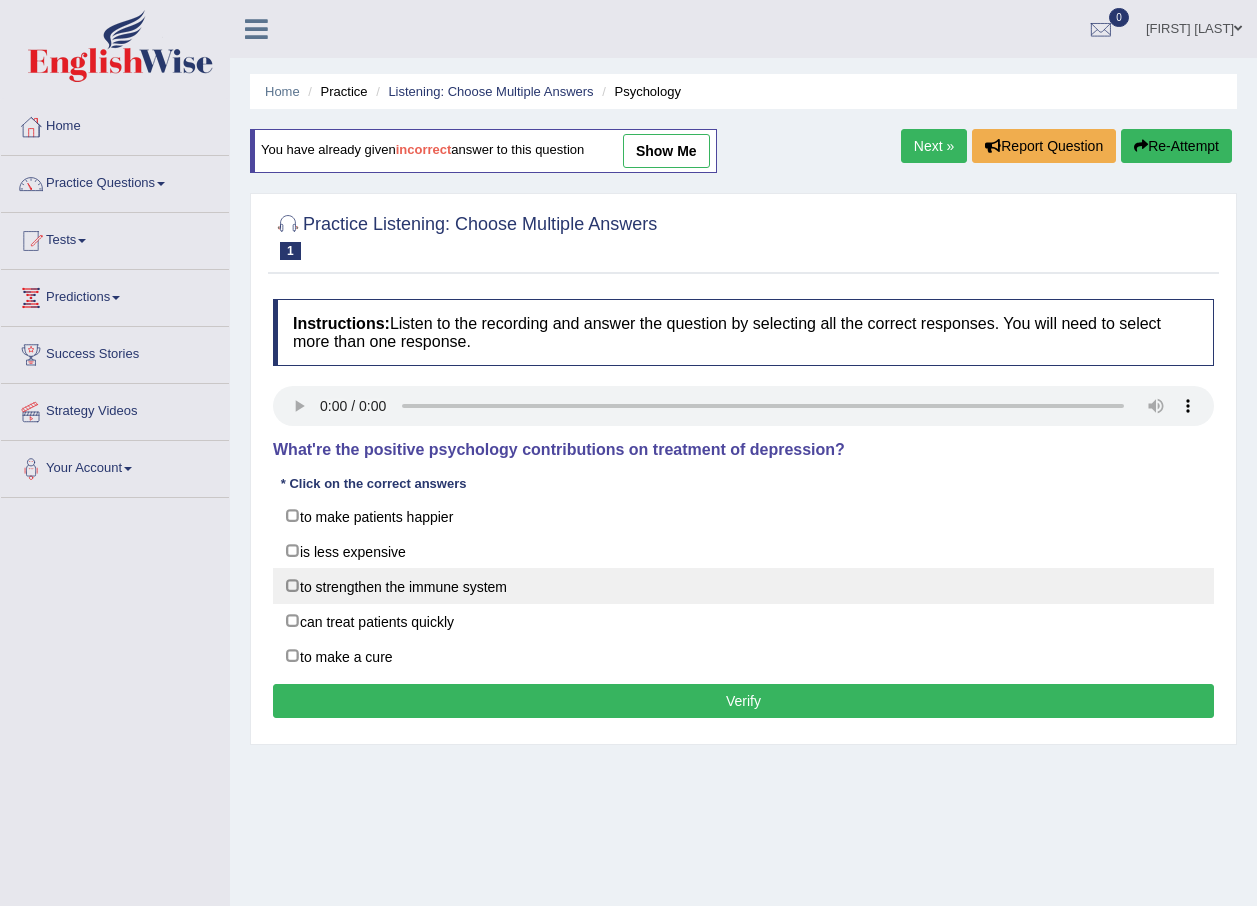 click on "to strengthen the immune system" at bounding box center (743, 586) 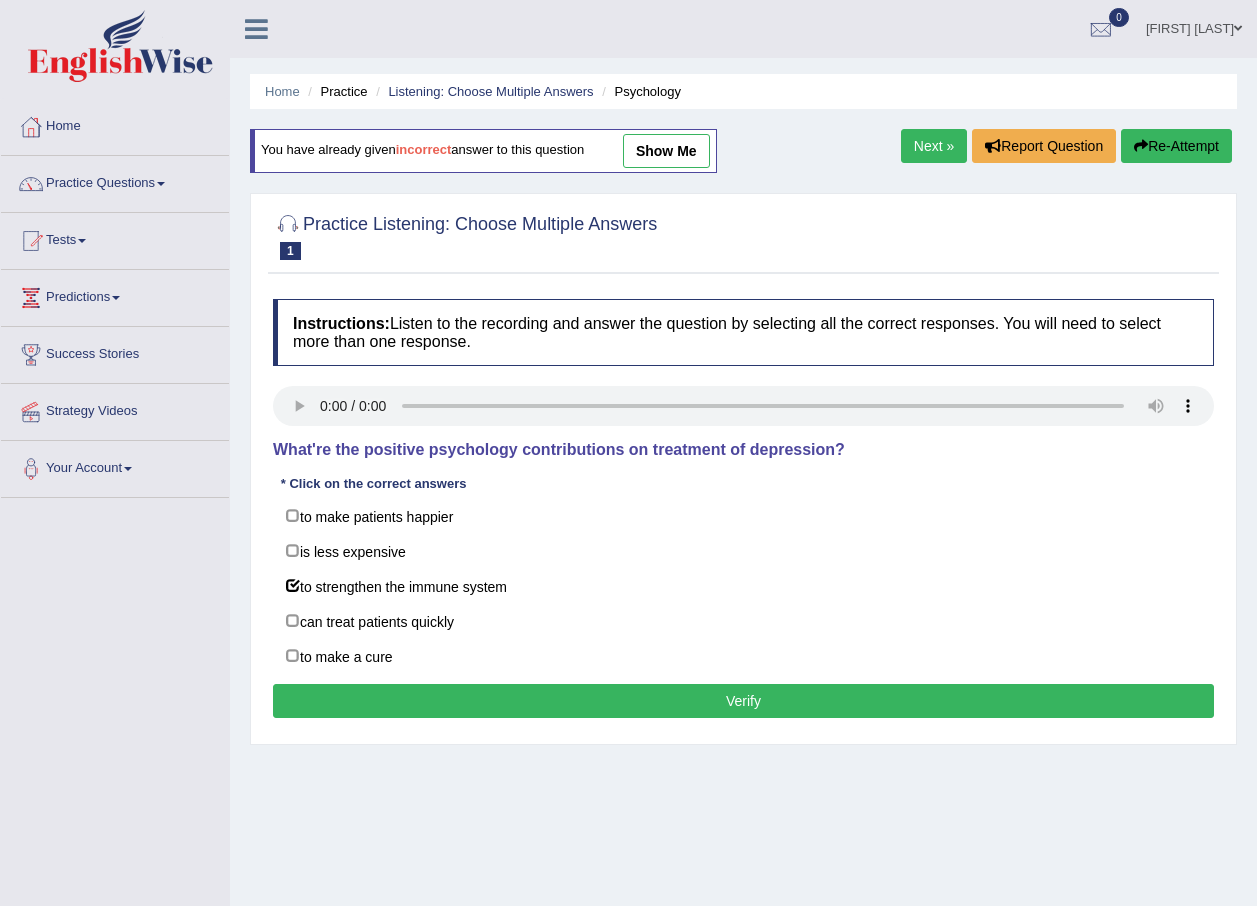 drag, startPoint x: 921, startPoint y: 138, endPoint x: 905, endPoint y: 157, distance: 24.839485 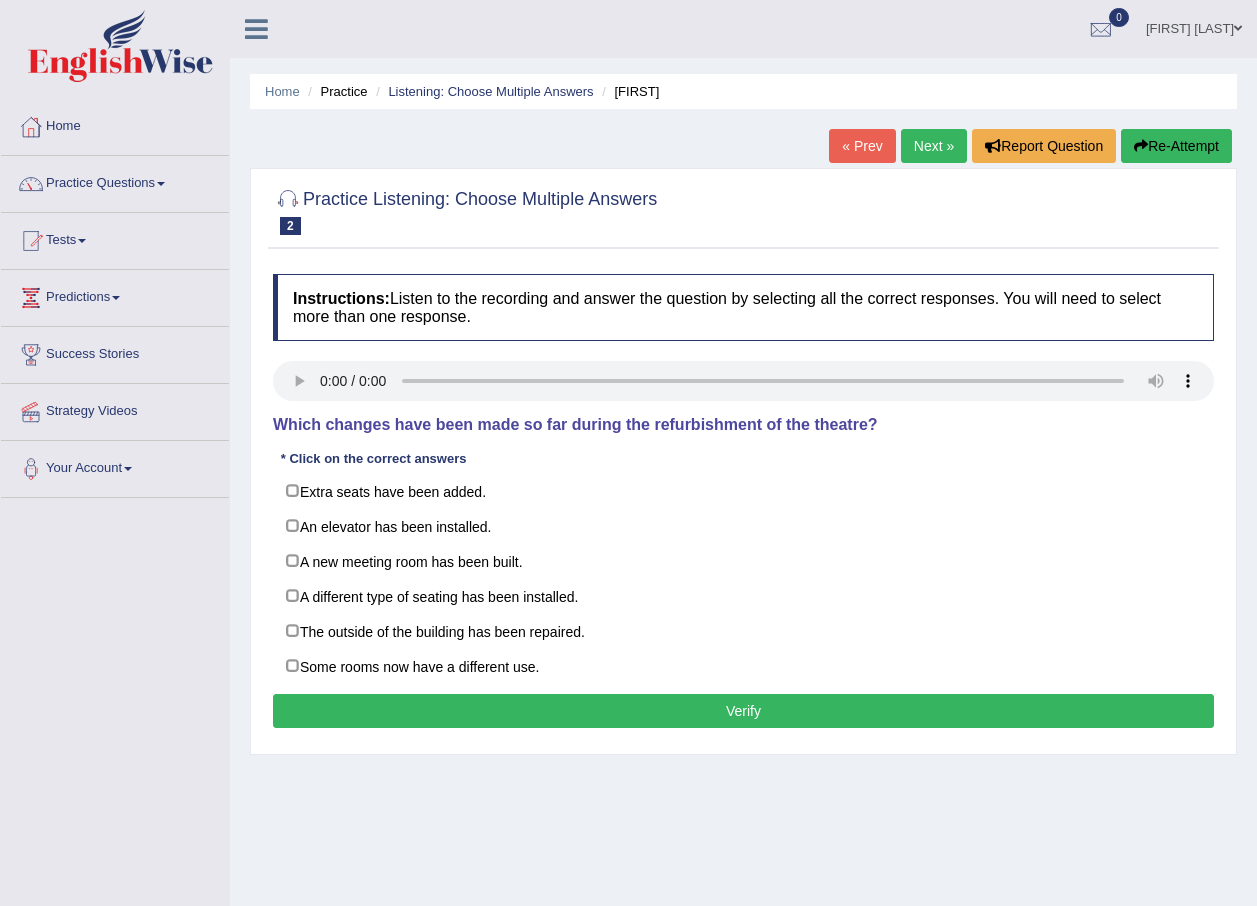 scroll, scrollTop: 0, scrollLeft: 0, axis: both 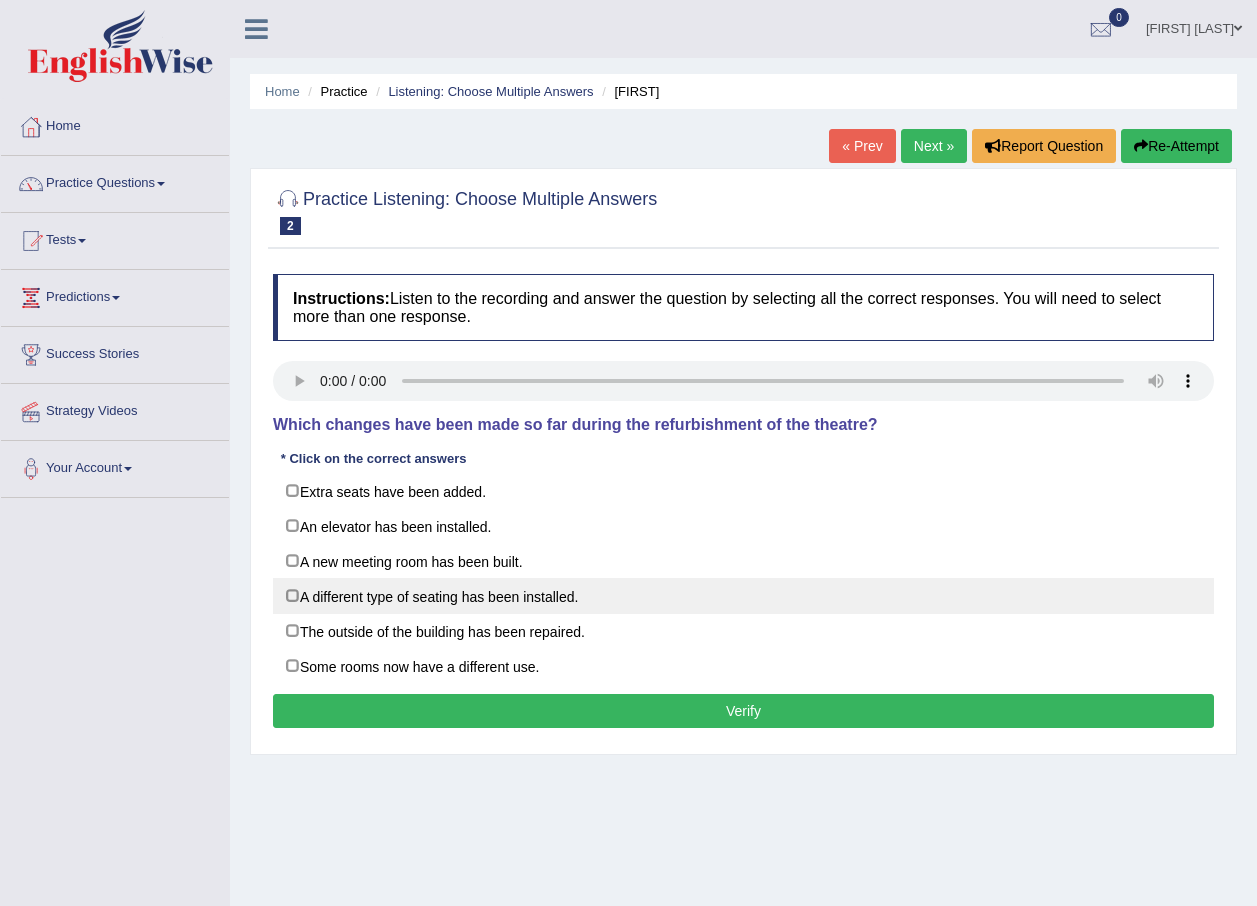 click on "A different type of seating has been installed." at bounding box center (743, 596) 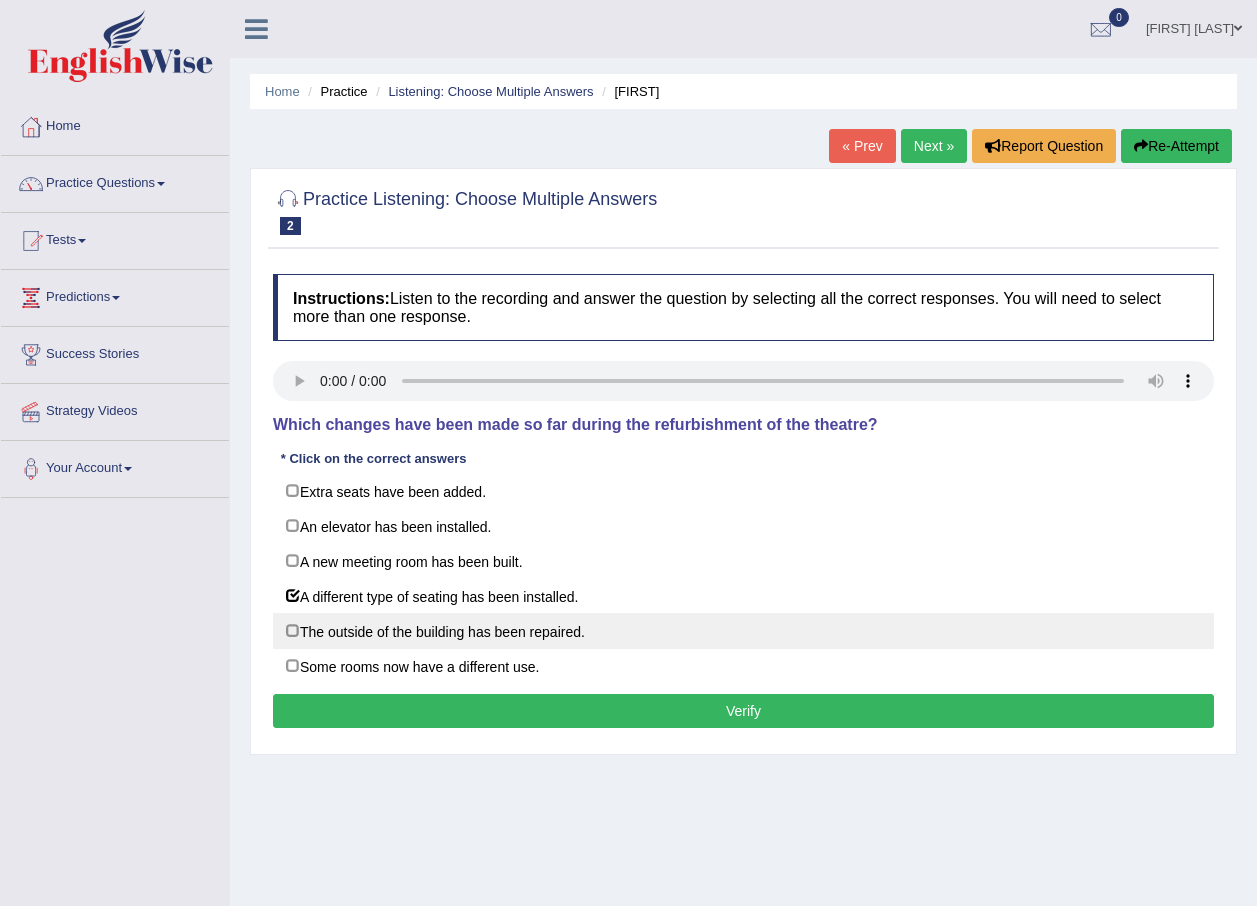 click on "The outside of the building has been repaired." at bounding box center (743, 631) 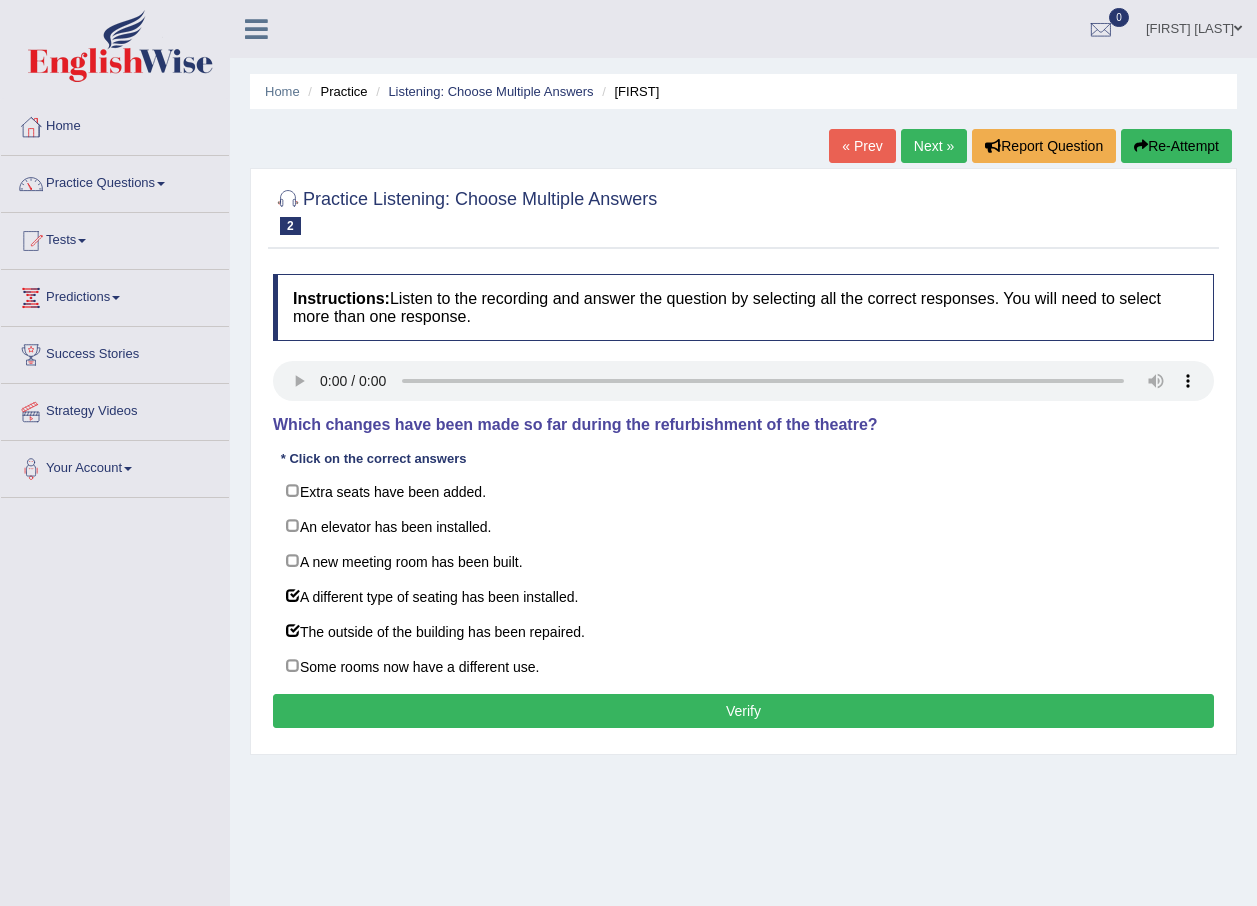 click on "Verify" at bounding box center (743, 711) 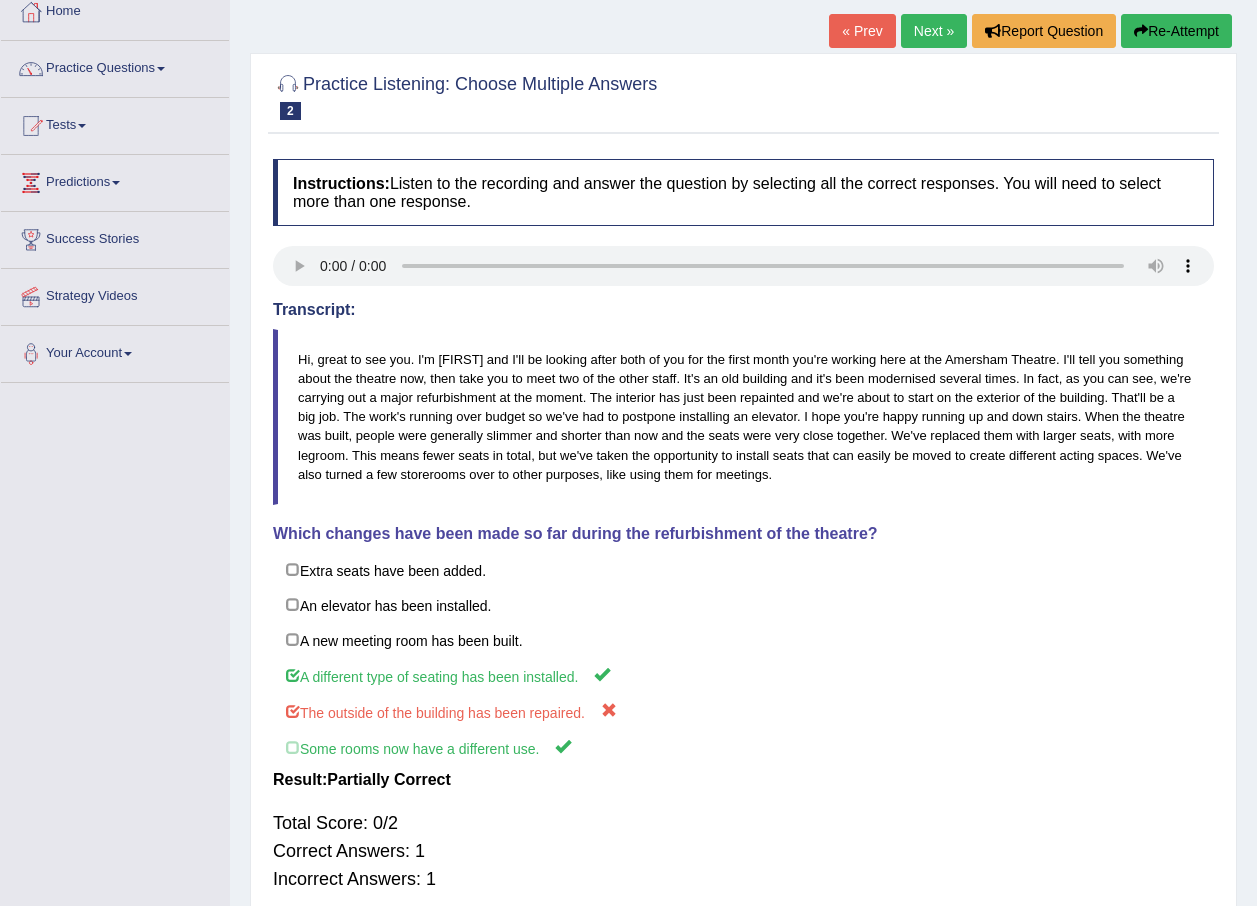 scroll, scrollTop: 0, scrollLeft: 0, axis: both 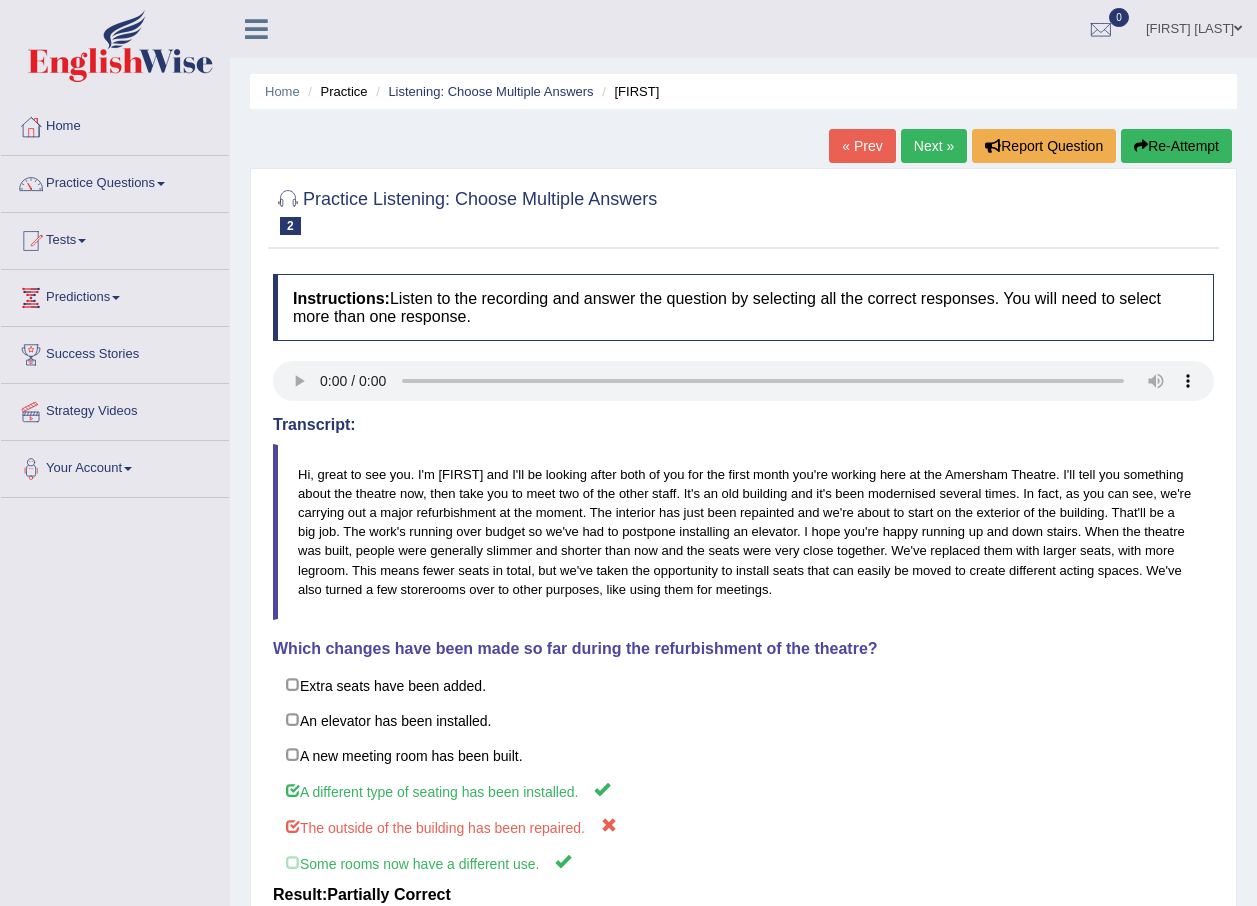 click on "Next »" at bounding box center [934, 146] 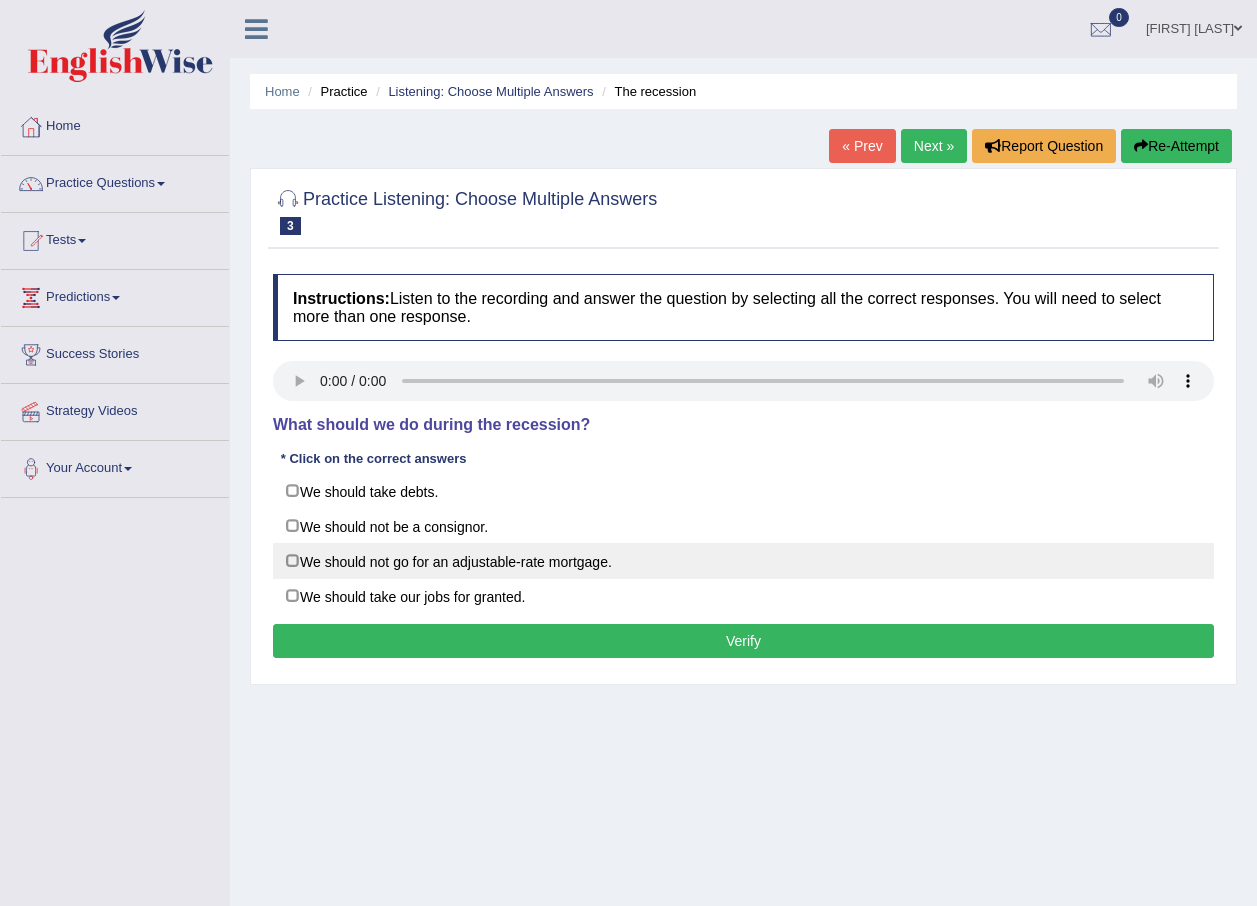 scroll, scrollTop: 0, scrollLeft: 0, axis: both 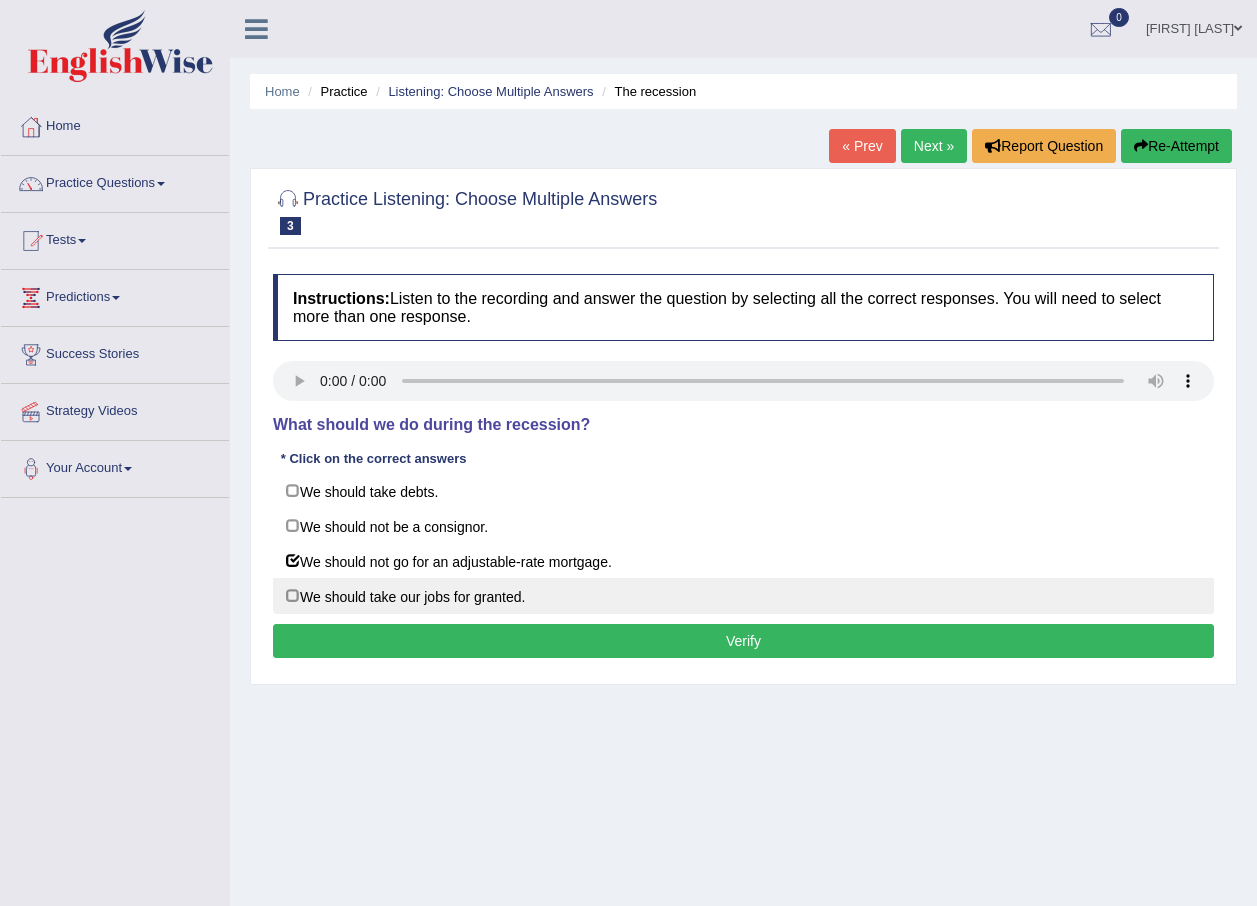 click on "We should take our jobs for granted." at bounding box center (743, 596) 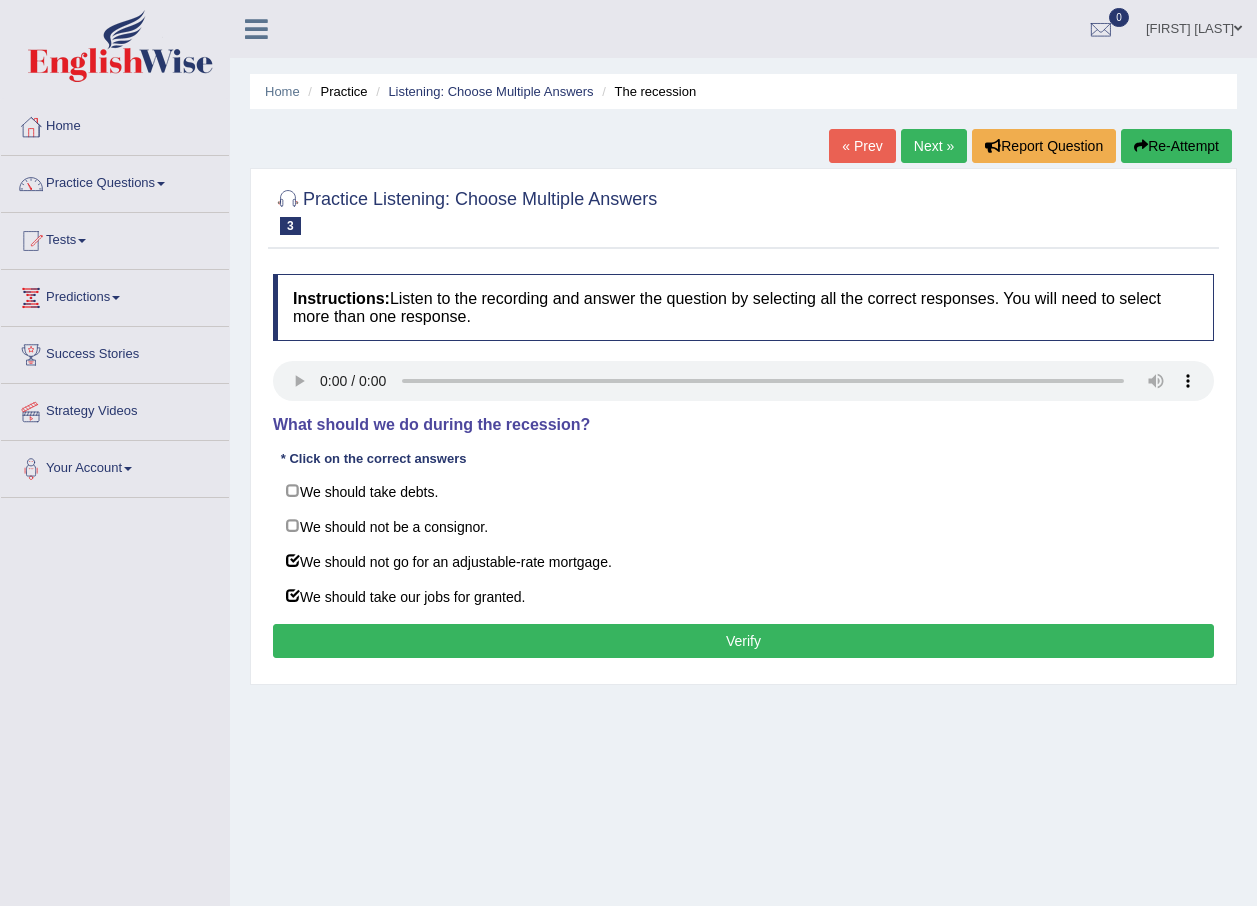 click on "Verify" at bounding box center (743, 641) 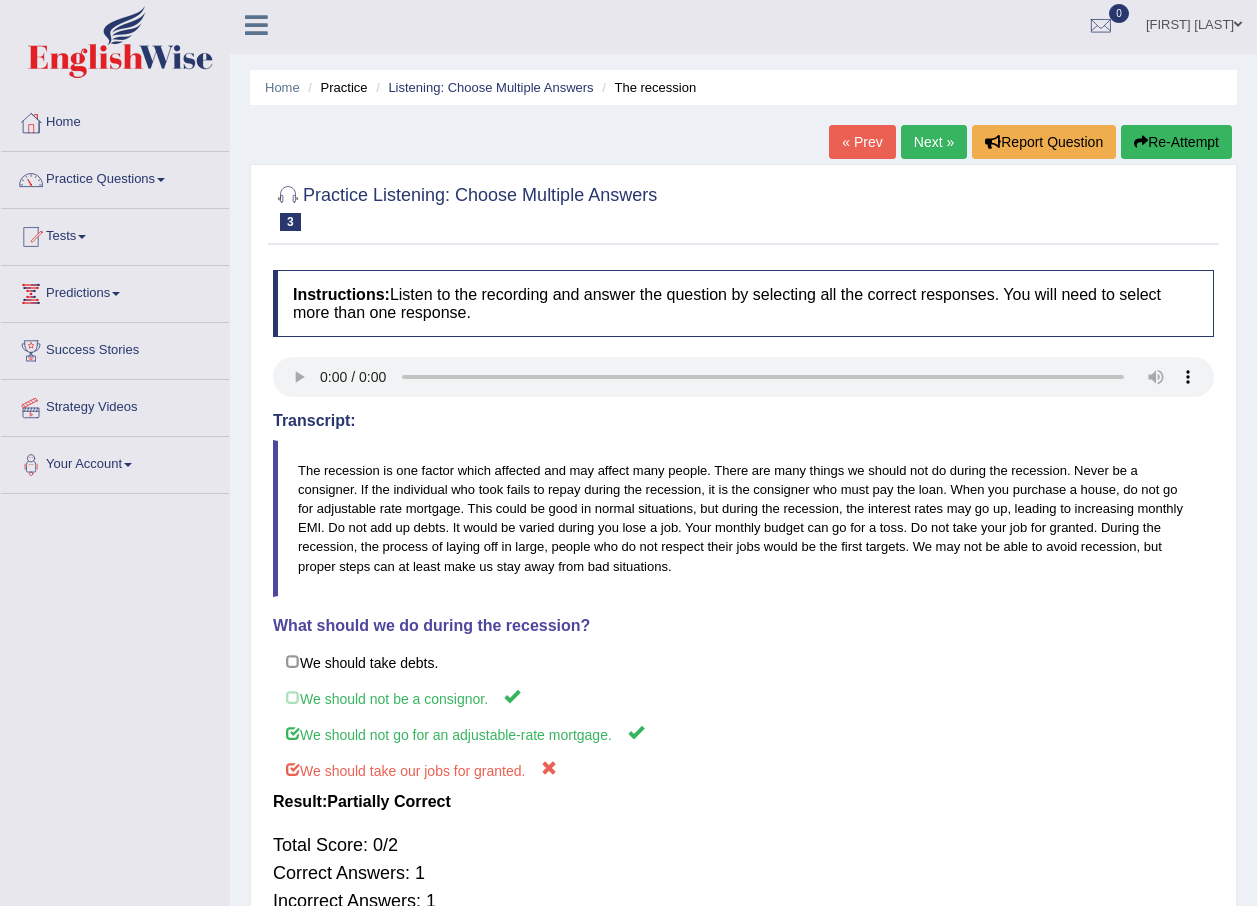 scroll, scrollTop: 0, scrollLeft: 0, axis: both 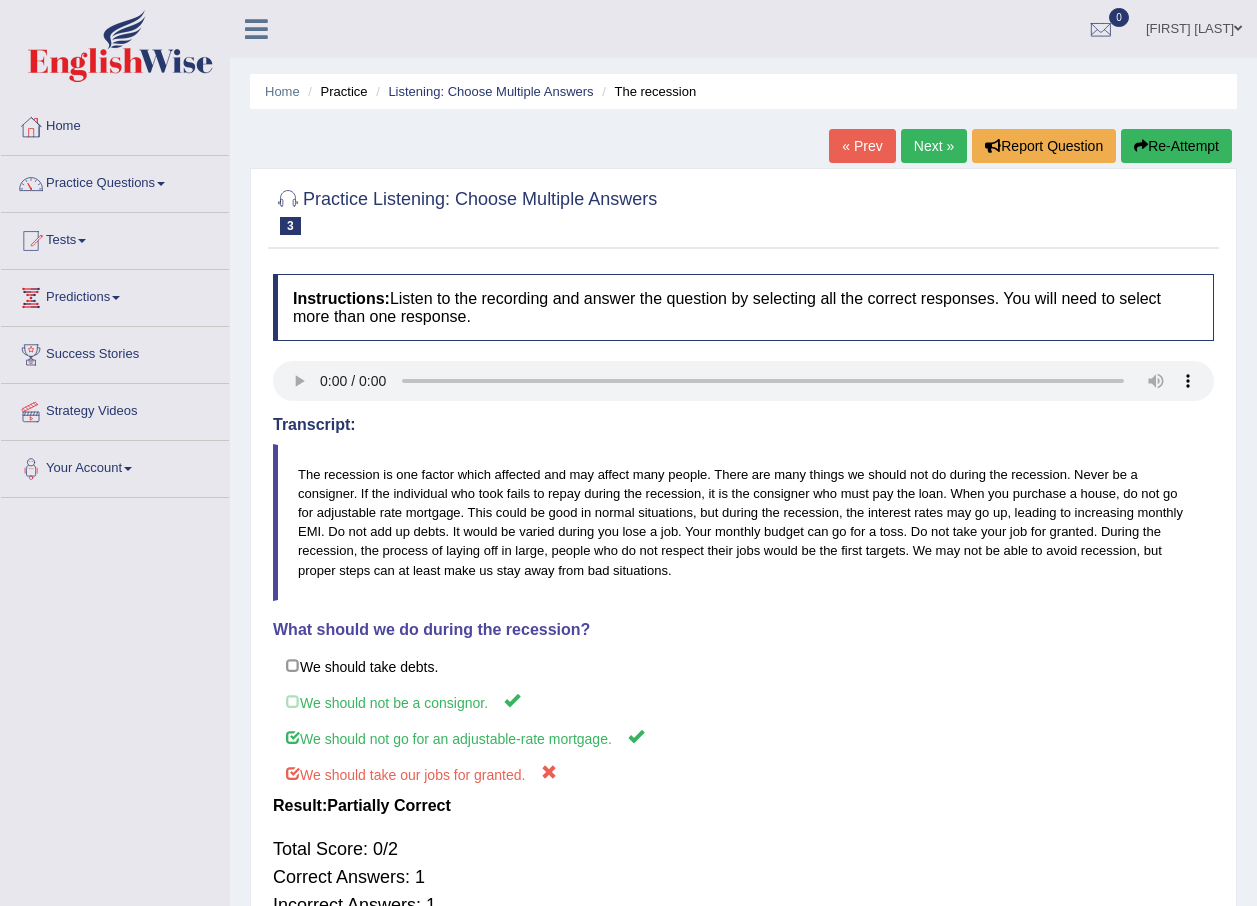 click on "Next »" at bounding box center (934, 146) 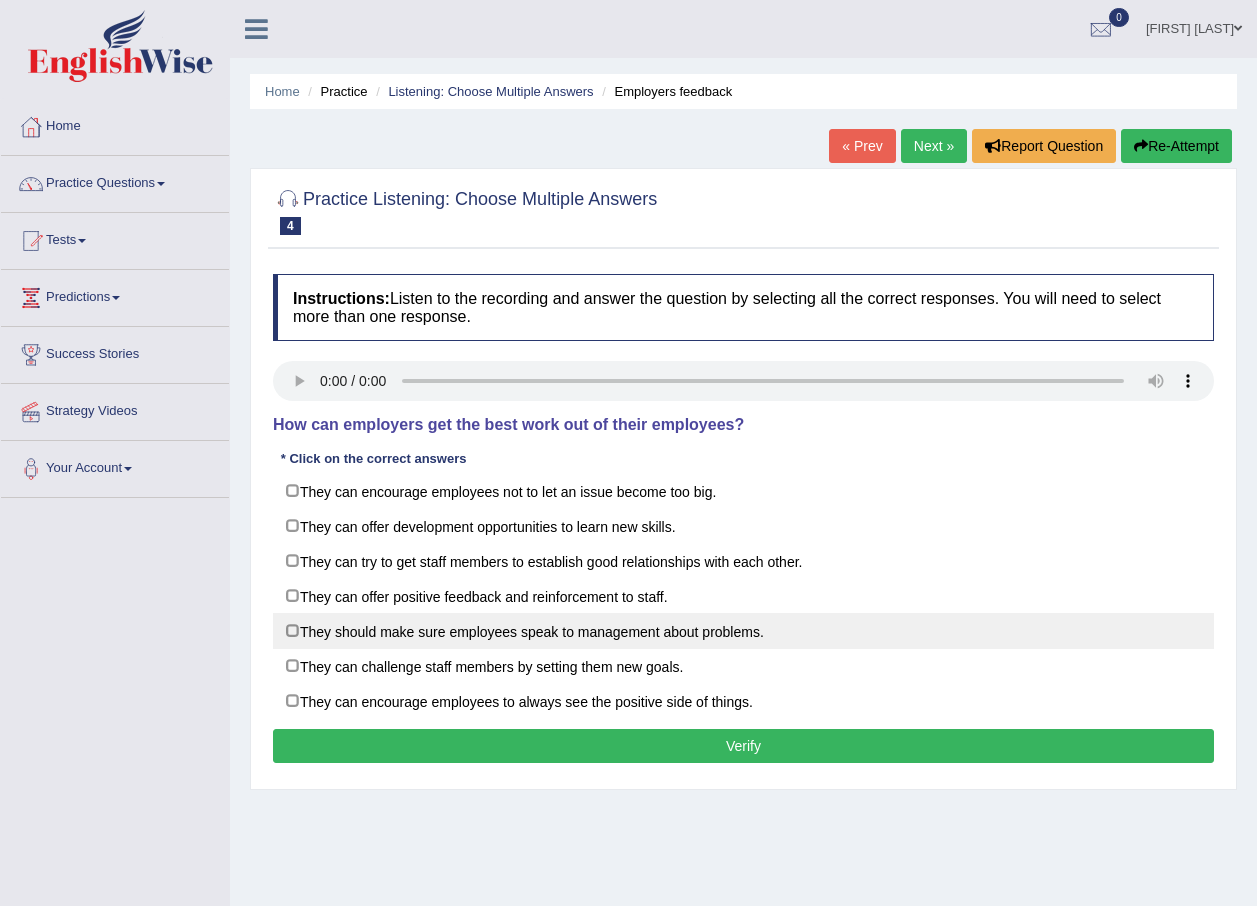 scroll, scrollTop: 0, scrollLeft: 0, axis: both 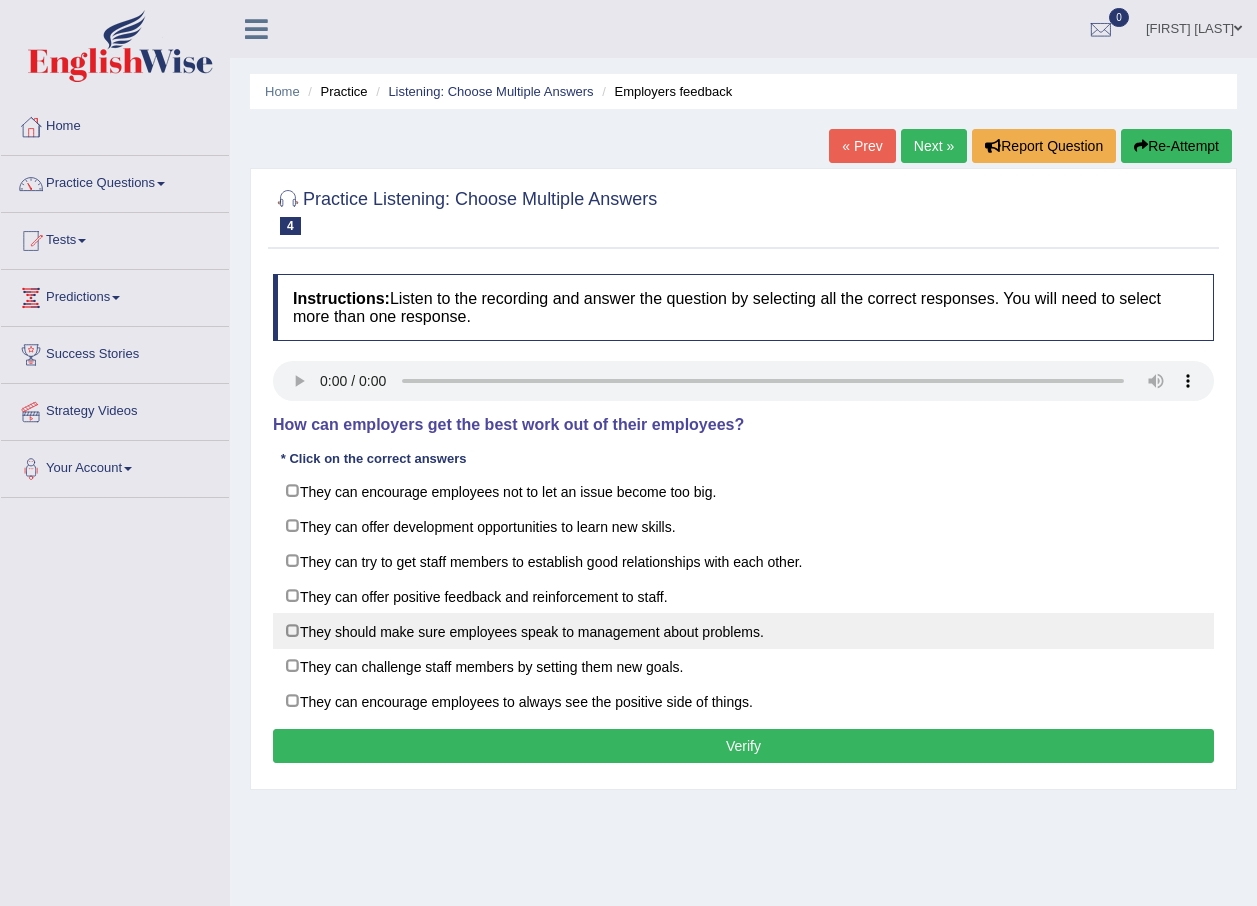 click on "They should make sure employees speak to management about problems." at bounding box center [743, 631] 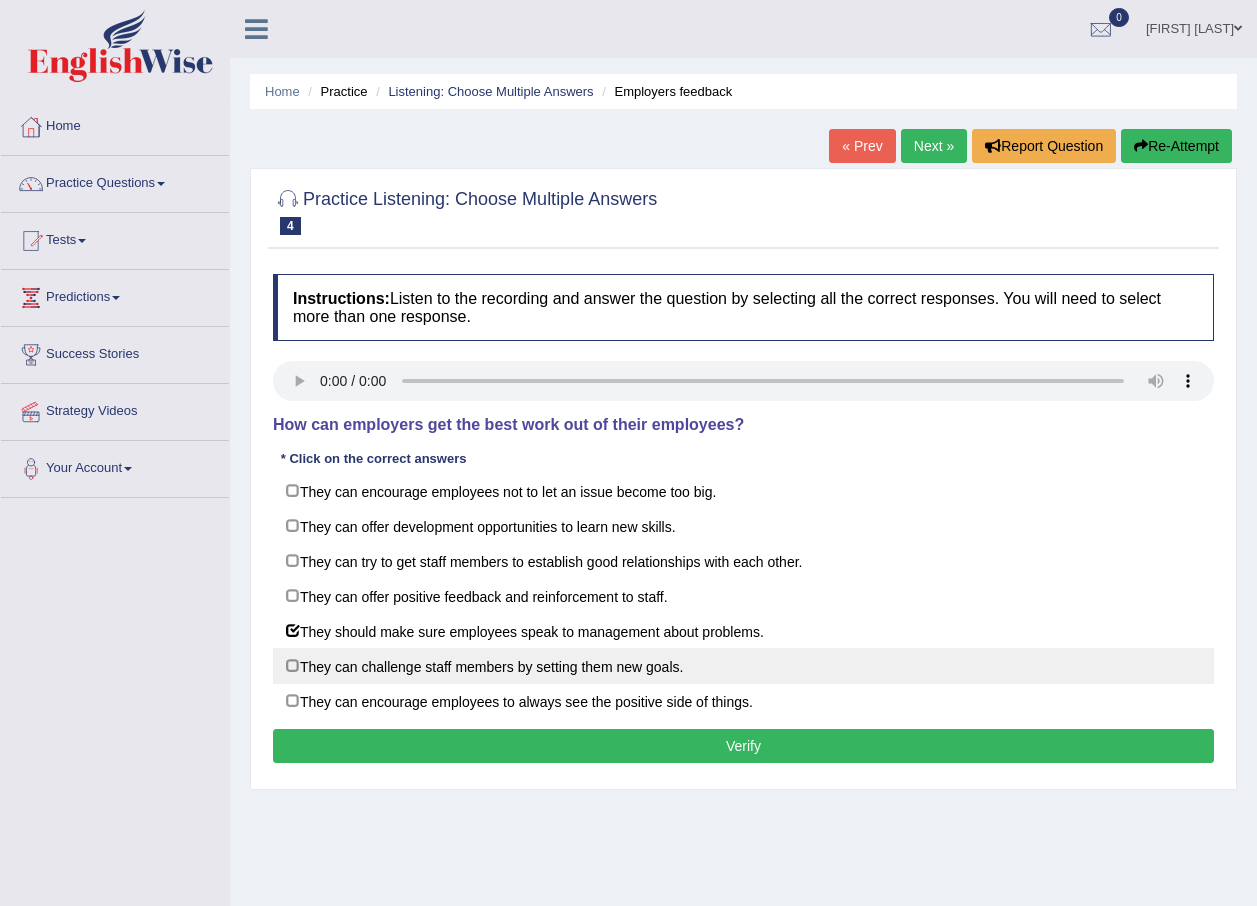click on "They can challenge staff members by setting them new goals." at bounding box center (743, 666) 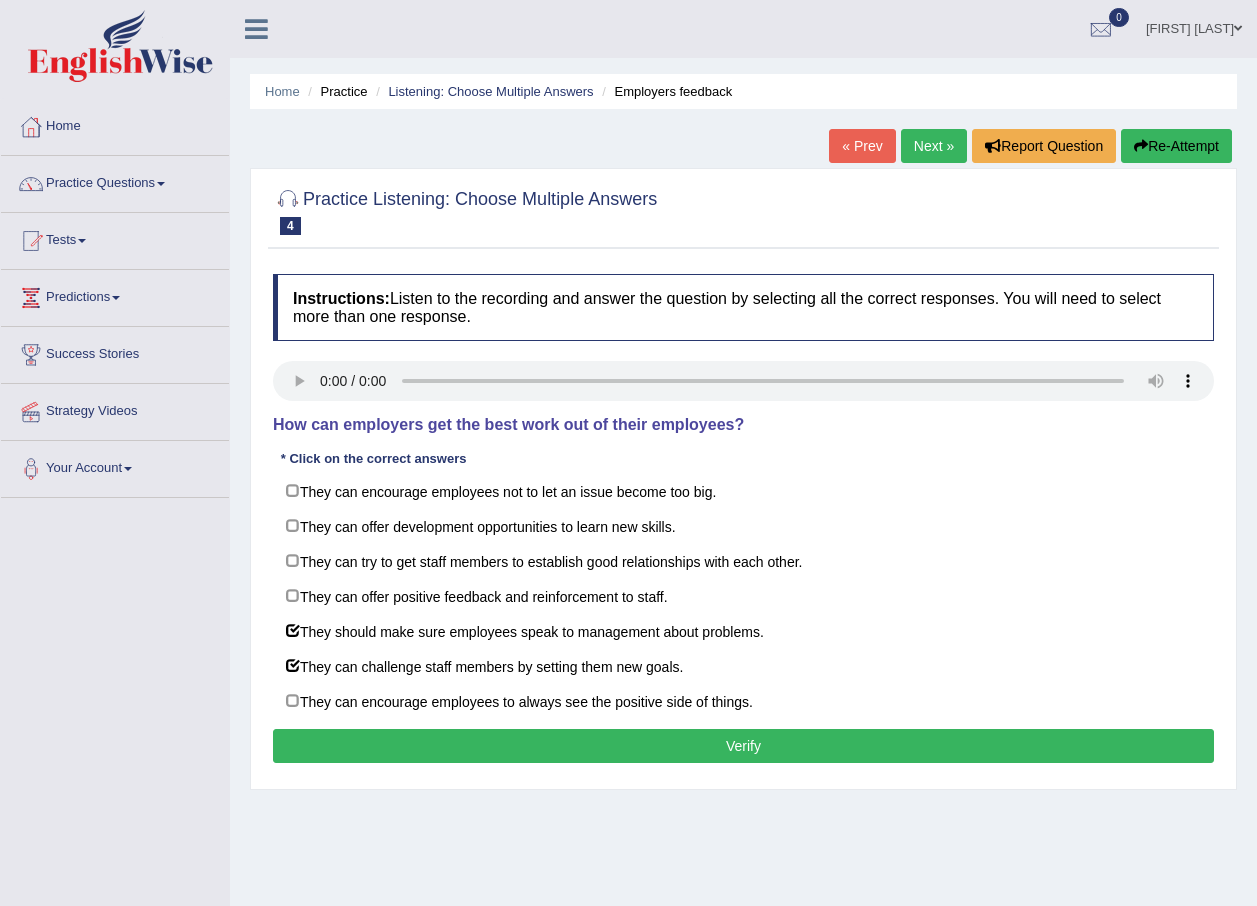 click on "Verify" at bounding box center [743, 746] 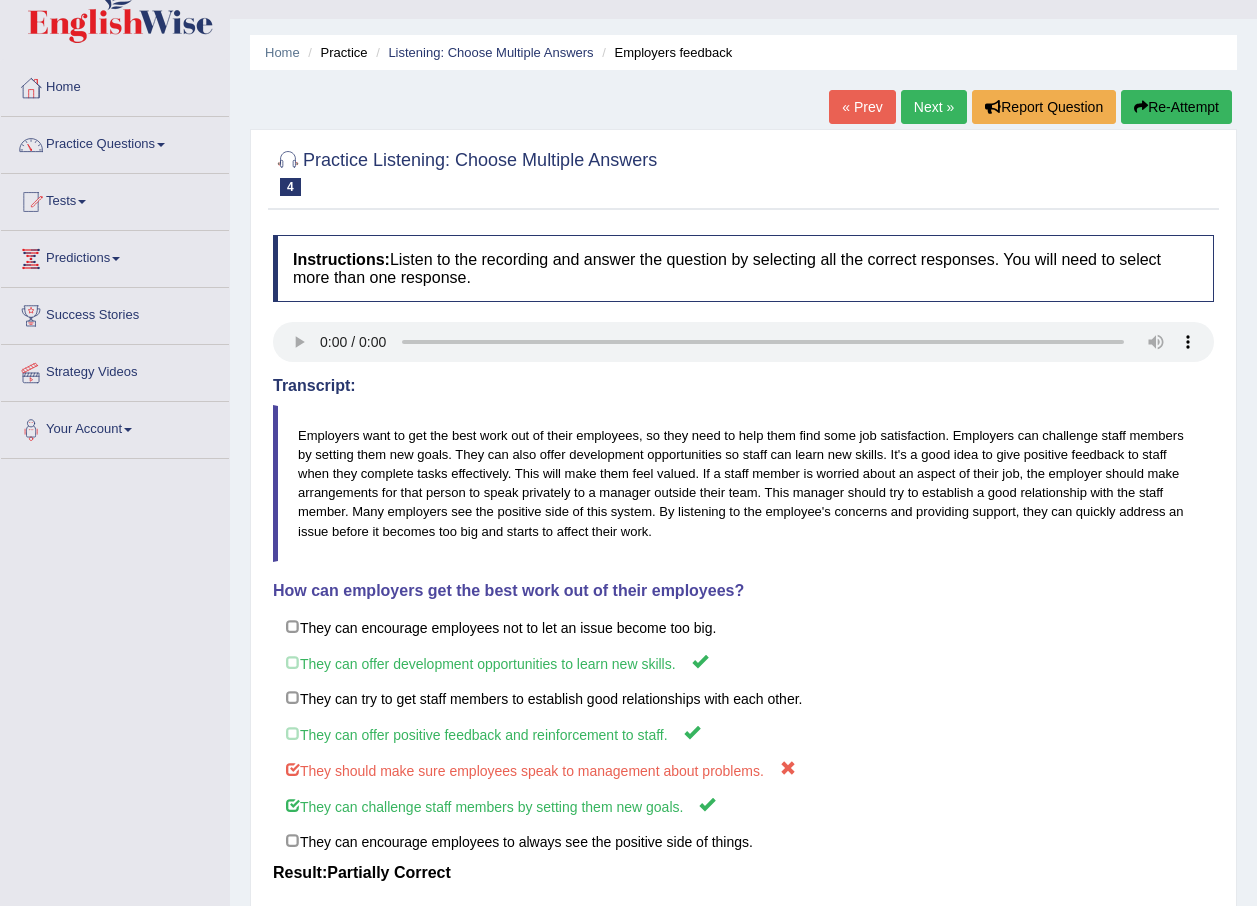 scroll, scrollTop: 0, scrollLeft: 0, axis: both 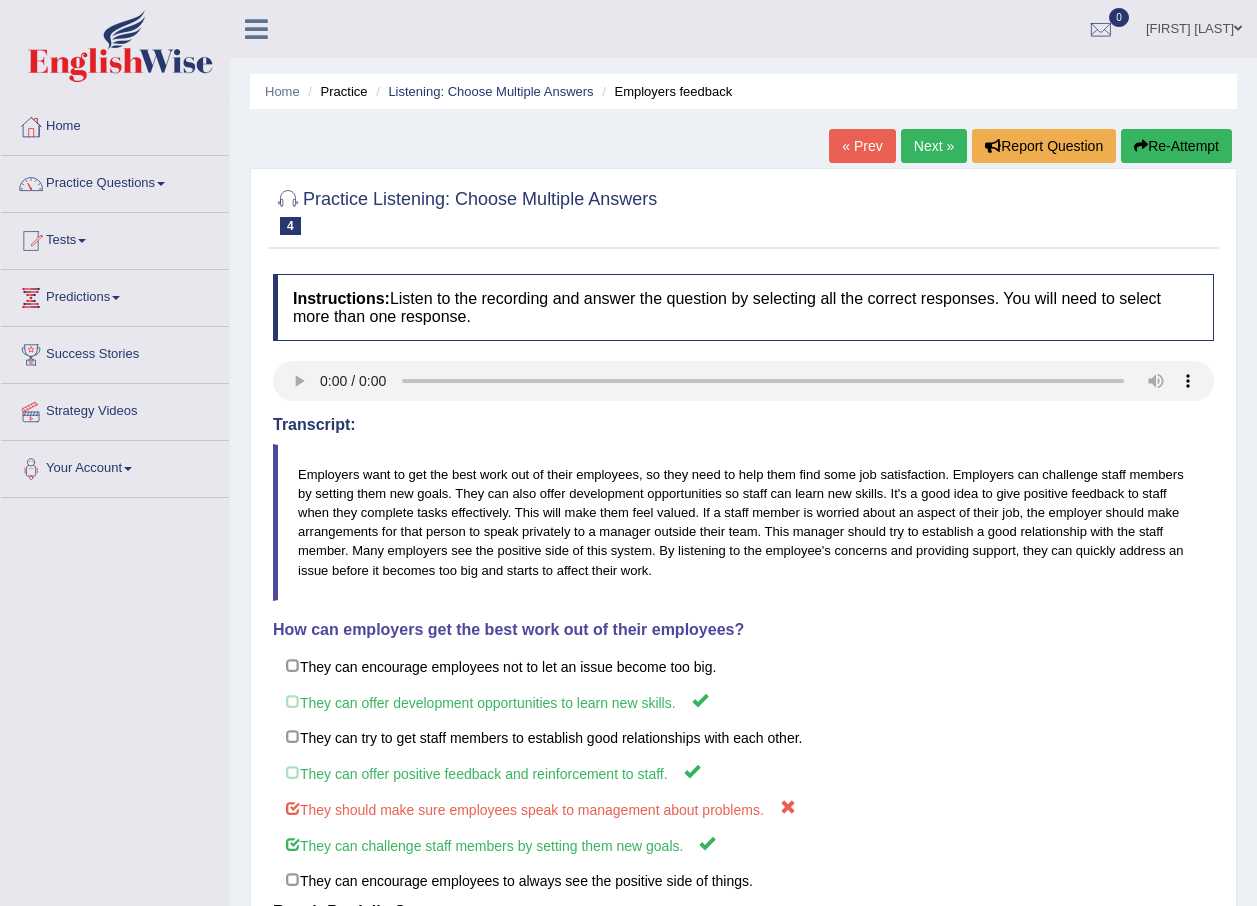 click on "Next »" at bounding box center (934, 146) 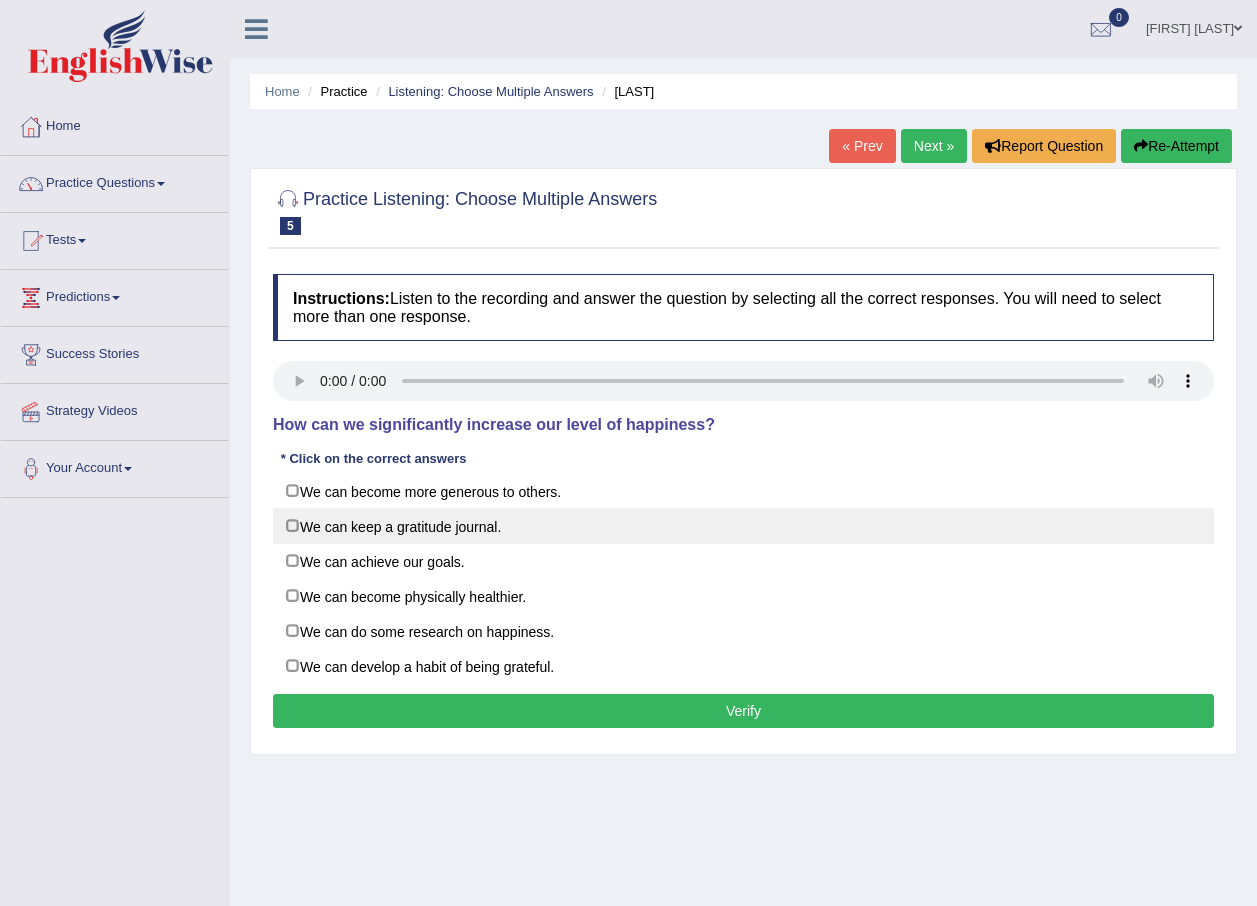 scroll, scrollTop: 0, scrollLeft: 0, axis: both 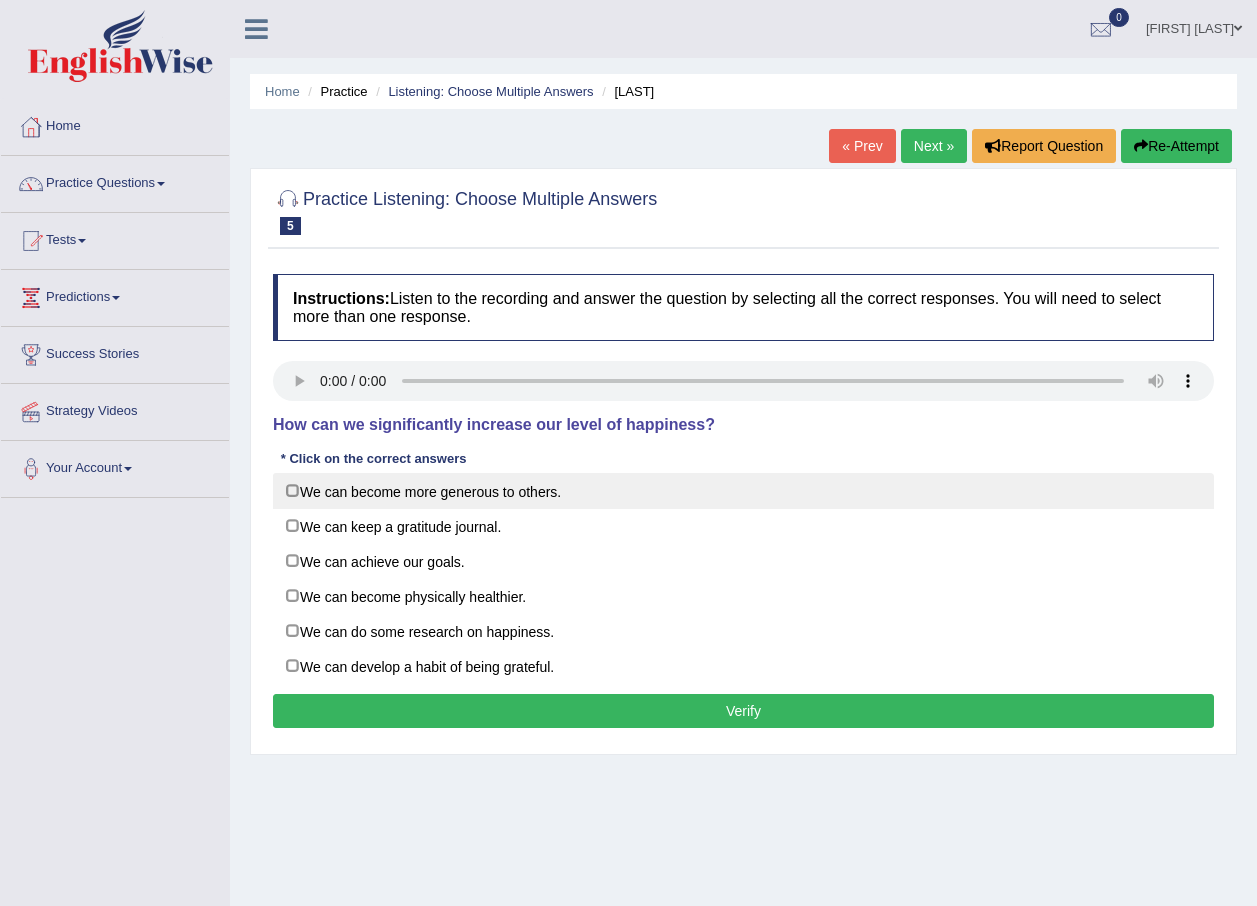 click on "We can become more generous to others." at bounding box center (743, 491) 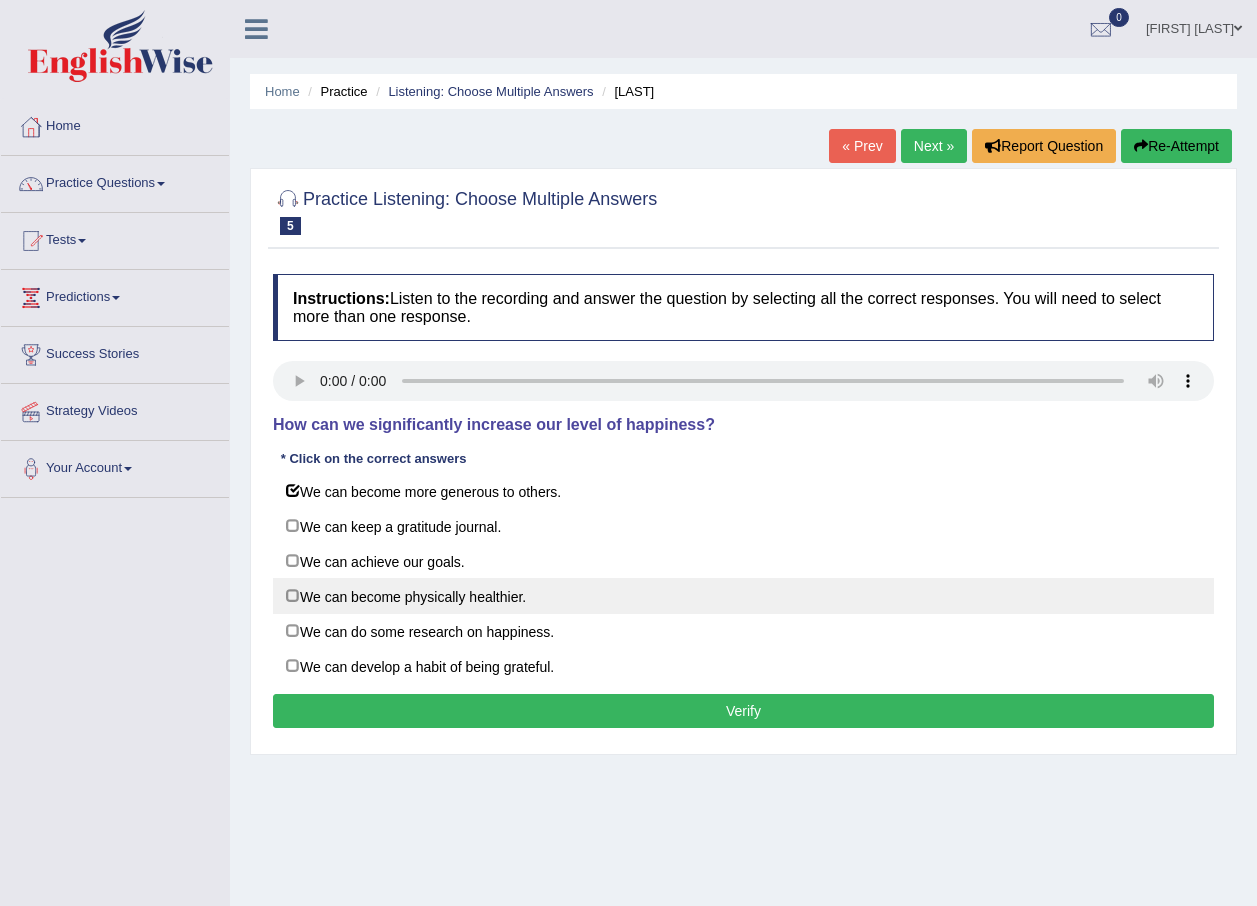 click on "We can become physically healthier." at bounding box center (743, 596) 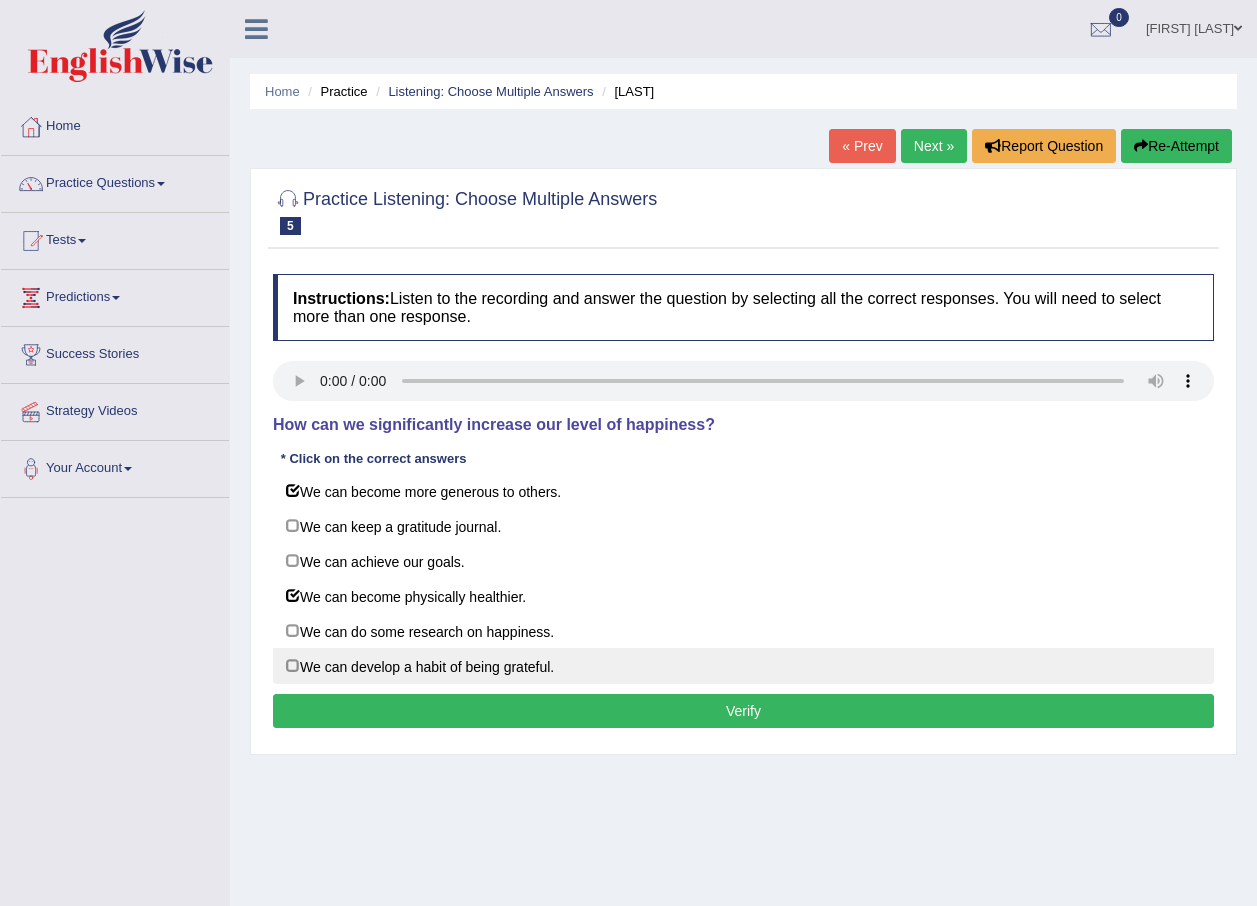 click on "We can develop a habit of being grateful." at bounding box center (743, 666) 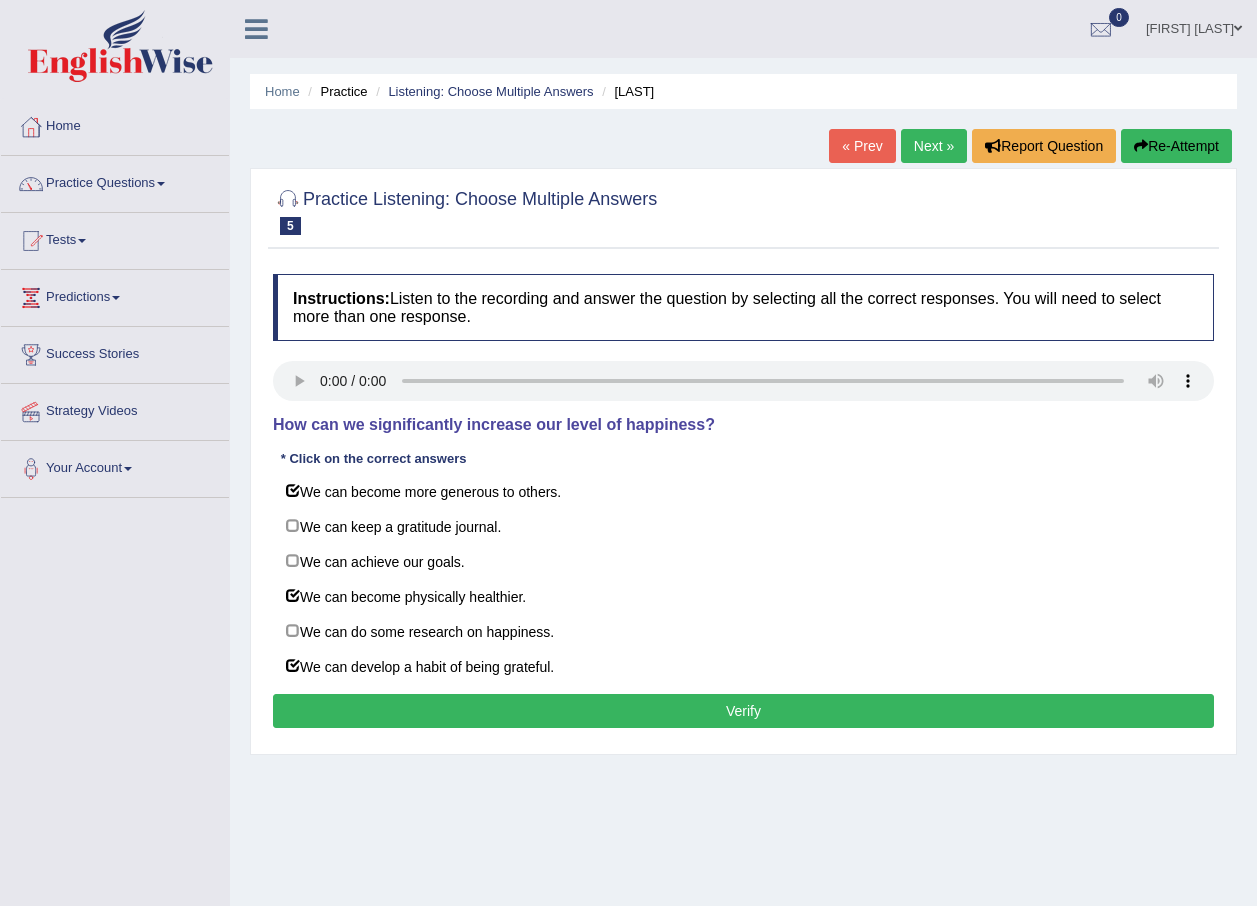 click on "Instructions:  Listen to the recording and answer the question by selecting all the correct responses. You will need to select more than one response.
Transcript: There are treasures of happiness all around us, but the problem is that we only appreciate them when something terrible happens. Usually when we become sick we appreciate our health, when we lose something we appreciate it more. But we don't need to wait. If we develop a habit of being grateful, we can significantly increase our levels of happiness. Research by Robert Emmons and Mike McAuliffe observed people who kept a gratitude journal each night, where they wrote at least five things they're thankful for in life. The results showed that these people are happier, more optimistic, more successful, more likely to achieve their goals, physically healthier it strengthens our immune system, and more generous to others. Keeping a gratitude journal is something that takes just three minutes a day but has significant and positive results." at bounding box center (743, 504) 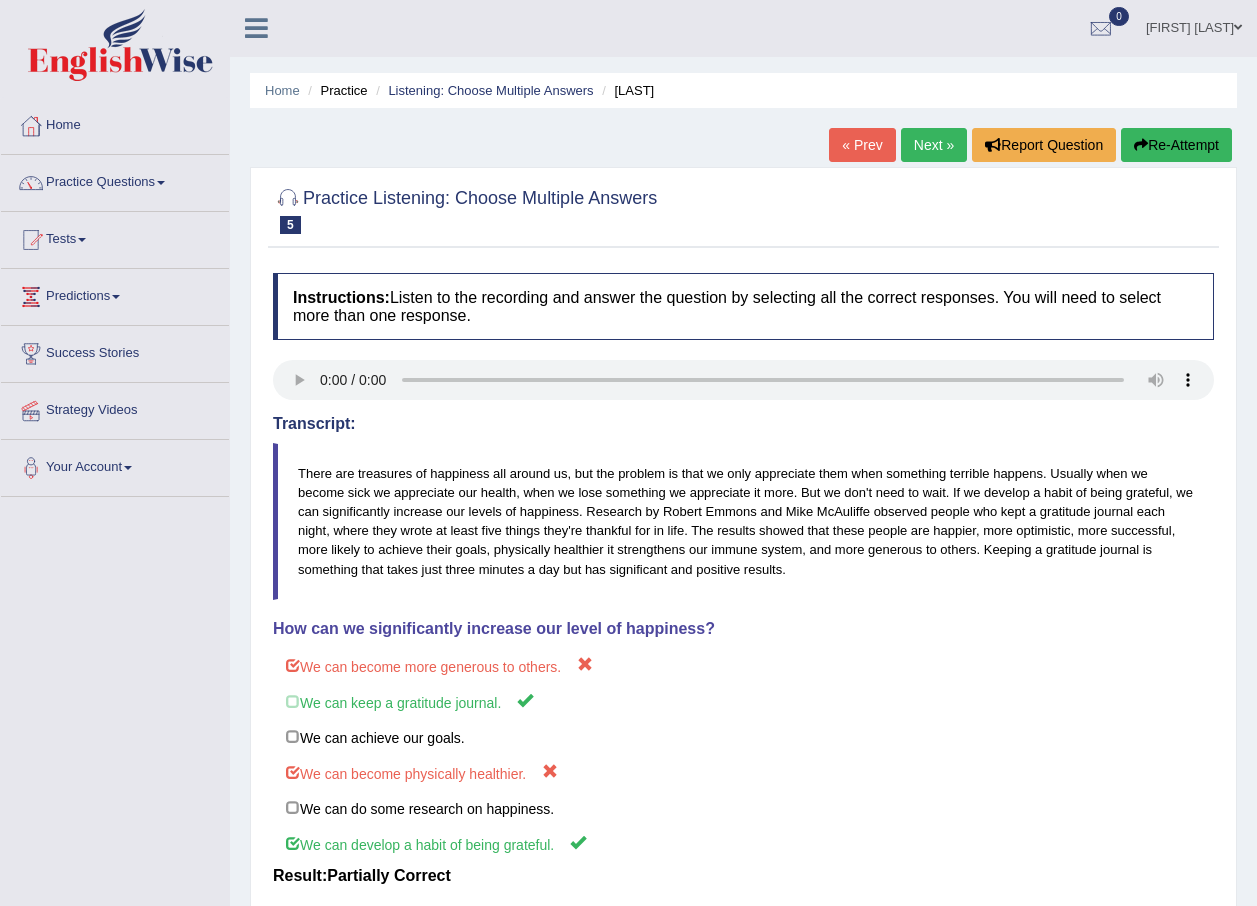 scroll, scrollTop: 0, scrollLeft: 0, axis: both 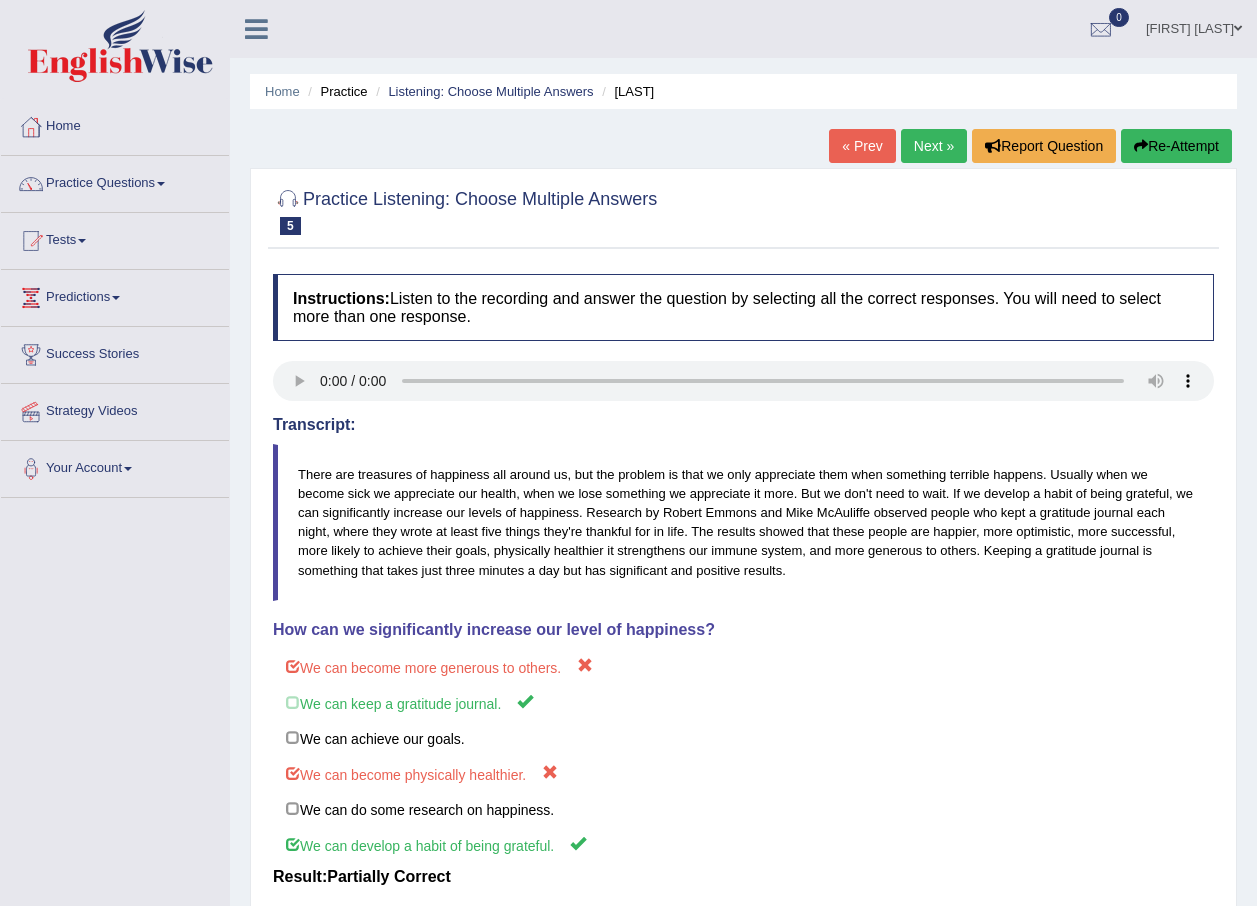click on "Next »" at bounding box center (934, 146) 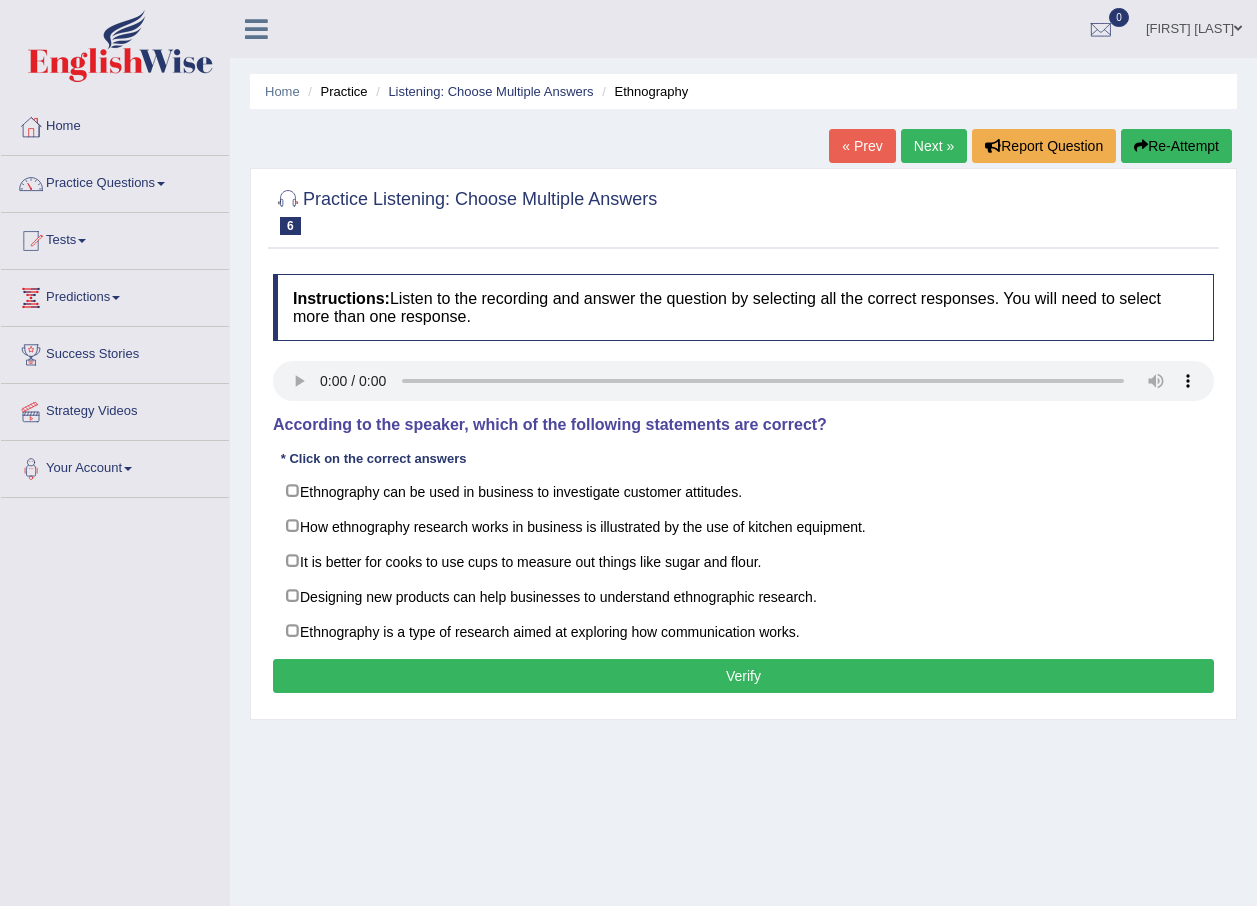 scroll, scrollTop: 0, scrollLeft: 0, axis: both 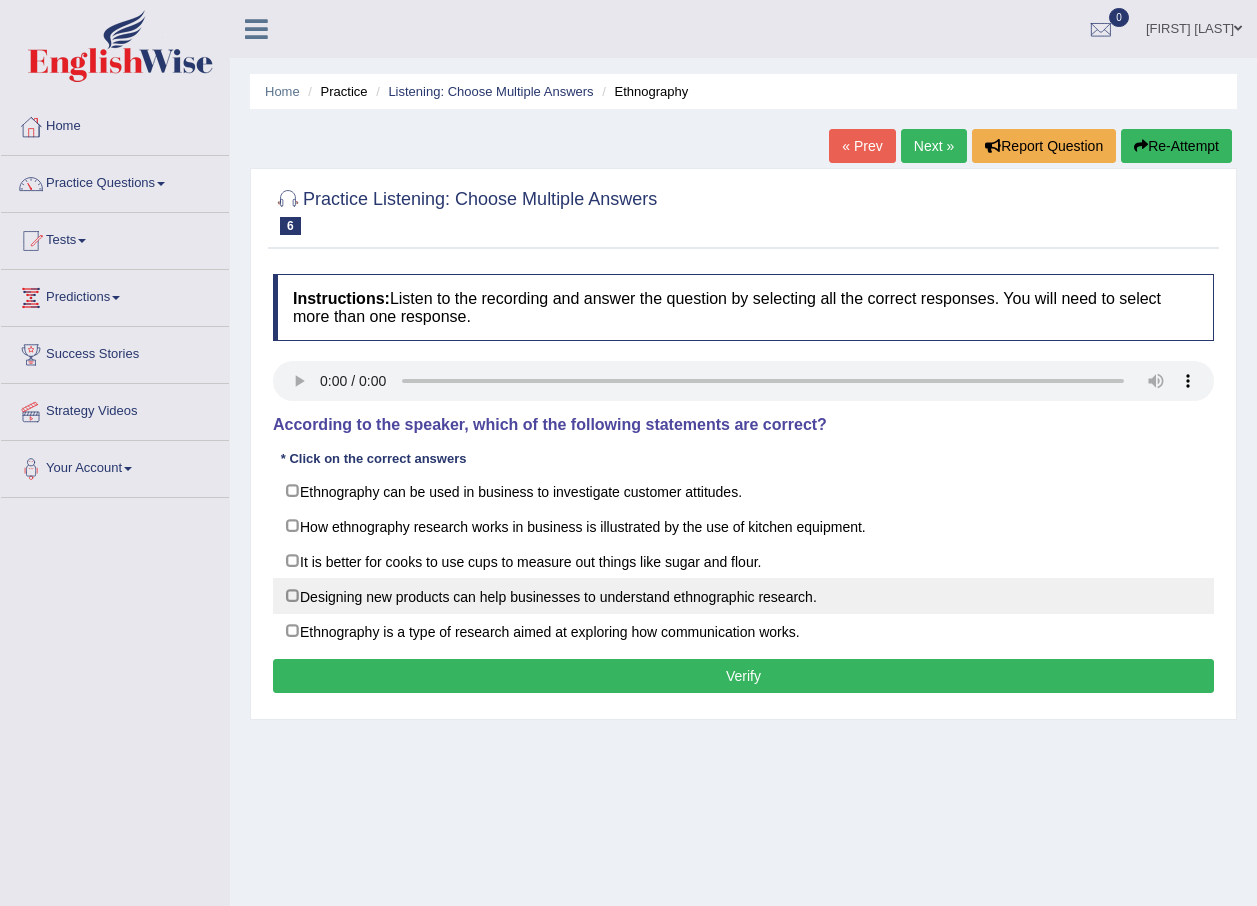 click on "Designing new products can help businesses to understand ethnographic research." at bounding box center (743, 596) 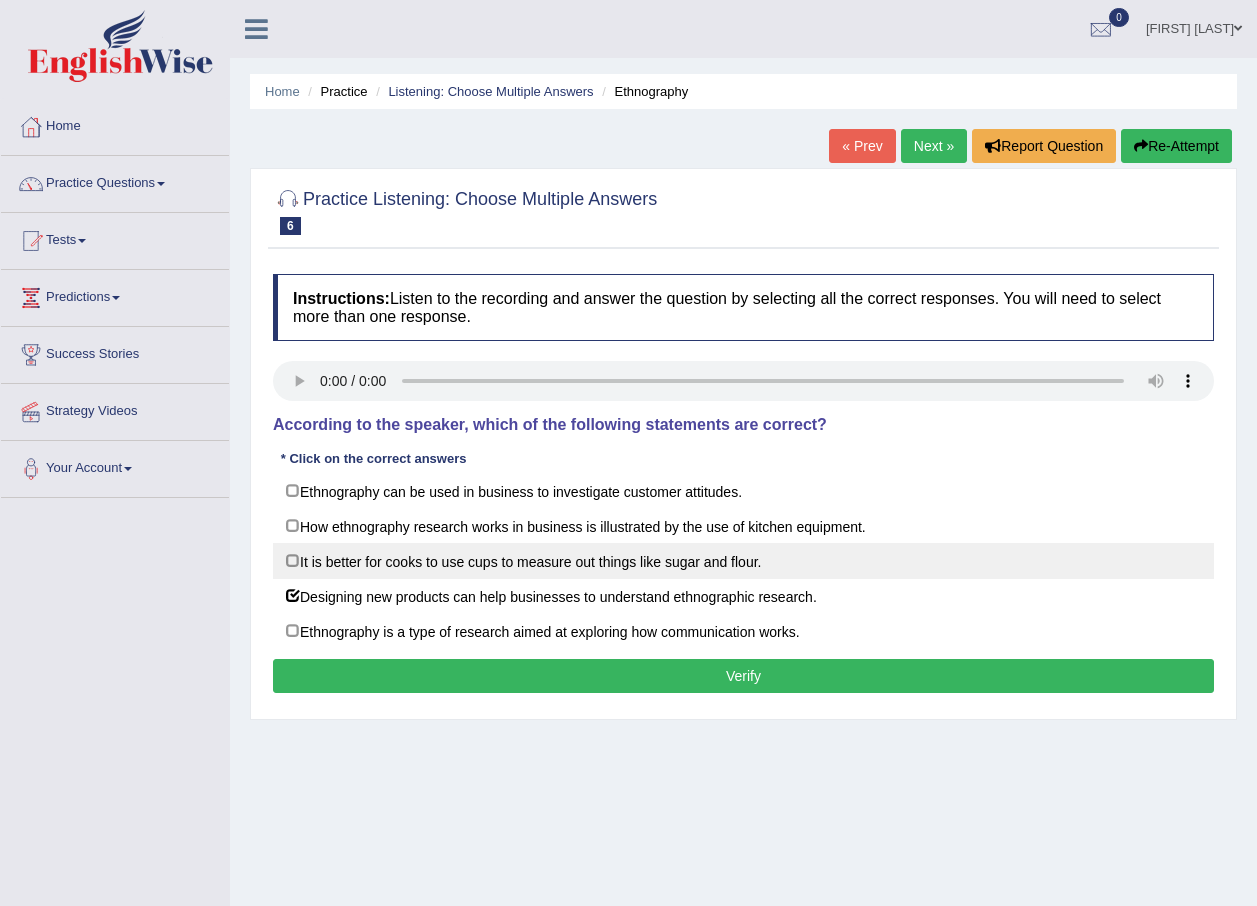 click on "It is better for cooks to use cups to measure out things like sugar and flour." at bounding box center (743, 561) 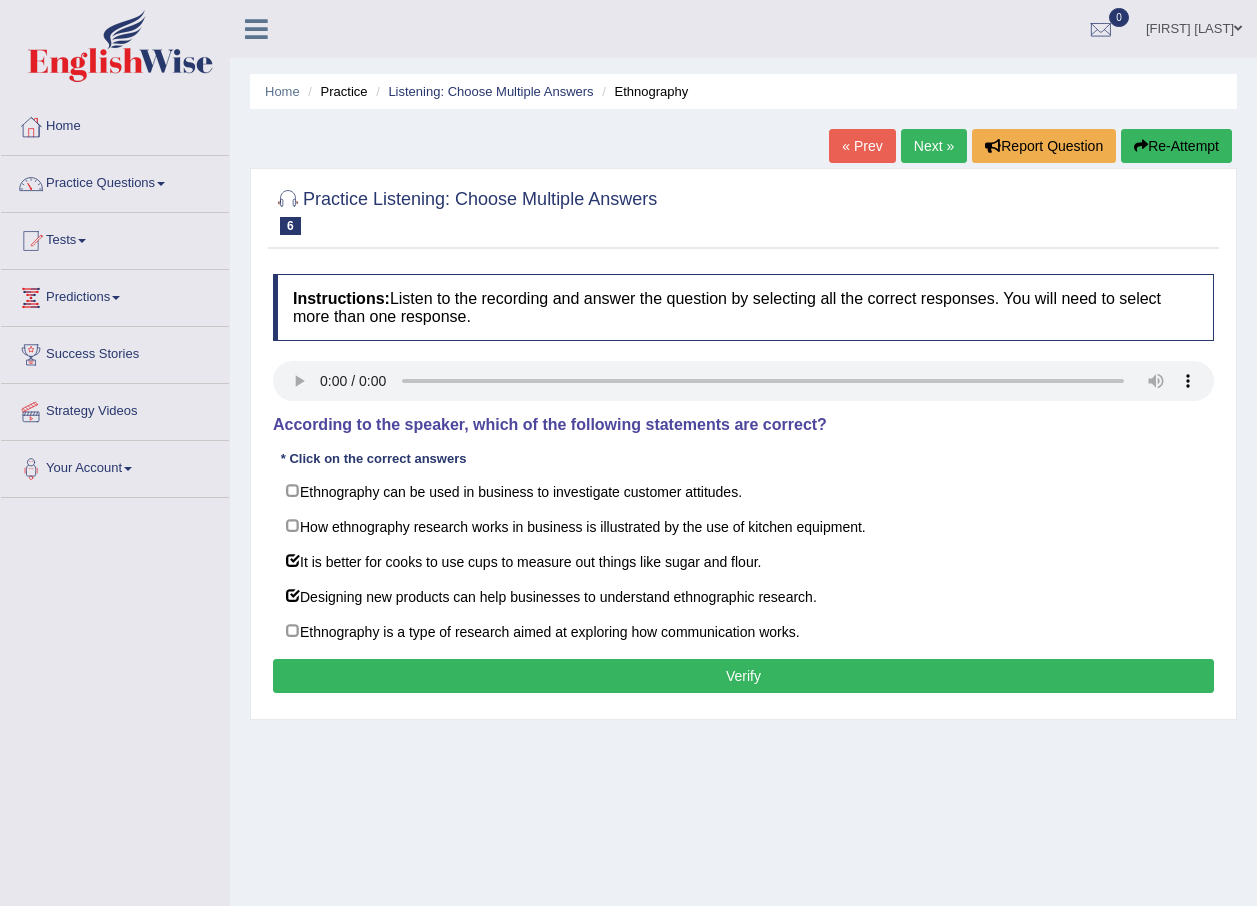 click on "Verify" at bounding box center (743, 676) 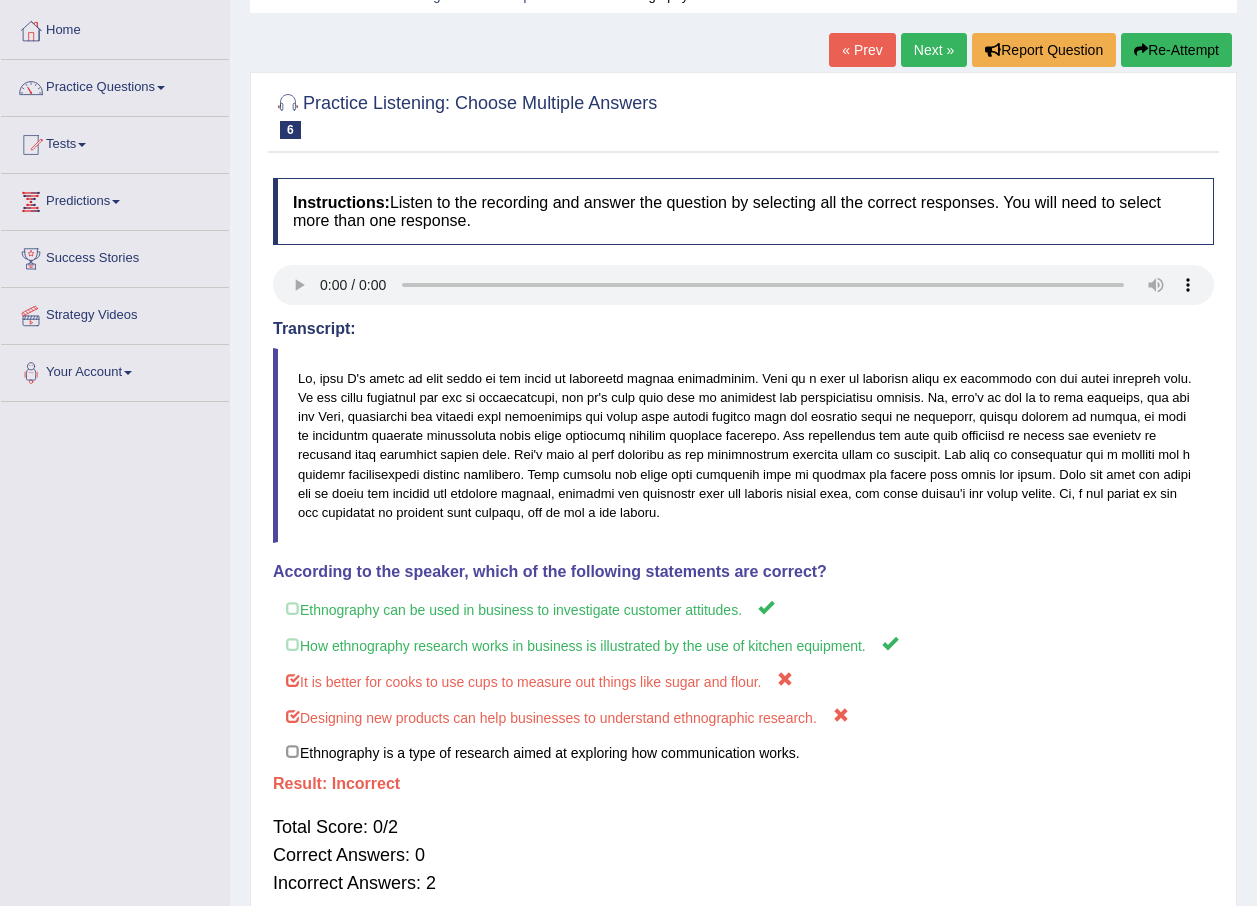 scroll, scrollTop: 0, scrollLeft: 0, axis: both 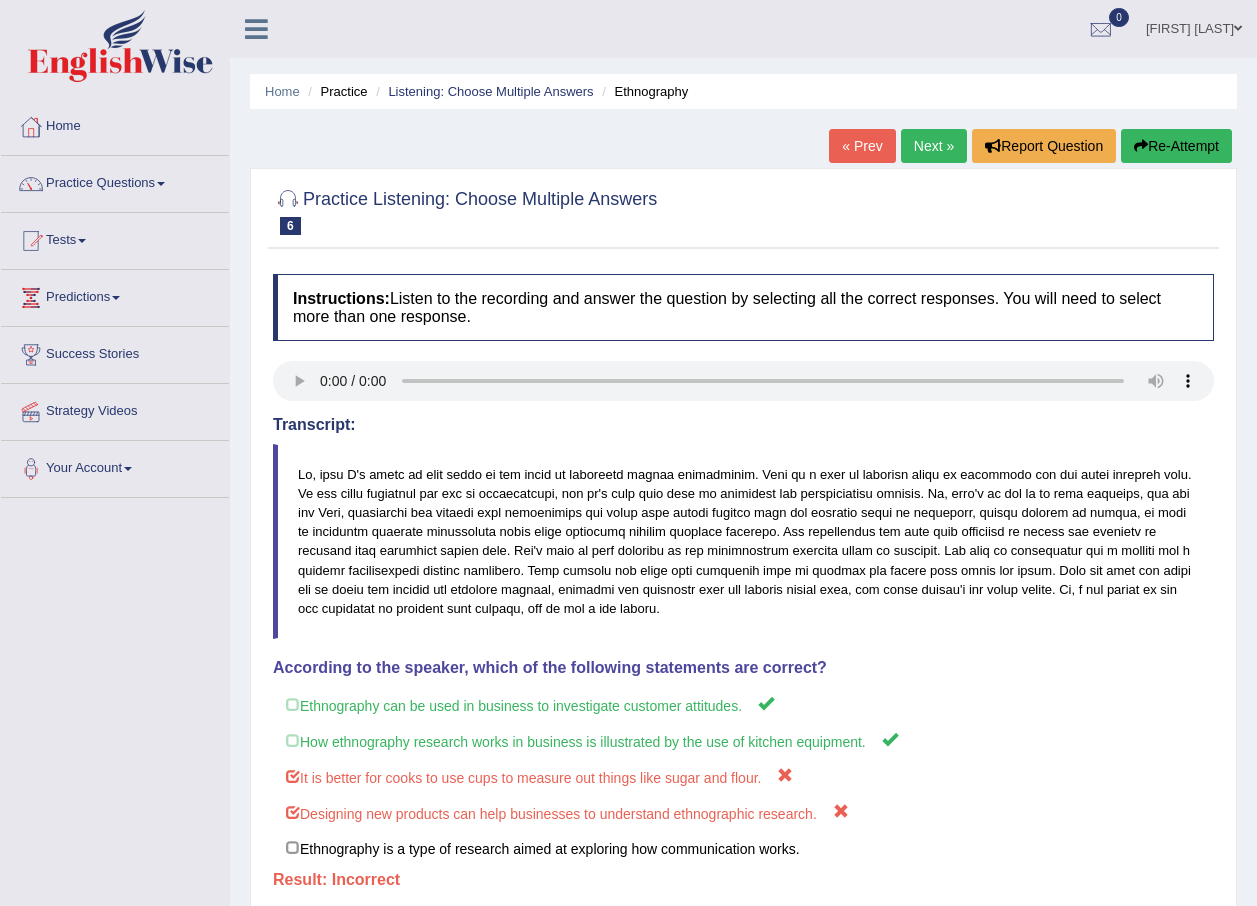 click on "Next »" at bounding box center (934, 146) 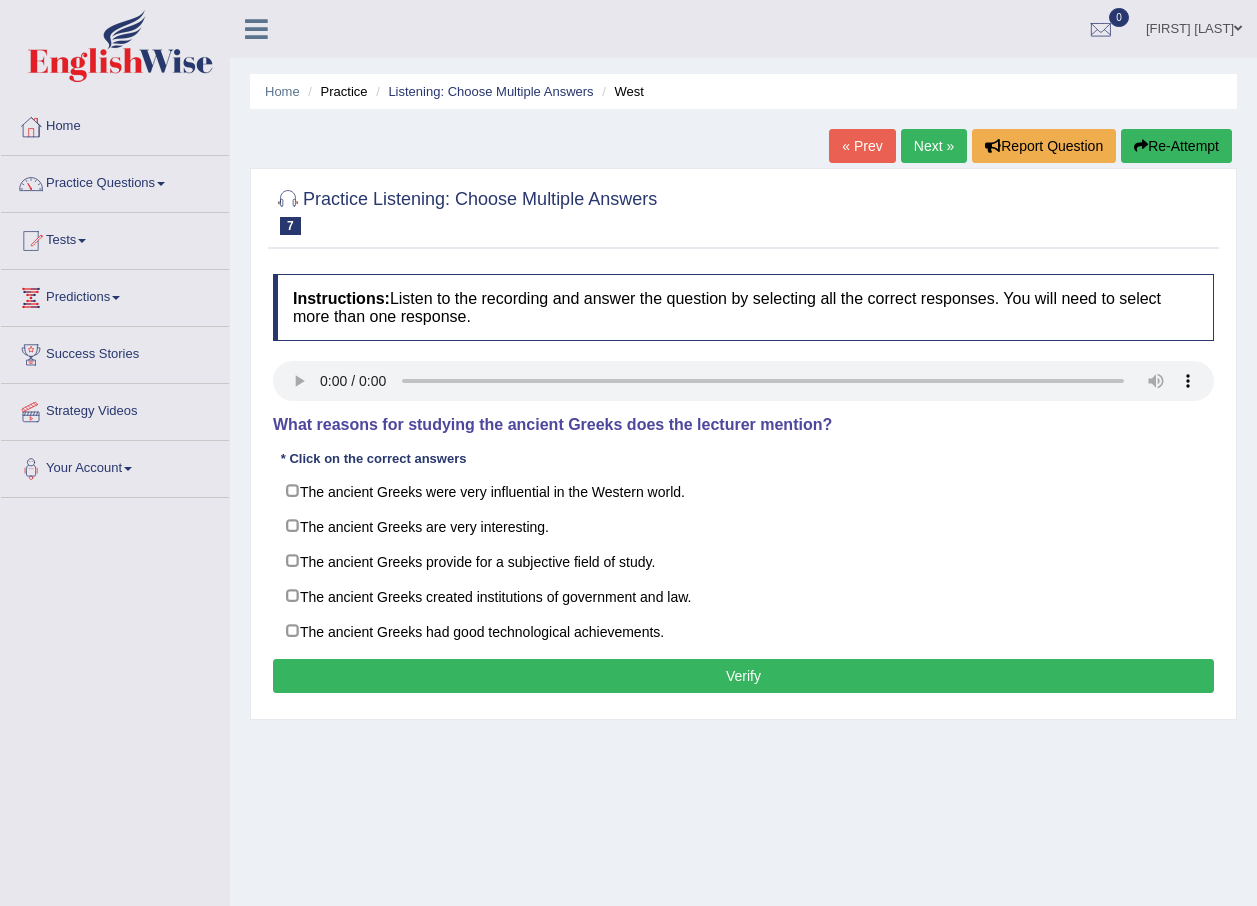 scroll, scrollTop: 0, scrollLeft: 0, axis: both 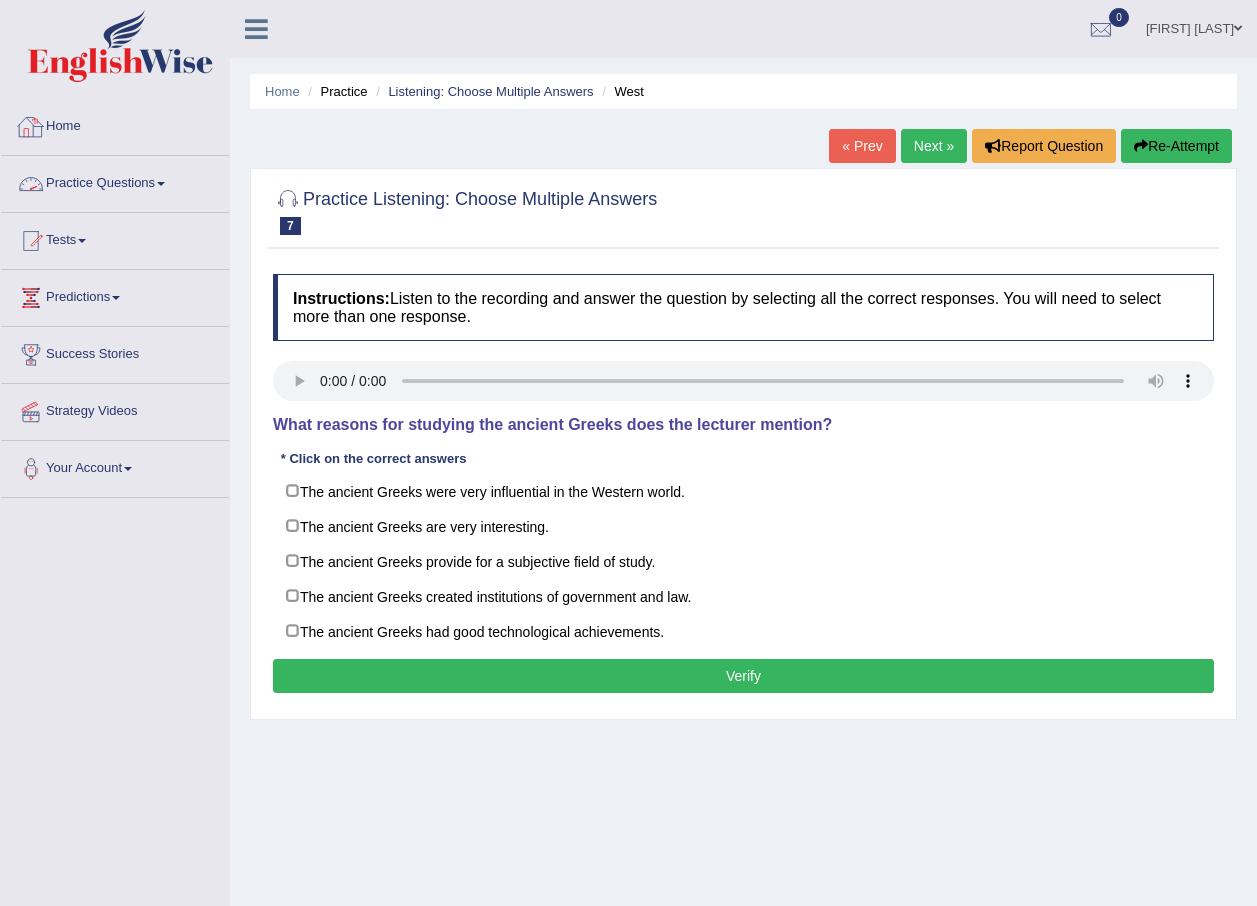 click on "Home" at bounding box center (115, 124) 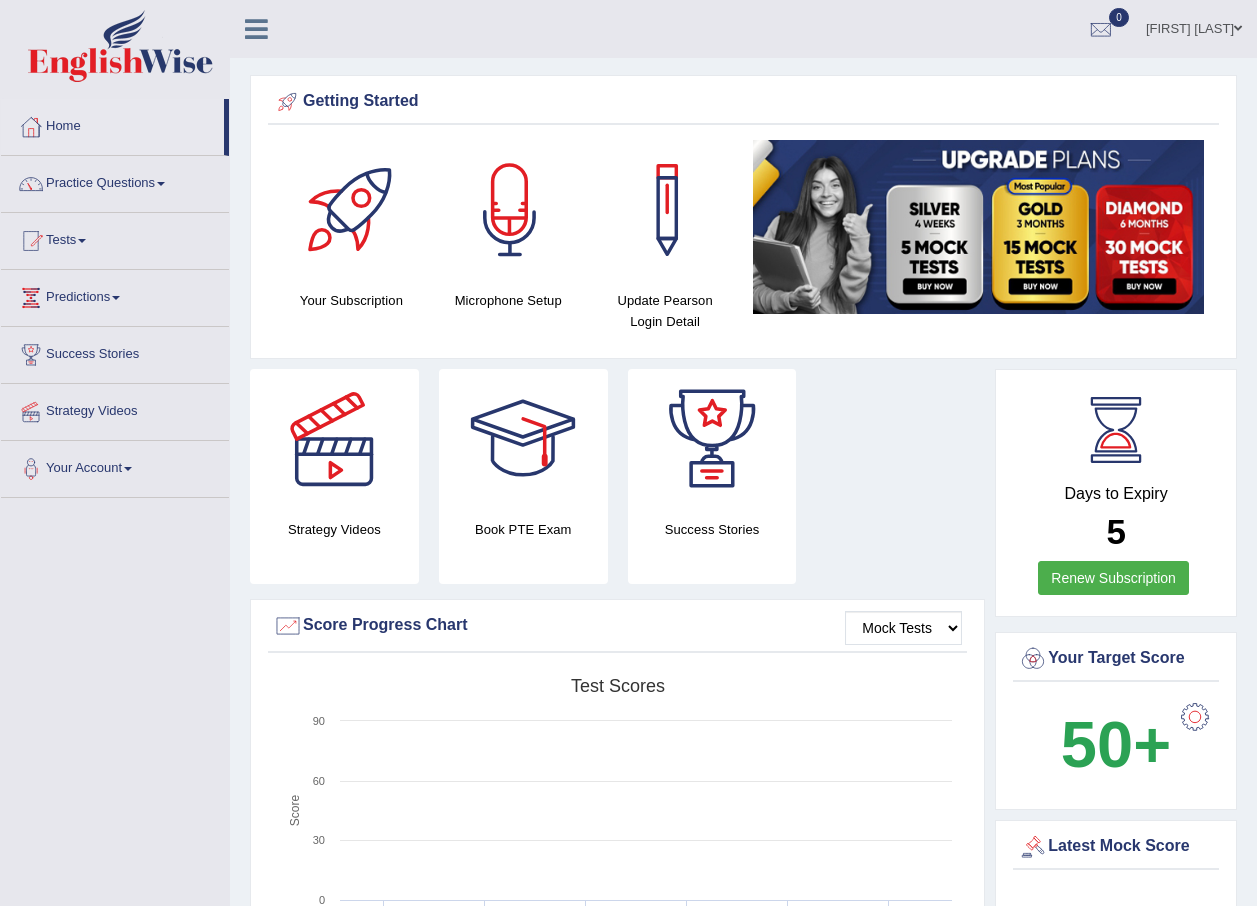 scroll, scrollTop: 0, scrollLeft: 0, axis: both 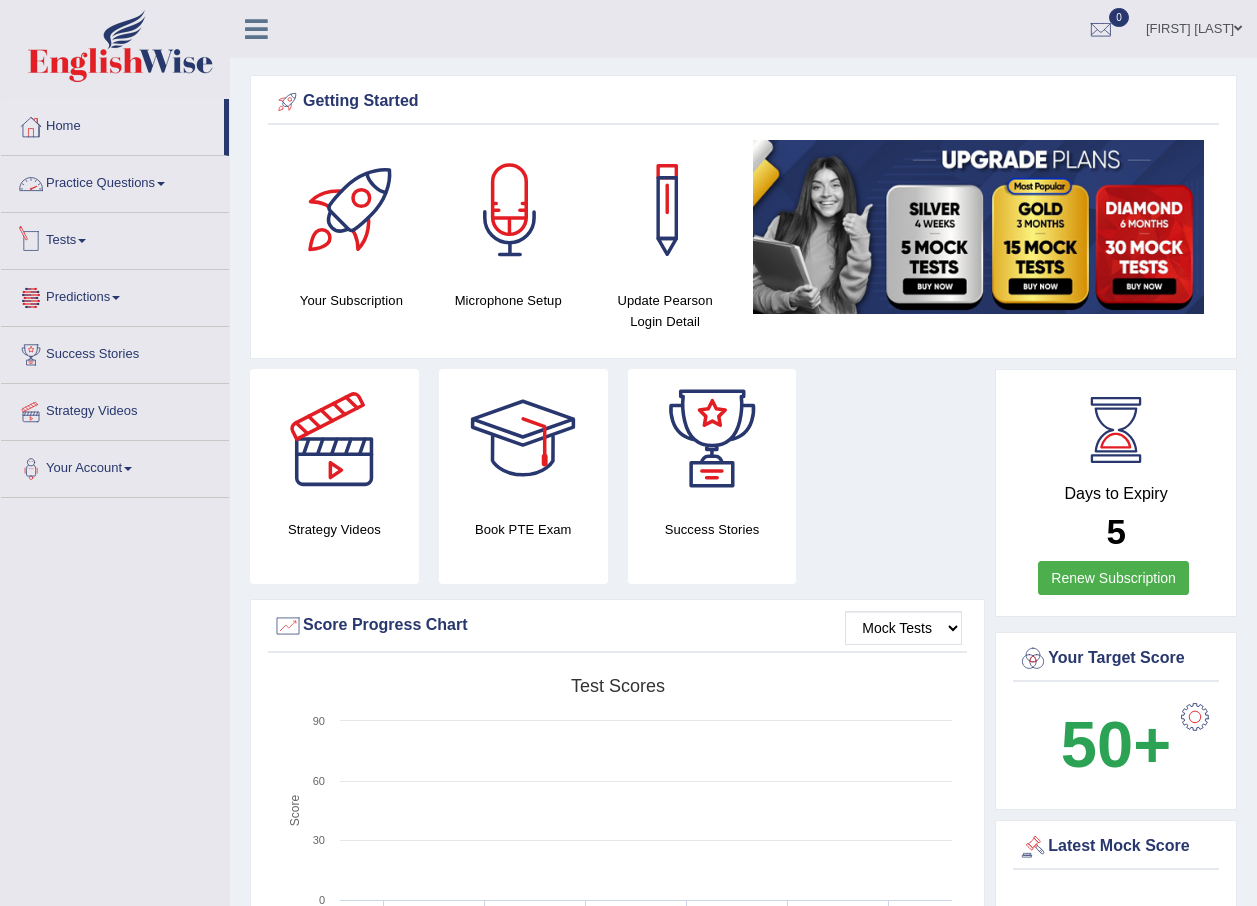 click on "Home" at bounding box center (112, 124) 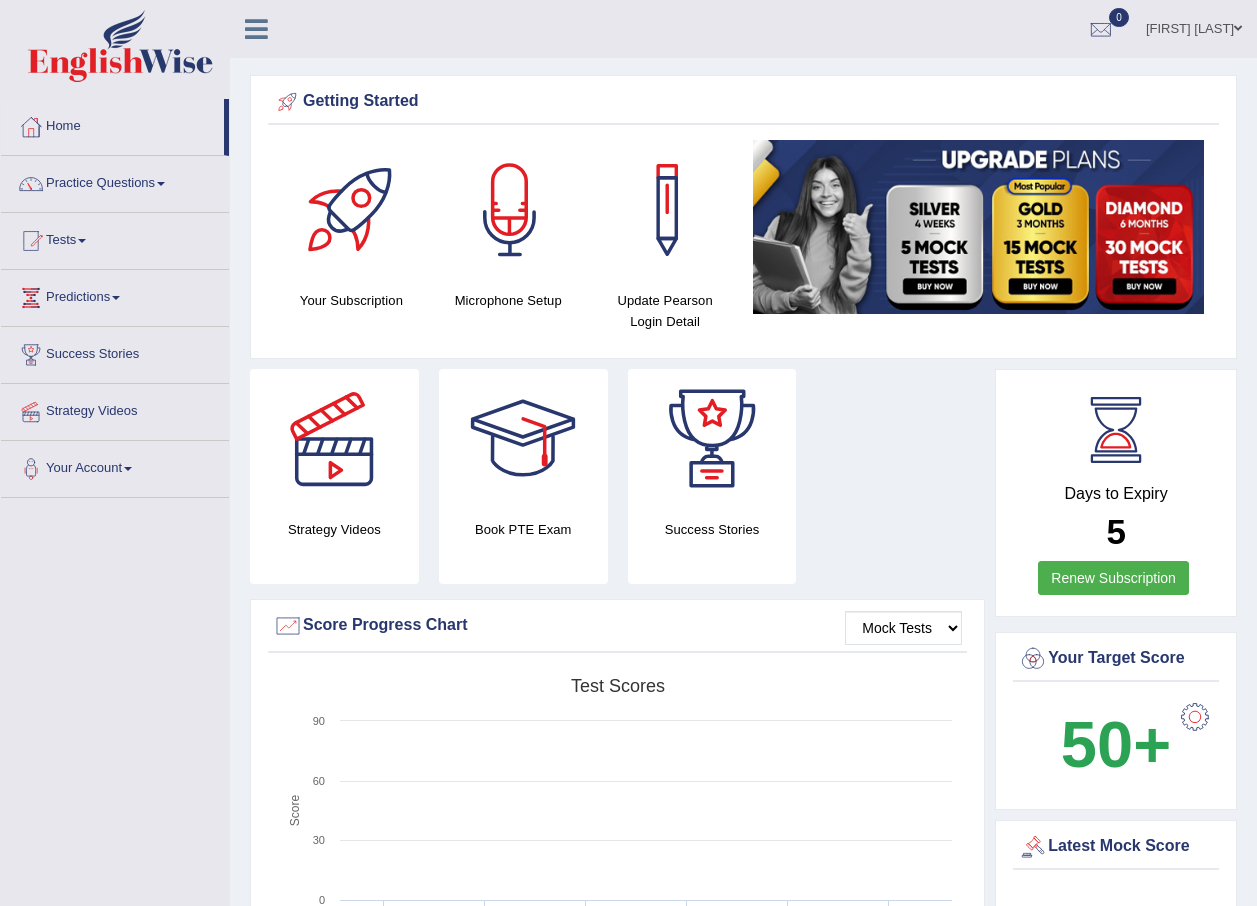 scroll, scrollTop: 0, scrollLeft: 0, axis: both 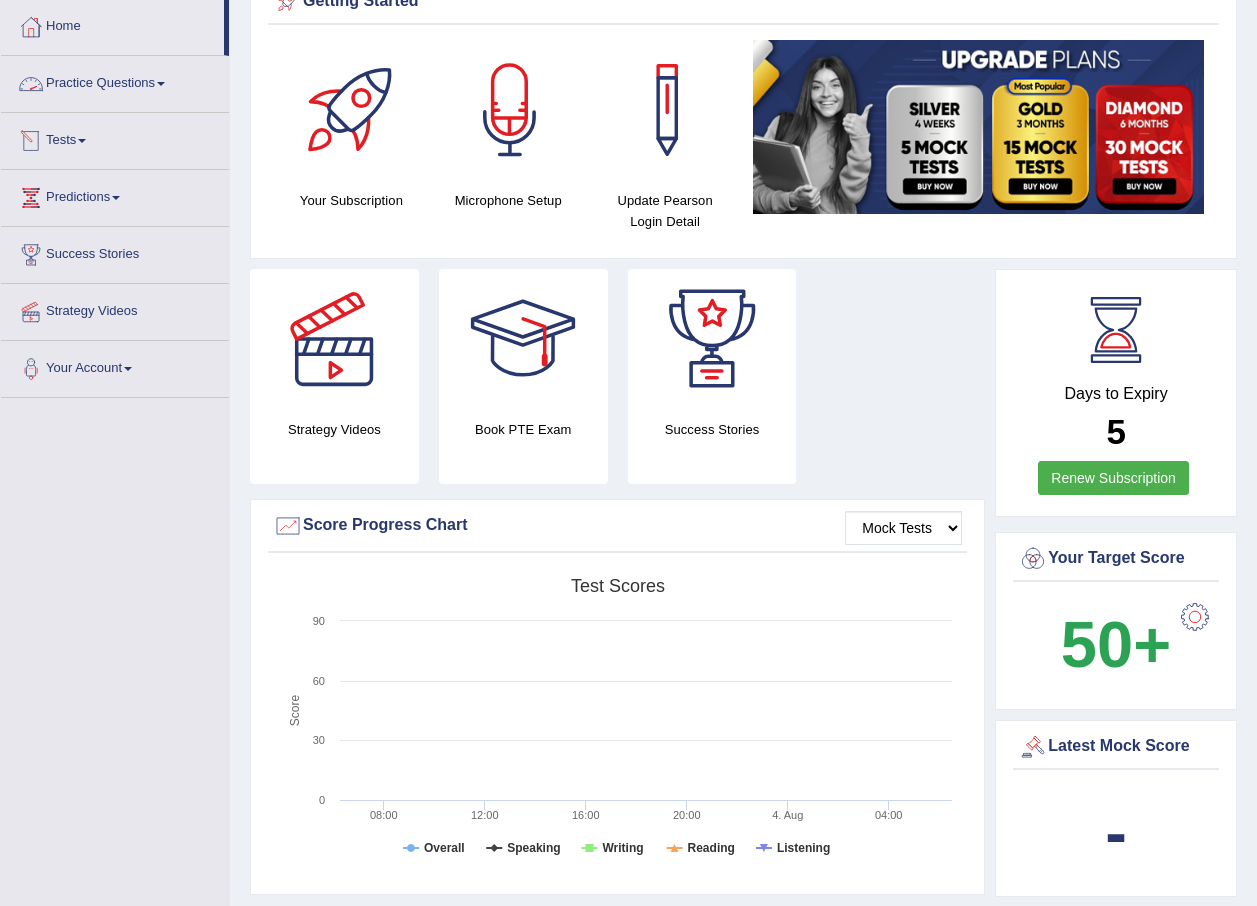 click on "Practice Questions" at bounding box center [115, 81] 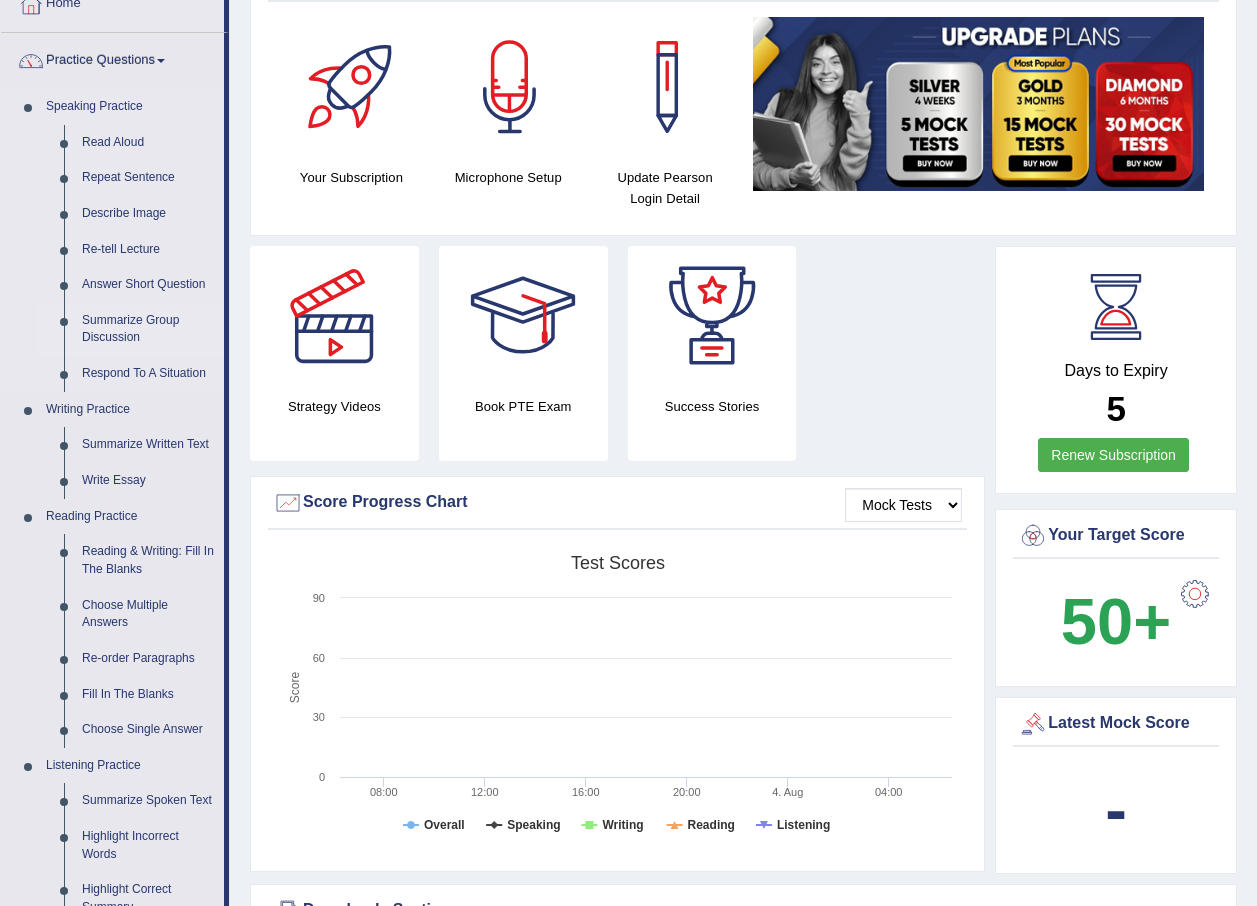 scroll, scrollTop: 100, scrollLeft: 0, axis: vertical 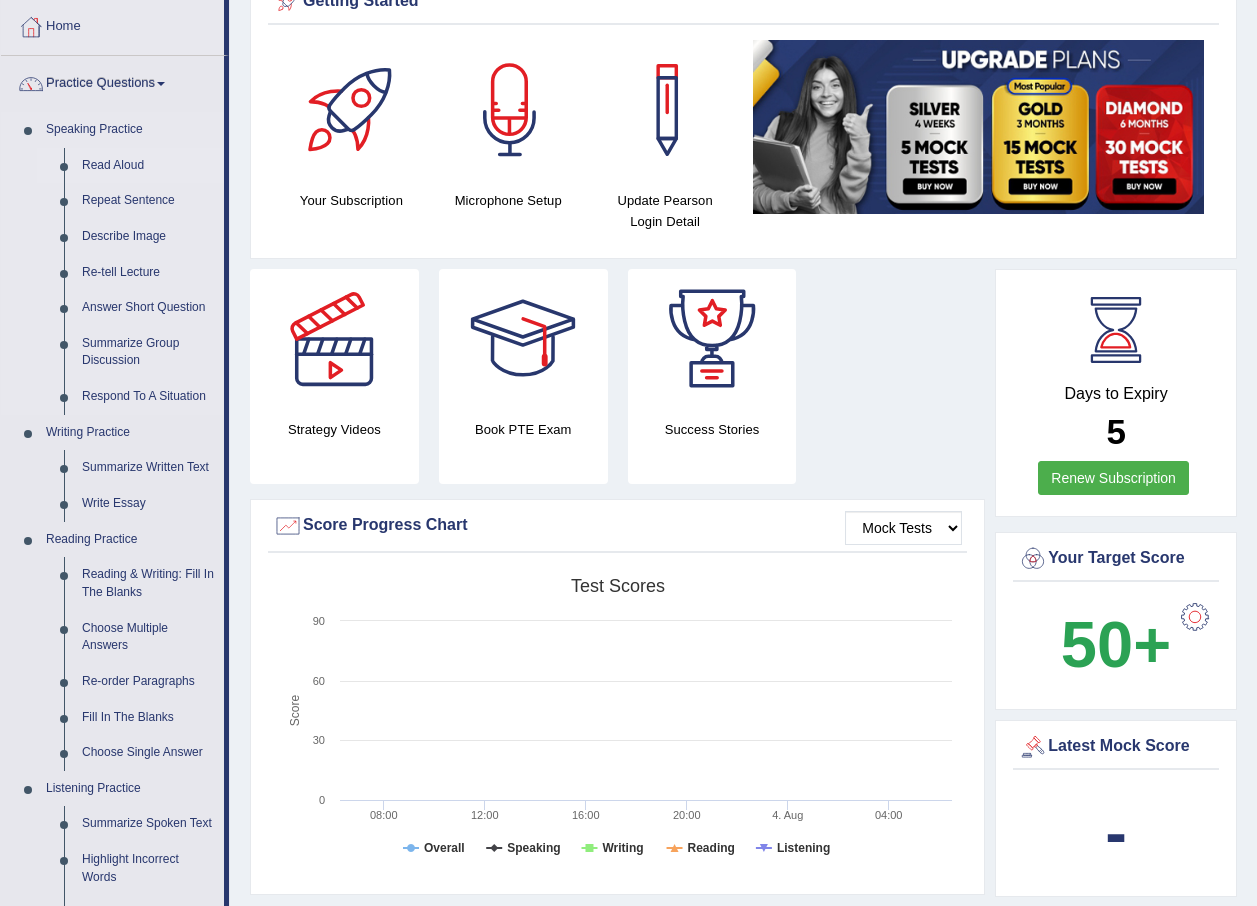 click on "Read Aloud" at bounding box center [148, 166] 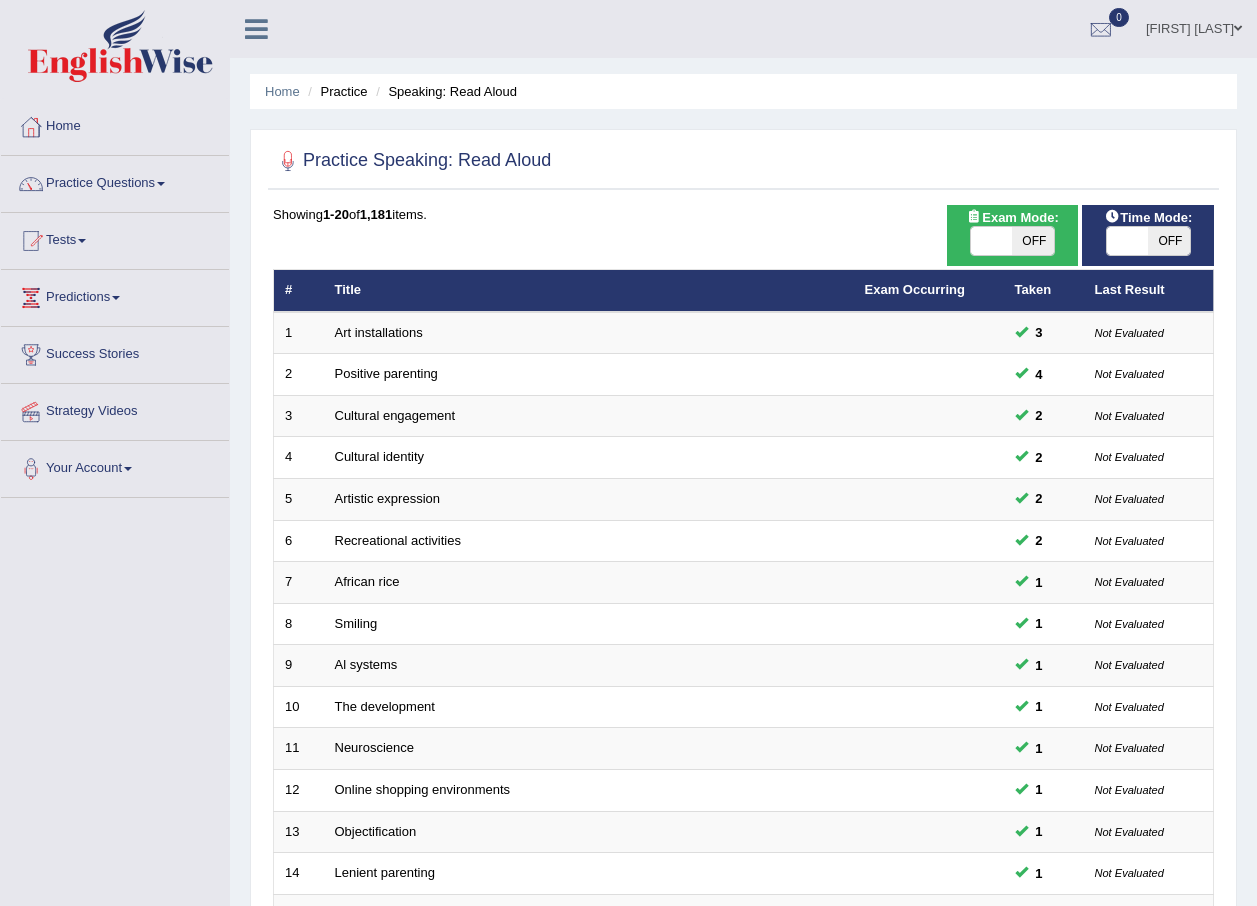 scroll, scrollTop: 0, scrollLeft: 0, axis: both 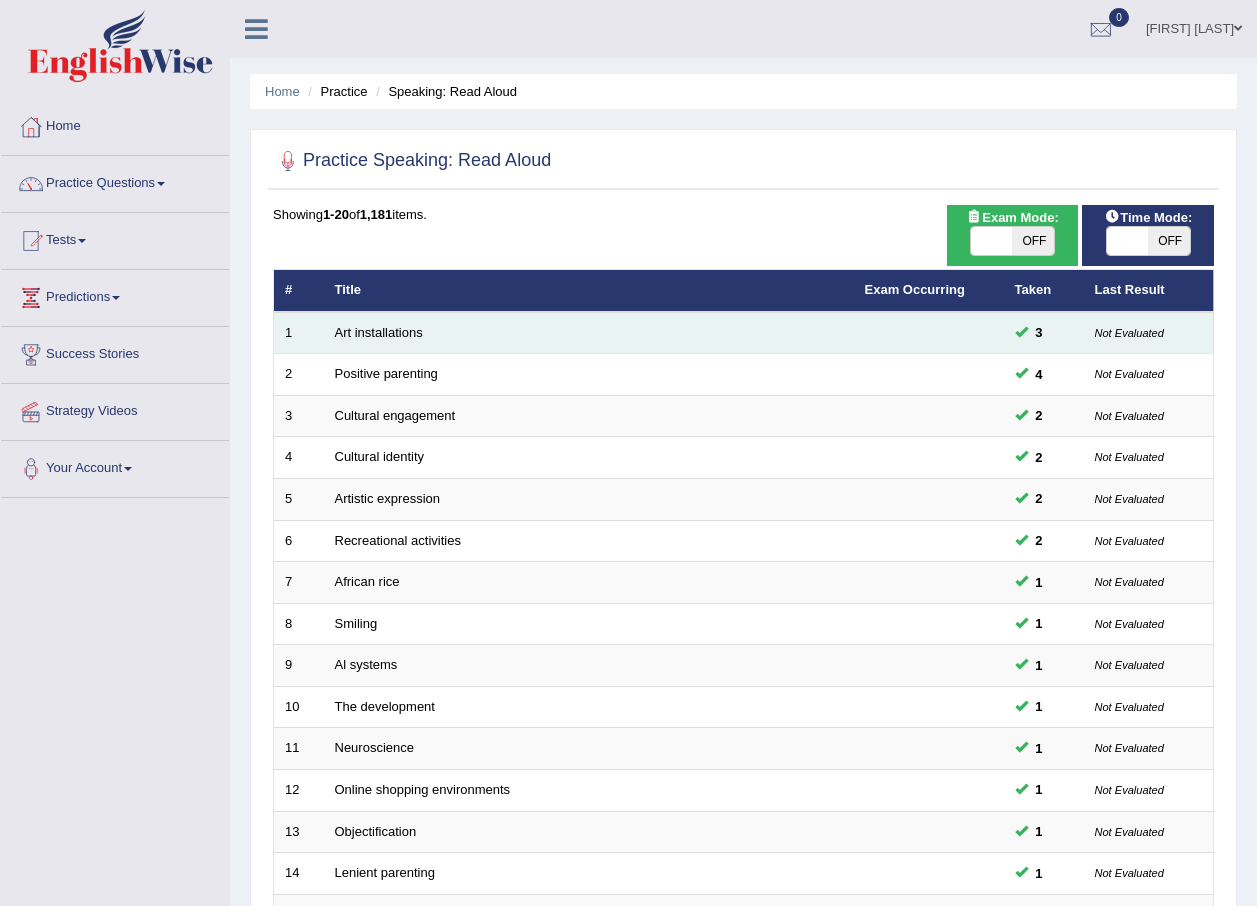 click on "Art installations" at bounding box center (589, 333) 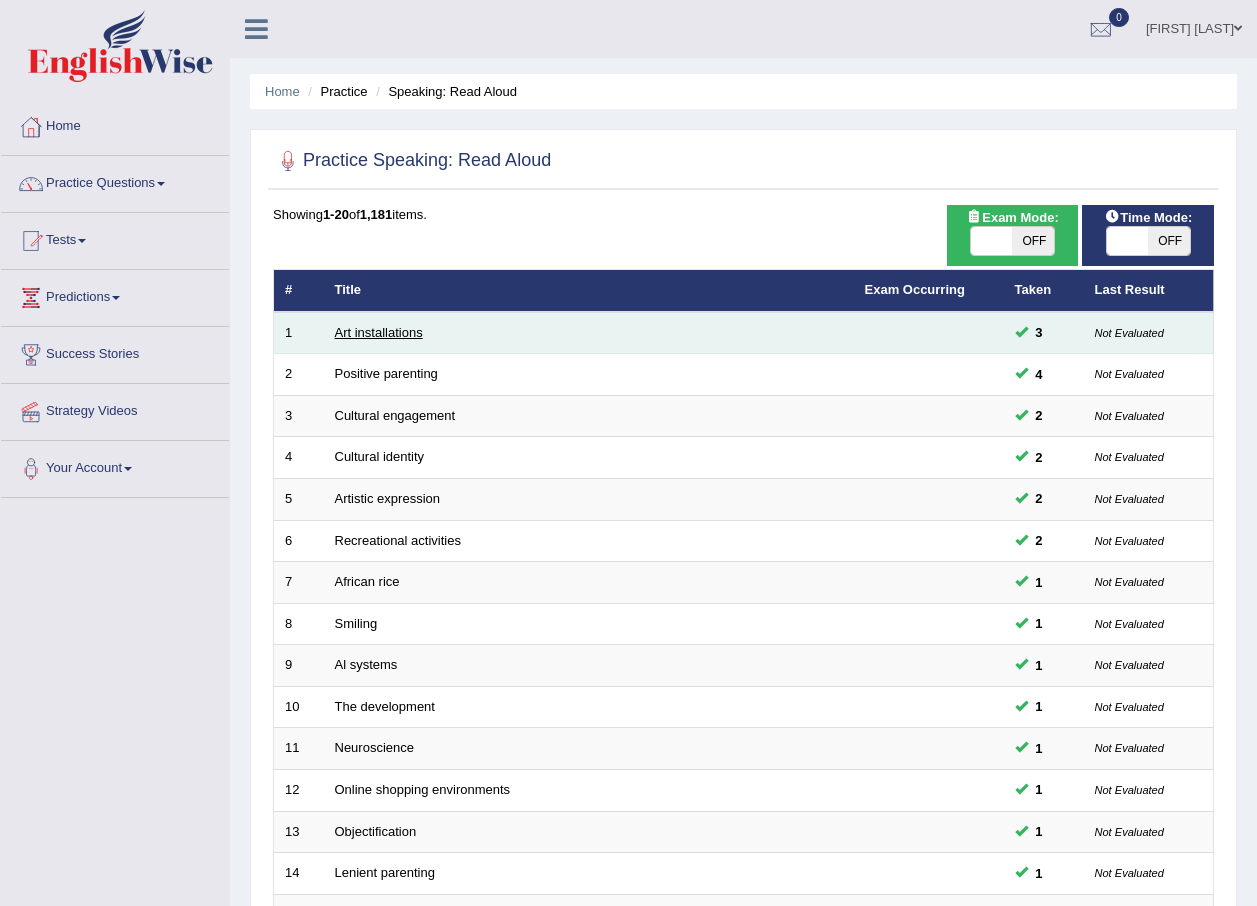 click on "Art installations" at bounding box center (379, 332) 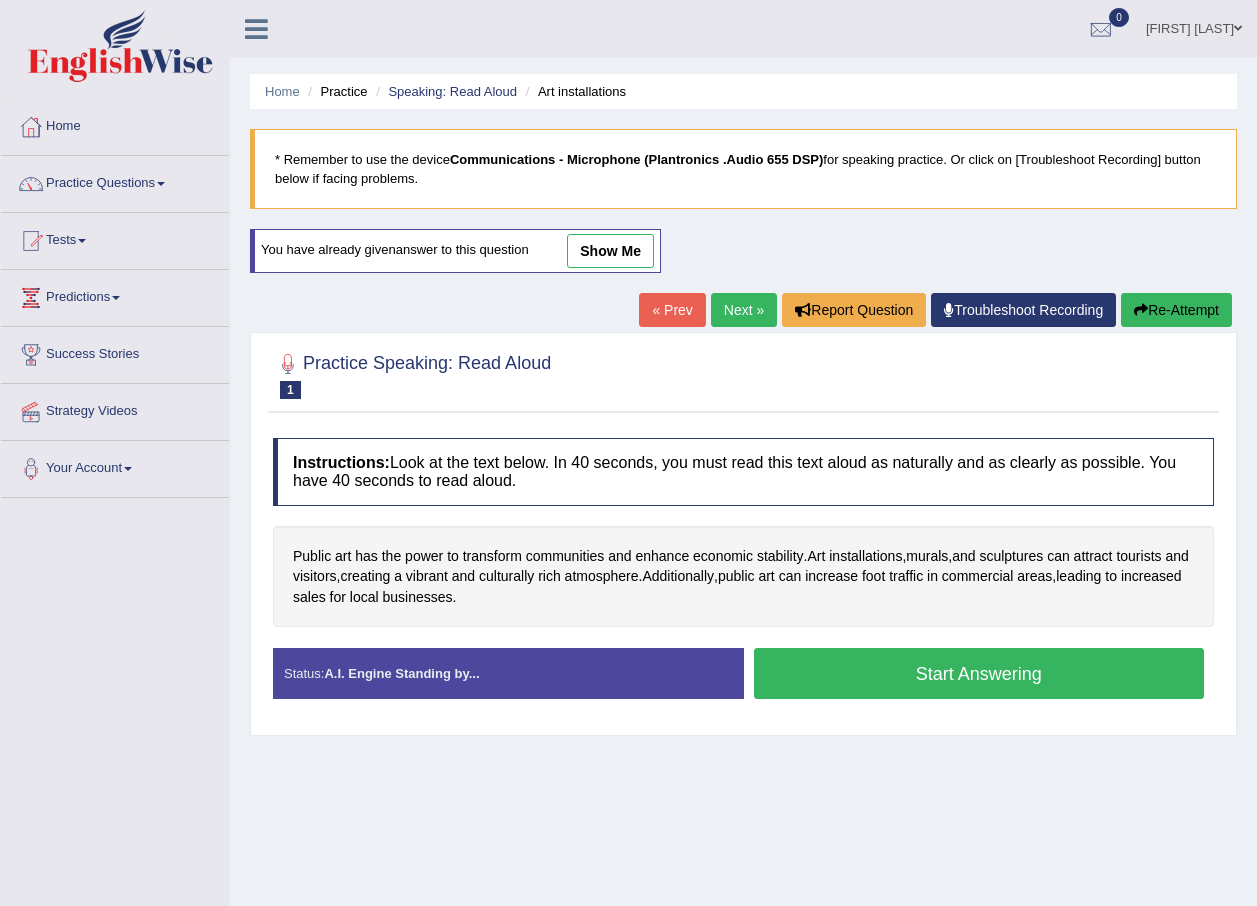 scroll, scrollTop: 0, scrollLeft: 0, axis: both 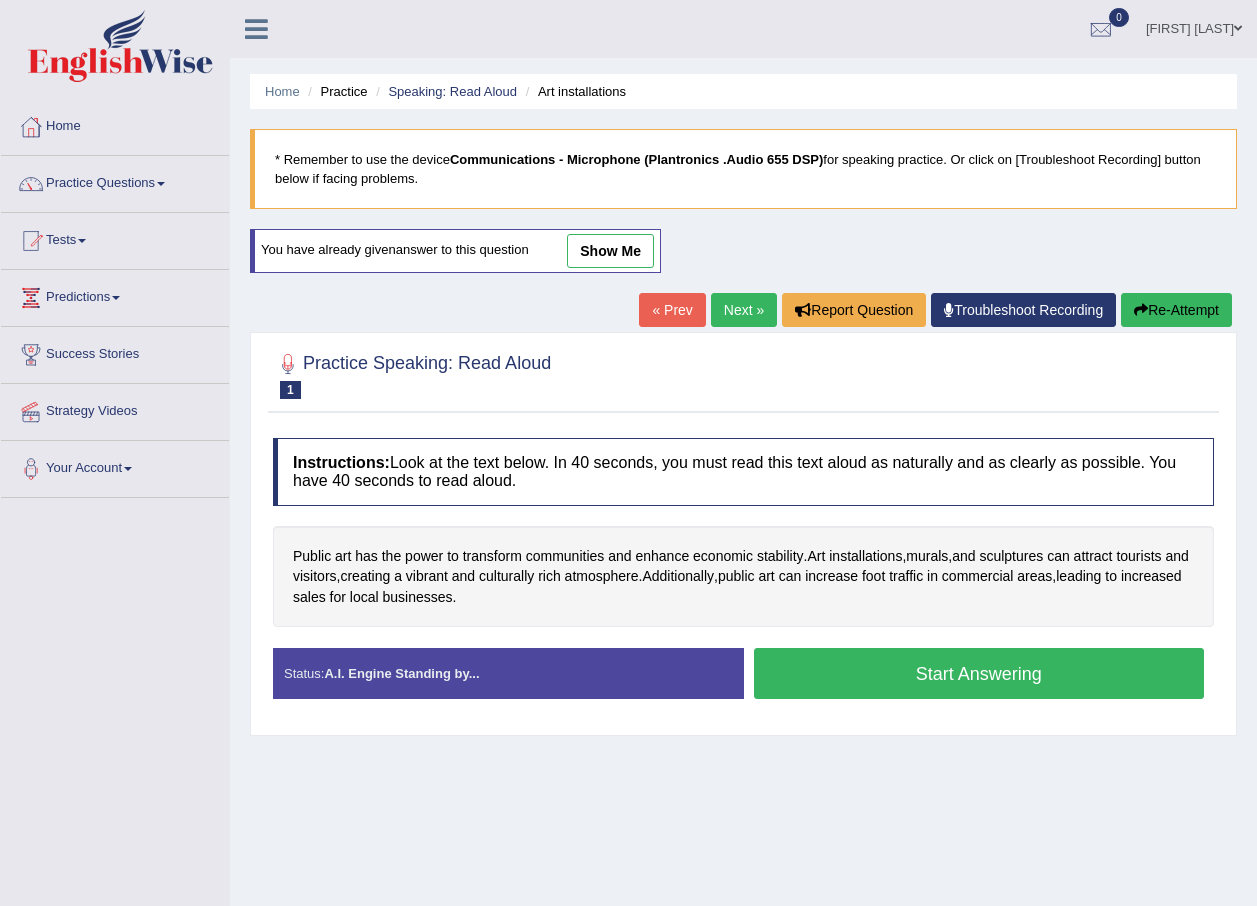 click on "Start Answering" at bounding box center [979, 673] 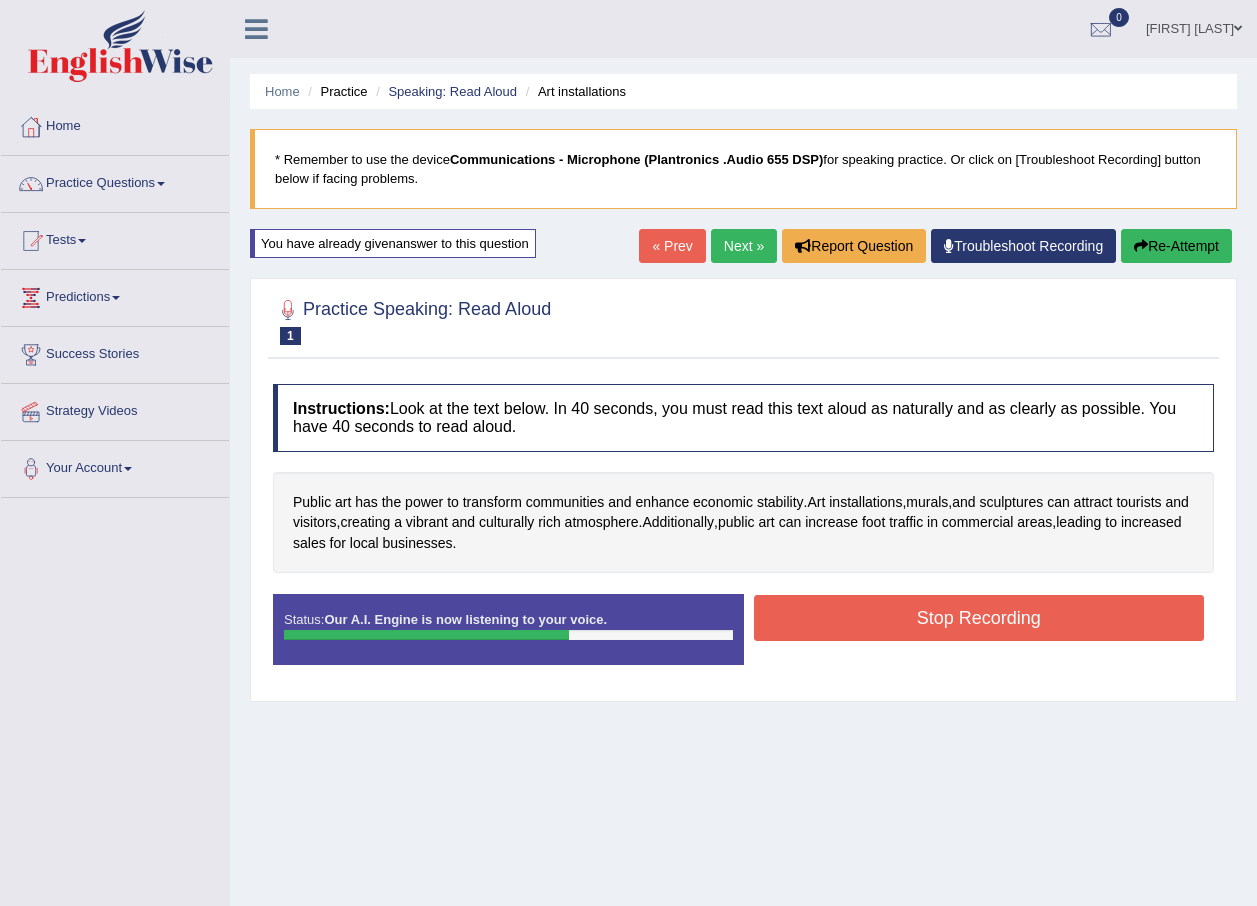 click on "Stop Recording" at bounding box center (979, 618) 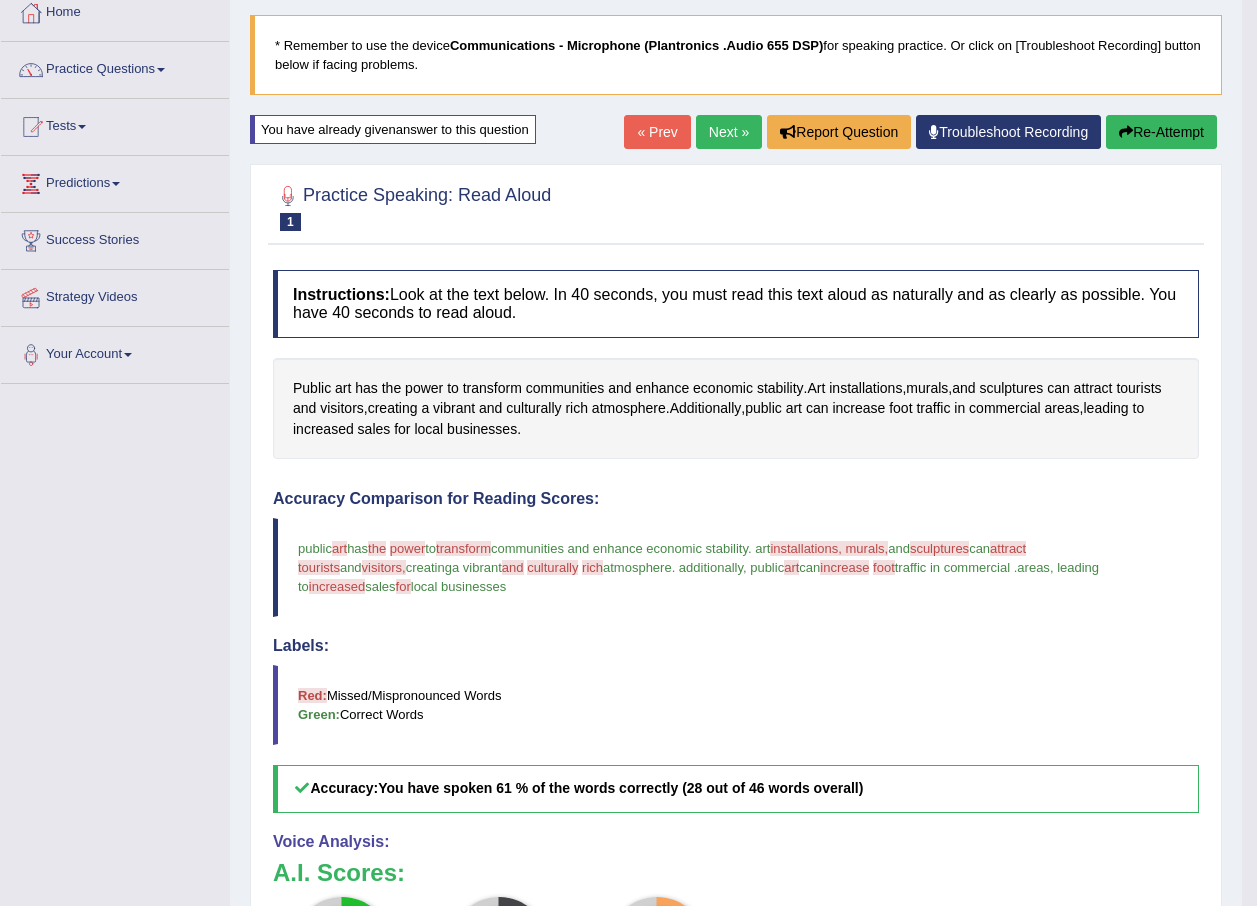 scroll, scrollTop: 89, scrollLeft: 0, axis: vertical 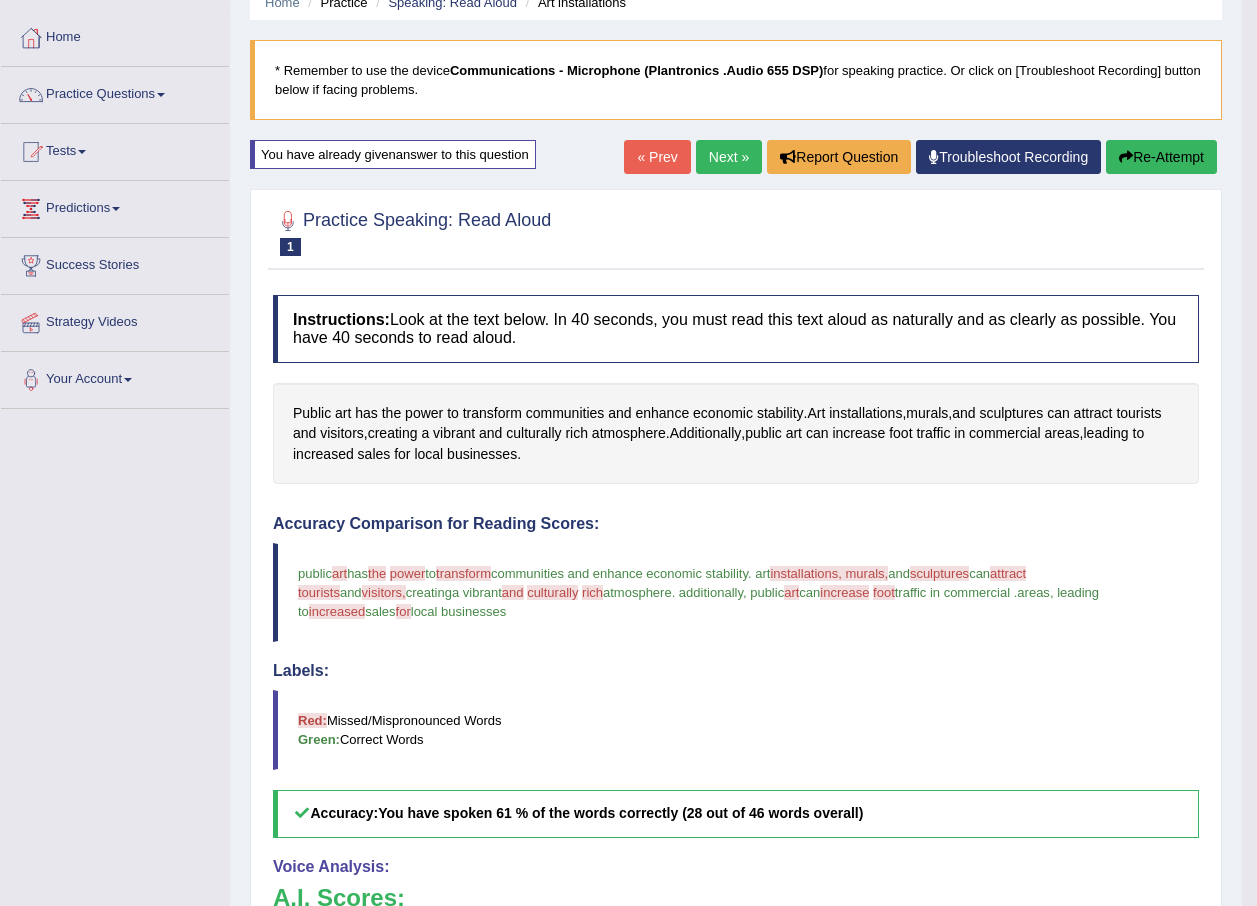 click on "Next »" at bounding box center (729, 157) 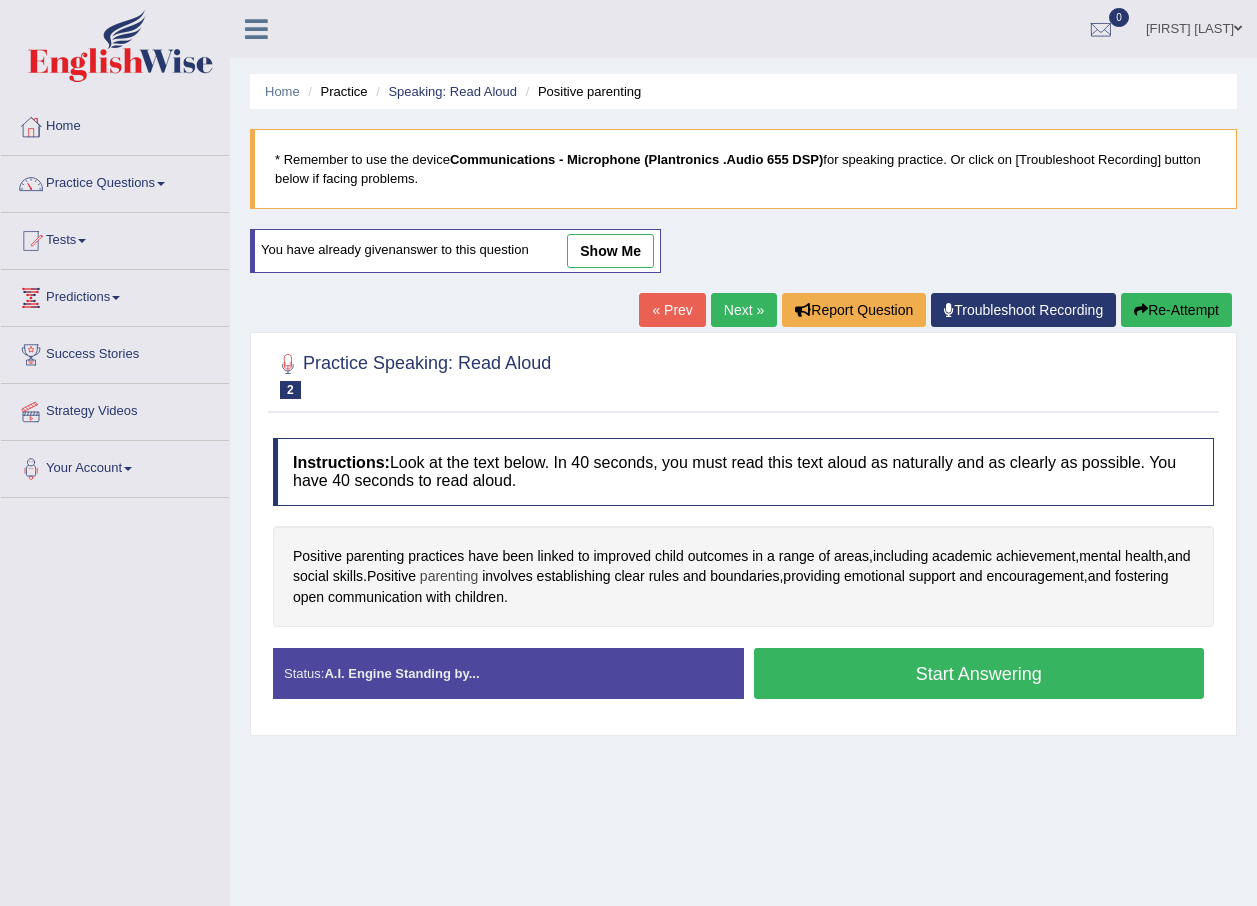 scroll, scrollTop: 0, scrollLeft: 0, axis: both 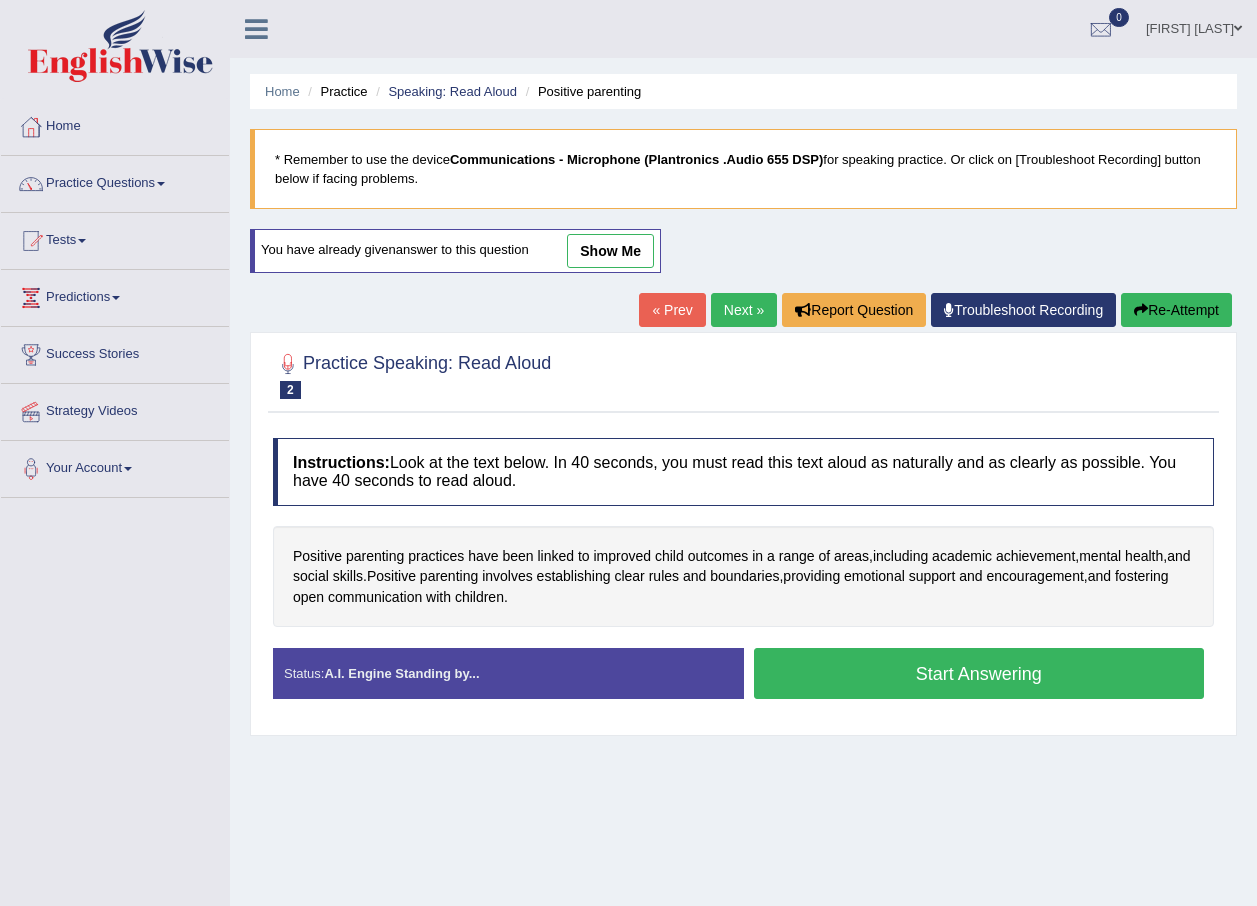click on "Start Answering" at bounding box center [979, 673] 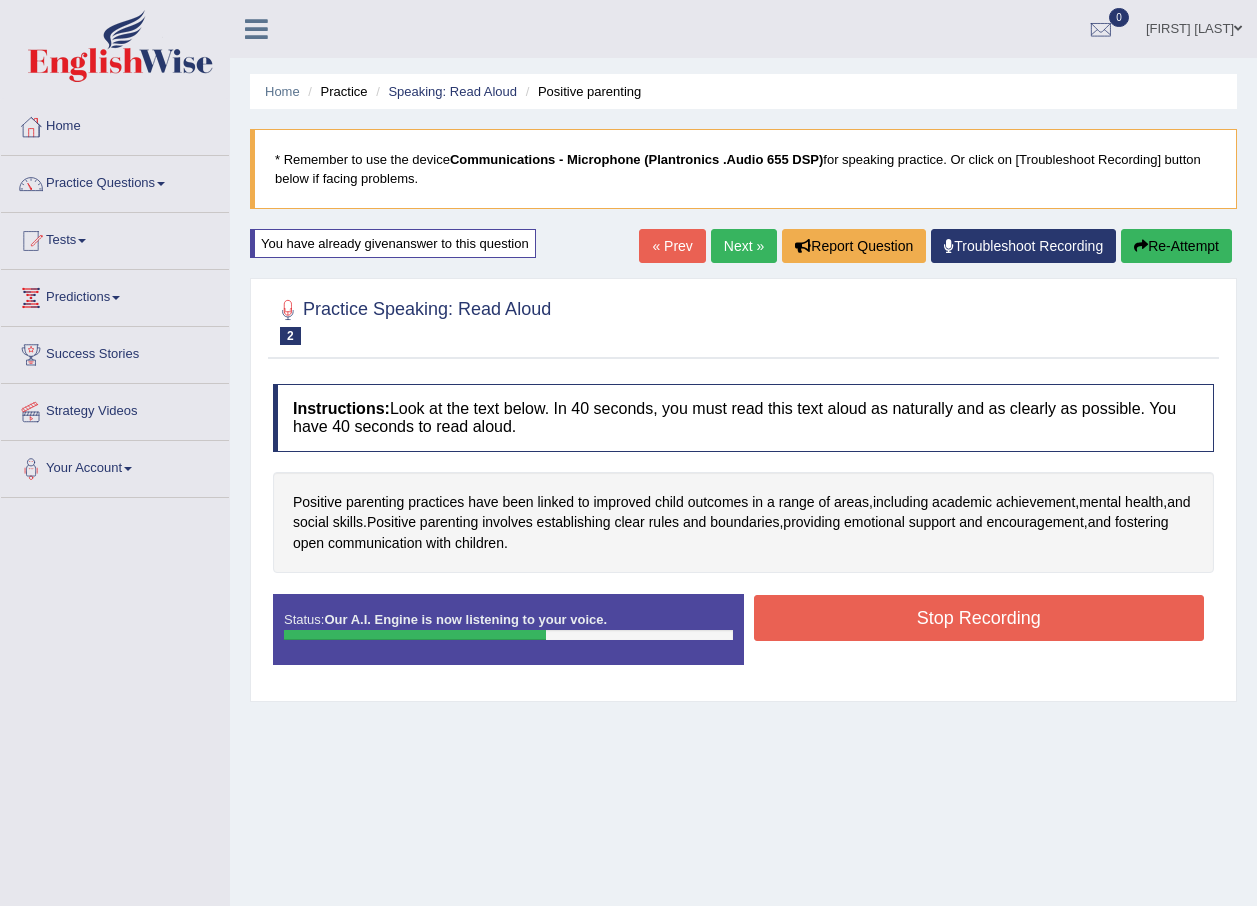 click on "Stop Recording" at bounding box center (979, 618) 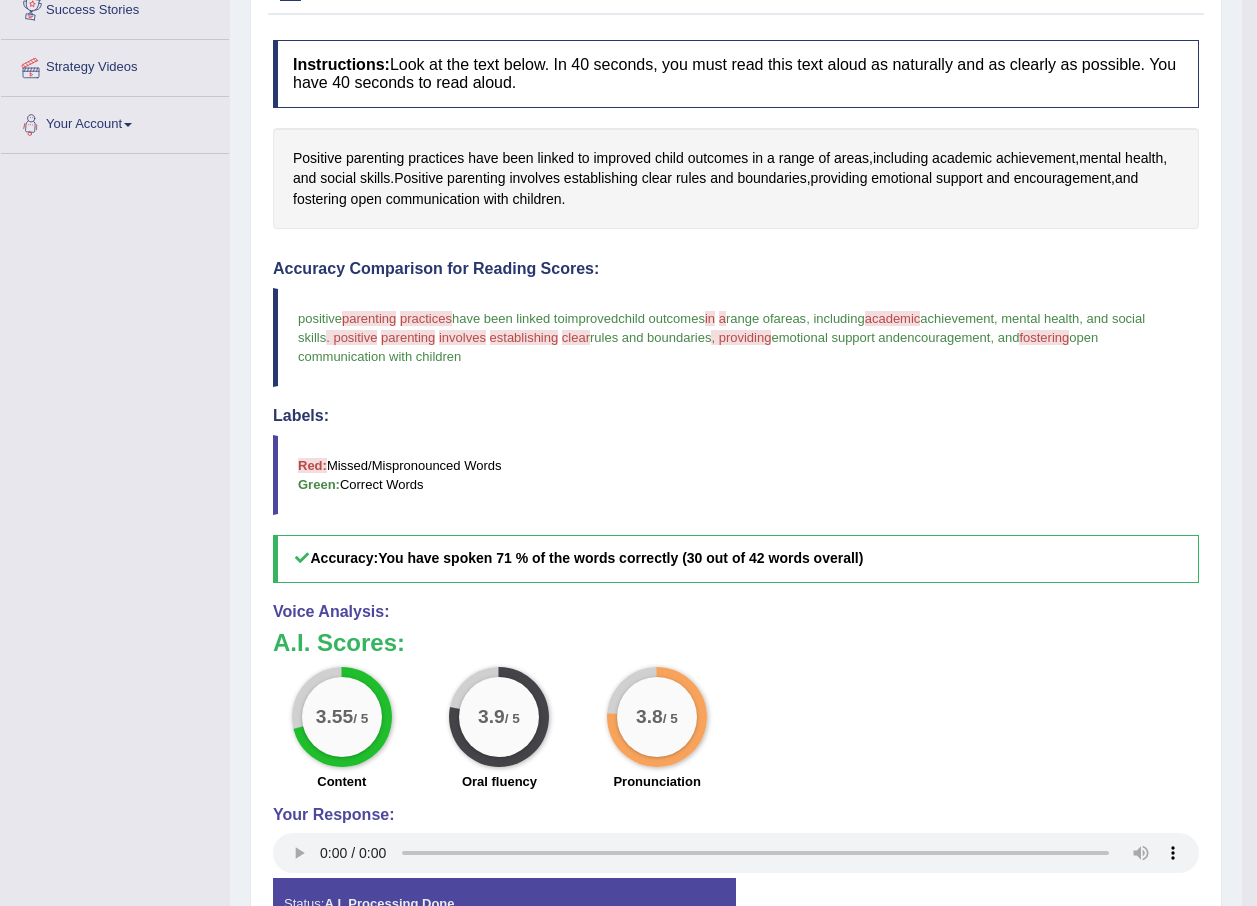 scroll, scrollTop: 89, scrollLeft: 0, axis: vertical 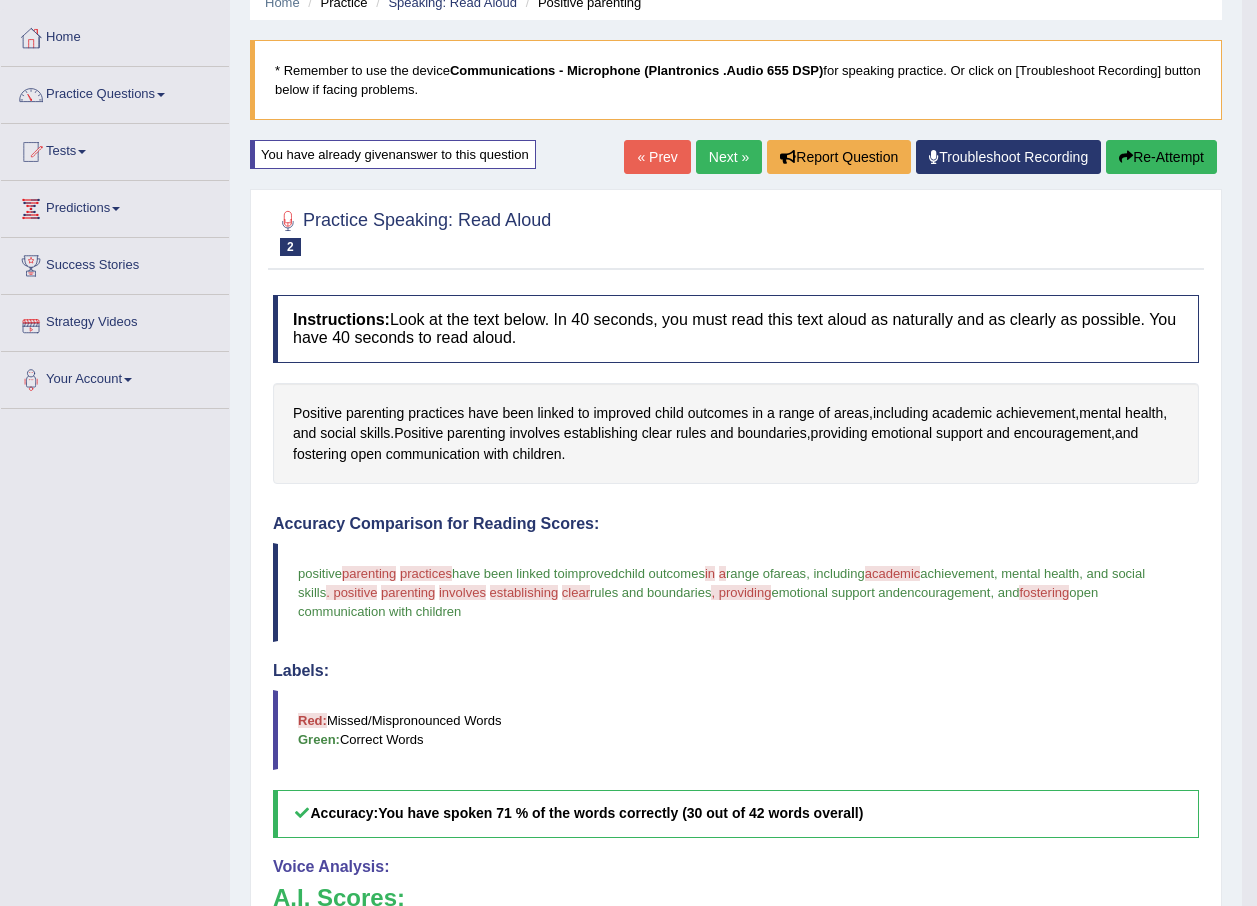 click on "Next »" at bounding box center (729, 157) 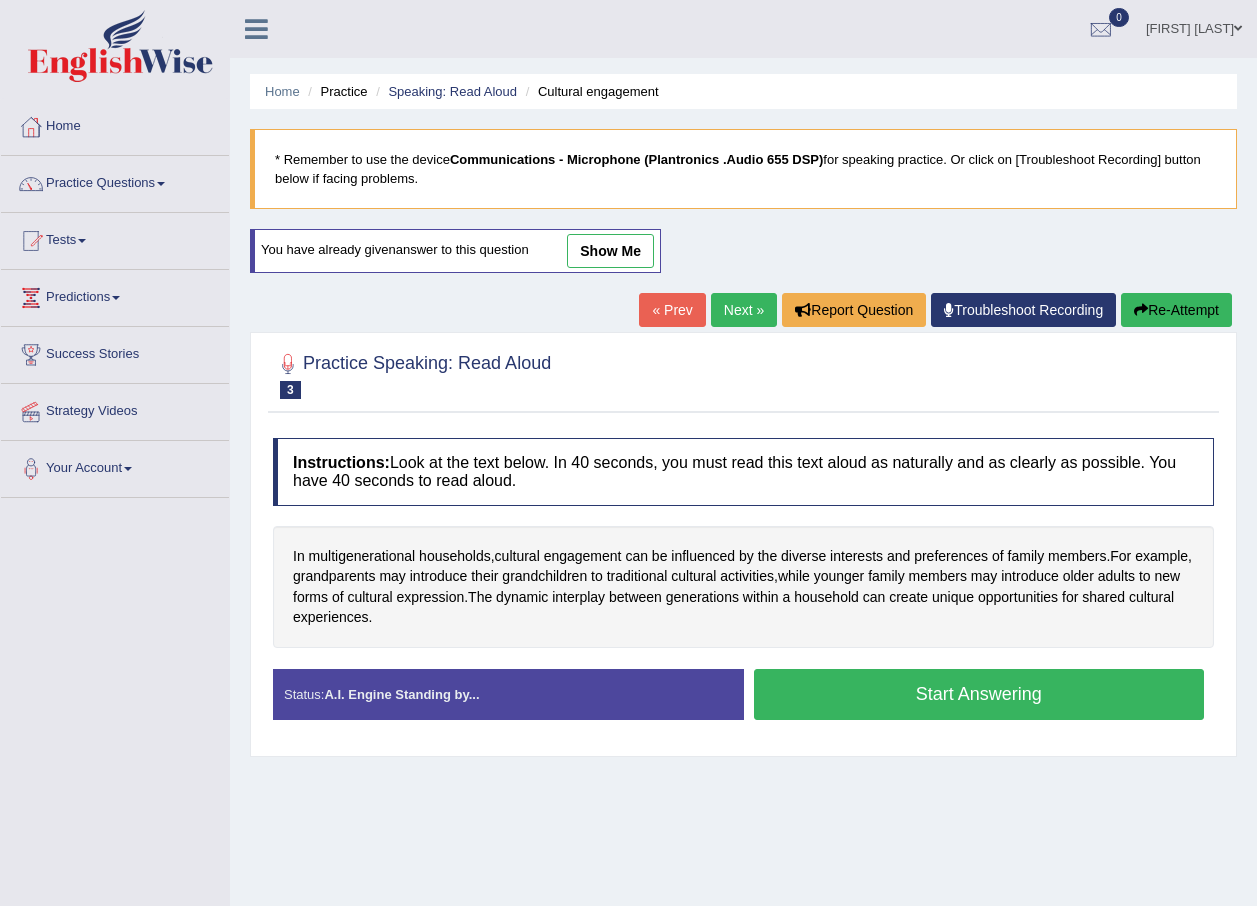 scroll, scrollTop: 0, scrollLeft: 0, axis: both 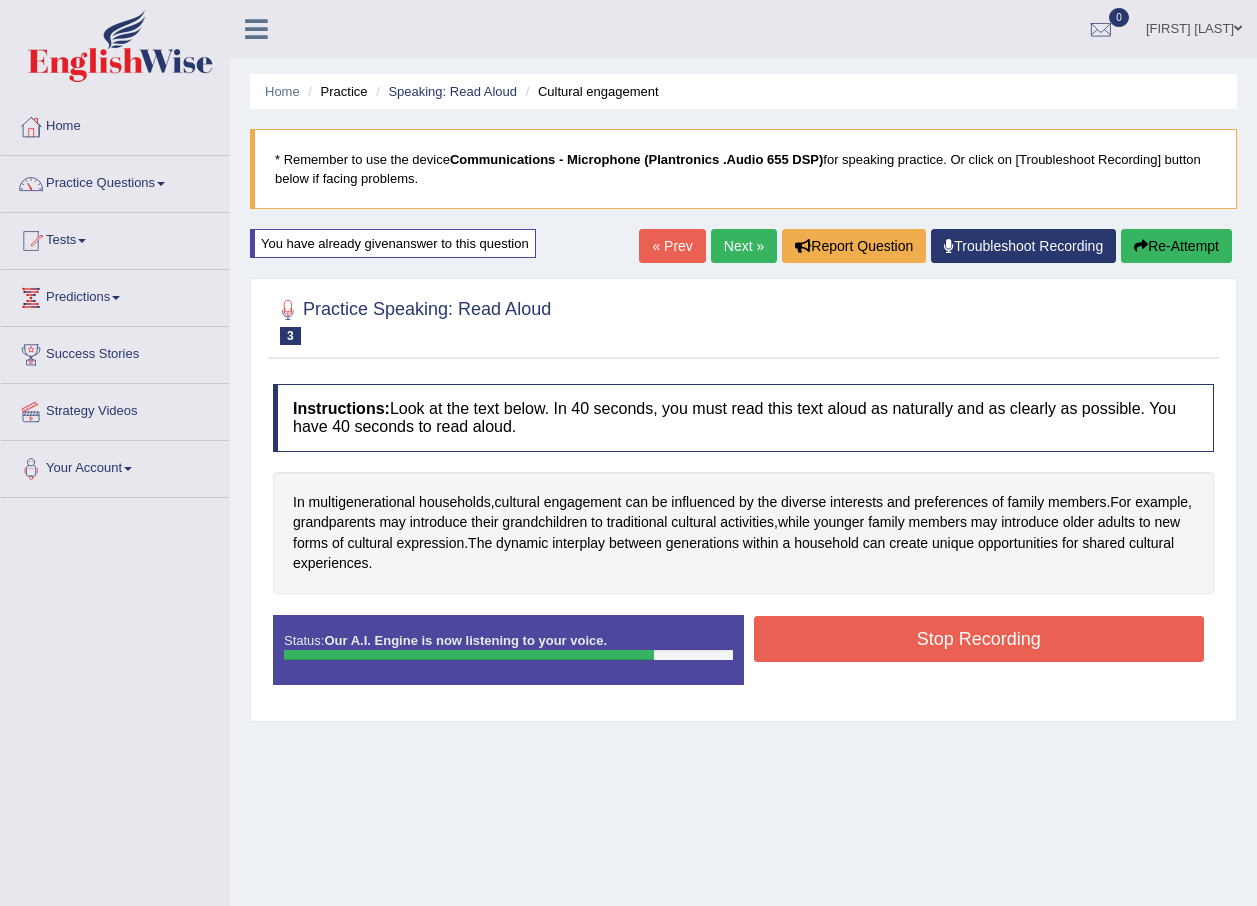 click on "Stop Recording" at bounding box center [979, 639] 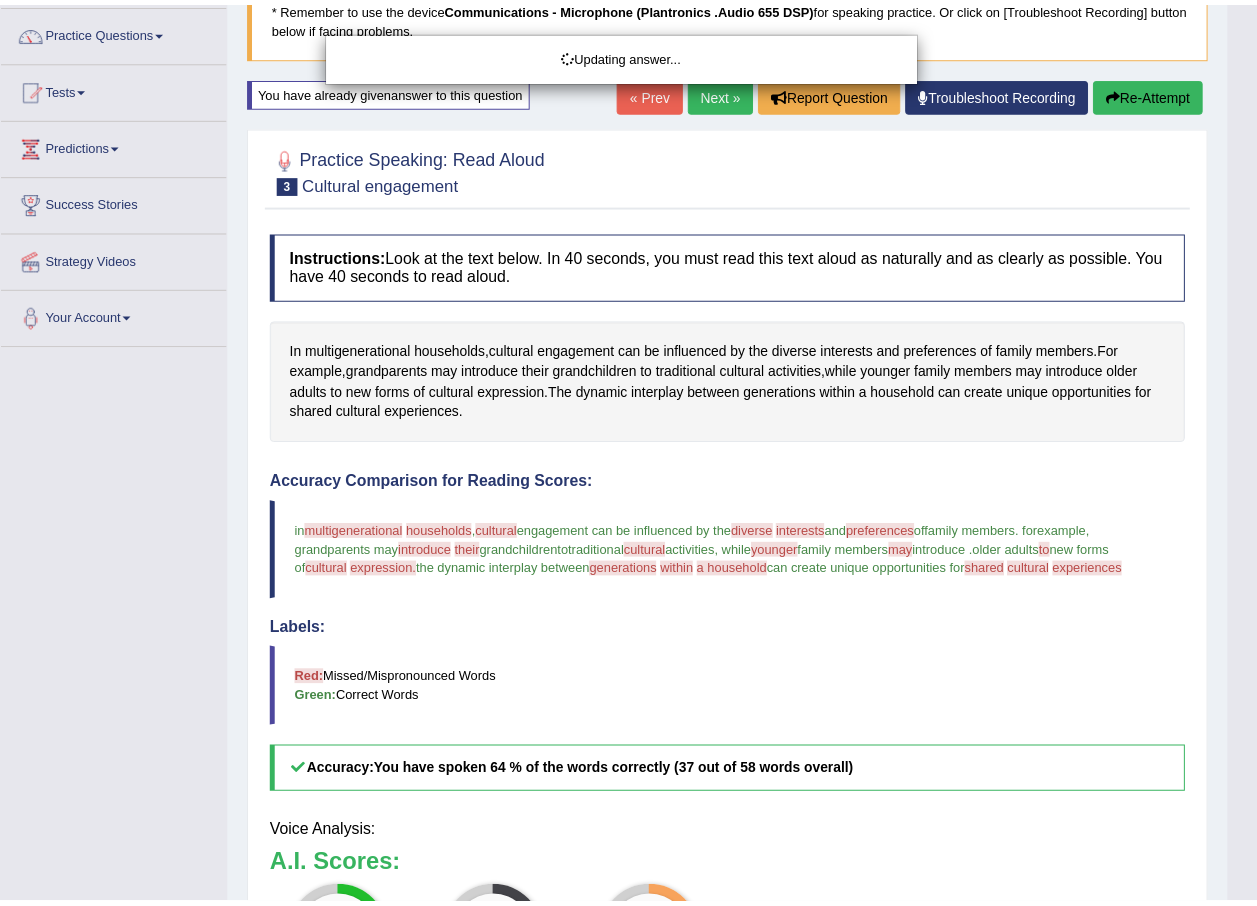 scroll, scrollTop: 233, scrollLeft: 0, axis: vertical 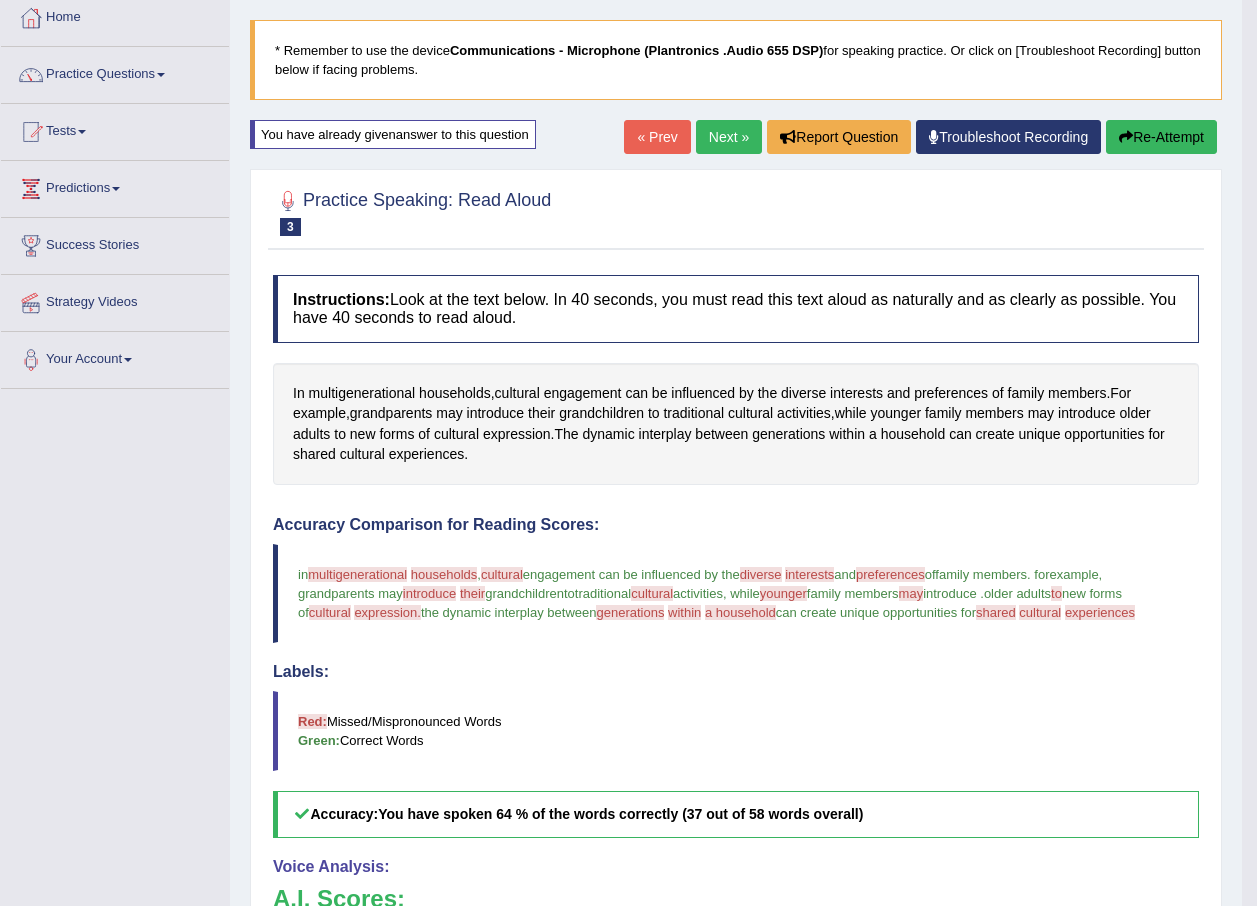 click on "Next »" at bounding box center [729, 137] 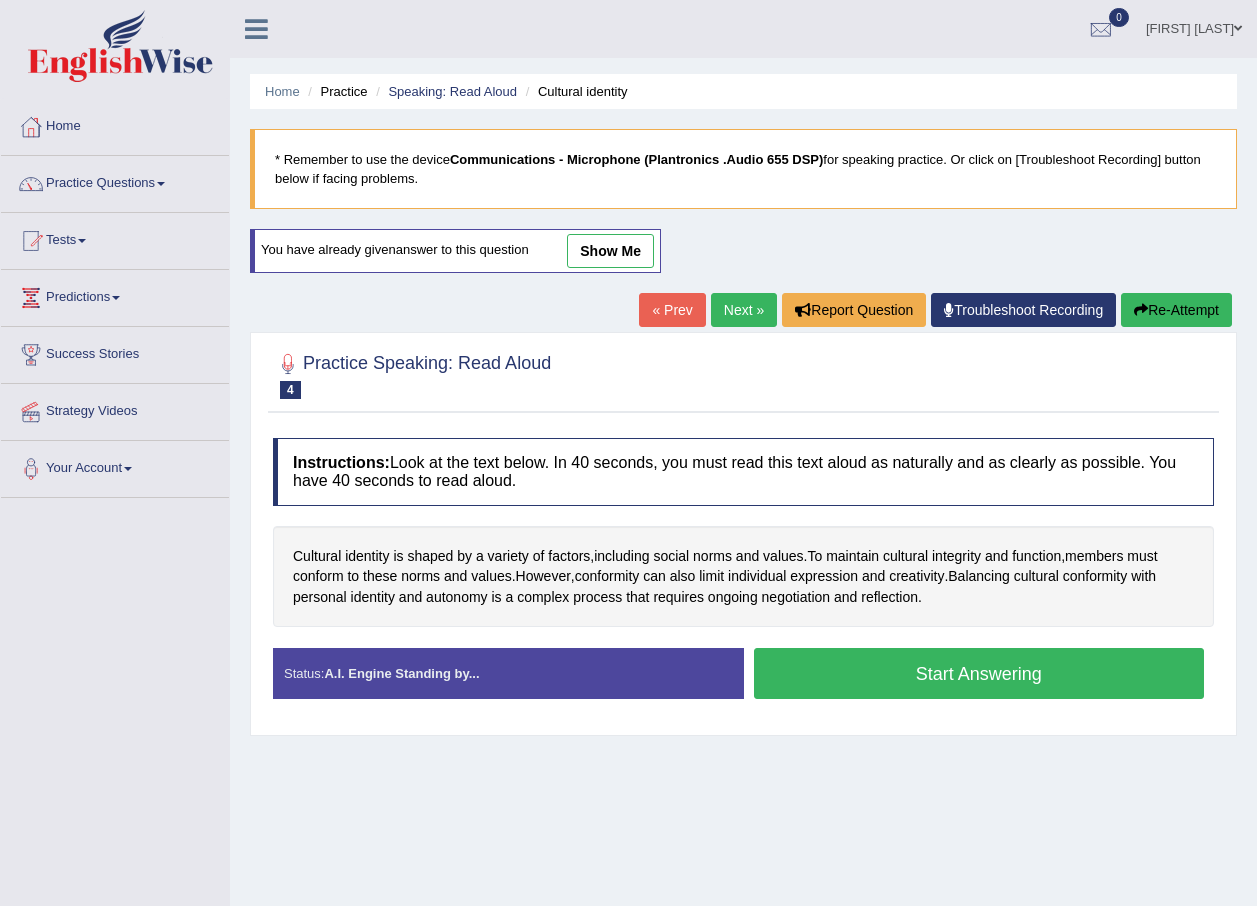 scroll, scrollTop: 0, scrollLeft: 0, axis: both 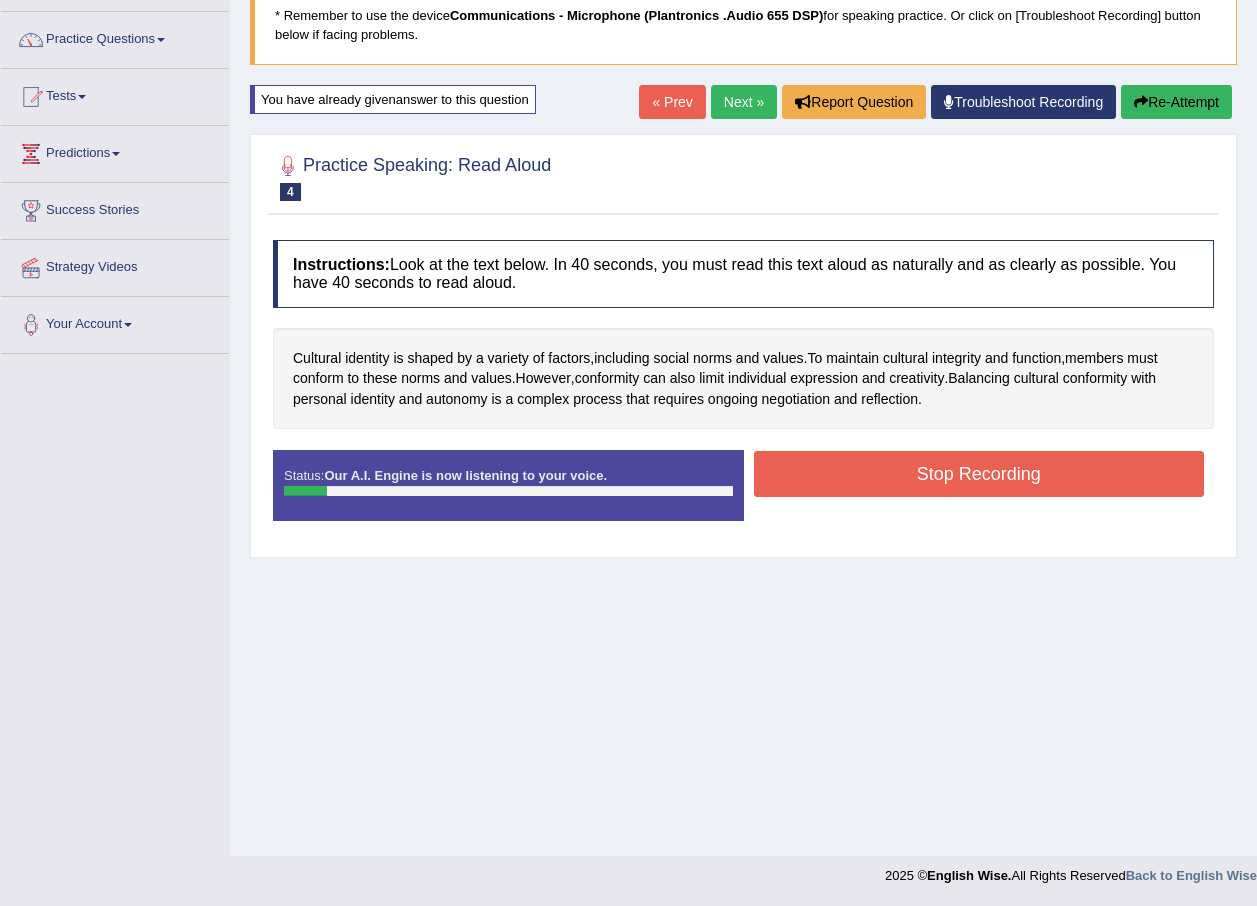 click on "Re-Attempt" at bounding box center [1176, 102] 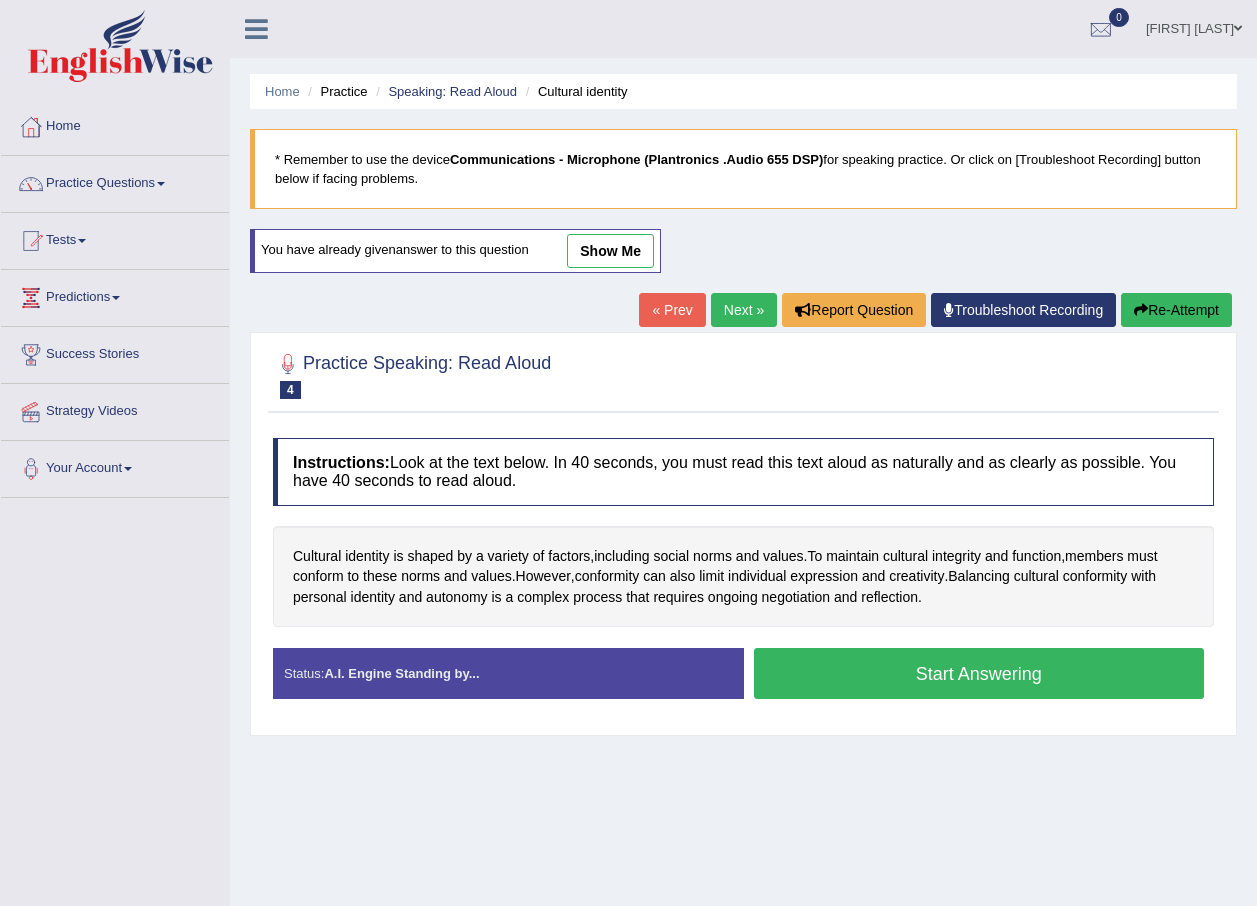 scroll, scrollTop: 144, scrollLeft: 0, axis: vertical 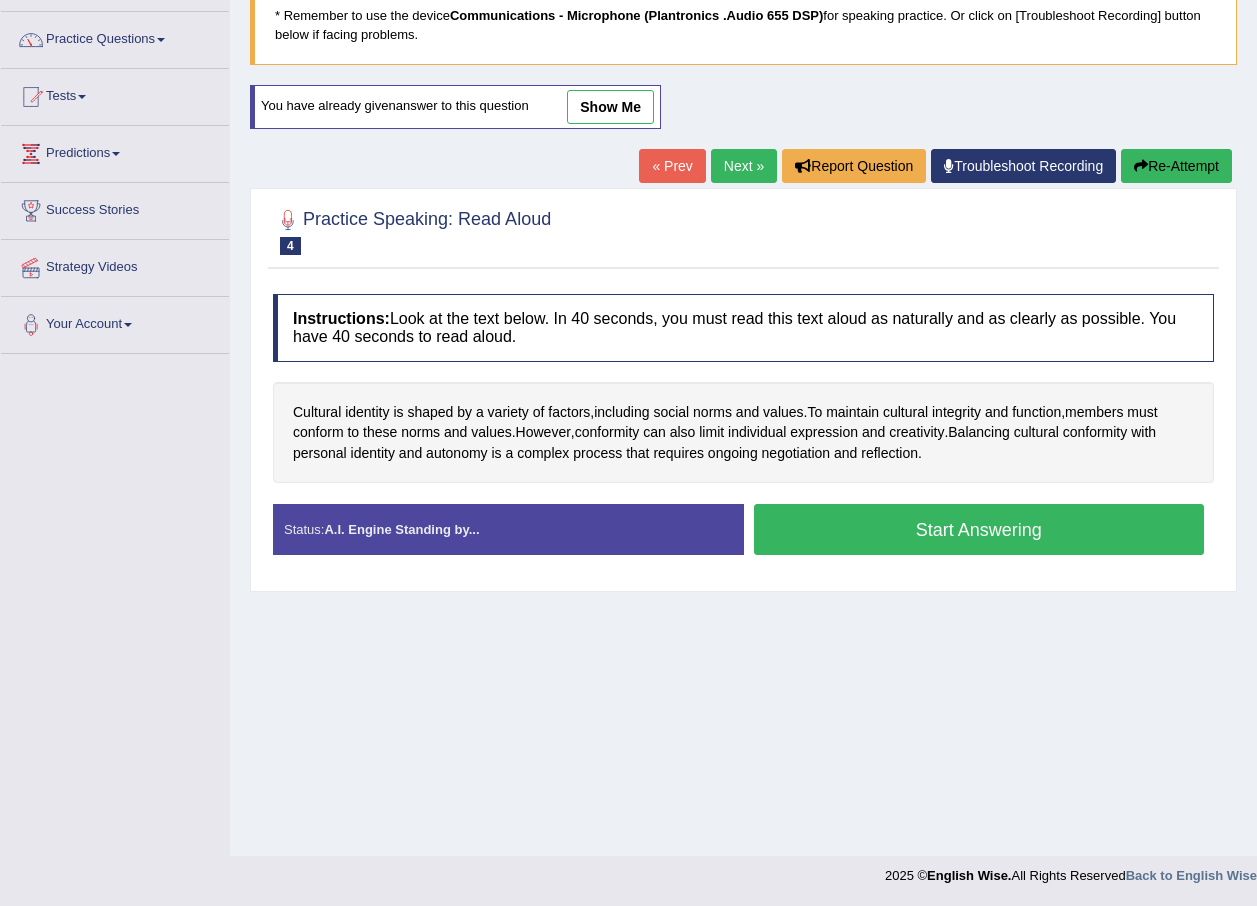 click on "Start Answering" at bounding box center (979, 529) 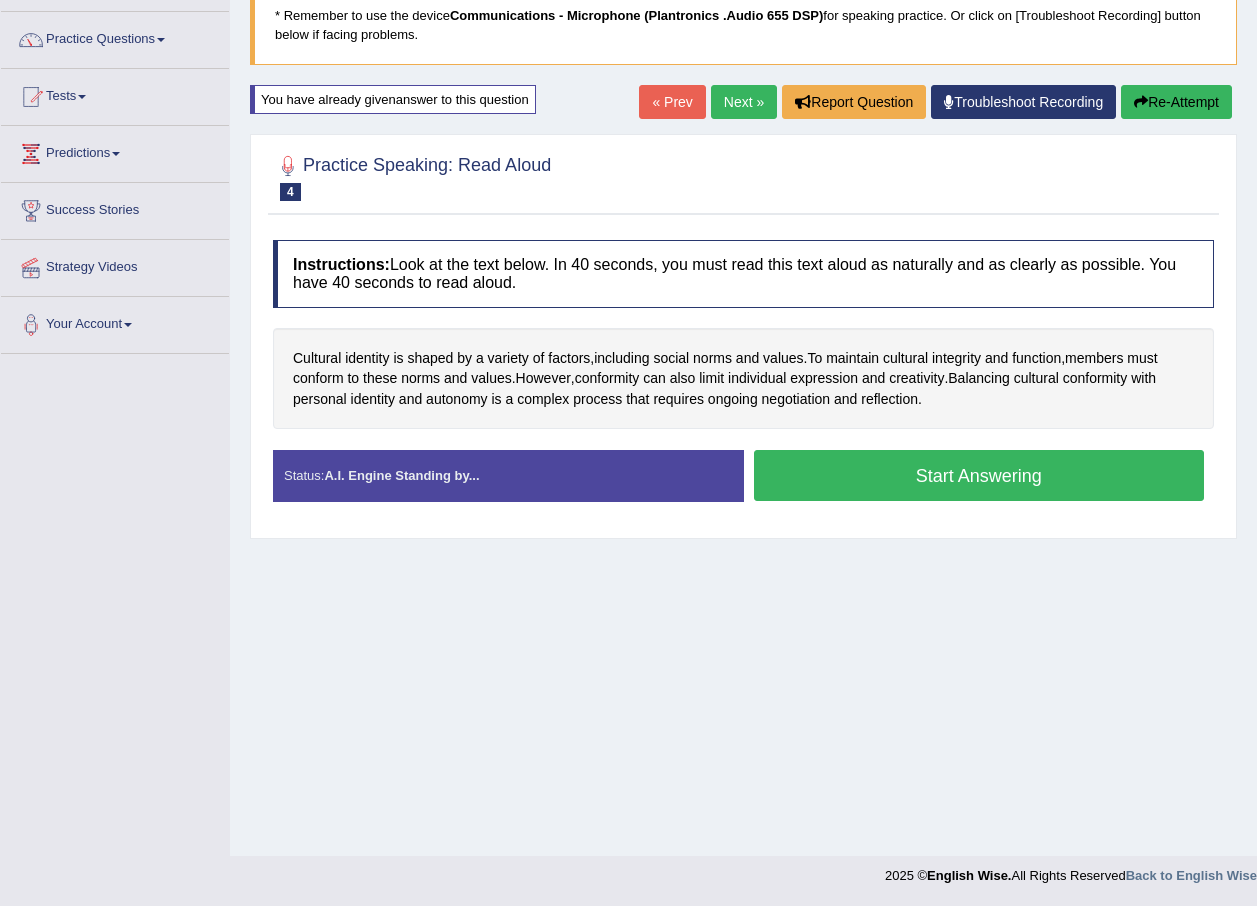 scroll, scrollTop: 144, scrollLeft: 0, axis: vertical 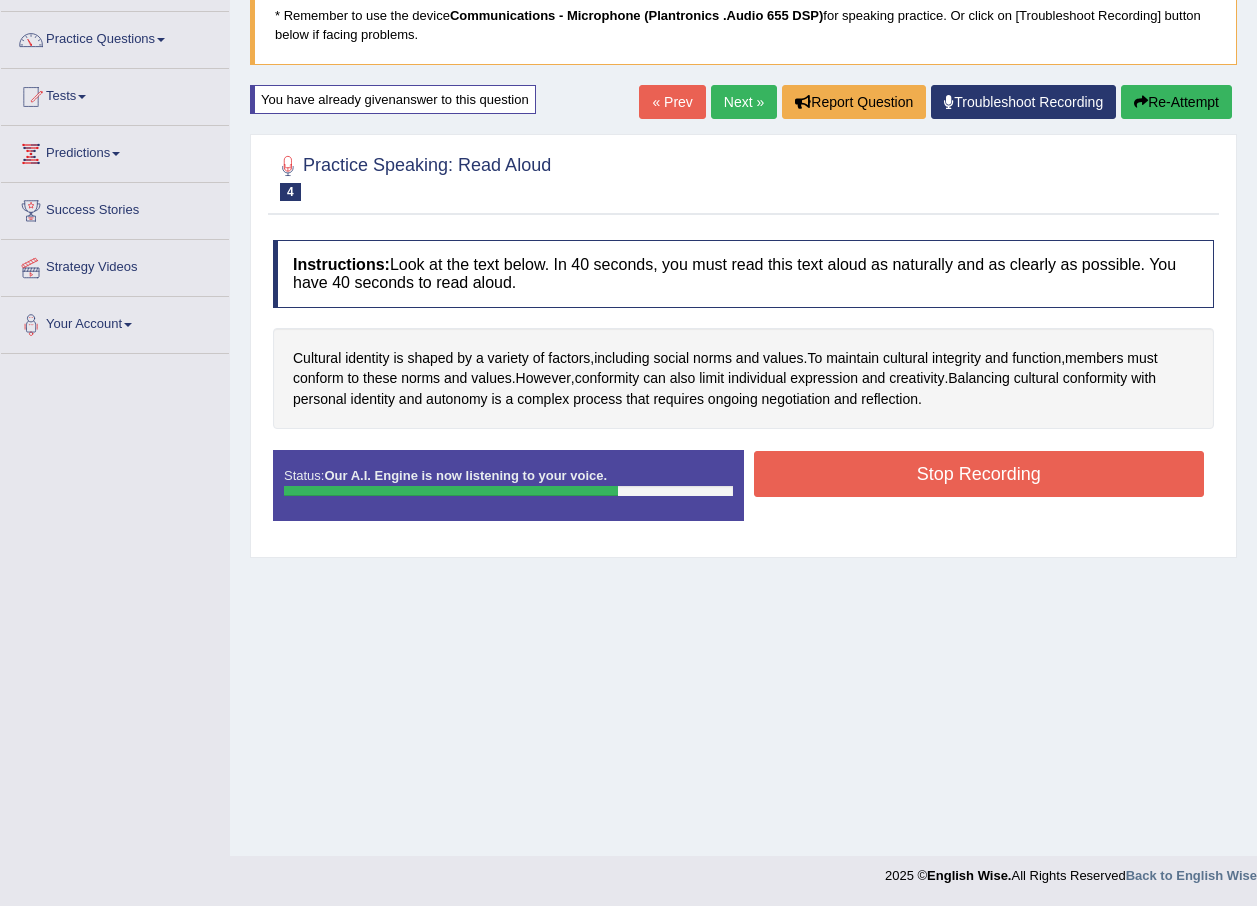 click on "Stop Recording" at bounding box center (979, 474) 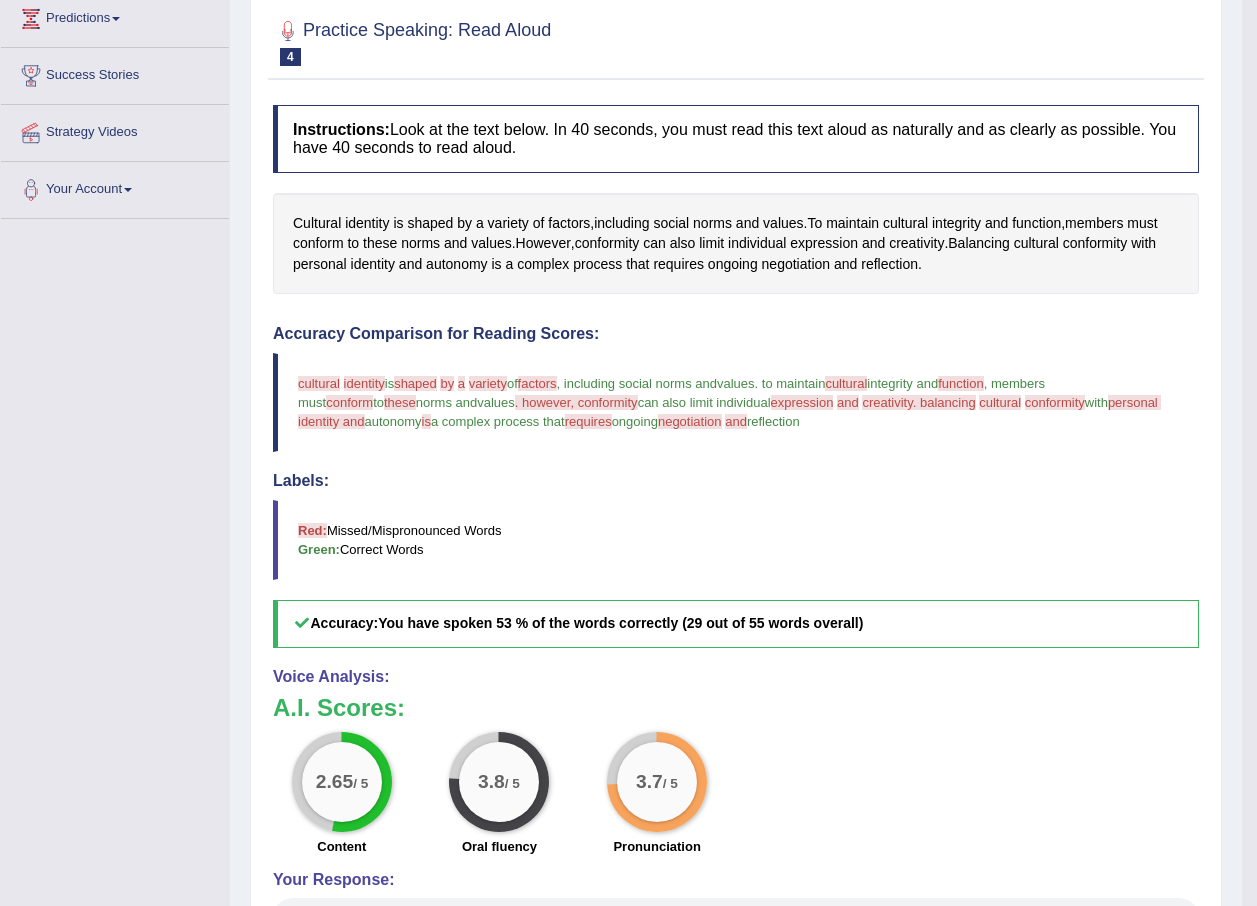 scroll, scrollTop: 0, scrollLeft: 0, axis: both 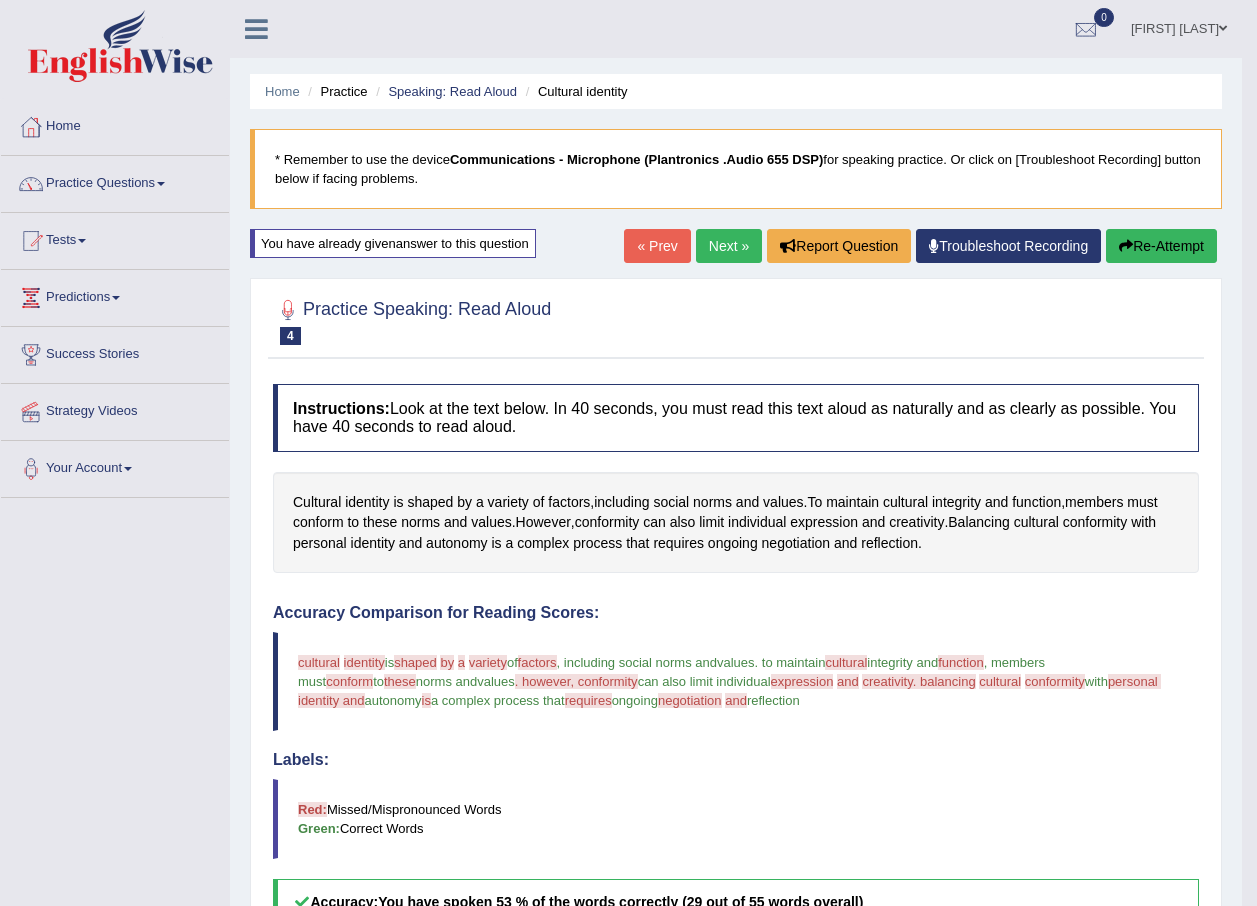 click on "Practice Questions" at bounding box center [115, 181] 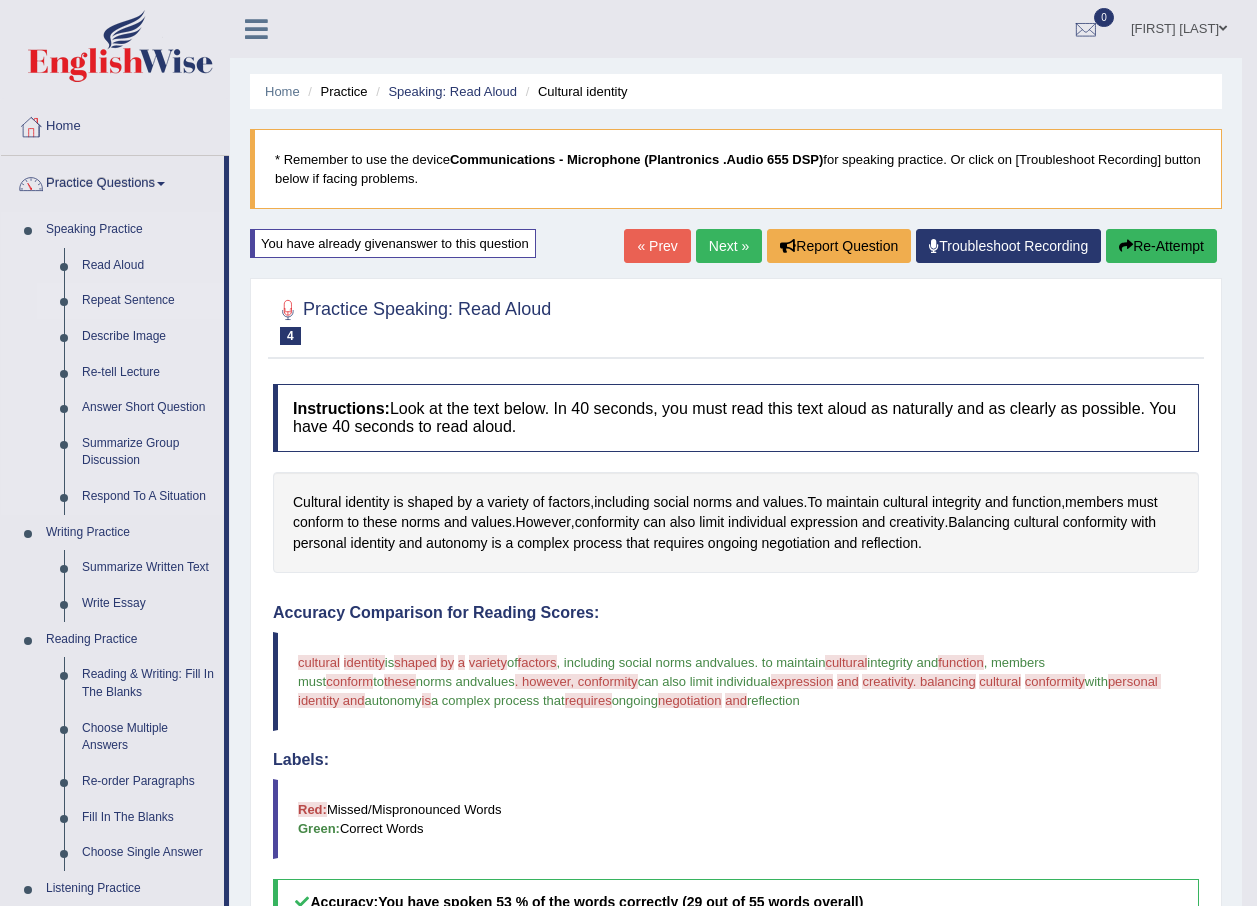 click on "Repeat Sentence" at bounding box center (148, 301) 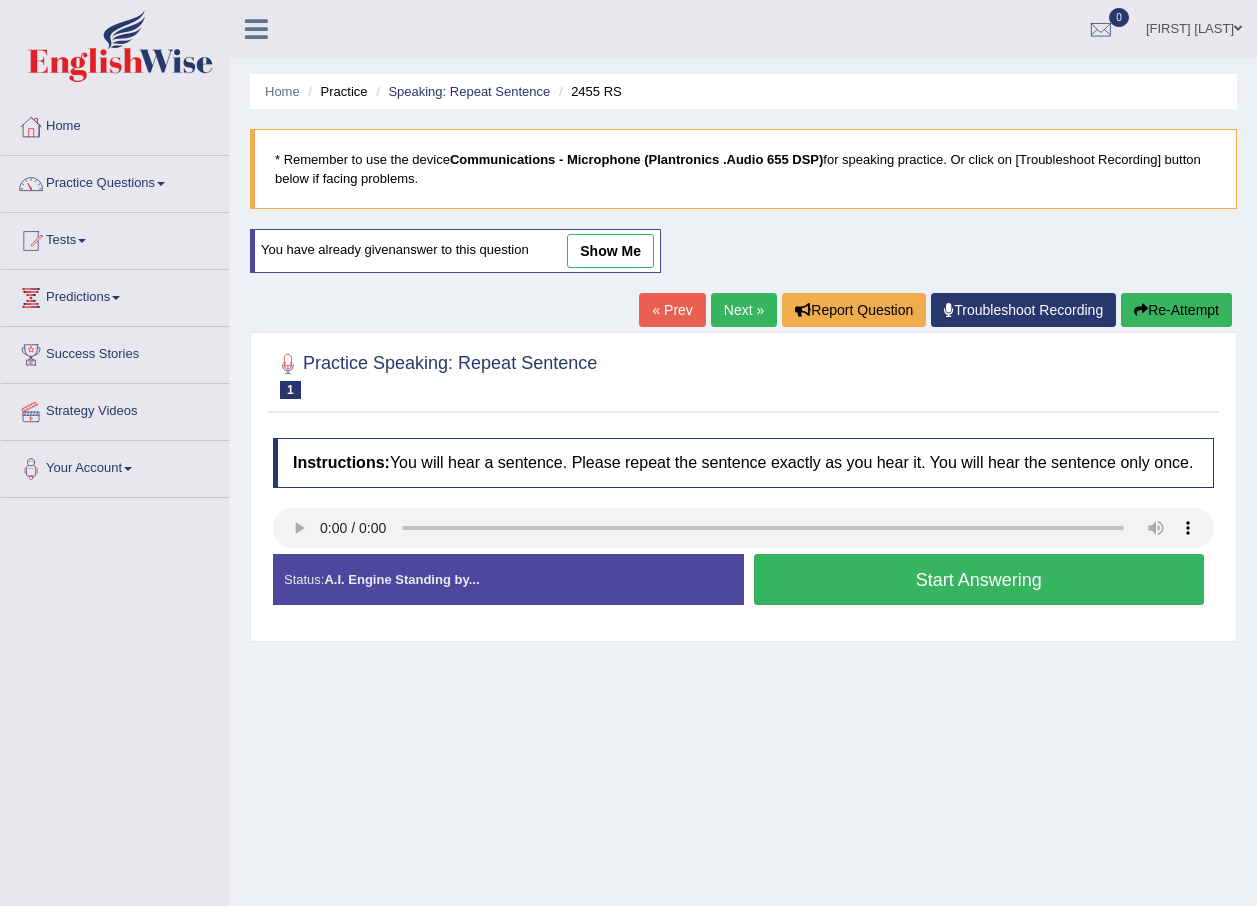 scroll, scrollTop: 0, scrollLeft: 0, axis: both 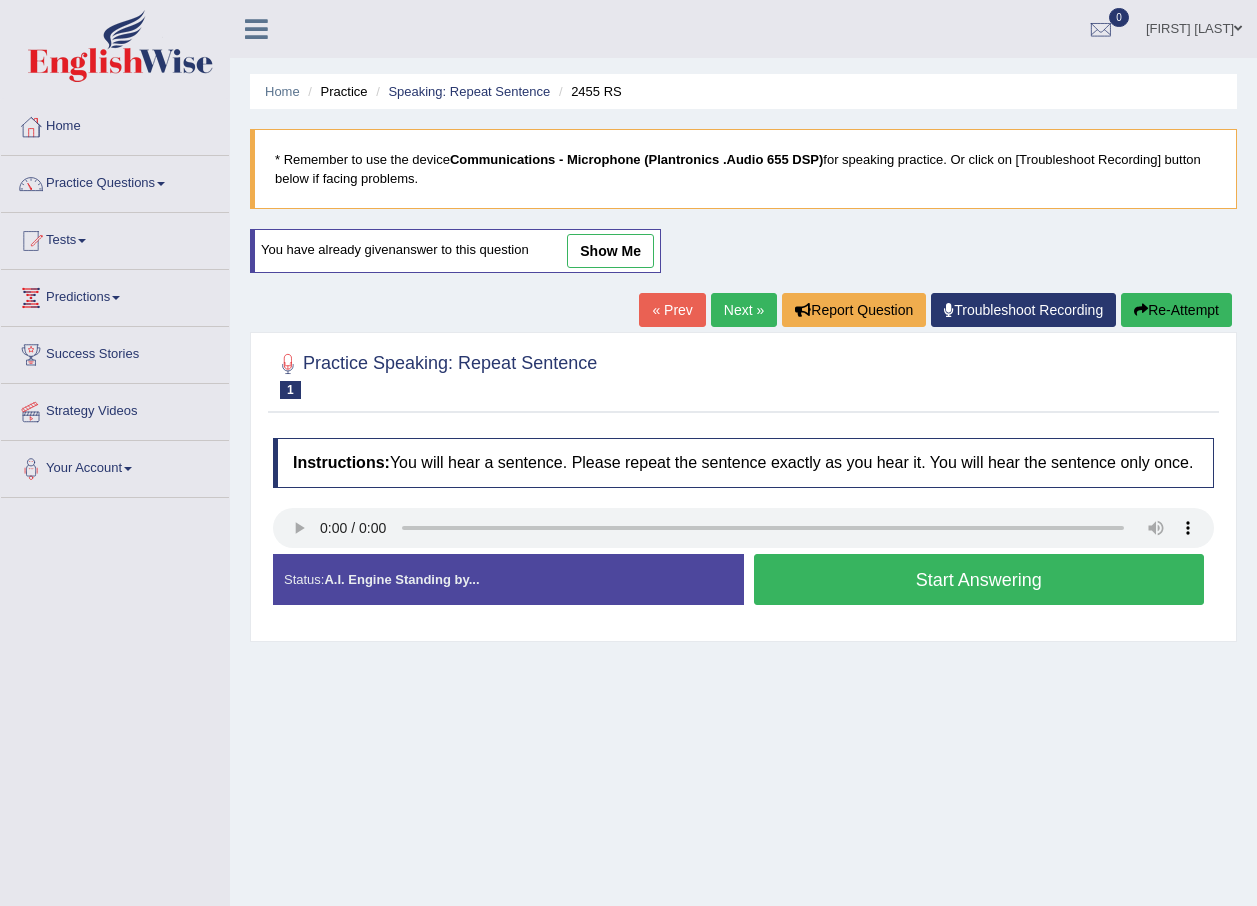 click on "Start Answering" at bounding box center [979, 579] 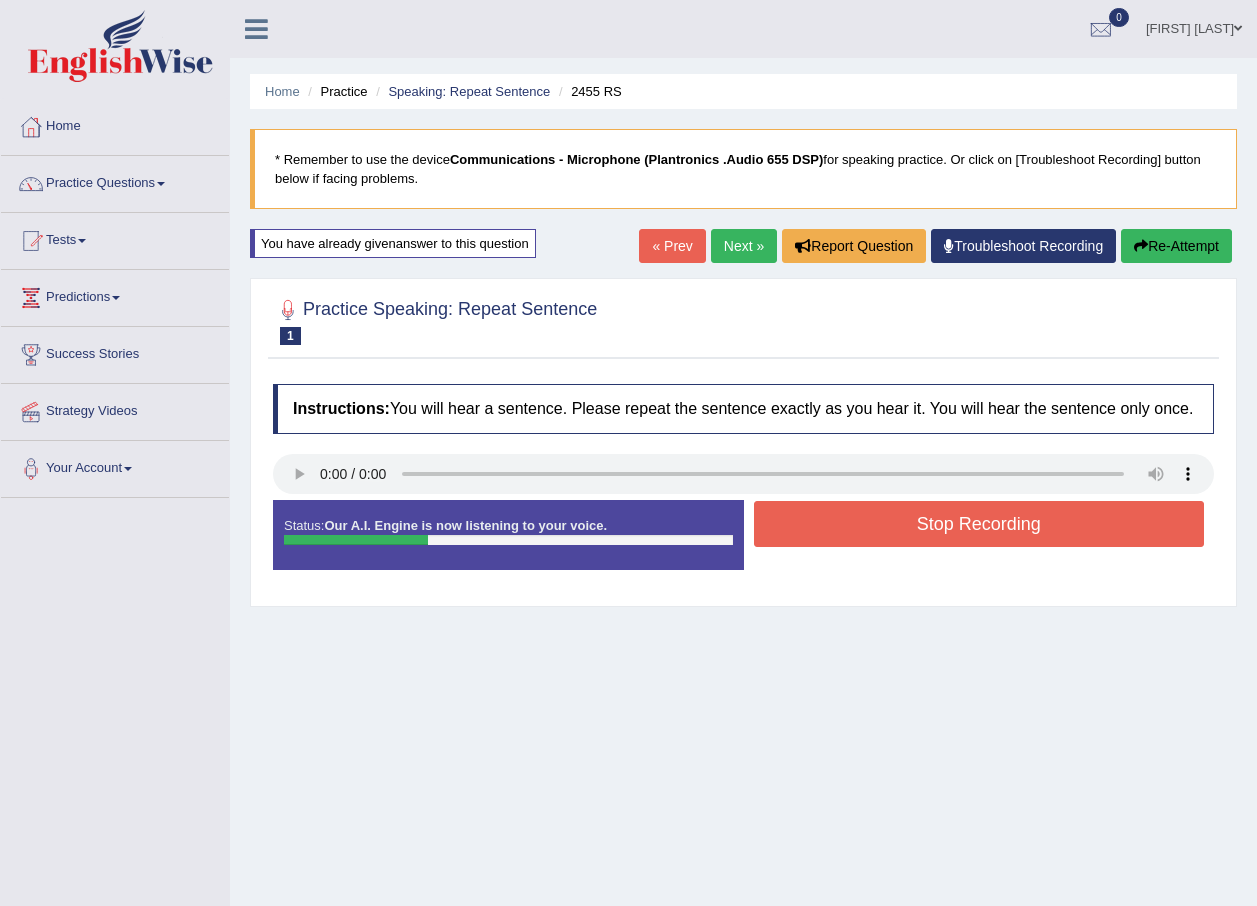click on "Stop Recording" at bounding box center (979, 524) 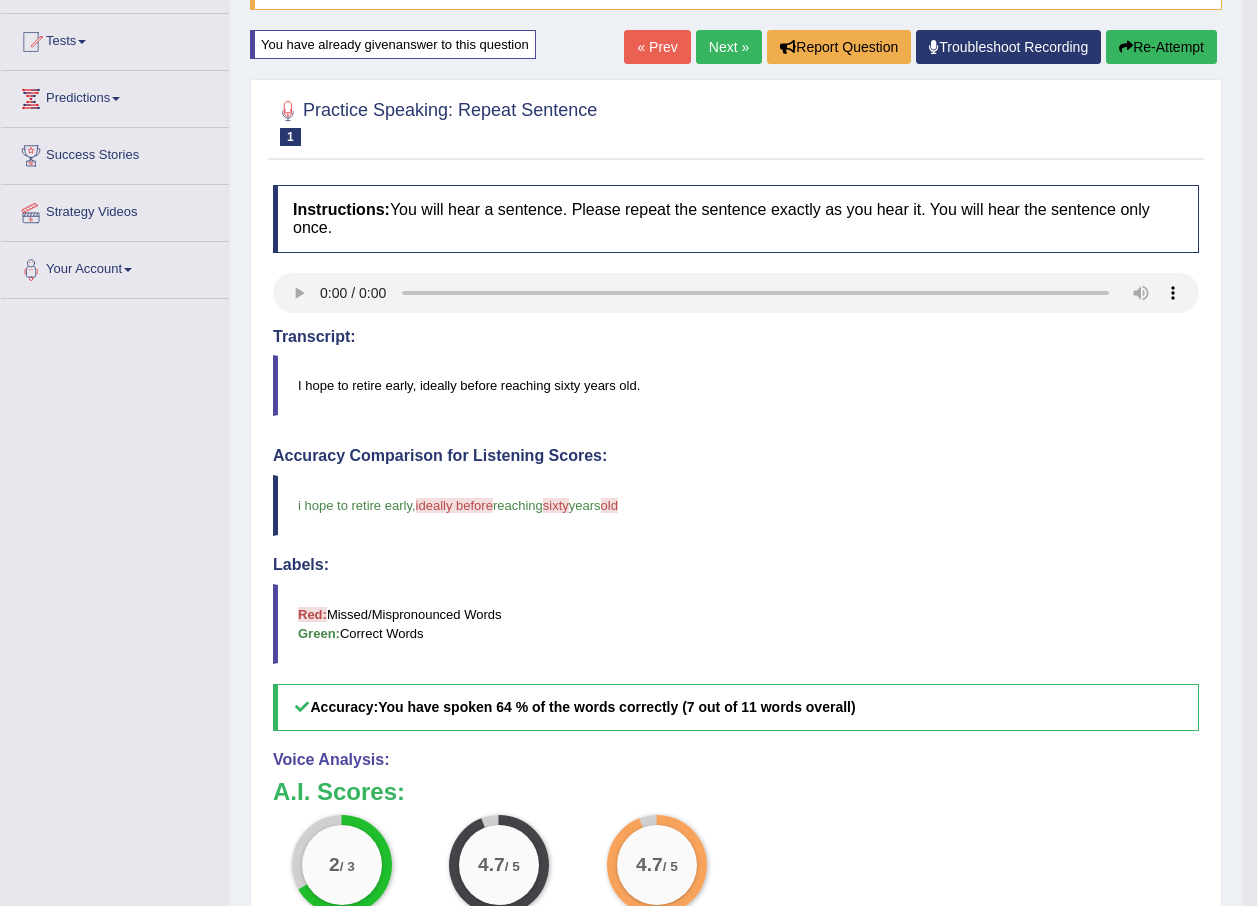 scroll, scrollTop: 0, scrollLeft: 0, axis: both 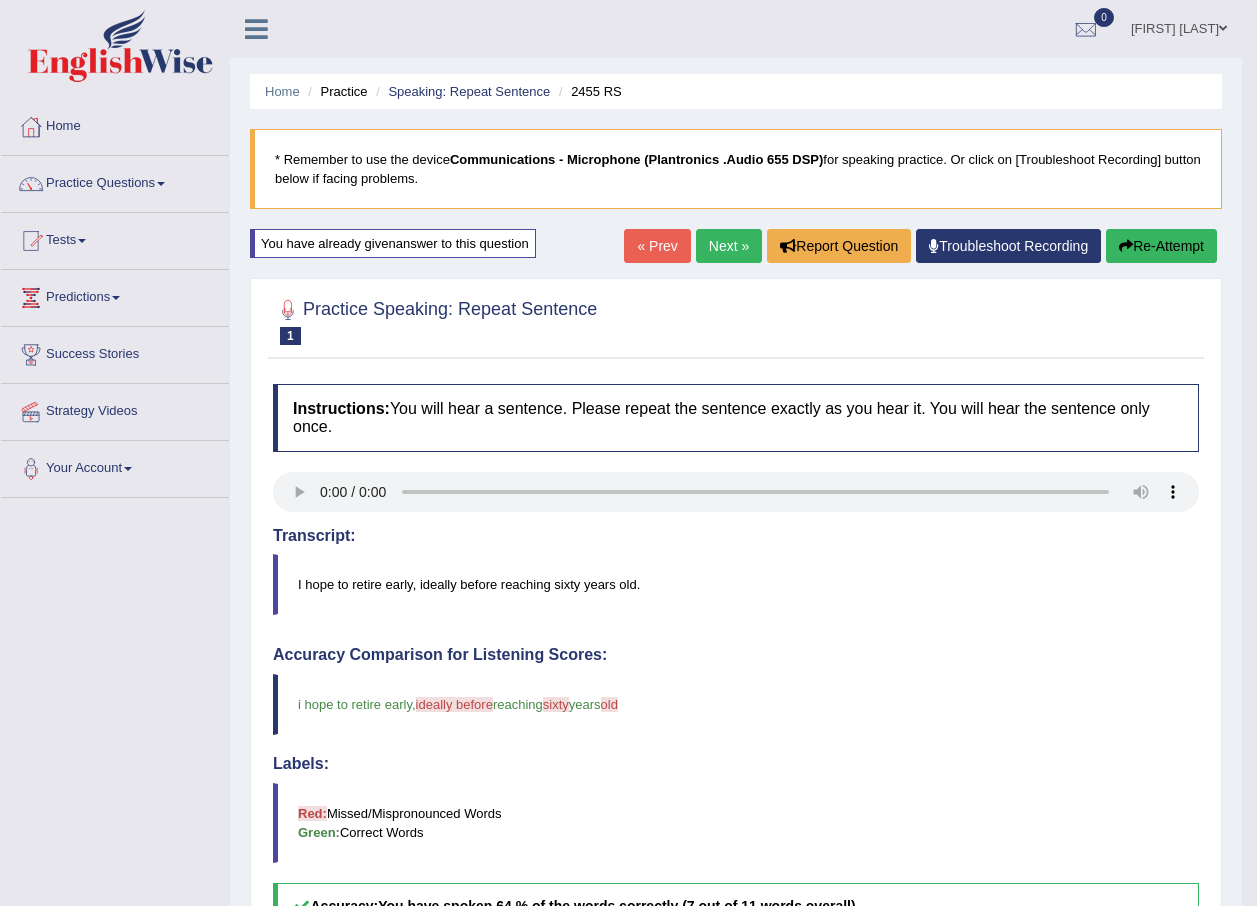 click on "Next »" at bounding box center [729, 246] 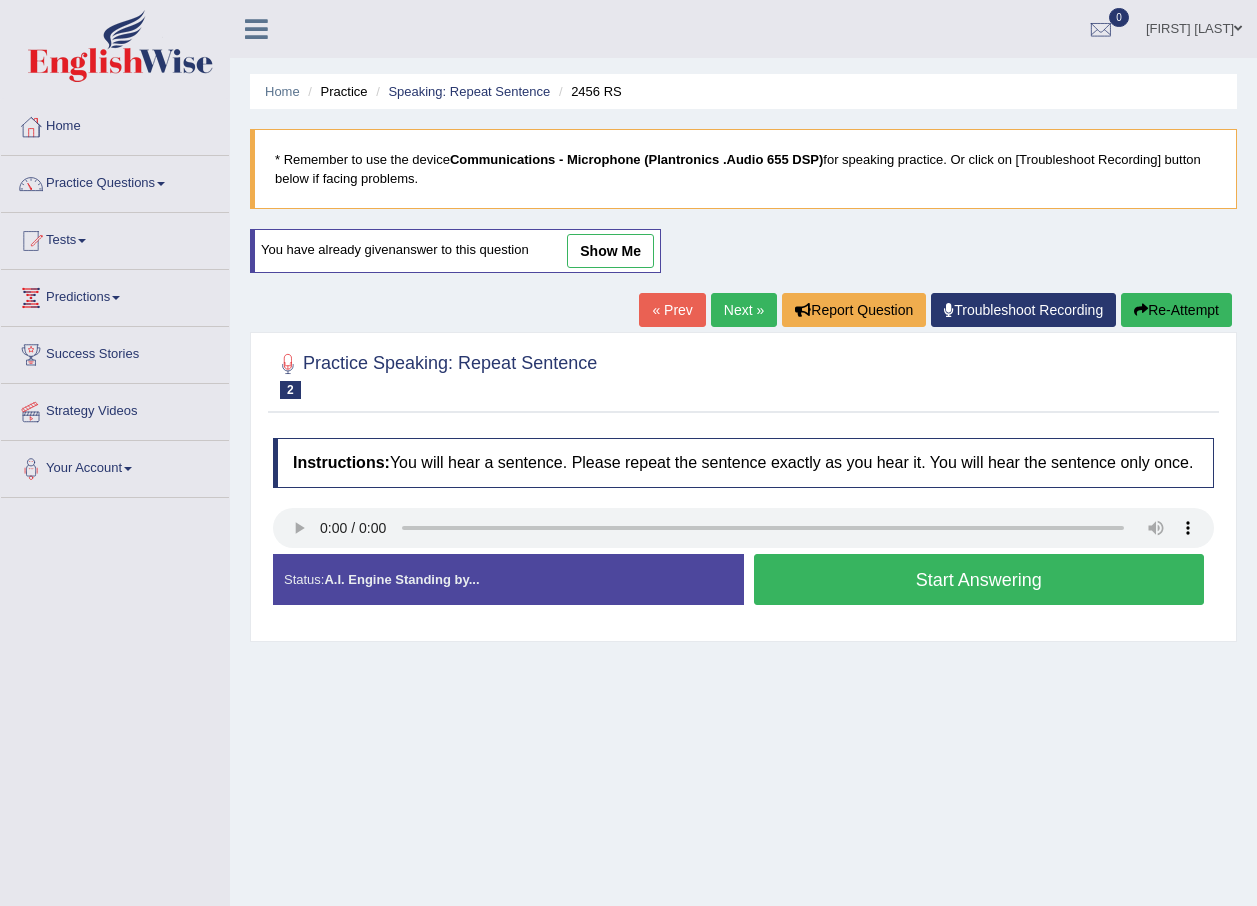 scroll, scrollTop: 0, scrollLeft: 0, axis: both 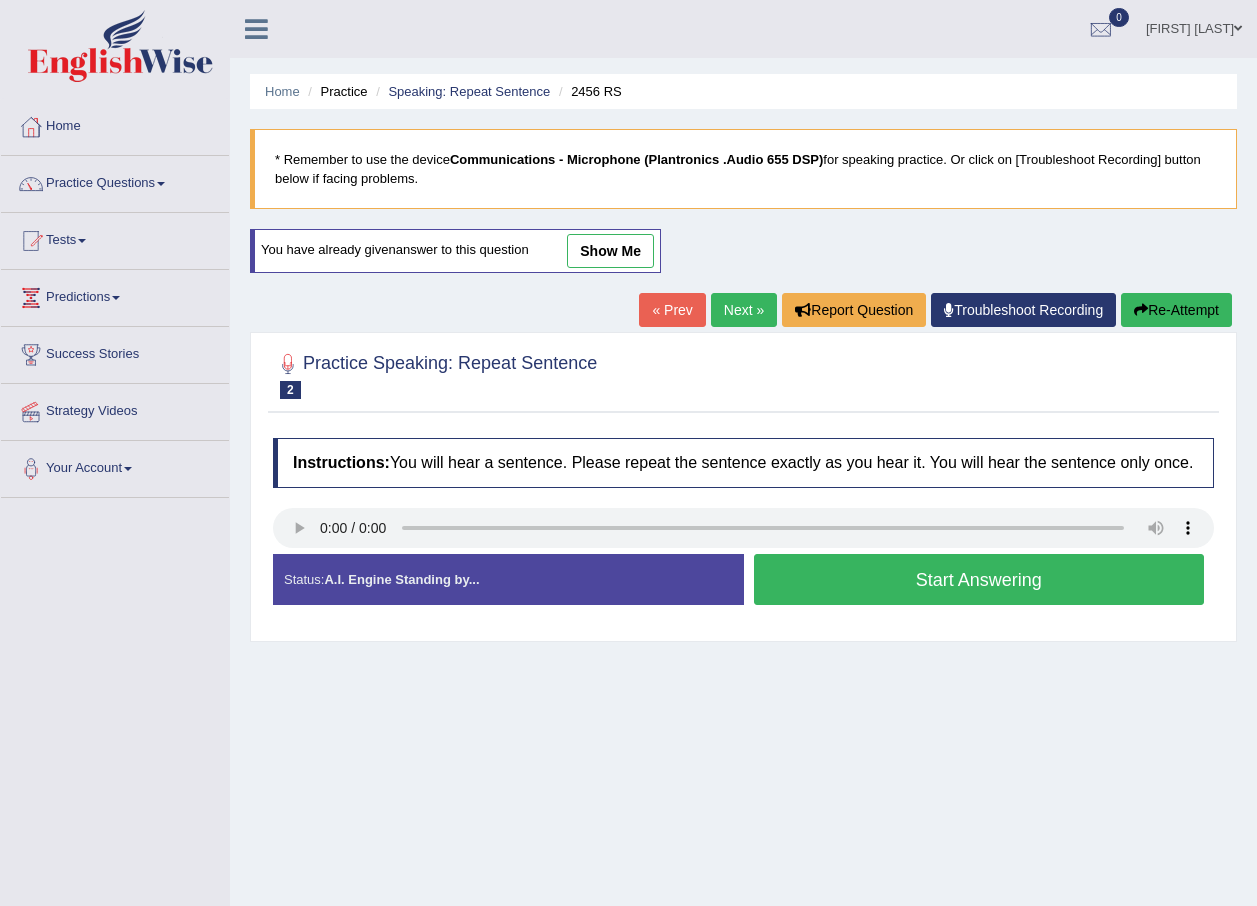 click on "Start Answering" at bounding box center [979, 579] 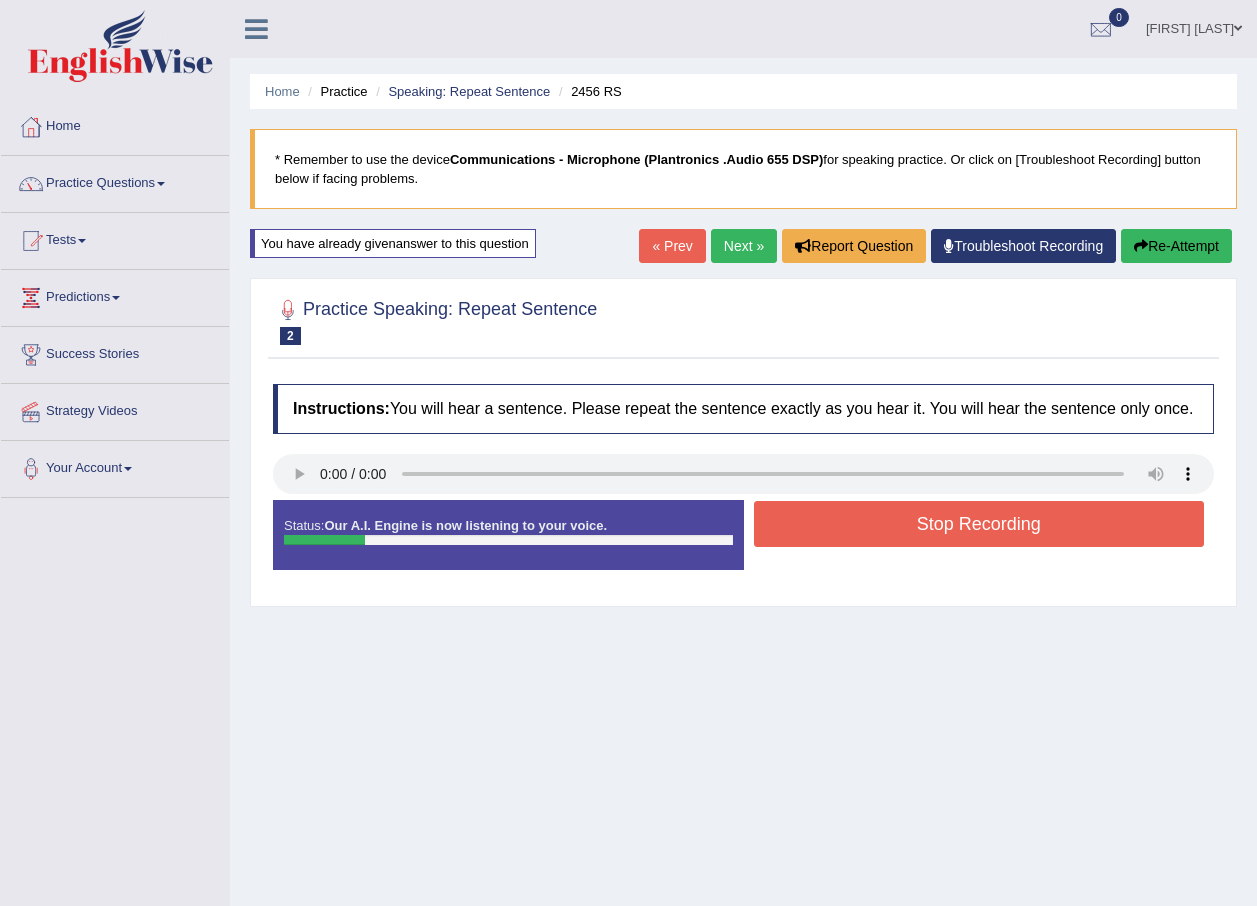 click on "Stop Recording" at bounding box center [979, 524] 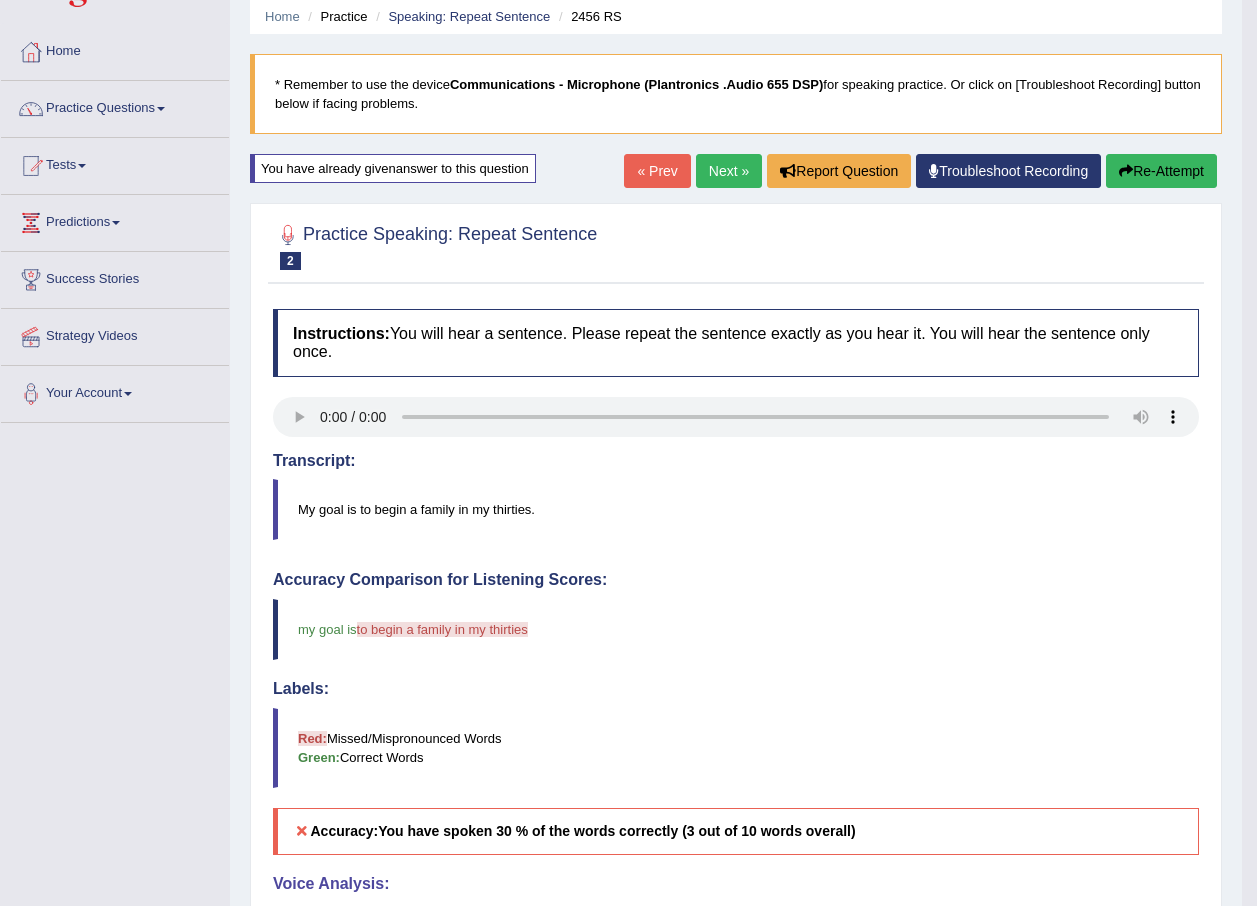 scroll, scrollTop: 0, scrollLeft: 0, axis: both 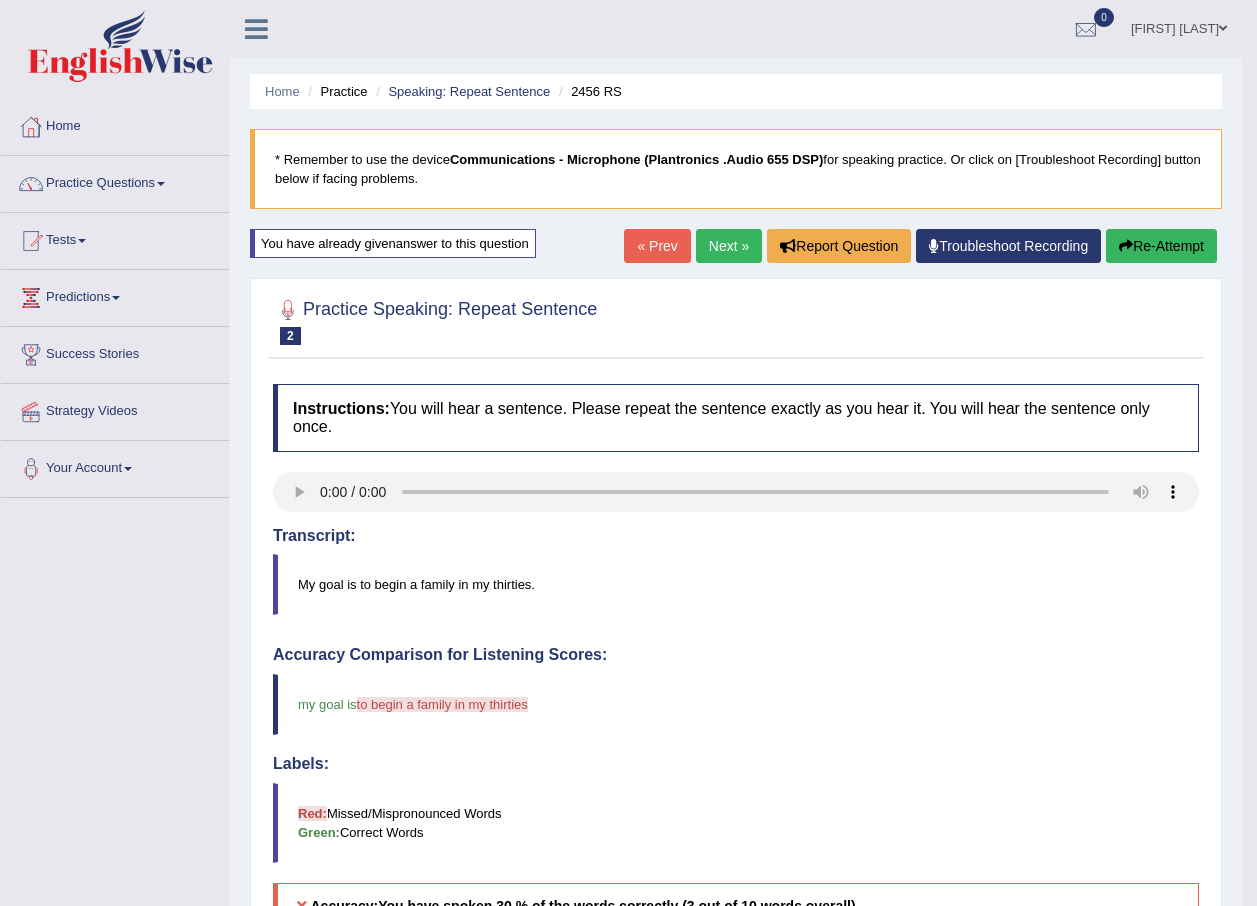 click on "Next »" at bounding box center [729, 246] 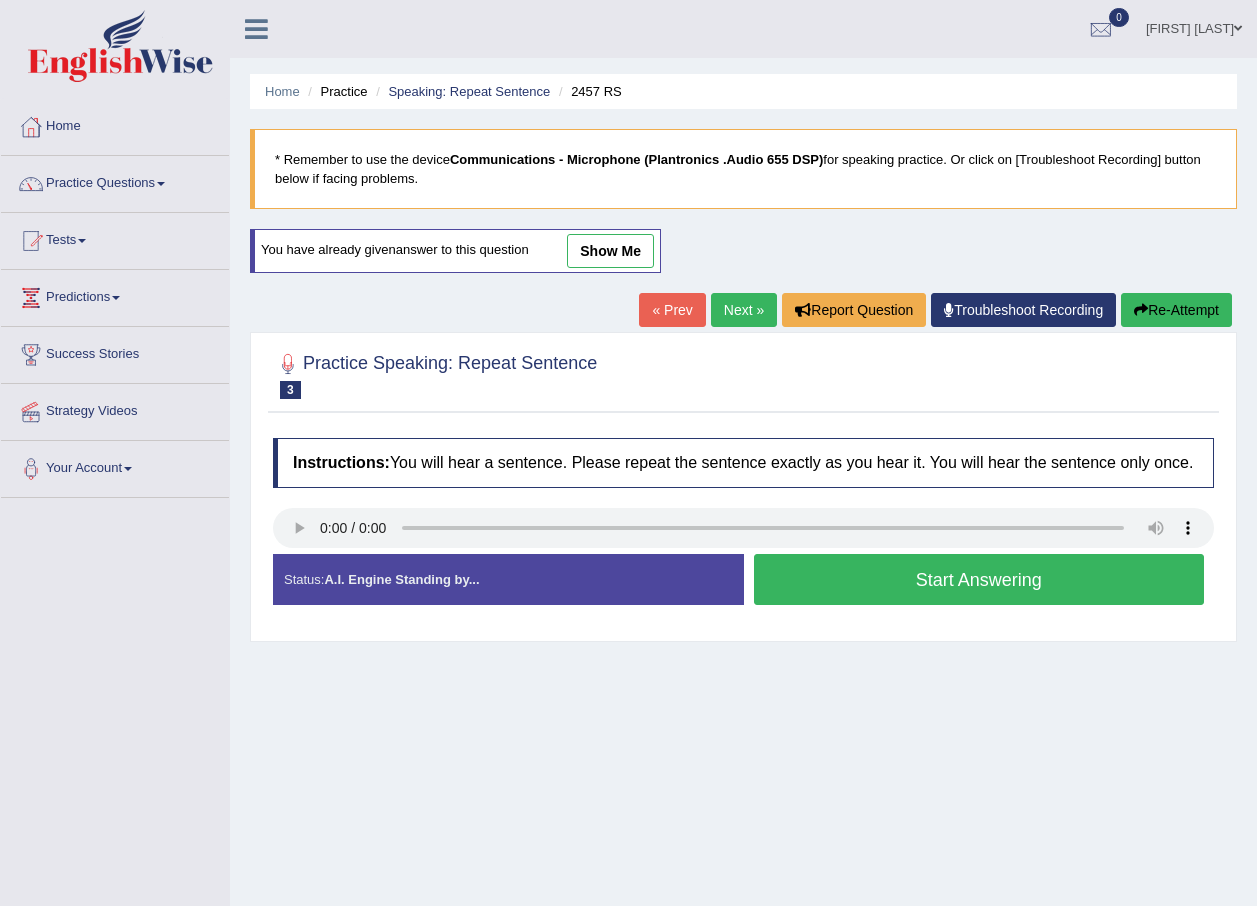 scroll, scrollTop: 0, scrollLeft: 0, axis: both 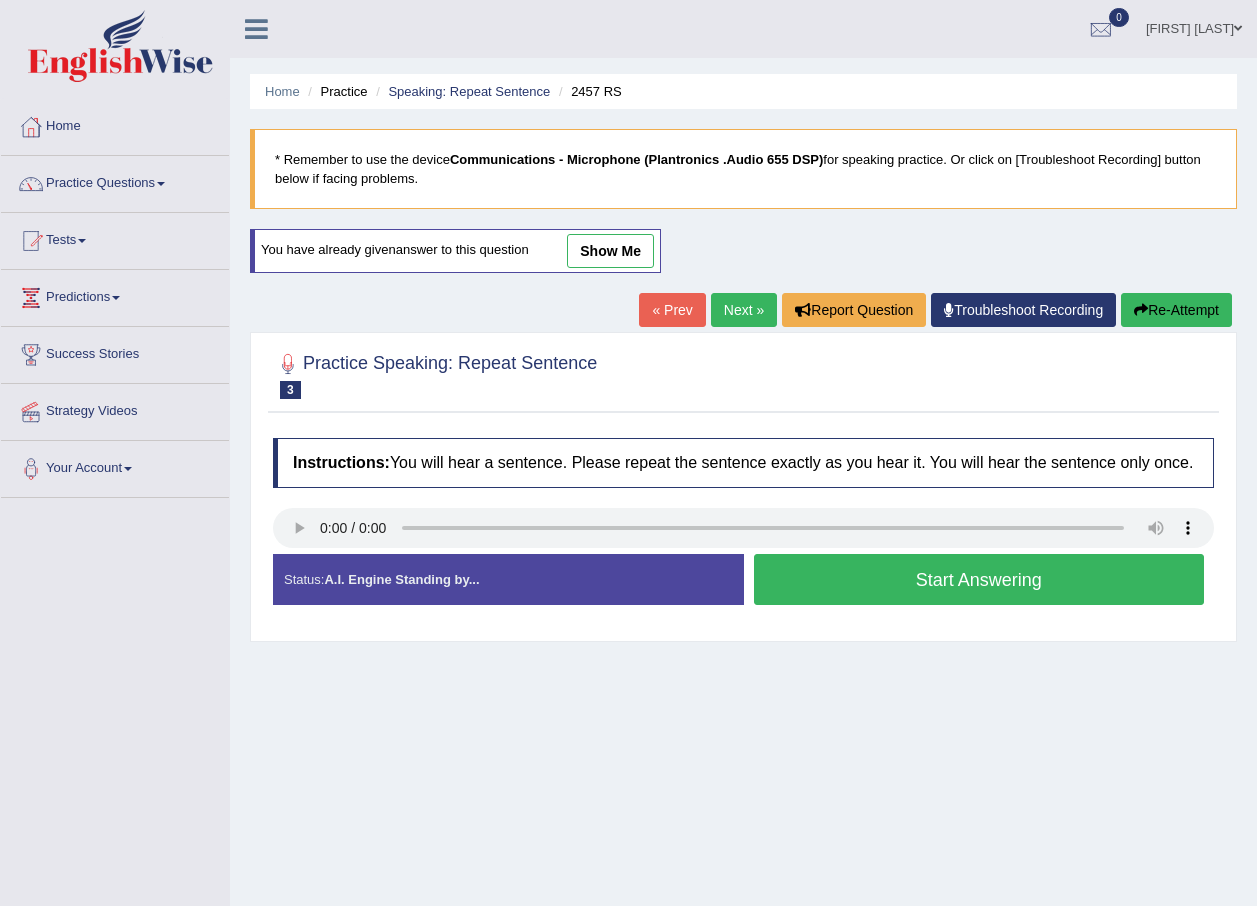 click on "Start Answering" at bounding box center (979, 579) 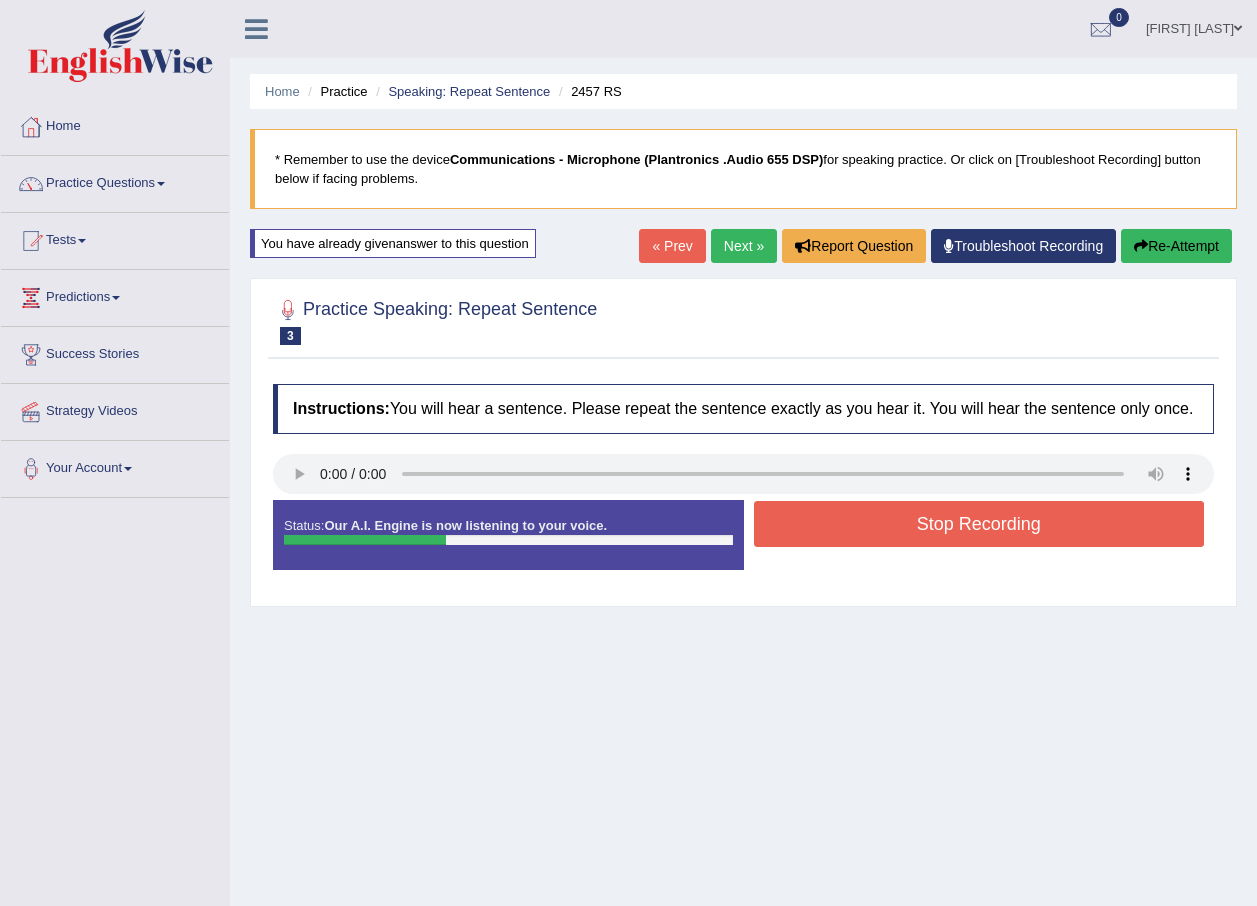click on "Stop Recording" at bounding box center [979, 524] 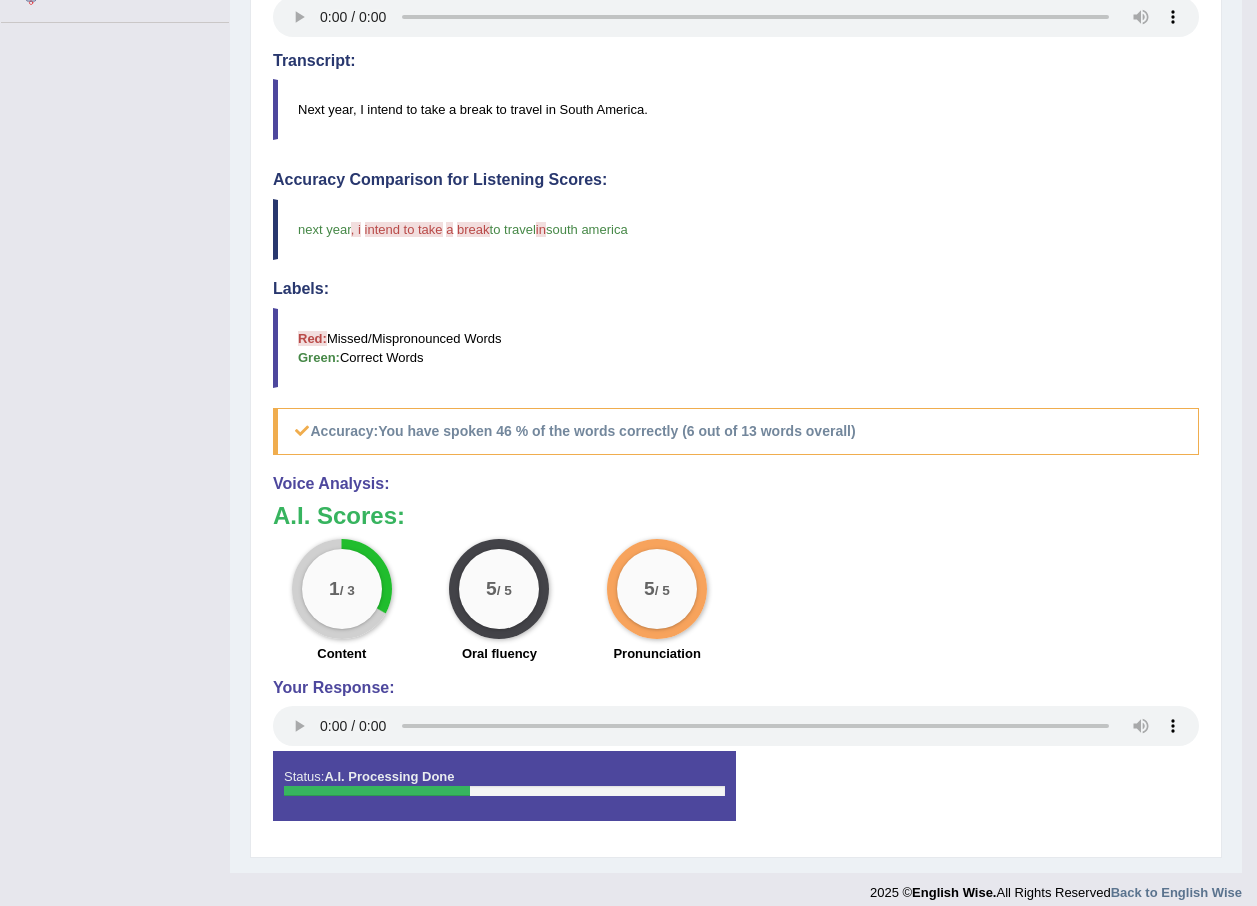 scroll, scrollTop: 175, scrollLeft: 0, axis: vertical 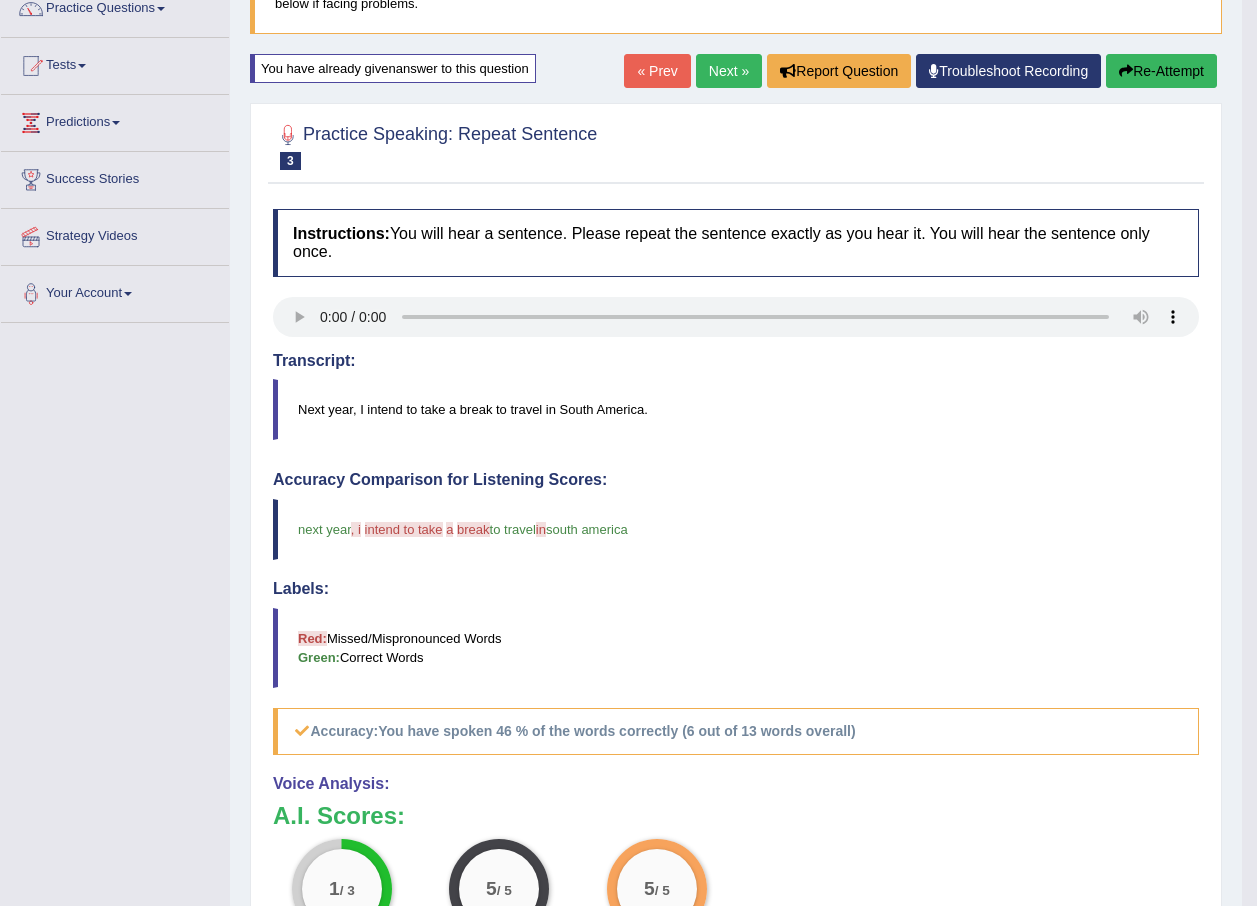 click on "Next »" at bounding box center [729, 71] 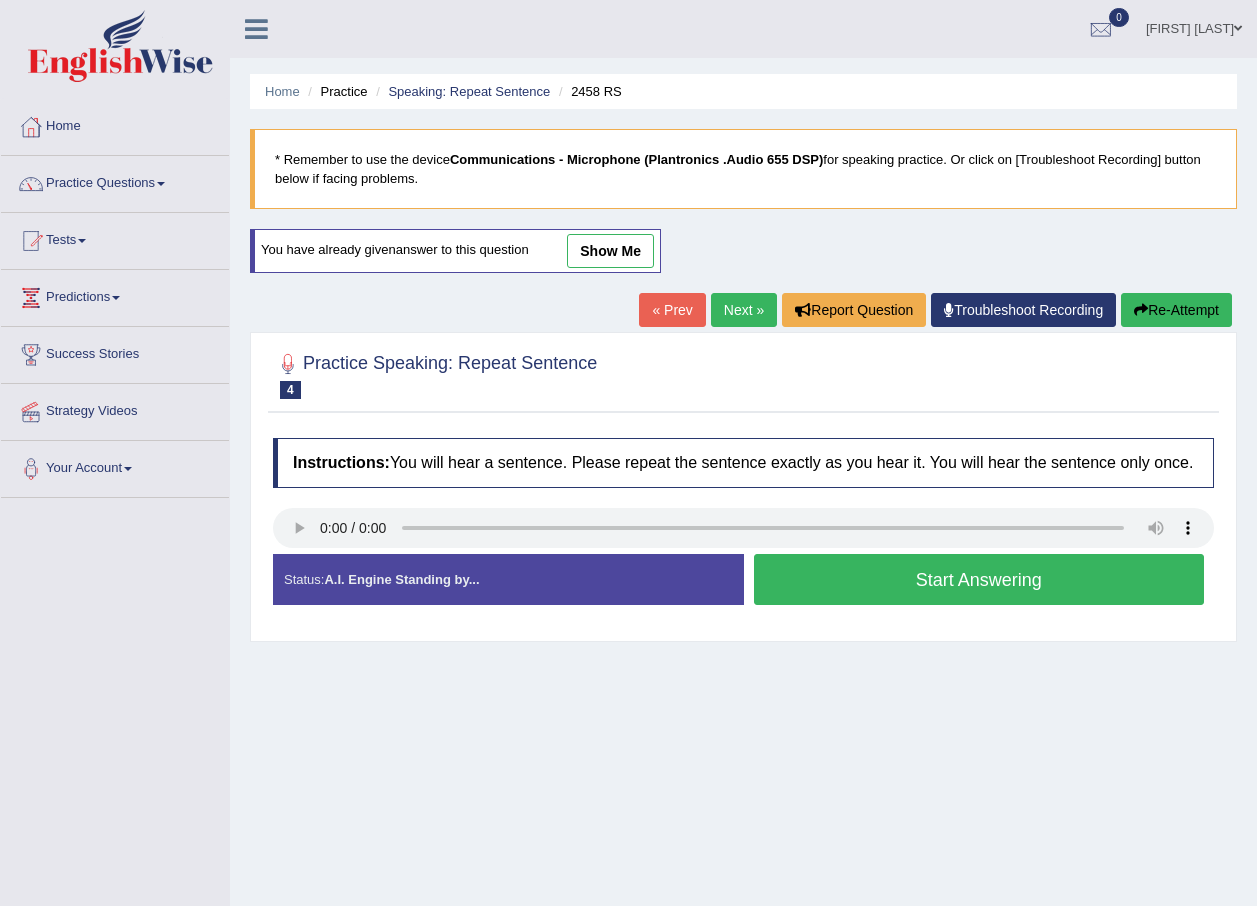 scroll, scrollTop: 0, scrollLeft: 0, axis: both 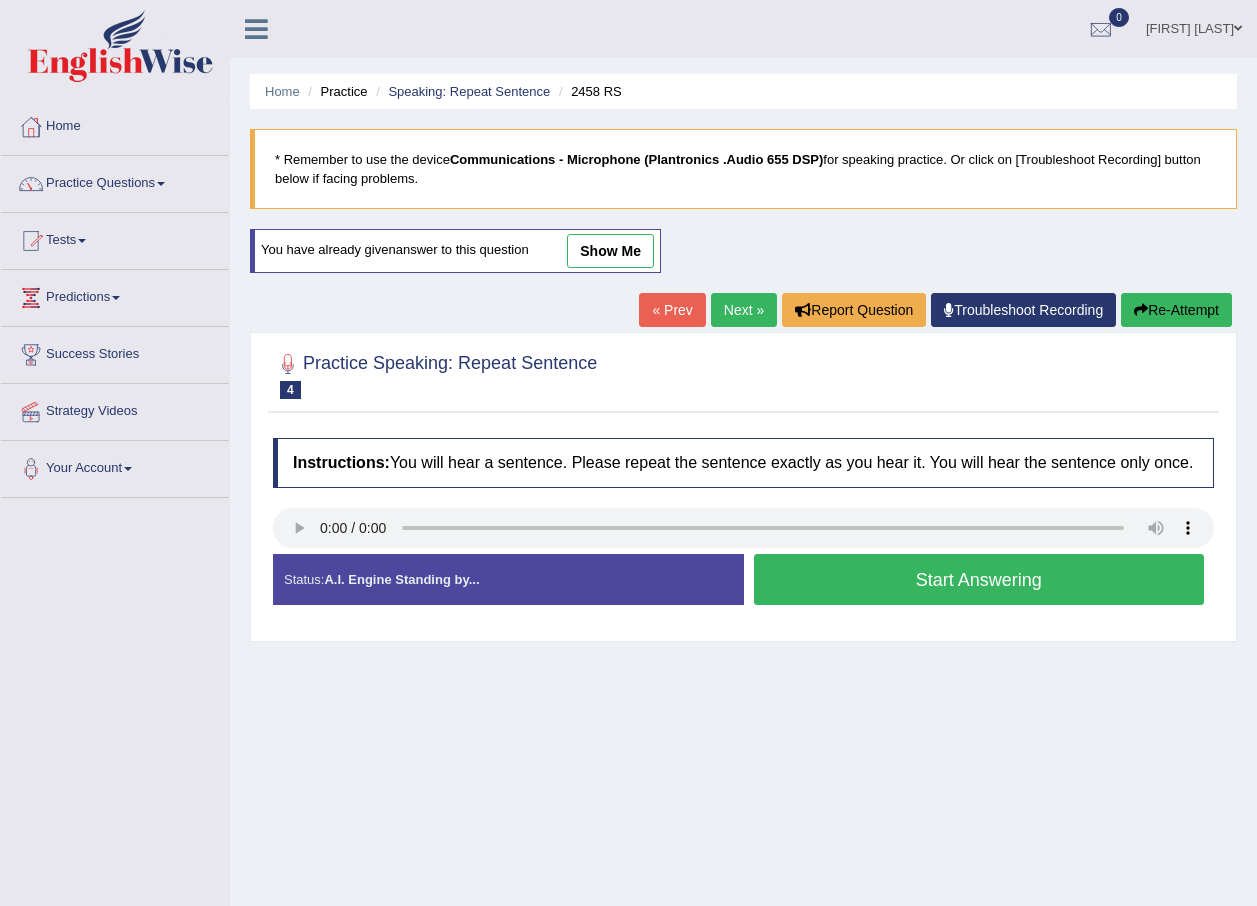 click on "Start Answering" at bounding box center [979, 579] 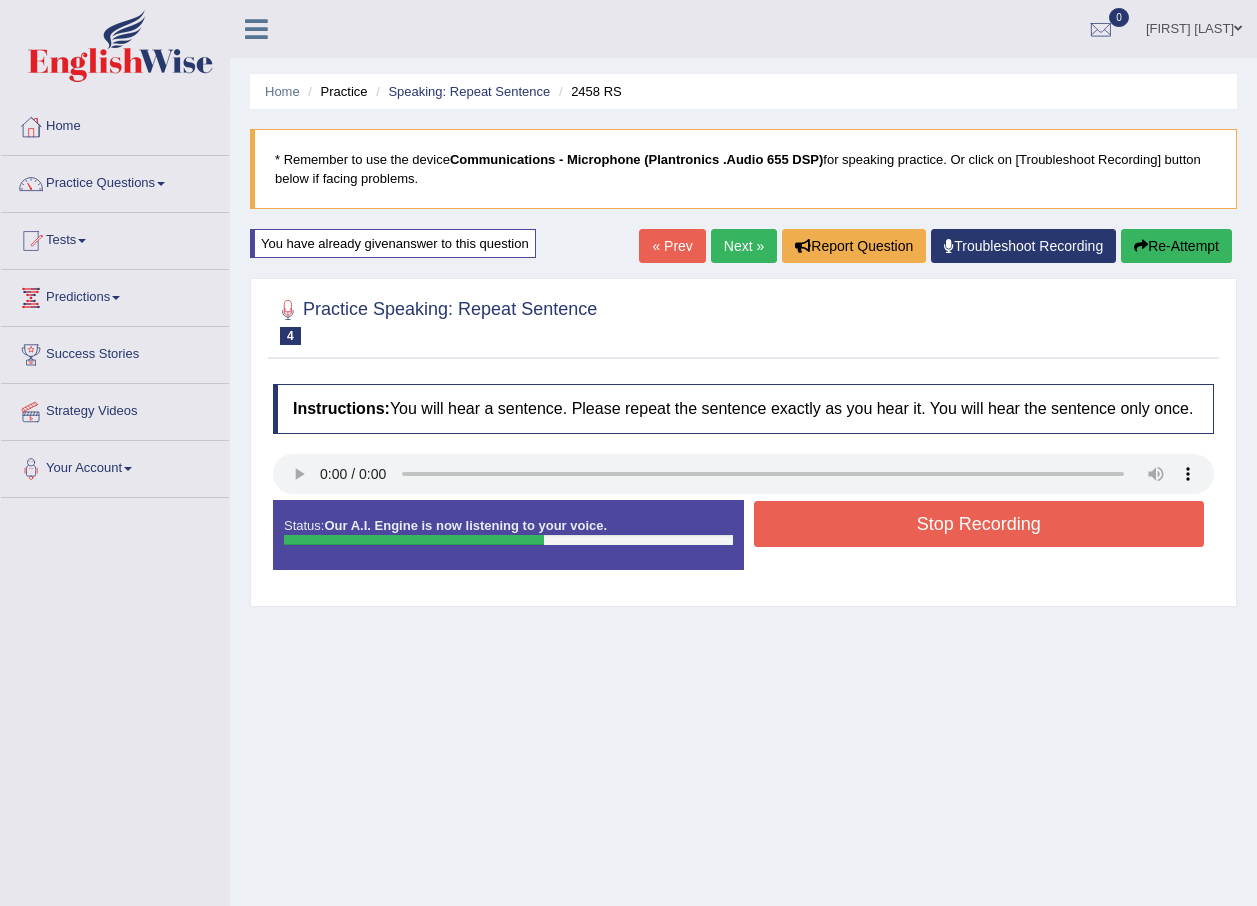 click on "Stop Recording" at bounding box center [979, 524] 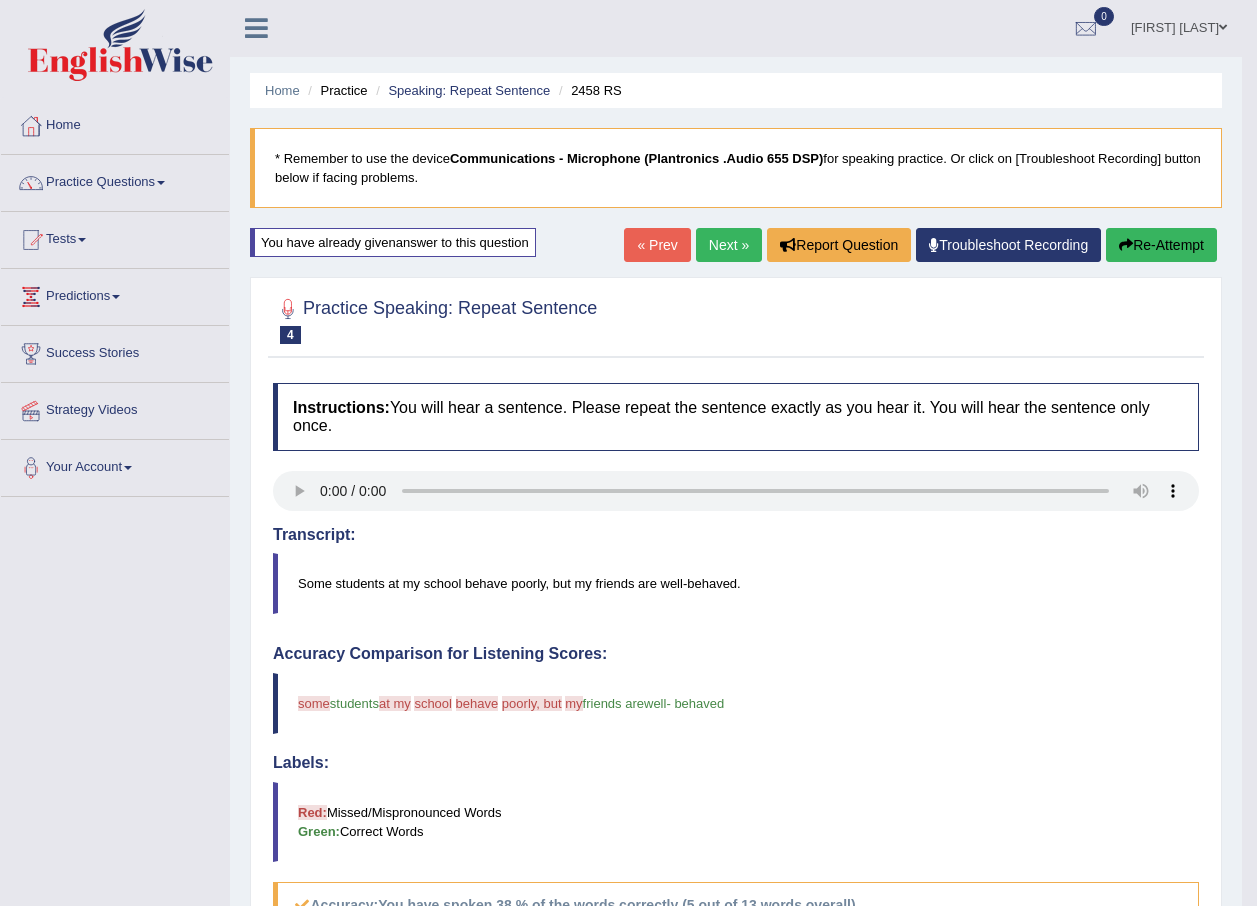 scroll, scrollTop: 0, scrollLeft: 0, axis: both 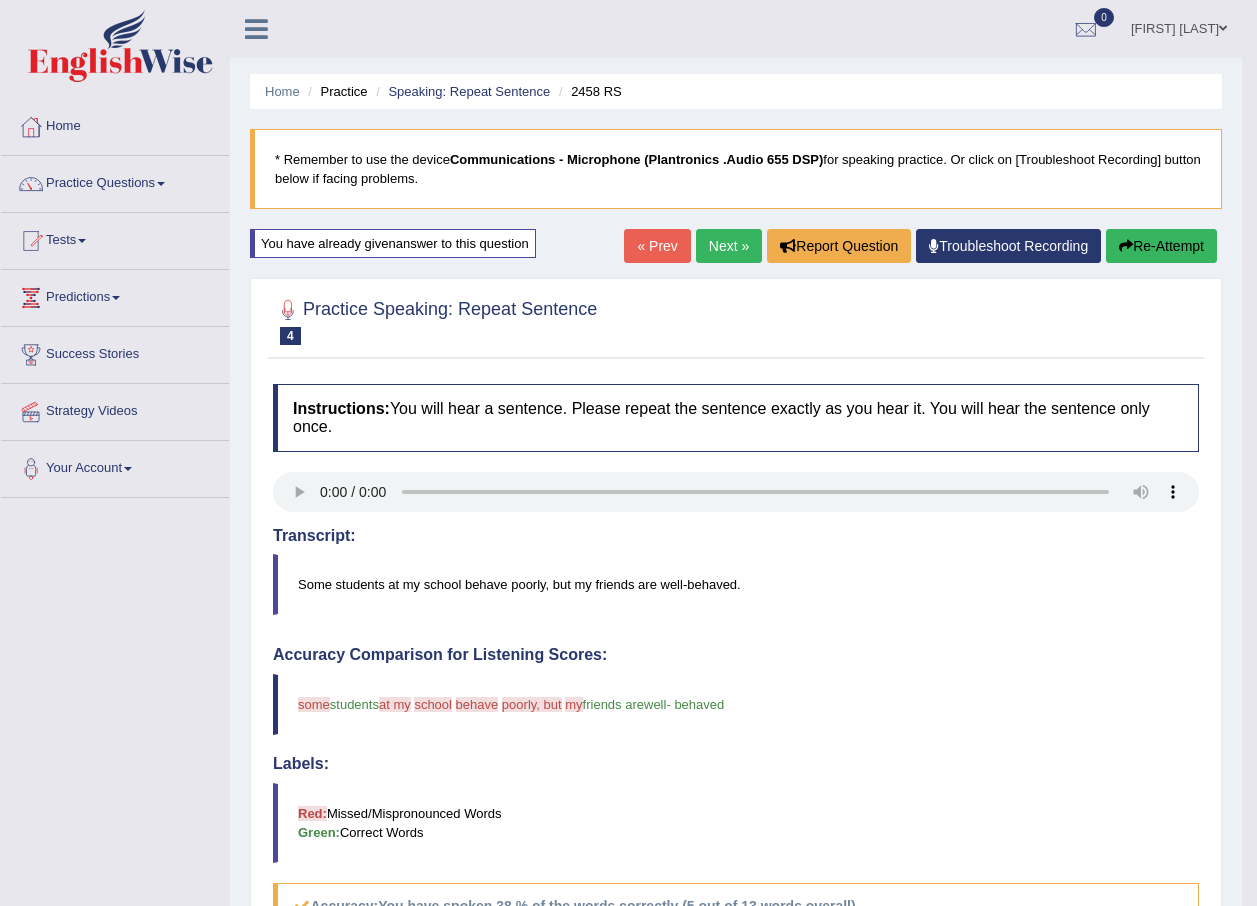 click on "Next »" at bounding box center [729, 246] 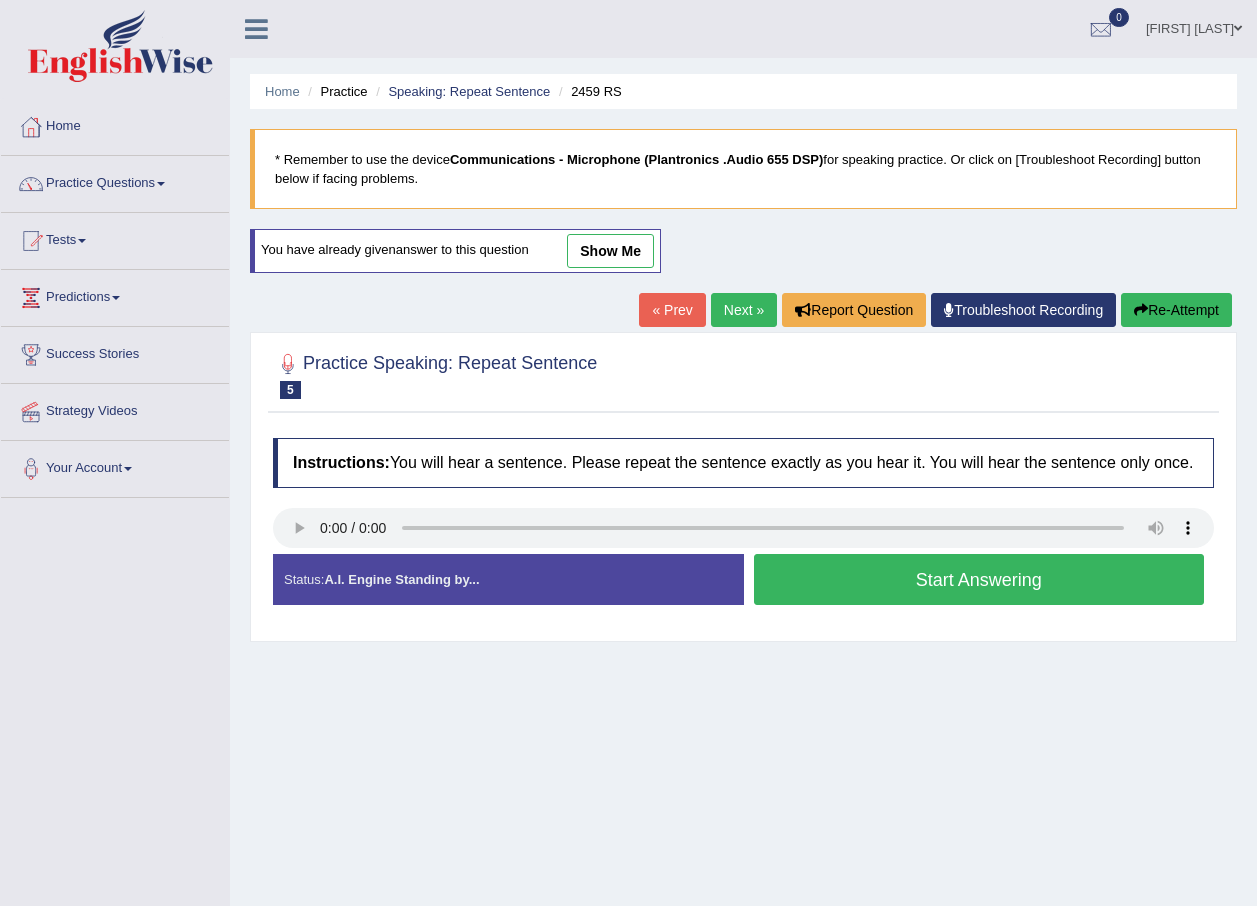 scroll, scrollTop: 0, scrollLeft: 0, axis: both 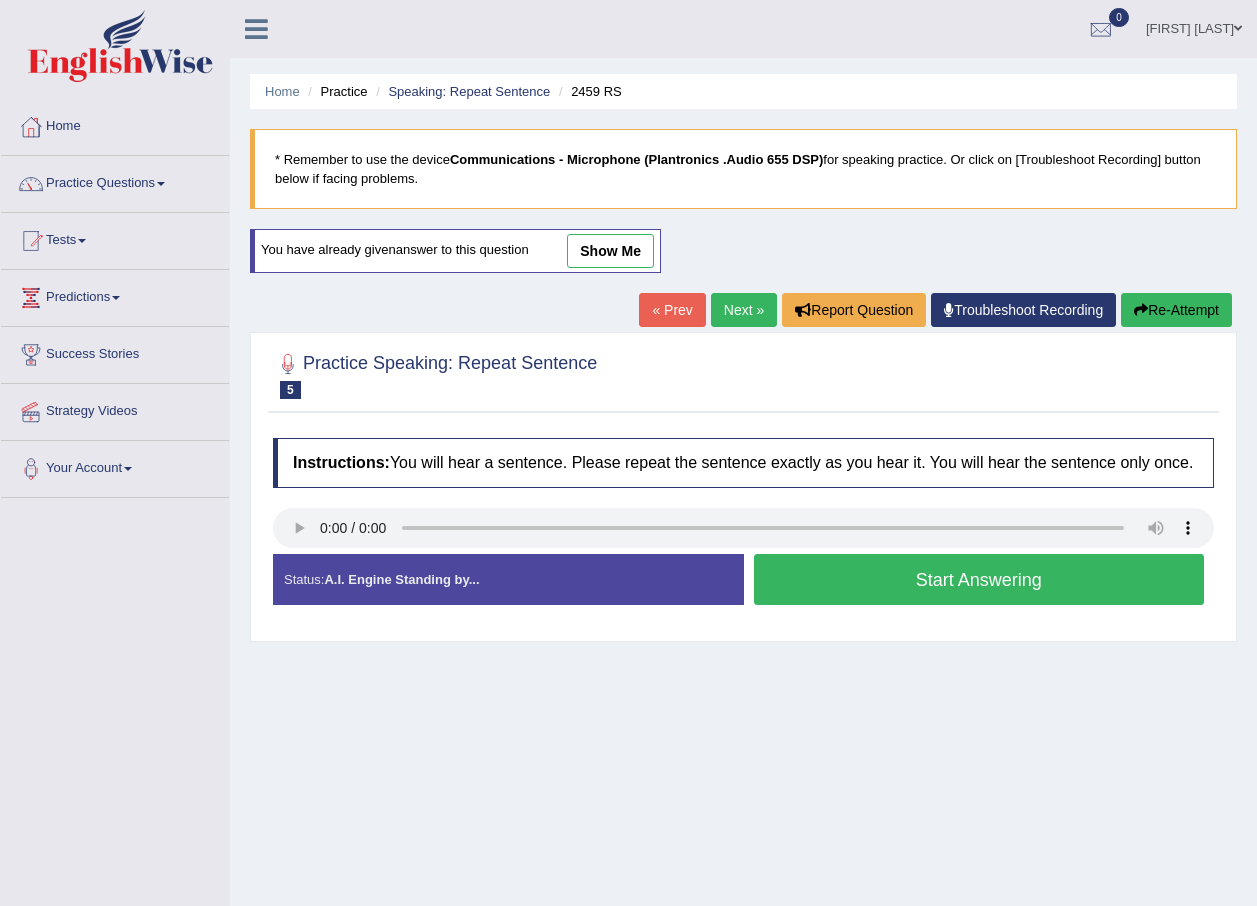 click on "Start Answering" at bounding box center [979, 579] 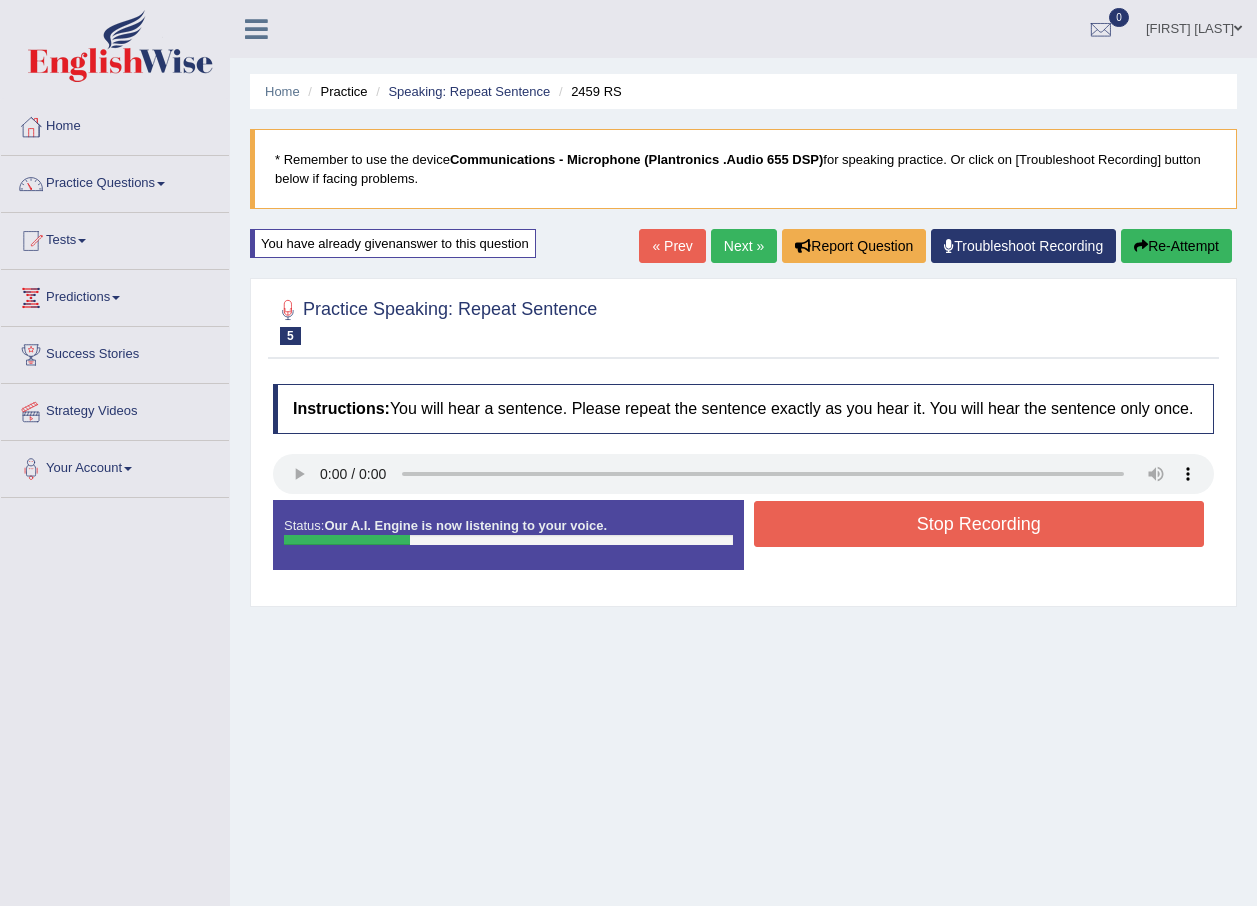 click on "Stop Recording" at bounding box center [979, 524] 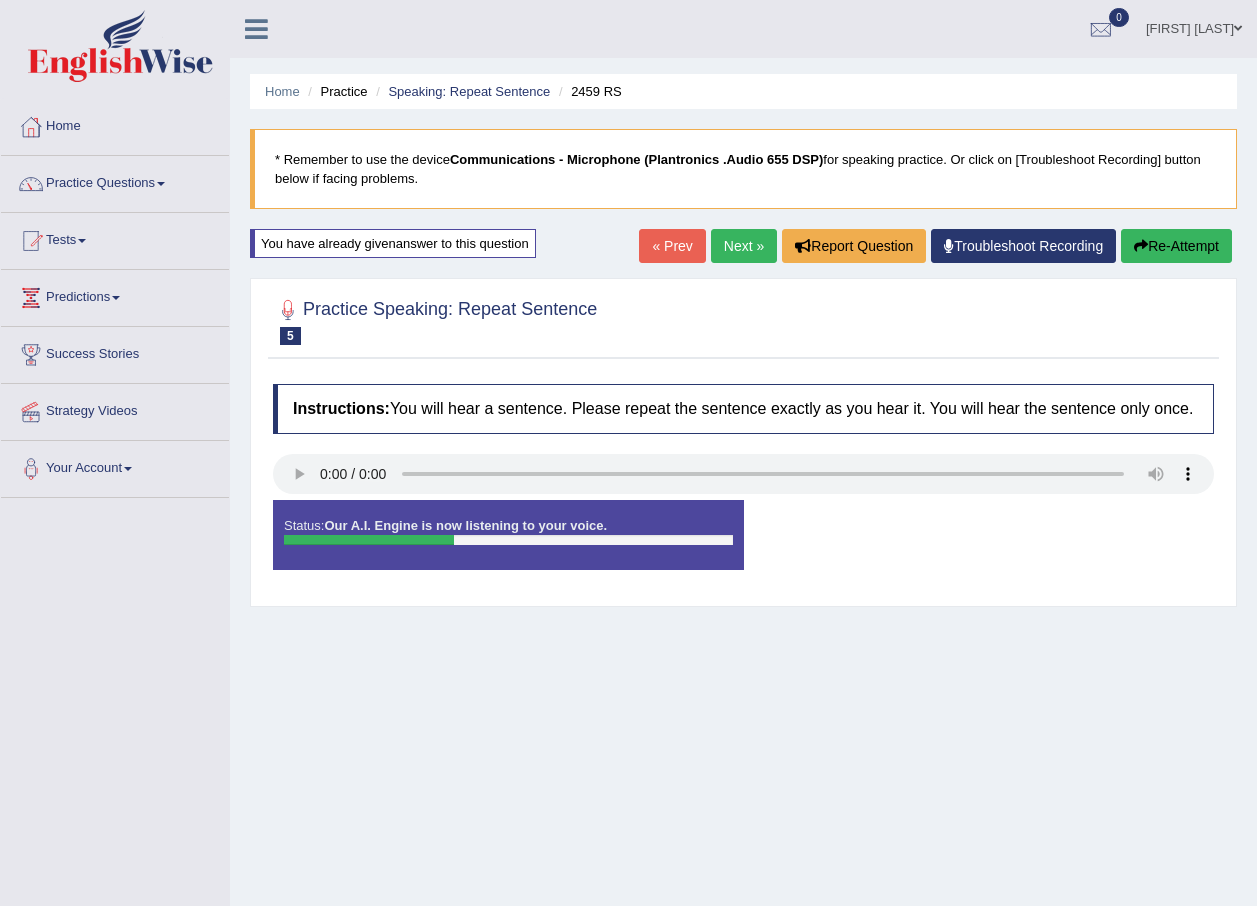 scroll, scrollTop: 100, scrollLeft: 0, axis: vertical 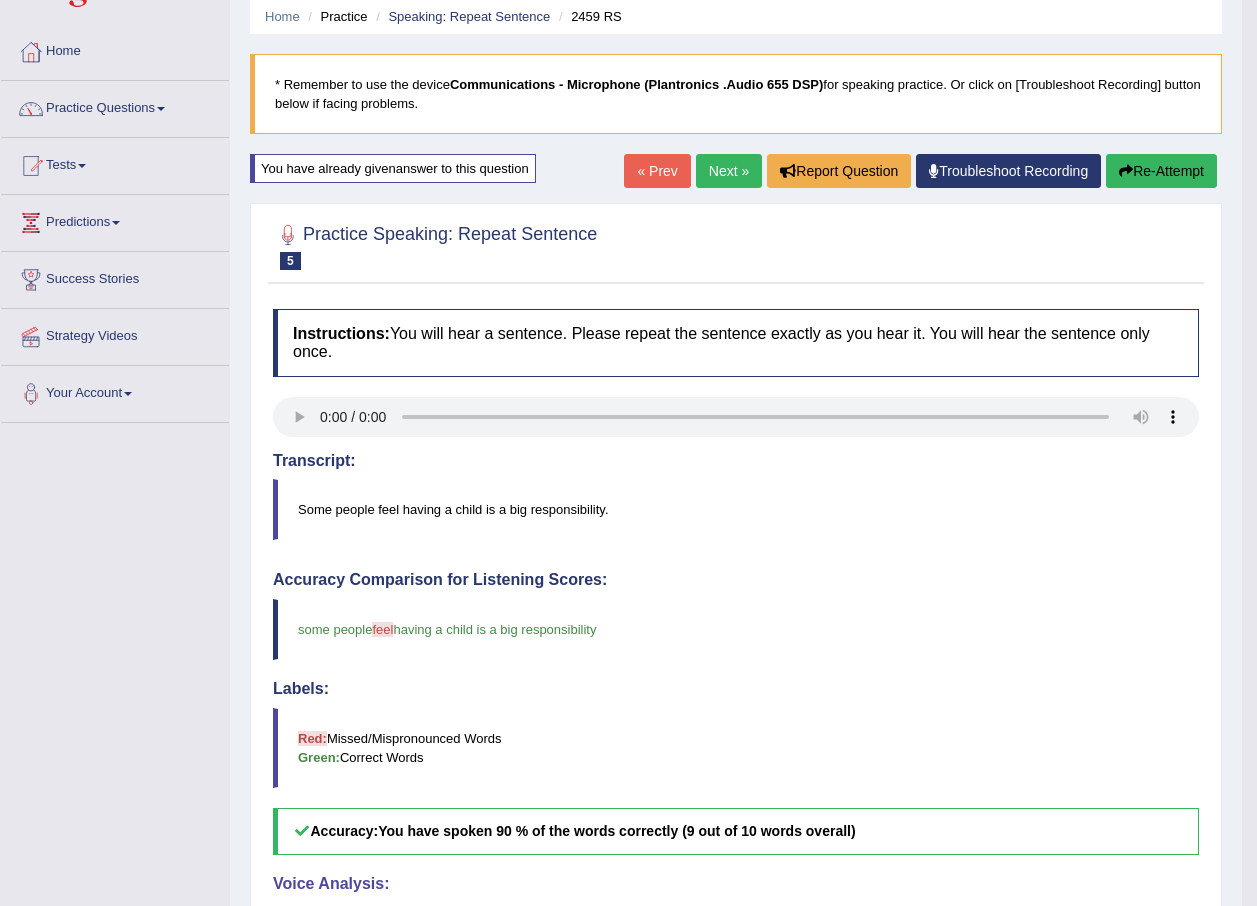 click on "Next »" at bounding box center [729, 171] 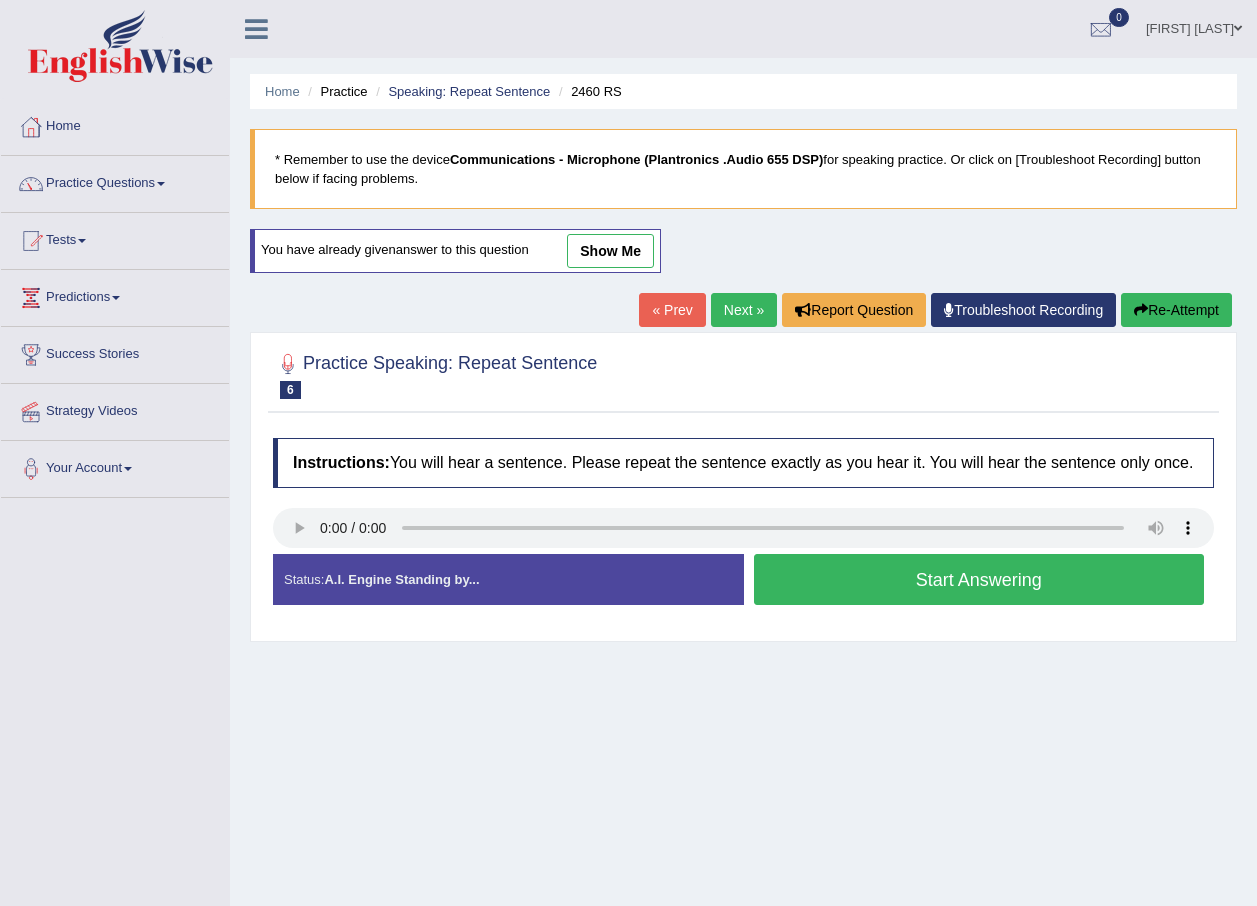 scroll, scrollTop: 0, scrollLeft: 0, axis: both 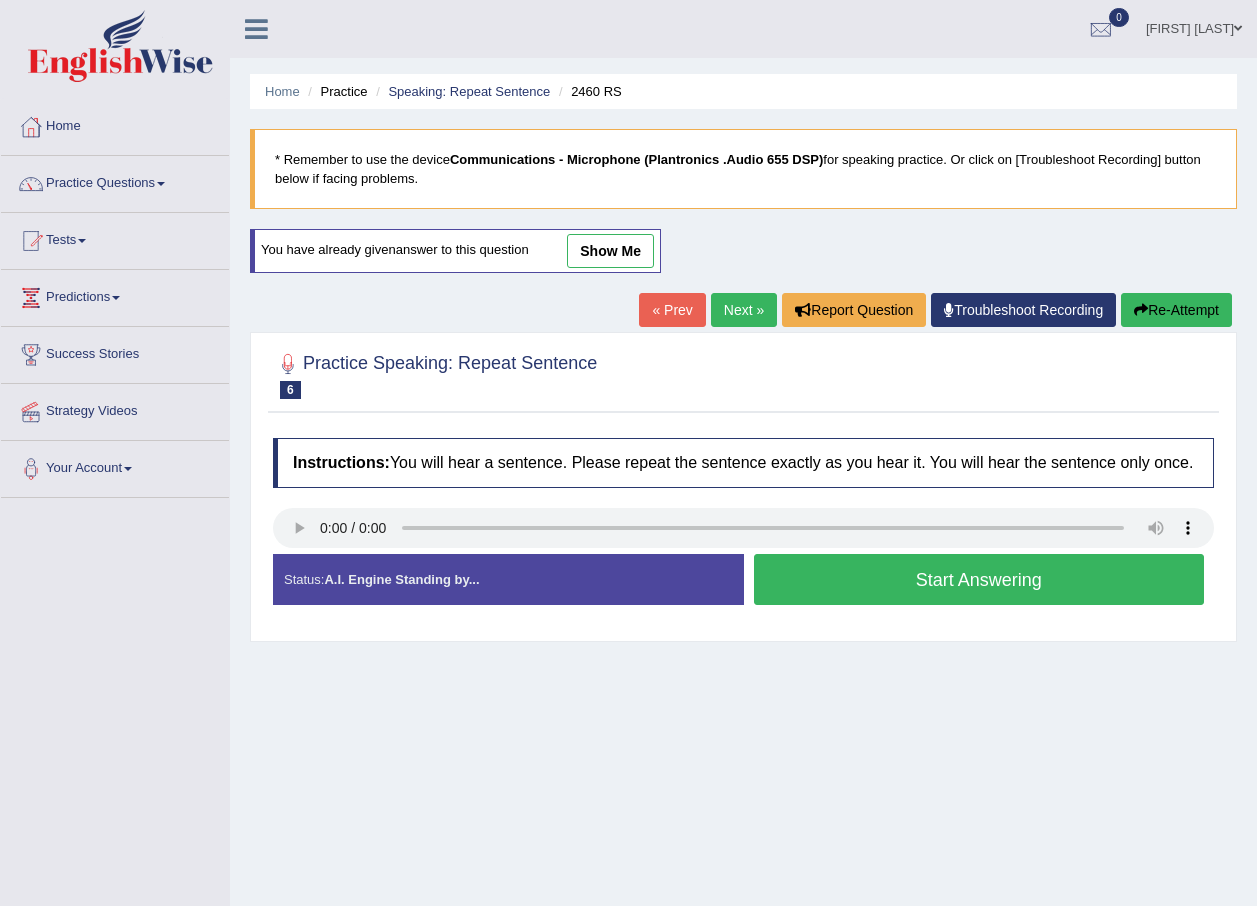 click on "Start Answering" at bounding box center (979, 579) 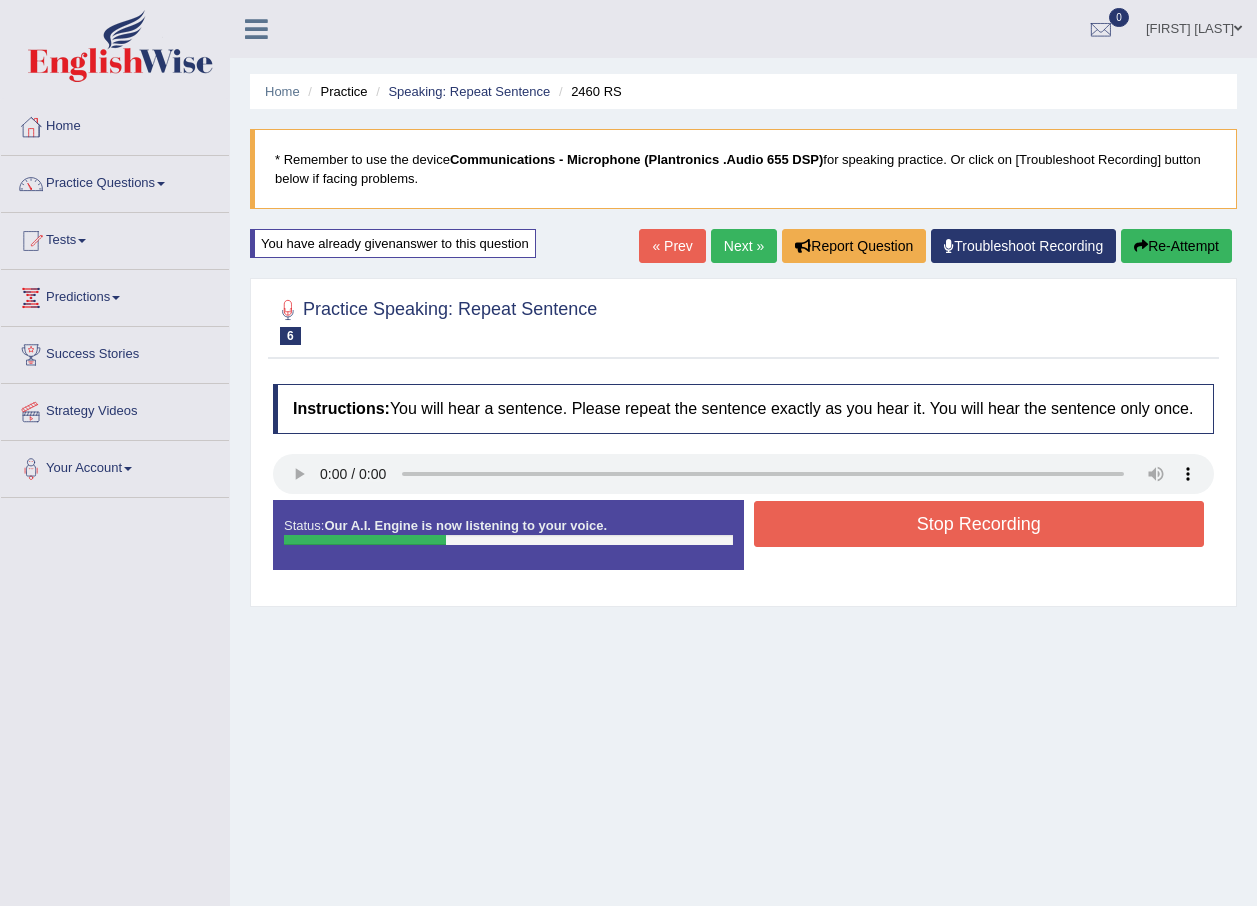 click on "Stop Recording" at bounding box center [979, 524] 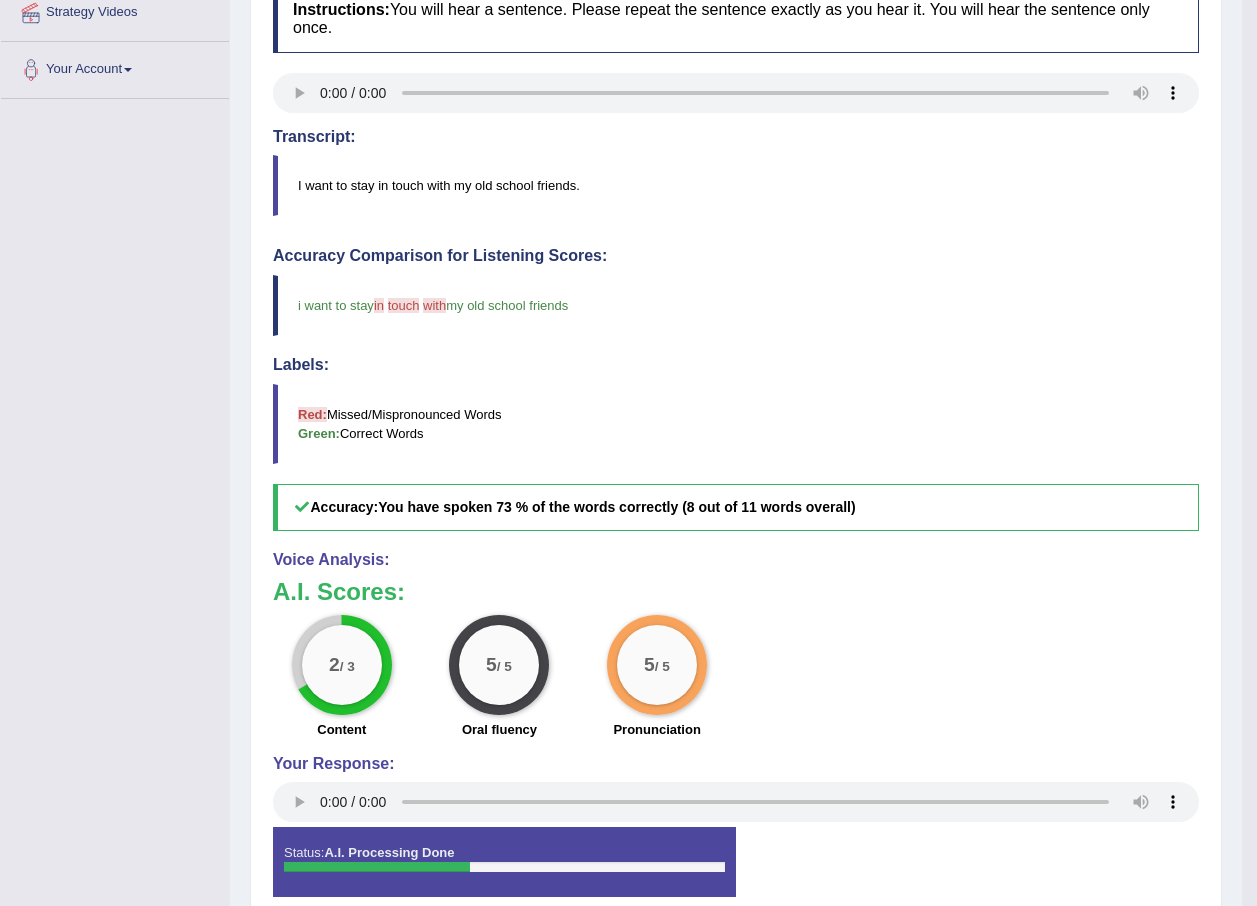 scroll, scrollTop: 0, scrollLeft: 0, axis: both 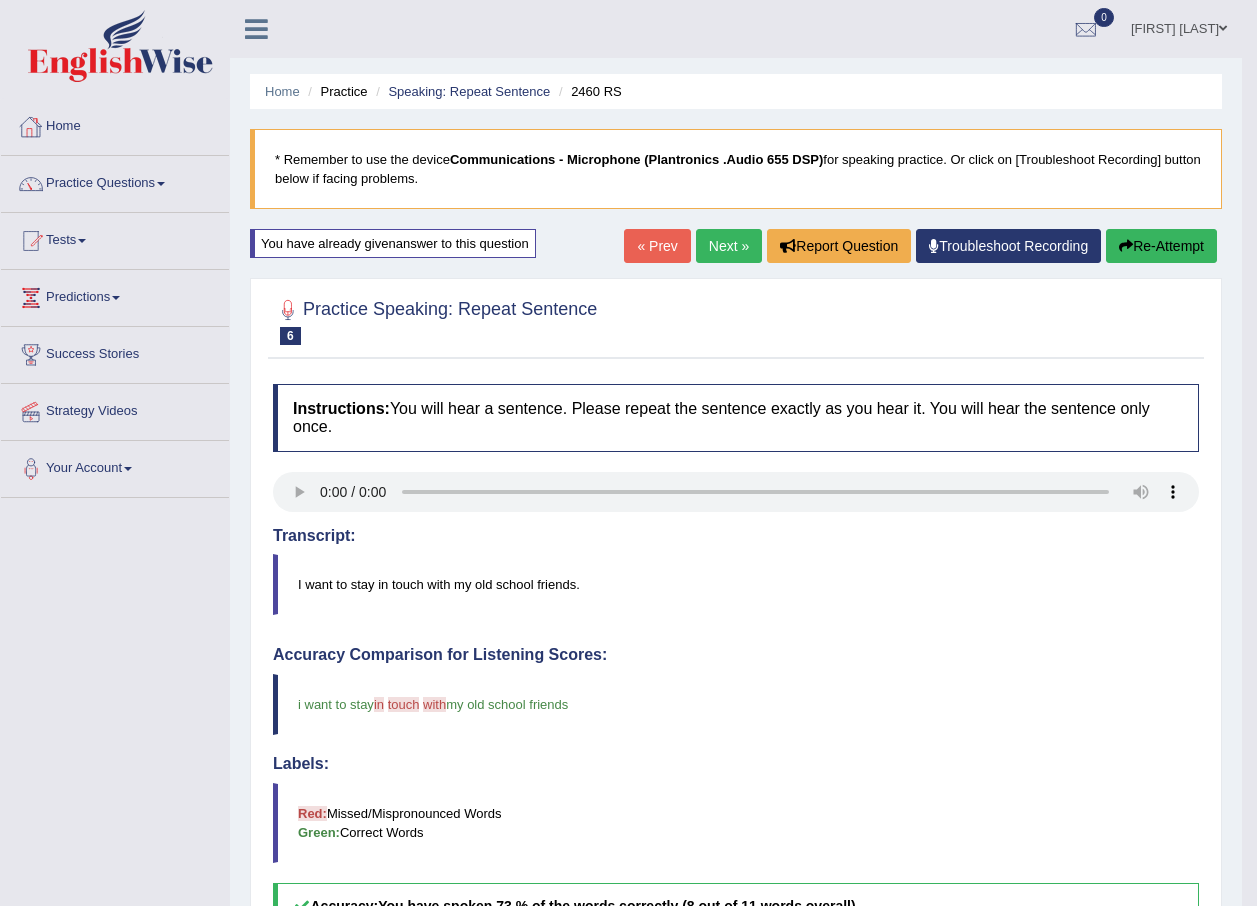 click on "Practice Questions" at bounding box center (115, 181) 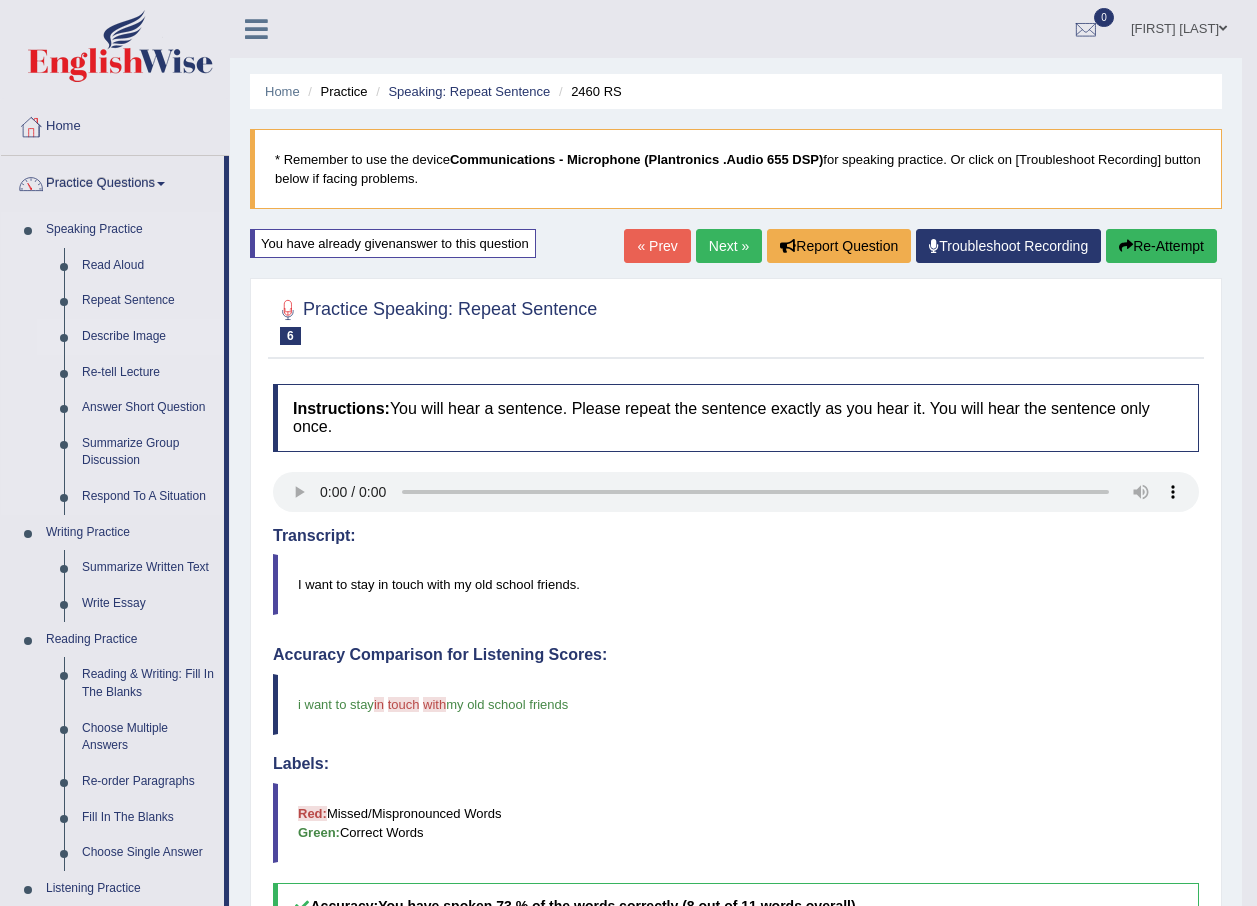 click on "Describe Image" at bounding box center (148, 337) 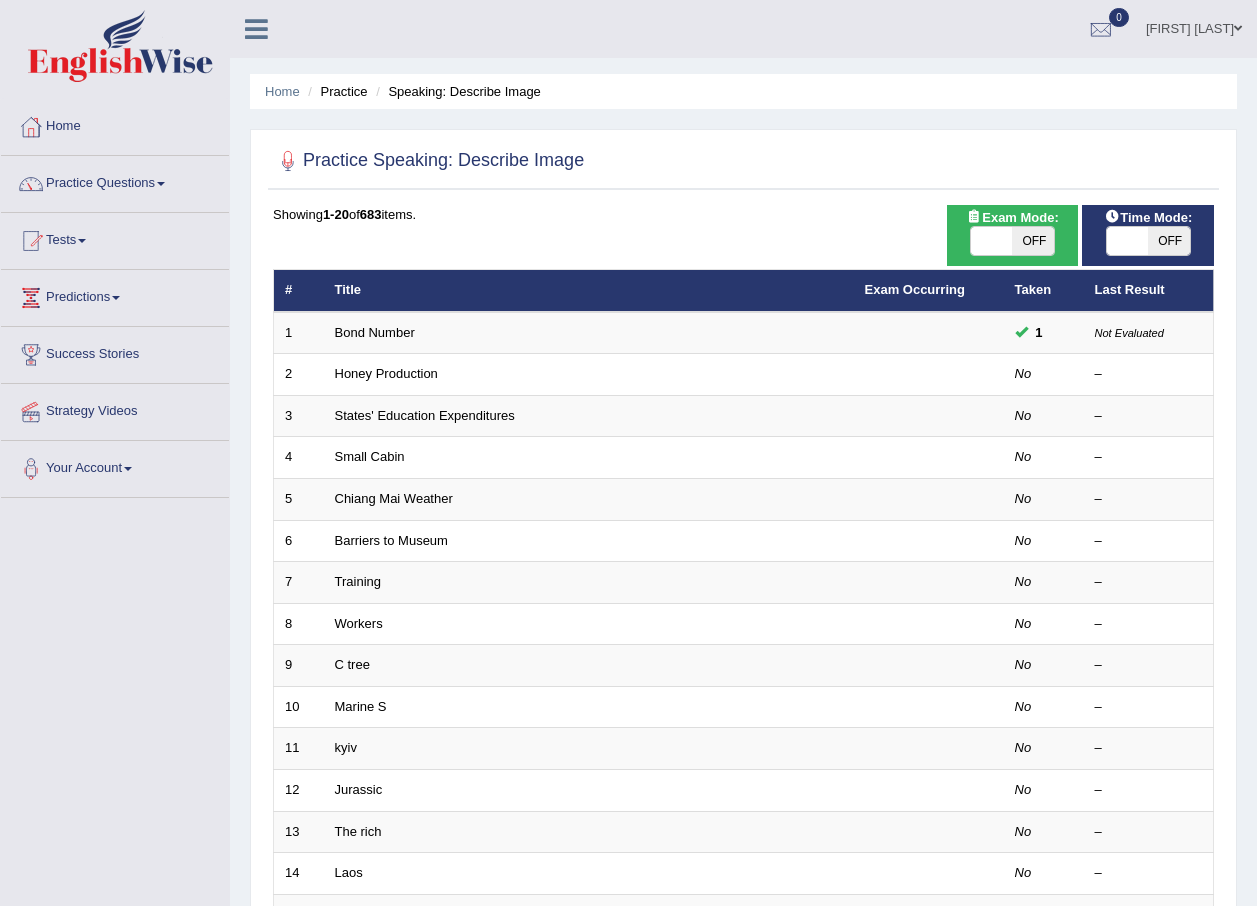 scroll, scrollTop: 0, scrollLeft: 0, axis: both 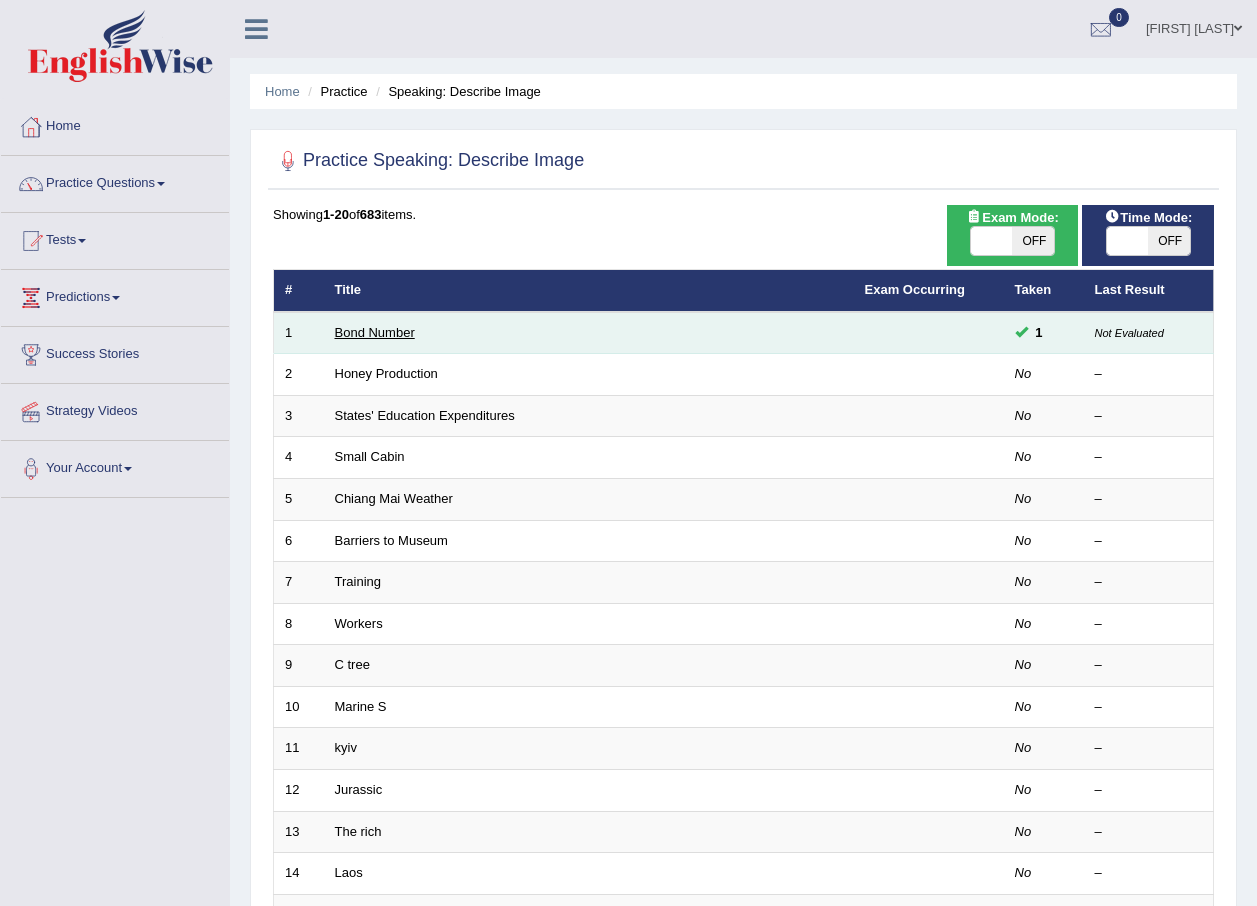 click on "Bond Number" at bounding box center (375, 332) 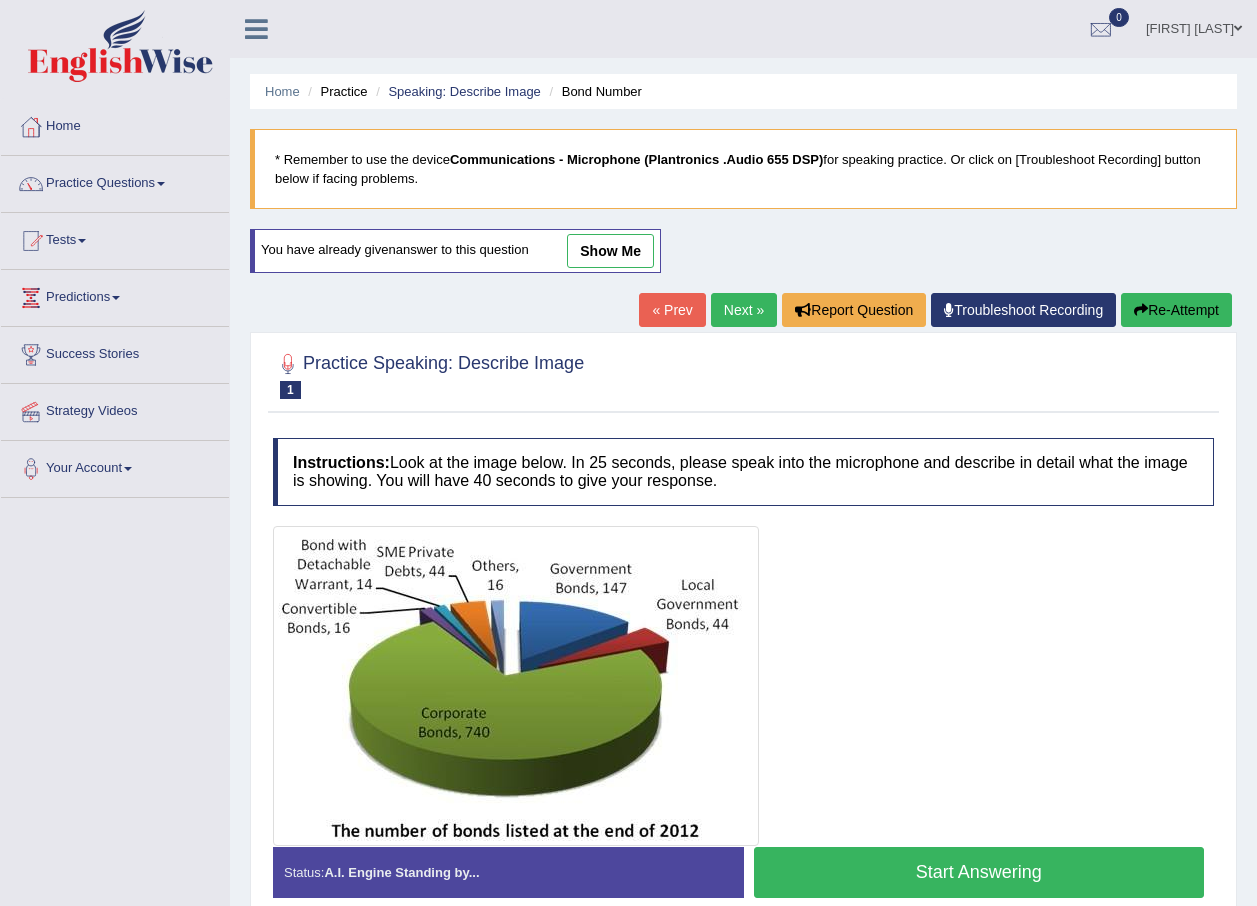 scroll, scrollTop: 0, scrollLeft: 0, axis: both 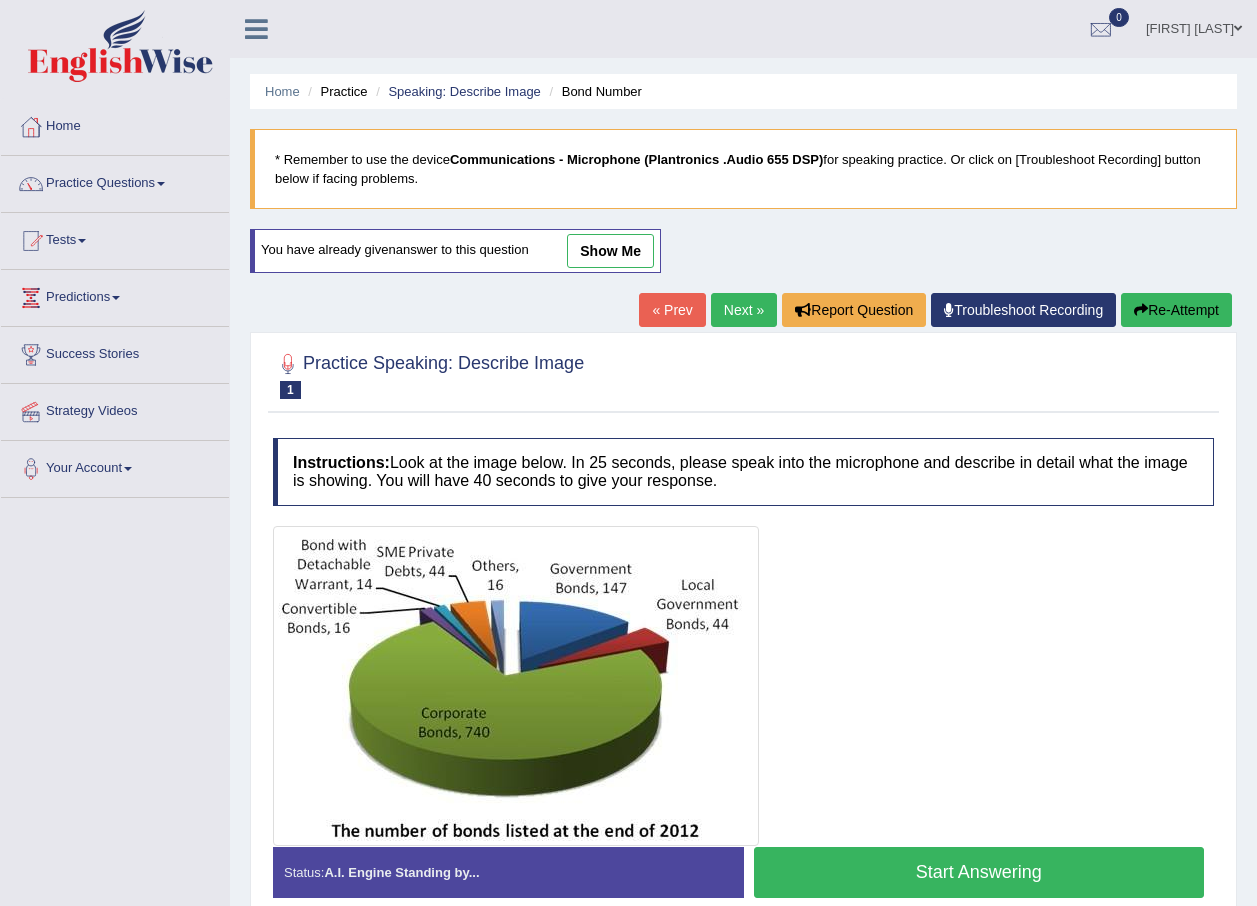 drag, startPoint x: 1126, startPoint y: 876, endPoint x: 1110, endPoint y: 852, distance: 28.84441 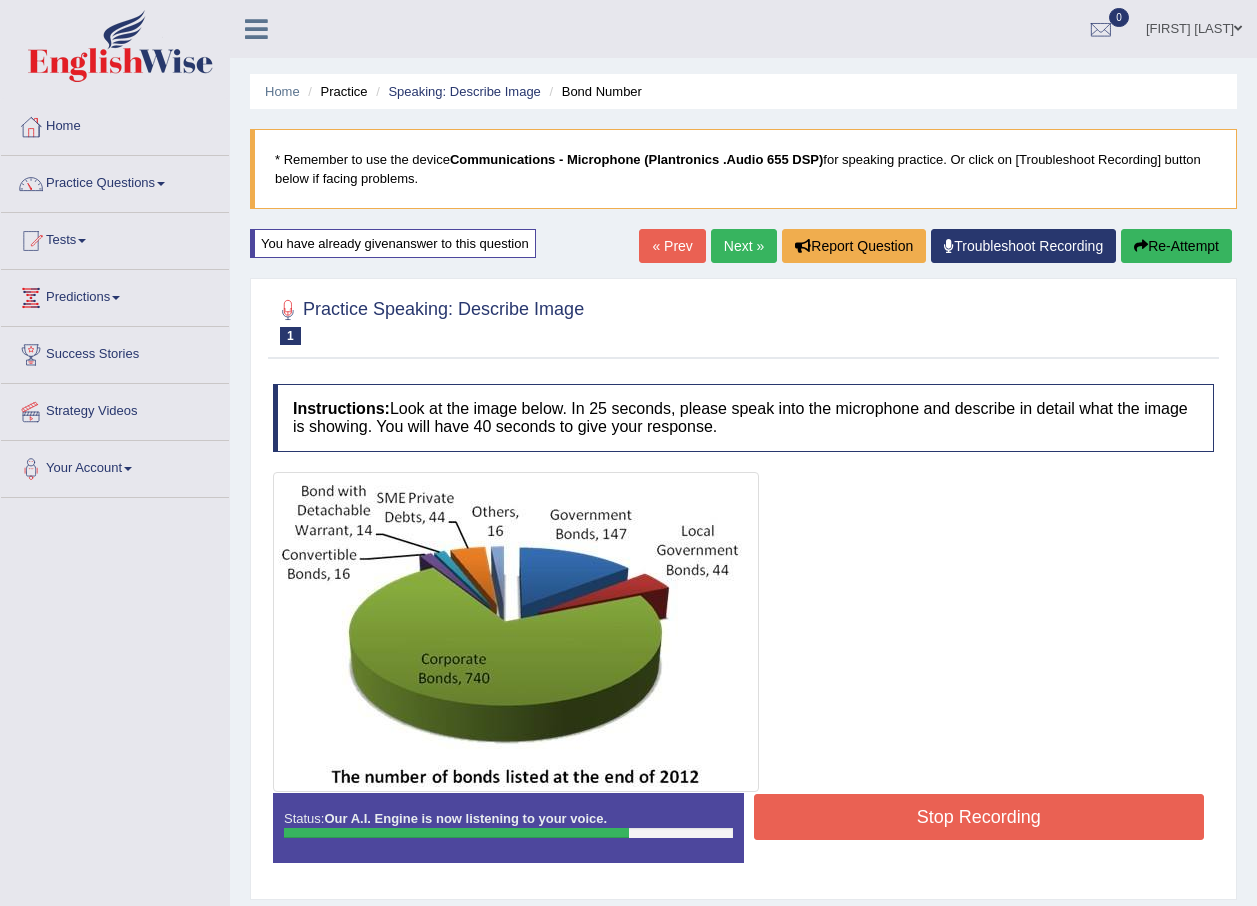 click on "Stop Recording" at bounding box center [979, 817] 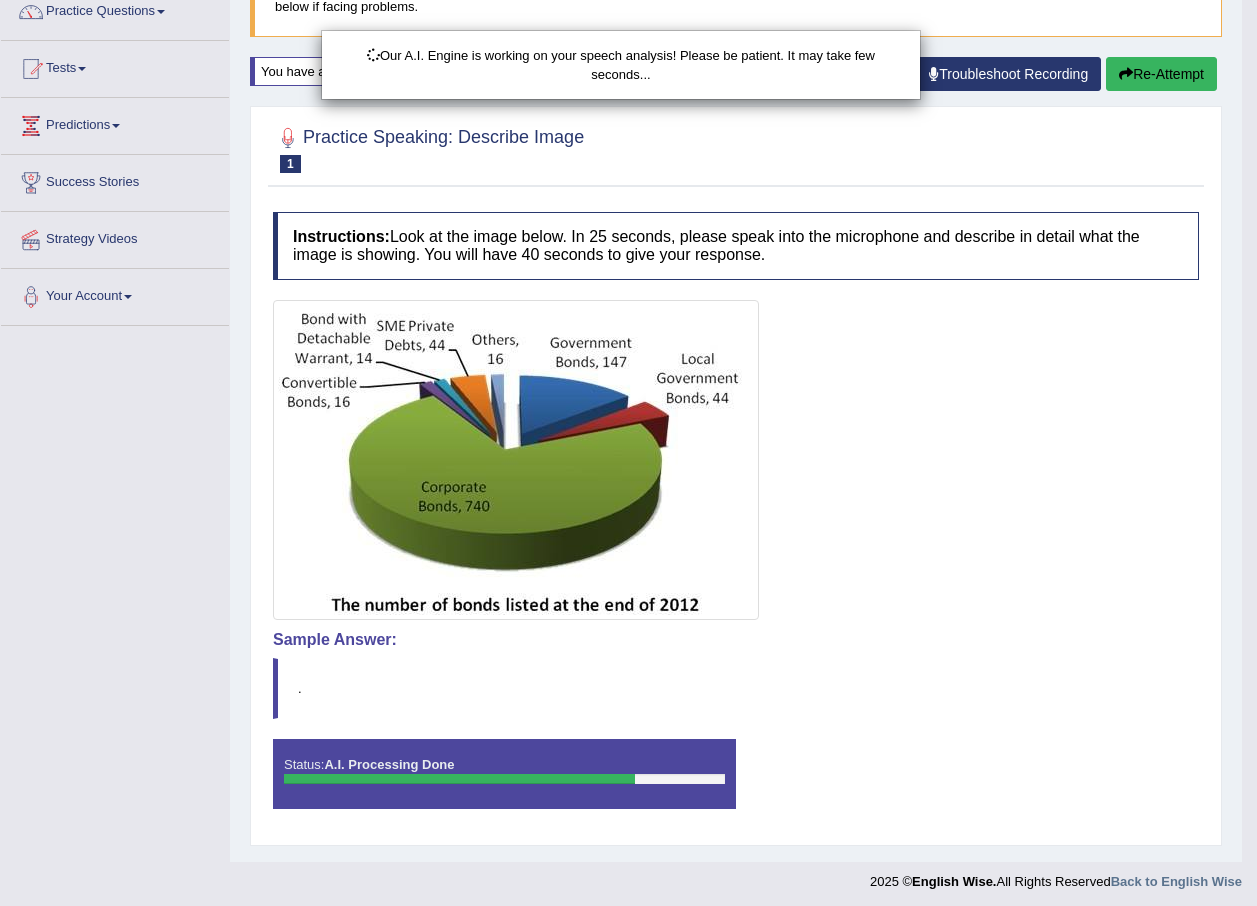 scroll, scrollTop: 178, scrollLeft: 0, axis: vertical 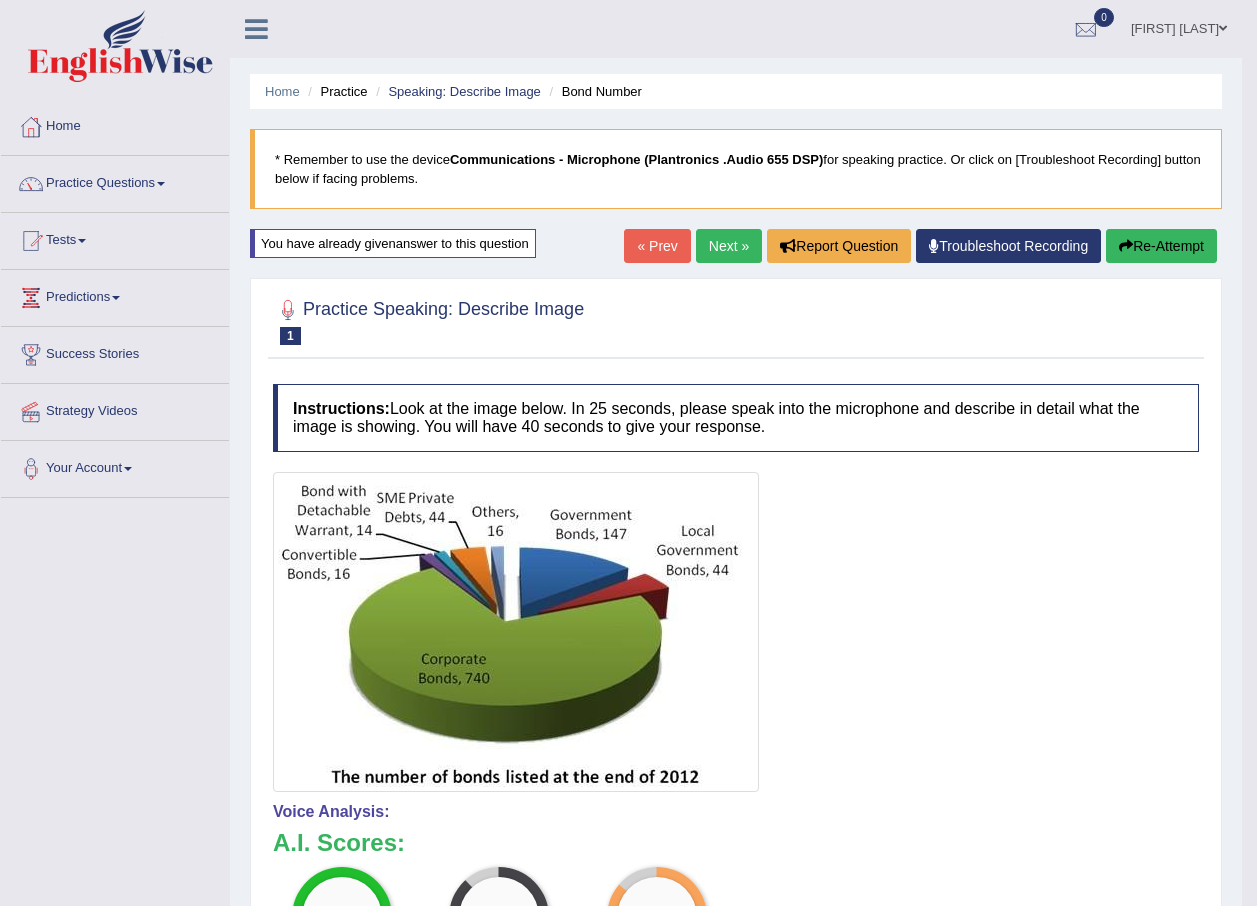 click on "Next »" at bounding box center (729, 246) 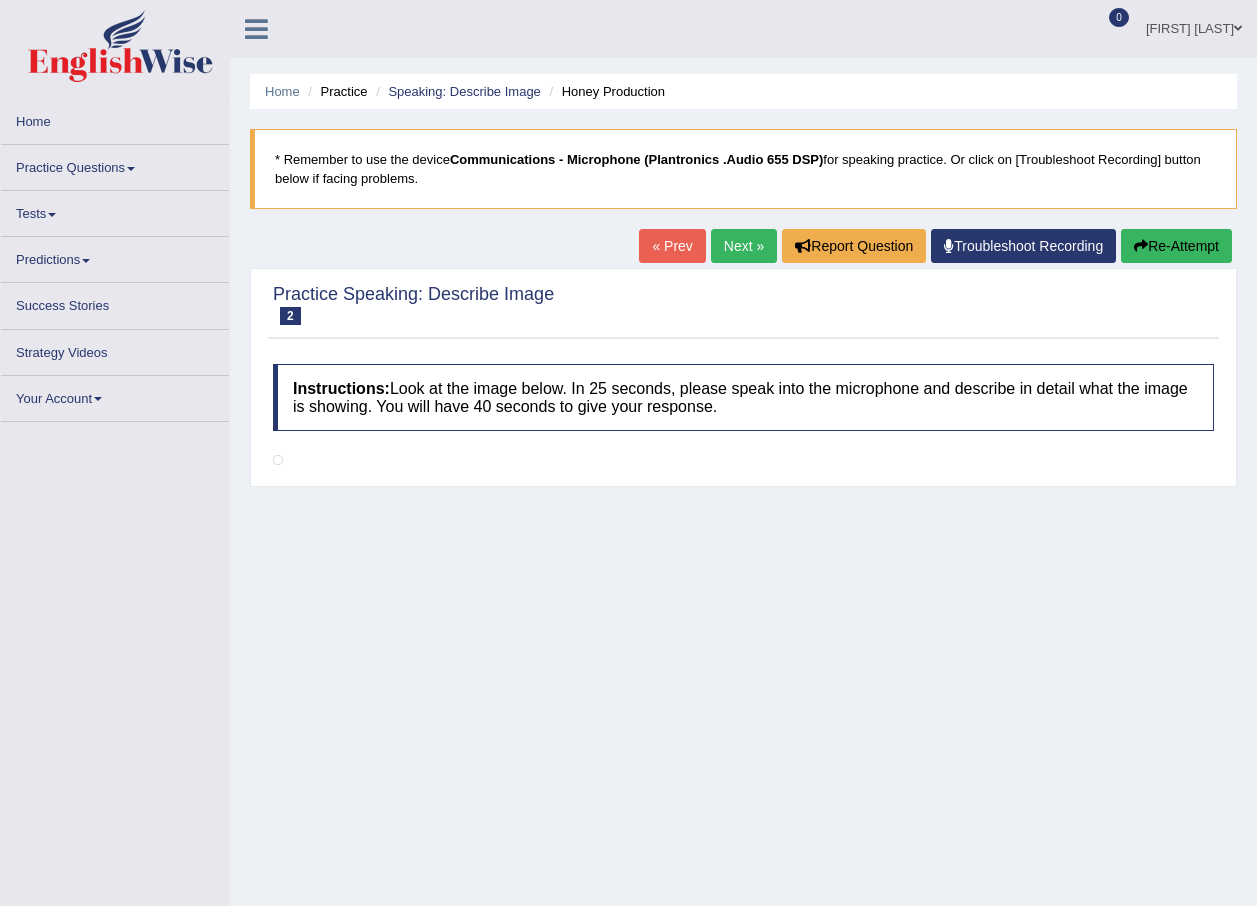 scroll, scrollTop: 0, scrollLeft: 0, axis: both 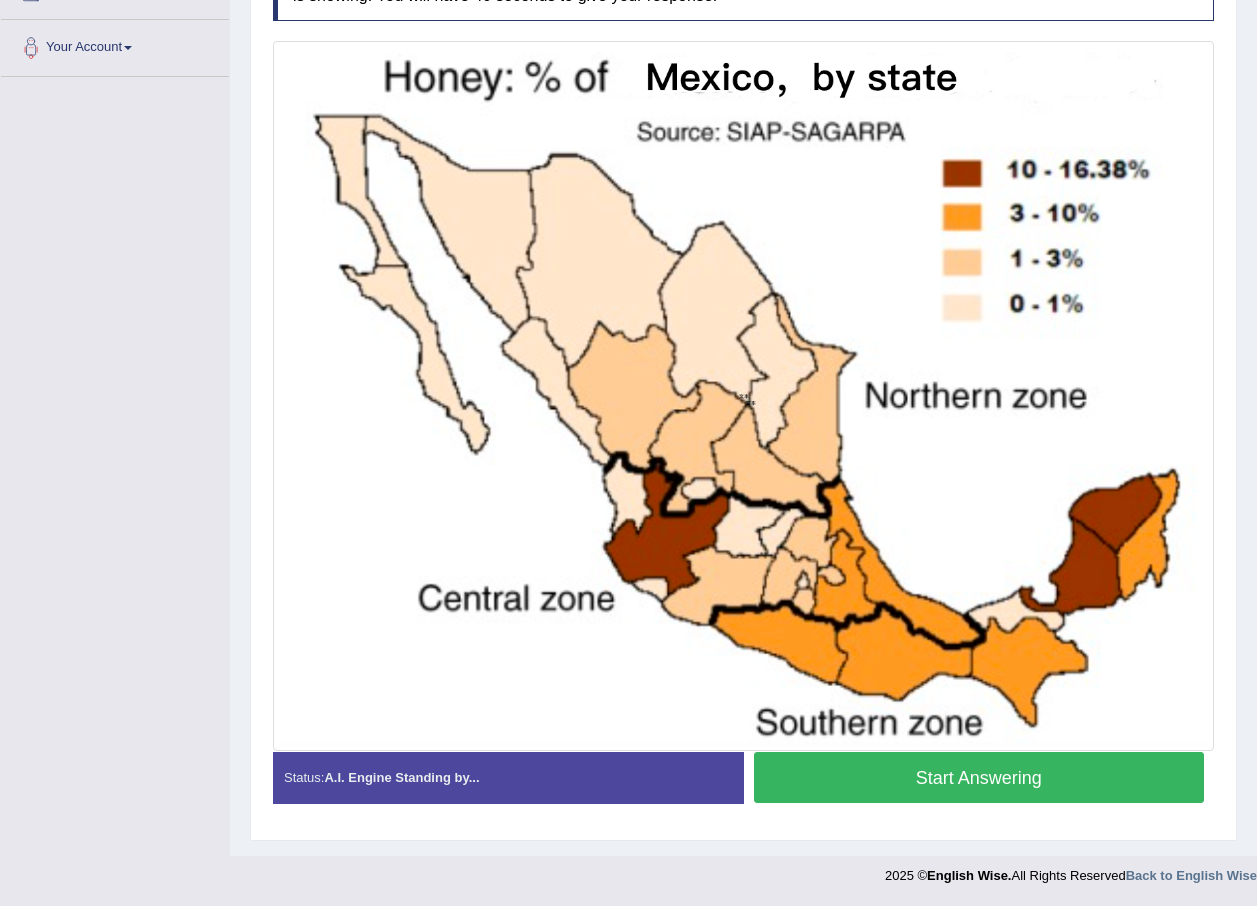 click on "Start Answering" at bounding box center [979, 777] 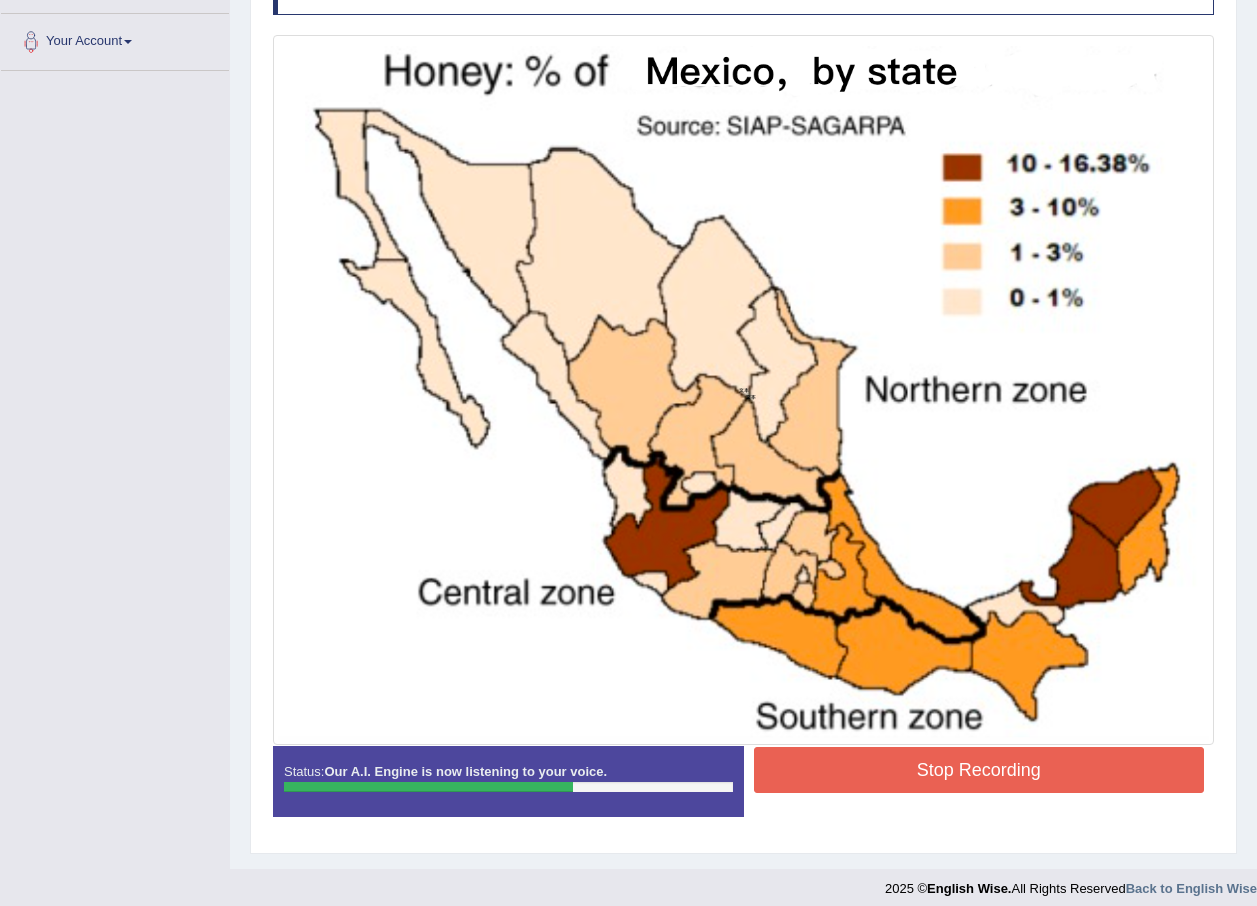 scroll, scrollTop: 440, scrollLeft: 0, axis: vertical 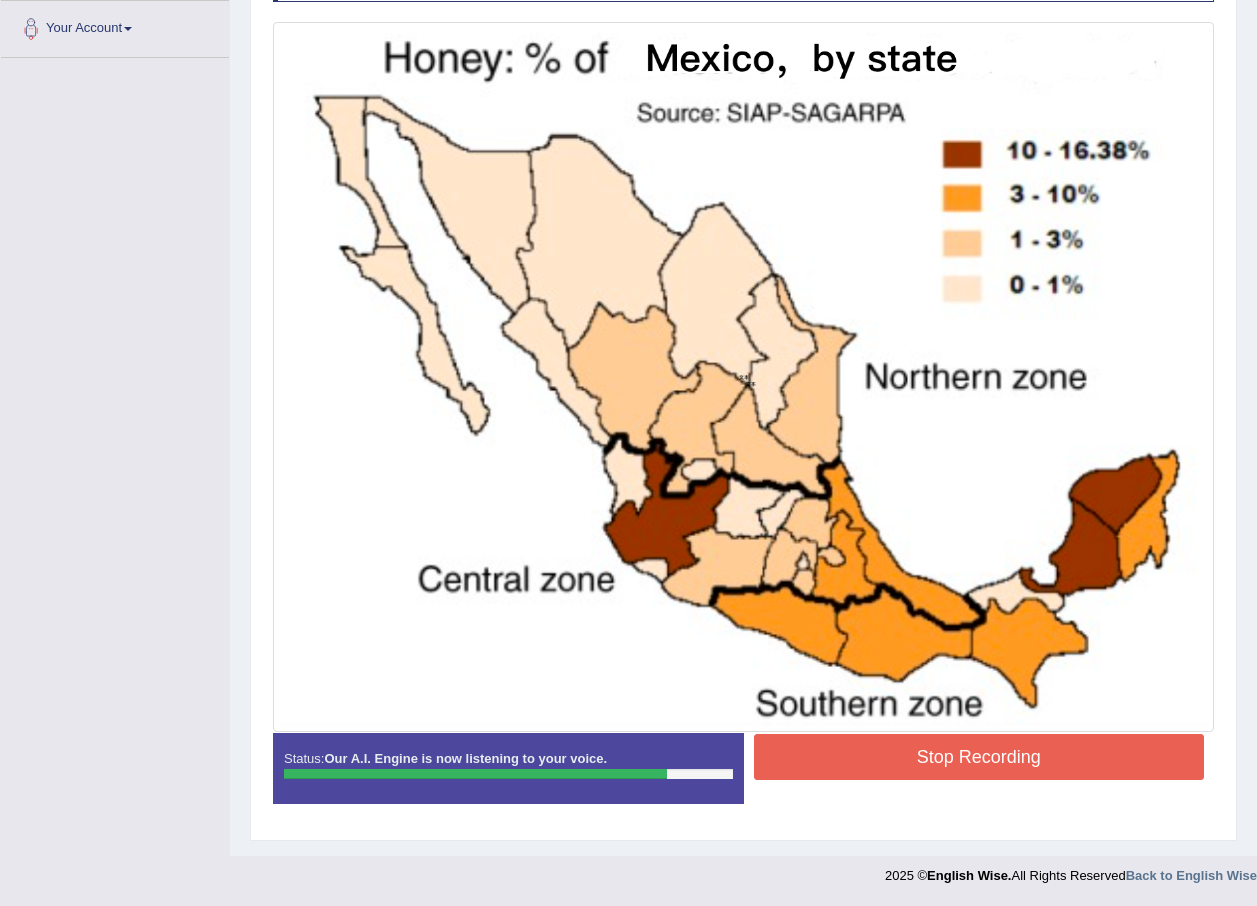 click on "Stop Recording" at bounding box center [979, 757] 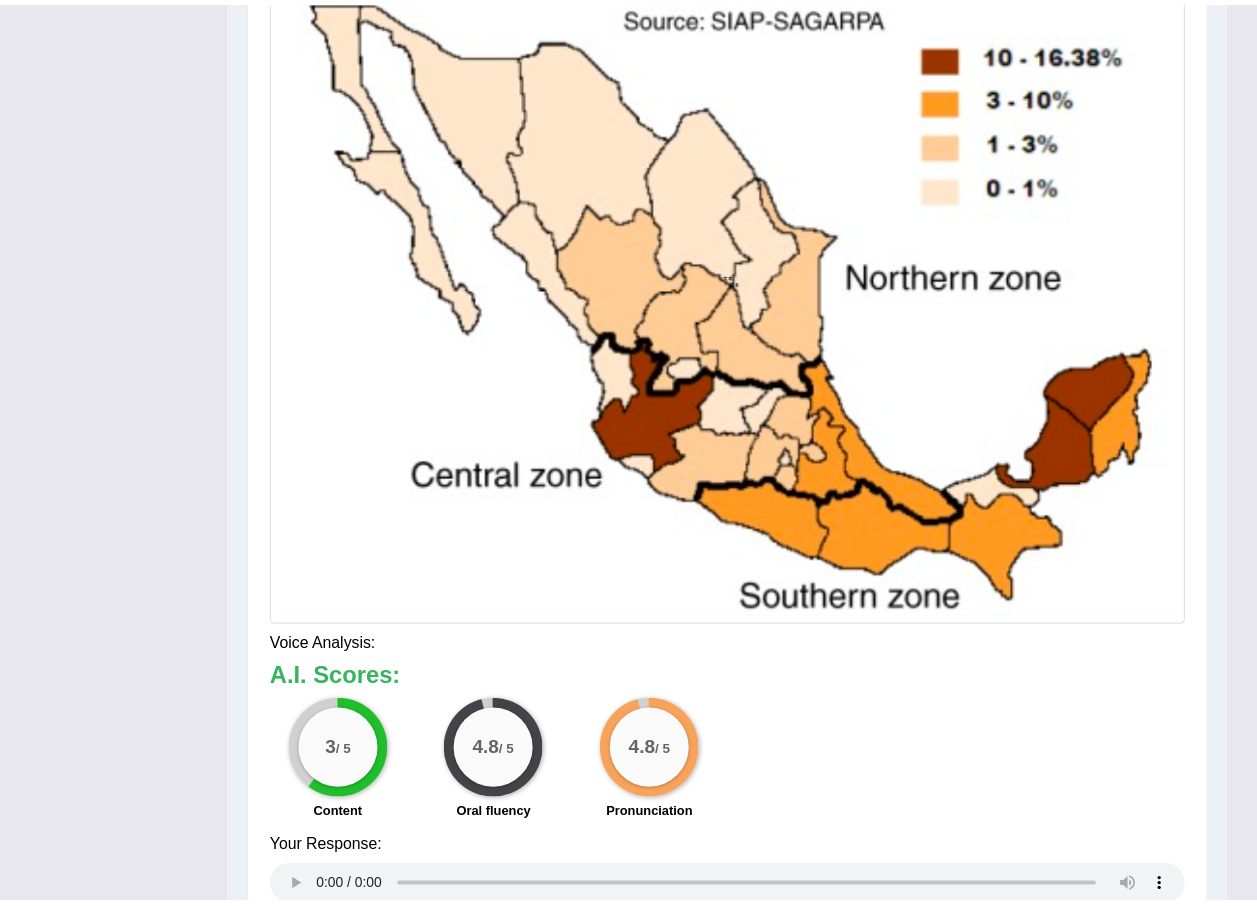scroll, scrollTop: 547, scrollLeft: 0, axis: vertical 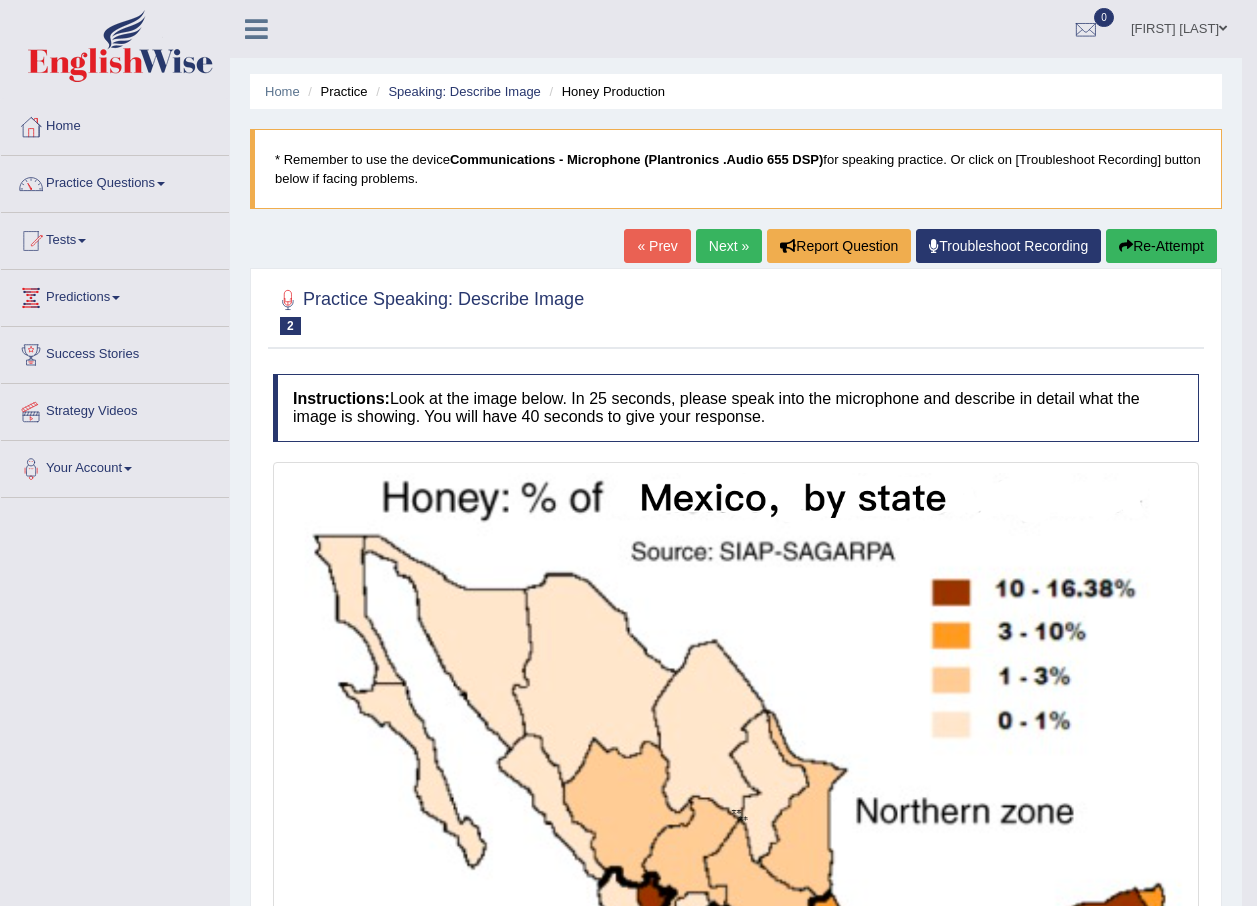 click on "Next »" at bounding box center [729, 246] 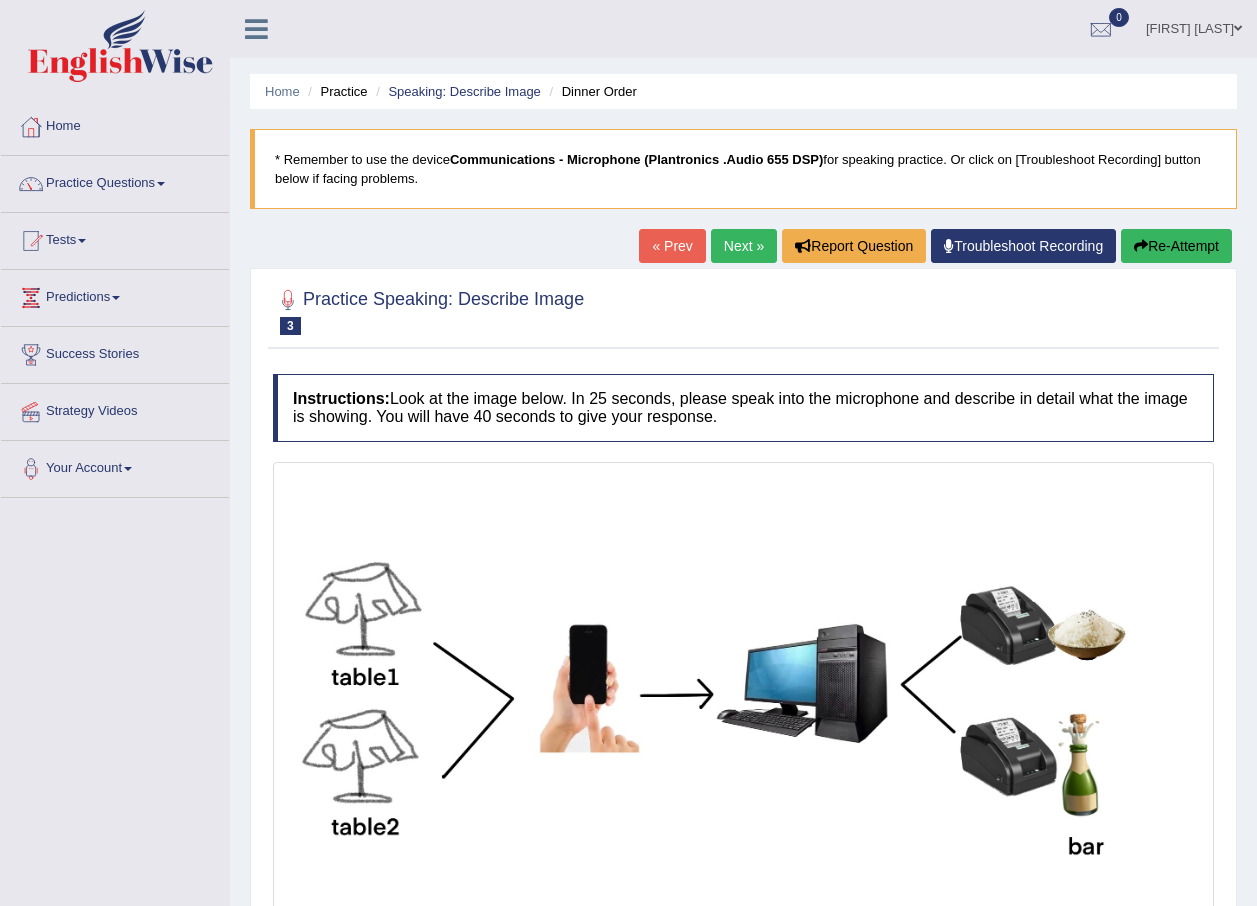 scroll, scrollTop: 193, scrollLeft: 0, axis: vertical 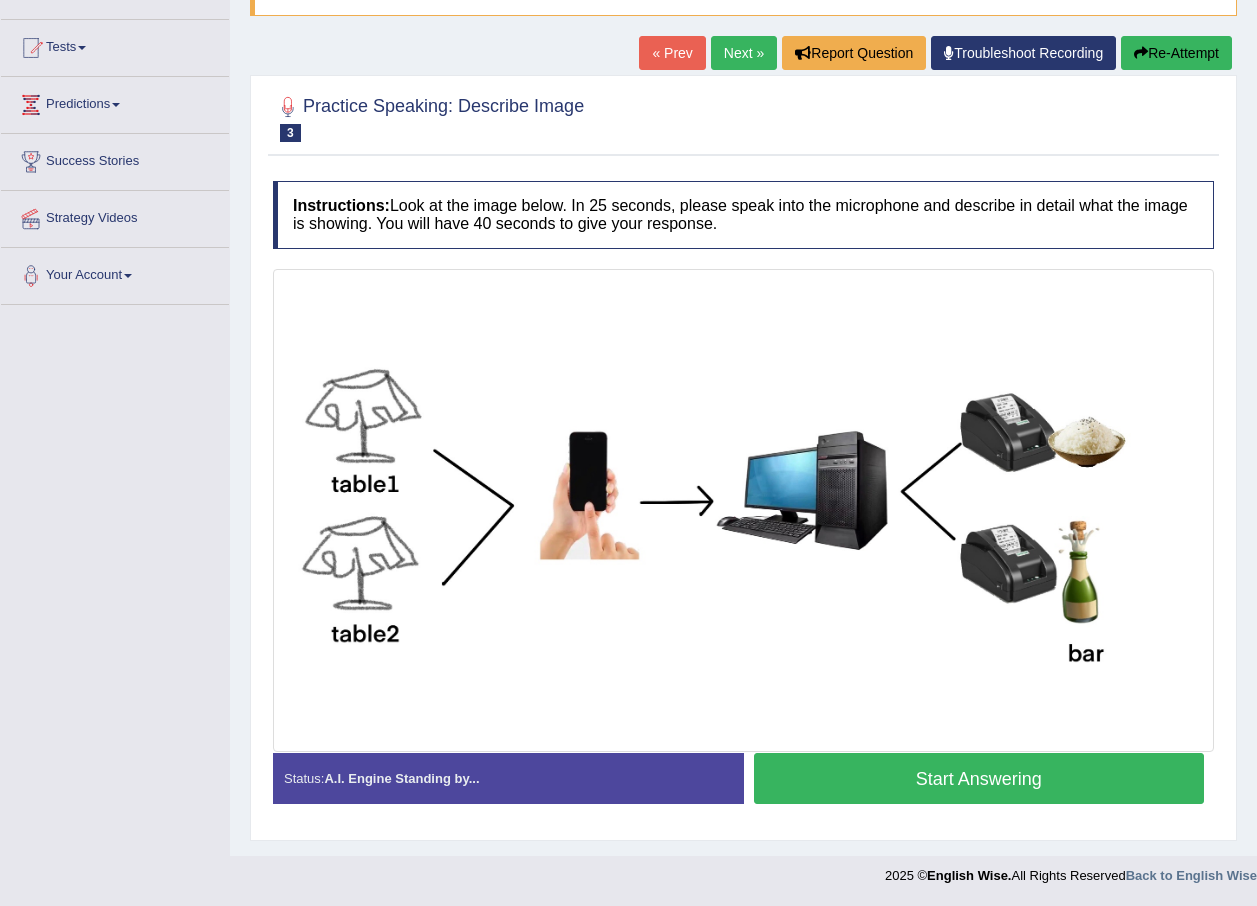click on "Start Answering" at bounding box center (979, 778) 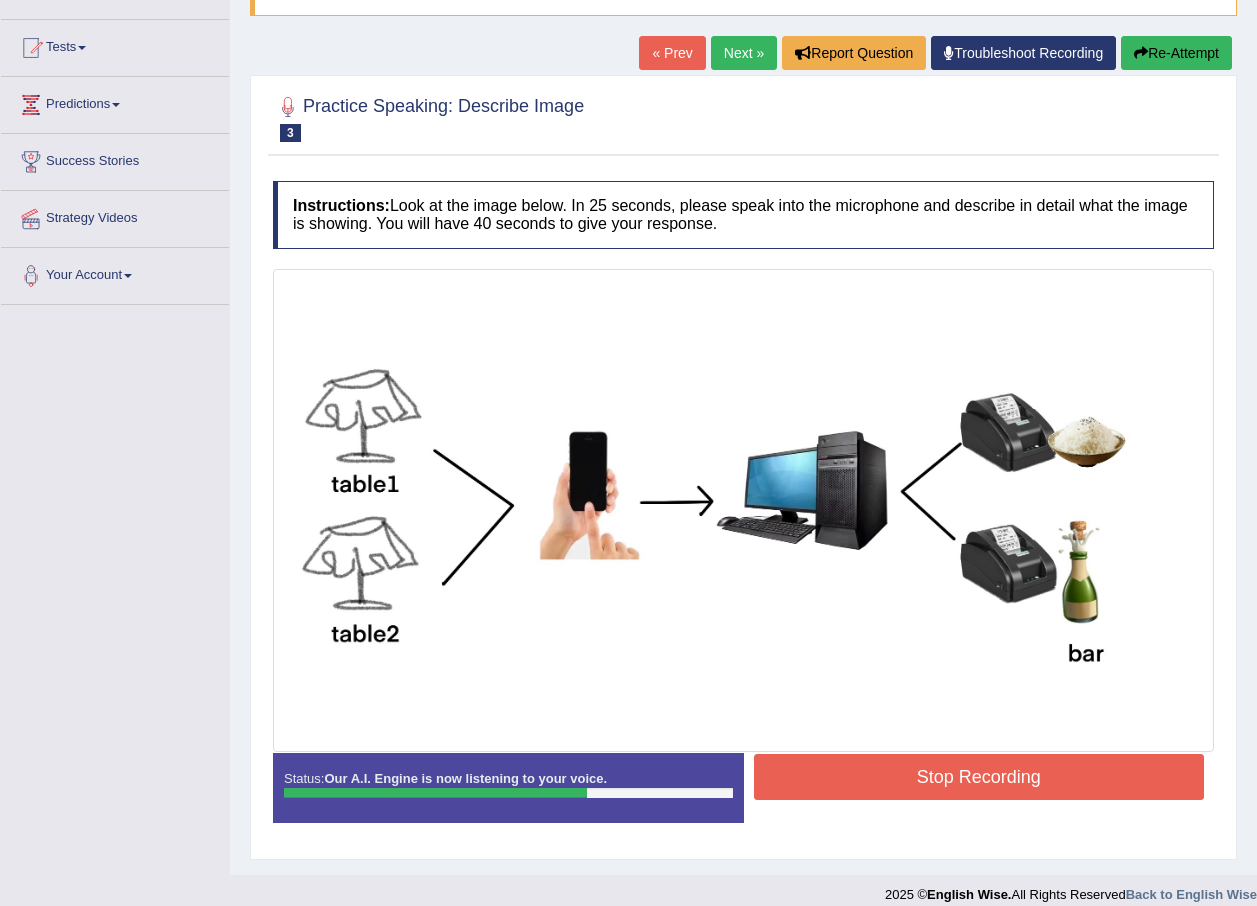 click on "Stop Recording" at bounding box center [979, 777] 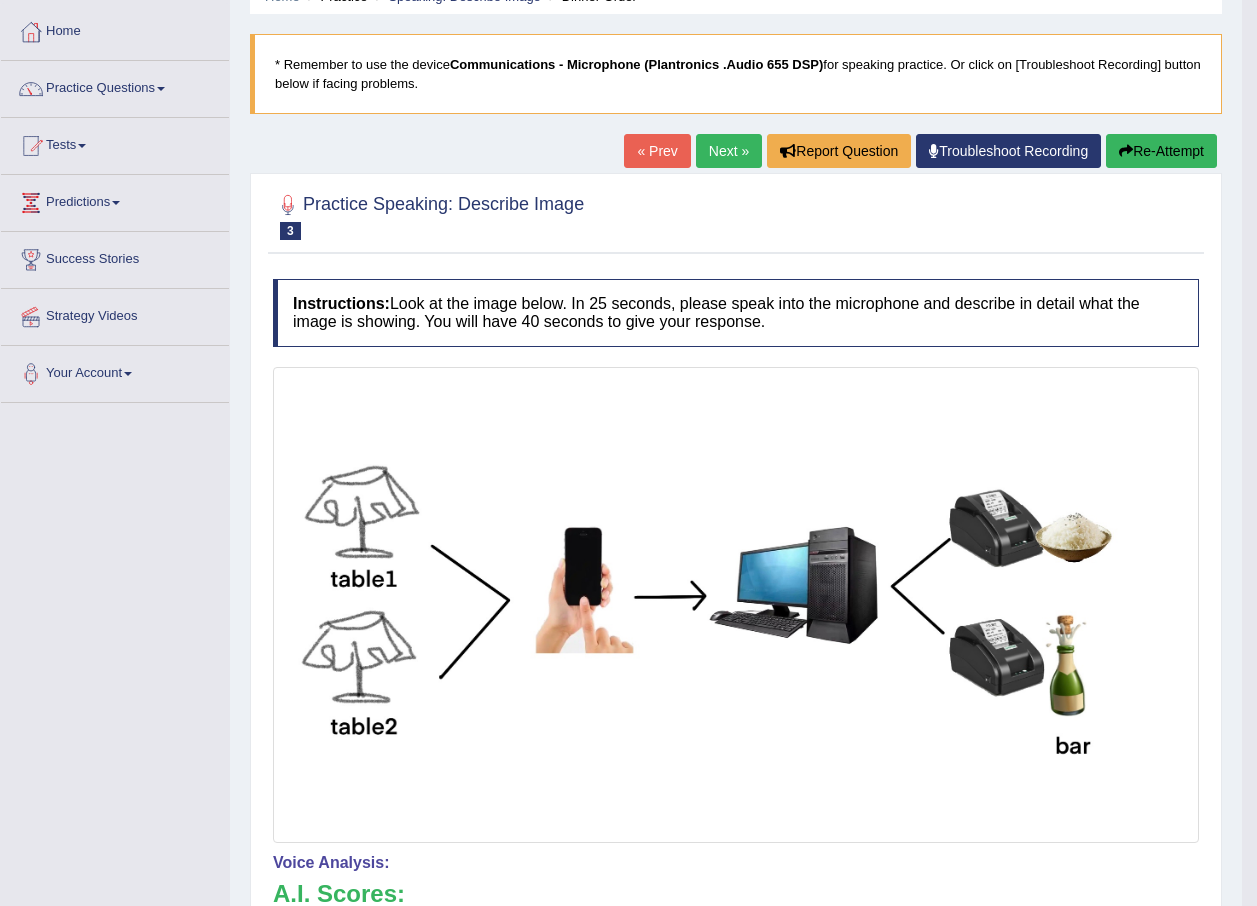 scroll, scrollTop: 0, scrollLeft: 0, axis: both 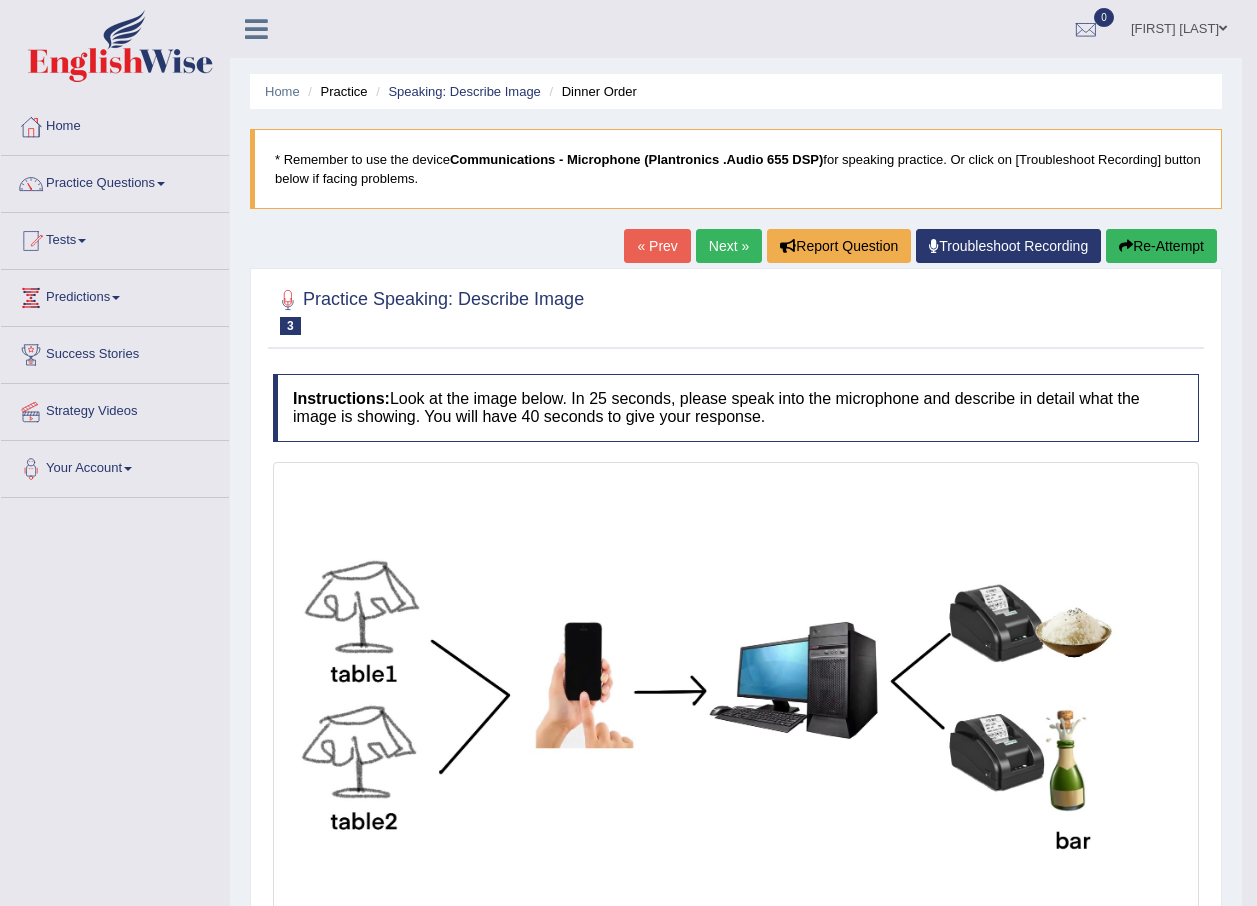 click on "Next »" at bounding box center [729, 246] 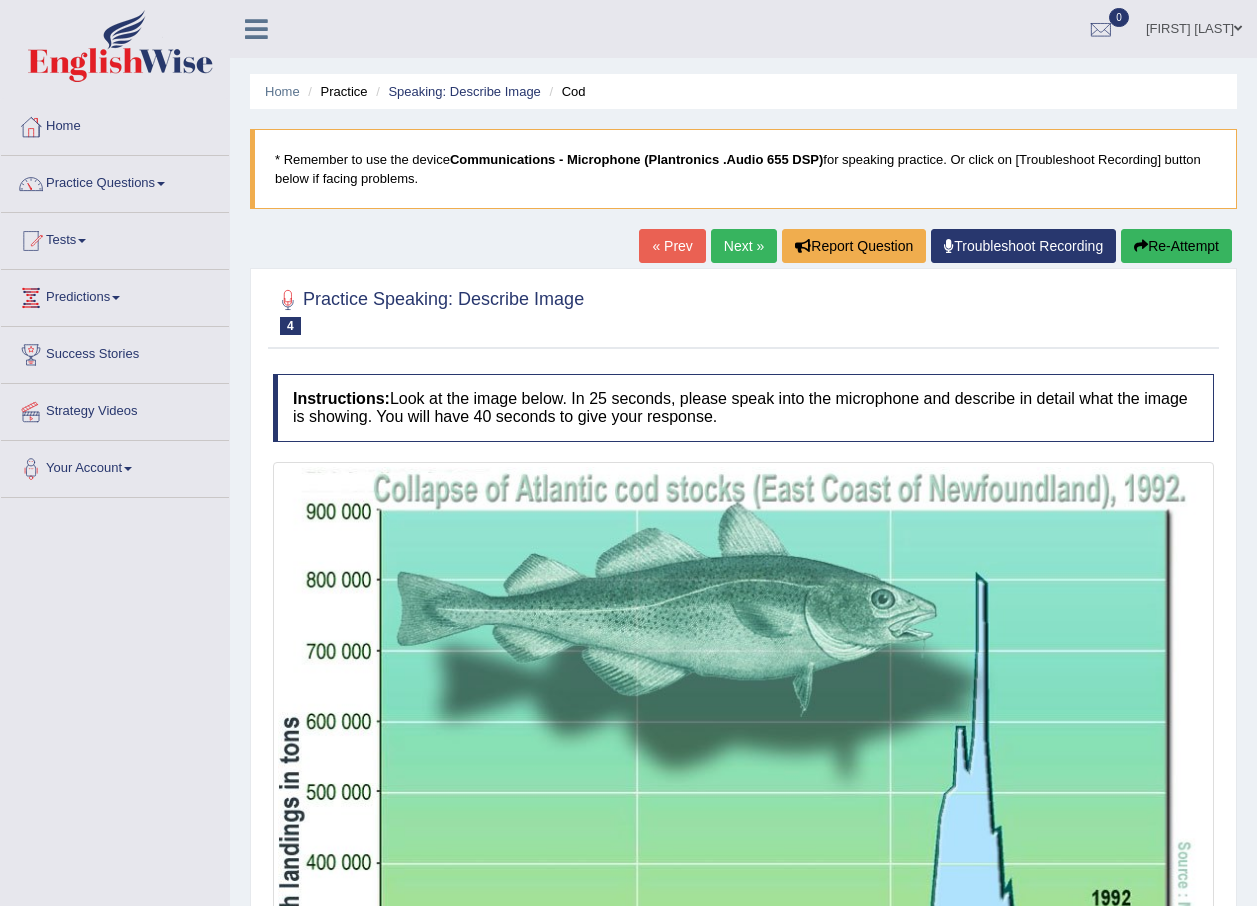 scroll, scrollTop: 0, scrollLeft: 0, axis: both 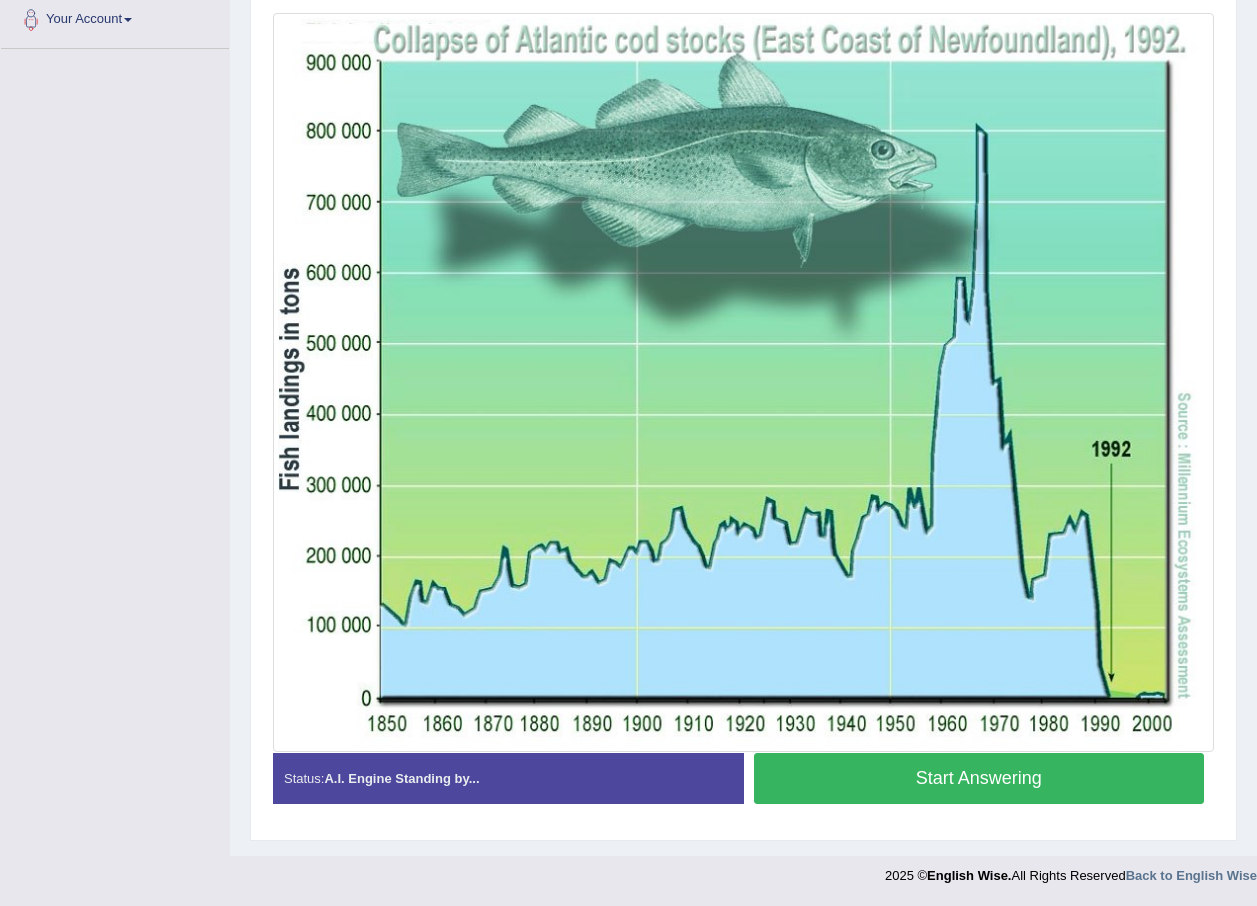 click on "Start Answering" at bounding box center (979, 778) 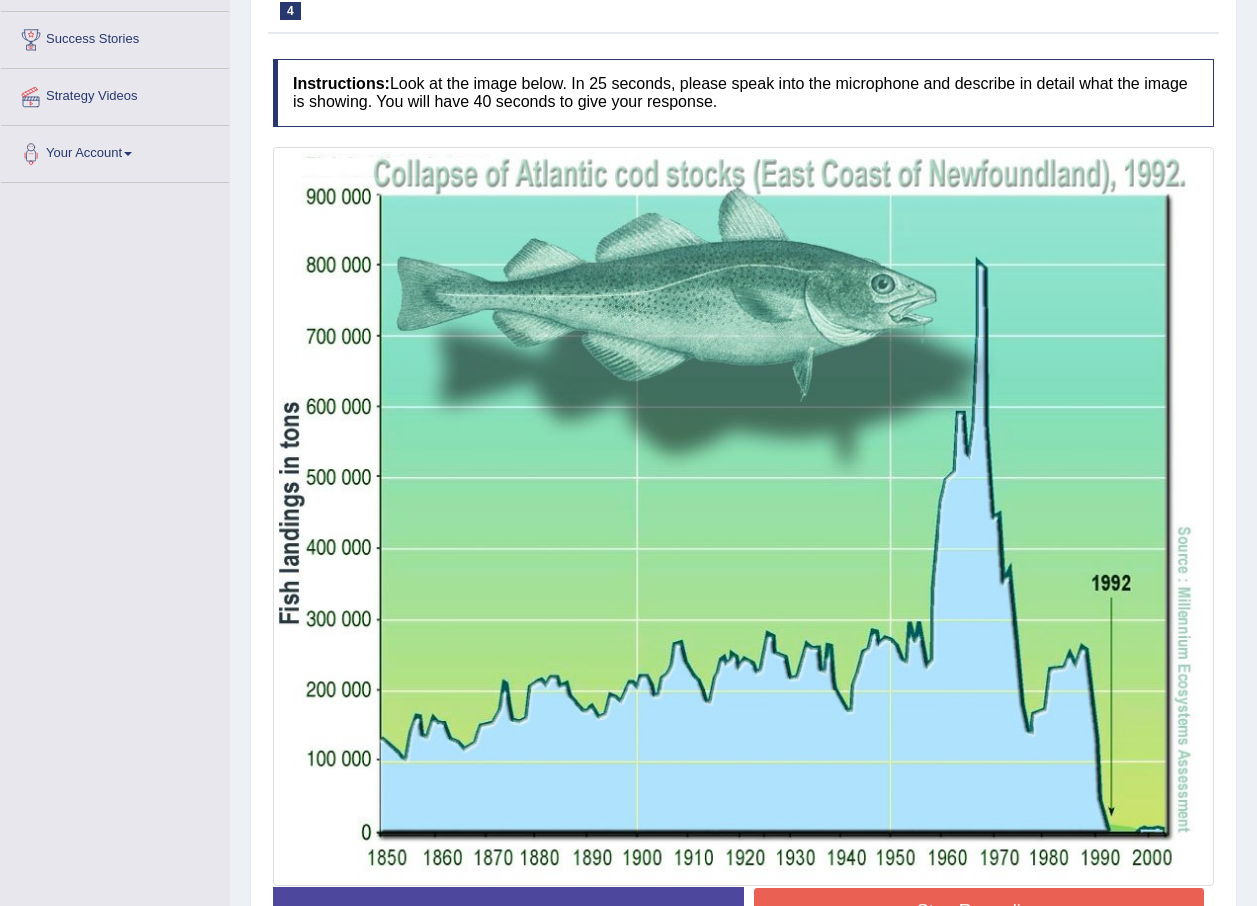 scroll, scrollTop: 349, scrollLeft: 0, axis: vertical 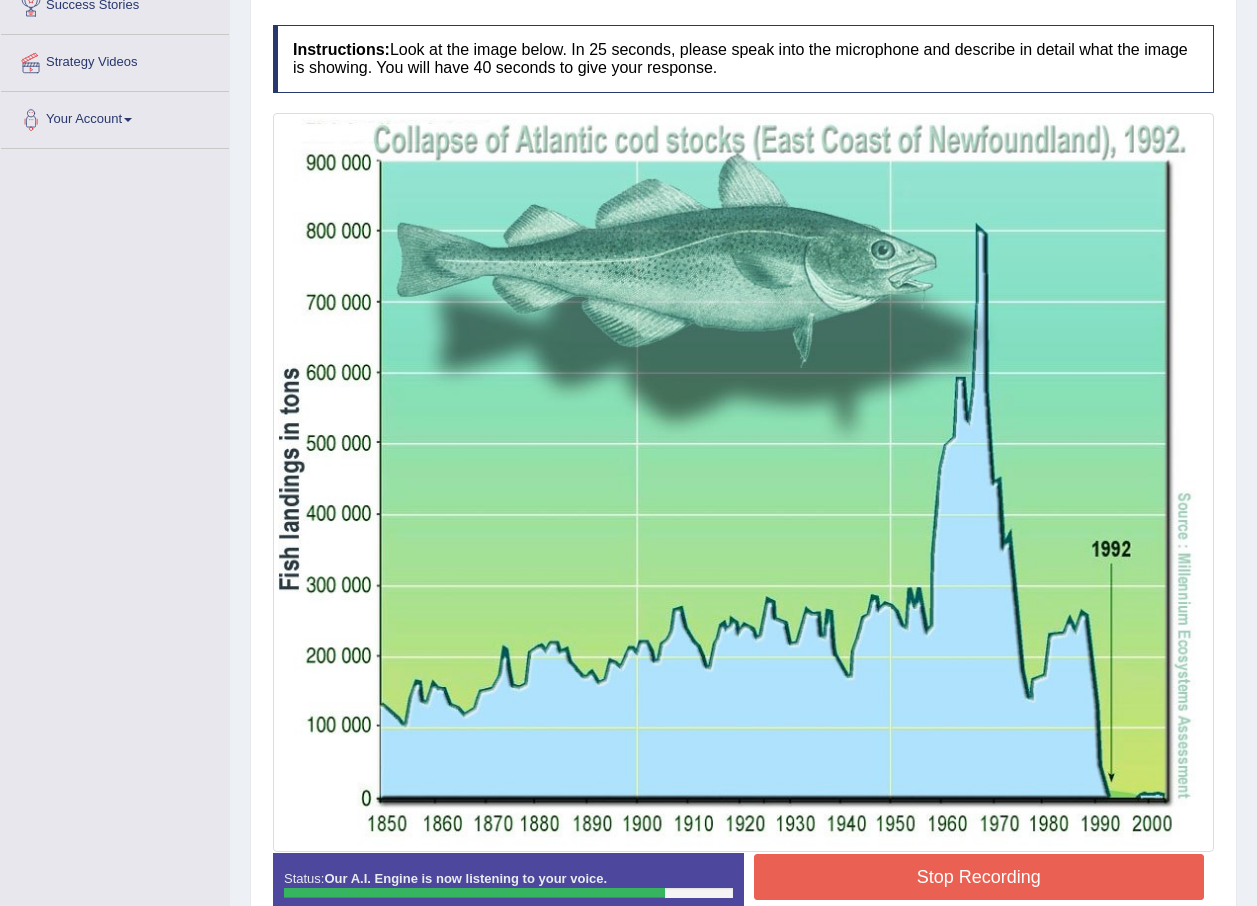 click on "Stop Recording" at bounding box center [979, 877] 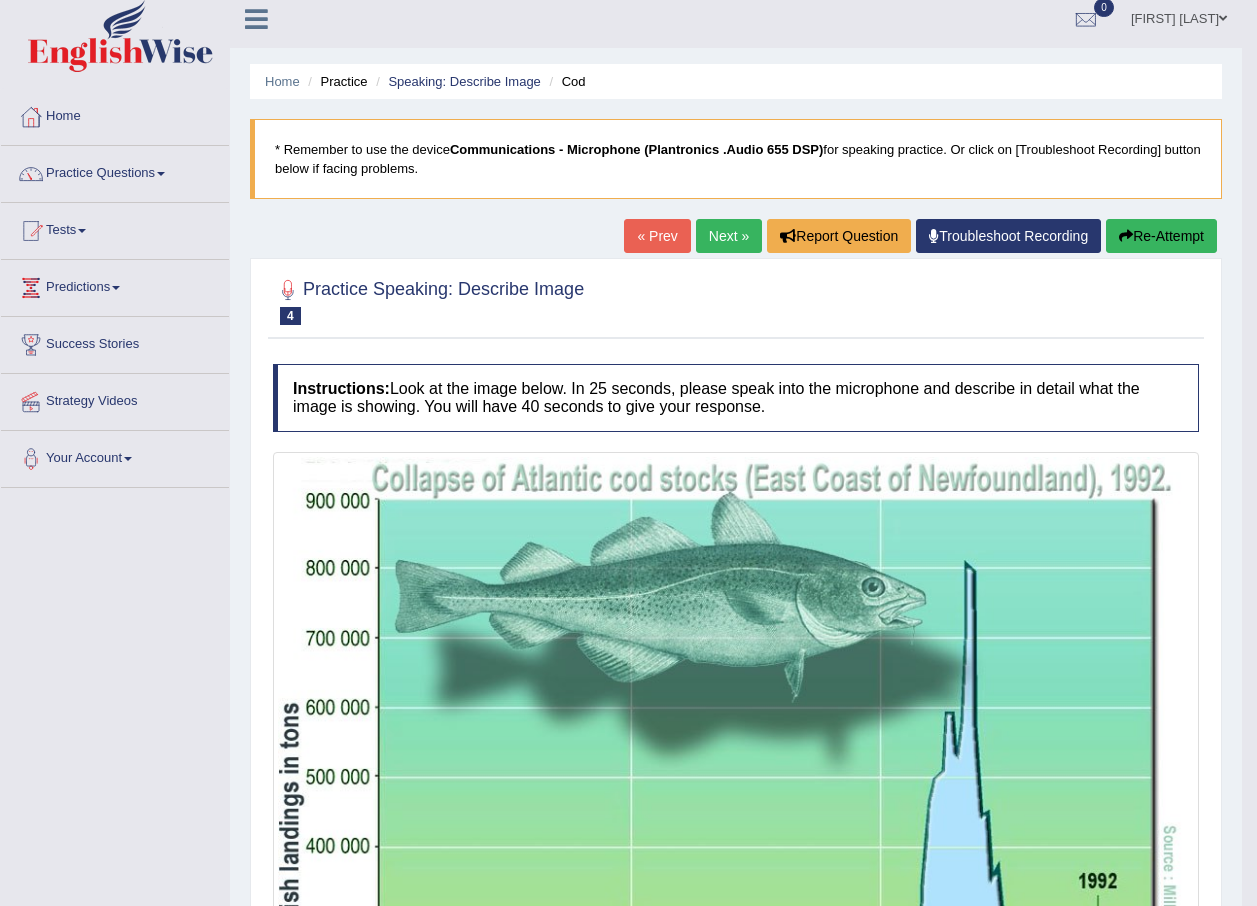 scroll, scrollTop: 0, scrollLeft: 0, axis: both 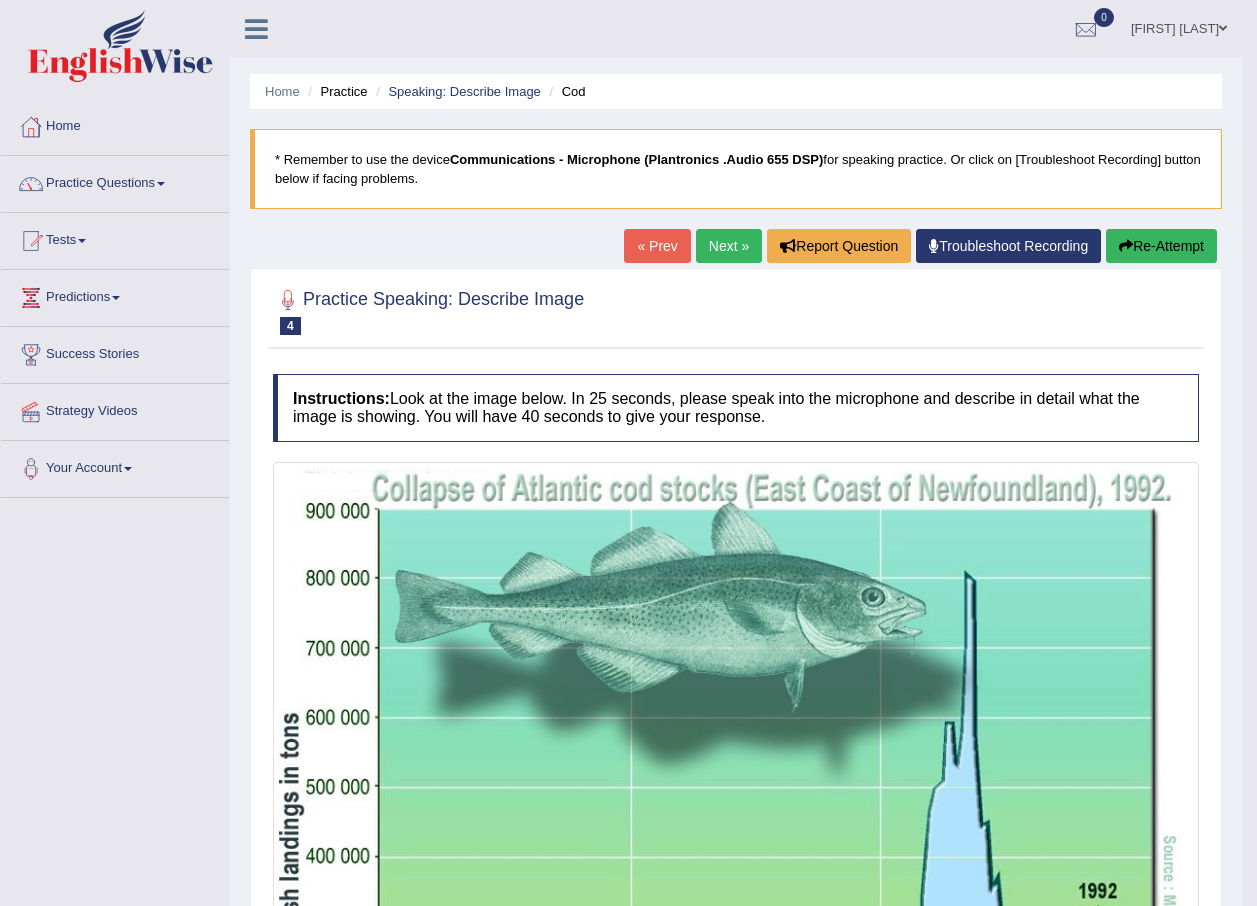 click on "Next »" at bounding box center (729, 246) 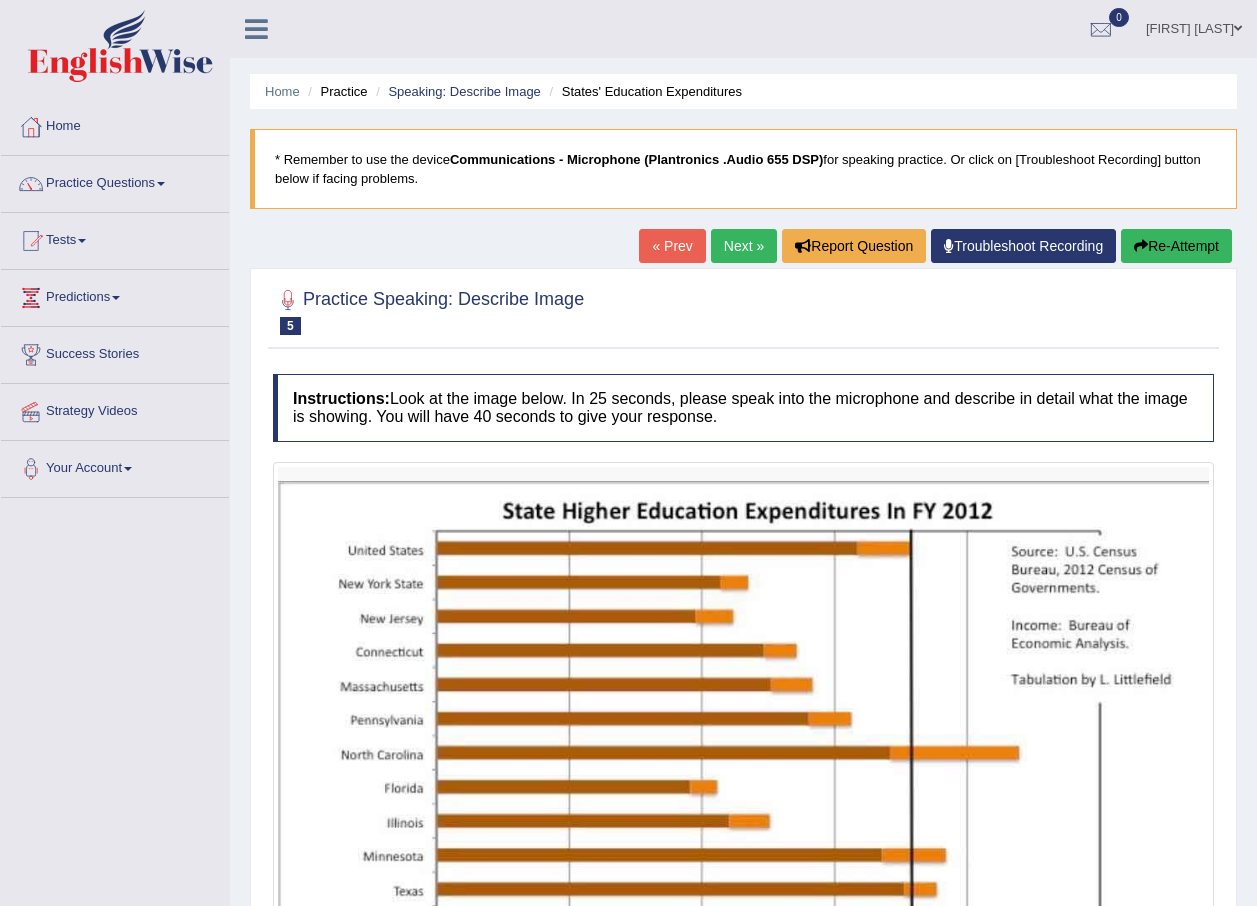 scroll, scrollTop: 0, scrollLeft: 0, axis: both 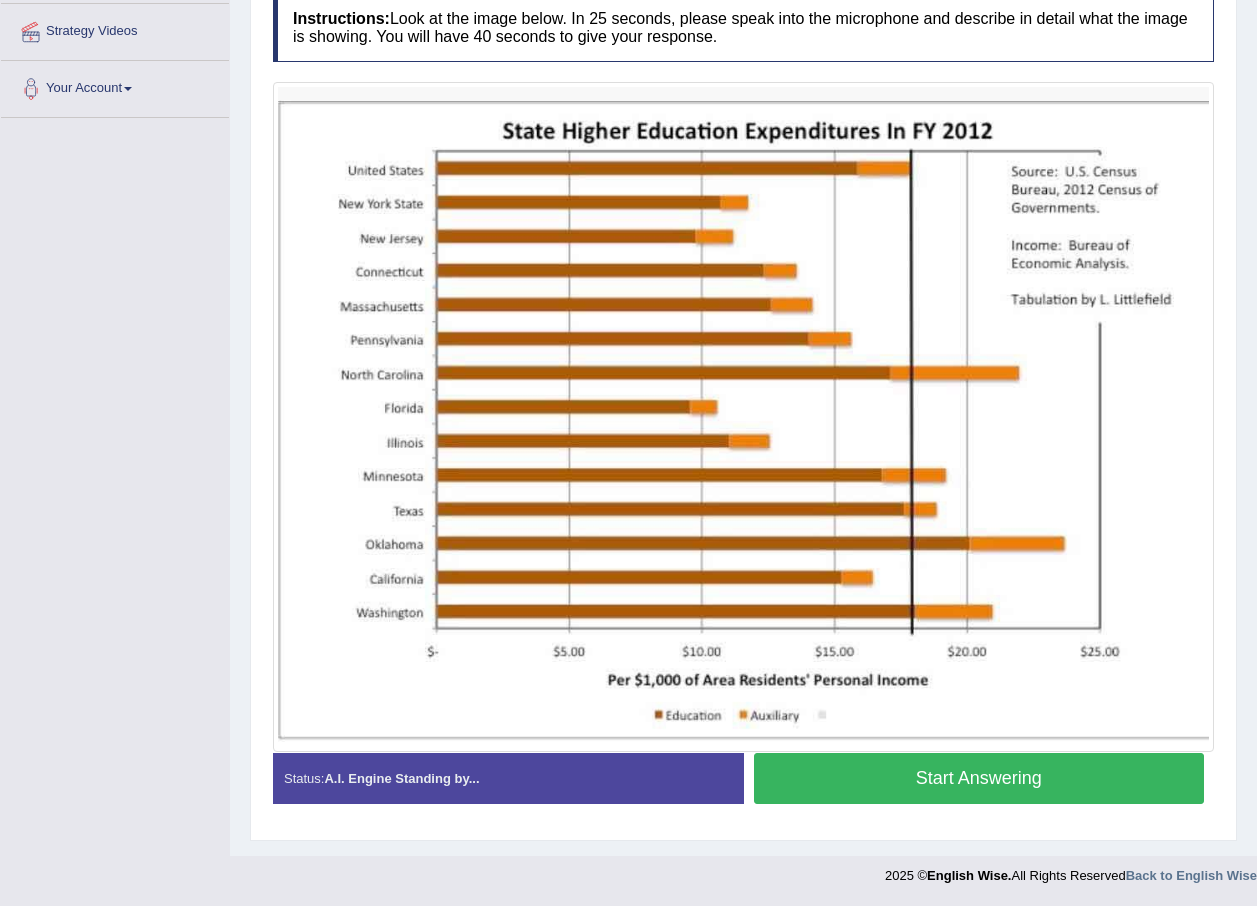 click on "Start Answering" at bounding box center [979, 778] 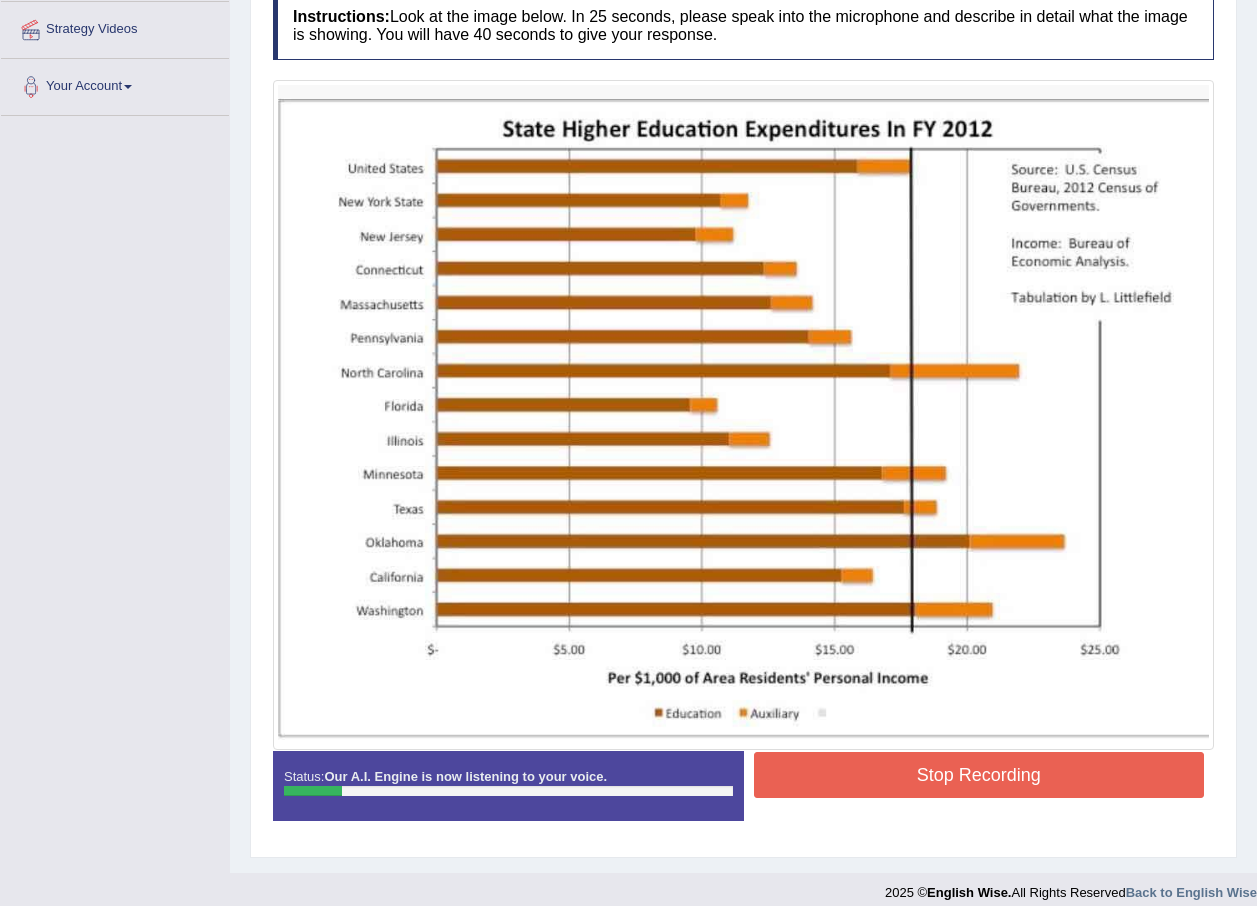 scroll, scrollTop: 399, scrollLeft: 0, axis: vertical 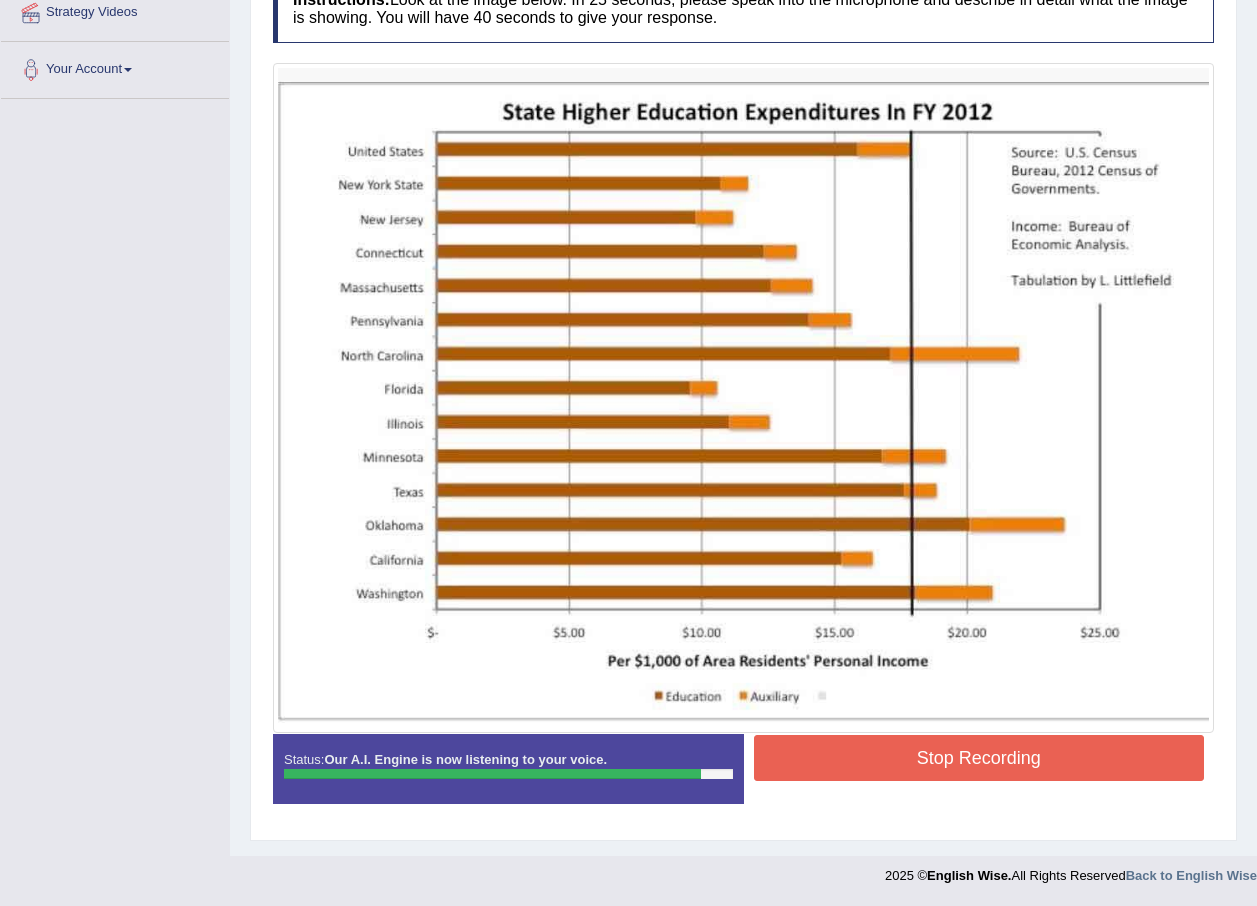click on "Stop Recording" at bounding box center [979, 758] 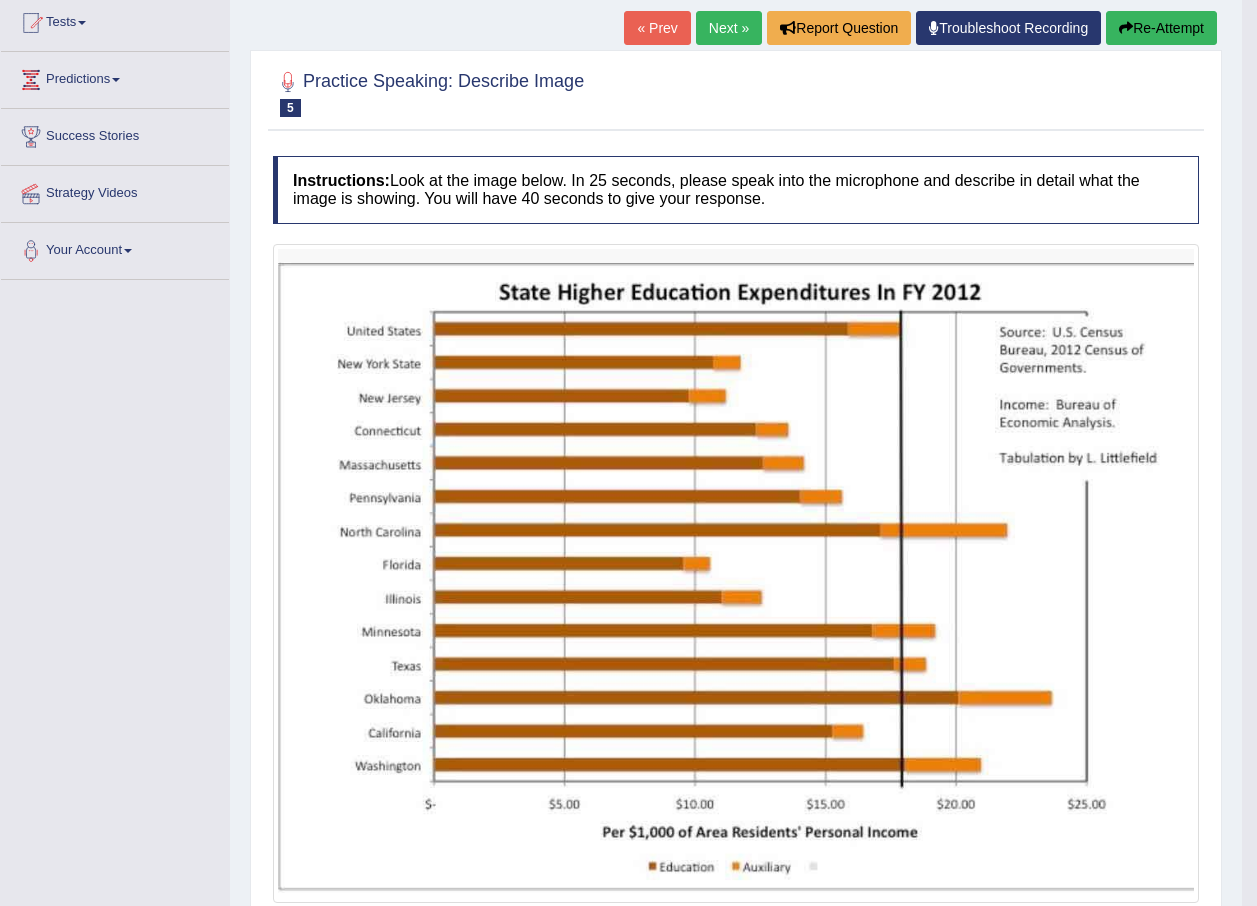 scroll, scrollTop: 0, scrollLeft: 0, axis: both 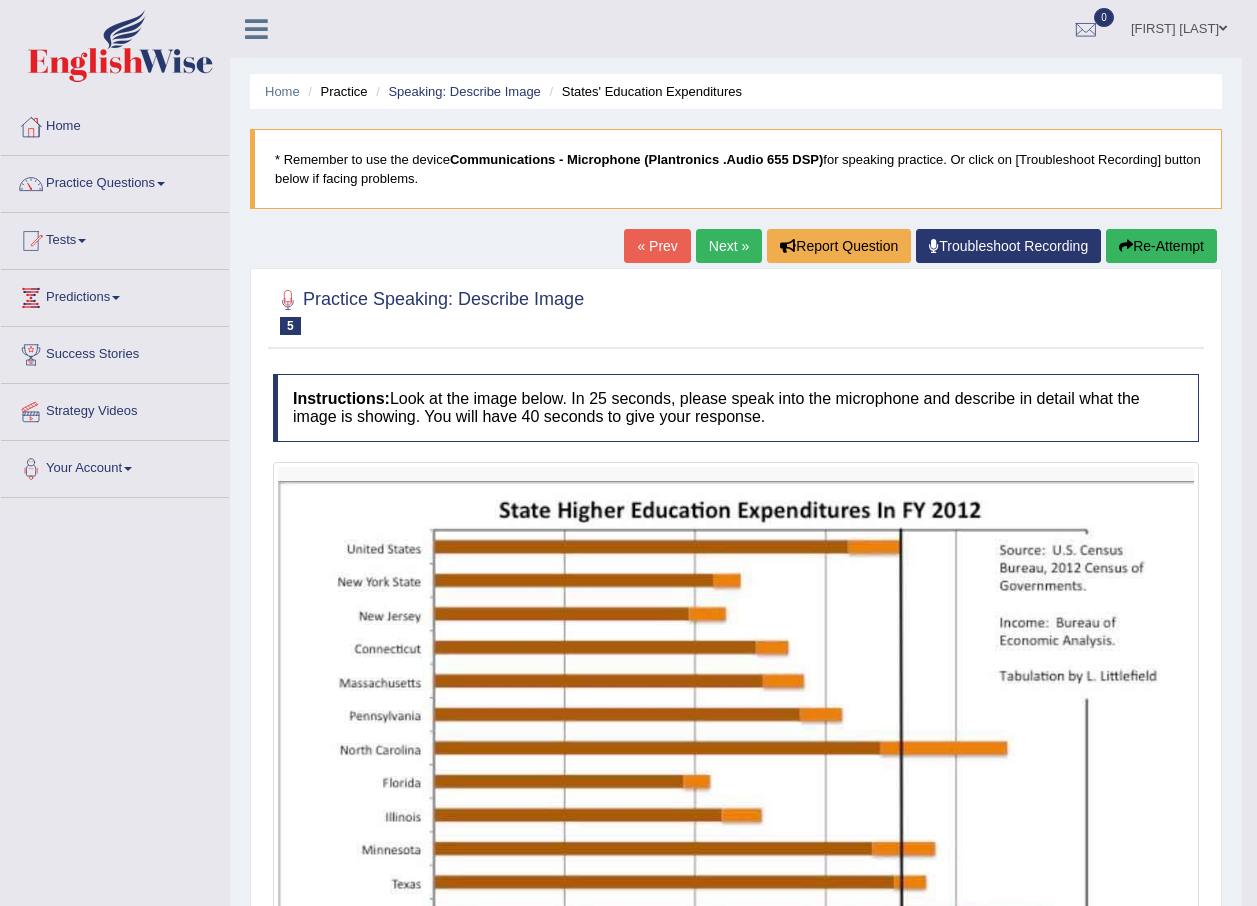 click on "Next »" at bounding box center (729, 246) 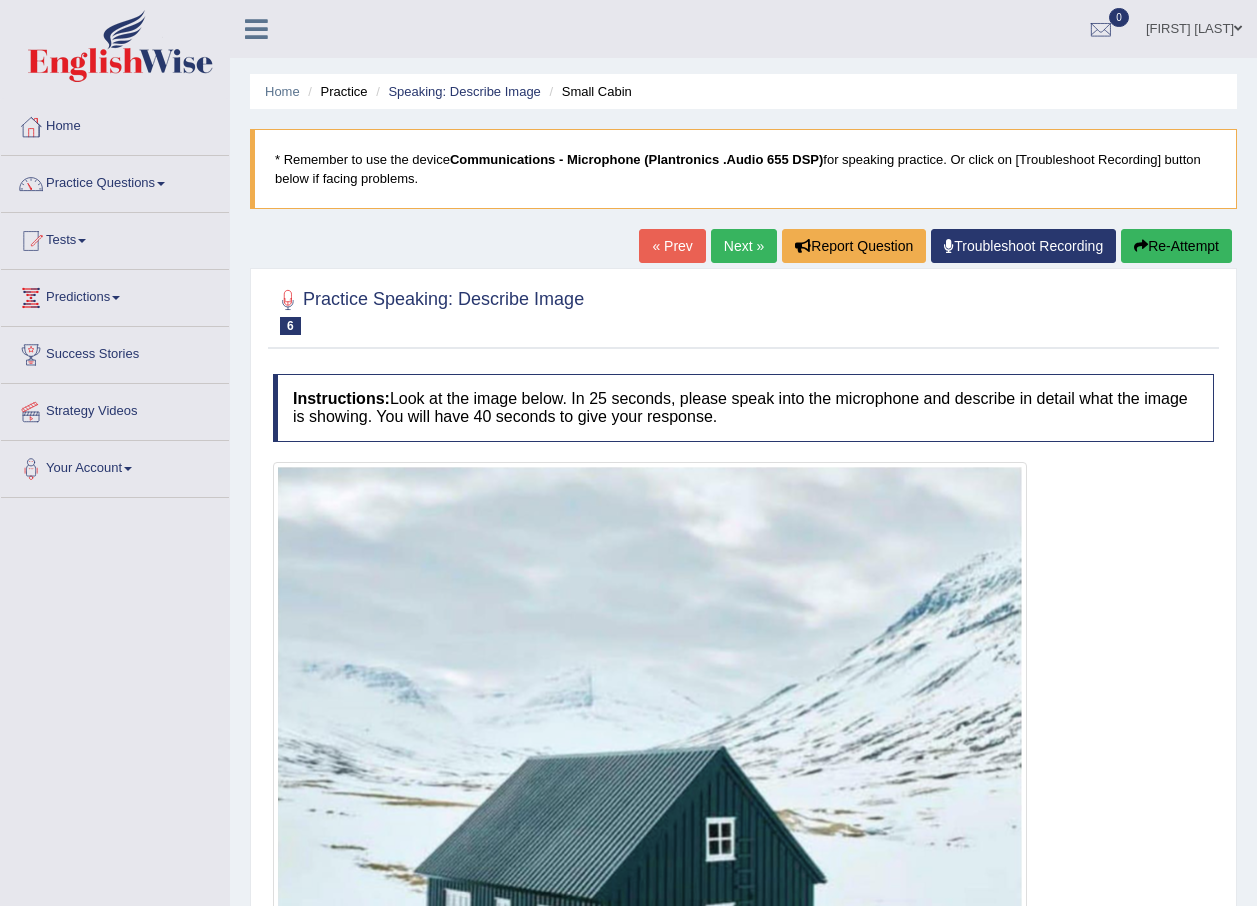 scroll, scrollTop: 0, scrollLeft: 0, axis: both 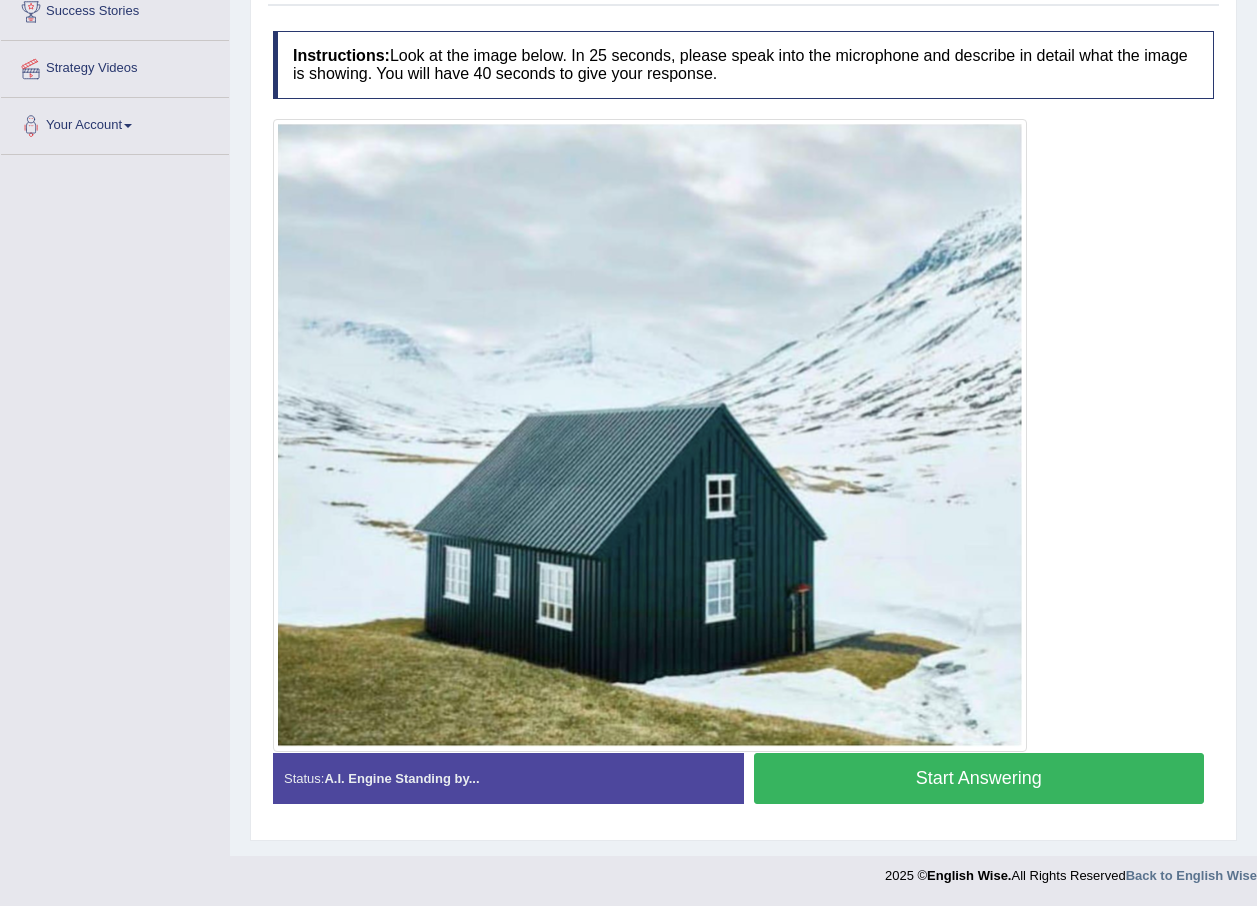 click on "Start Answering" at bounding box center [979, 778] 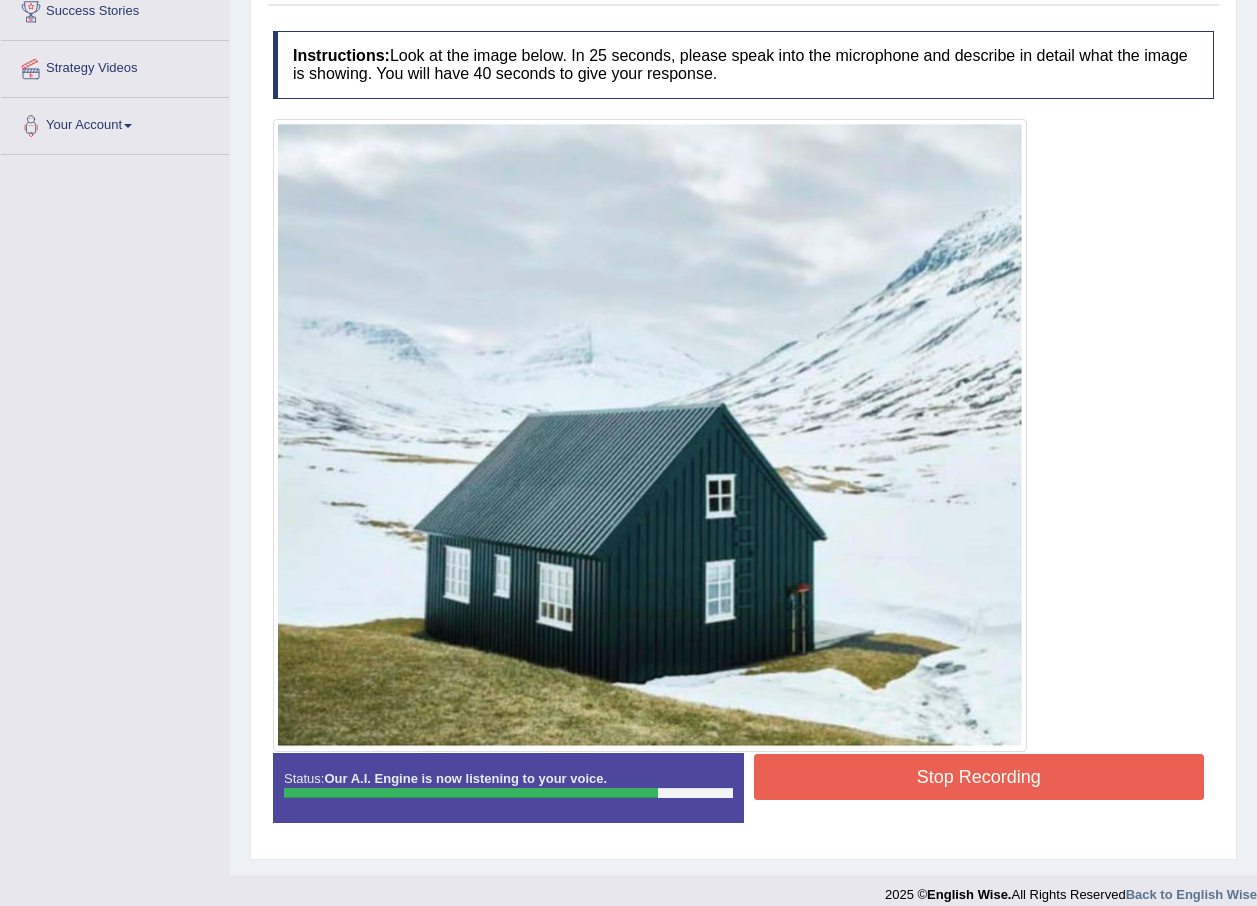 click on "Stop Recording" at bounding box center [979, 777] 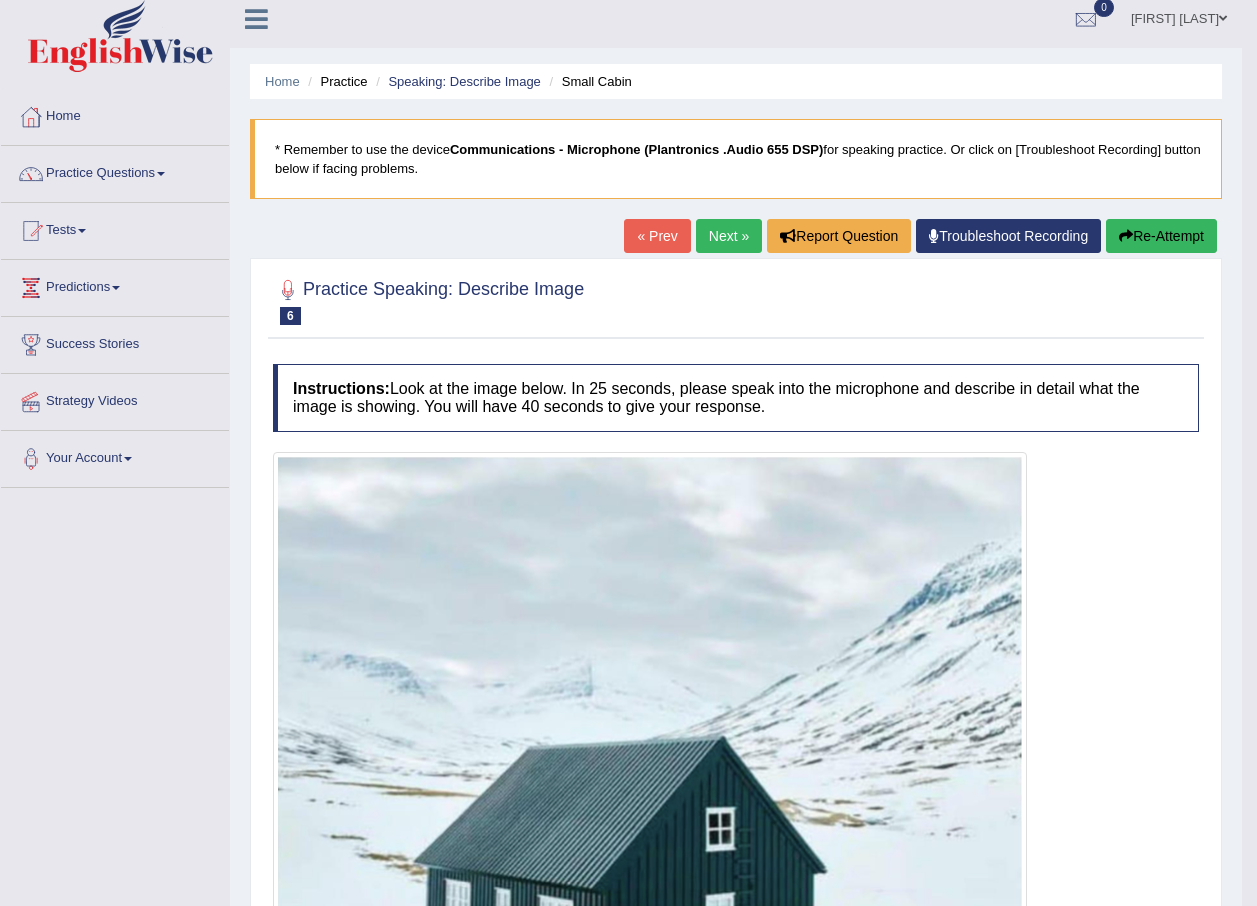 scroll, scrollTop: 0, scrollLeft: 0, axis: both 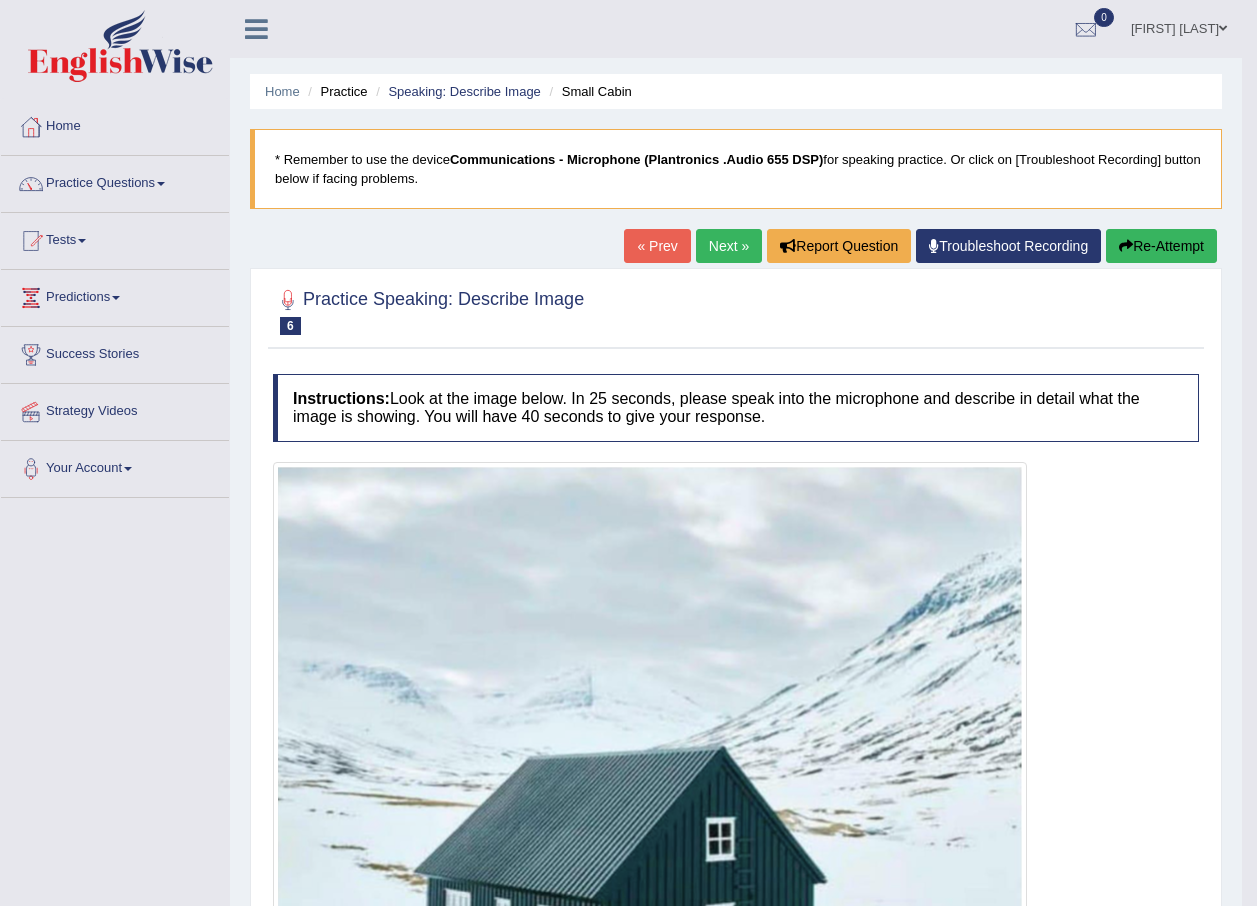 click on "Next »" at bounding box center [729, 246] 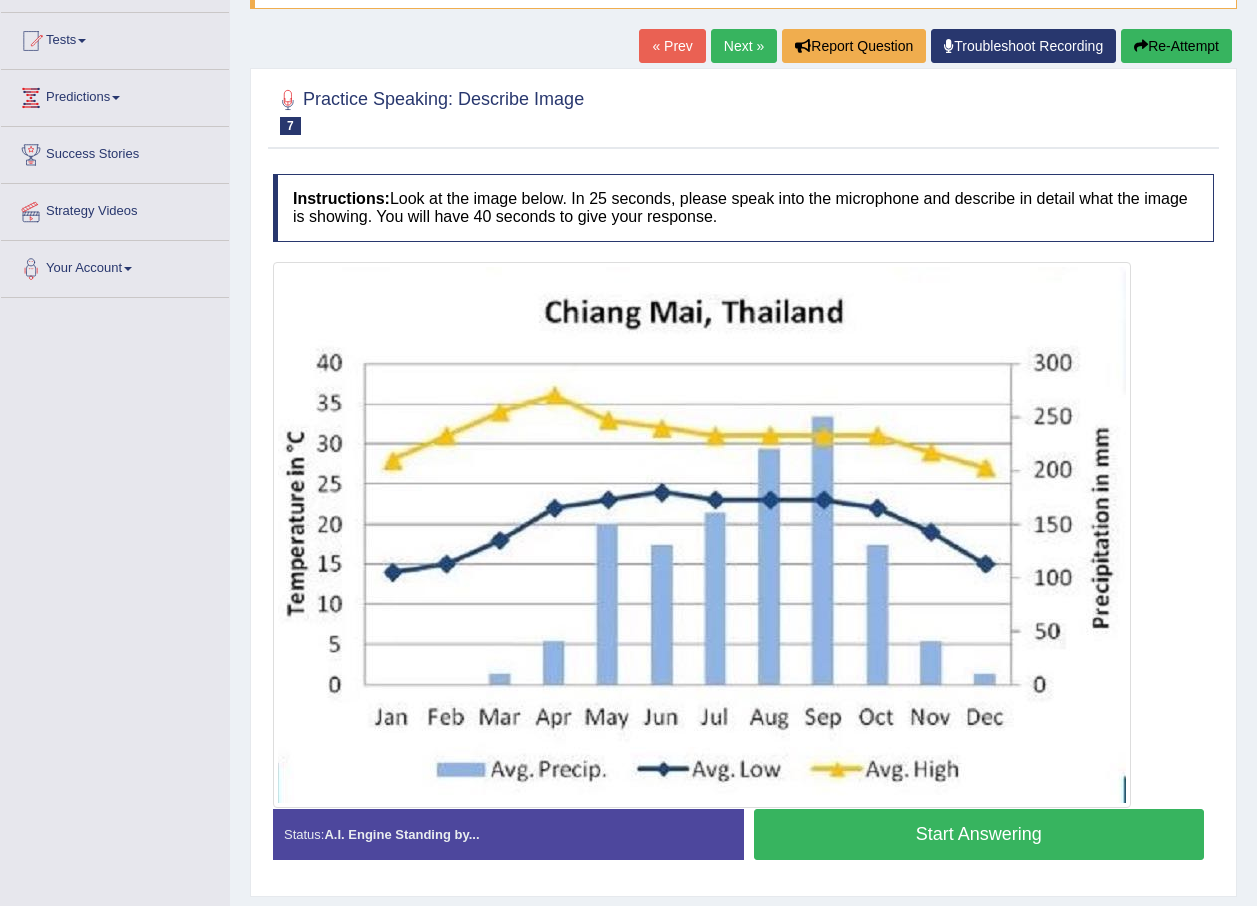 scroll, scrollTop: 200, scrollLeft: 0, axis: vertical 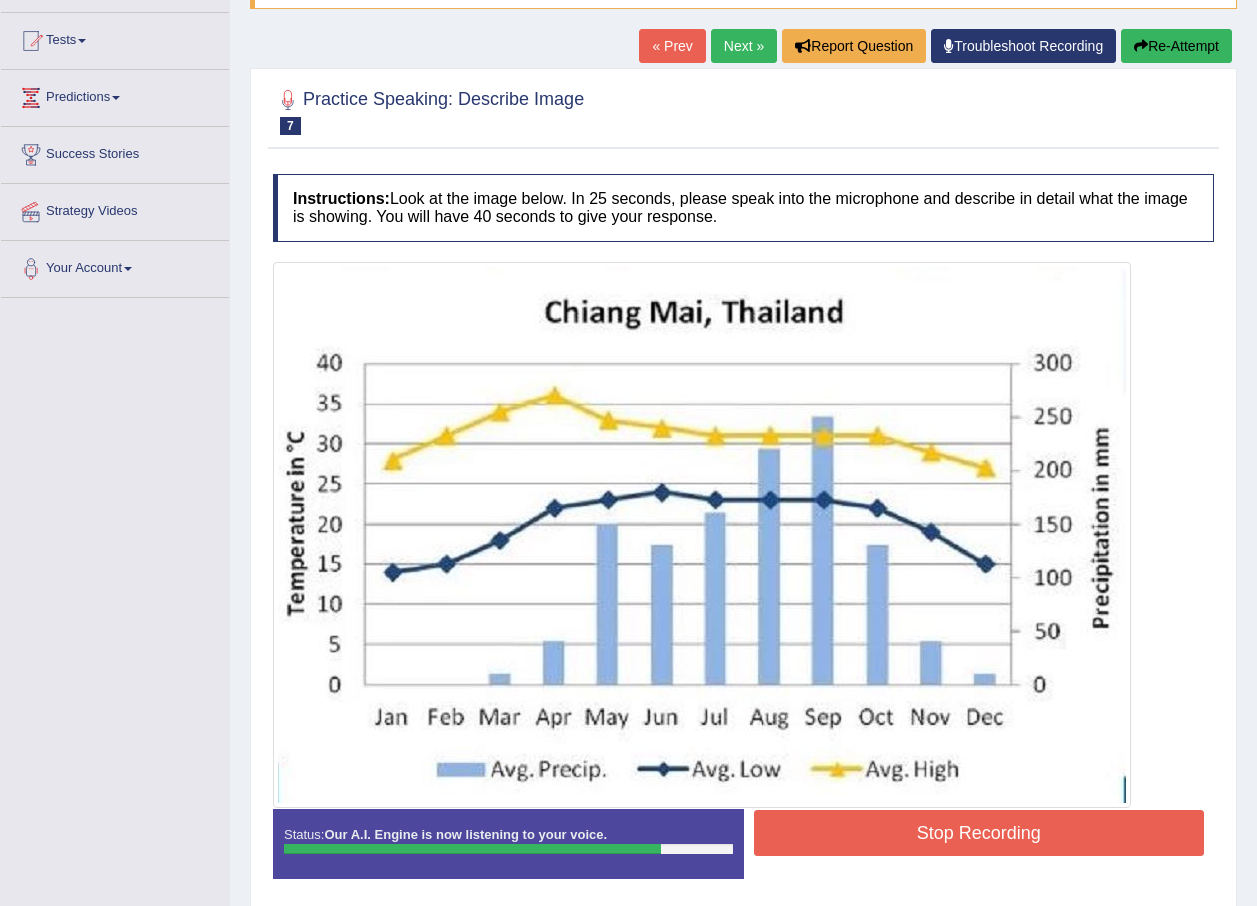 click on "Stop Recording" at bounding box center (979, 833) 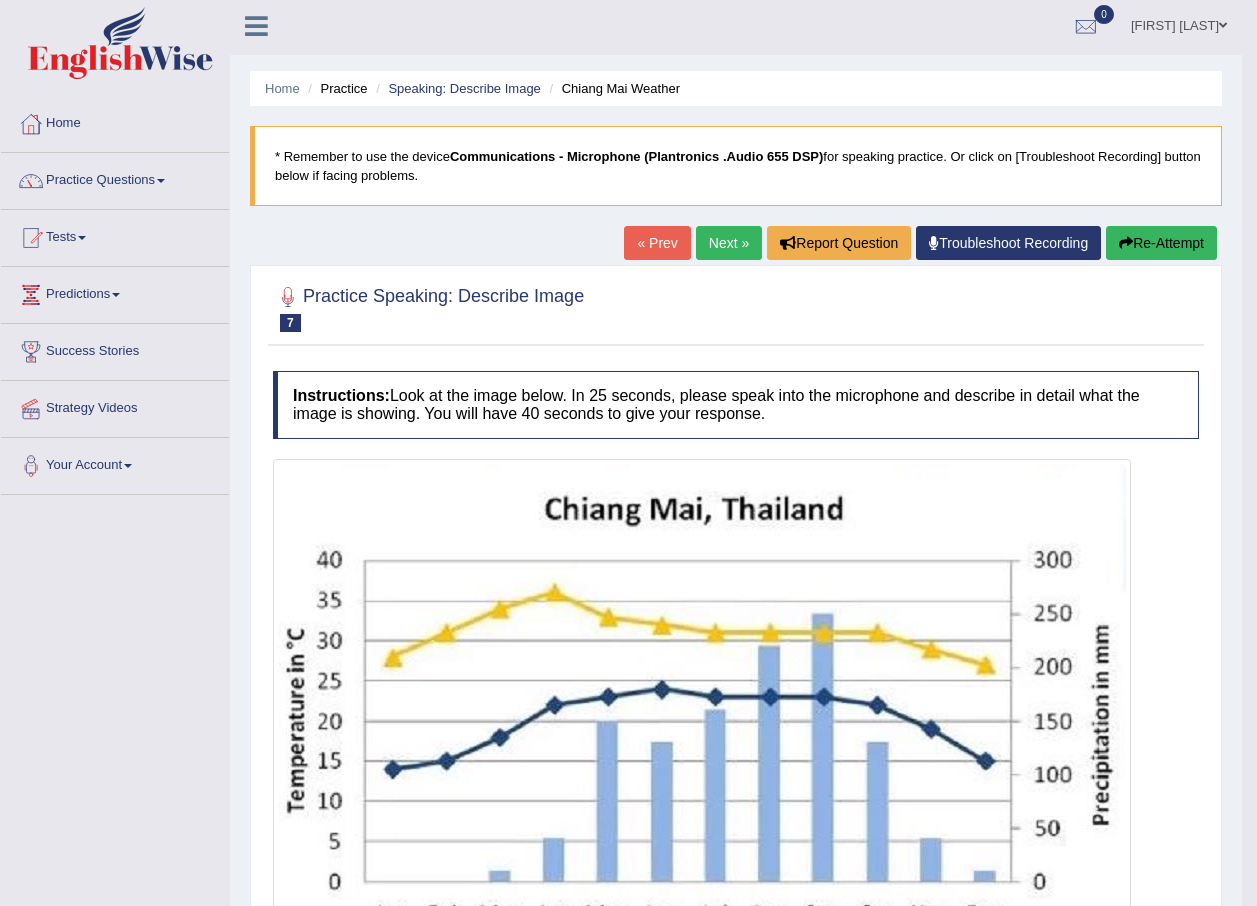 scroll, scrollTop: 0, scrollLeft: 0, axis: both 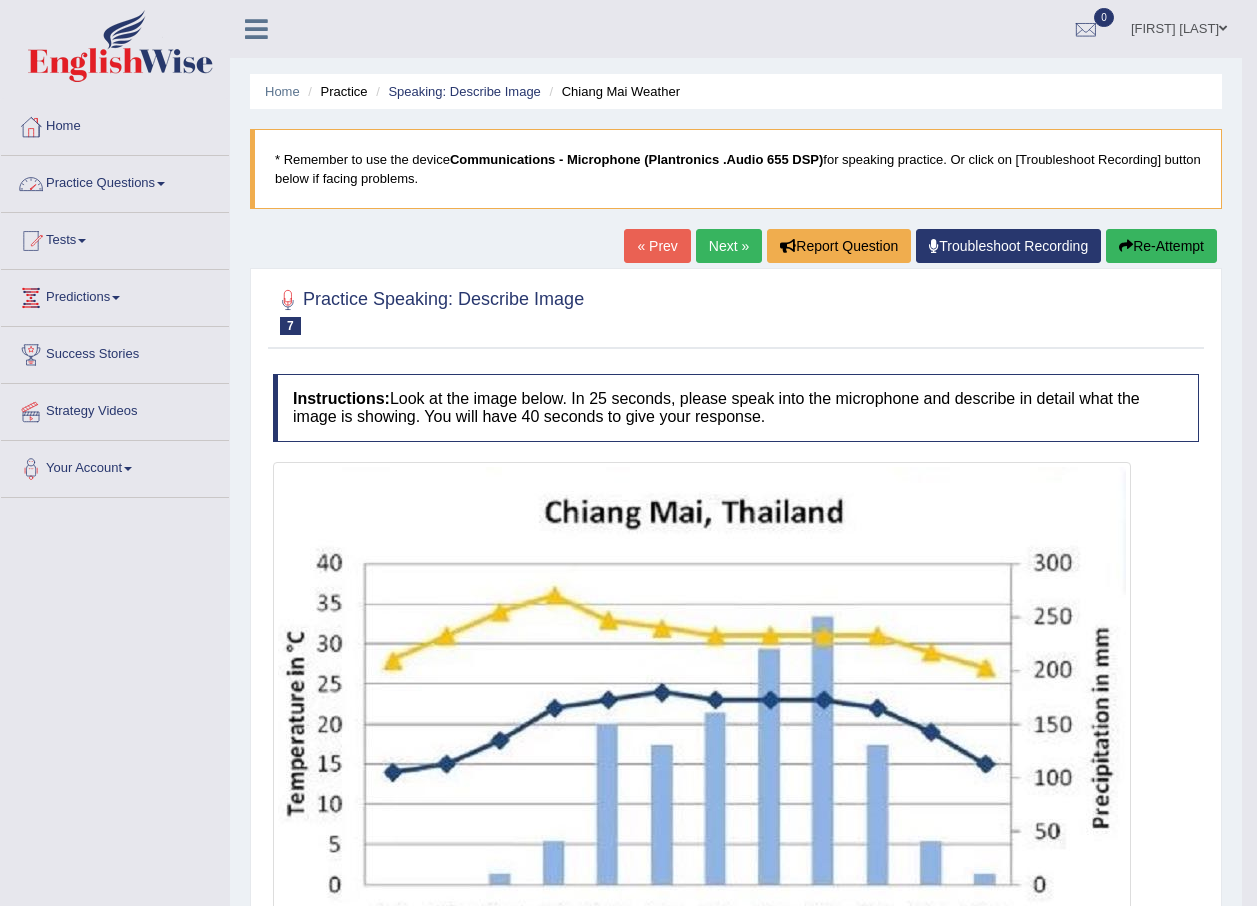 click on "Practice Questions" at bounding box center [115, 181] 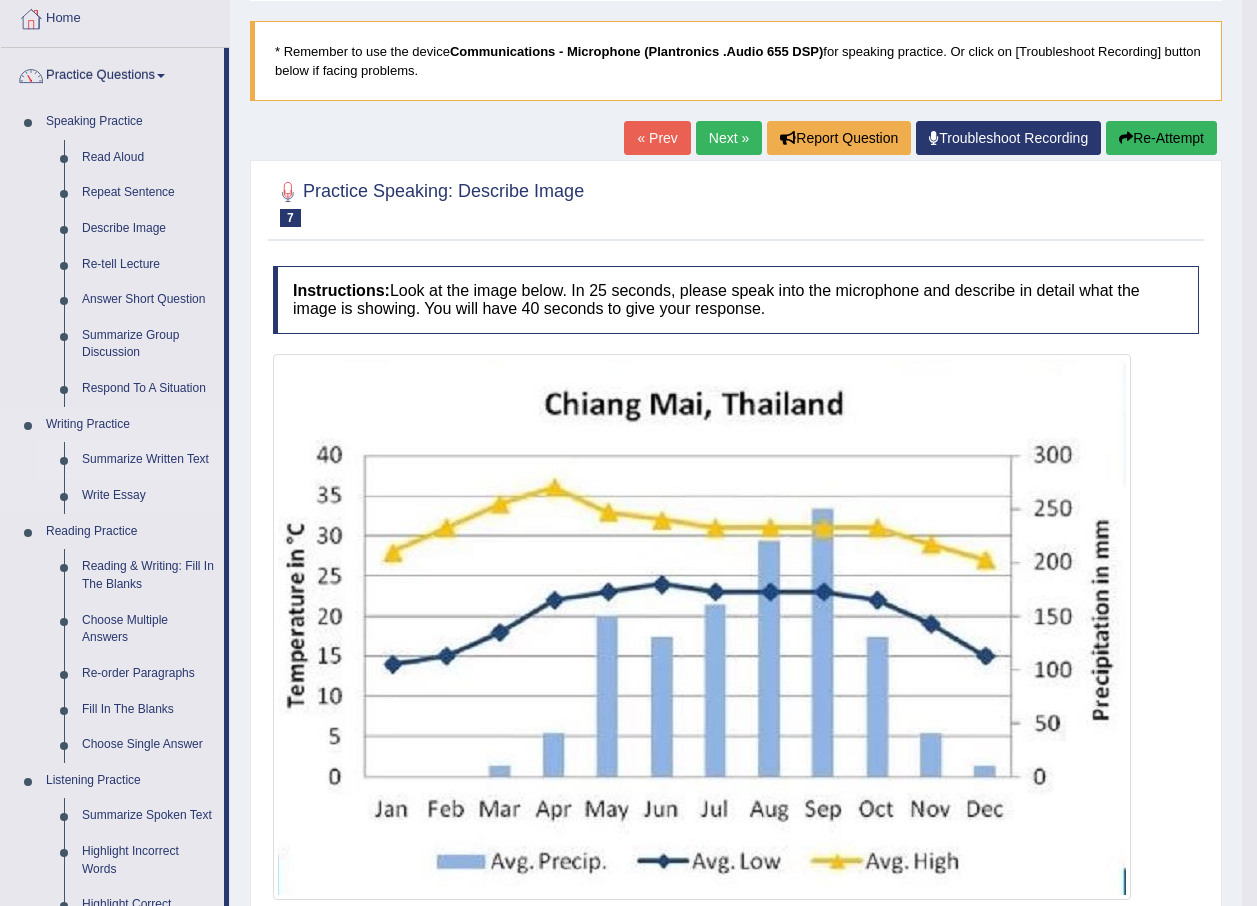 scroll, scrollTop: 100, scrollLeft: 0, axis: vertical 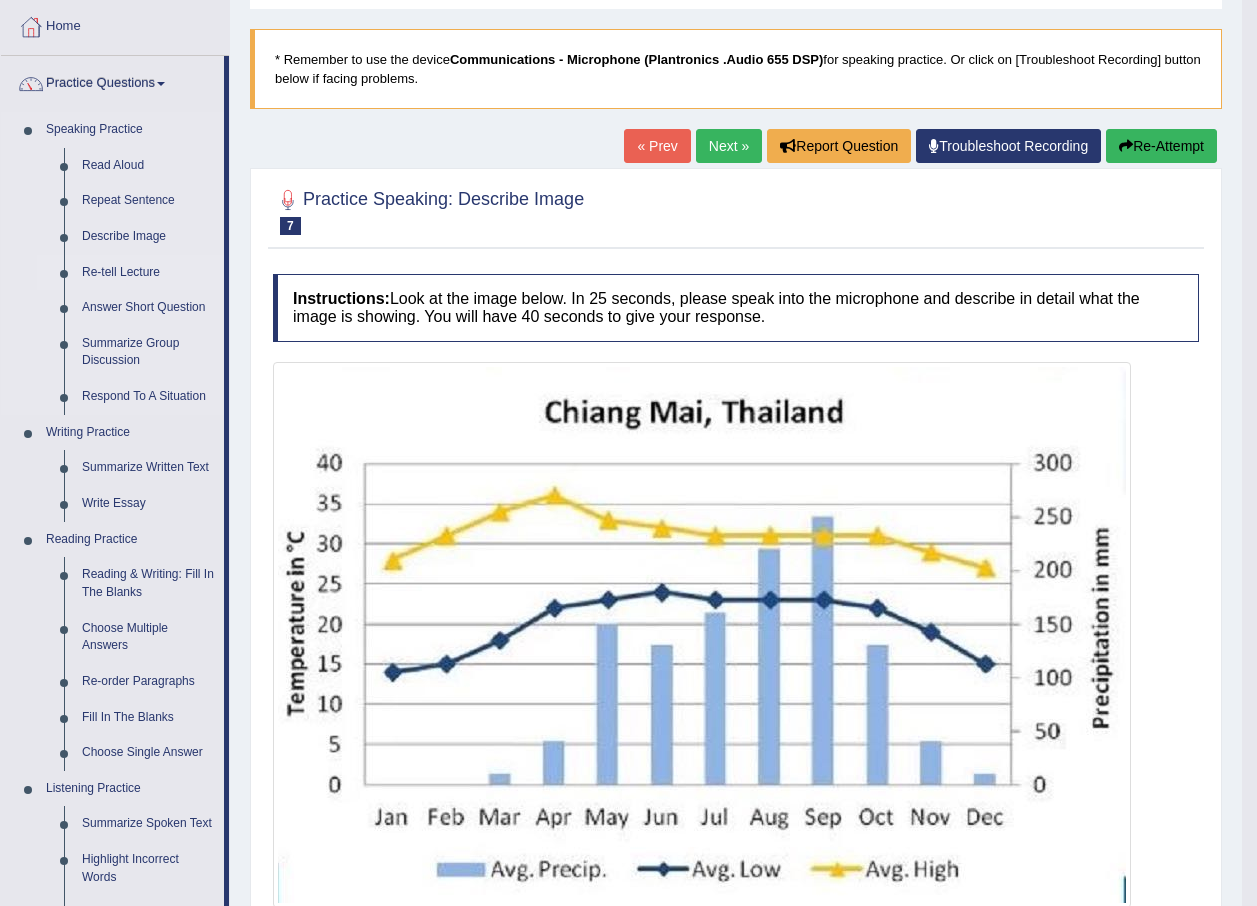 click on "Re-tell Lecture" at bounding box center [148, 273] 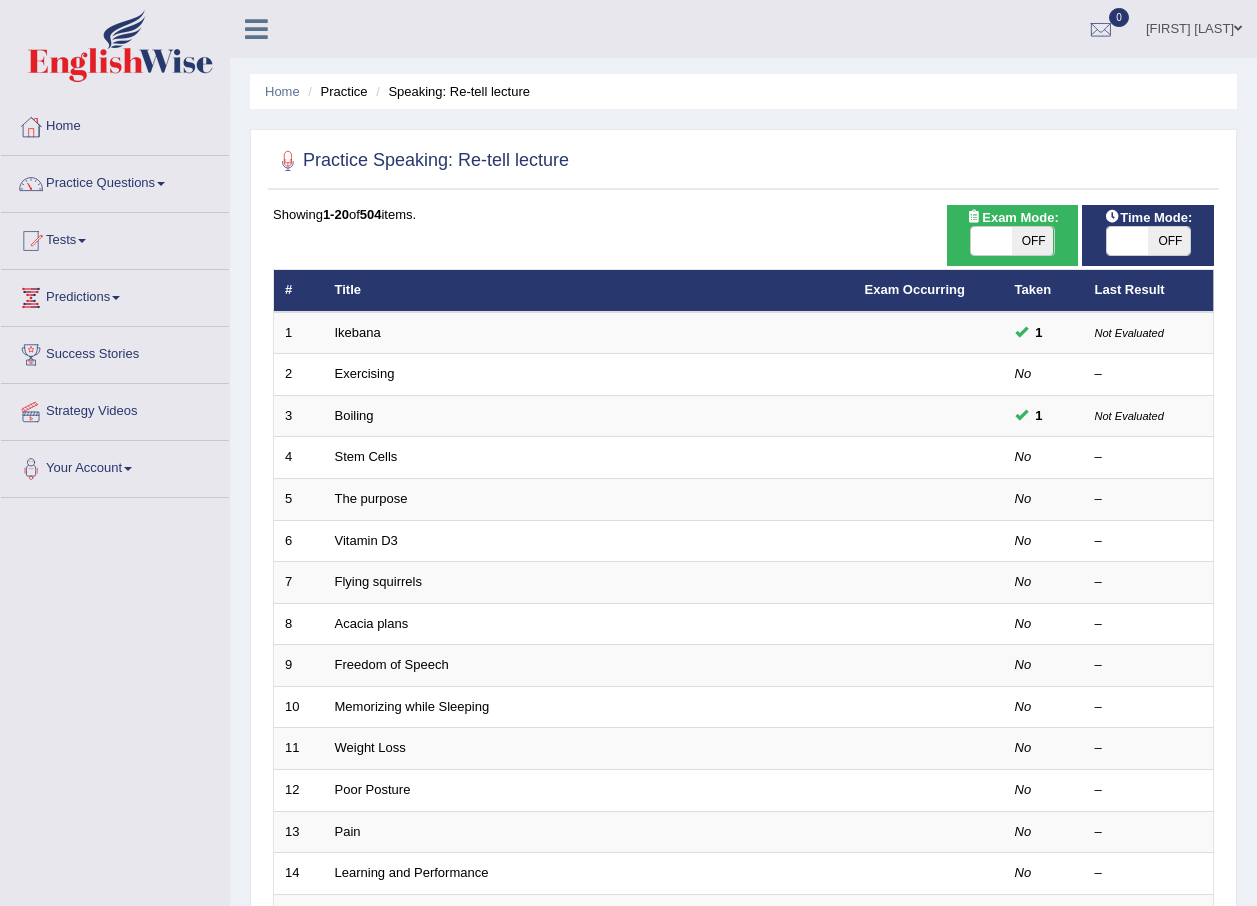 scroll, scrollTop: 0, scrollLeft: 0, axis: both 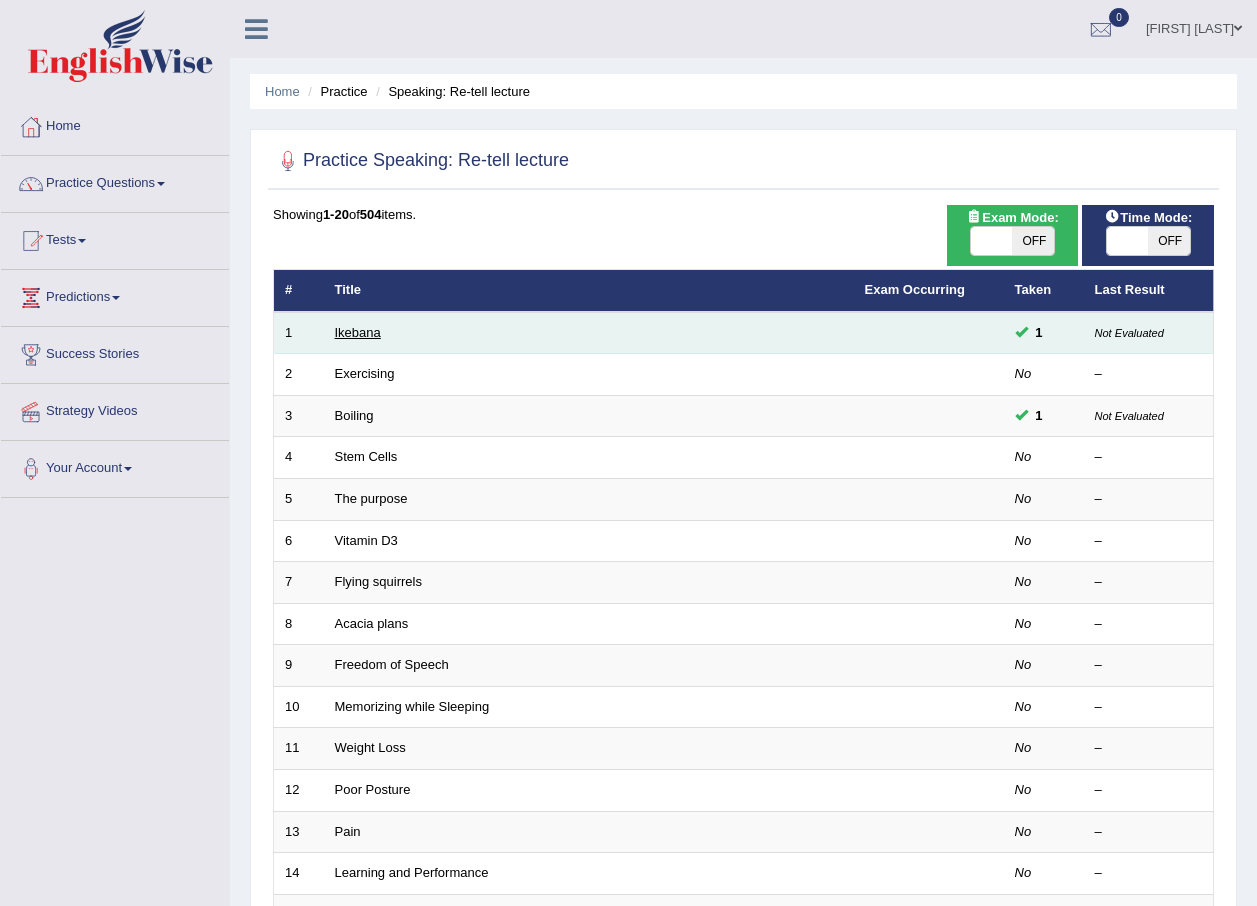 click on "Ikebana" at bounding box center (358, 332) 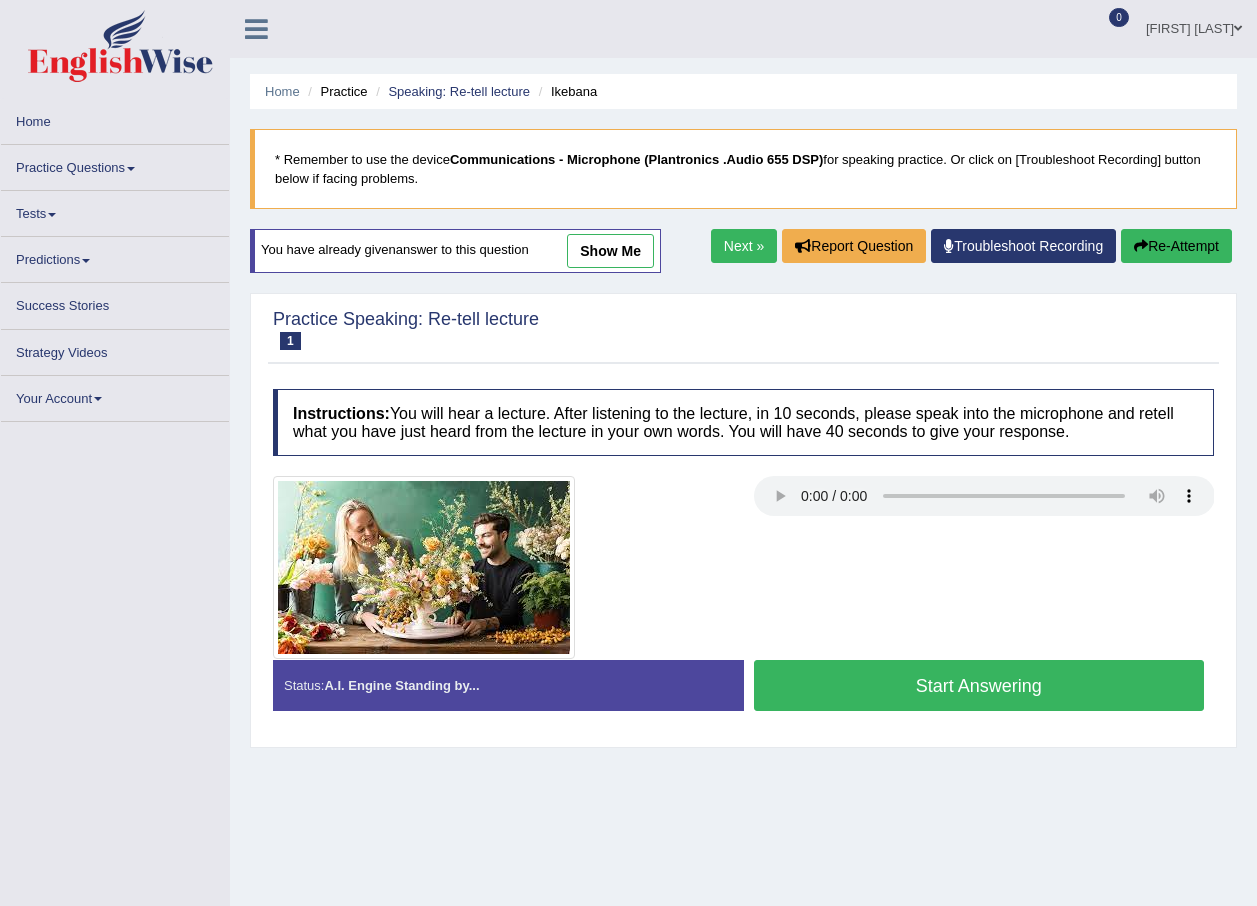 scroll, scrollTop: 0, scrollLeft: 0, axis: both 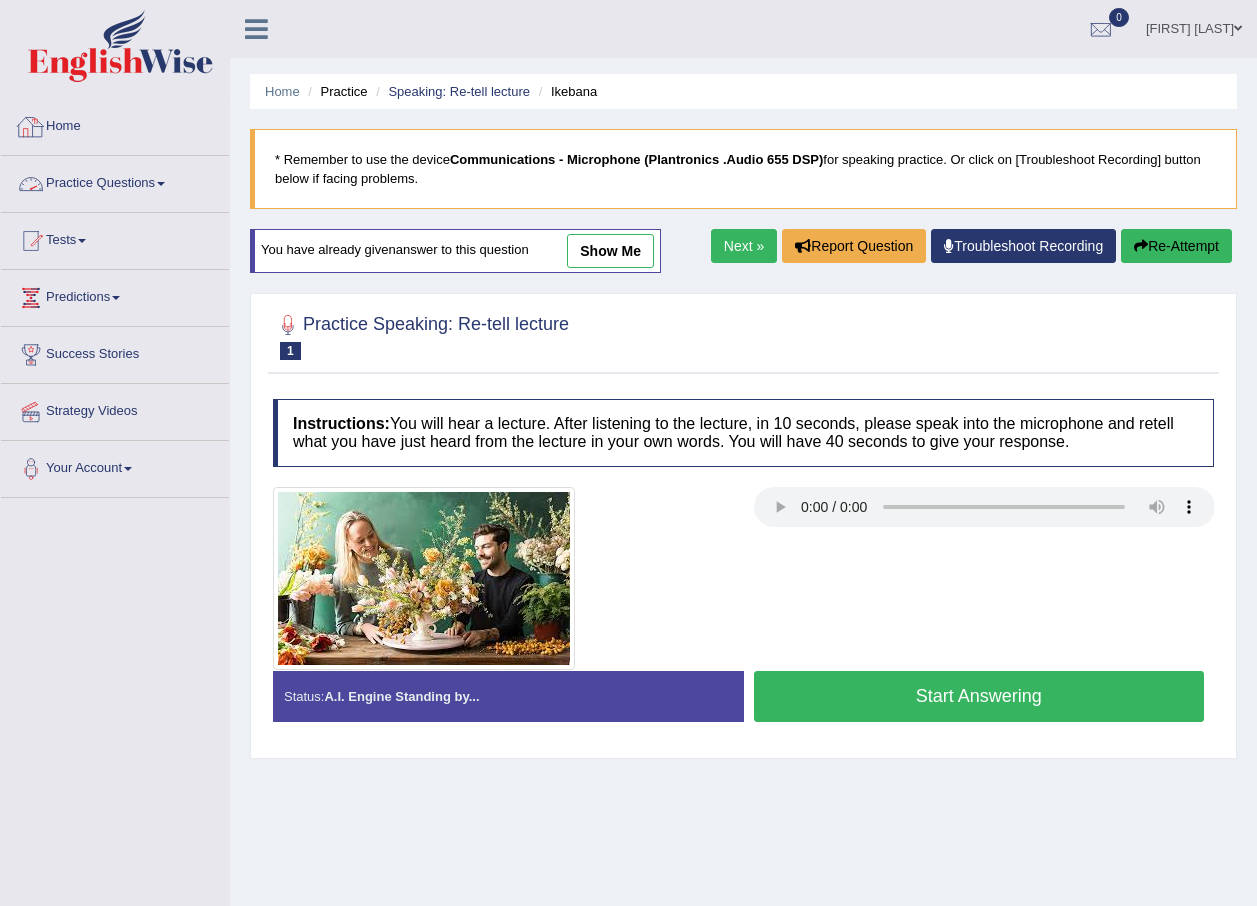 click on "Practice Questions" at bounding box center (115, 181) 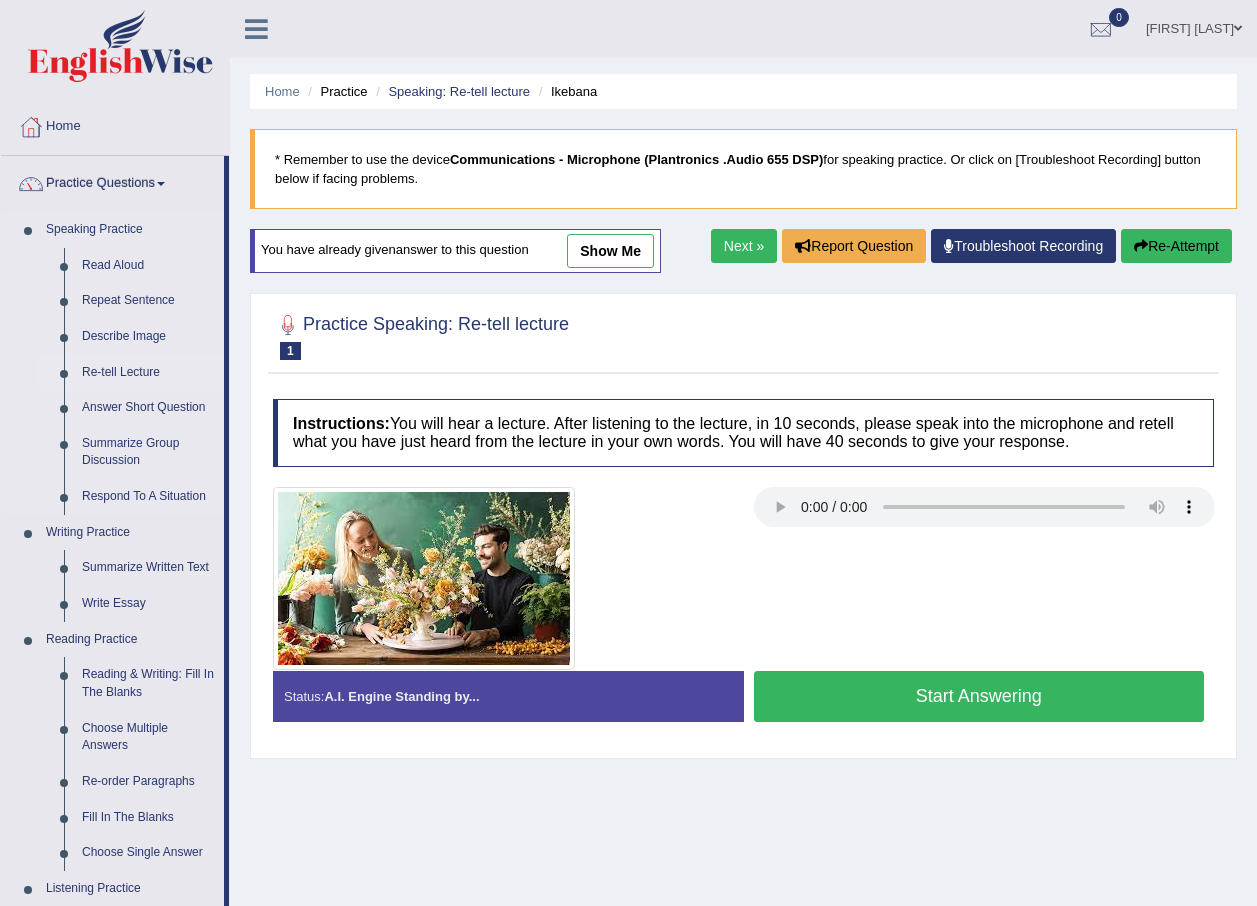 click on "Re-tell Lecture" at bounding box center (148, 373) 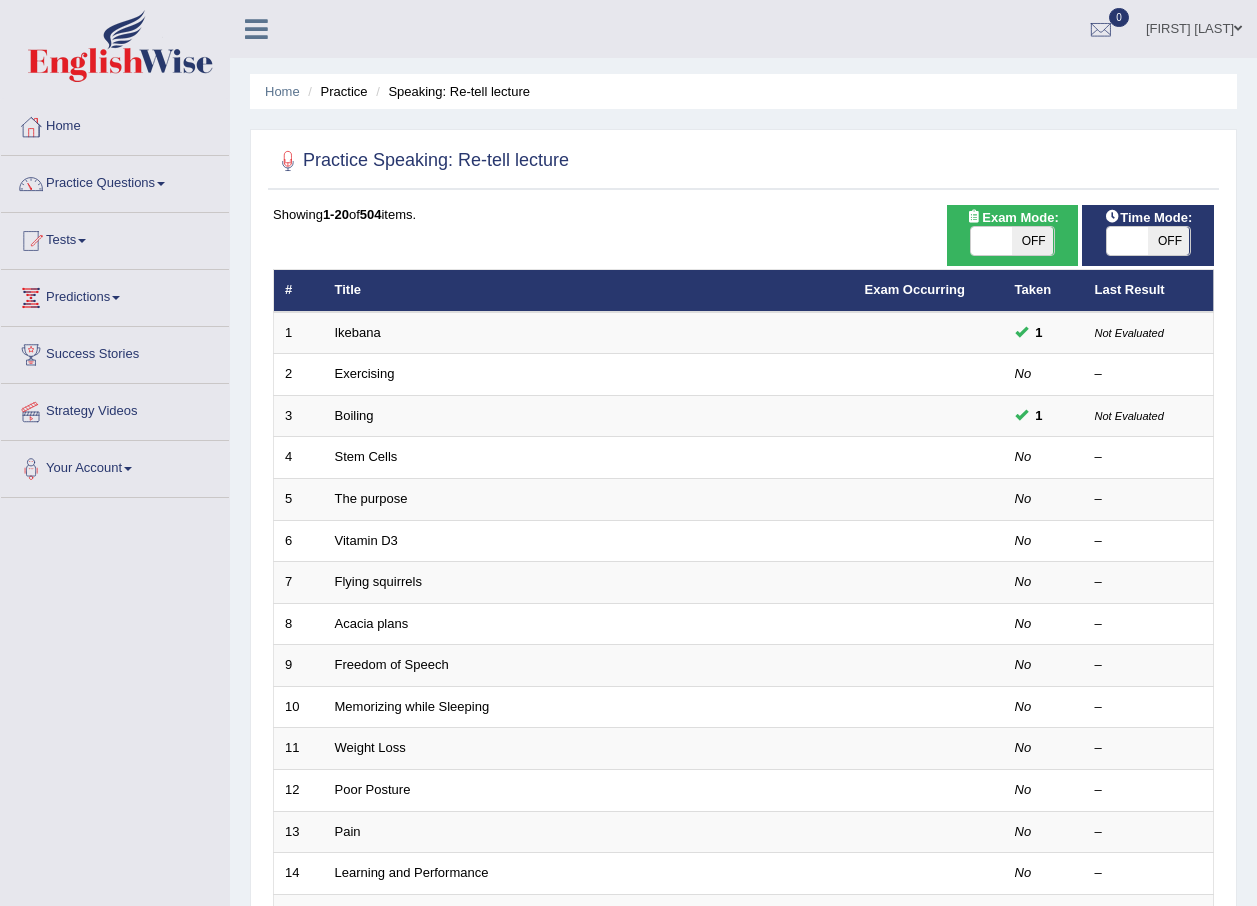 click on "Ikebana" at bounding box center [589, 333] 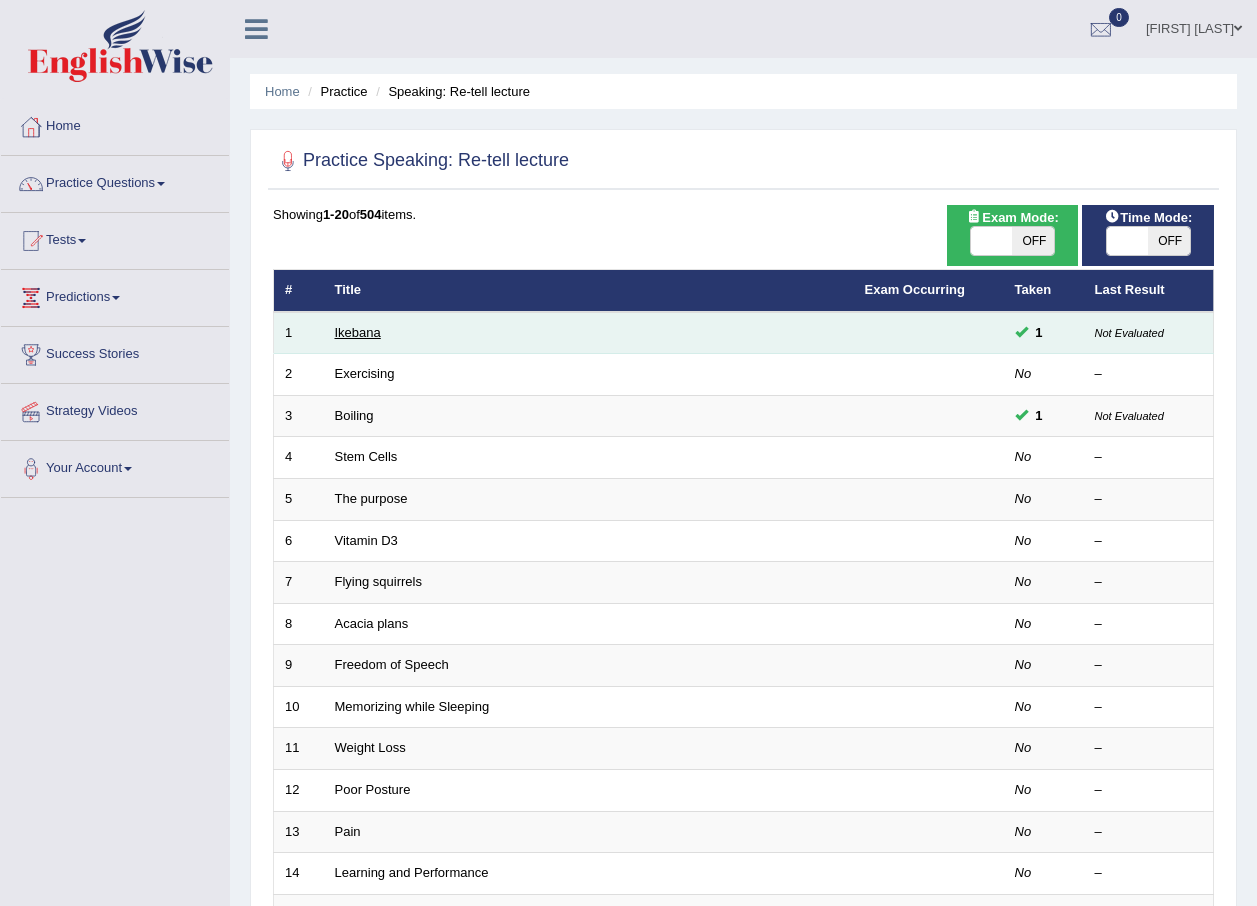 click on "Ikebana" at bounding box center (358, 332) 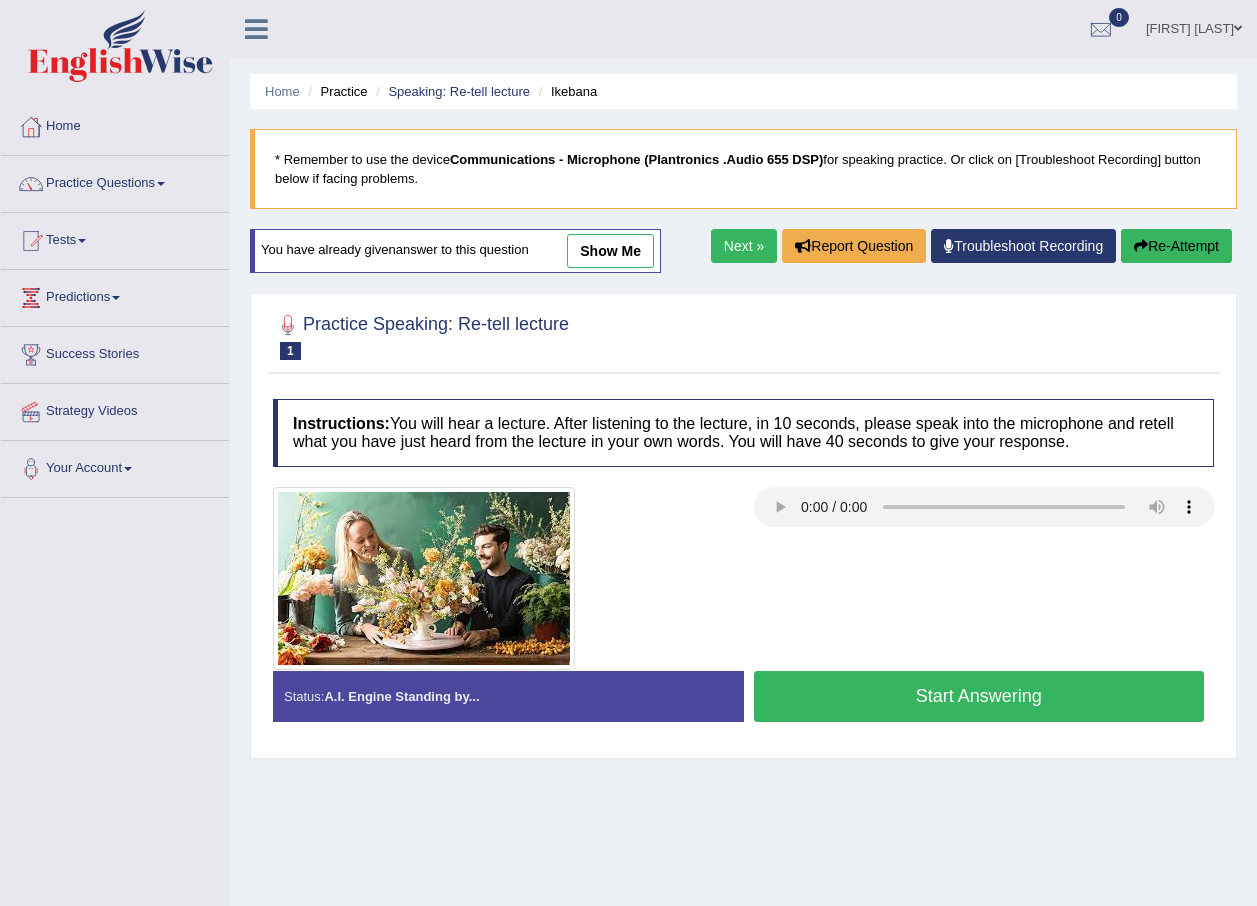 scroll, scrollTop: 0, scrollLeft: 0, axis: both 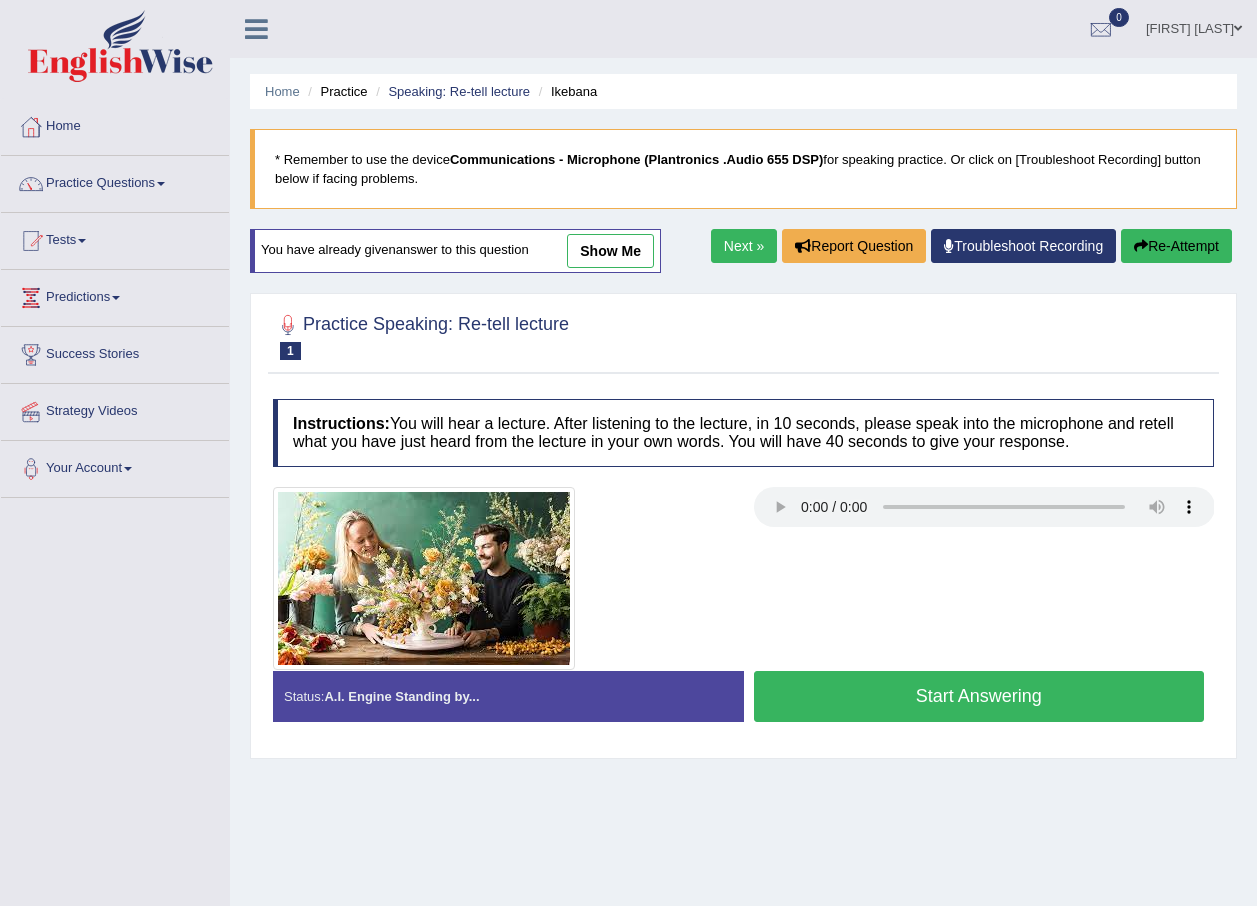 click on "Start Answering" at bounding box center [979, 696] 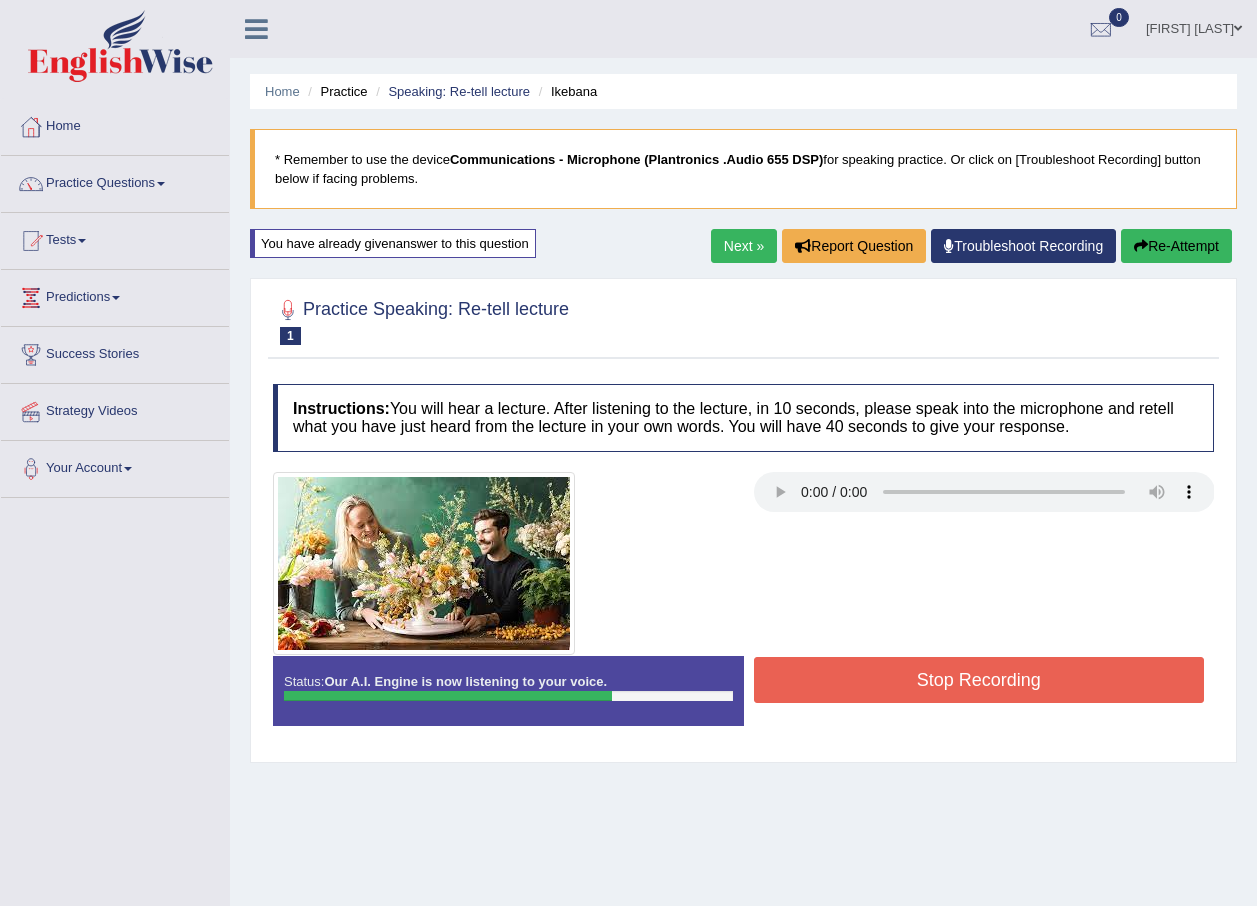 click on "Stop Recording" at bounding box center [979, 680] 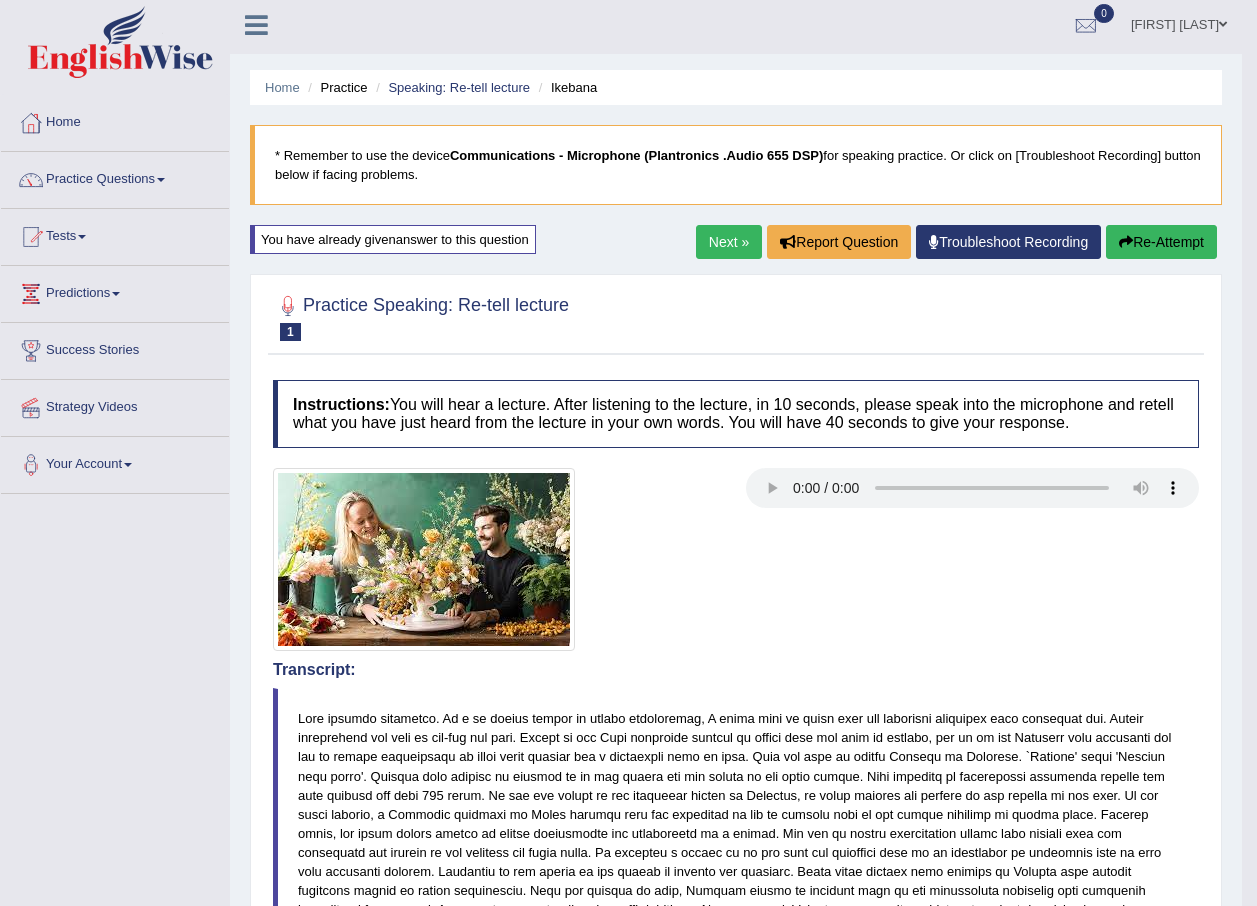 scroll, scrollTop: 0, scrollLeft: 0, axis: both 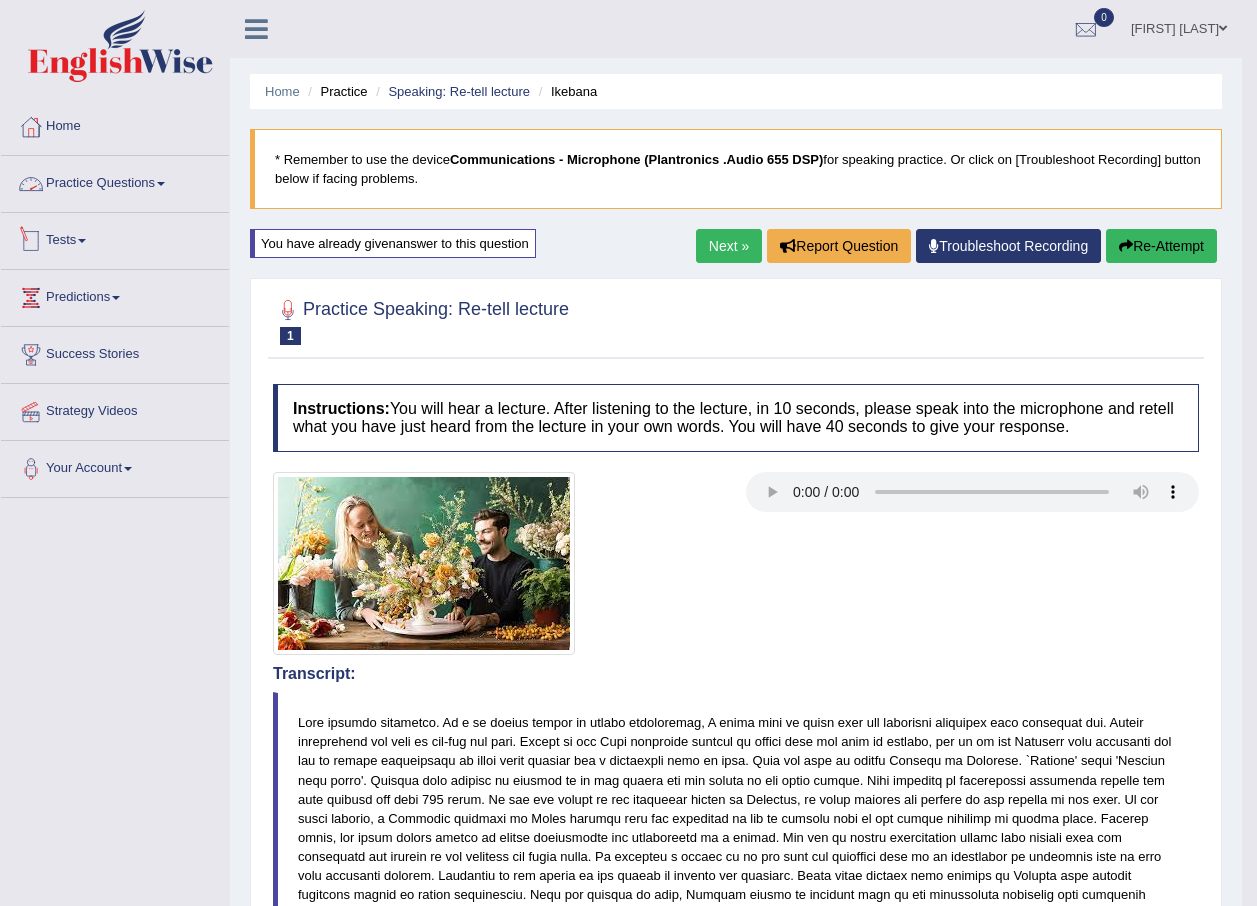 click on "Practice Questions" at bounding box center (115, 181) 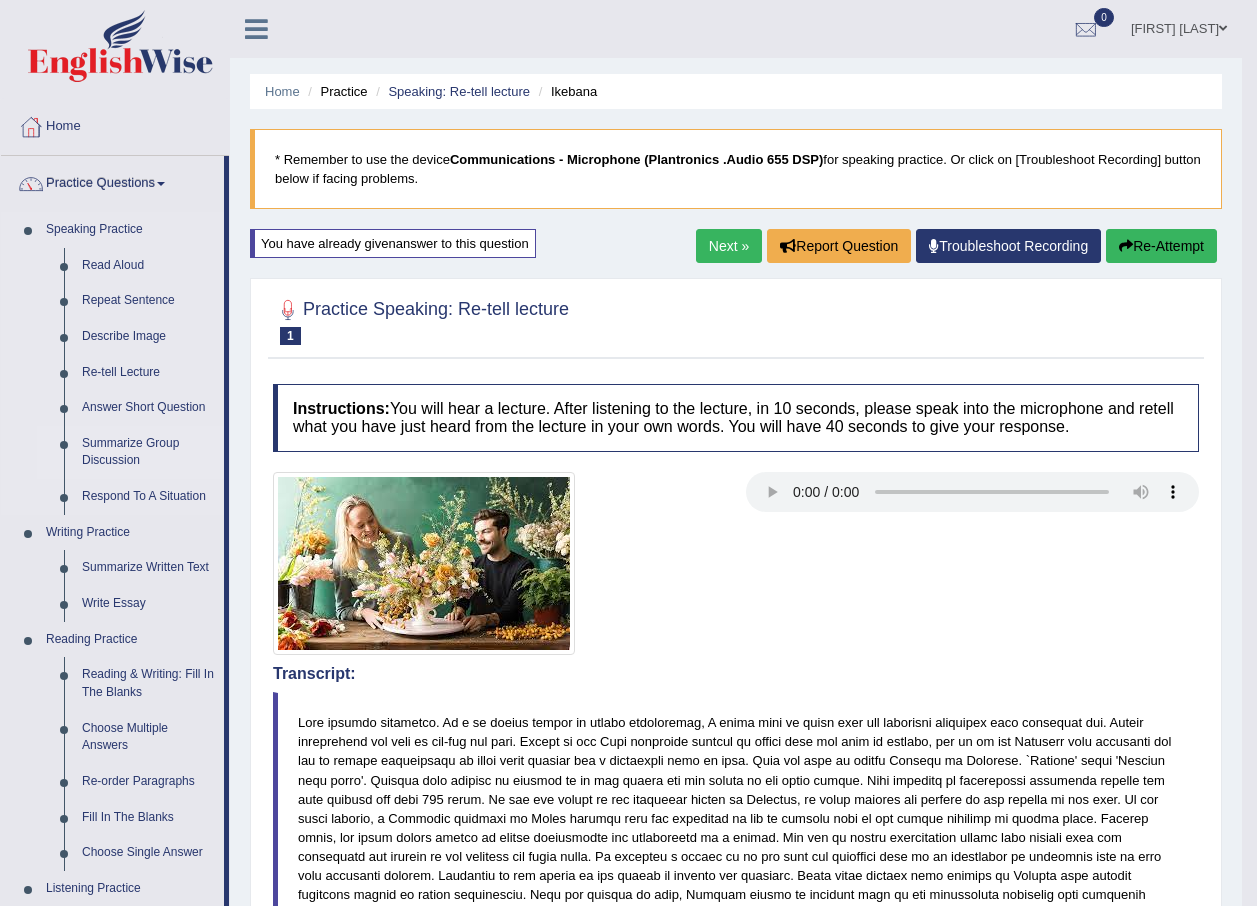 click on "Summarize Group Discussion" at bounding box center (148, 452) 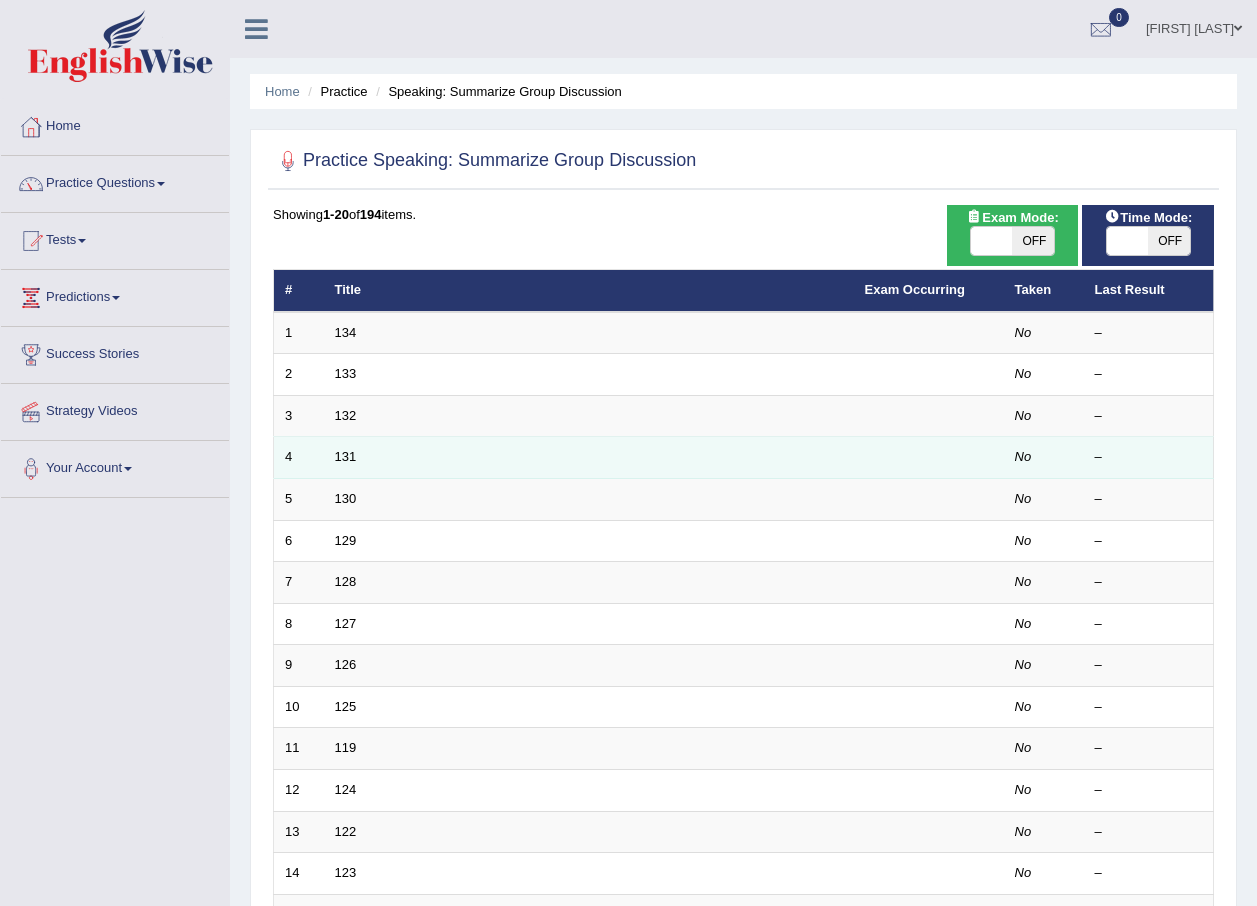scroll, scrollTop: 0, scrollLeft: 0, axis: both 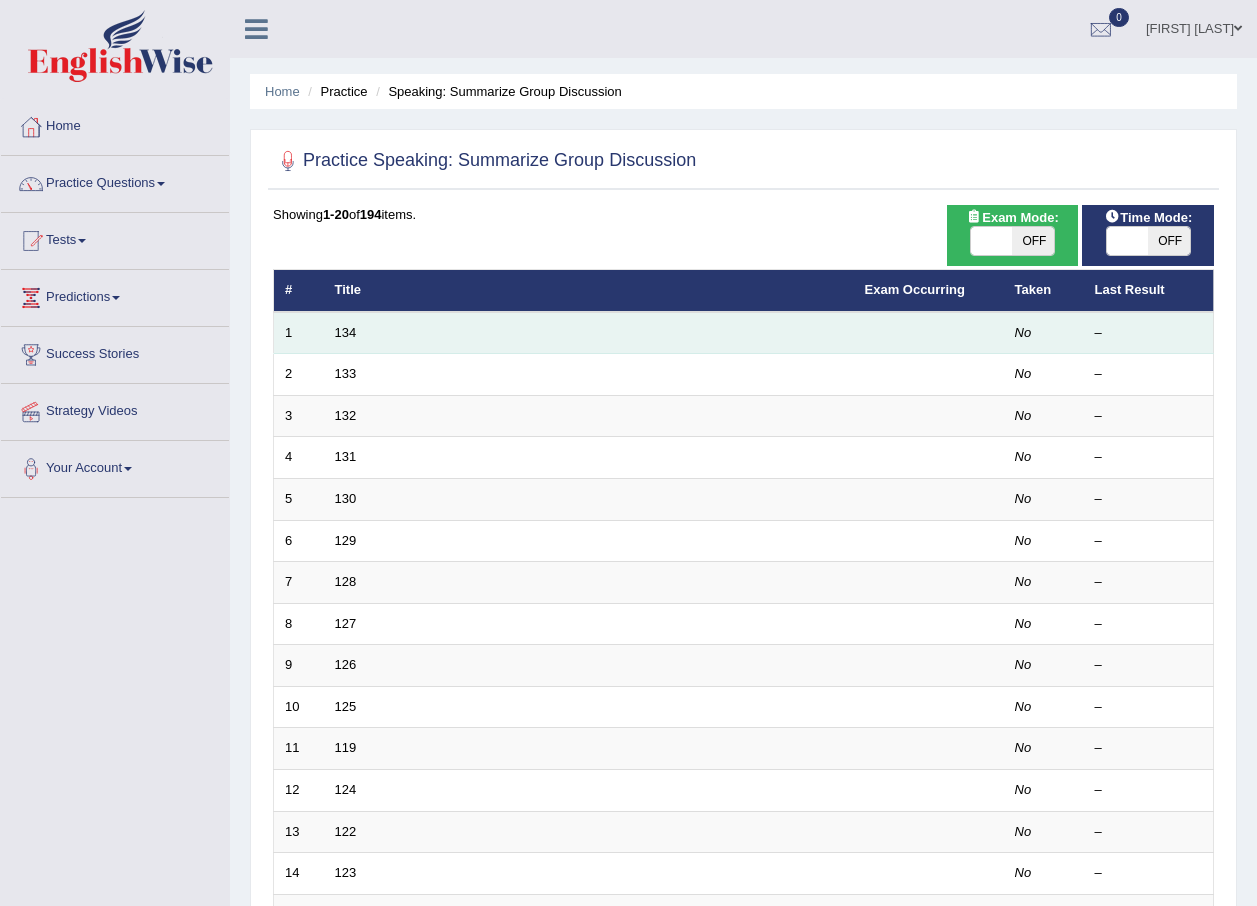 click on "134" at bounding box center [589, 333] 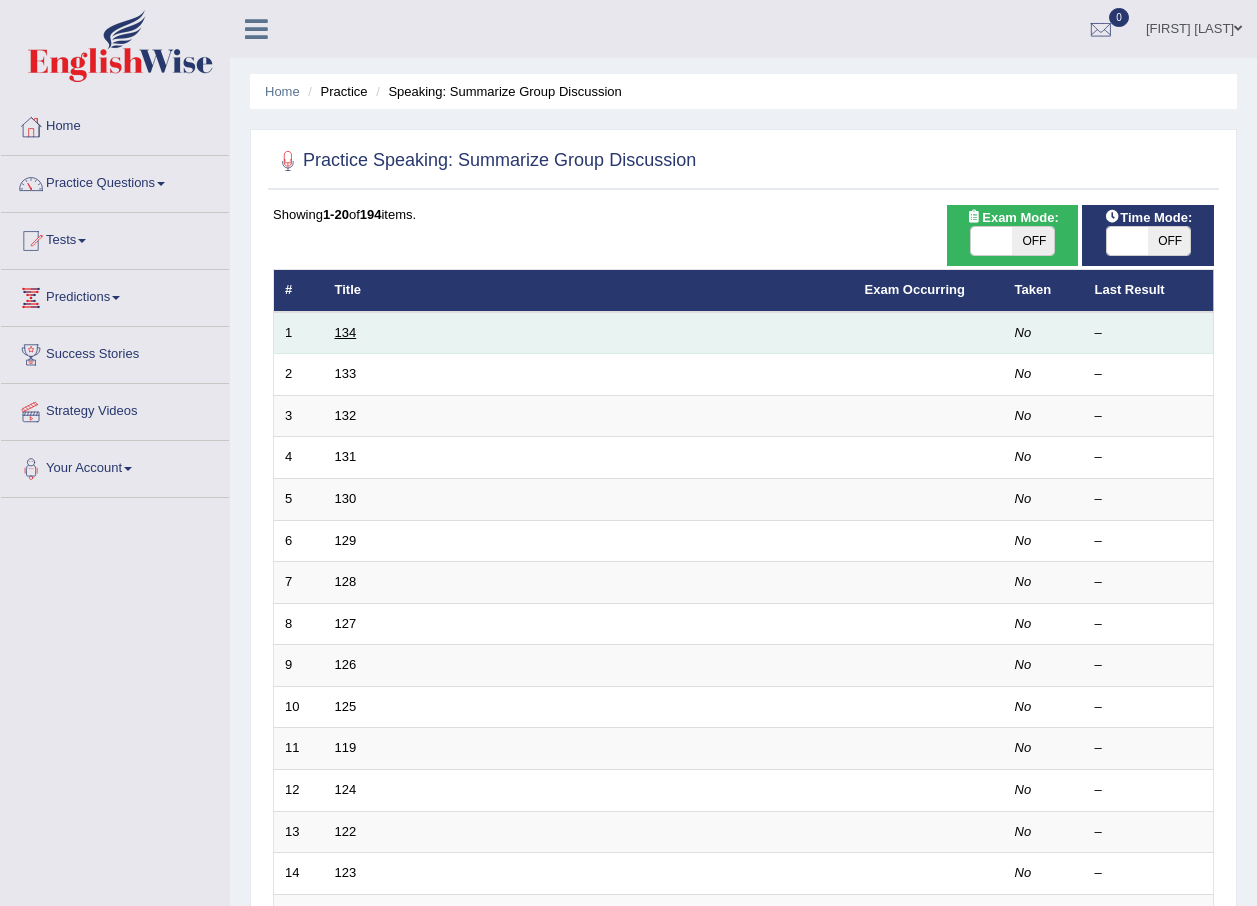 click on "134" at bounding box center [346, 332] 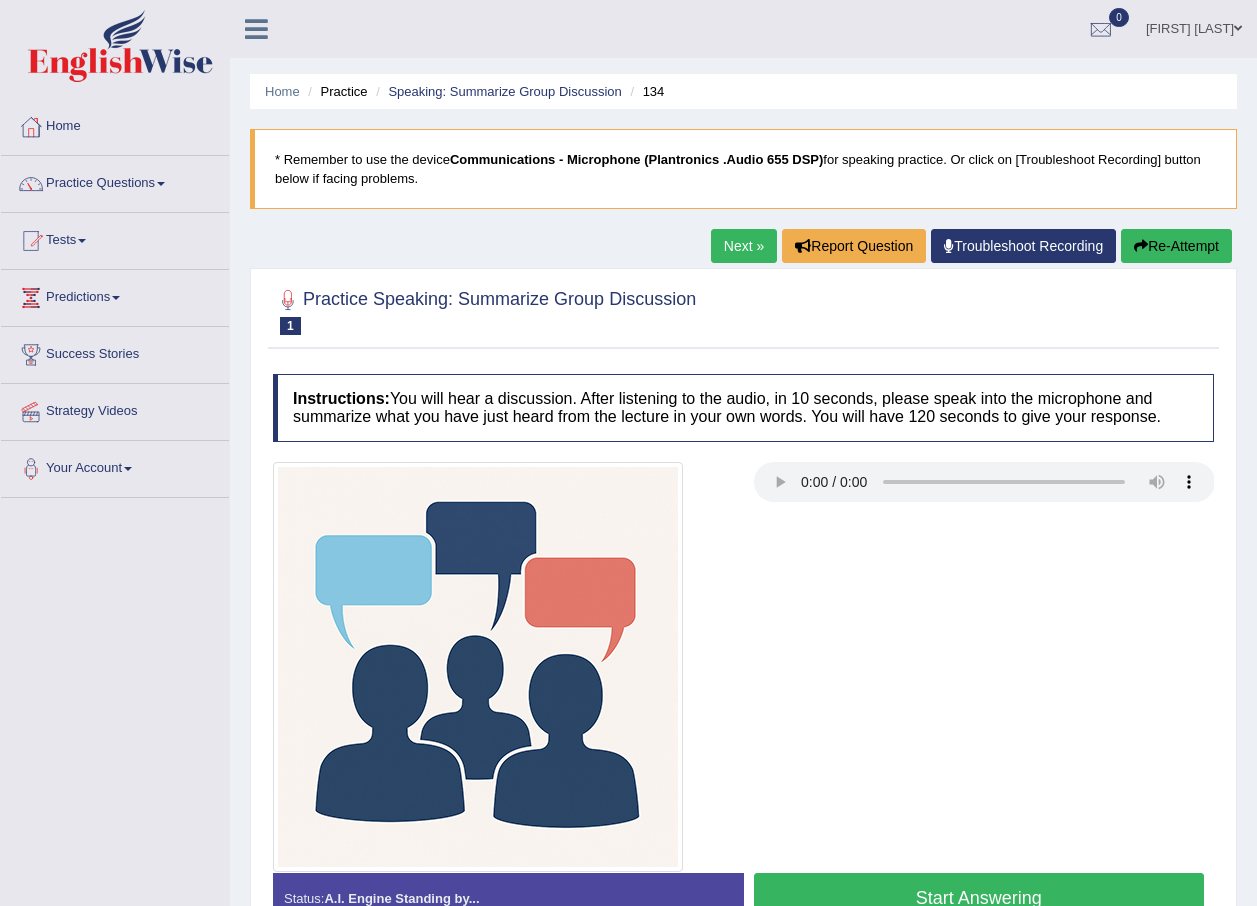 scroll, scrollTop: 144, scrollLeft: 0, axis: vertical 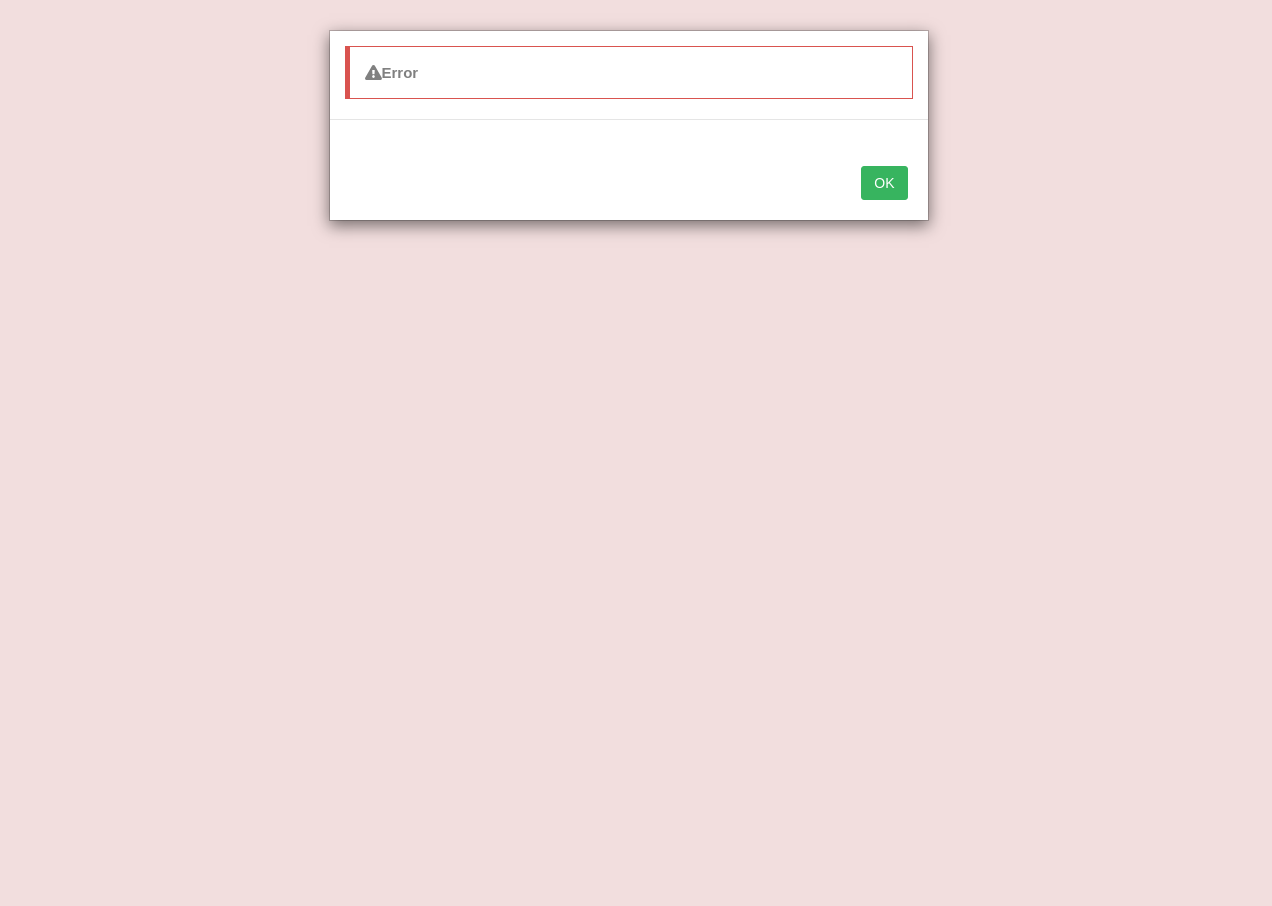 click on "OK" at bounding box center (884, 183) 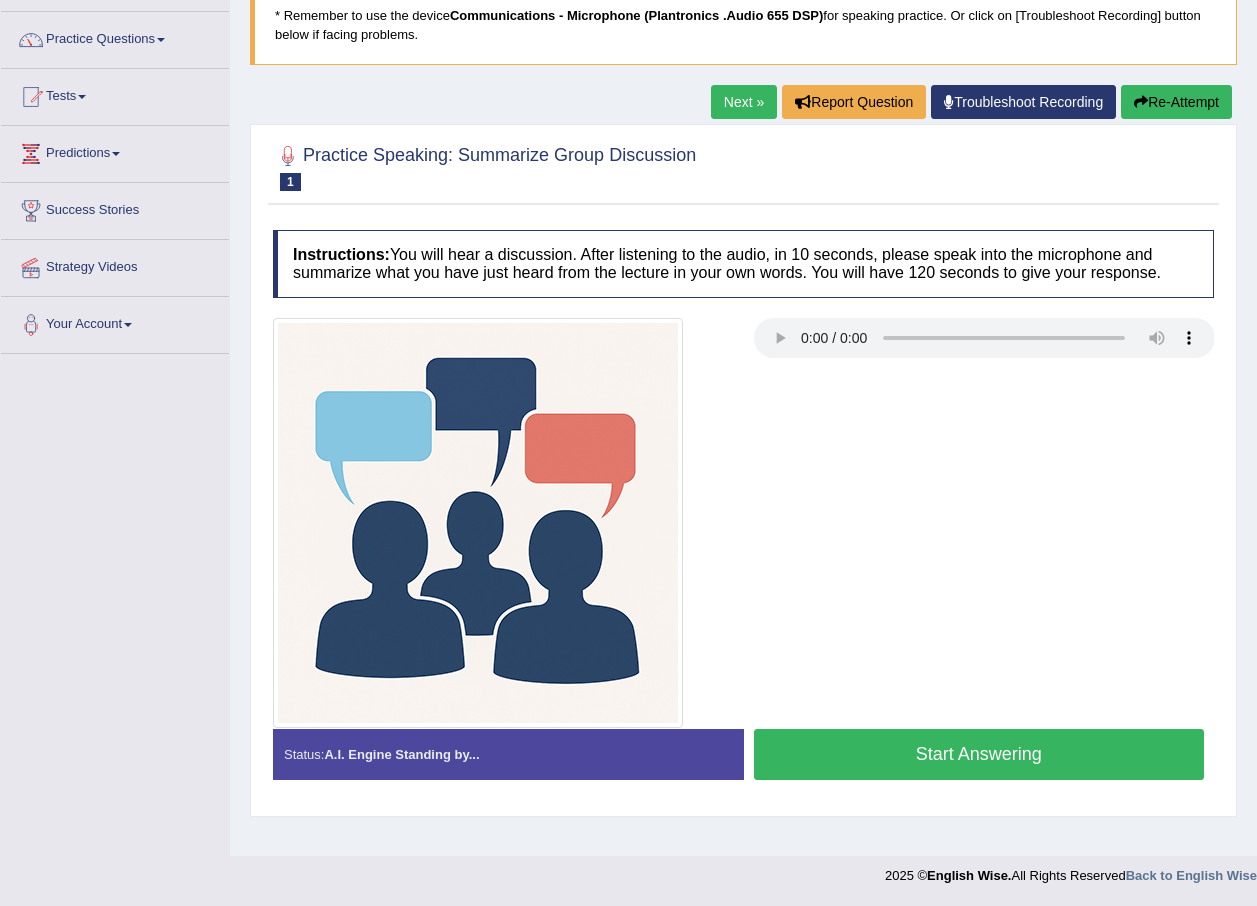 click on "Start Answering" at bounding box center [979, 754] 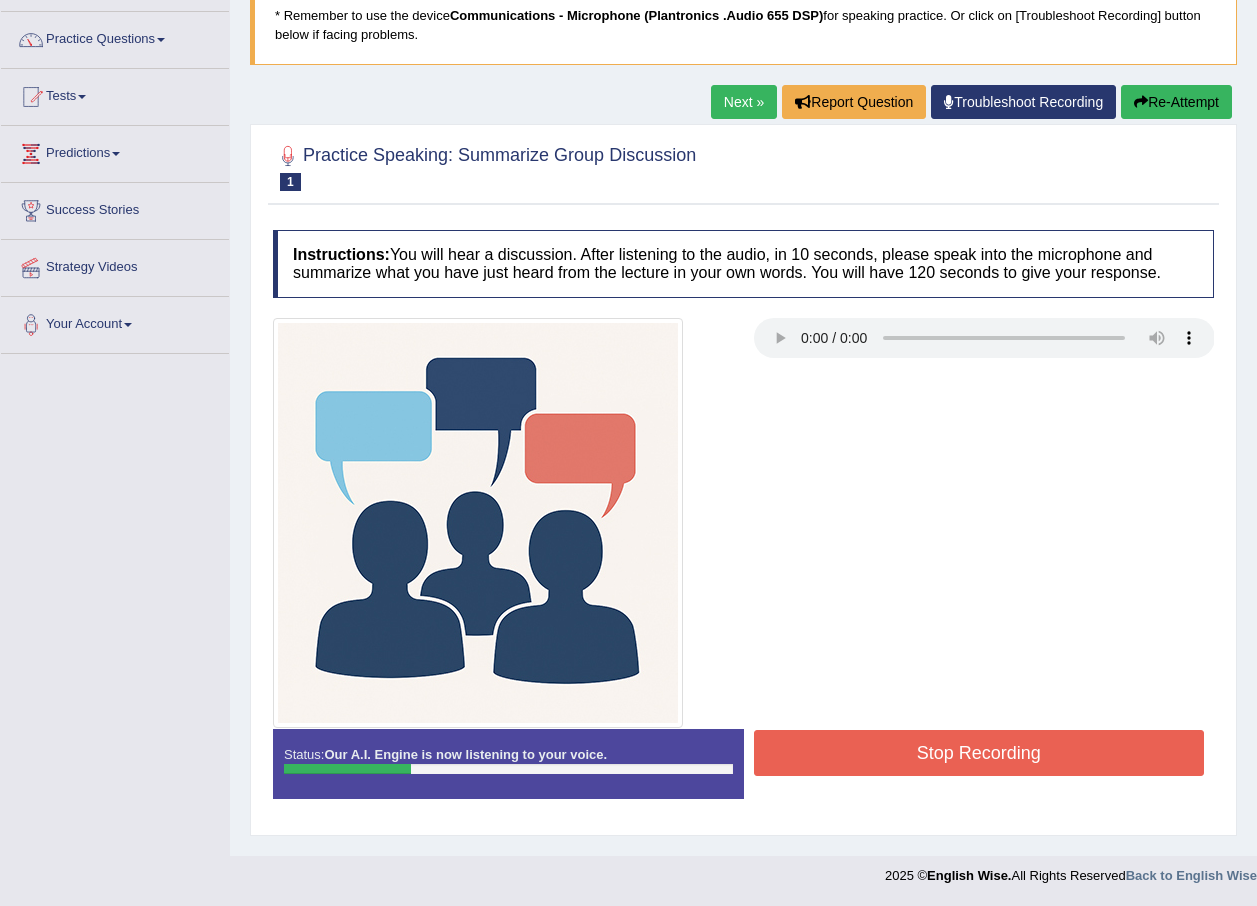 click on "Stop Recording" at bounding box center [979, 753] 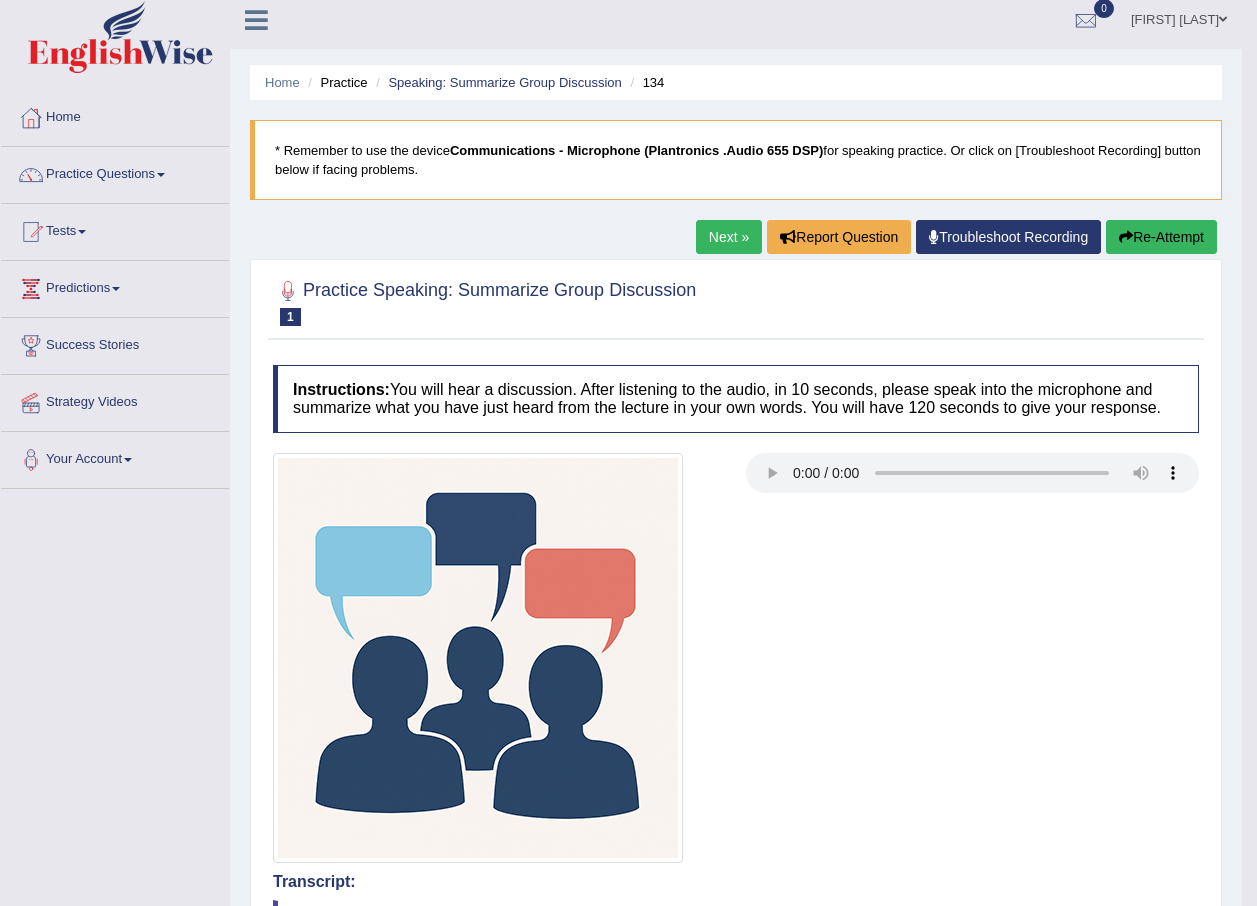 scroll, scrollTop: 0, scrollLeft: 0, axis: both 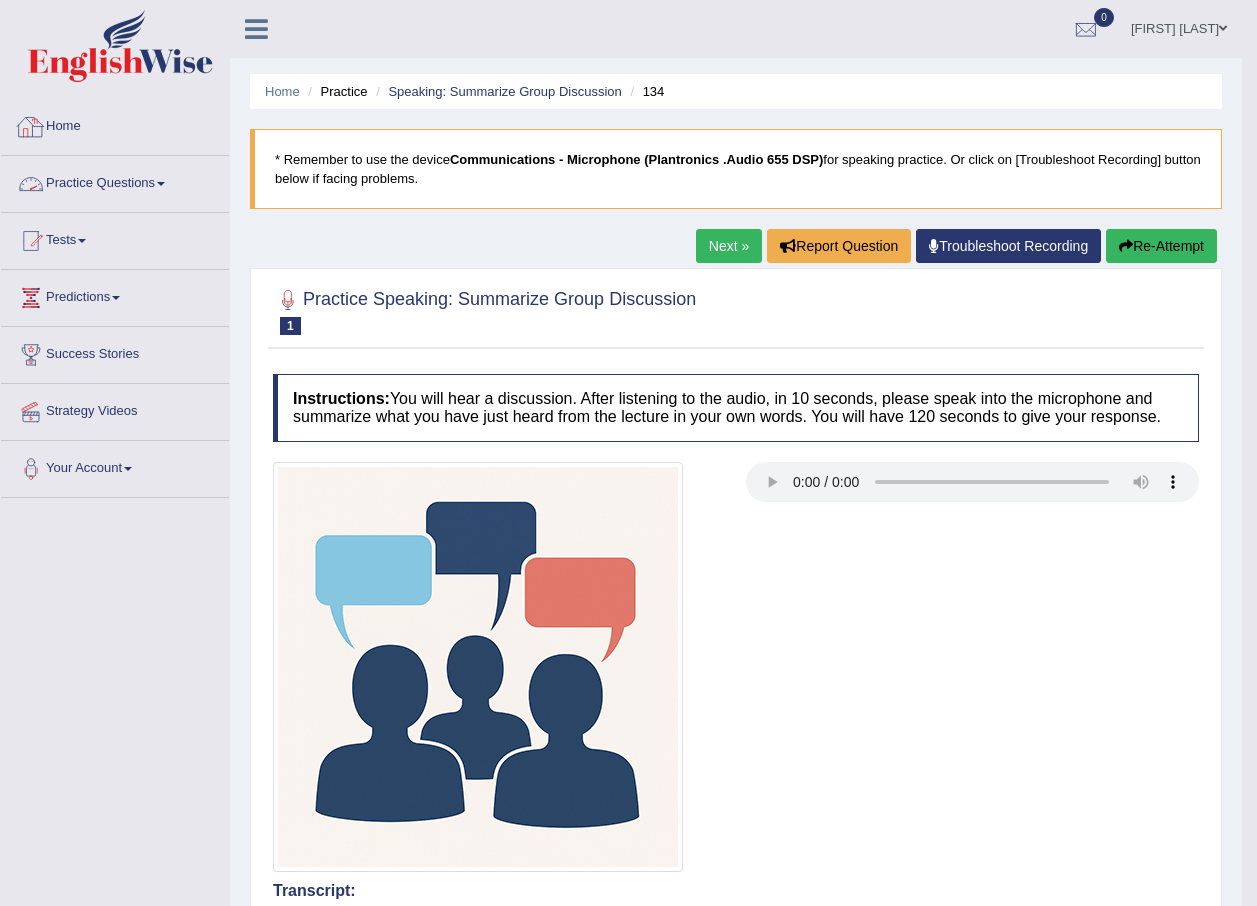 click on "Practice Questions" at bounding box center (115, 181) 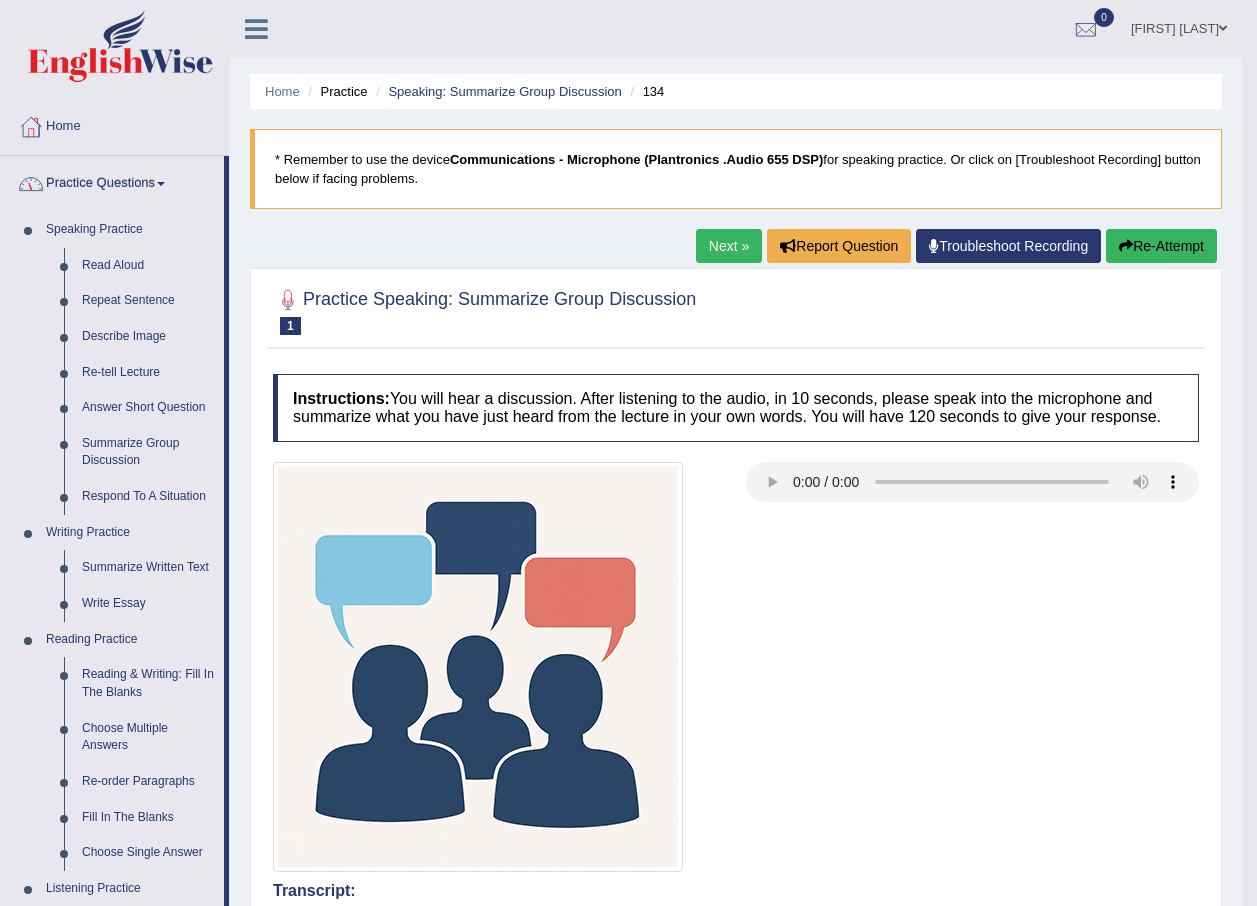 scroll, scrollTop: 100, scrollLeft: 0, axis: vertical 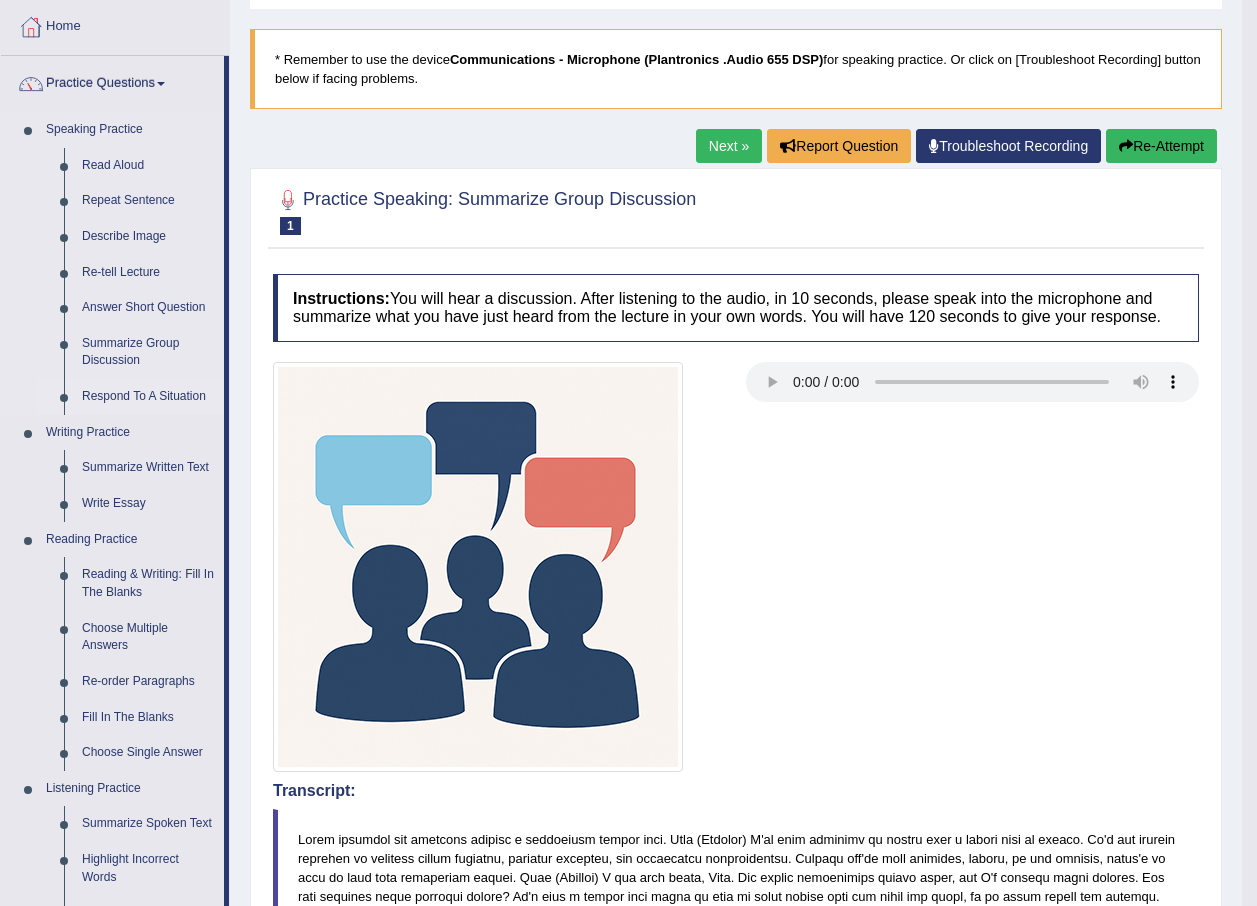 click on "Respond To A Situation" at bounding box center (148, 397) 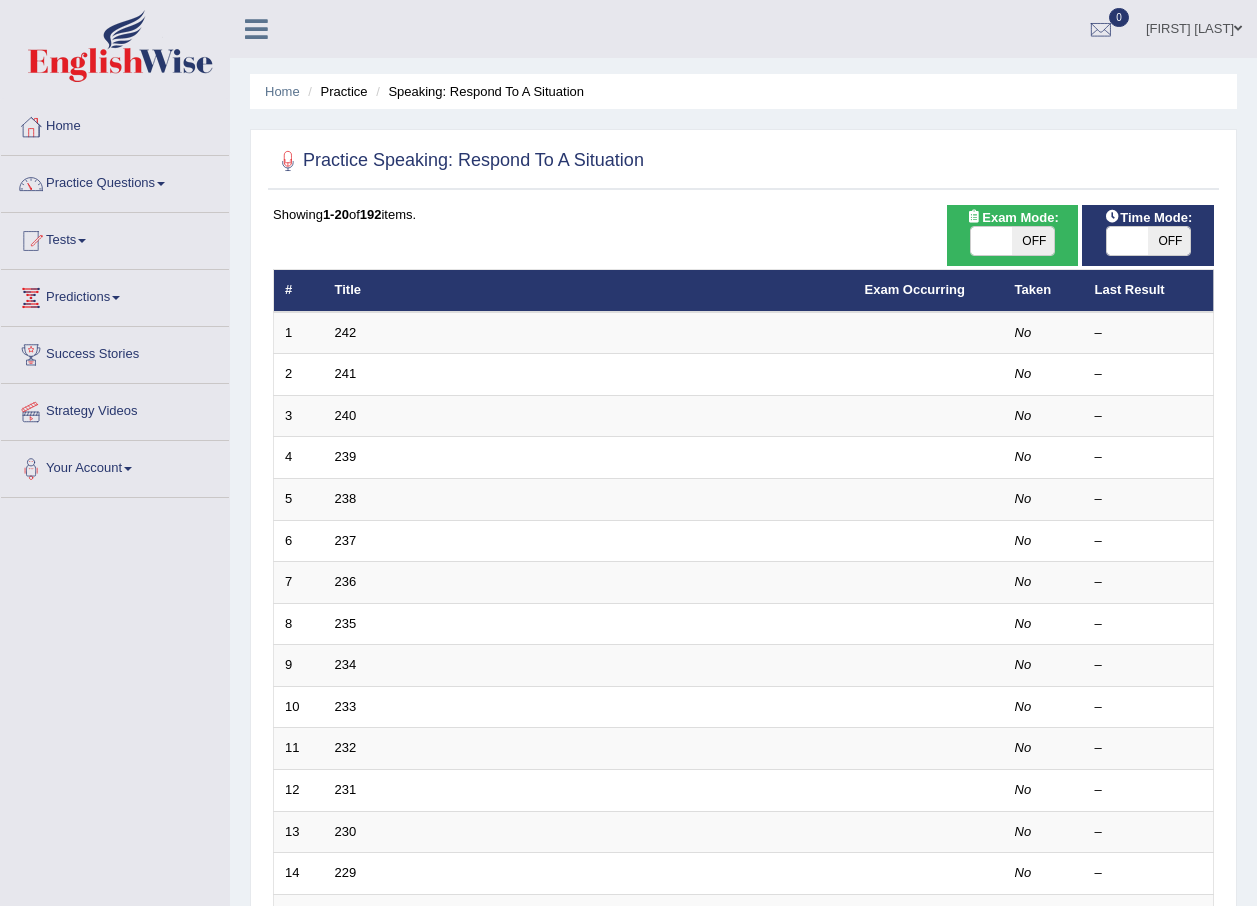 scroll, scrollTop: 0, scrollLeft: 0, axis: both 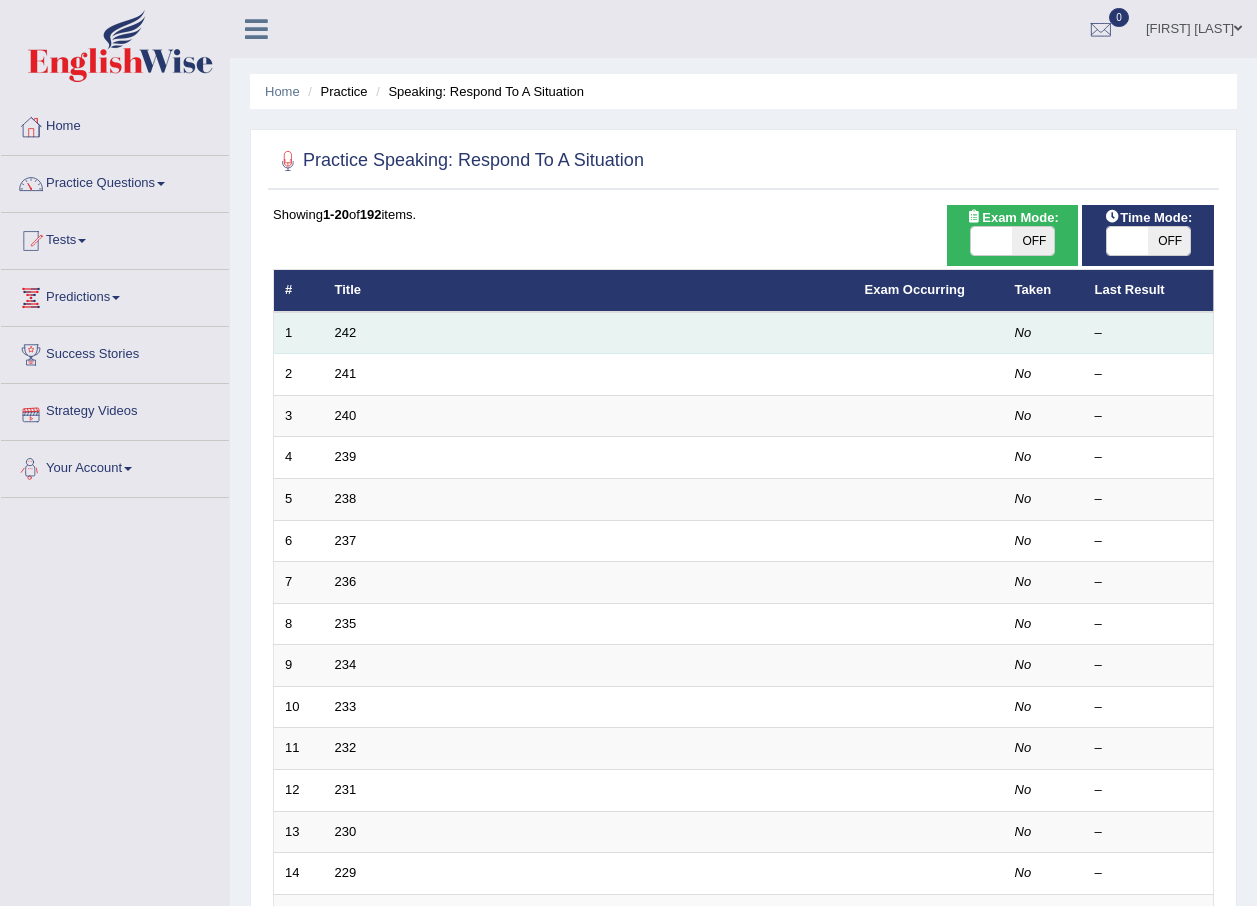 click on "242" at bounding box center [589, 333] 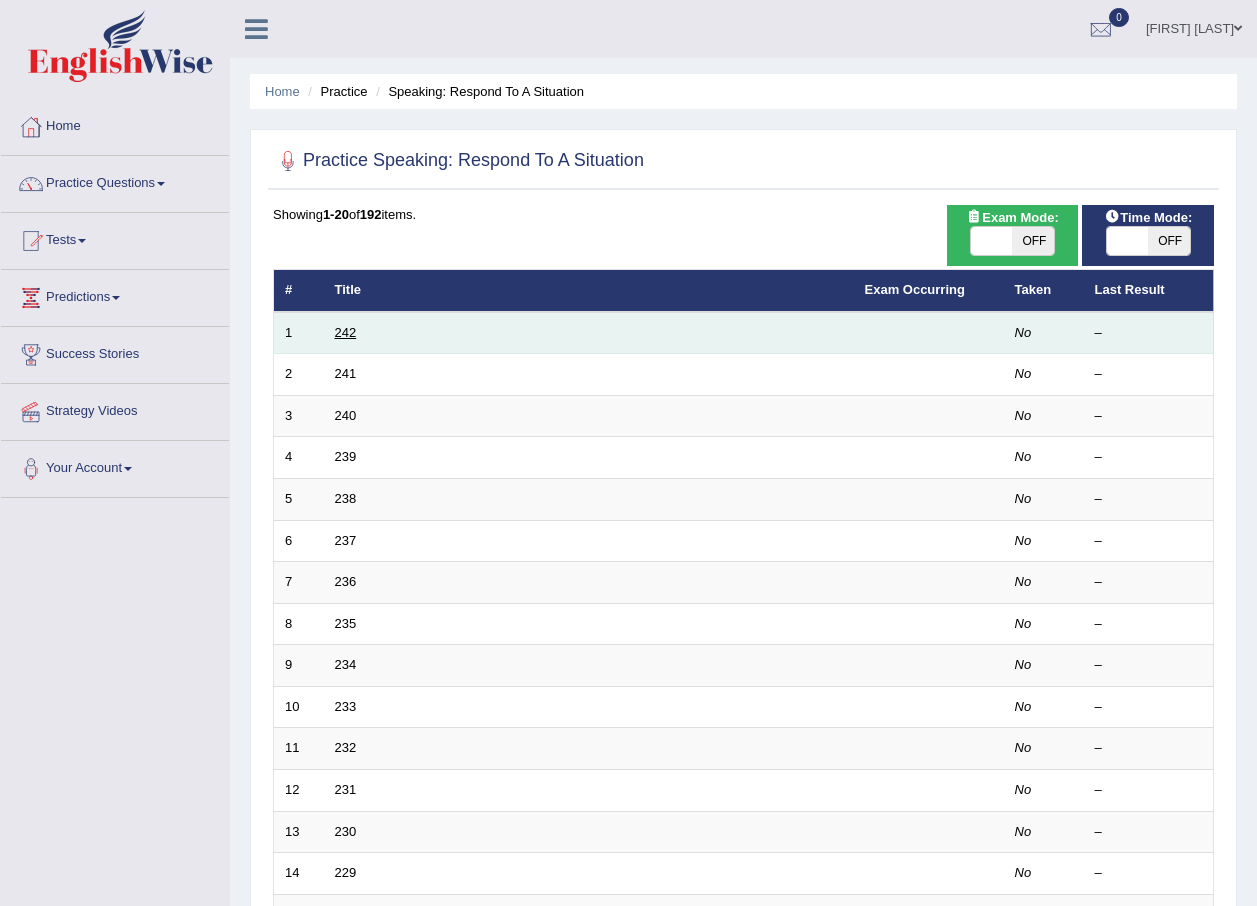 click on "242" at bounding box center [346, 332] 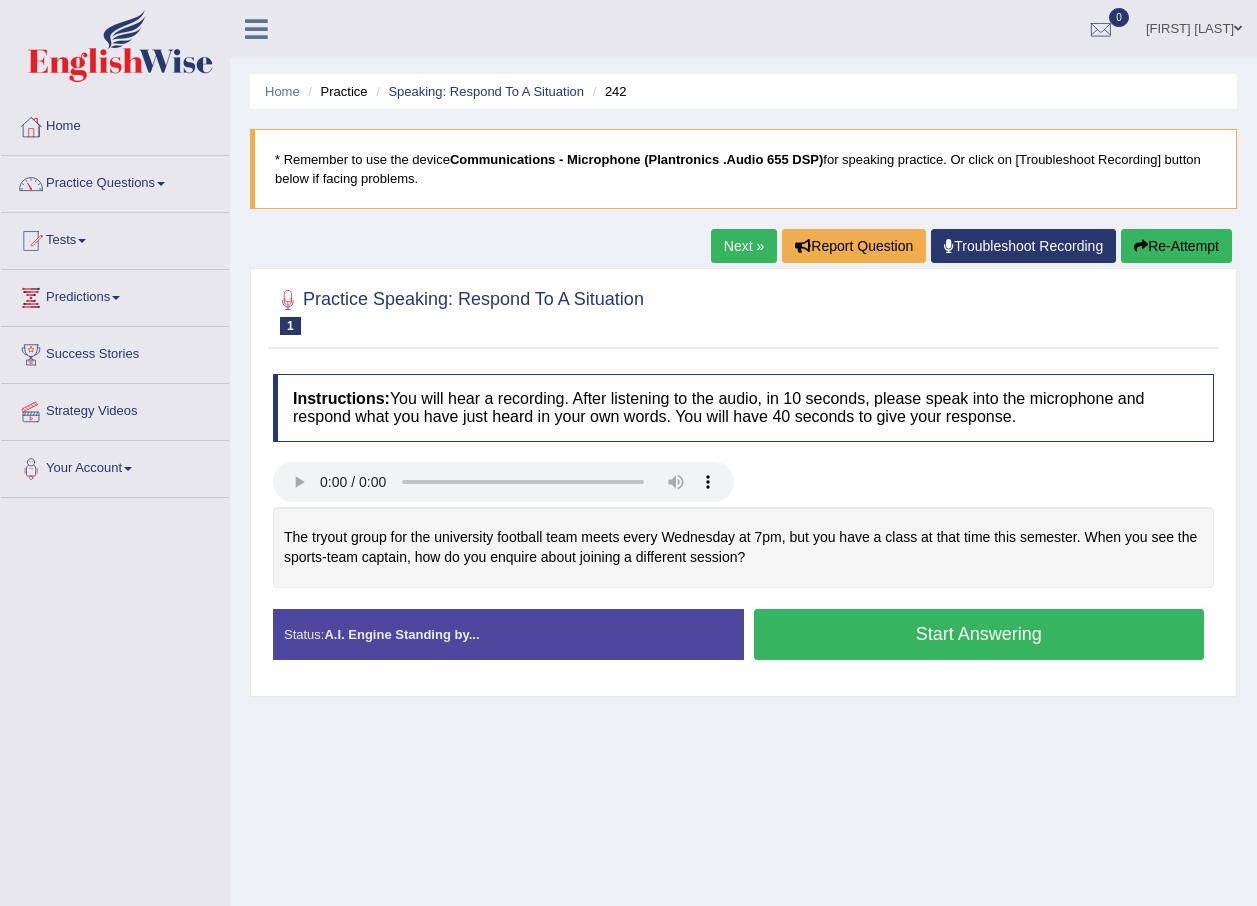 scroll, scrollTop: 0, scrollLeft: 0, axis: both 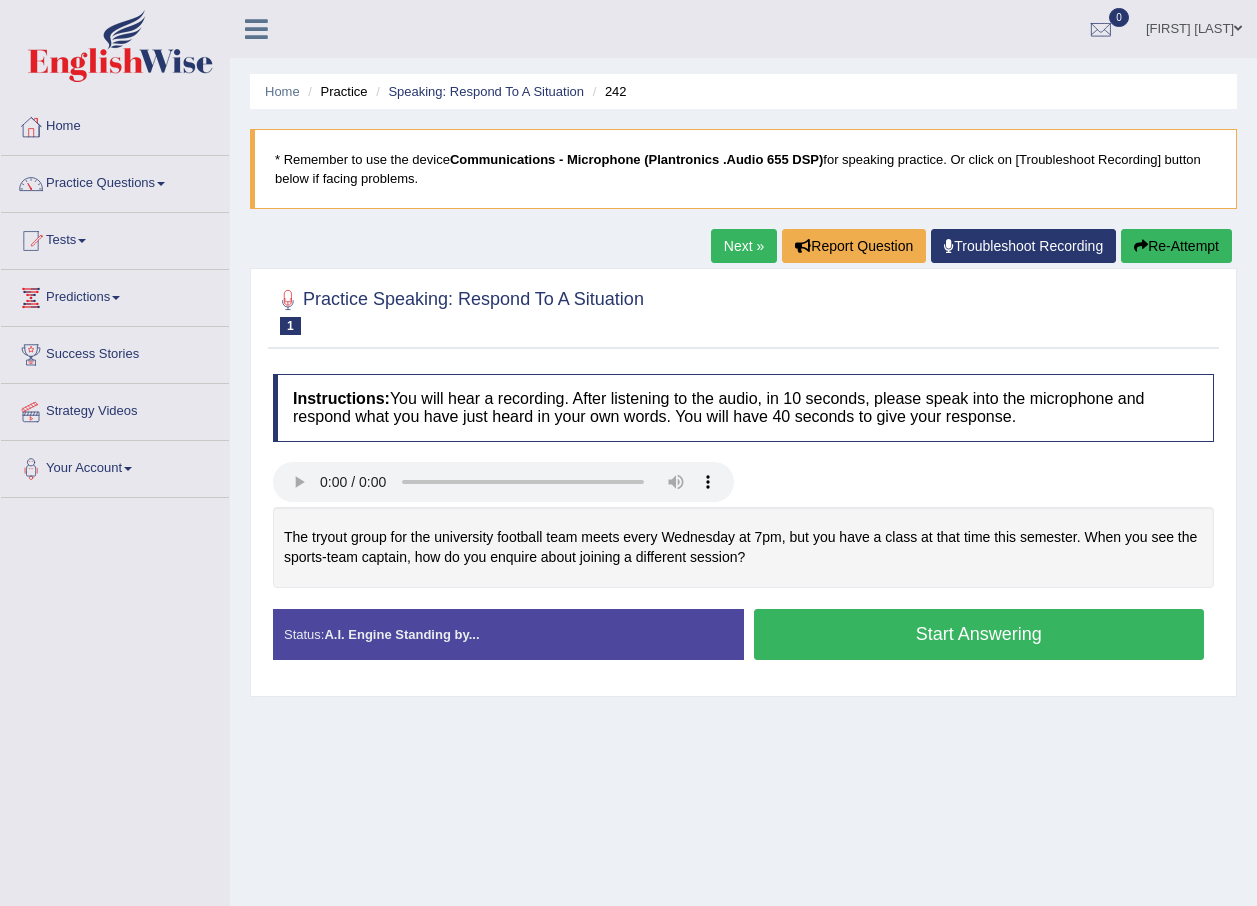 click on "Start Answering" at bounding box center (979, 634) 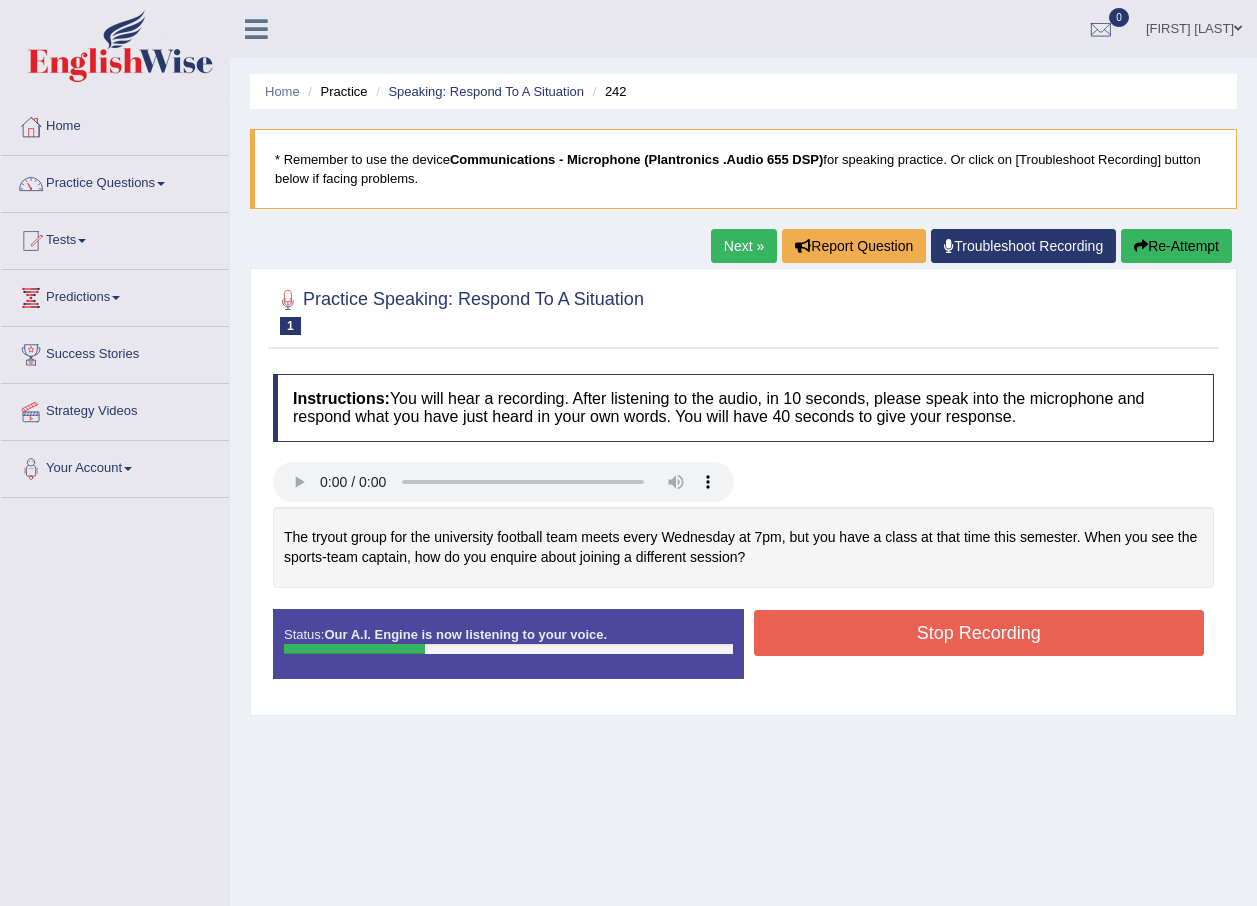click on "Stop Recording" at bounding box center [979, 633] 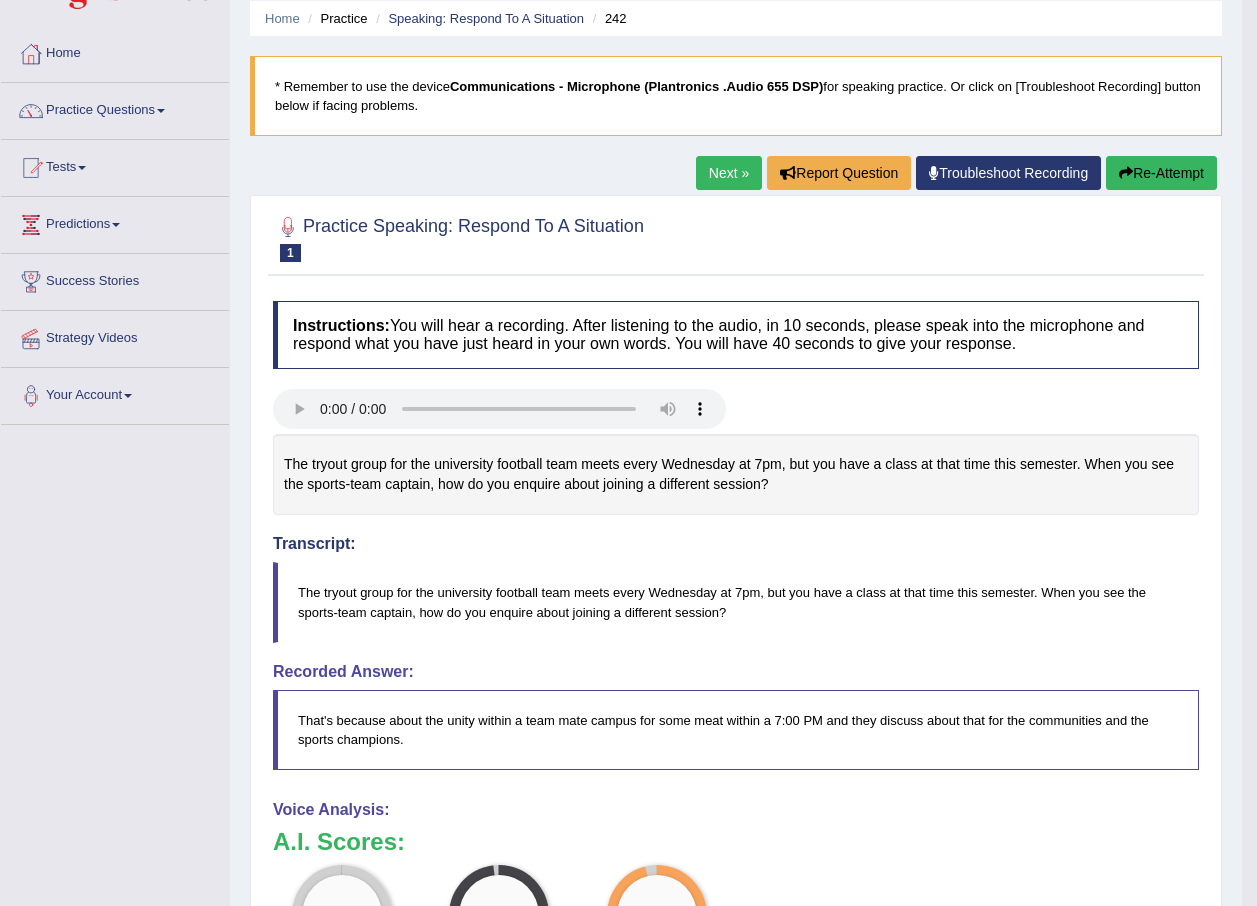 scroll, scrollTop: 0, scrollLeft: 0, axis: both 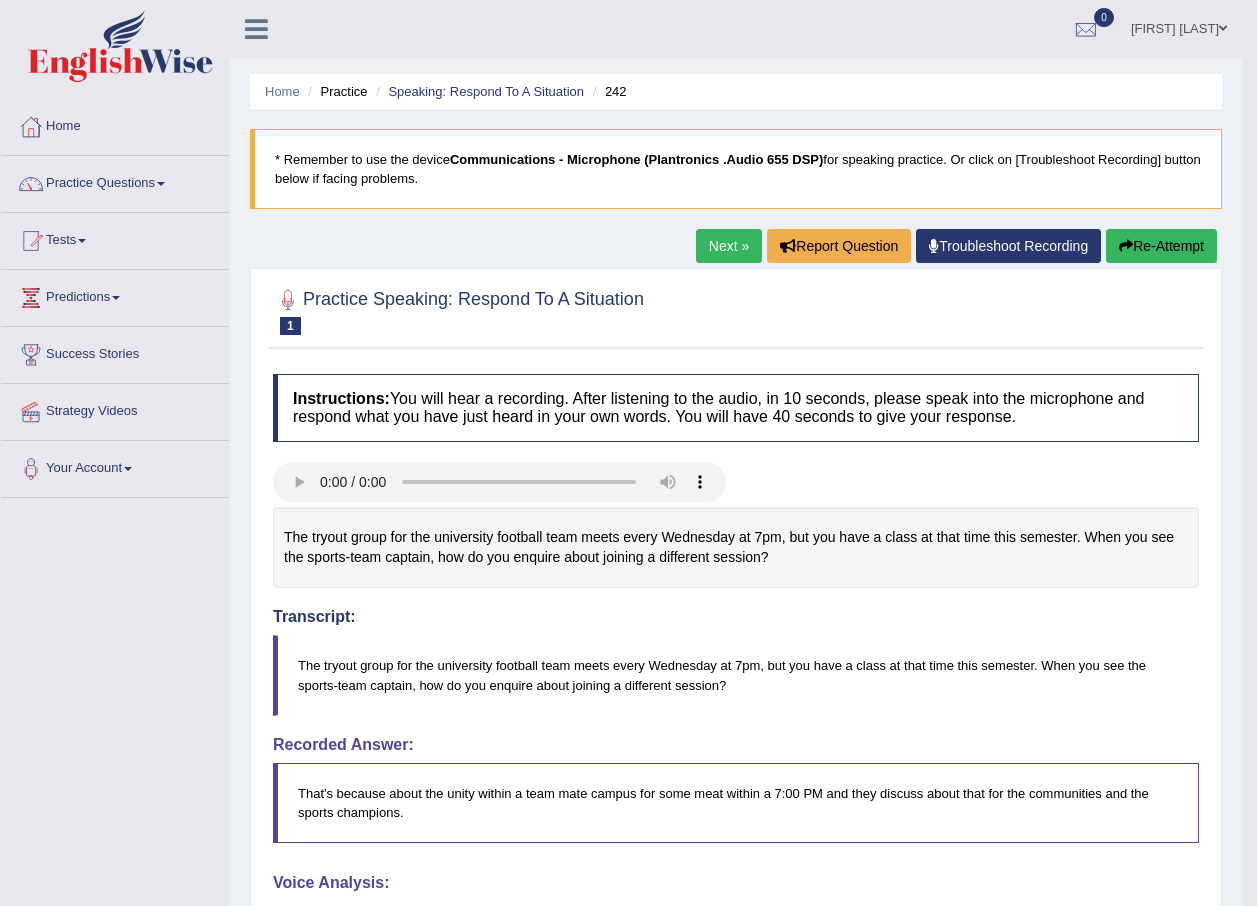 click on "Next »" at bounding box center (729, 246) 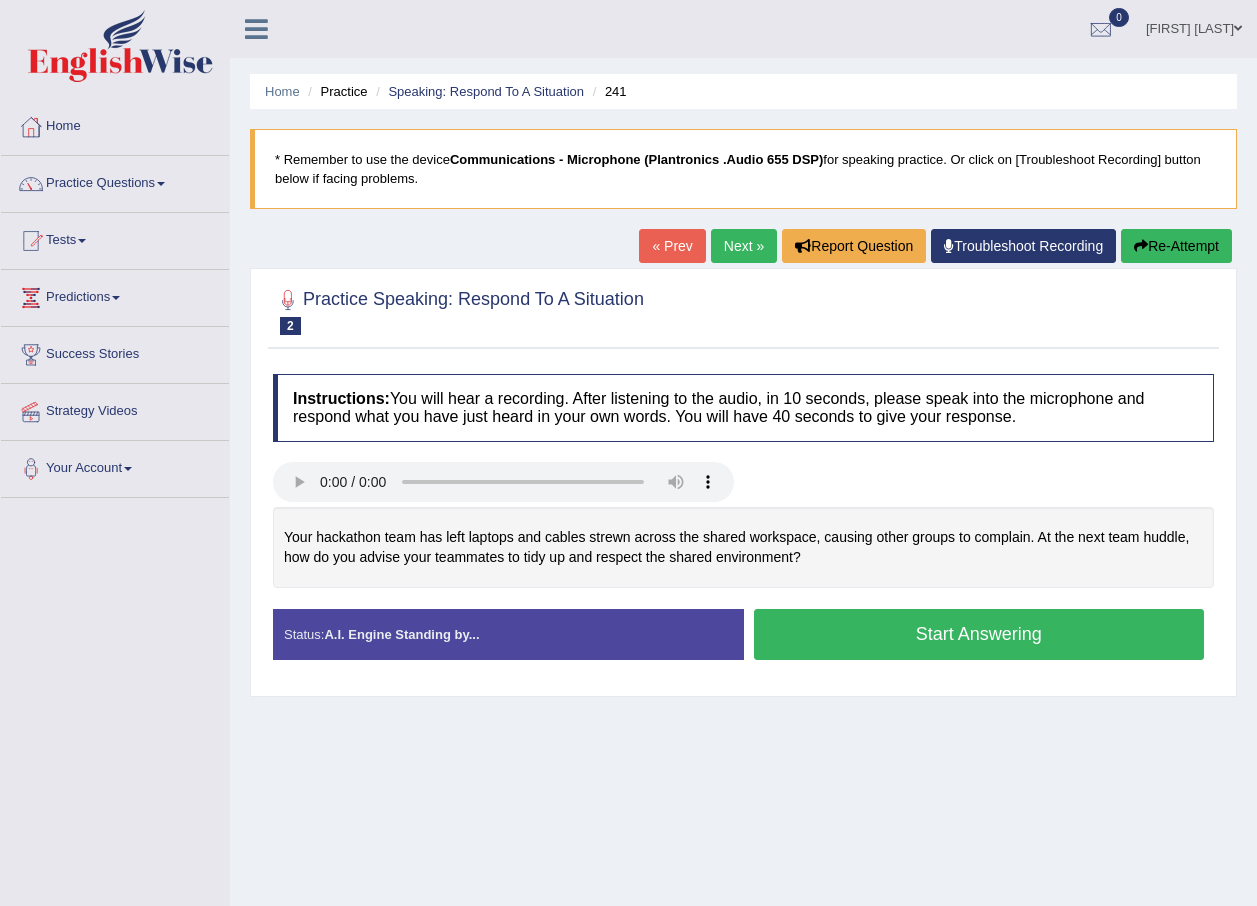 scroll, scrollTop: 0, scrollLeft: 0, axis: both 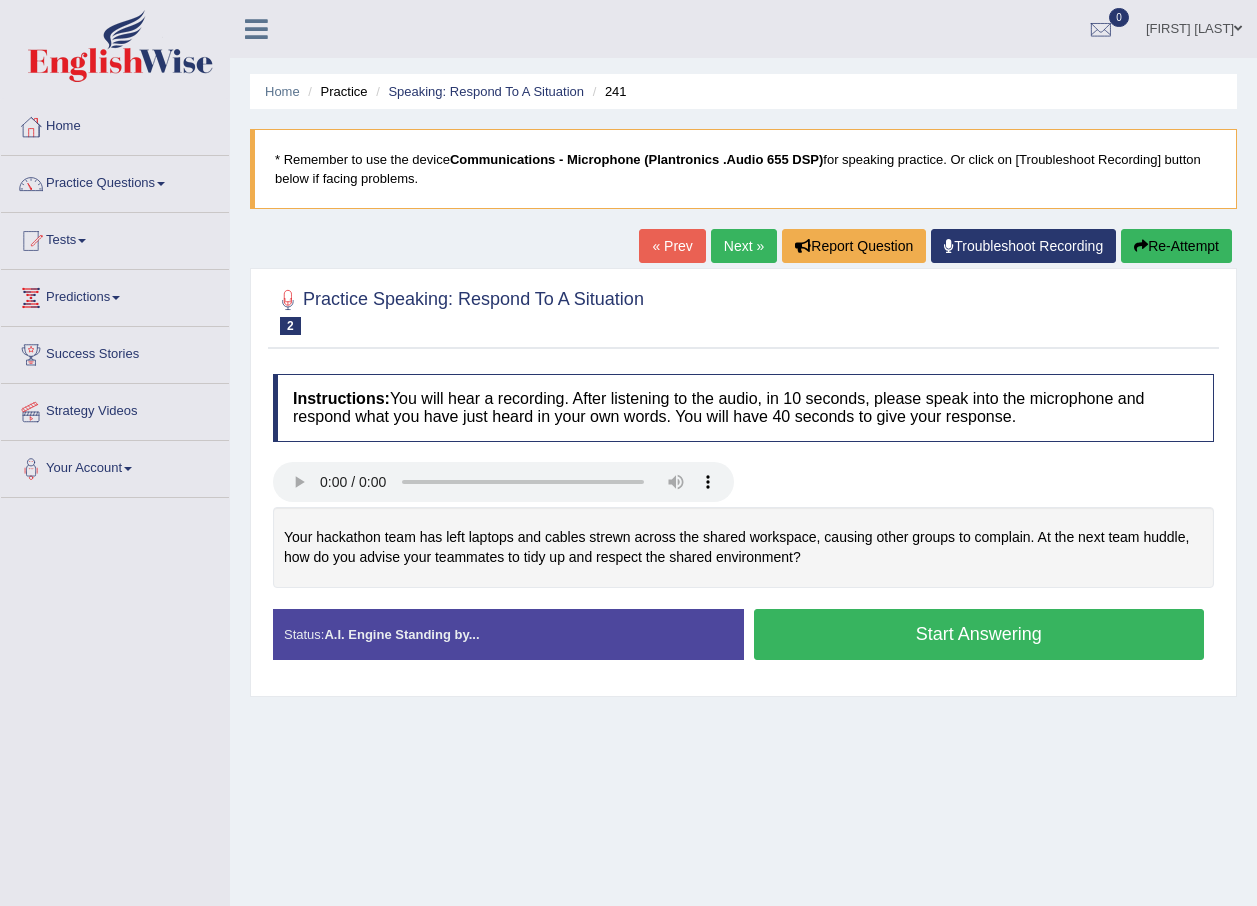 click on "Start Answering" at bounding box center [979, 634] 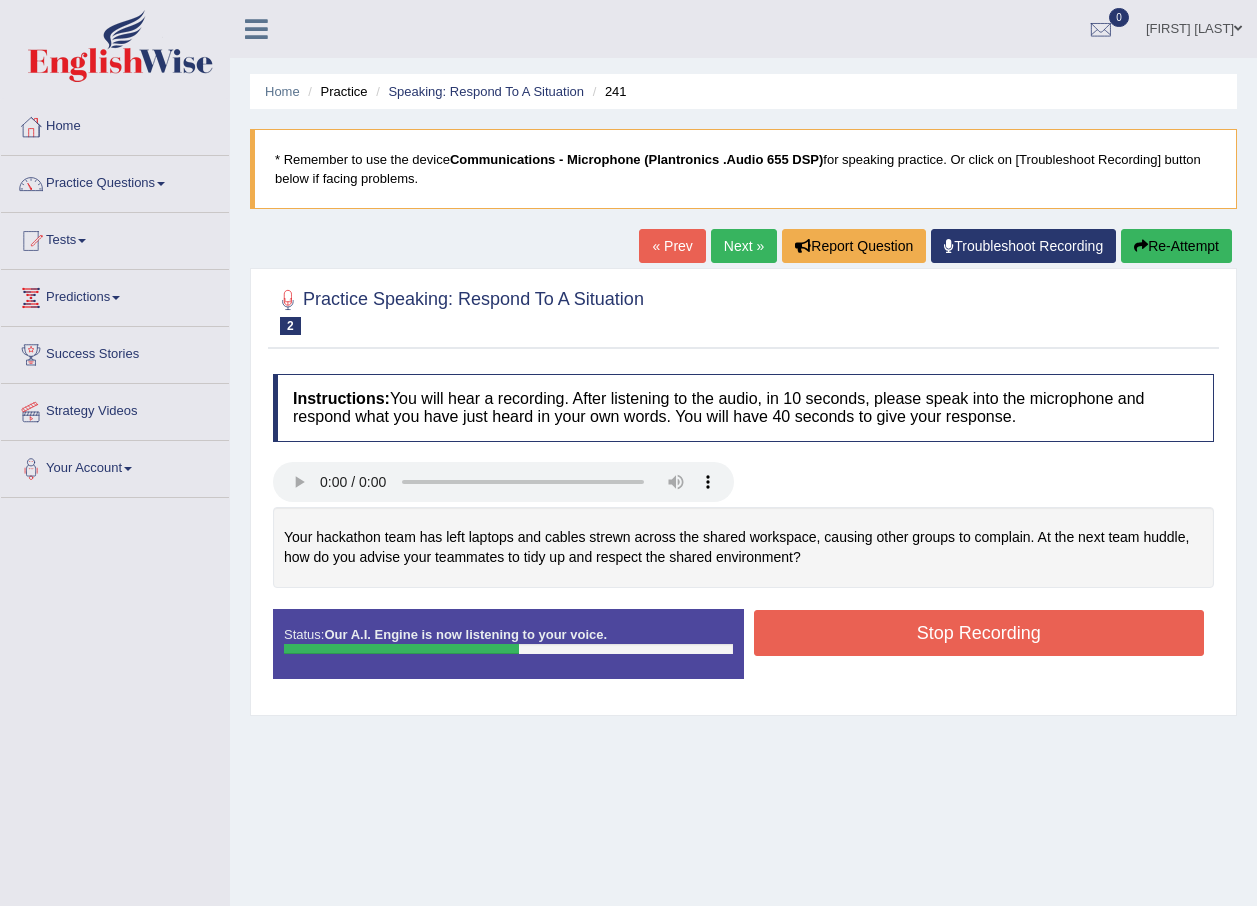 click on "Stop Recording" at bounding box center (979, 633) 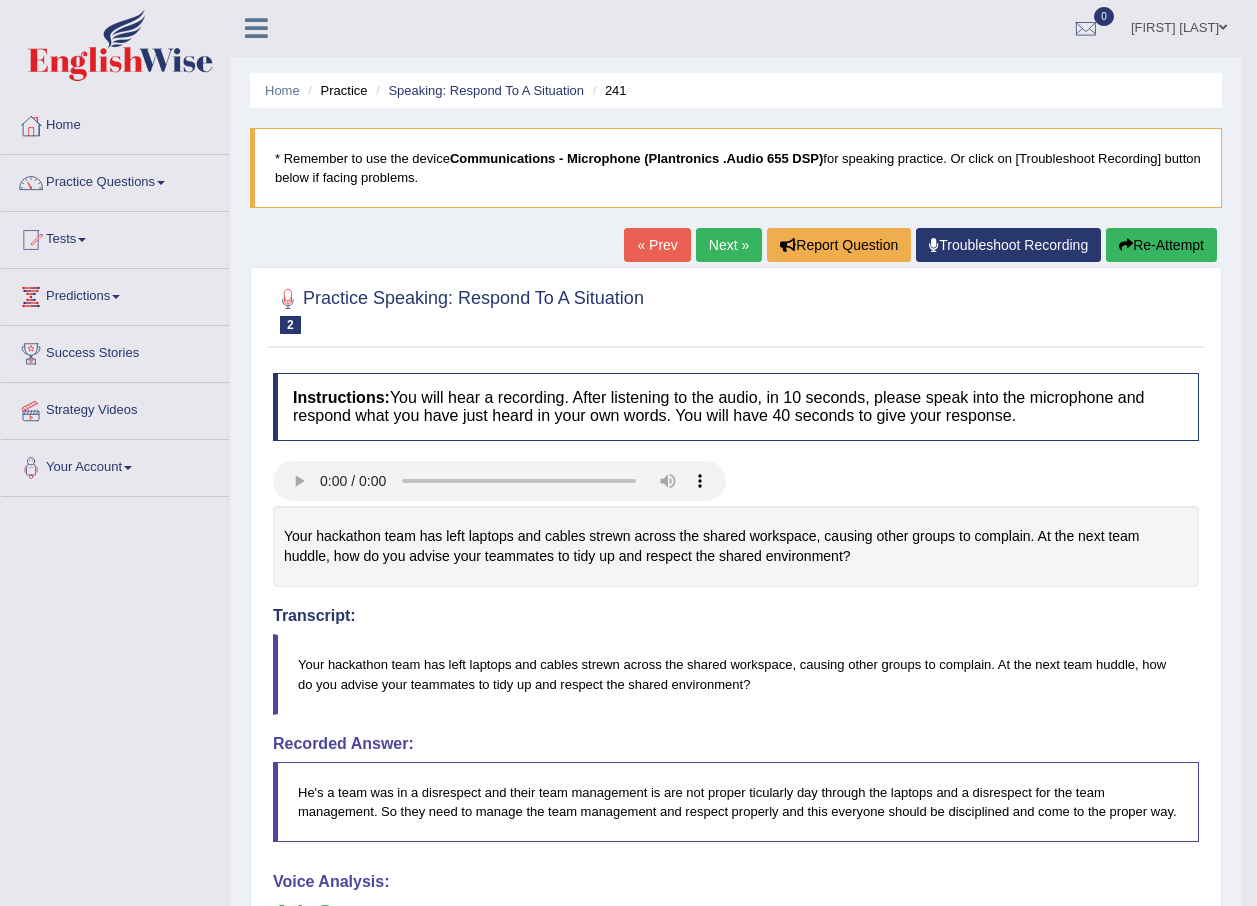 scroll, scrollTop: 0, scrollLeft: 0, axis: both 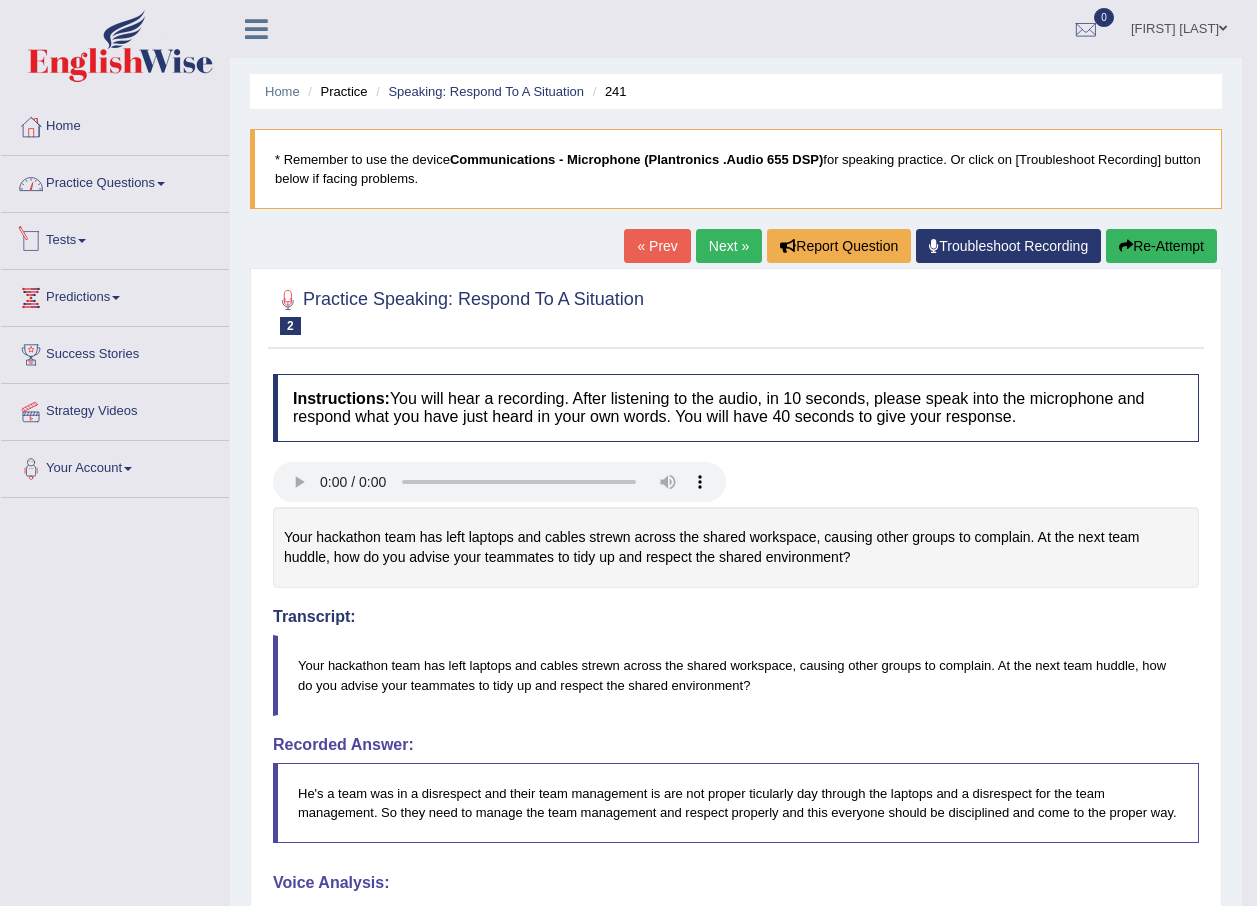 click on "Practice Questions" at bounding box center [115, 181] 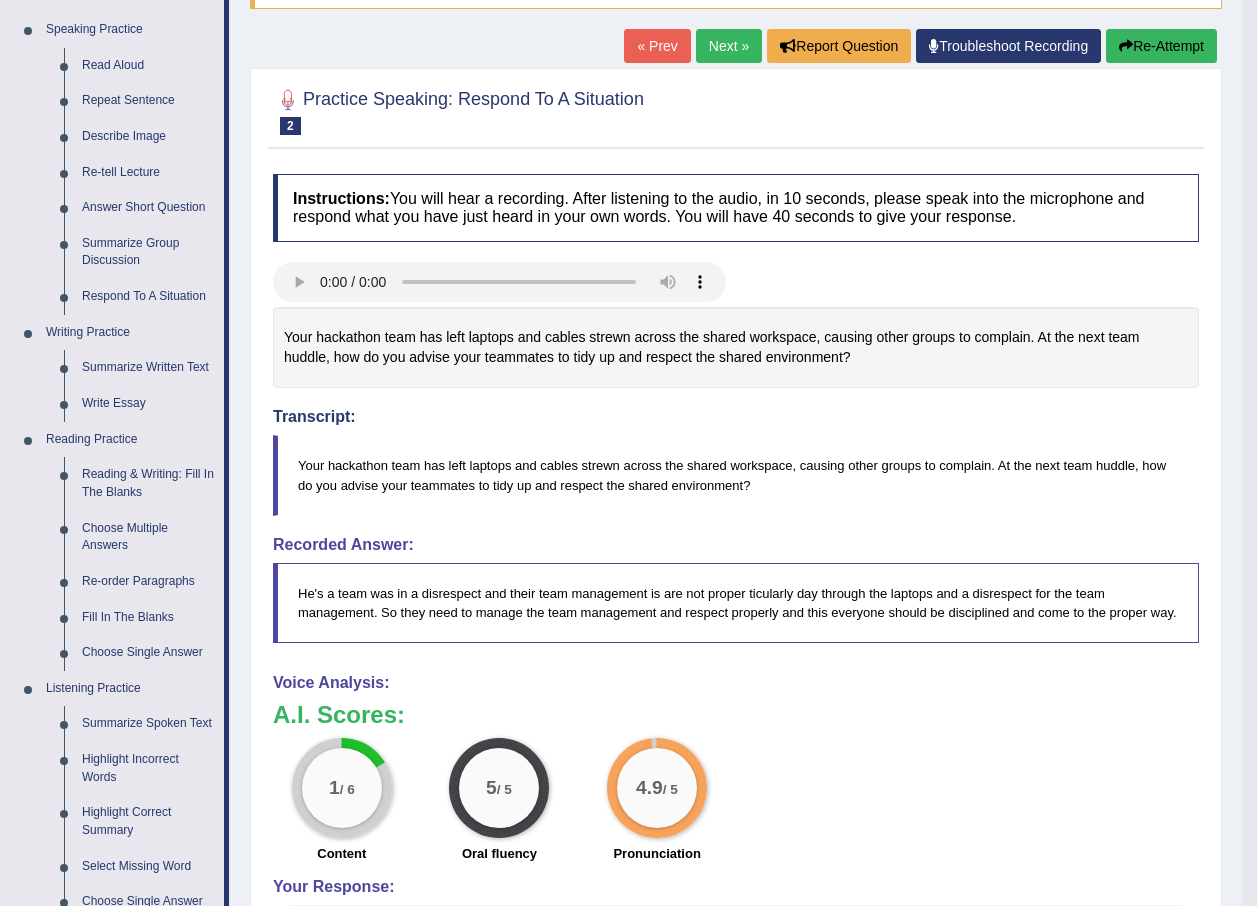 scroll, scrollTop: 0, scrollLeft: 0, axis: both 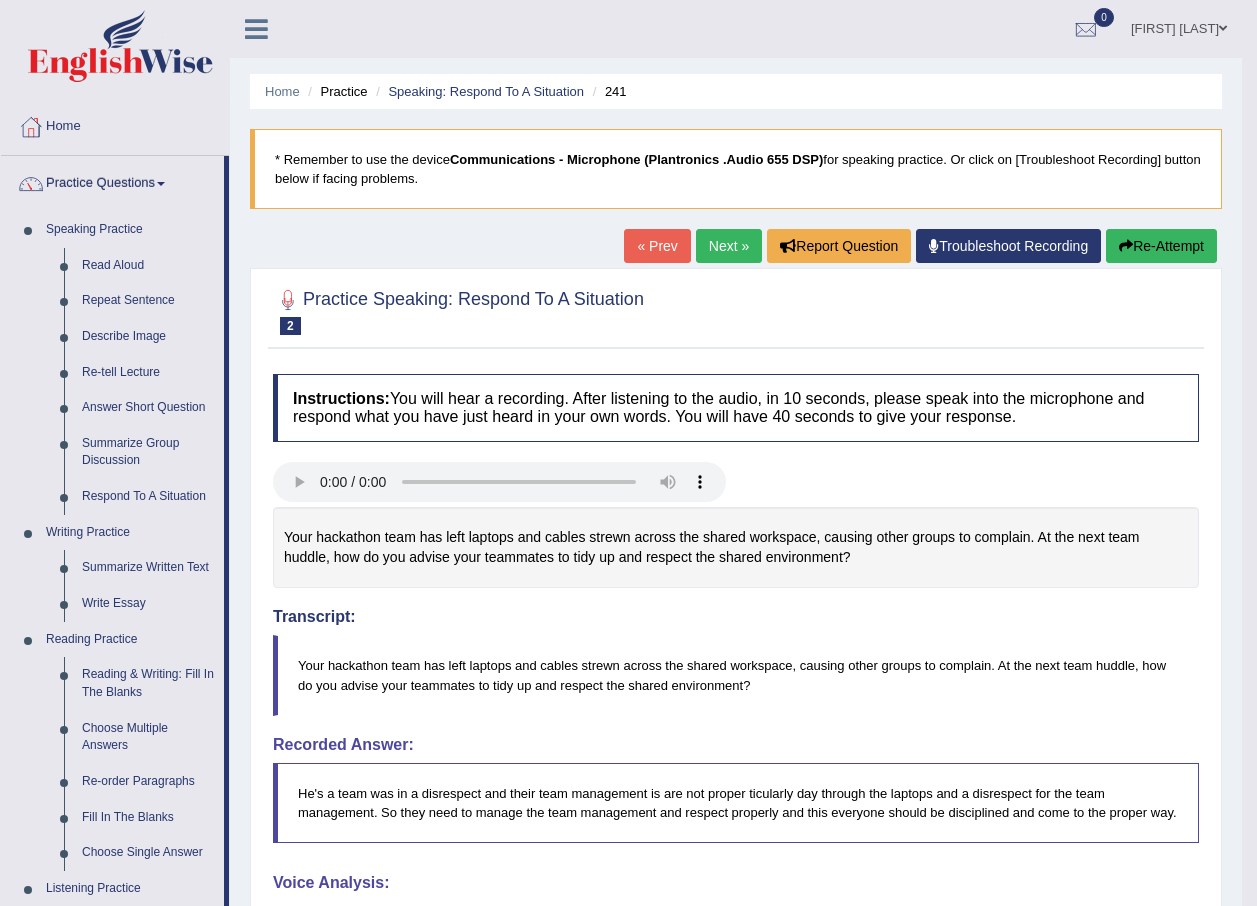 click on "Next »" at bounding box center (729, 246) 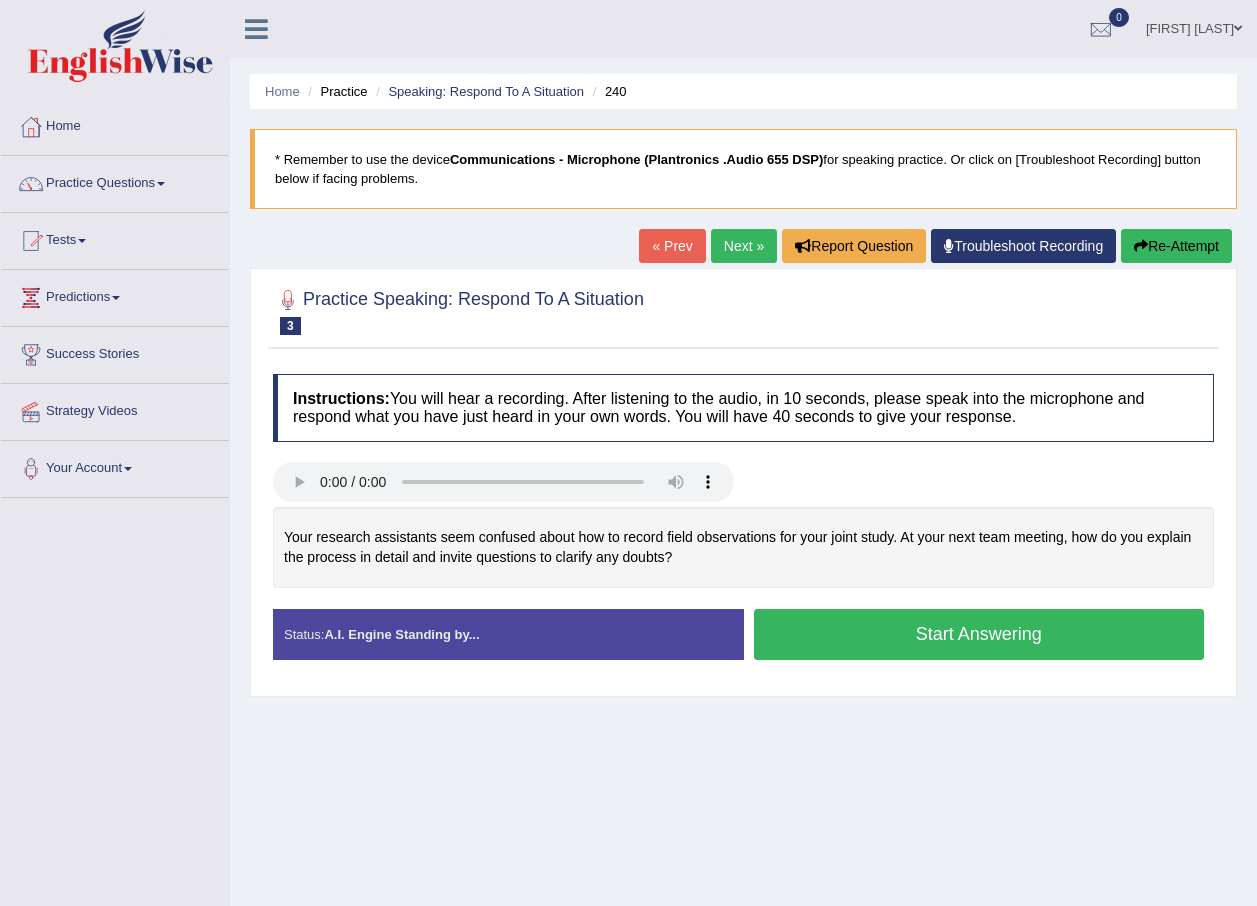 scroll, scrollTop: 0, scrollLeft: 0, axis: both 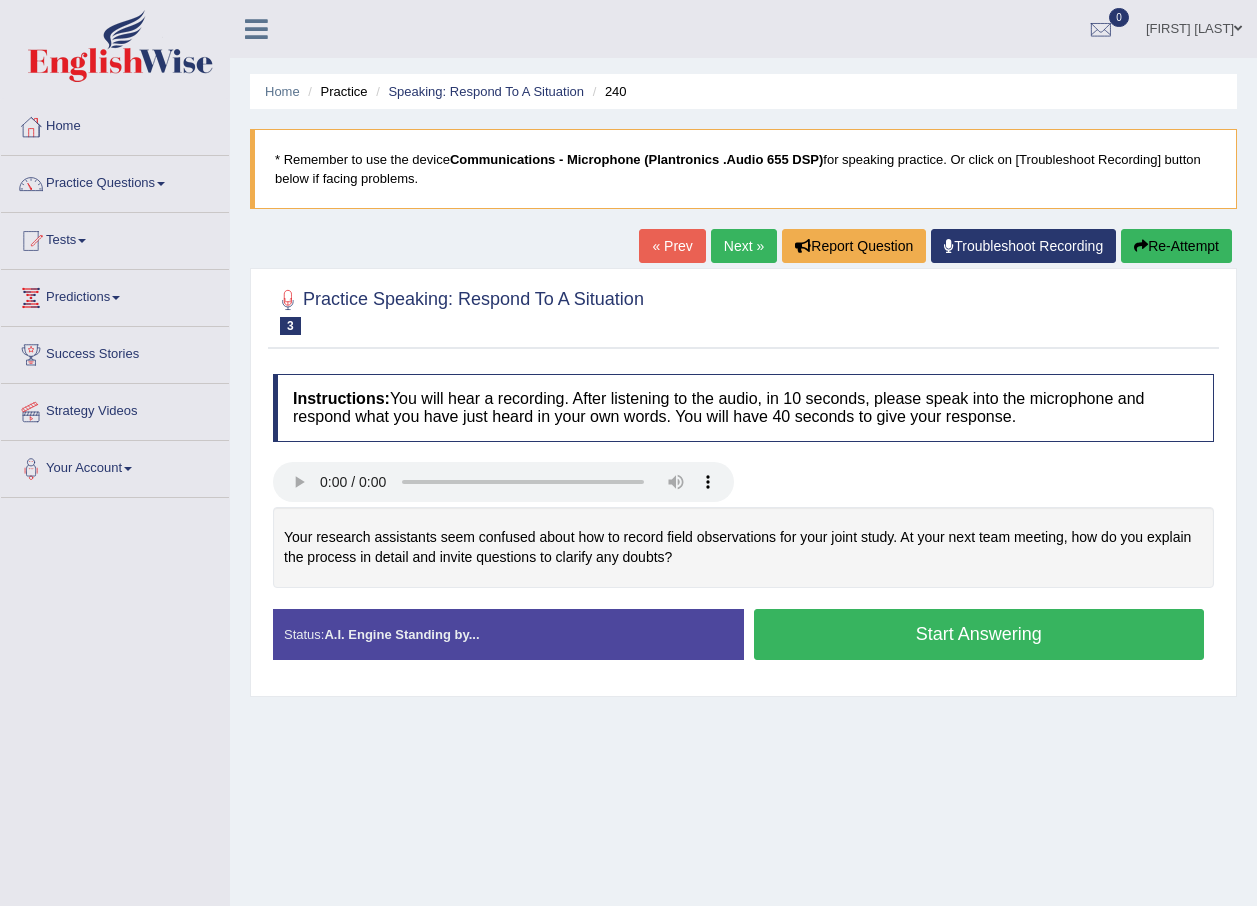click on "Start Answering" at bounding box center (979, 634) 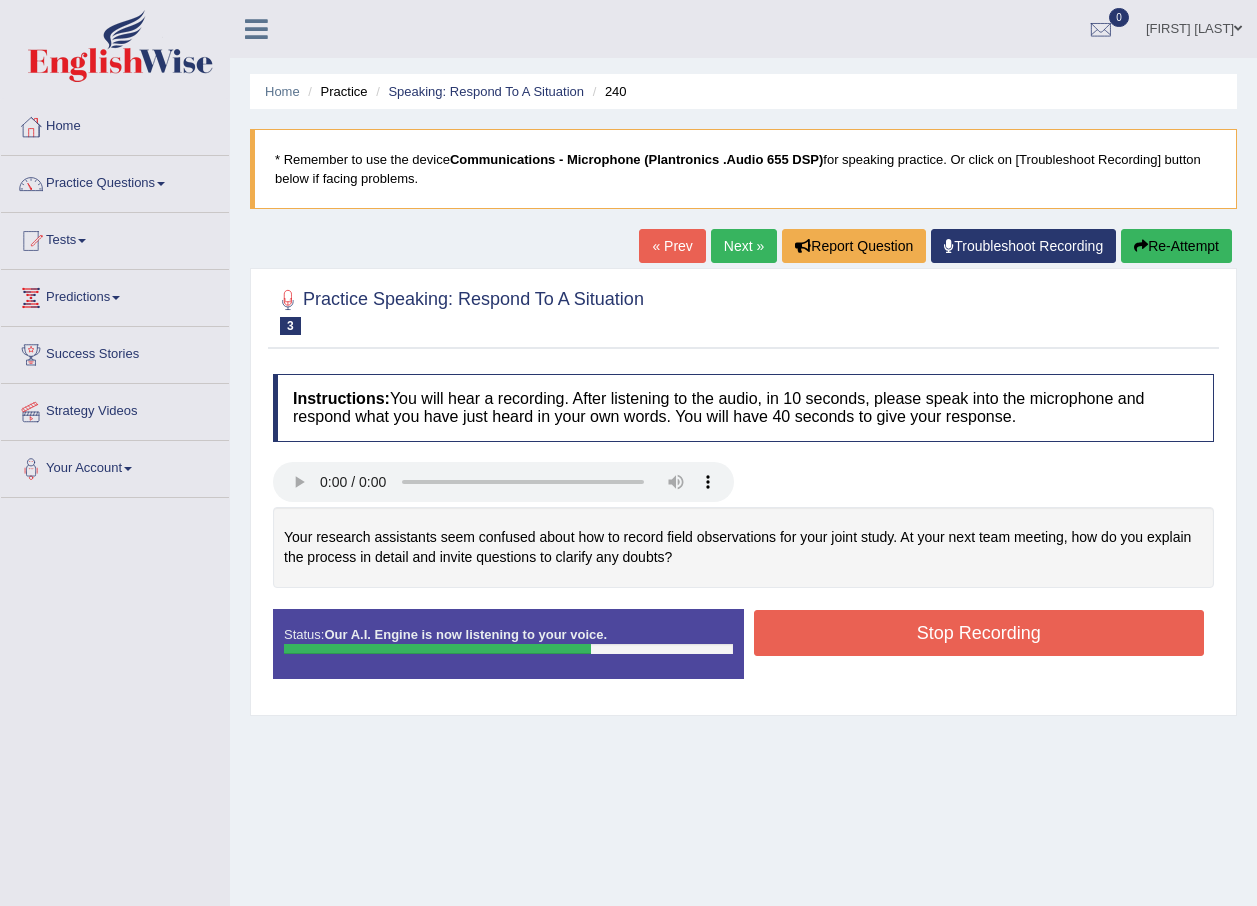 click on "Stop Recording" at bounding box center [979, 633] 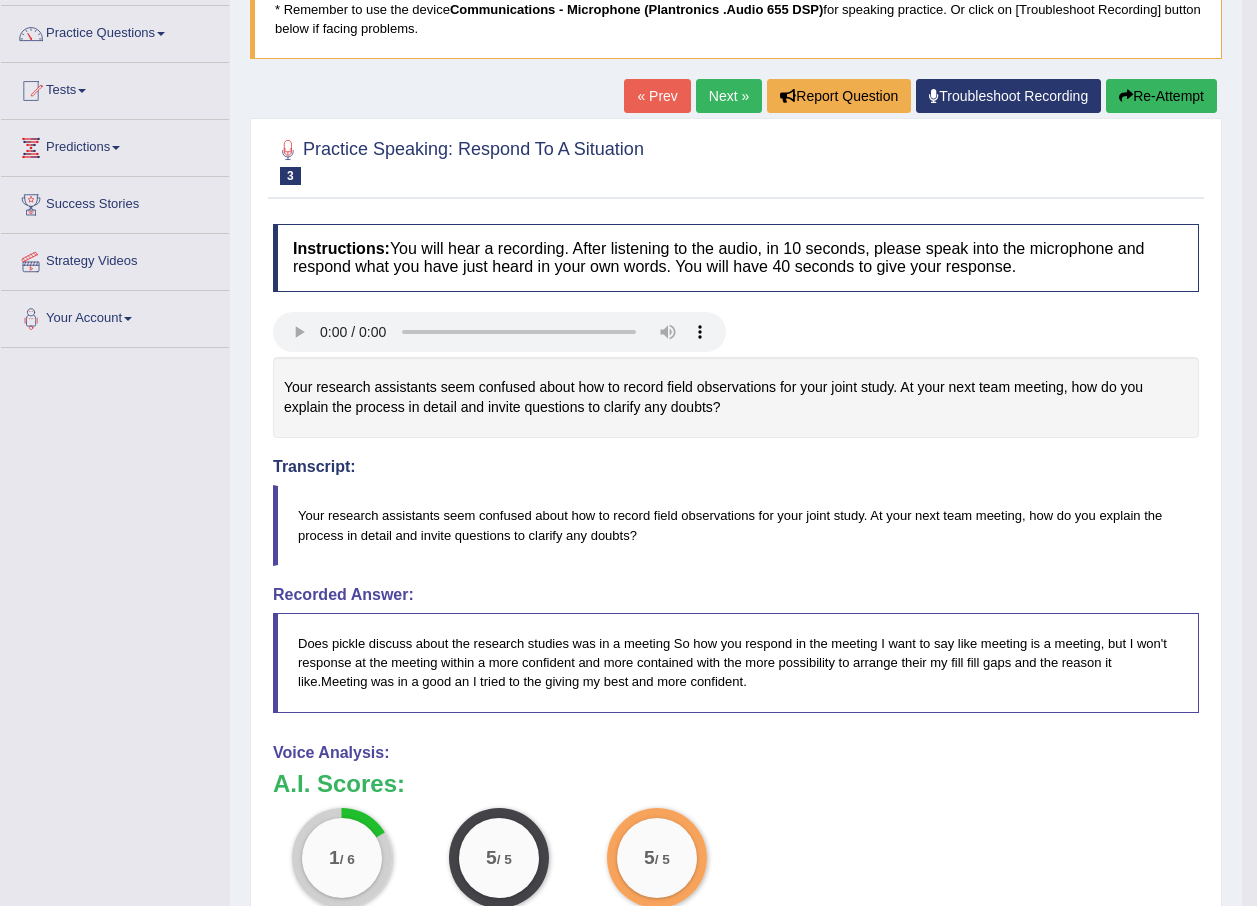 scroll, scrollTop: 0, scrollLeft: 0, axis: both 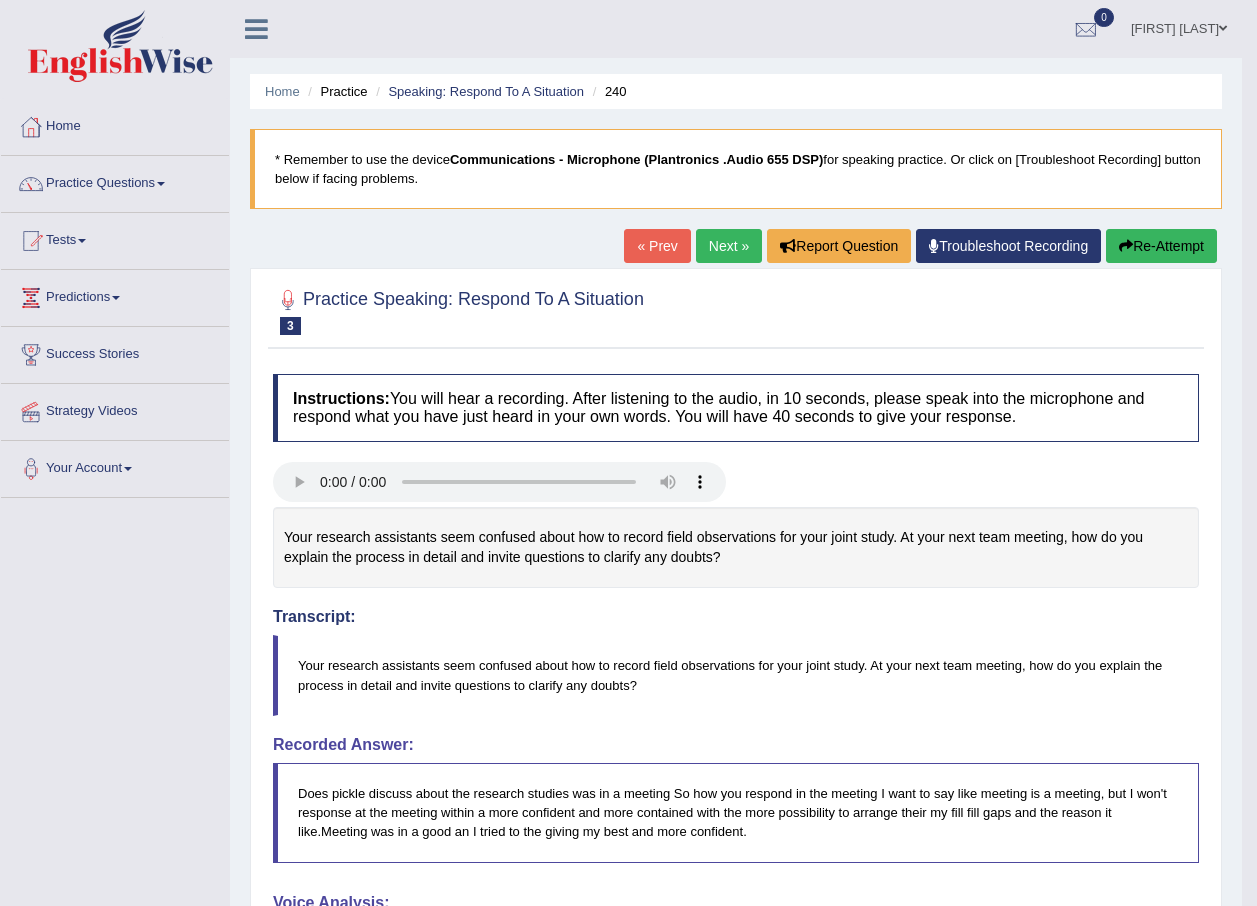 click on "Next »" at bounding box center (729, 246) 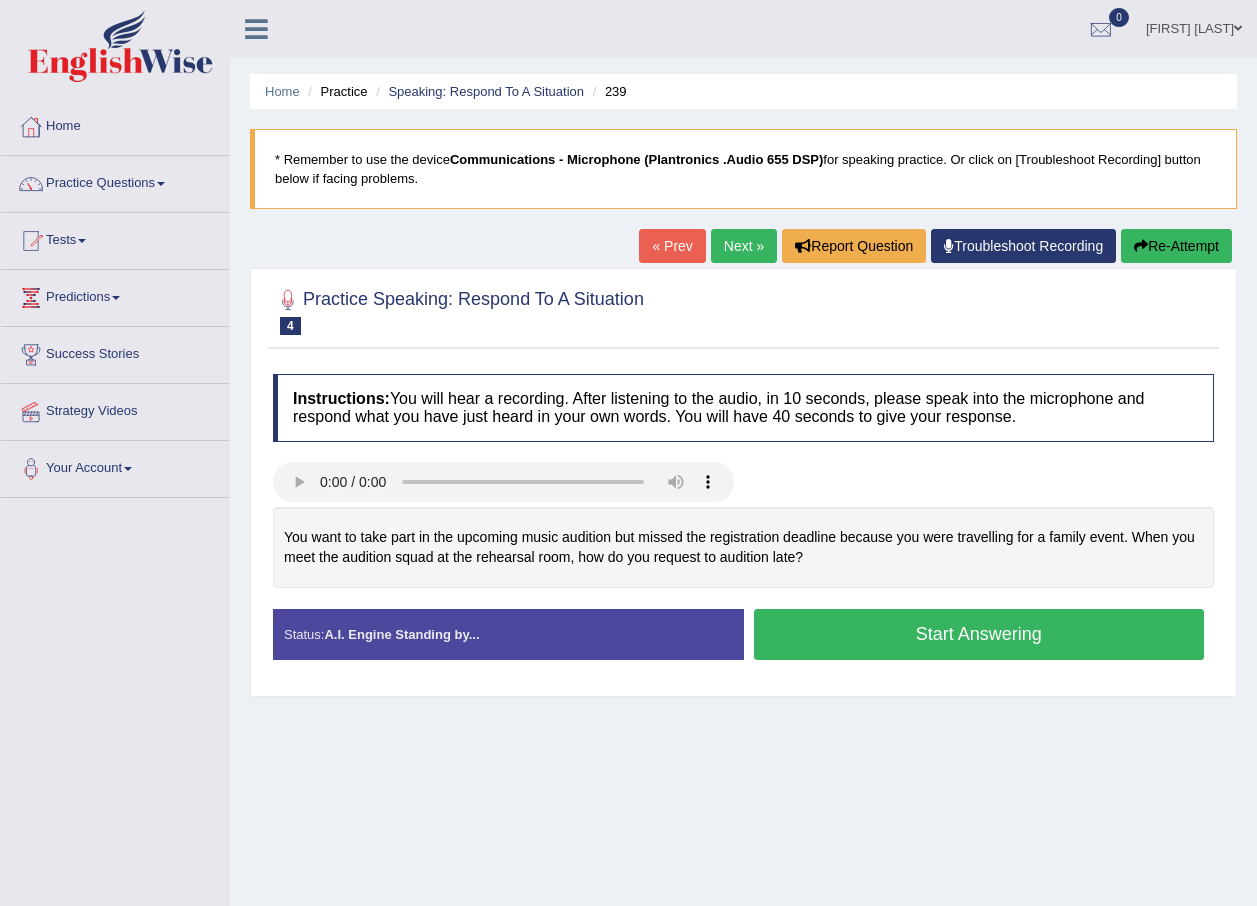 scroll, scrollTop: 0, scrollLeft: 0, axis: both 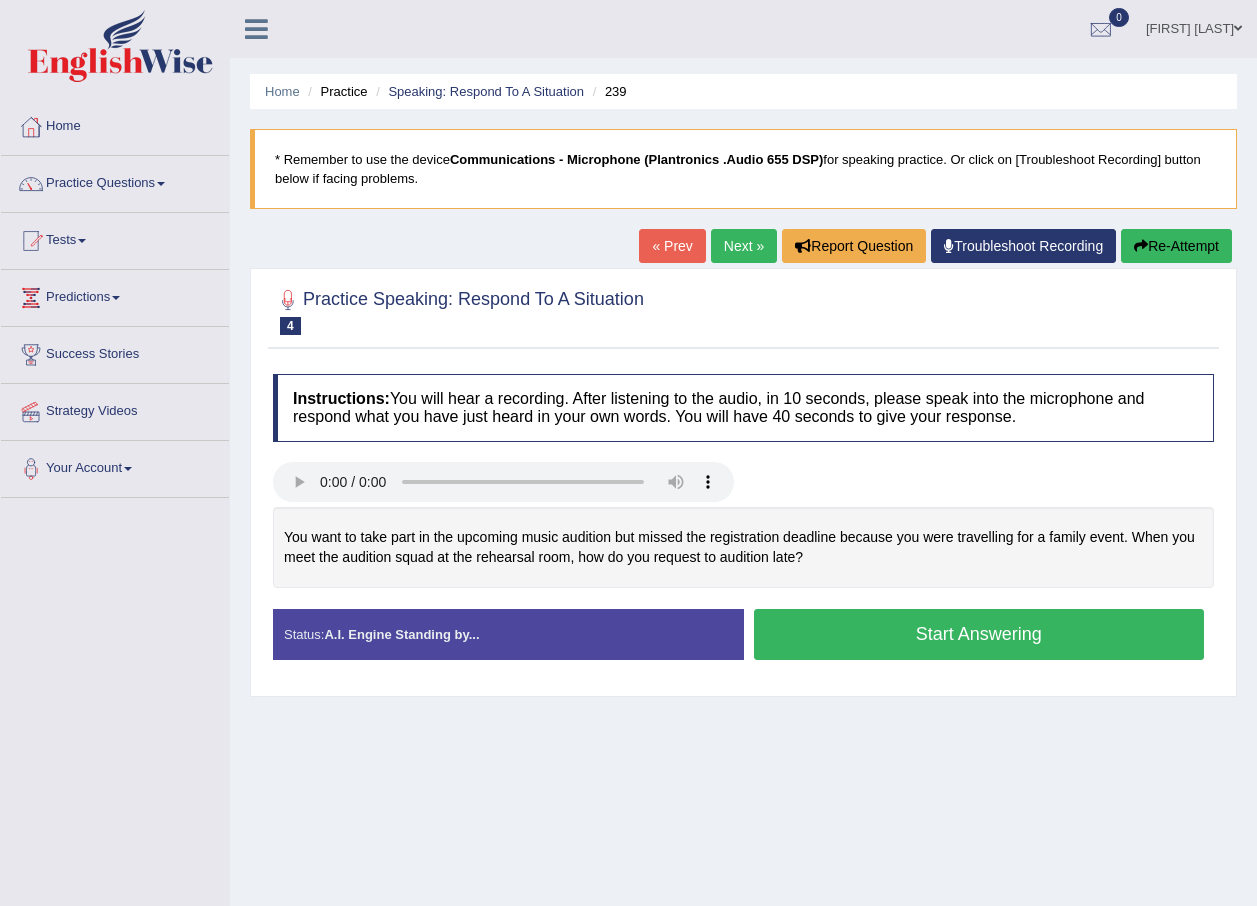 click on "Start Answering" at bounding box center (979, 634) 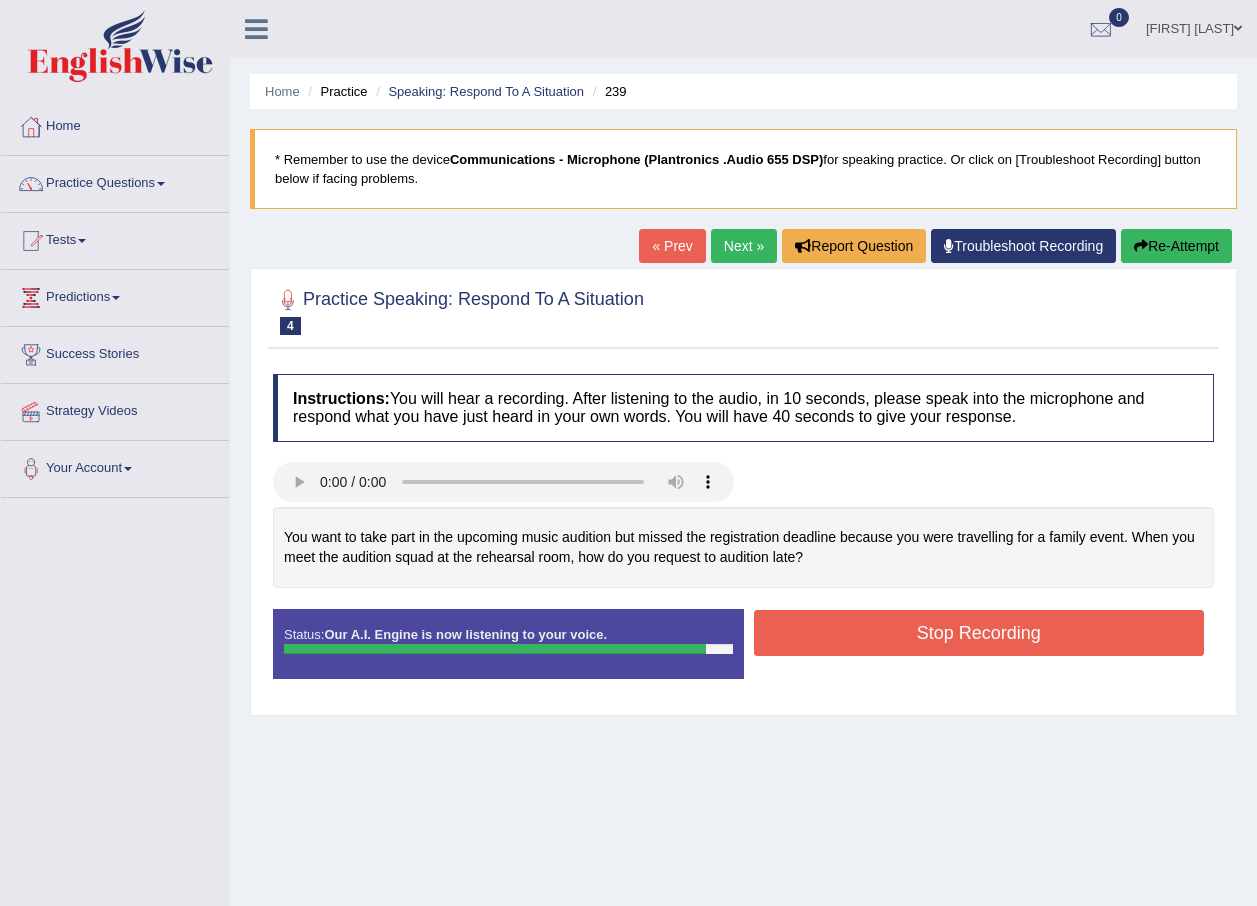 click on "Stop Recording" at bounding box center (979, 633) 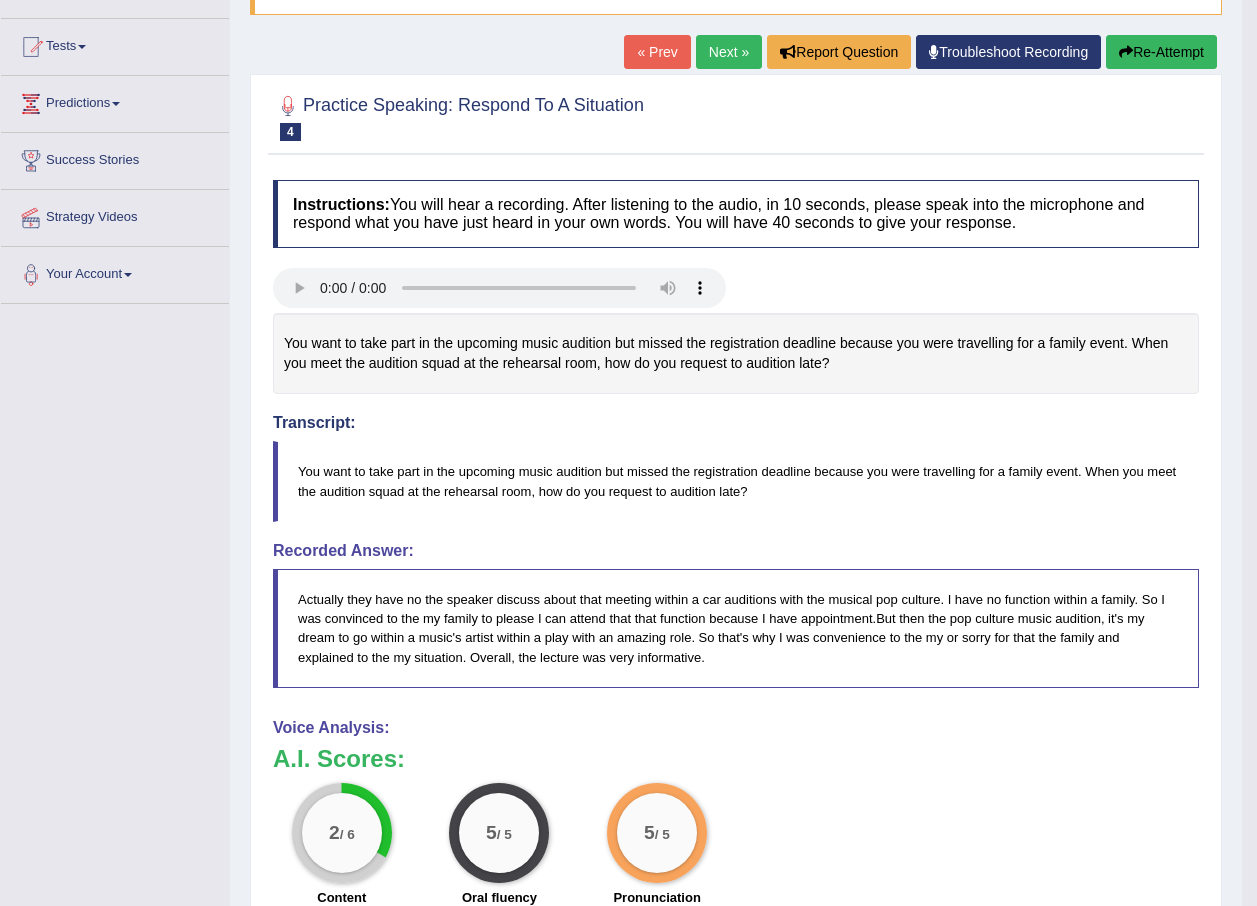 scroll, scrollTop: 173, scrollLeft: 0, axis: vertical 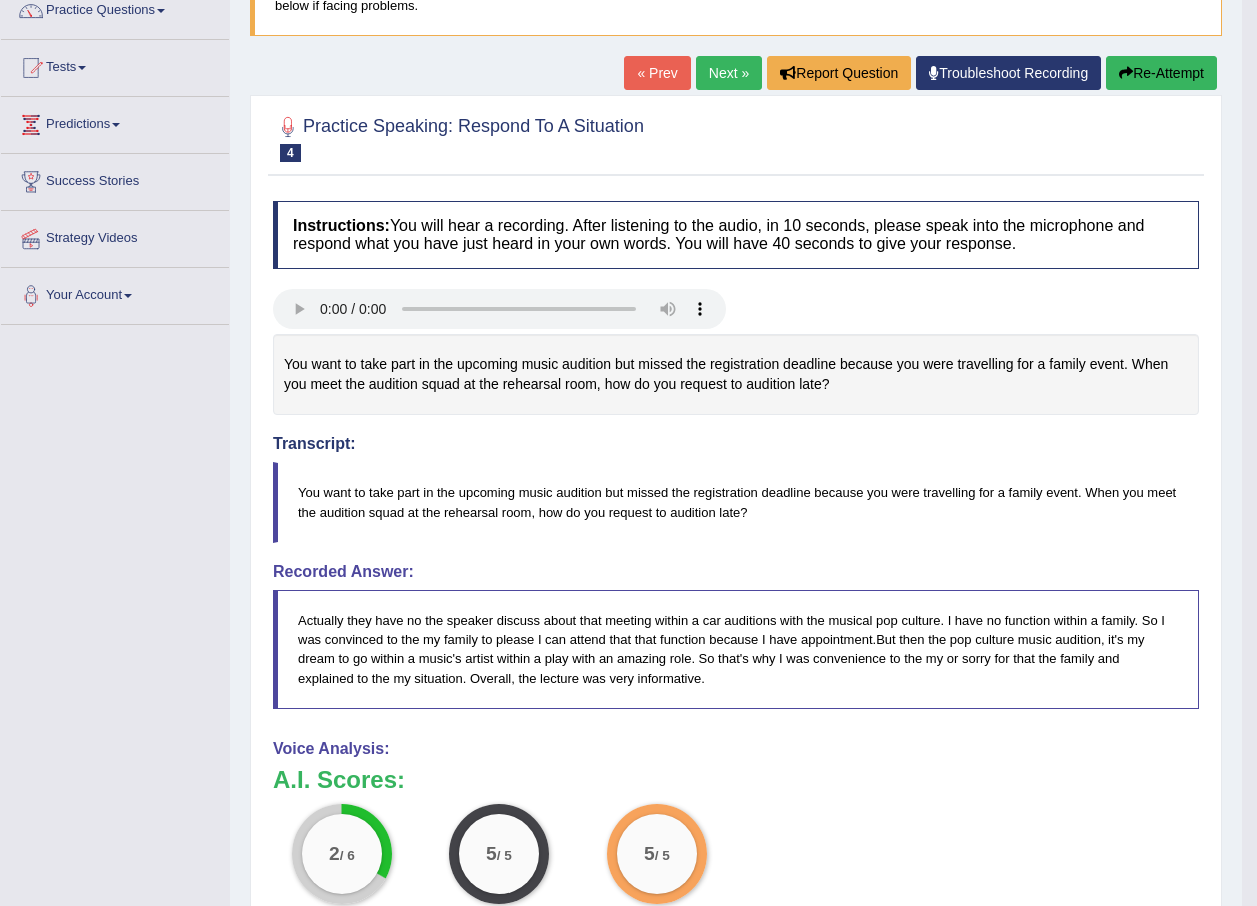 click on "Next »" at bounding box center (729, 73) 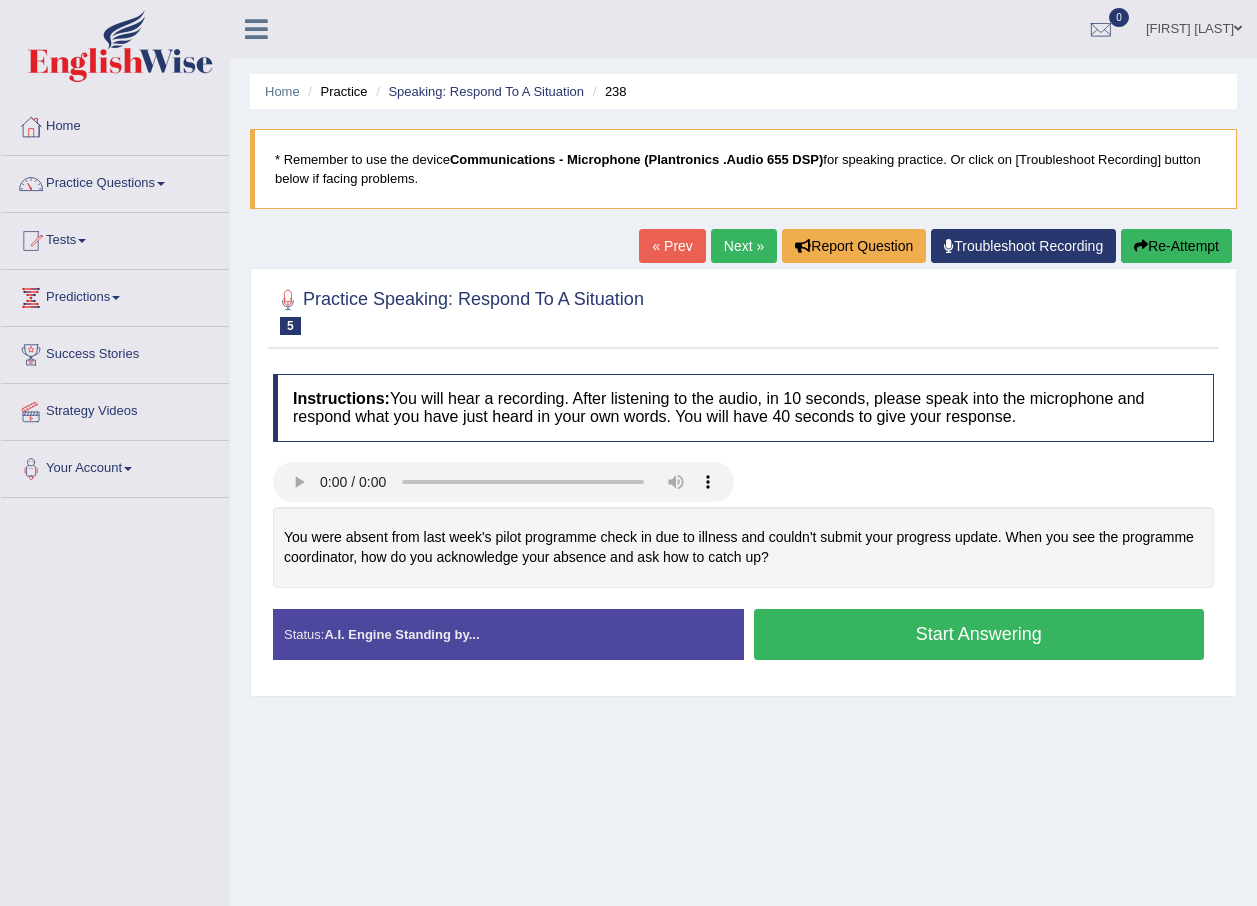 scroll, scrollTop: 0, scrollLeft: 0, axis: both 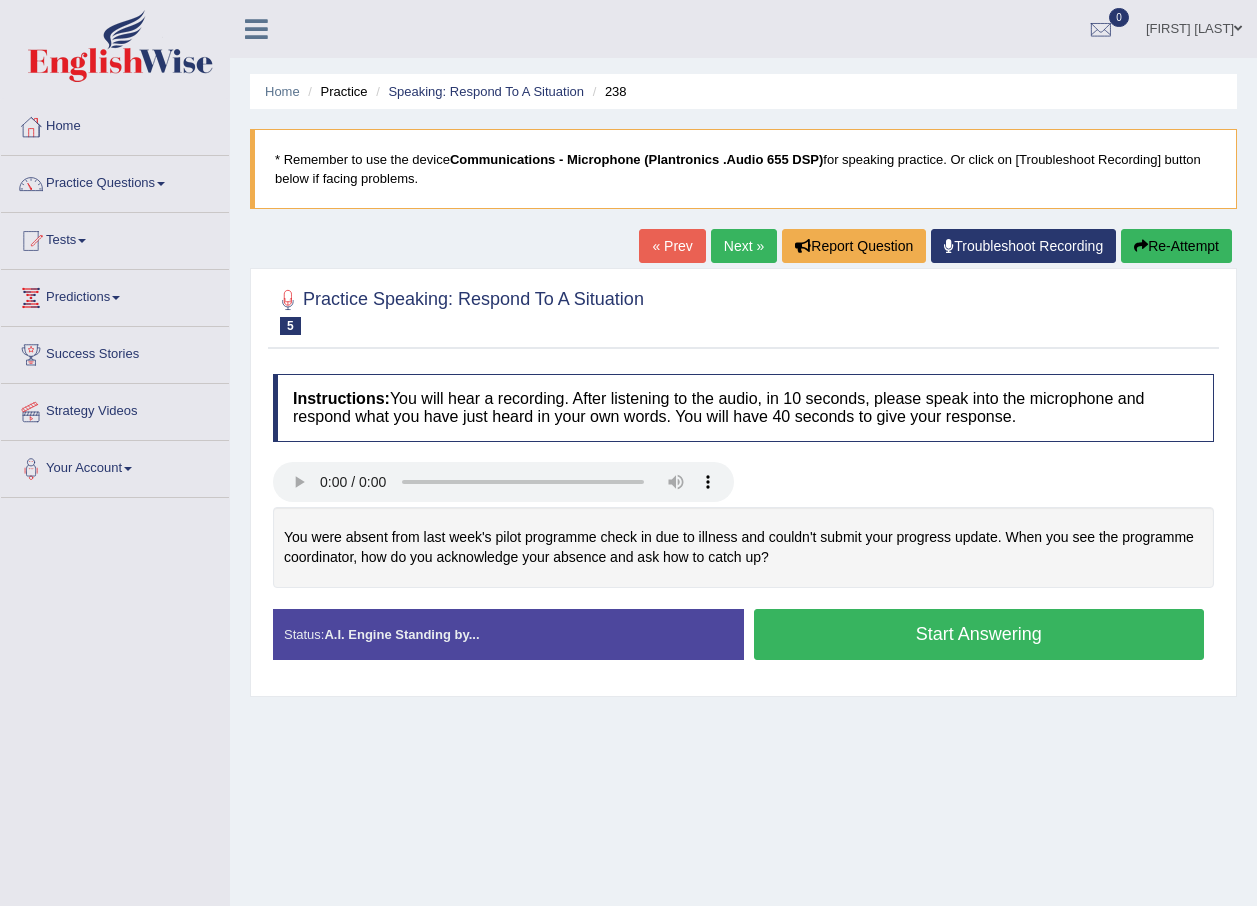 click on "Start Answering" at bounding box center [979, 634] 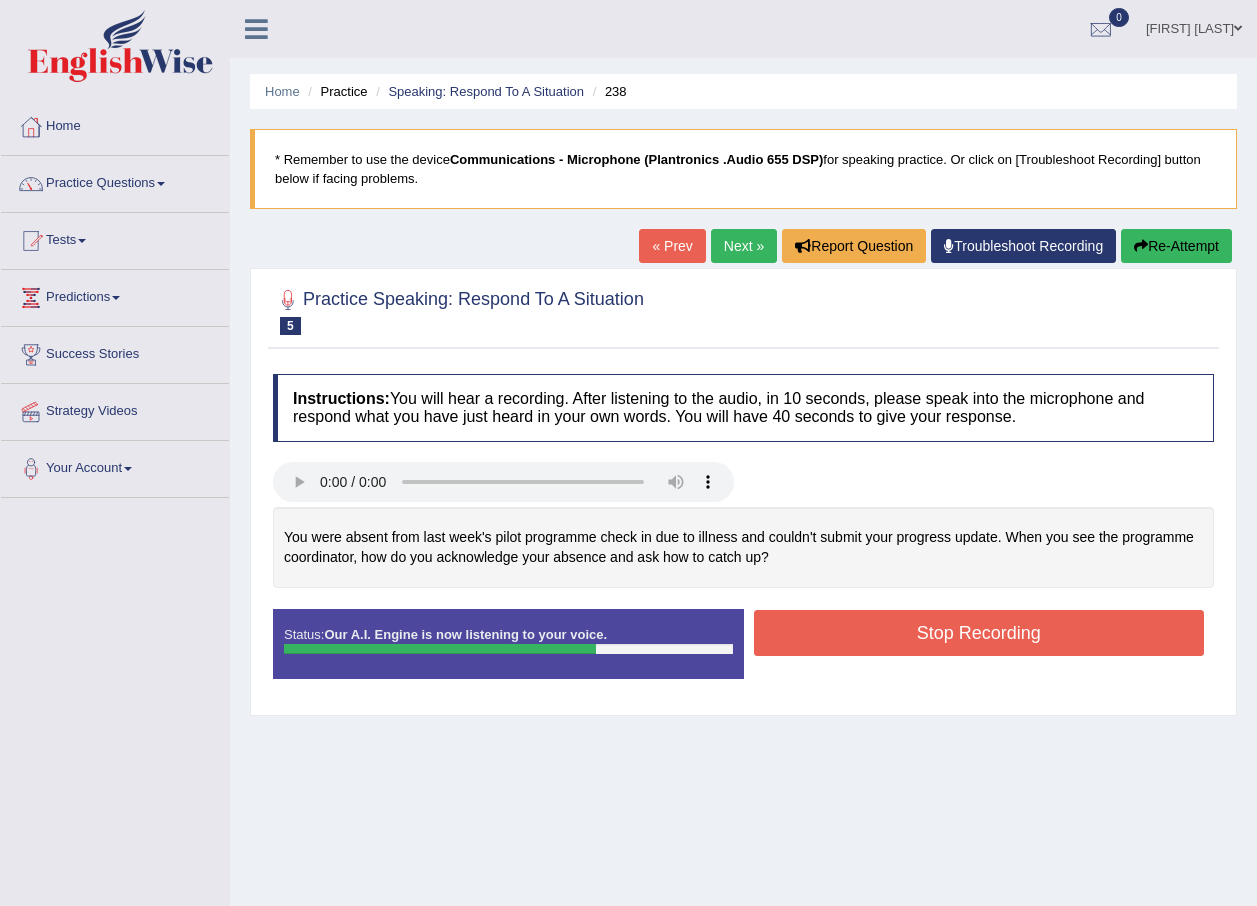 click on "Stop Recording" at bounding box center [979, 633] 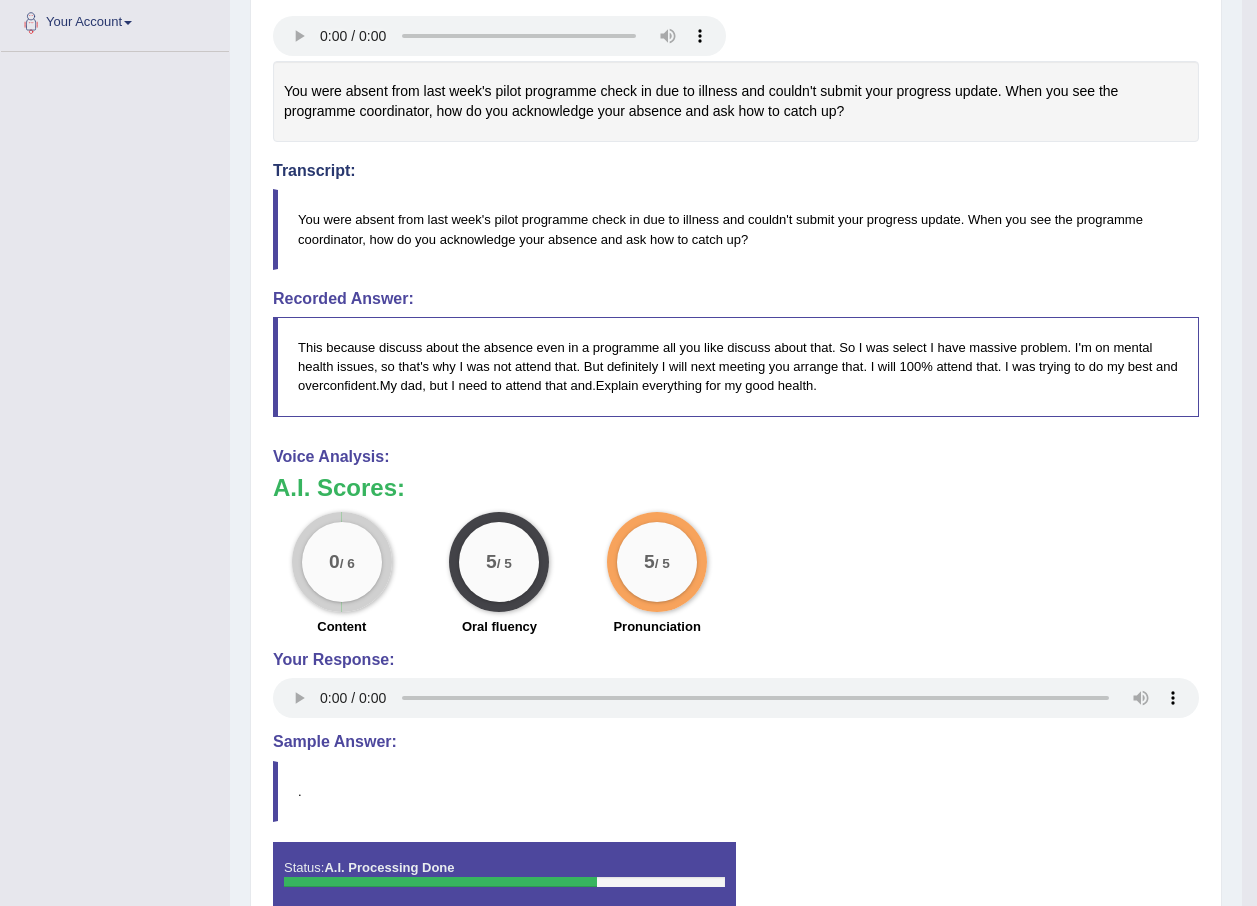 scroll, scrollTop: 154, scrollLeft: 0, axis: vertical 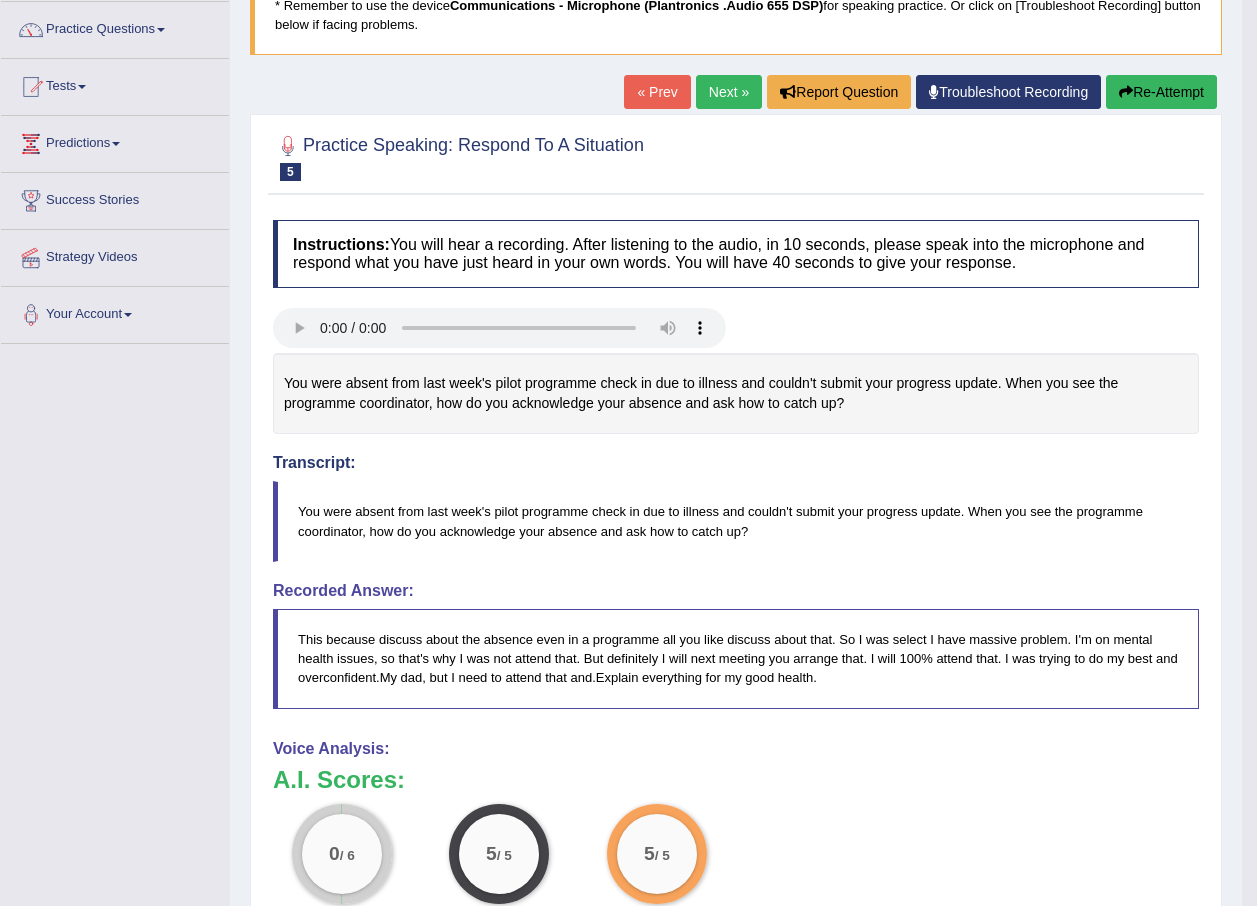 click on "Next »" at bounding box center (729, 92) 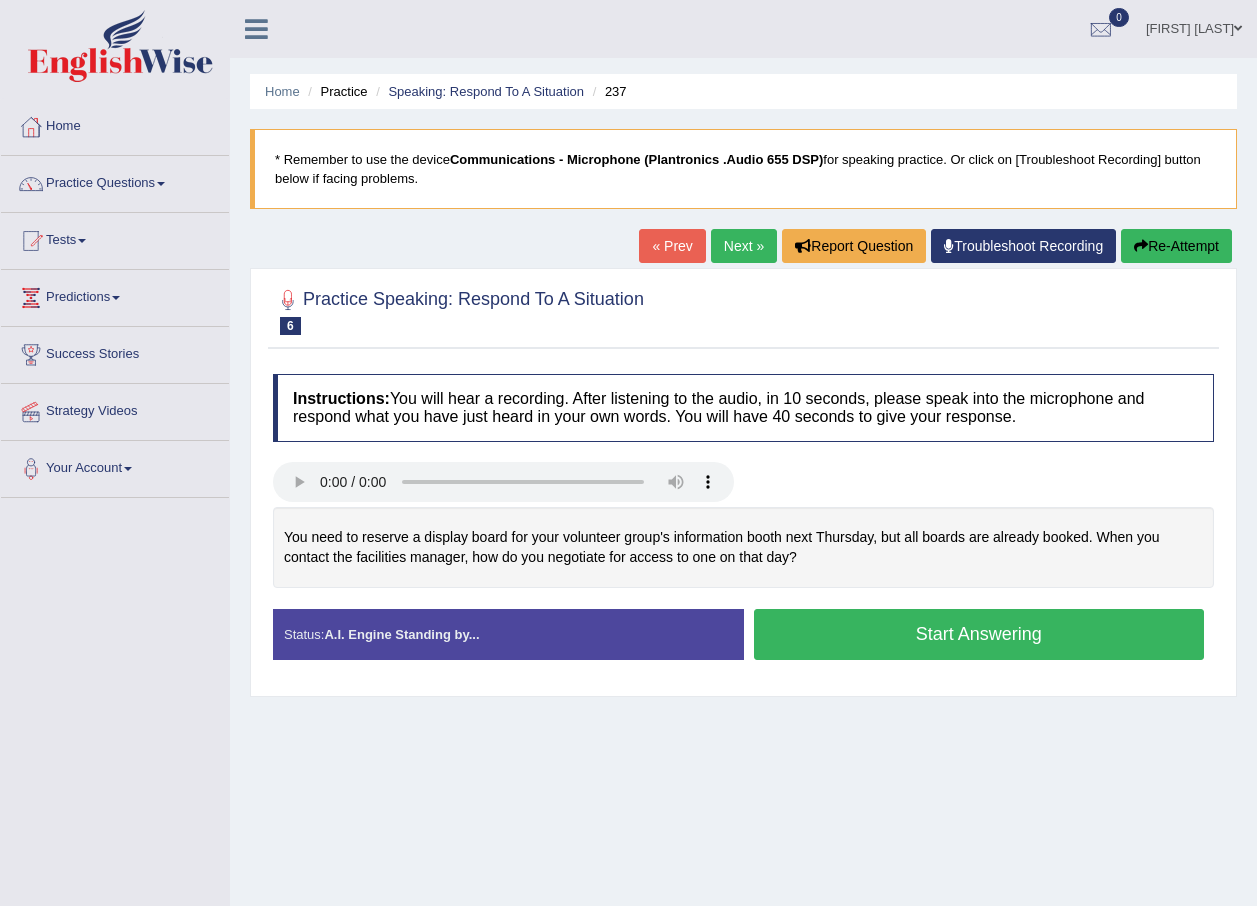 scroll, scrollTop: 0, scrollLeft: 0, axis: both 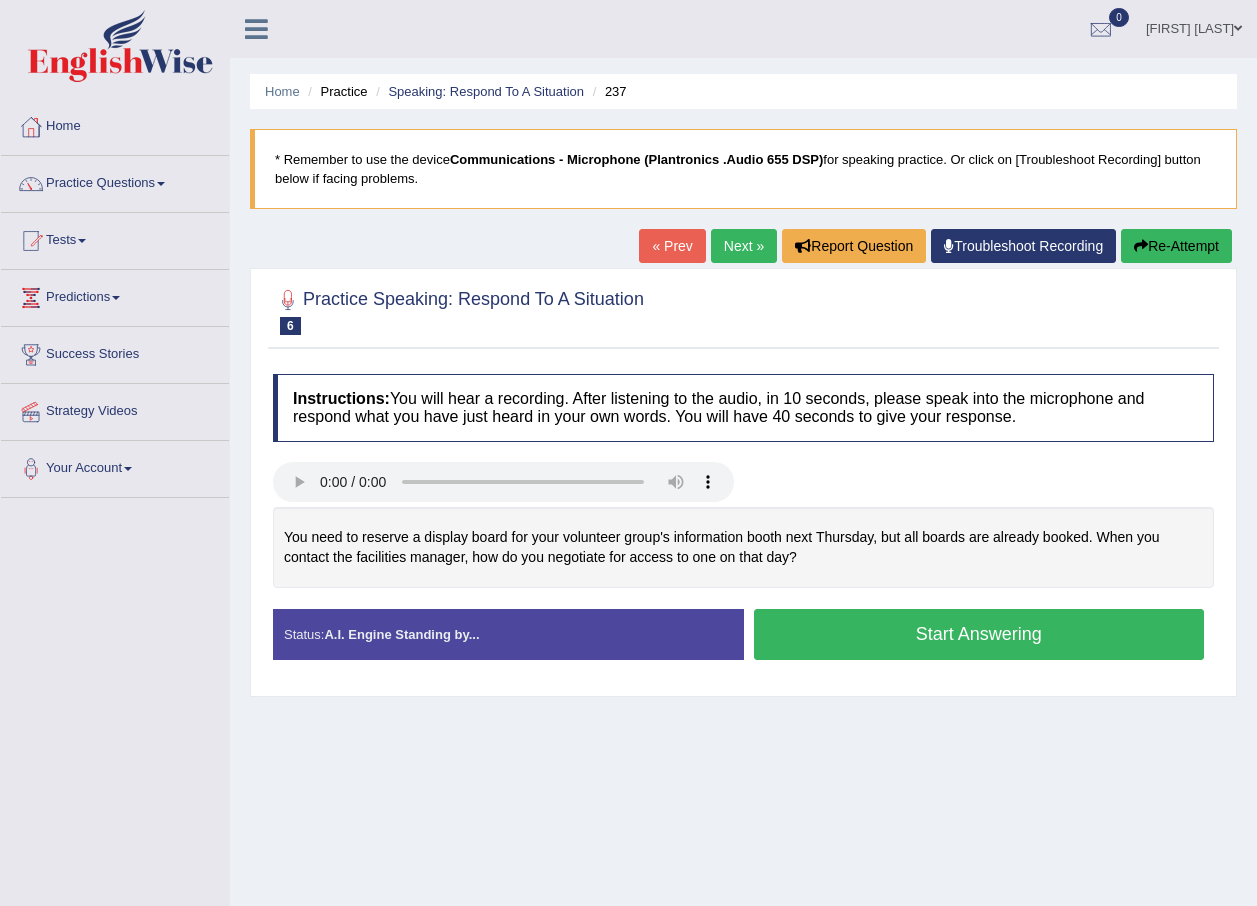click on "Start Answering" at bounding box center (979, 634) 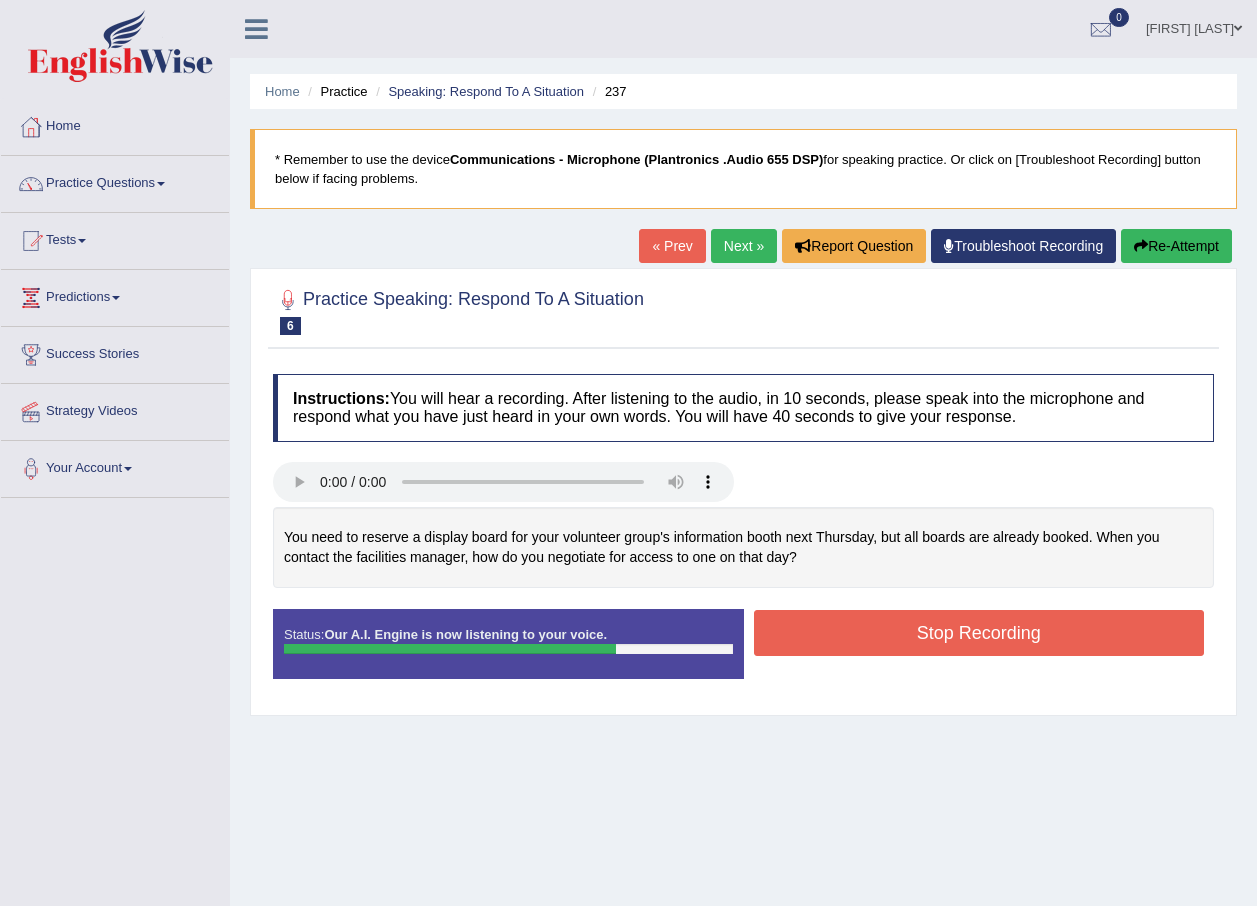click on "Stop Recording" at bounding box center [979, 633] 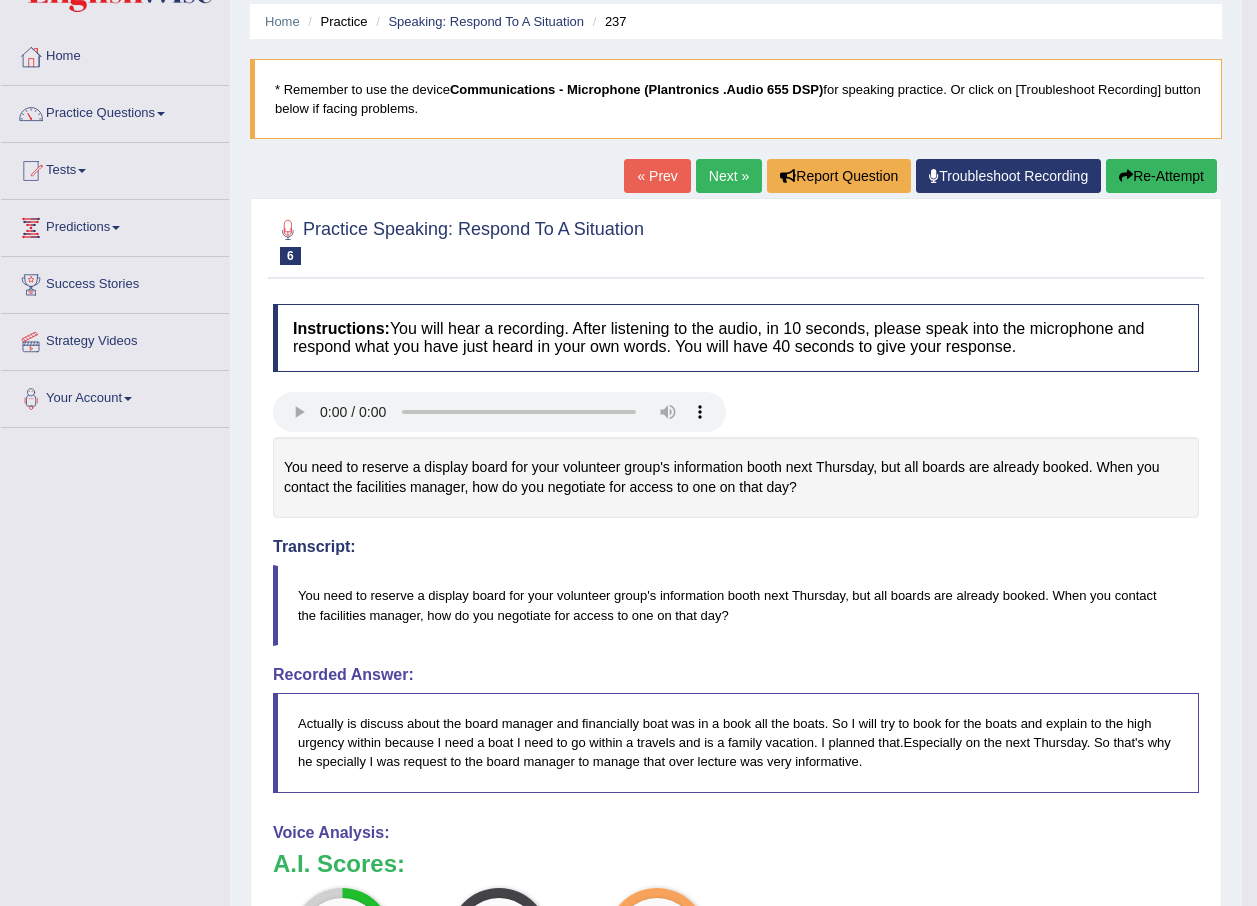 scroll, scrollTop: 68, scrollLeft: 0, axis: vertical 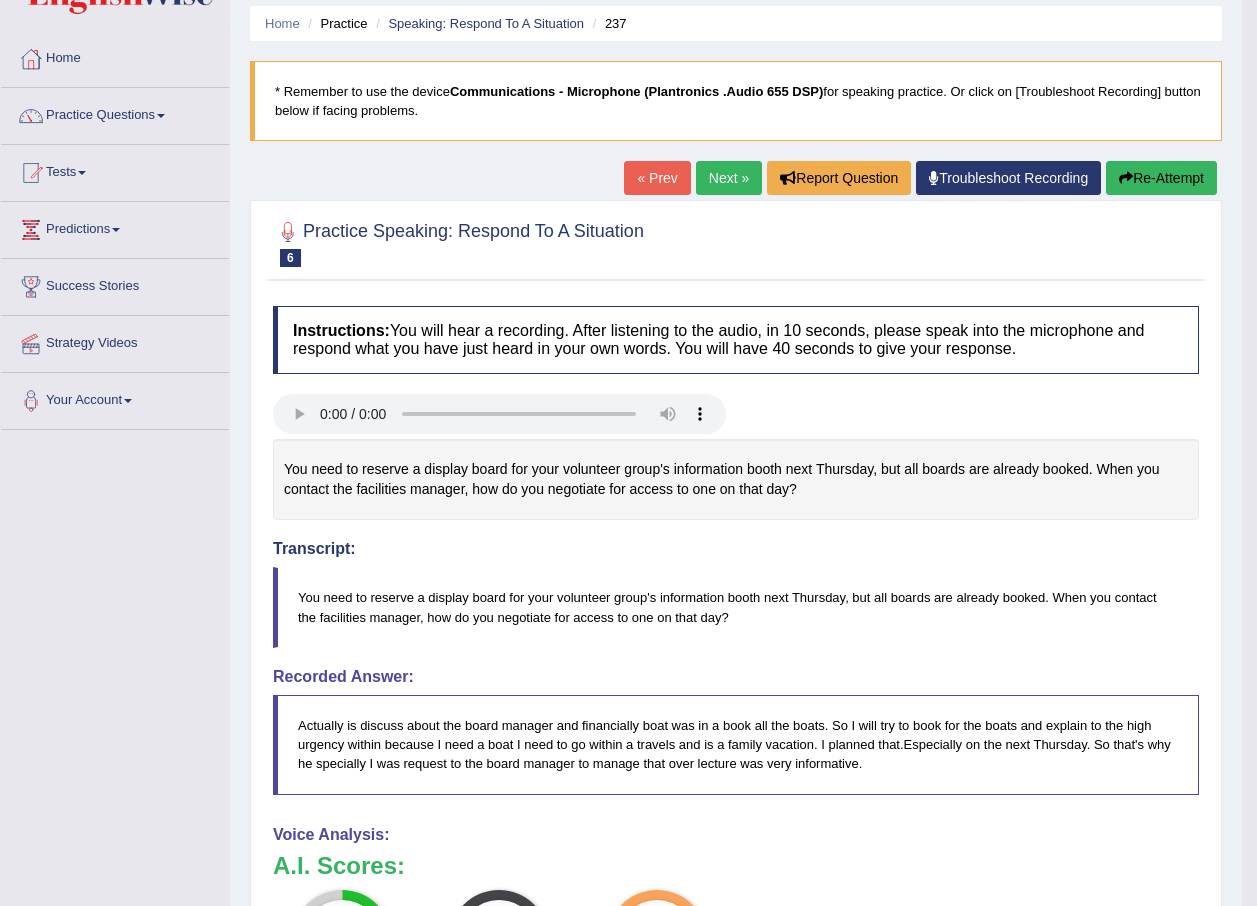 click on "Next »" at bounding box center (729, 178) 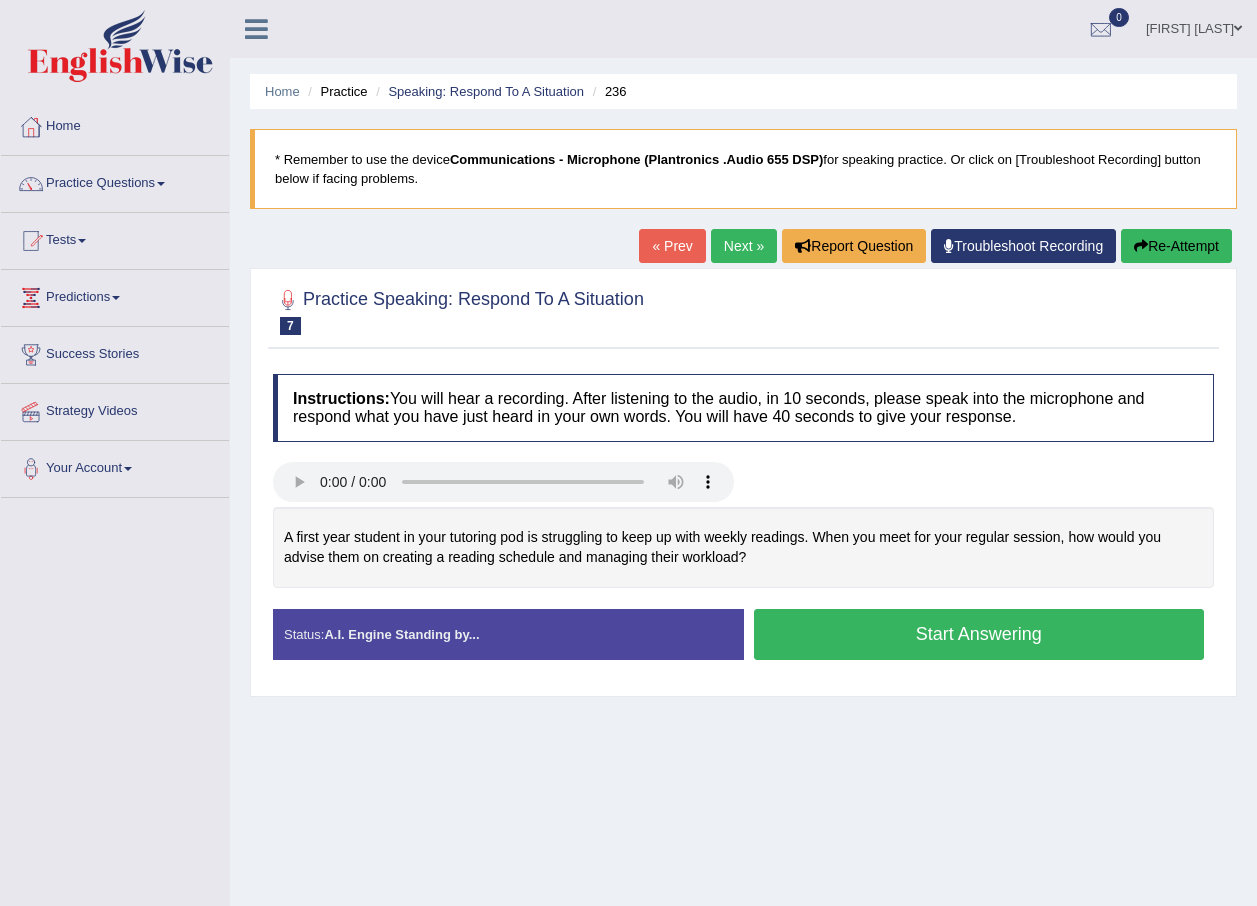 scroll, scrollTop: 0, scrollLeft: 0, axis: both 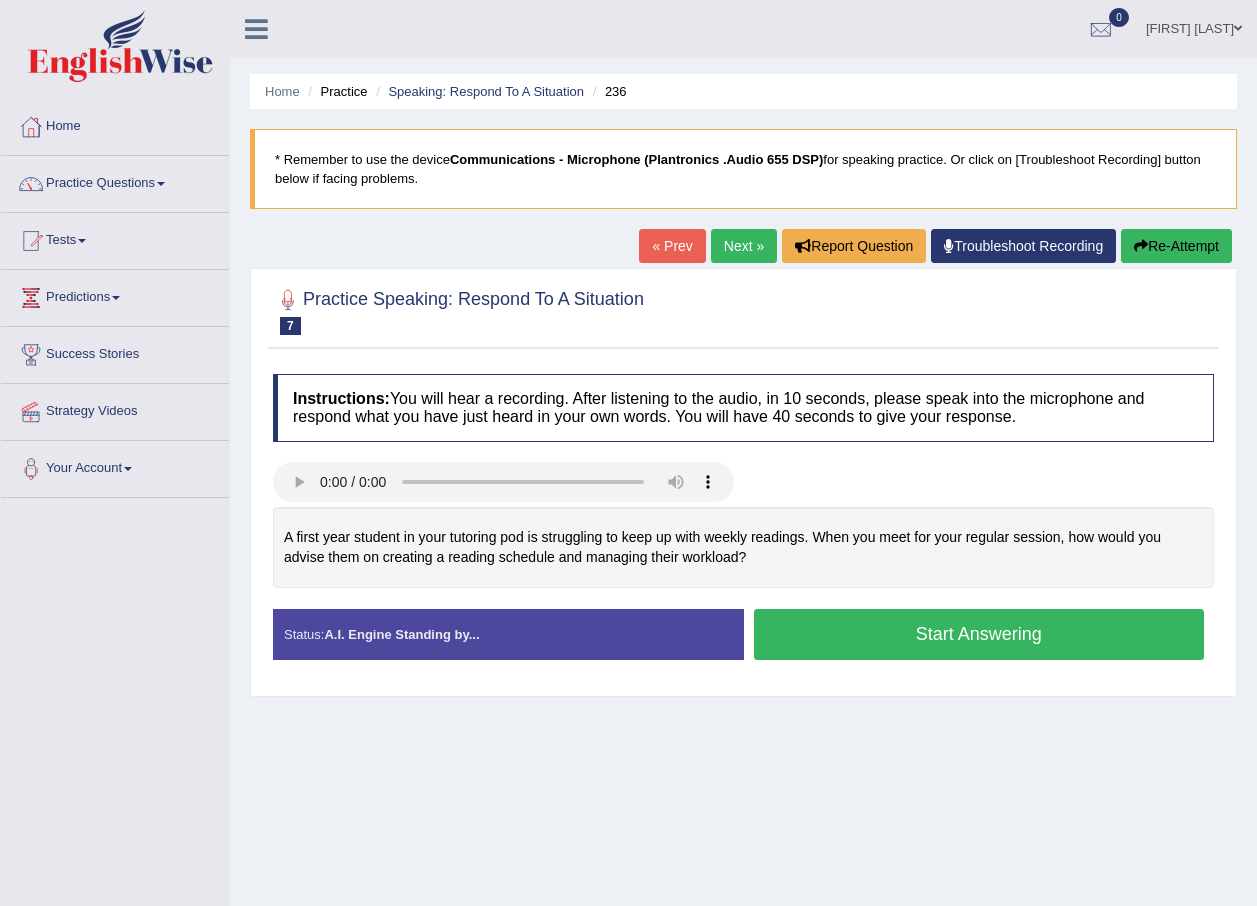 click on "Start Answering" at bounding box center [979, 634] 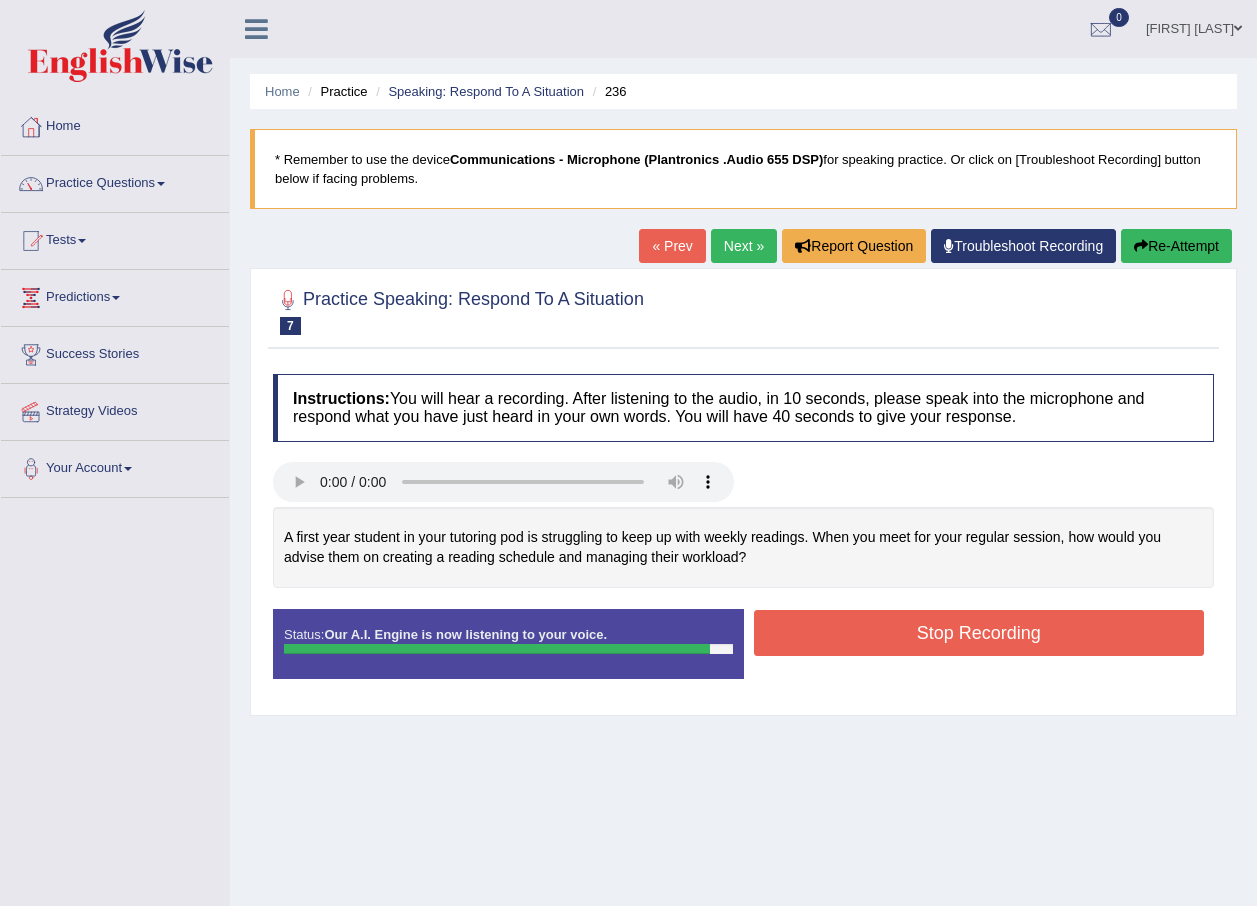 click on "Stop Recording" at bounding box center (979, 633) 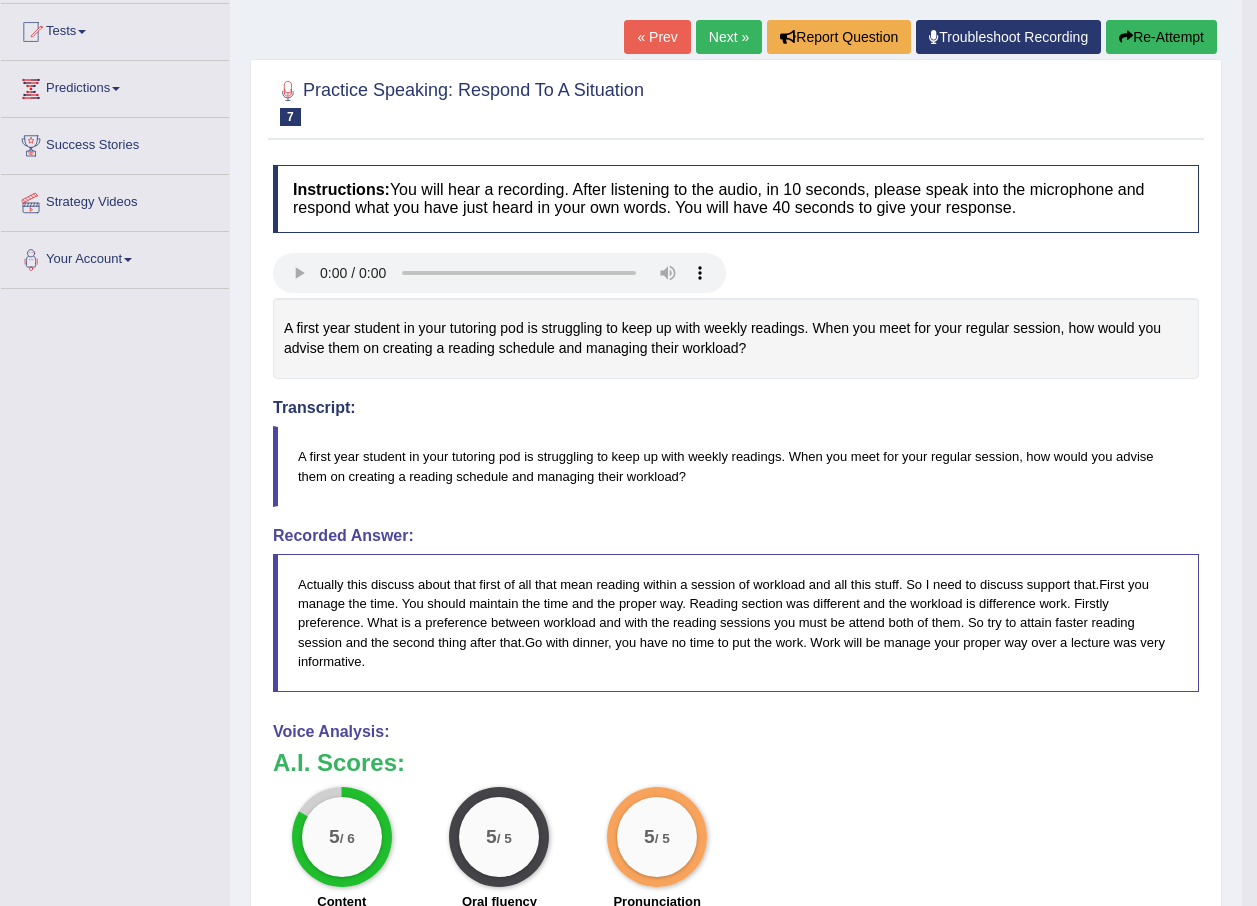 scroll, scrollTop: 93, scrollLeft: 0, axis: vertical 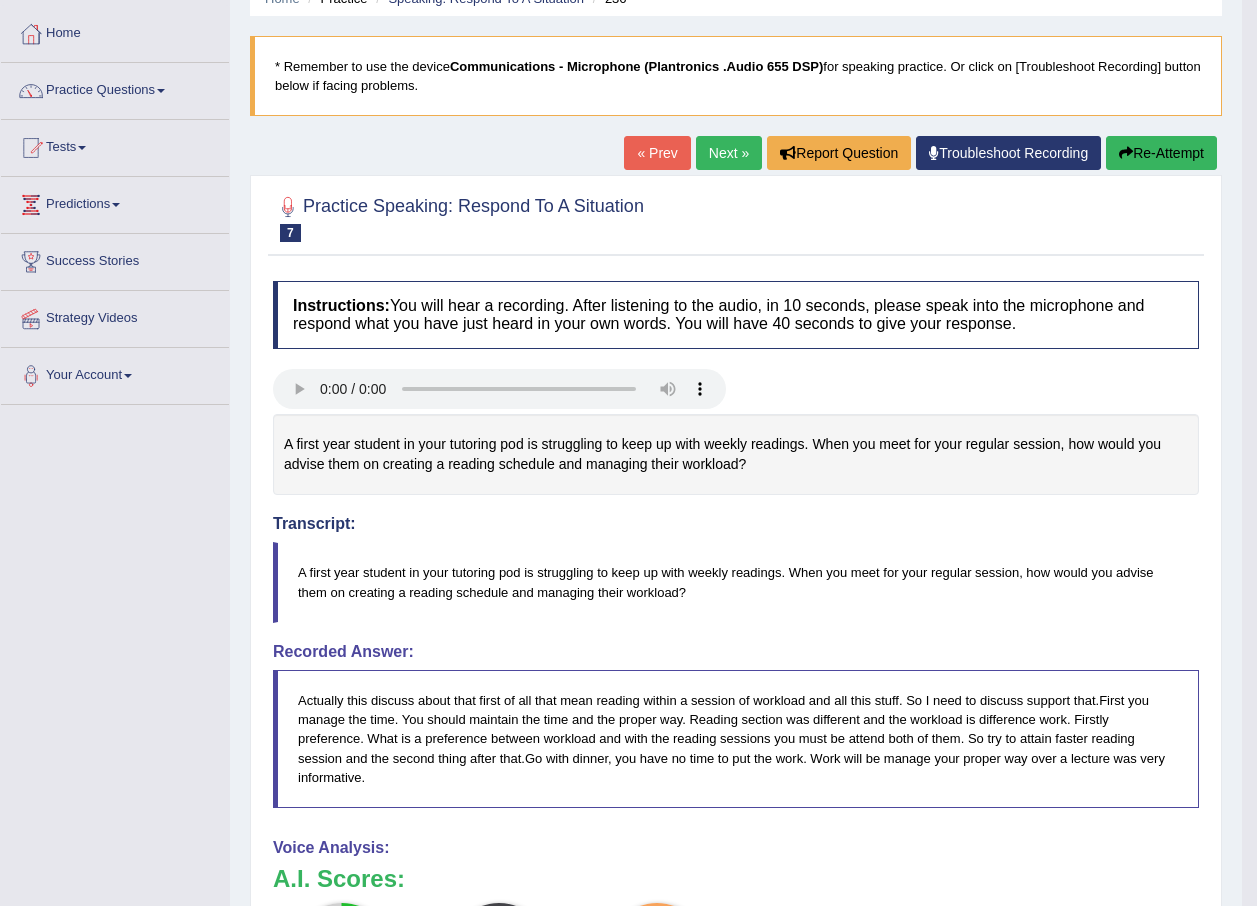 click on "Next »" at bounding box center [729, 153] 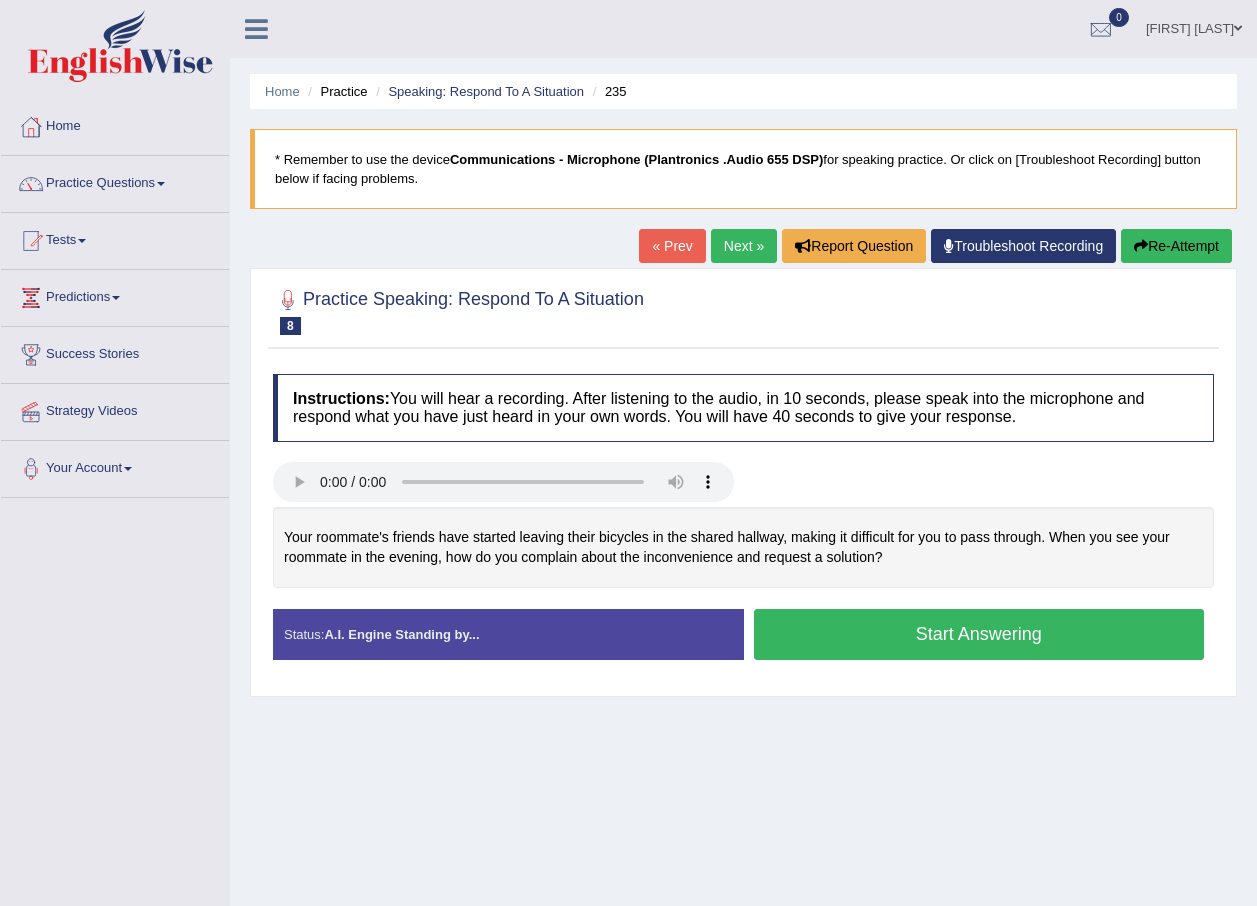 scroll, scrollTop: 0, scrollLeft: 0, axis: both 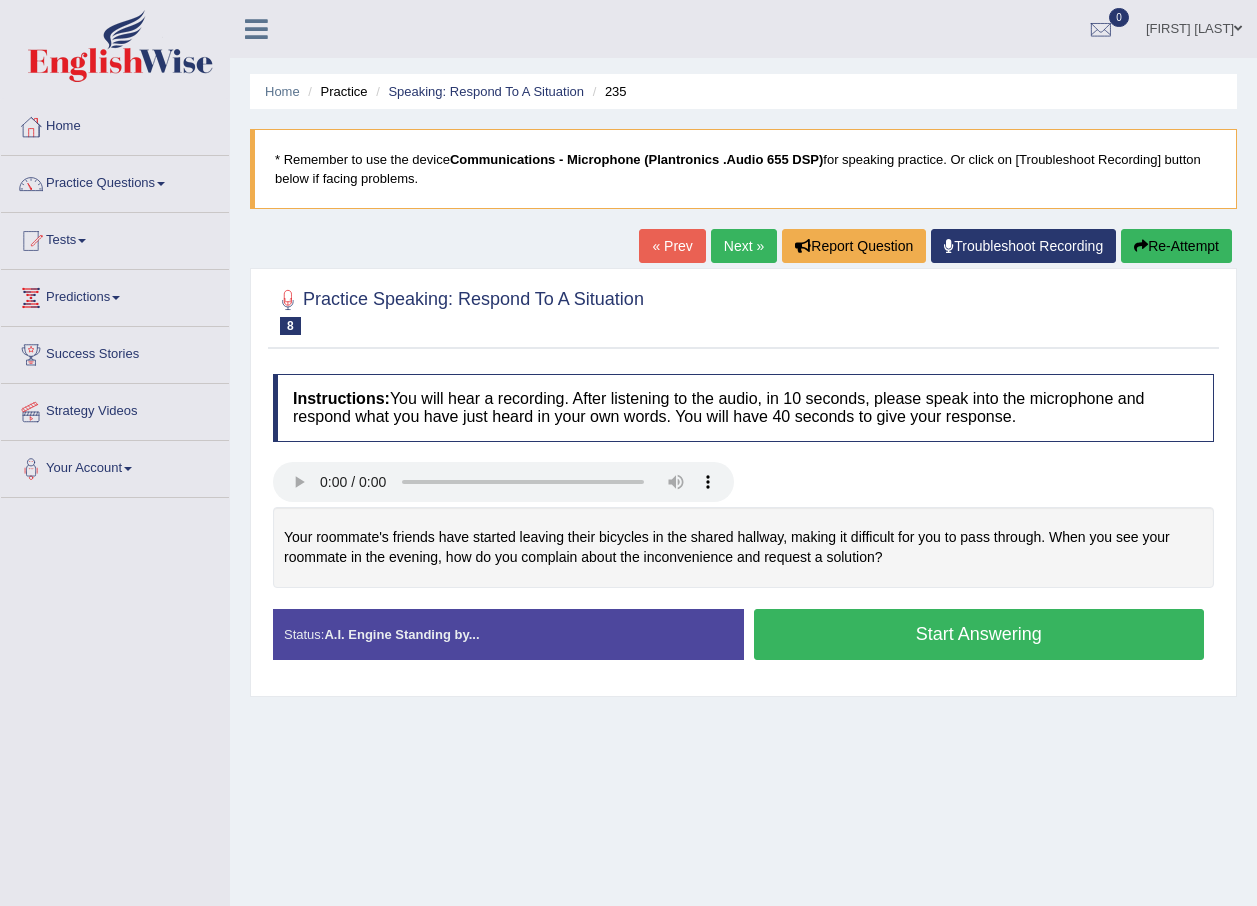 click on "Start Answering" at bounding box center (979, 634) 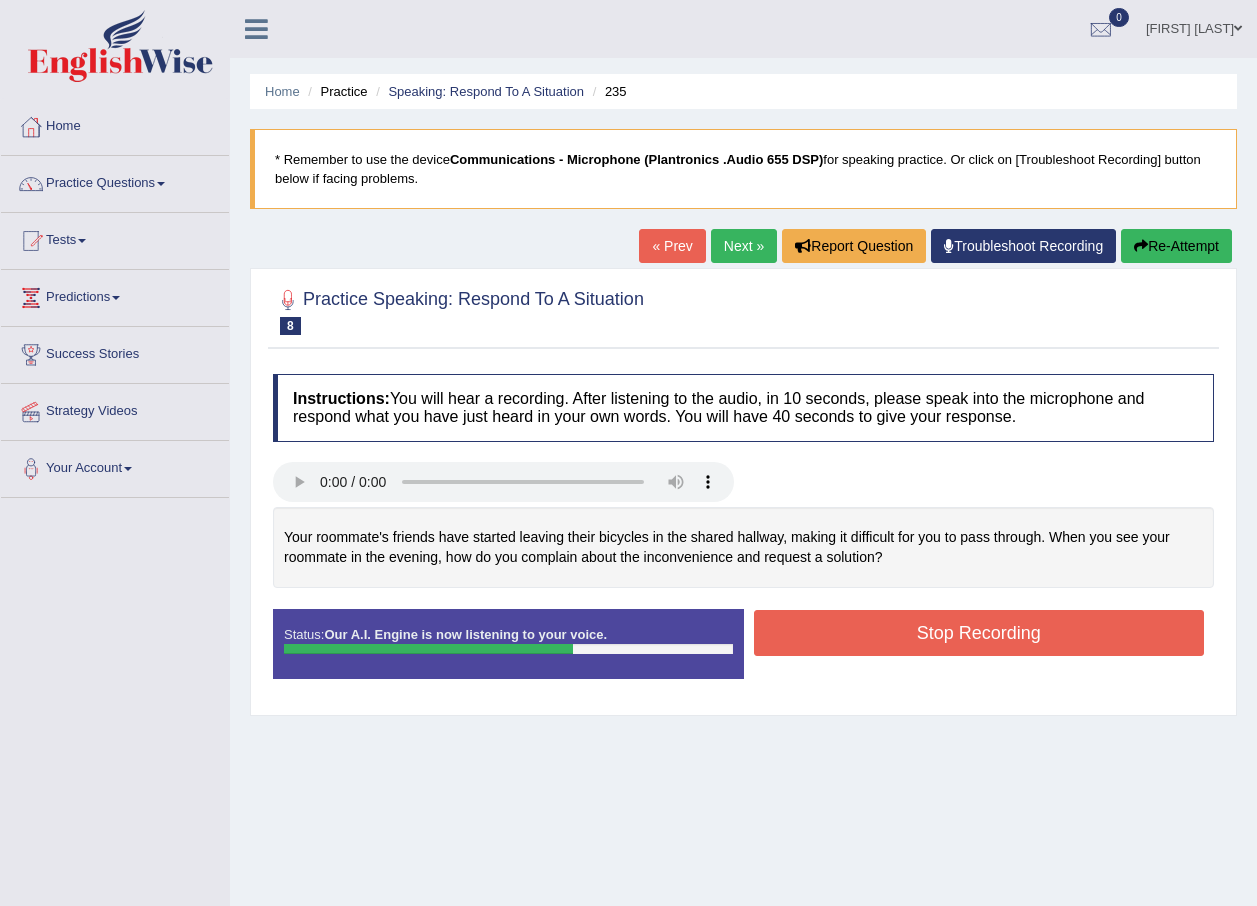 click on "Stop Recording" at bounding box center [979, 633] 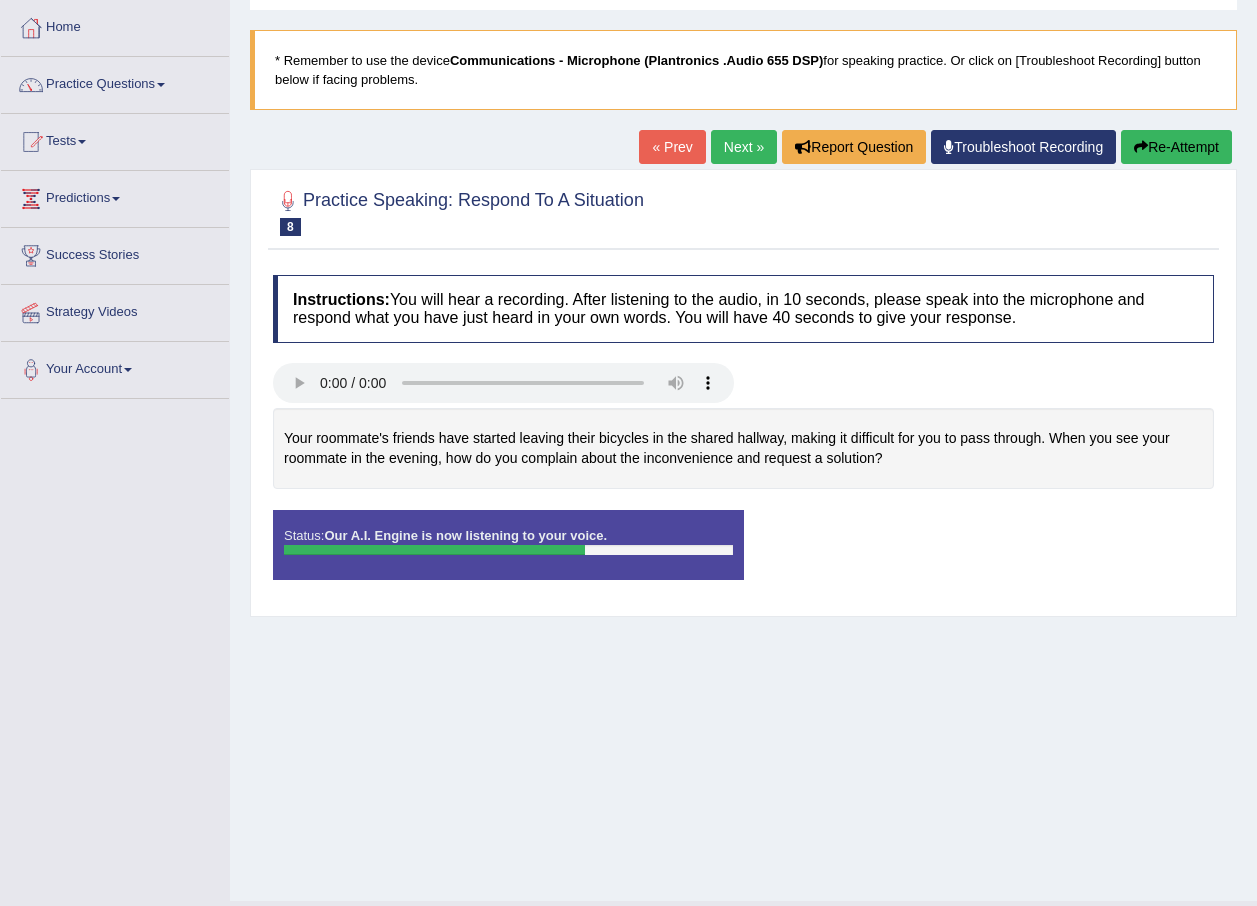 scroll, scrollTop: 100, scrollLeft: 0, axis: vertical 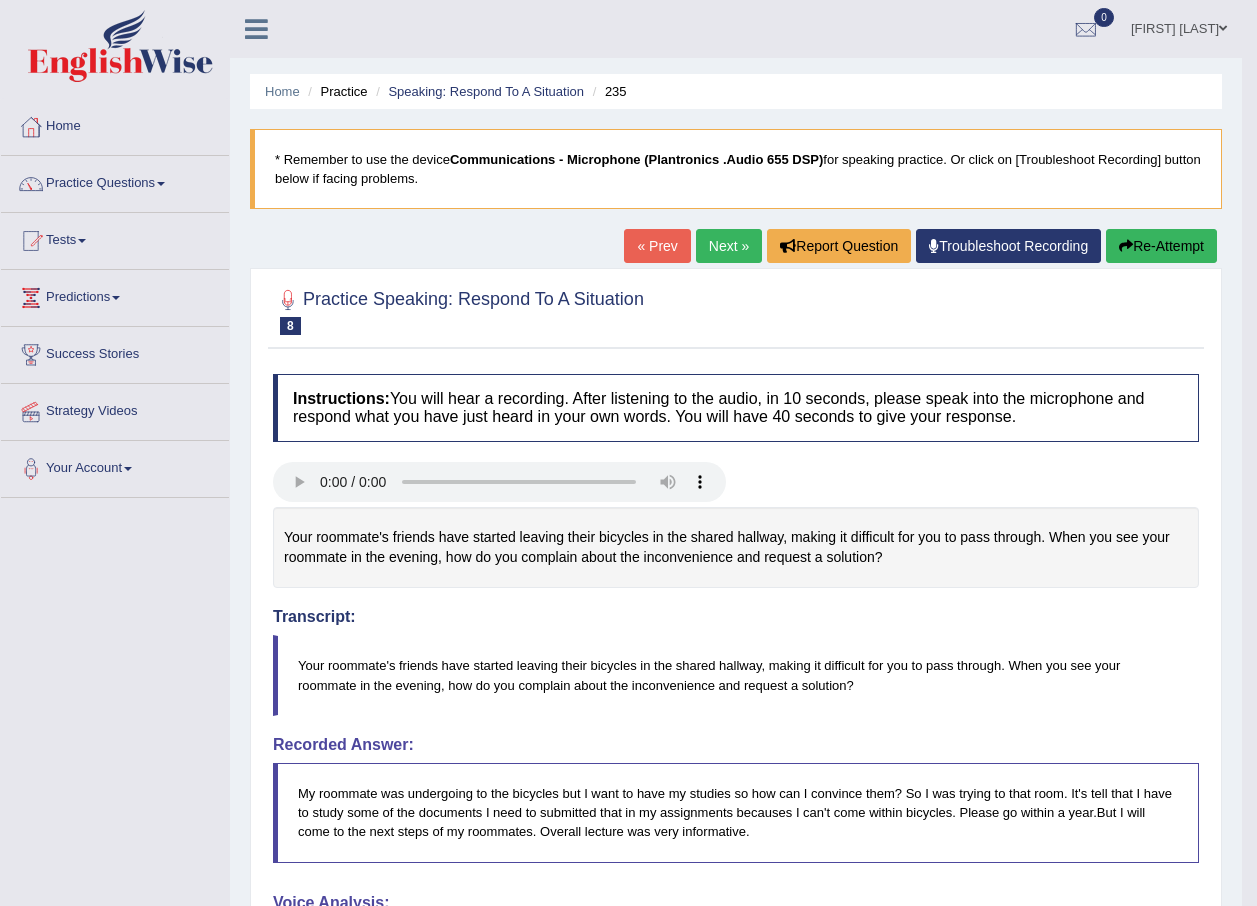 click on "Next »" at bounding box center (729, 246) 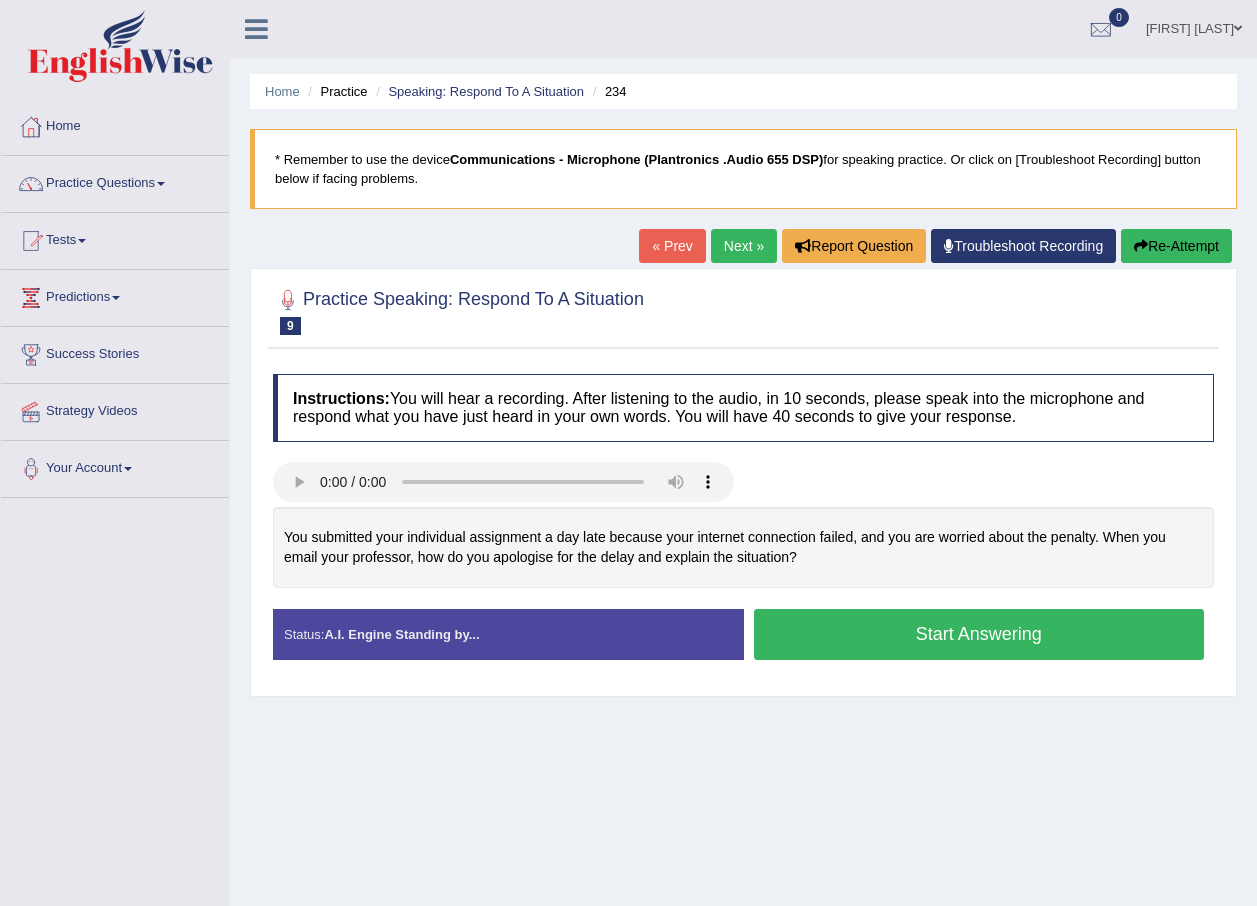 scroll, scrollTop: 0, scrollLeft: 0, axis: both 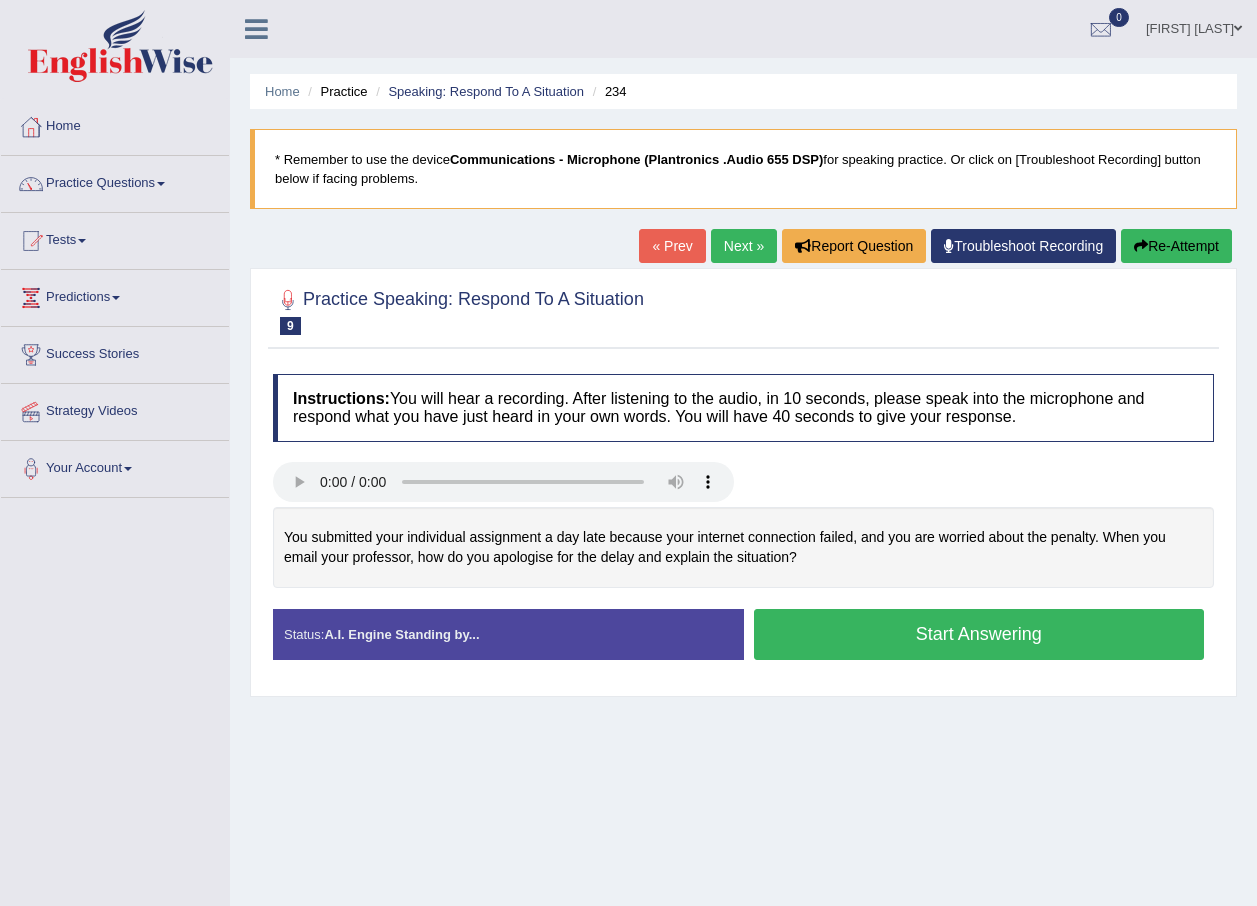 click on "Start Answering" at bounding box center (979, 634) 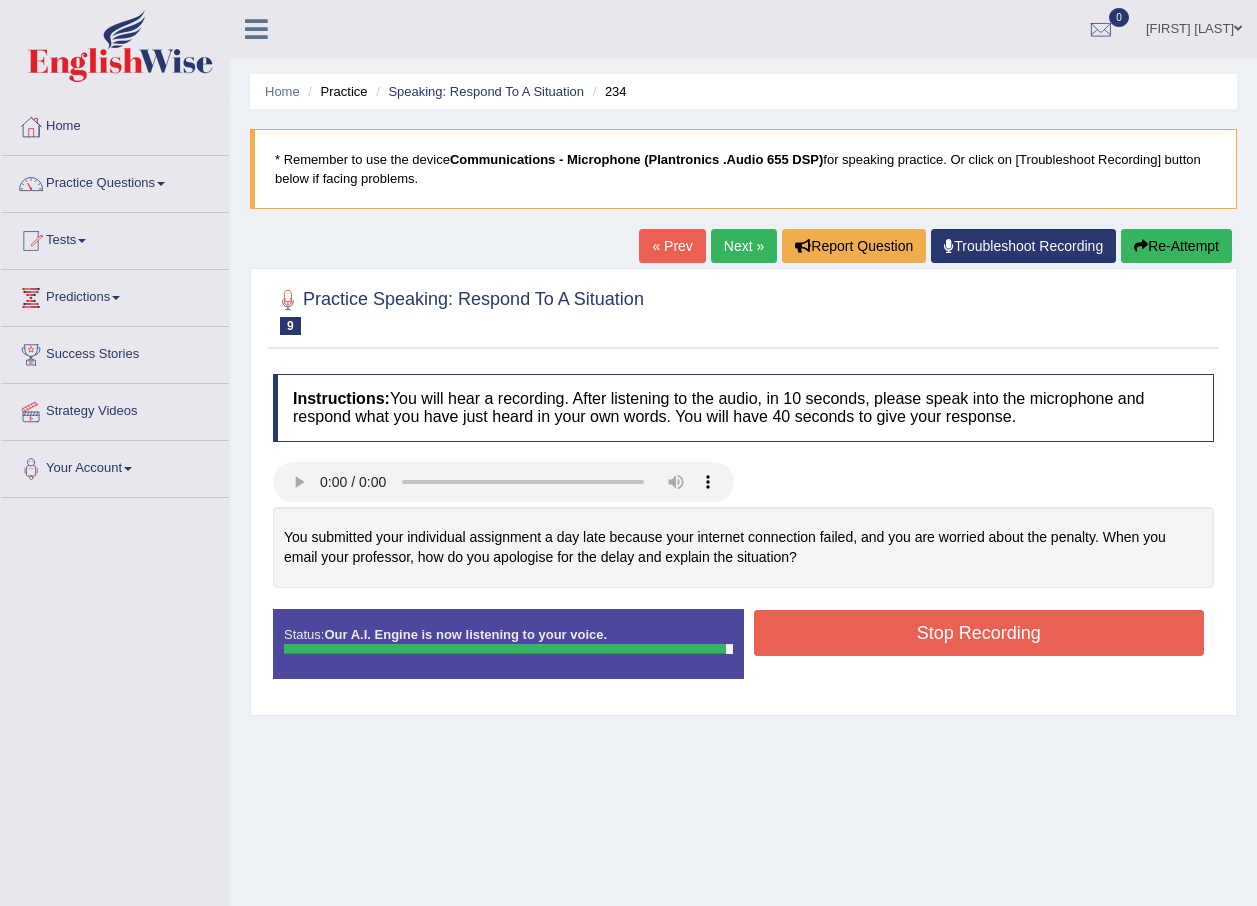 click on "Stop Recording" at bounding box center (979, 633) 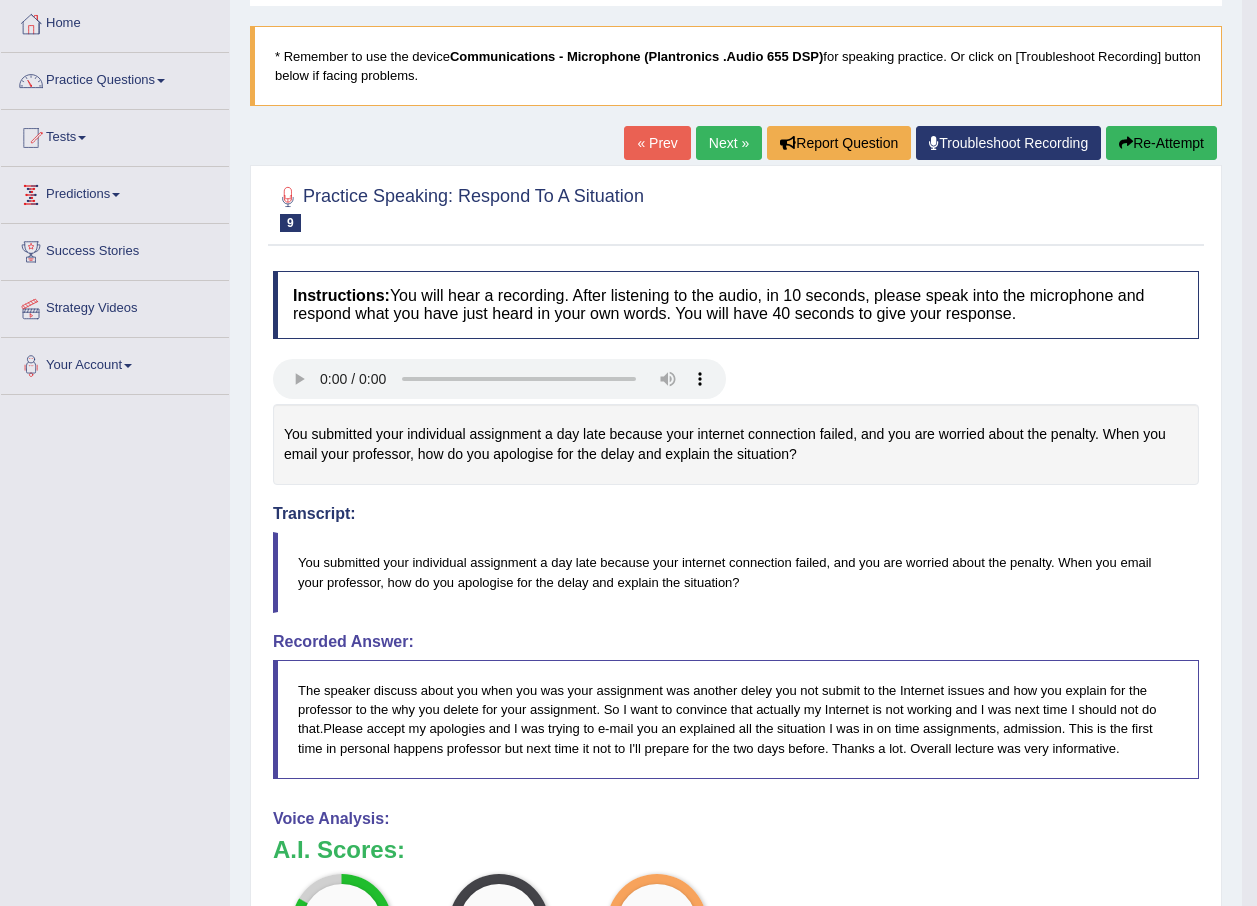 scroll, scrollTop: 0, scrollLeft: 0, axis: both 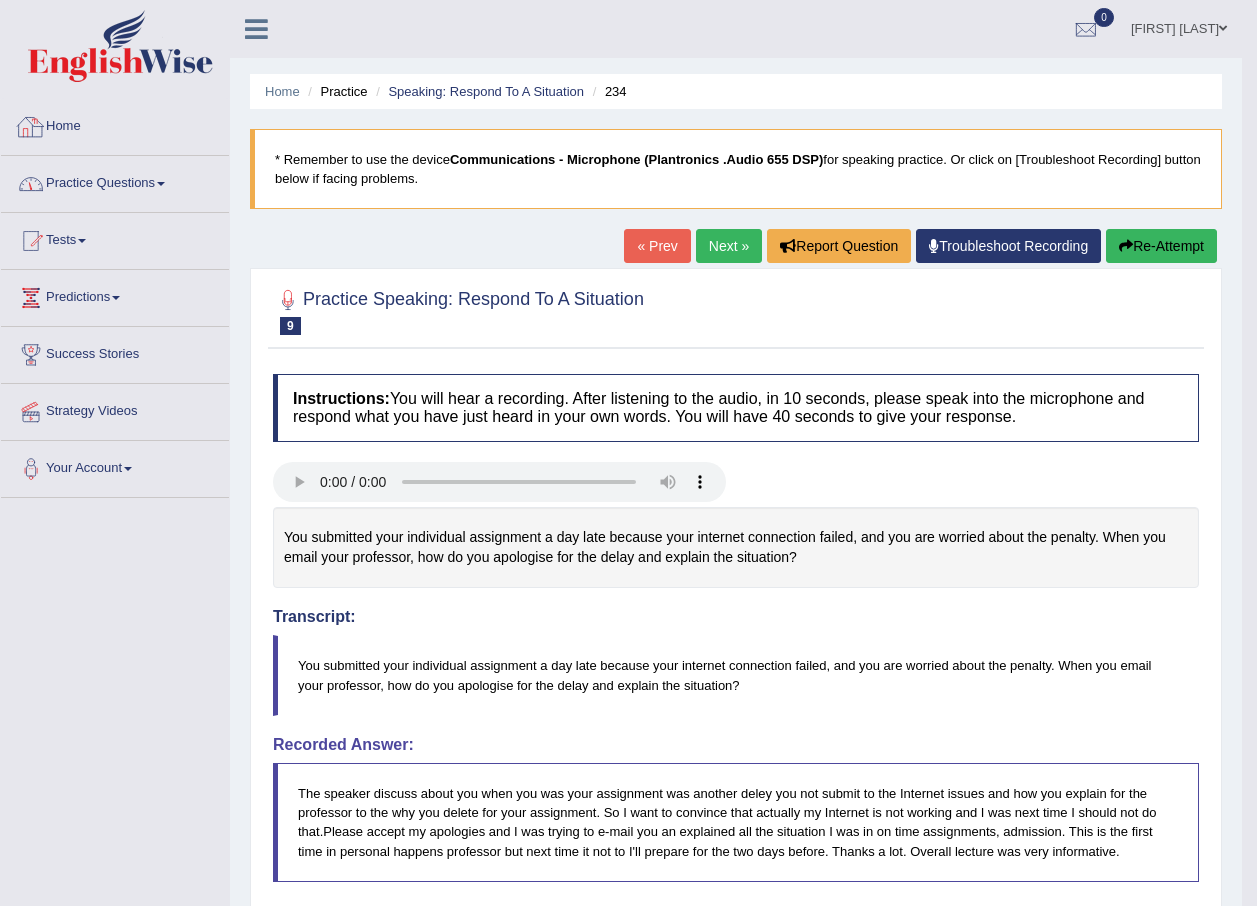 click on "Practice Questions" at bounding box center [115, 181] 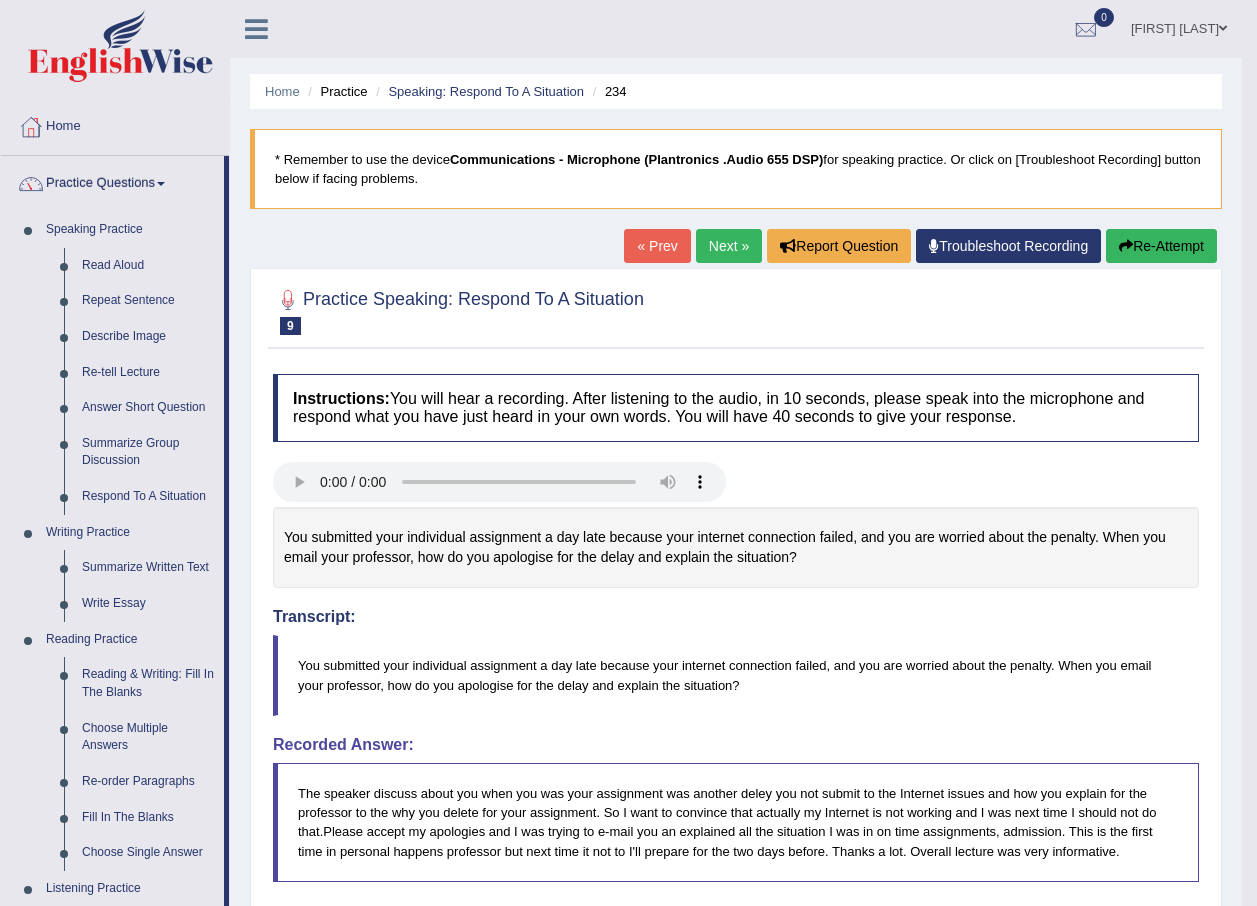click on "Practice Questions" at bounding box center (112, 181) 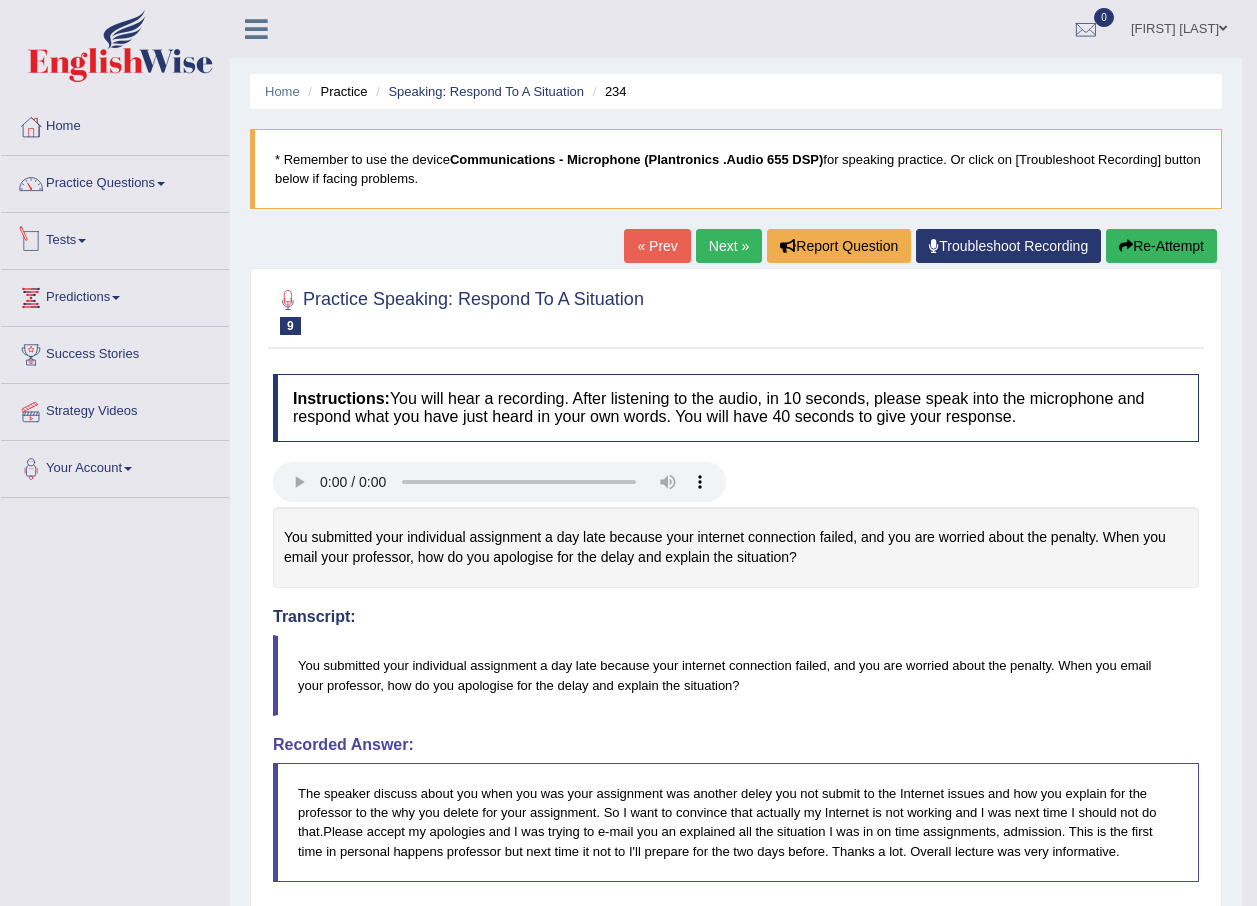 click on "Tests" at bounding box center [115, 238] 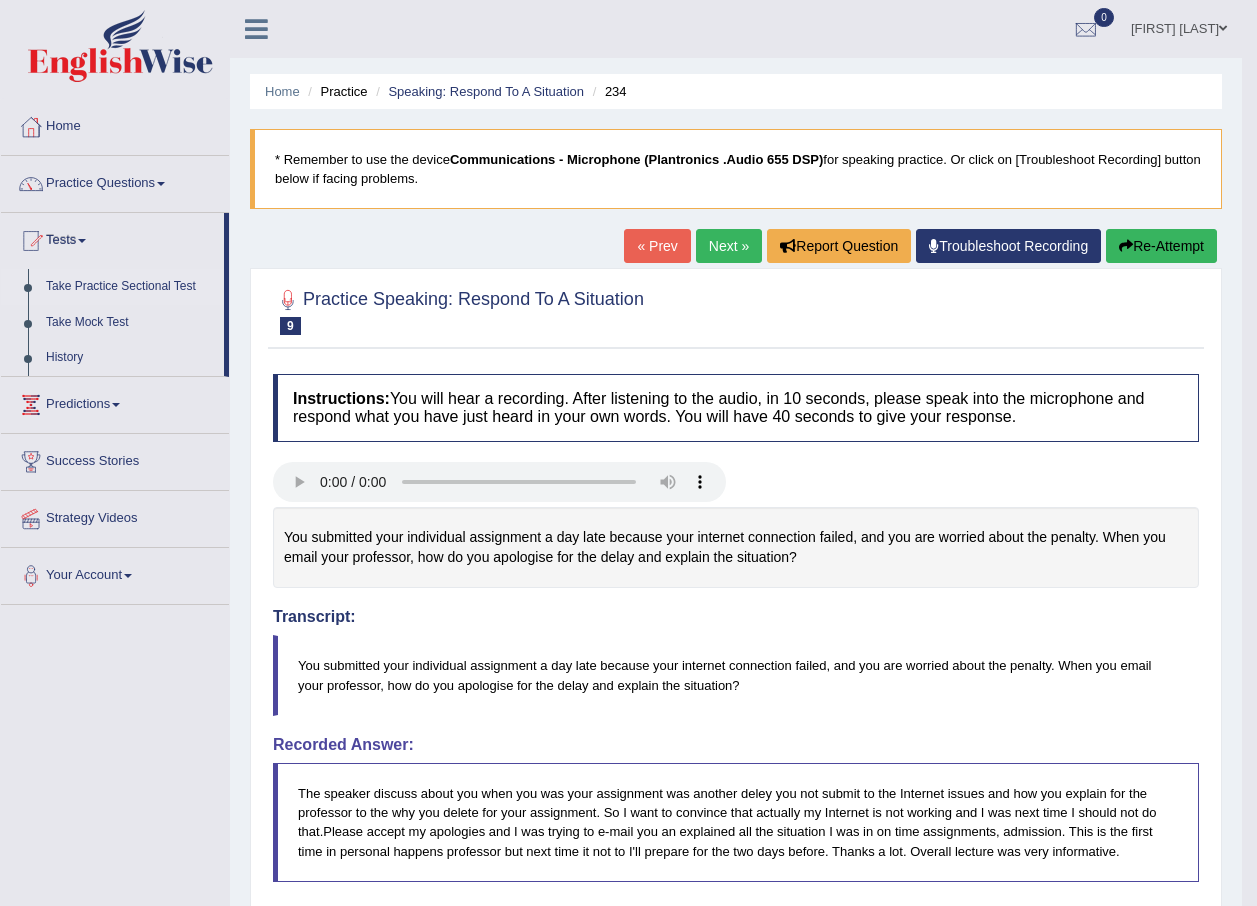click on "Take Practice Sectional Test" at bounding box center (130, 287) 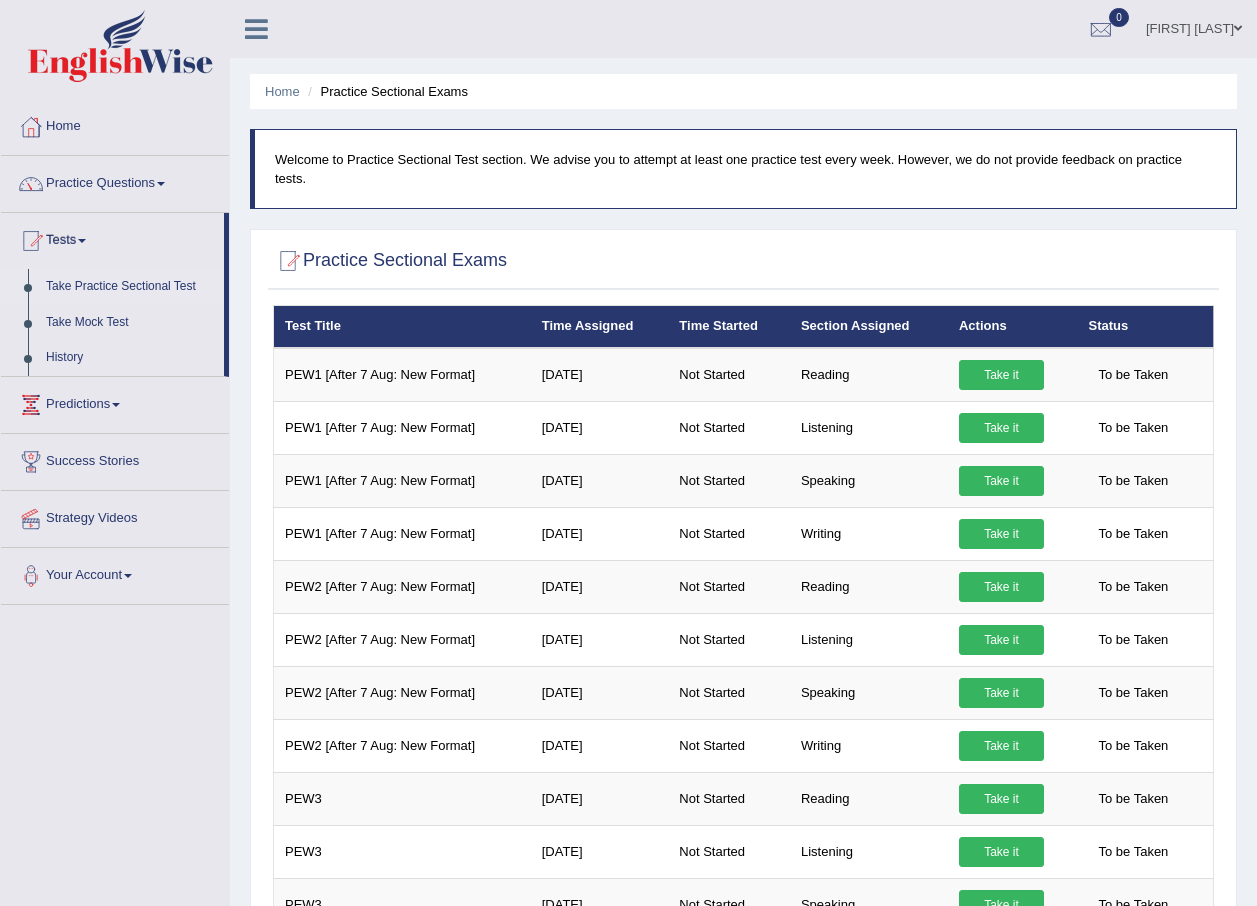 scroll, scrollTop: 0, scrollLeft: 0, axis: both 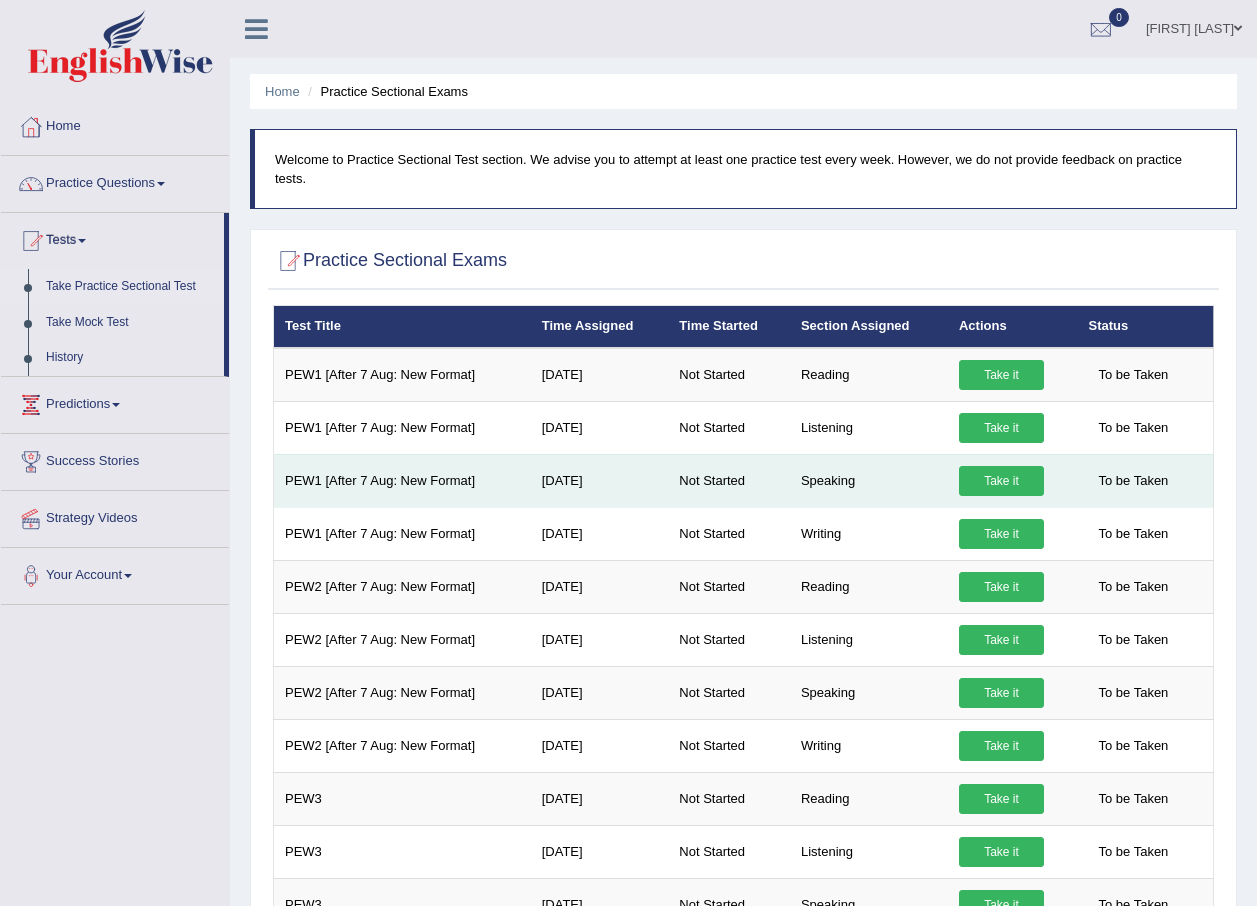 click on "Take it" at bounding box center (1001, 481) 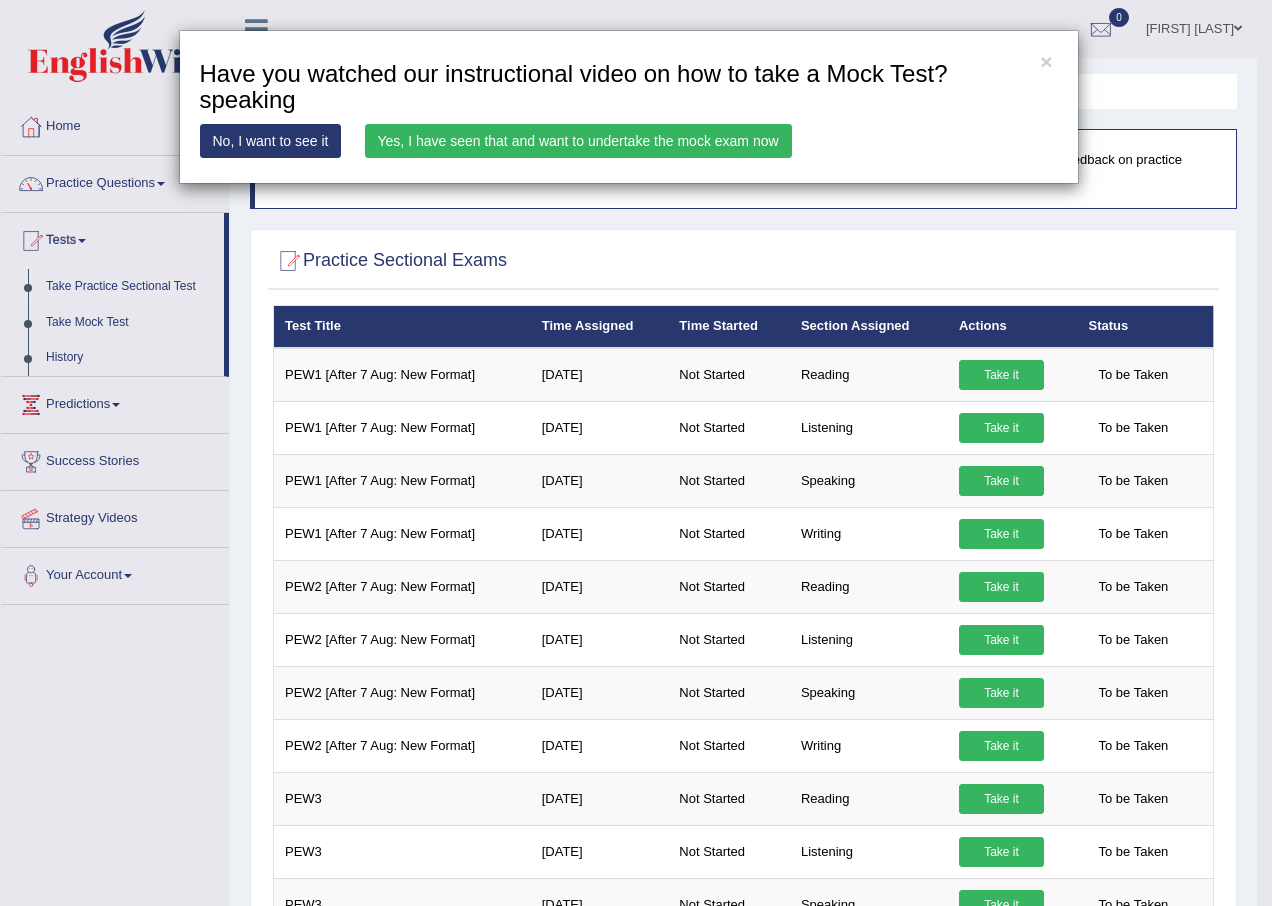 click on "Yes, I have seen that and want to undertake the mock exam now" at bounding box center [578, 141] 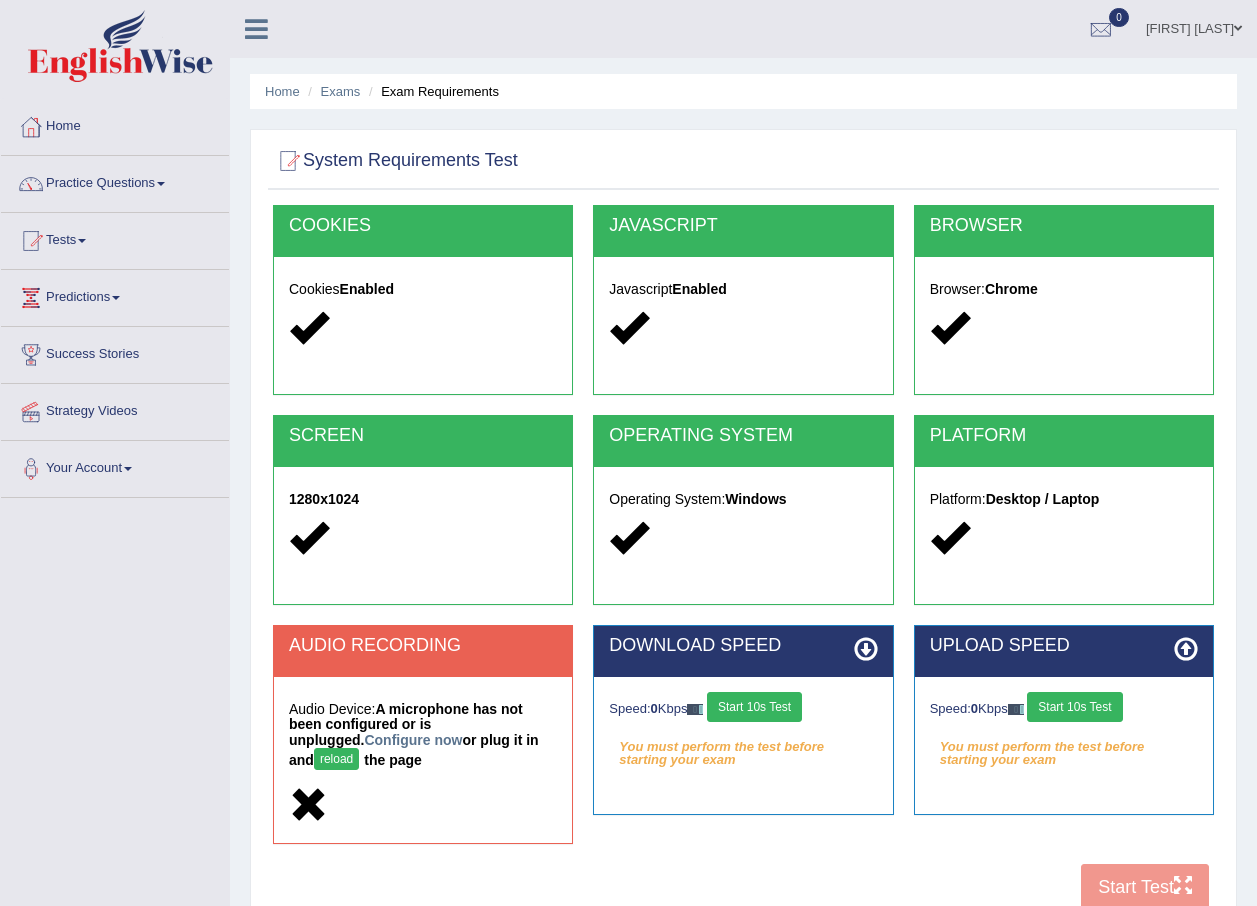 scroll, scrollTop: 0, scrollLeft: 0, axis: both 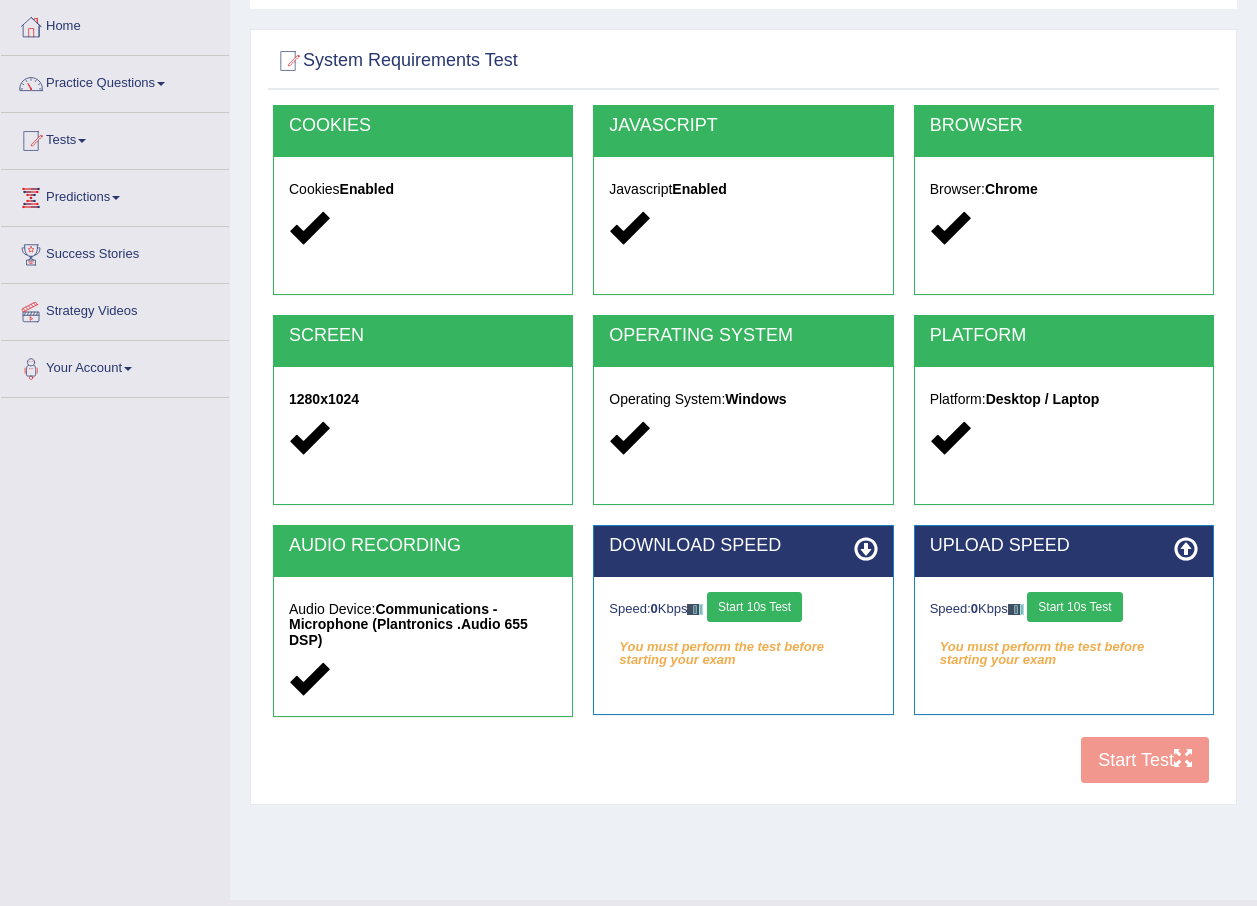 click on "Start 10s Test" at bounding box center [754, 607] 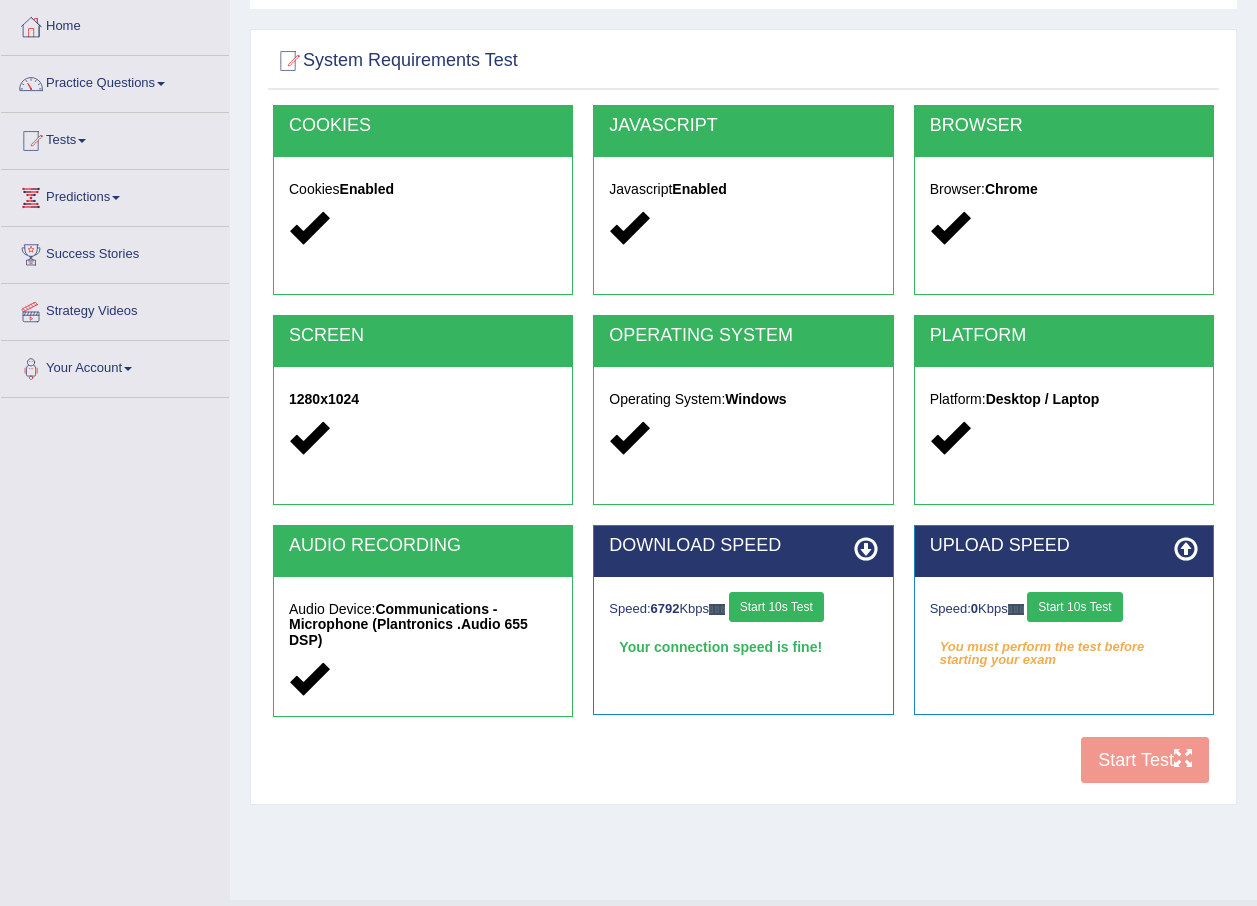 click on "Start 10s Test" at bounding box center [1074, 607] 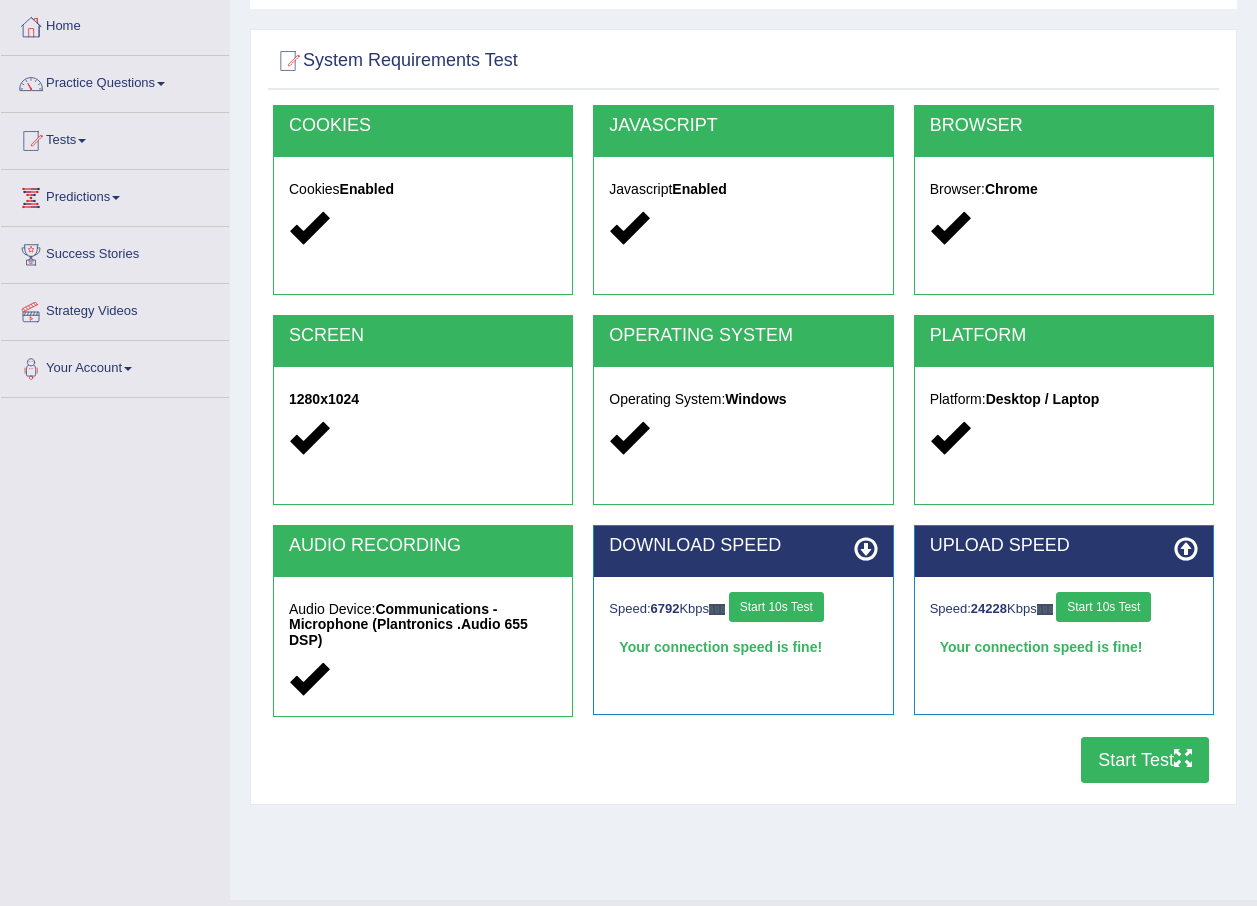 click on "Start Test" at bounding box center (1145, 760) 